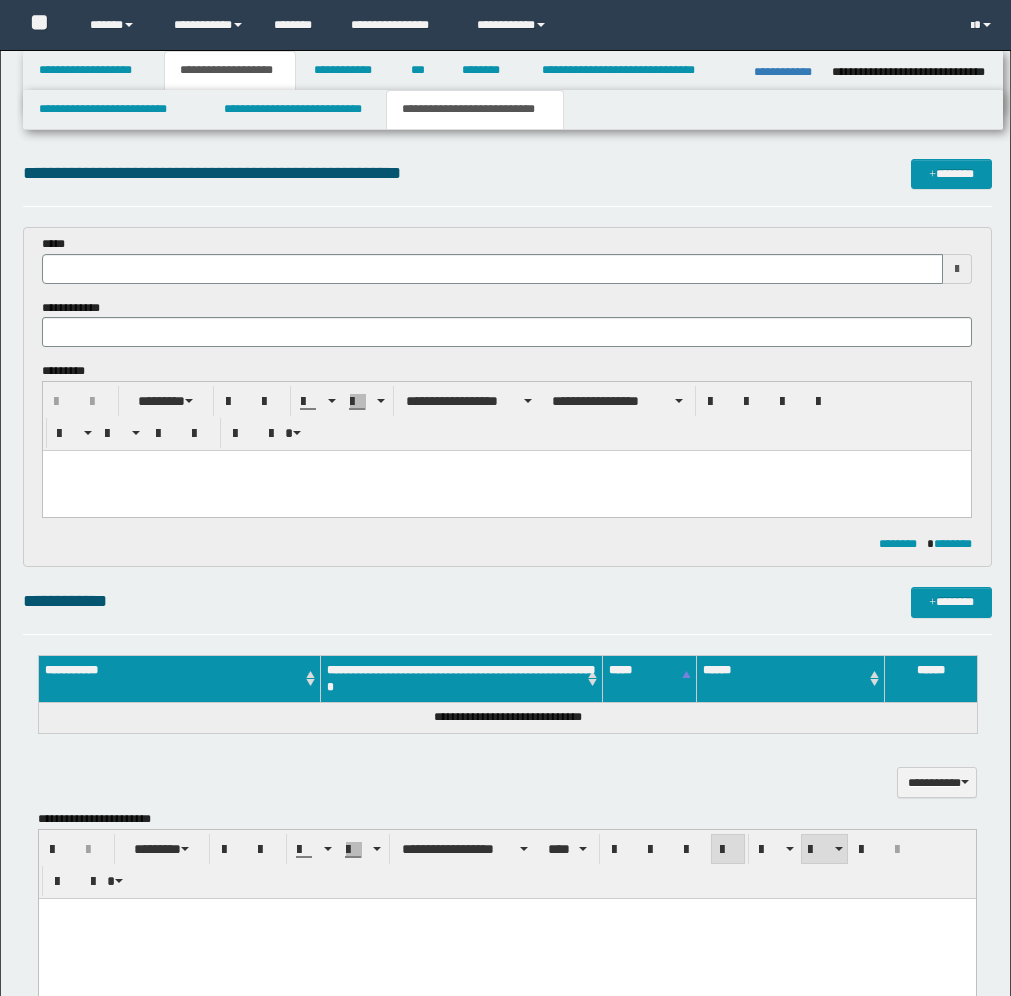 scroll, scrollTop: 813, scrollLeft: 0, axis: vertical 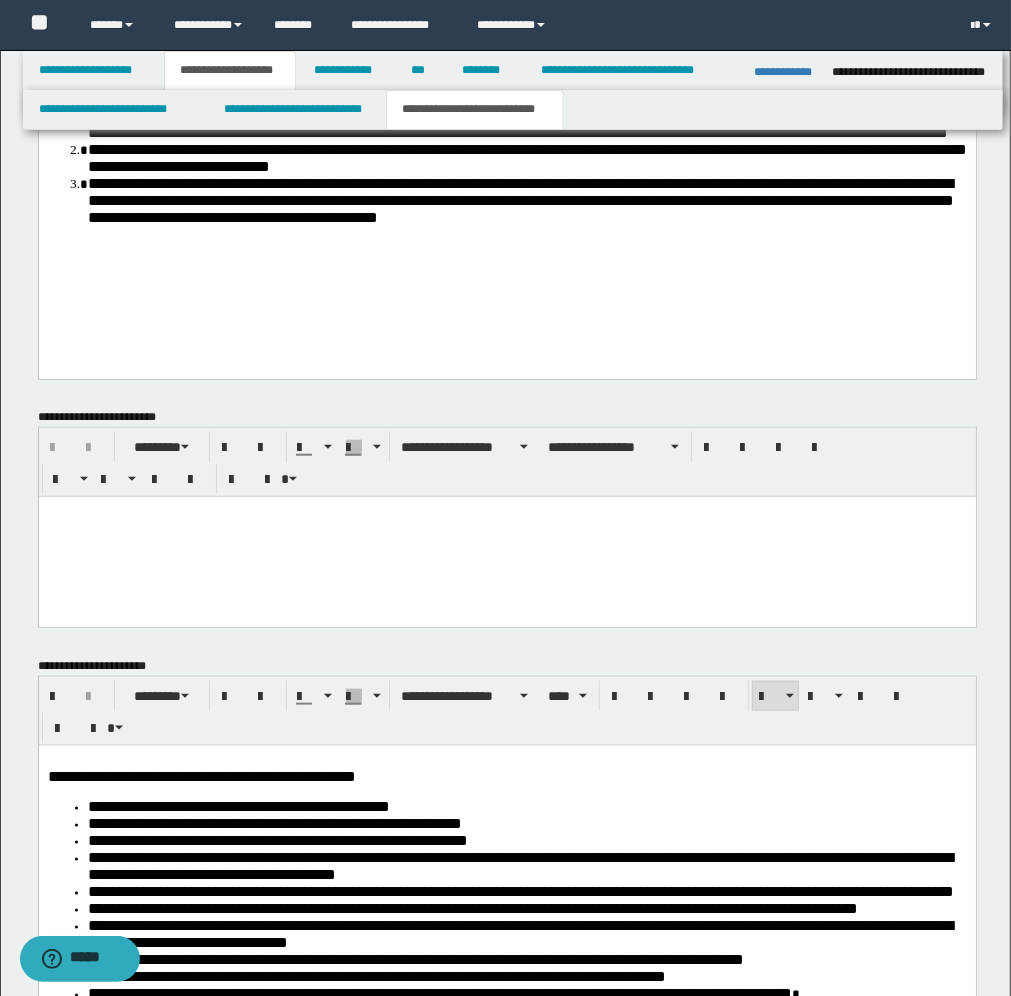click at bounding box center (506, 512) 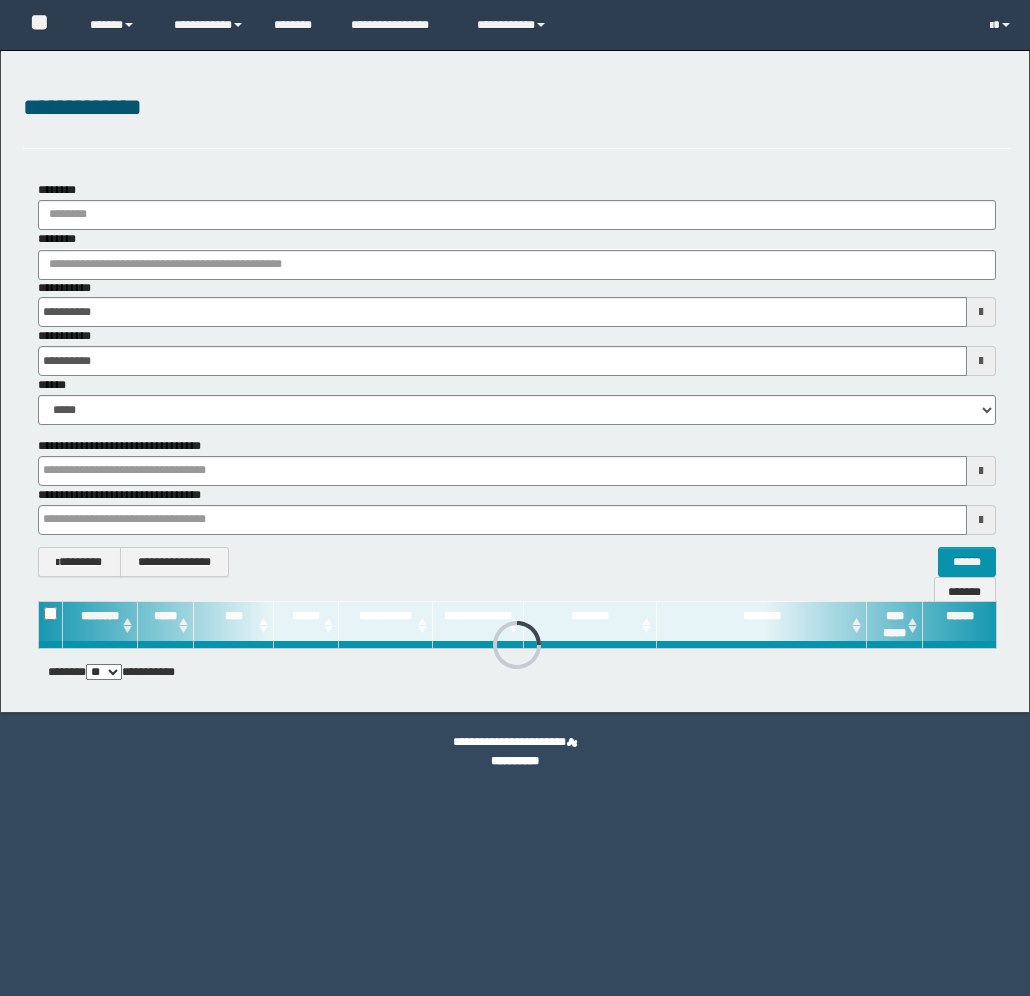 scroll, scrollTop: 0, scrollLeft: 0, axis: both 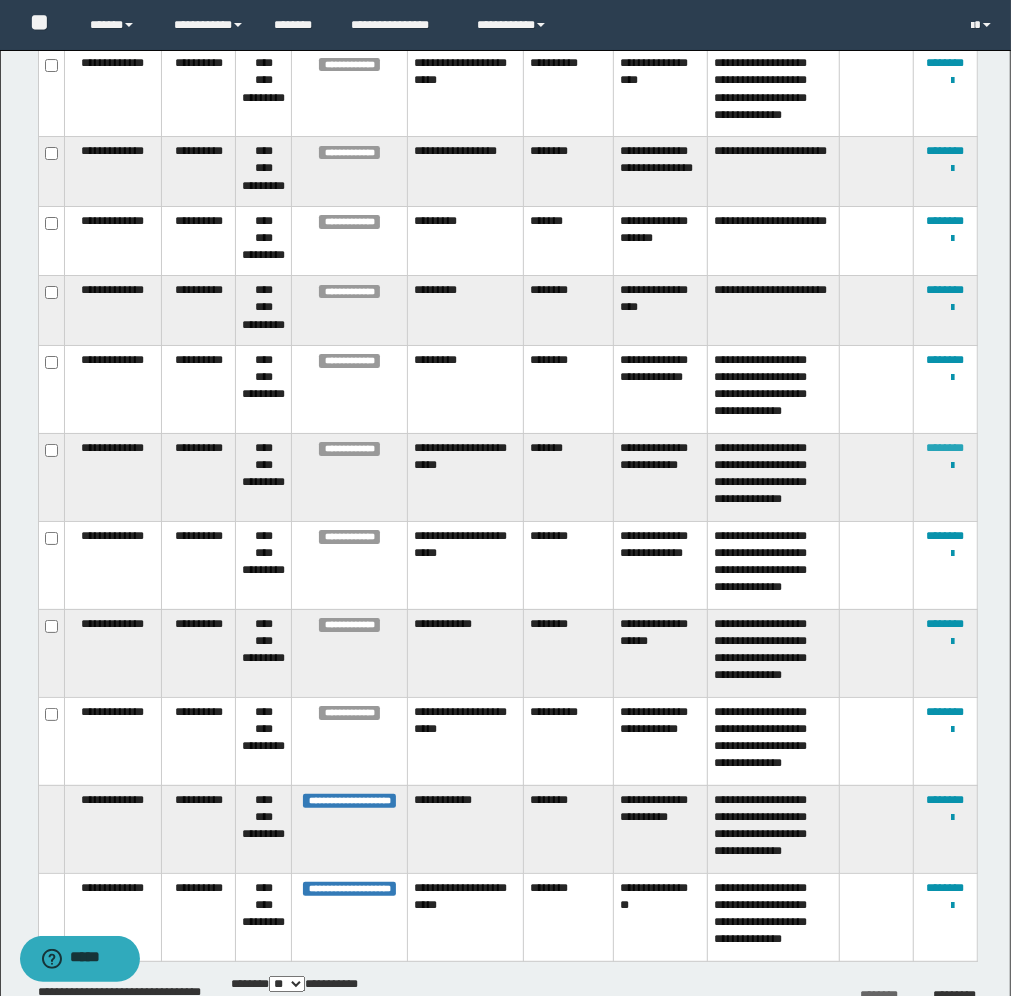 click on "********" at bounding box center [945, 448] 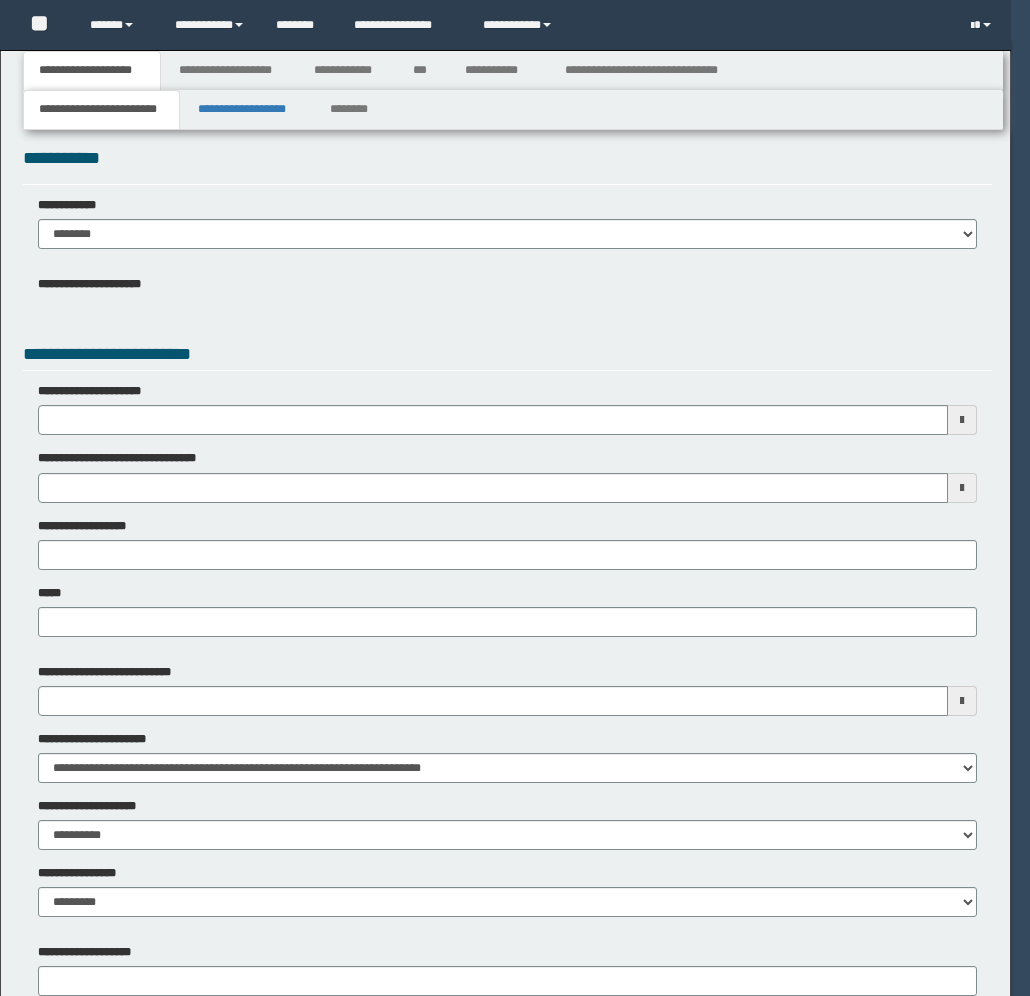 scroll, scrollTop: 0, scrollLeft: 0, axis: both 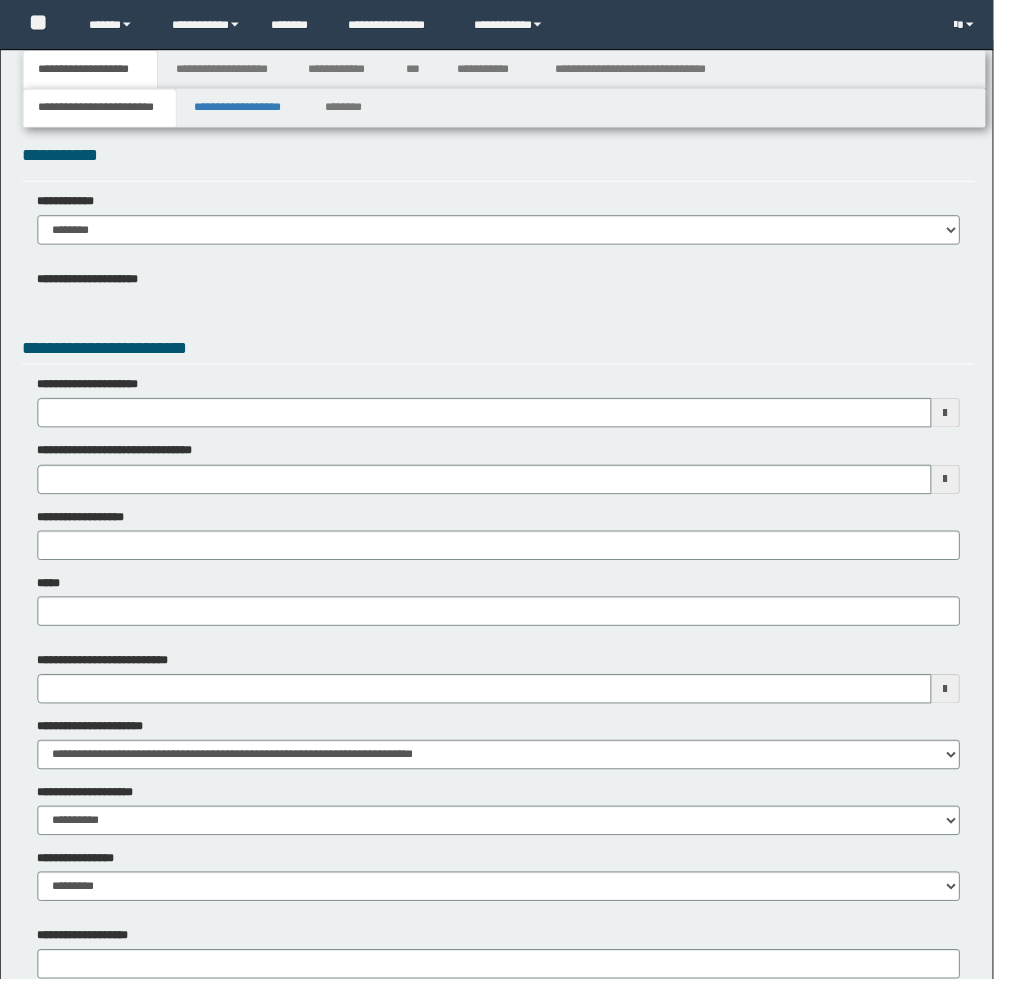 type 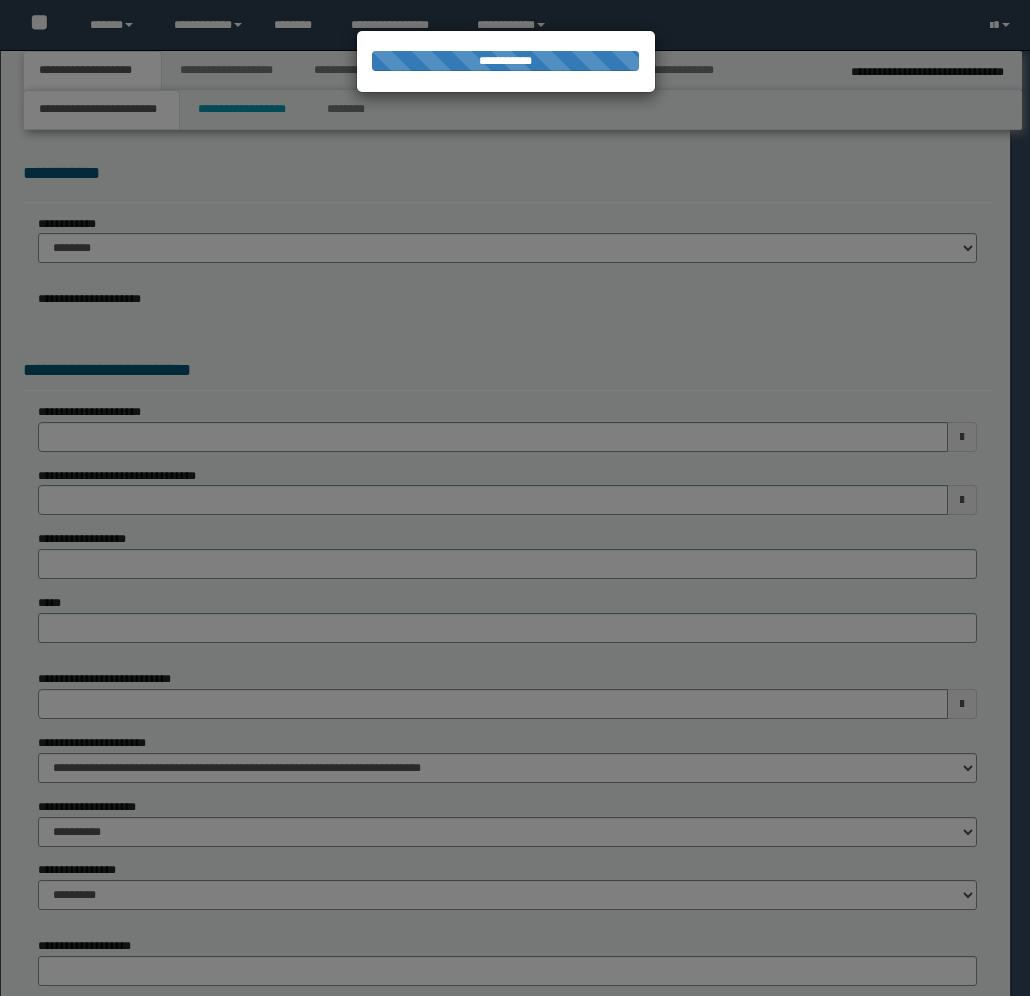 type on "**********" 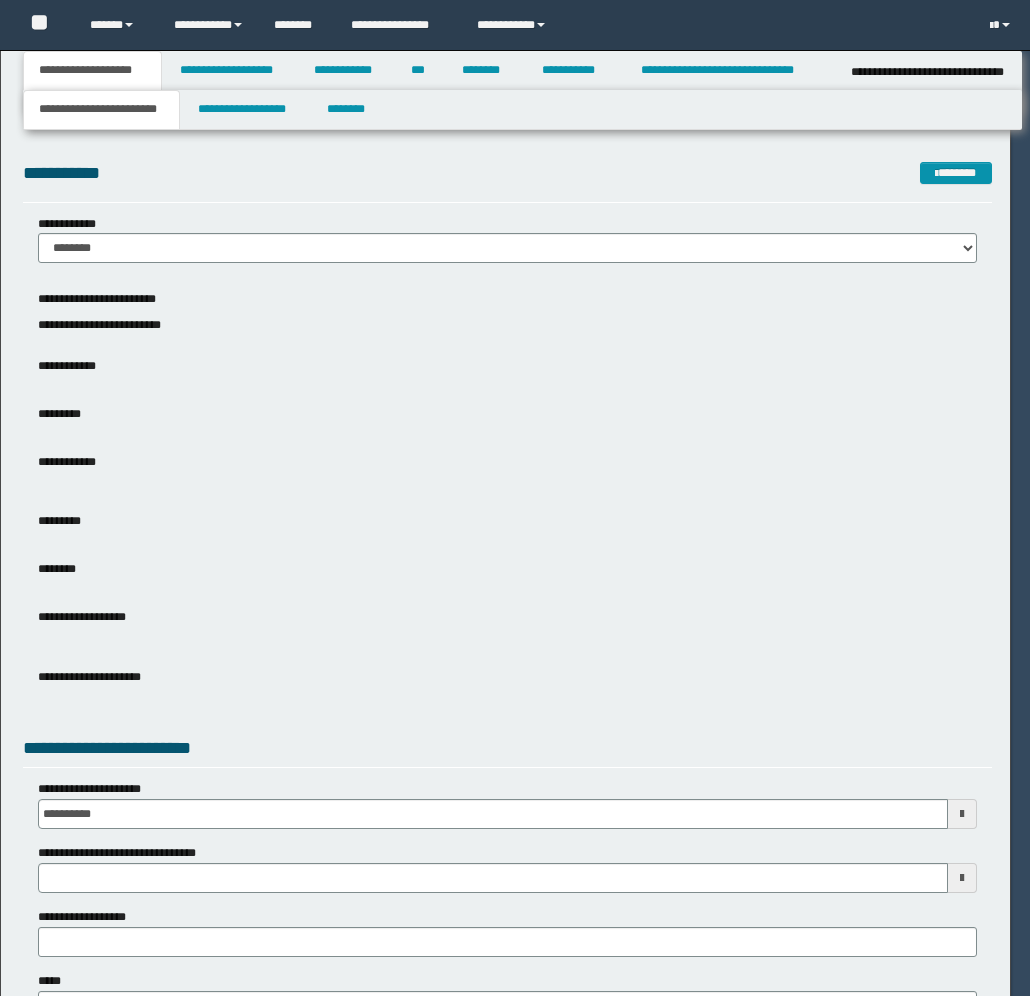 scroll, scrollTop: 0, scrollLeft: 0, axis: both 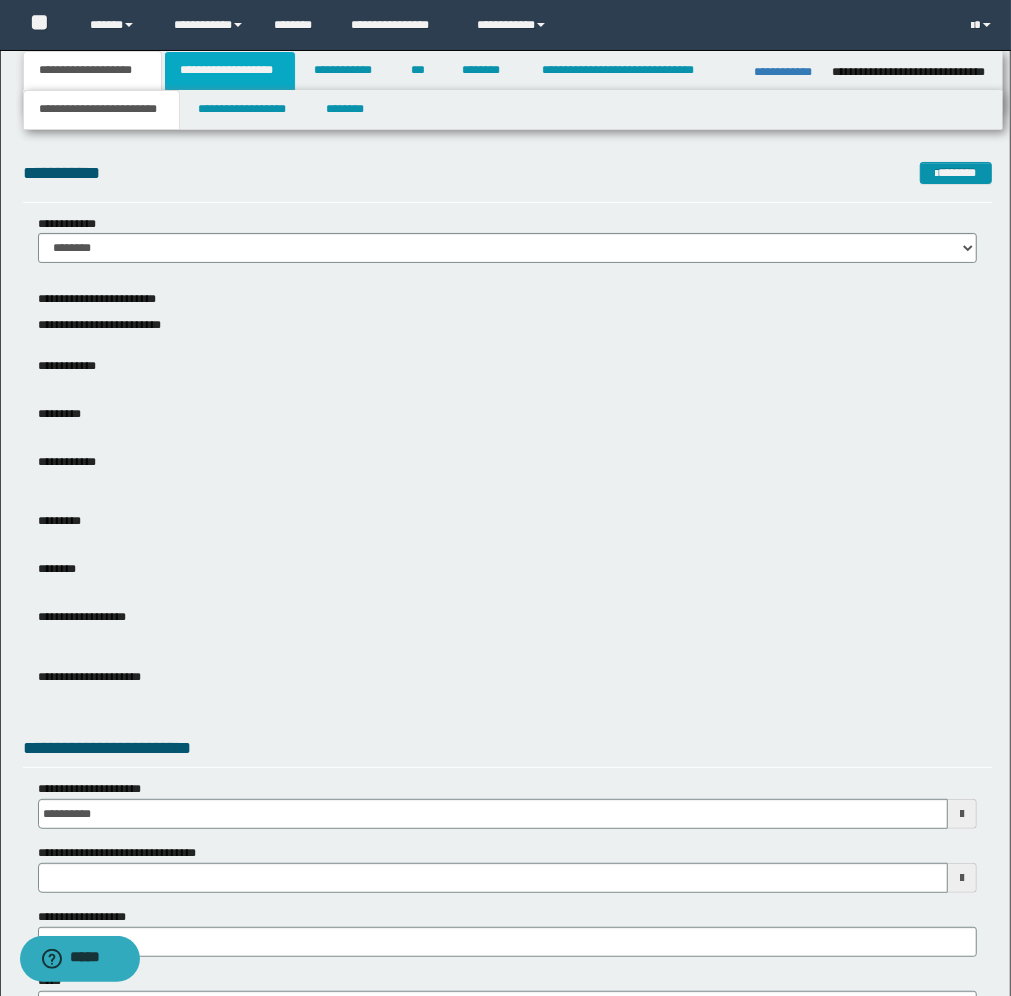 click on "**********" at bounding box center [230, 71] 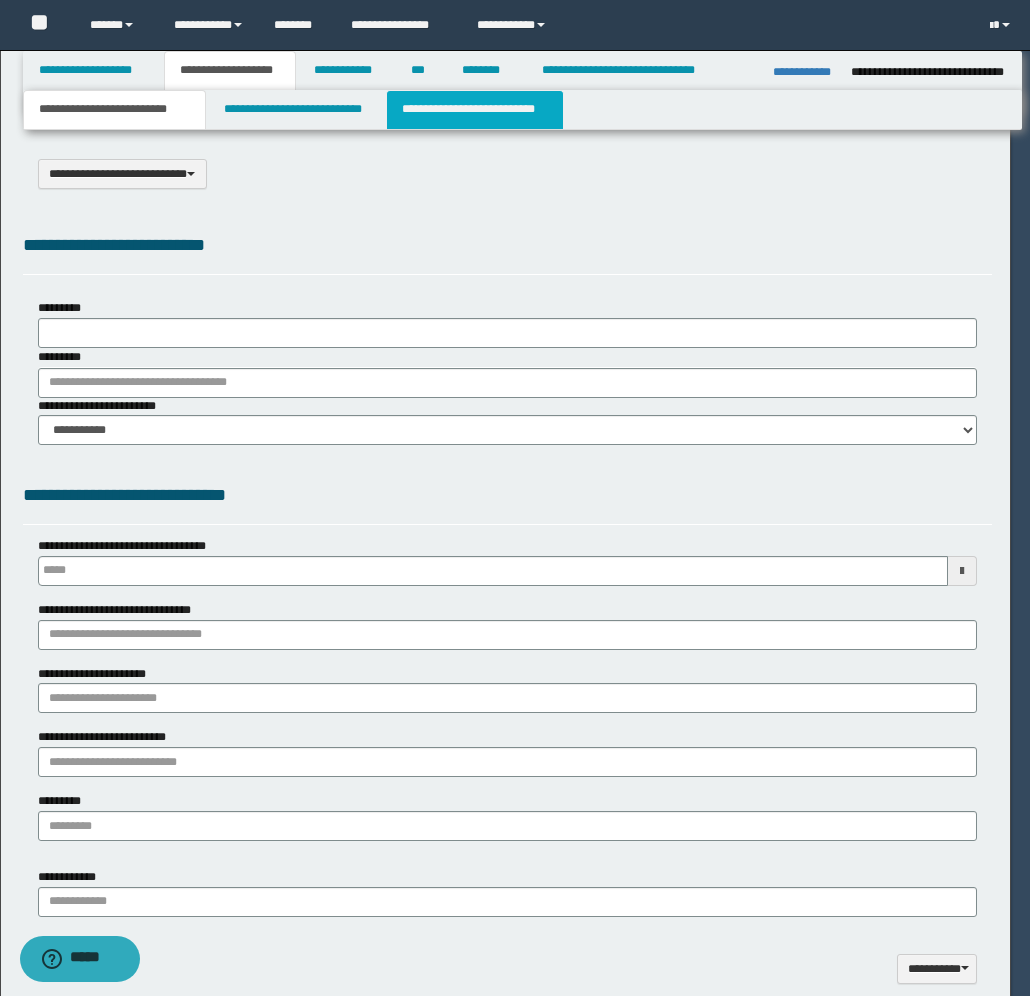 scroll, scrollTop: 0, scrollLeft: 0, axis: both 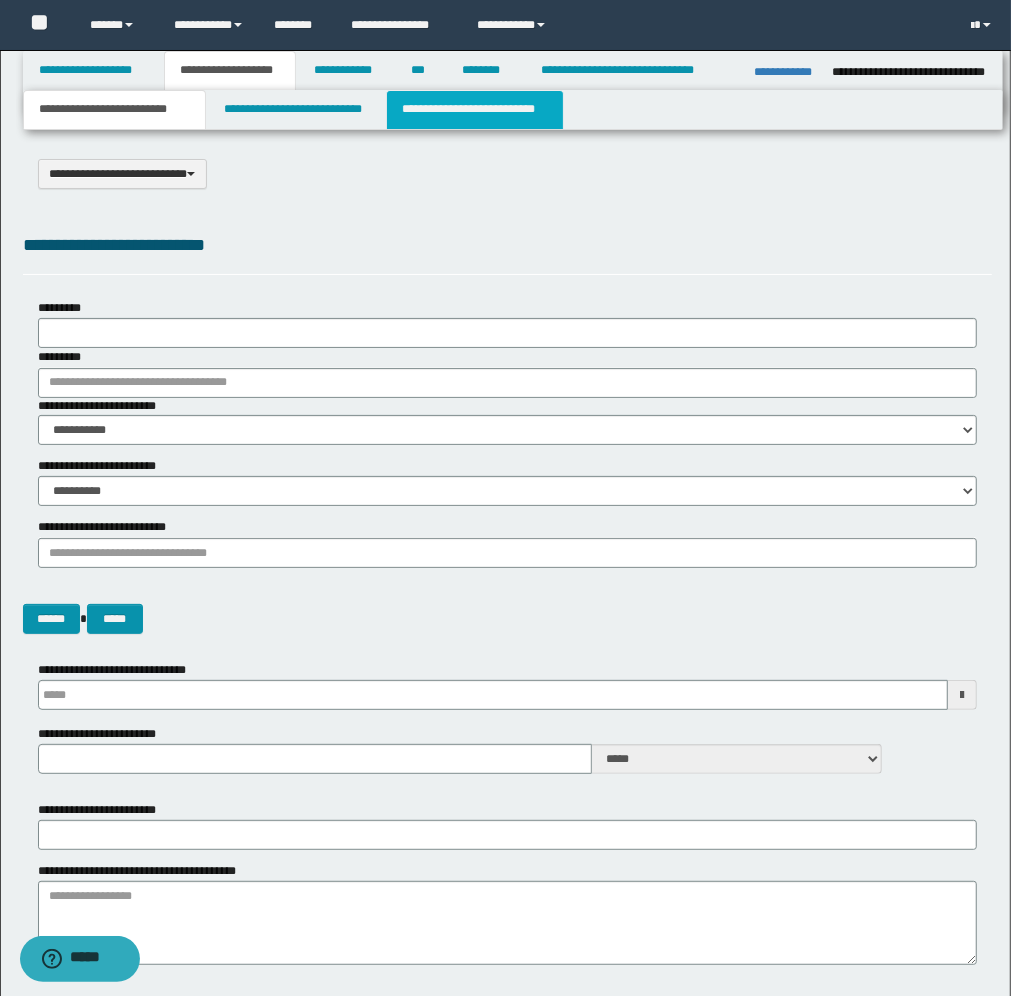 click on "**********" at bounding box center [475, 110] 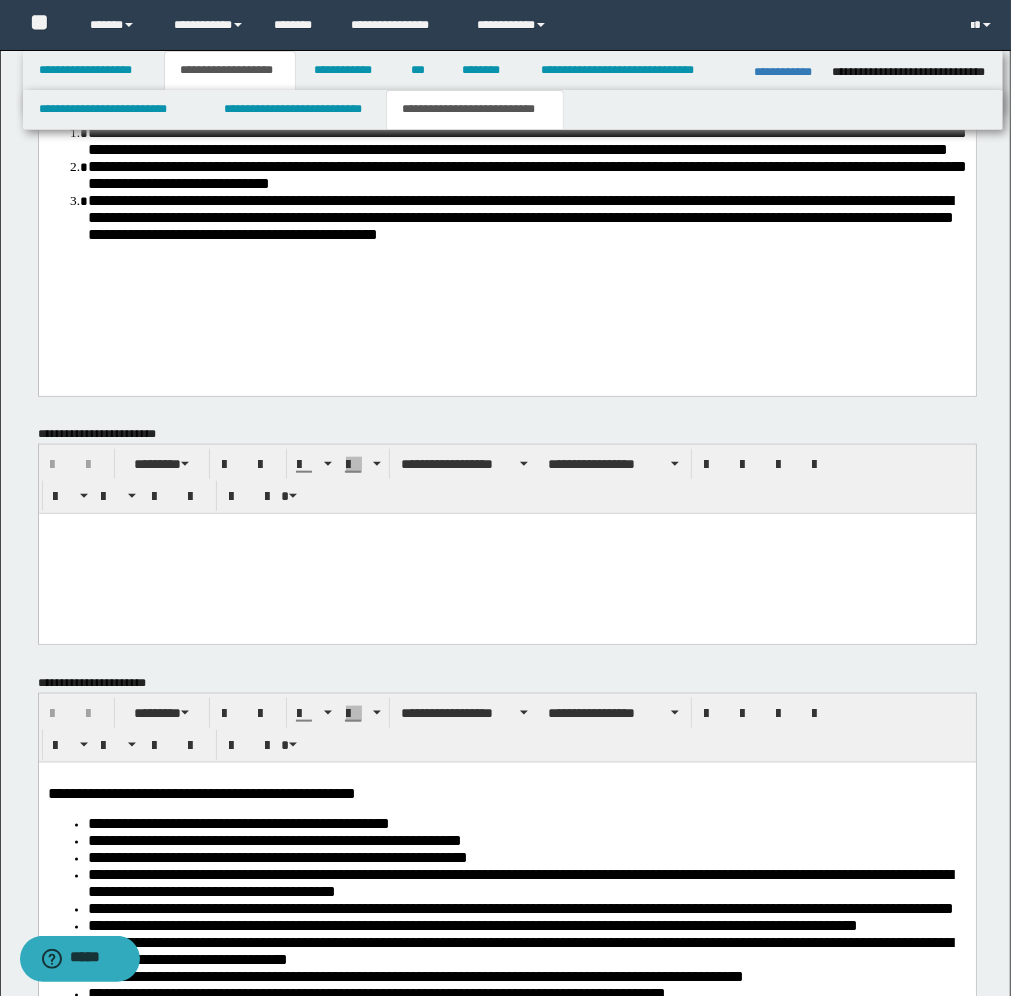 scroll, scrollTop: 1000, scrollLeft: 0, axis: vertical 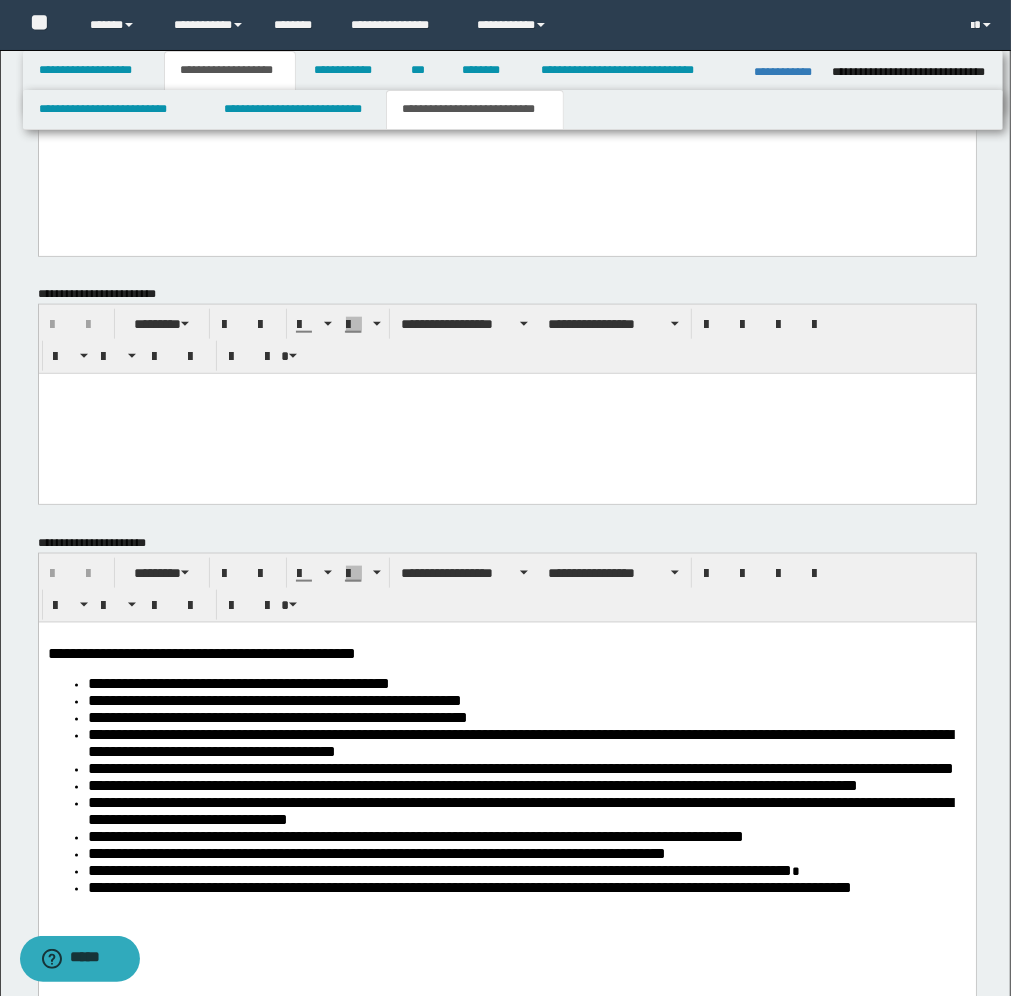 click at bounding box center (506, 414) 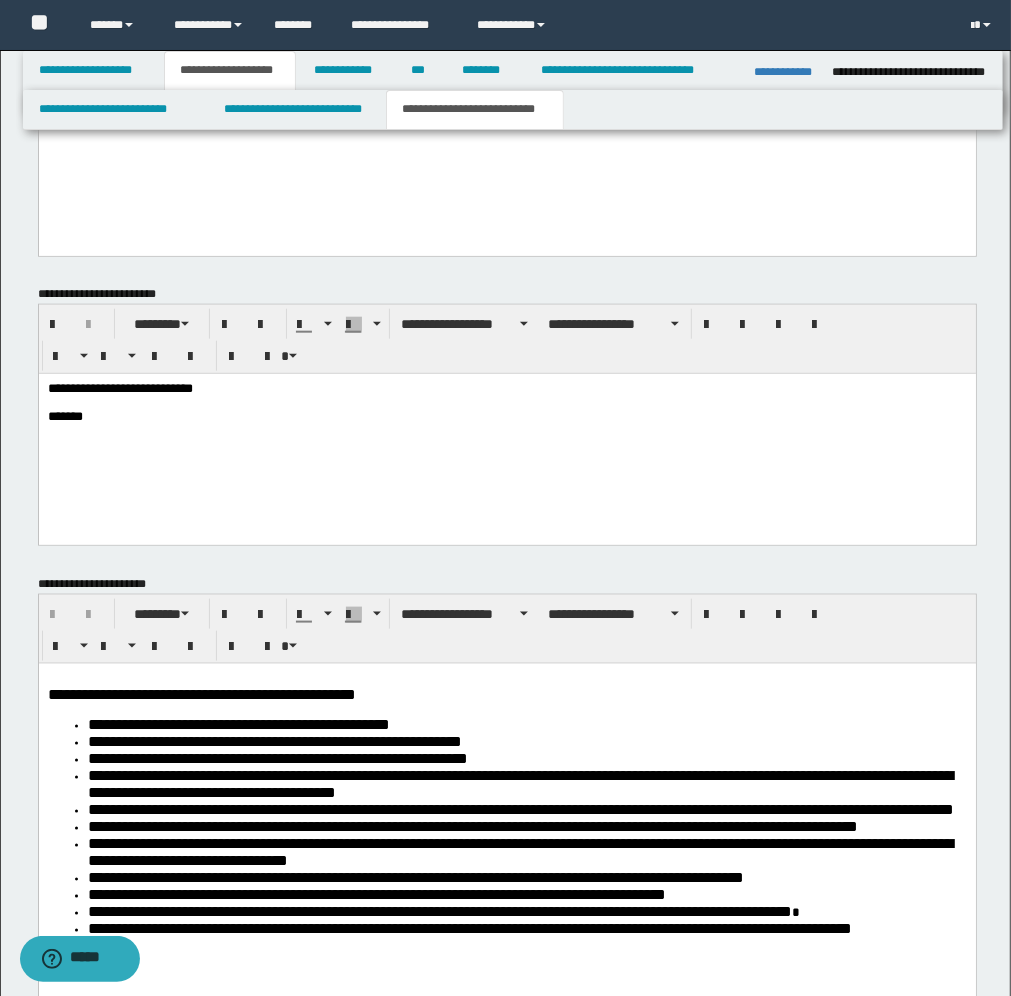 click on "**********" at bounding box center (506, 435) 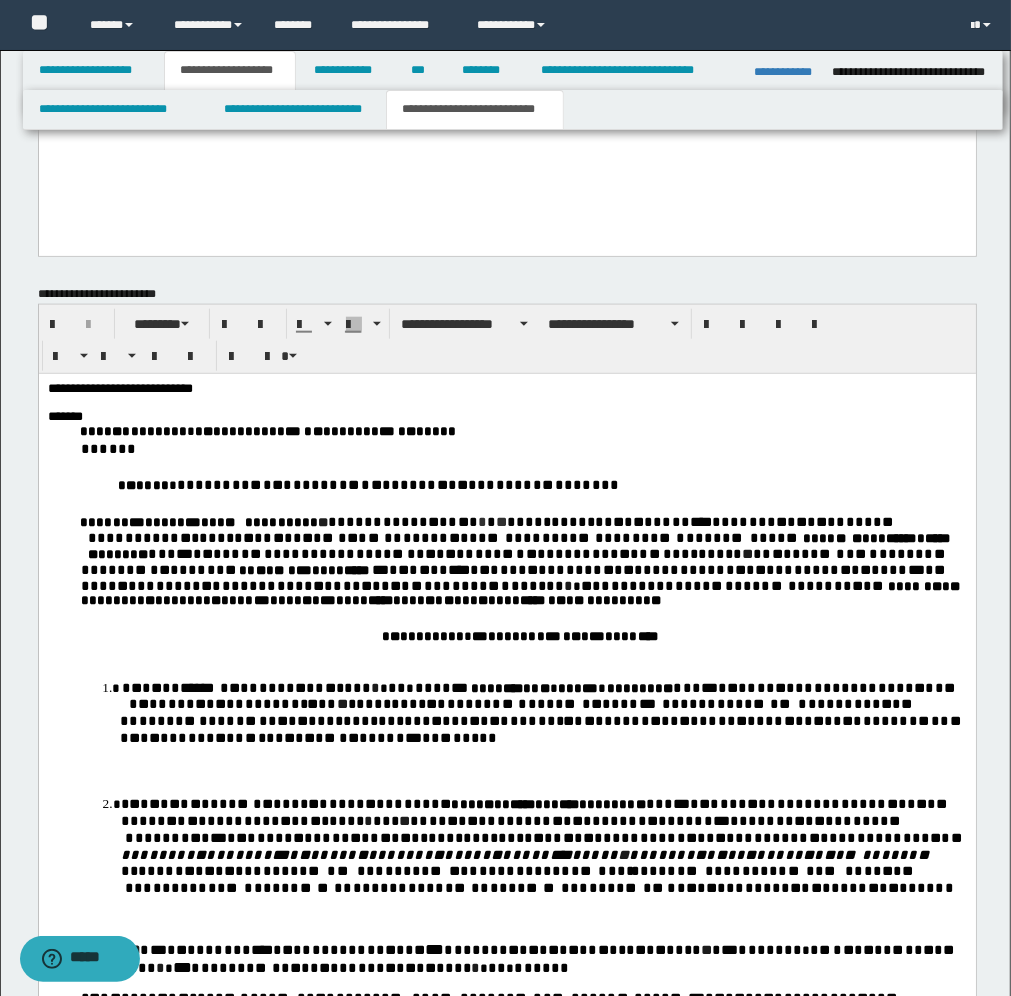 click at bounding box center (506, 403) 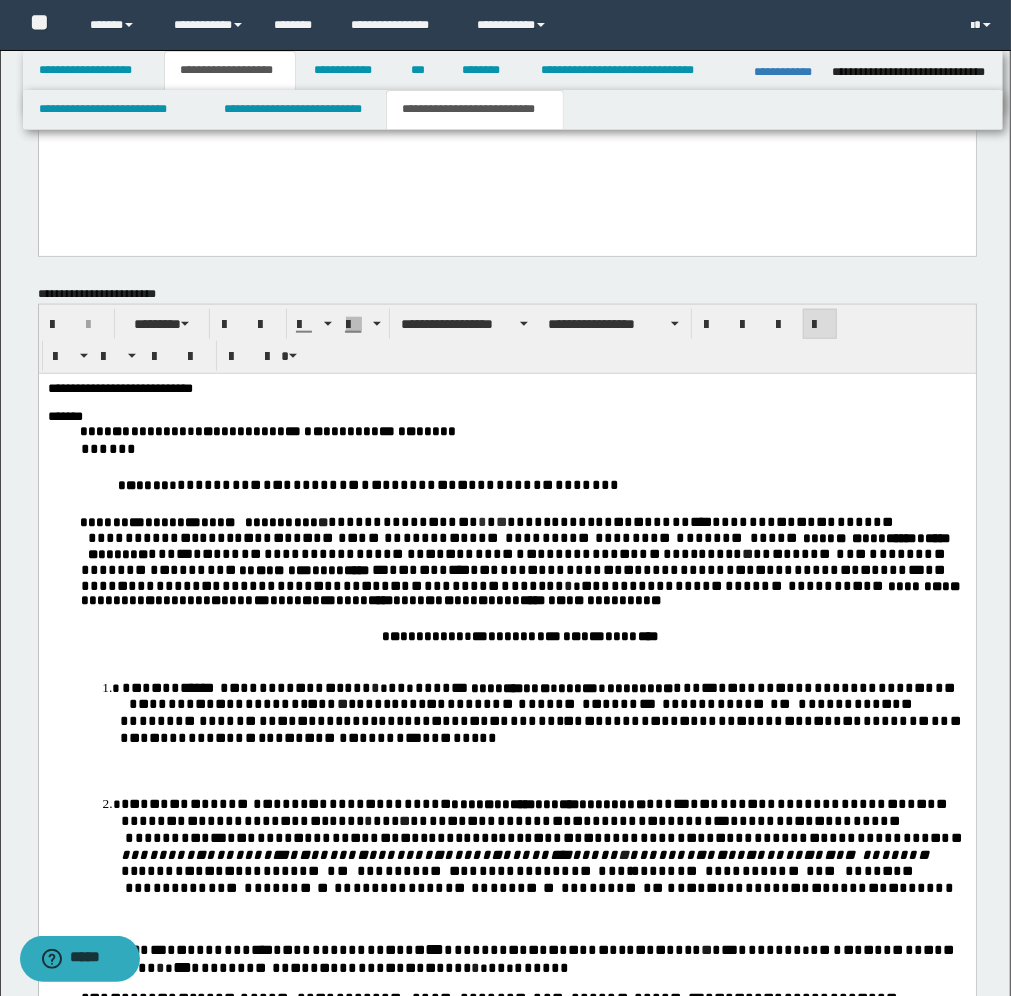 click on "*" at bounding box center [780, 538] 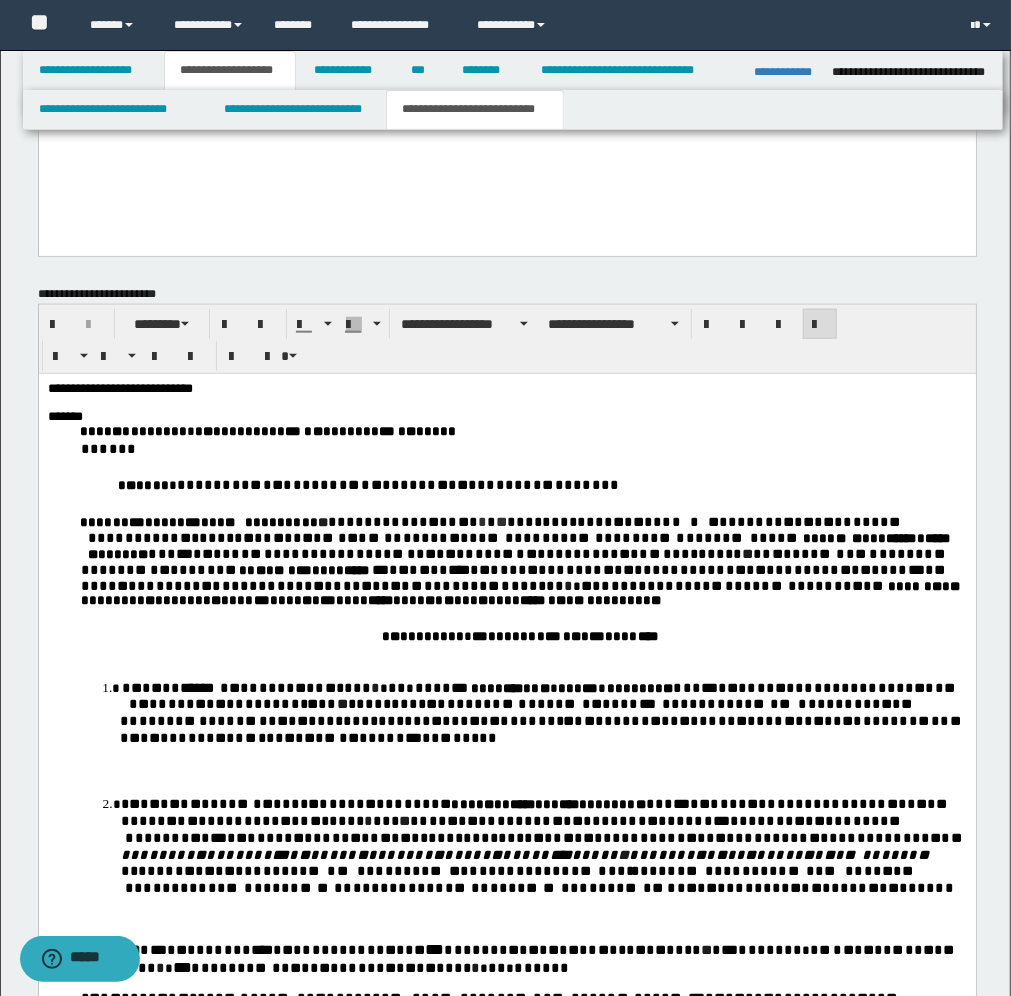 click on "*" at bounding box center [780, 538] 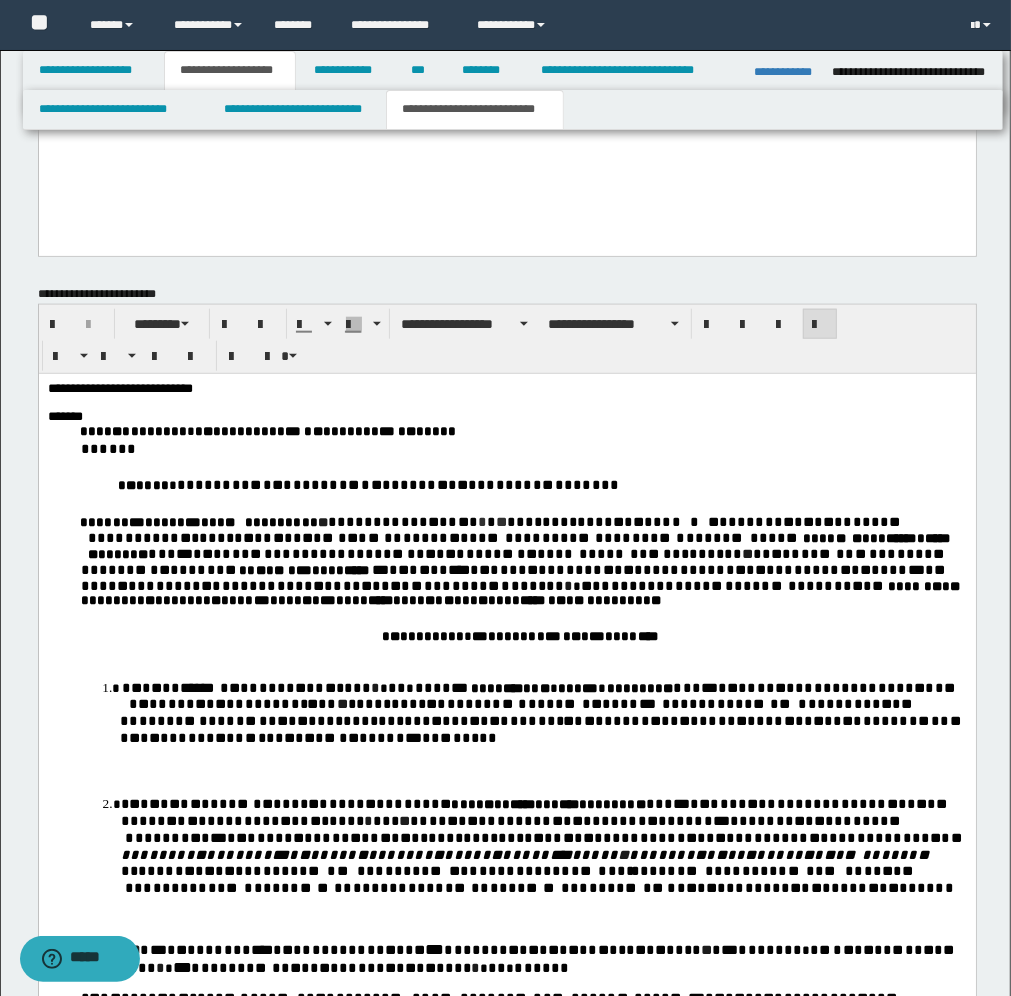 click on "*" at bounding box center (892, 570) 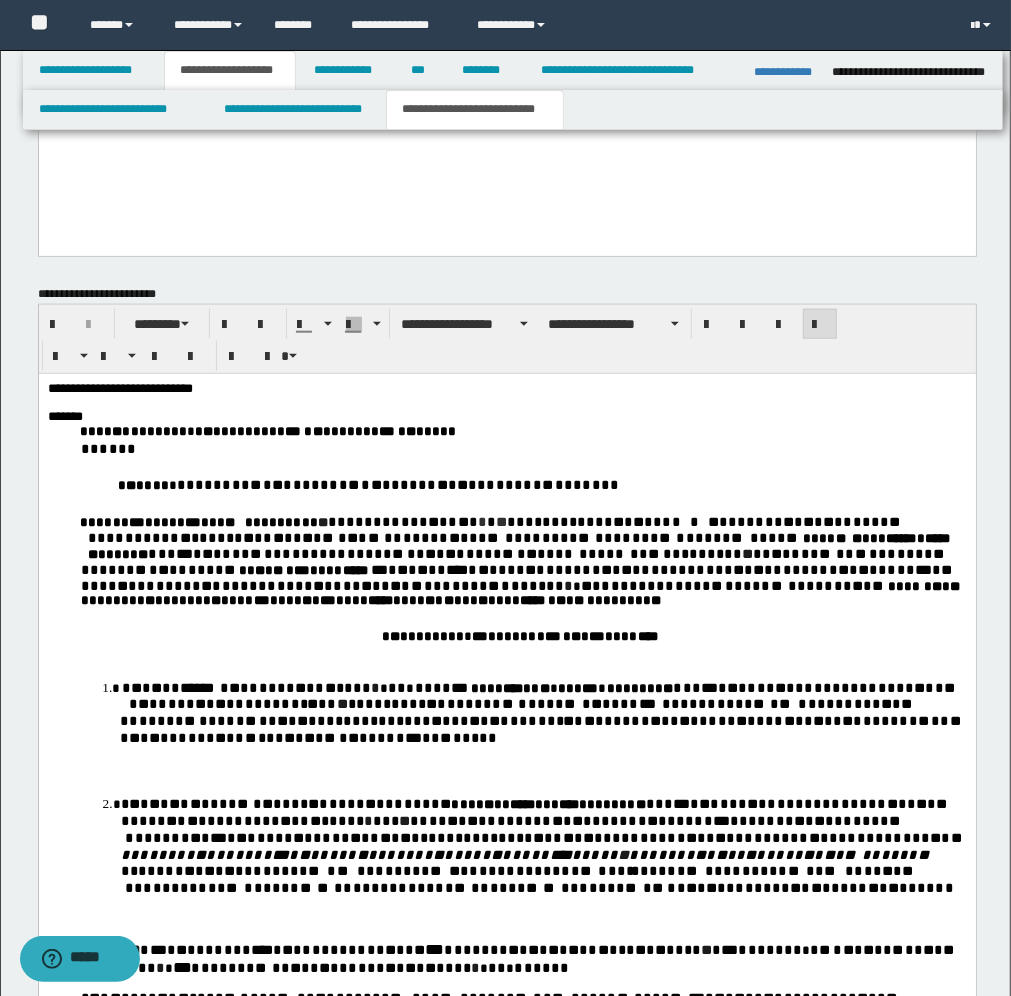 drag, startPoint x: 265, startPoint y: 590, endPoint x: 482, endPoint y: 619, distance: 218.92921 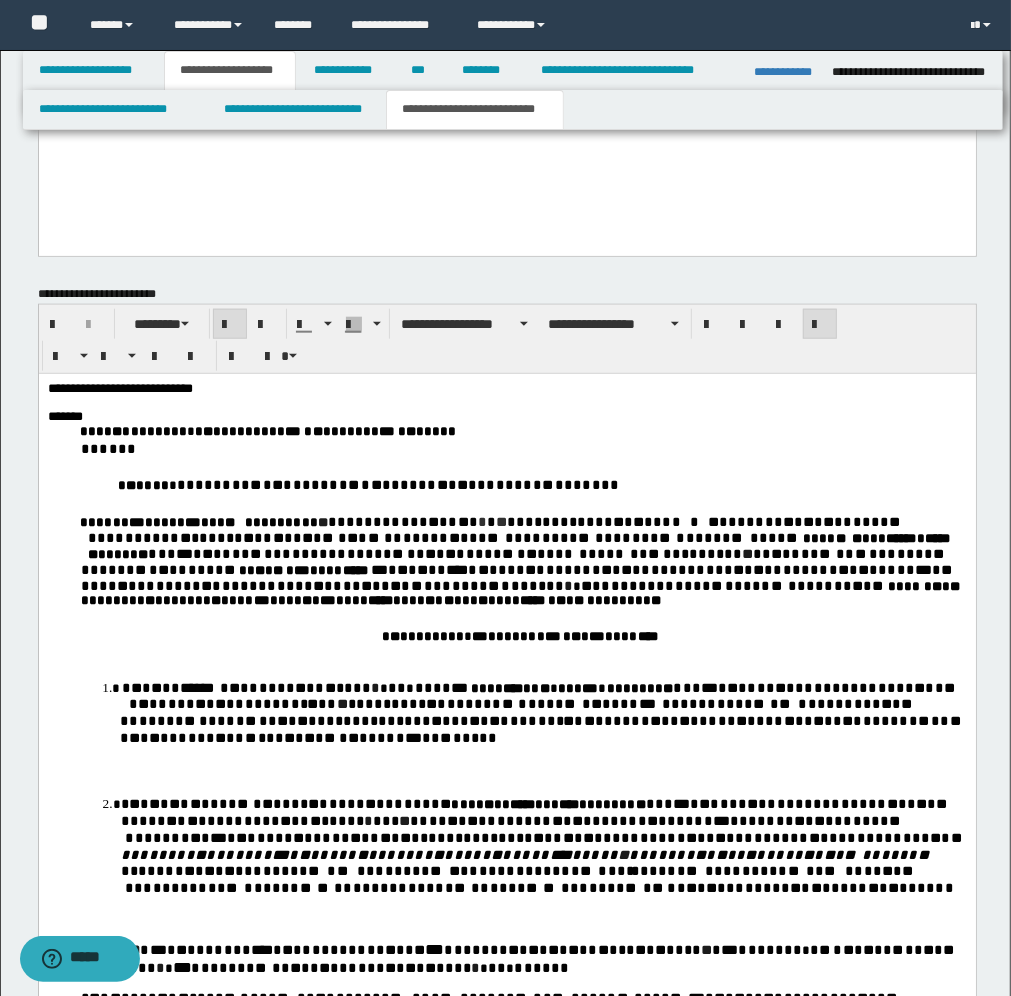 click on "******" at bounding box center (909, 586) 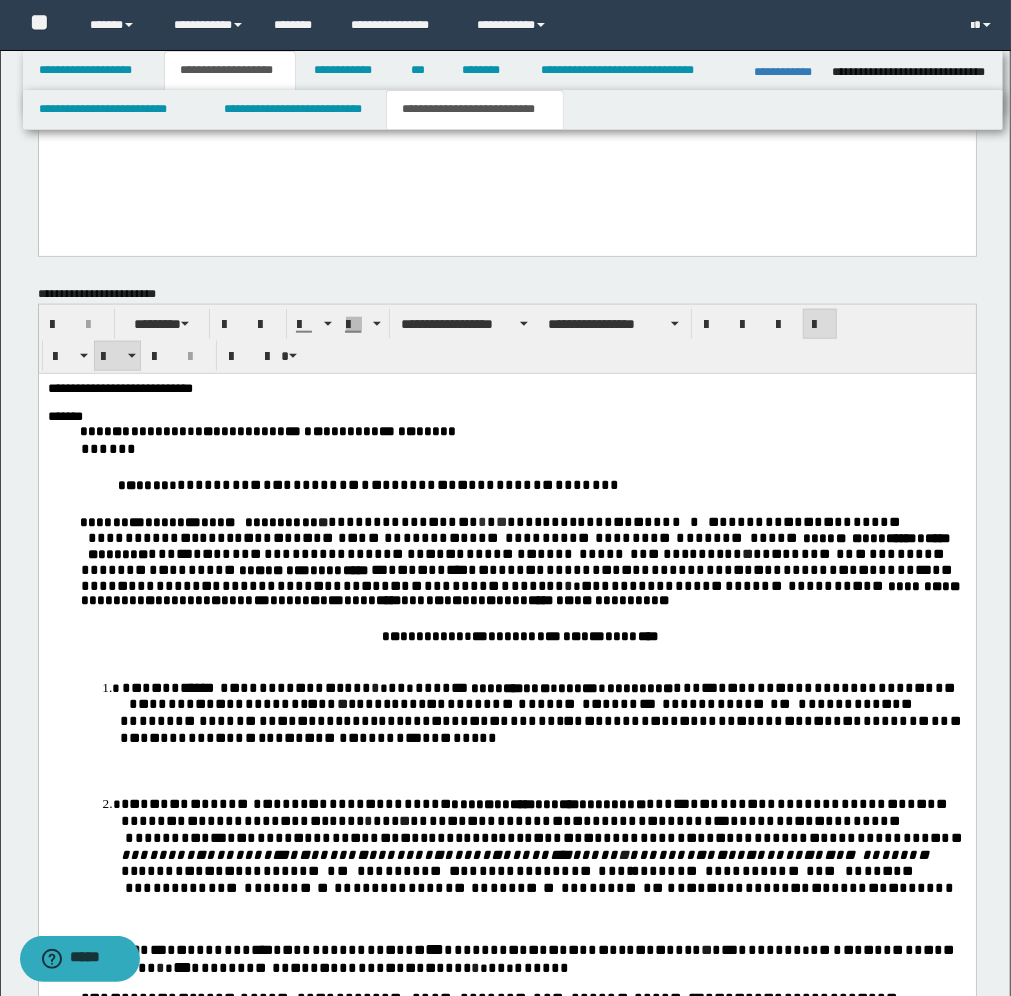click on "* * * * *****   * * * ** * * * * * * * * * * *" at bounding box center (255, 688) 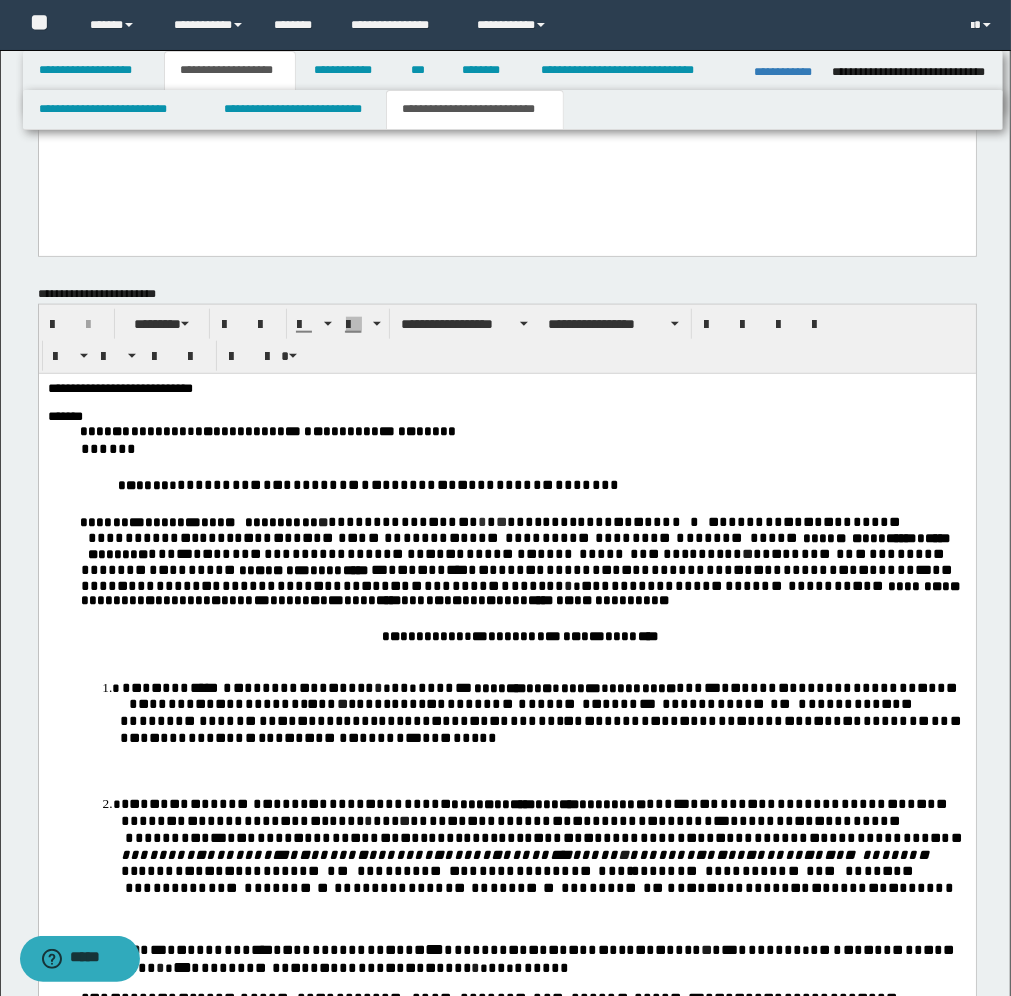drag, startPoint x: 407, startPoint y: 694, endPoint x: 372, endPoint y: 406, distance: 290.11893 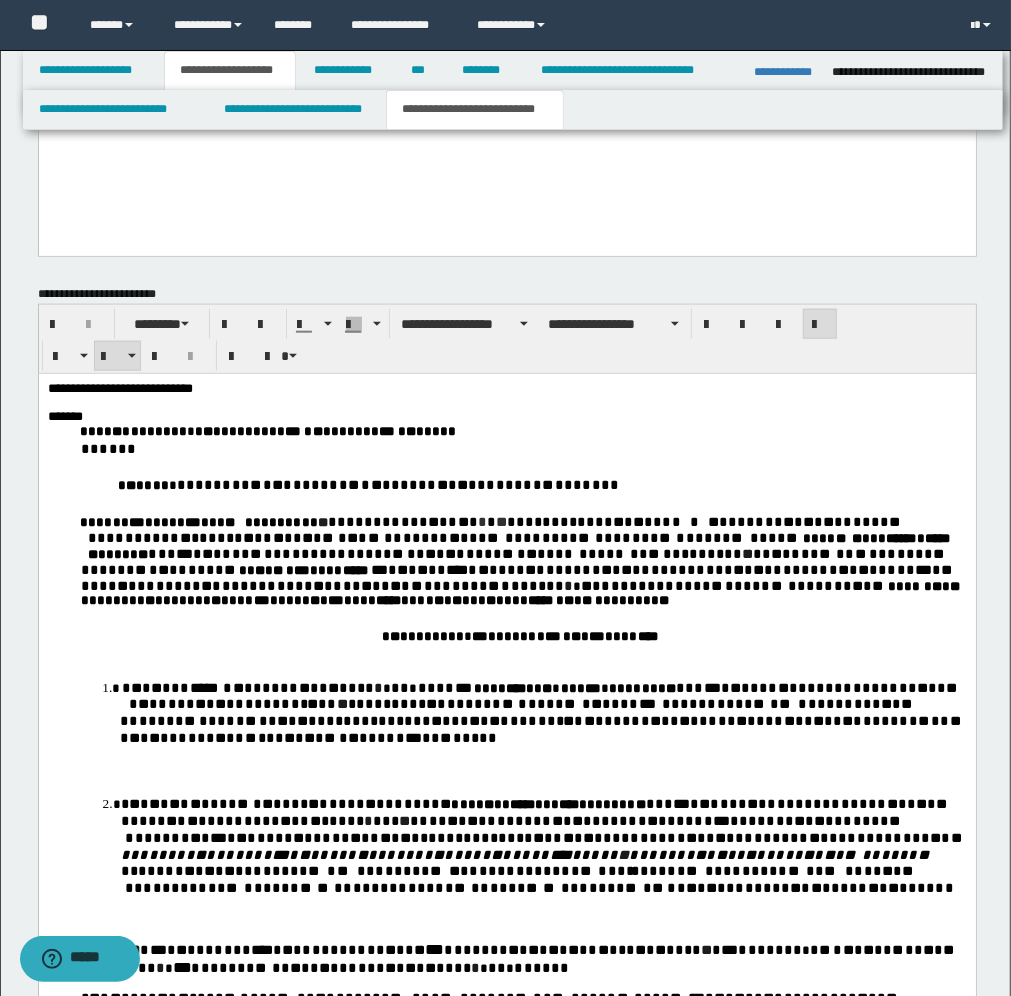 click on "*" at bounding box center (439, 688) 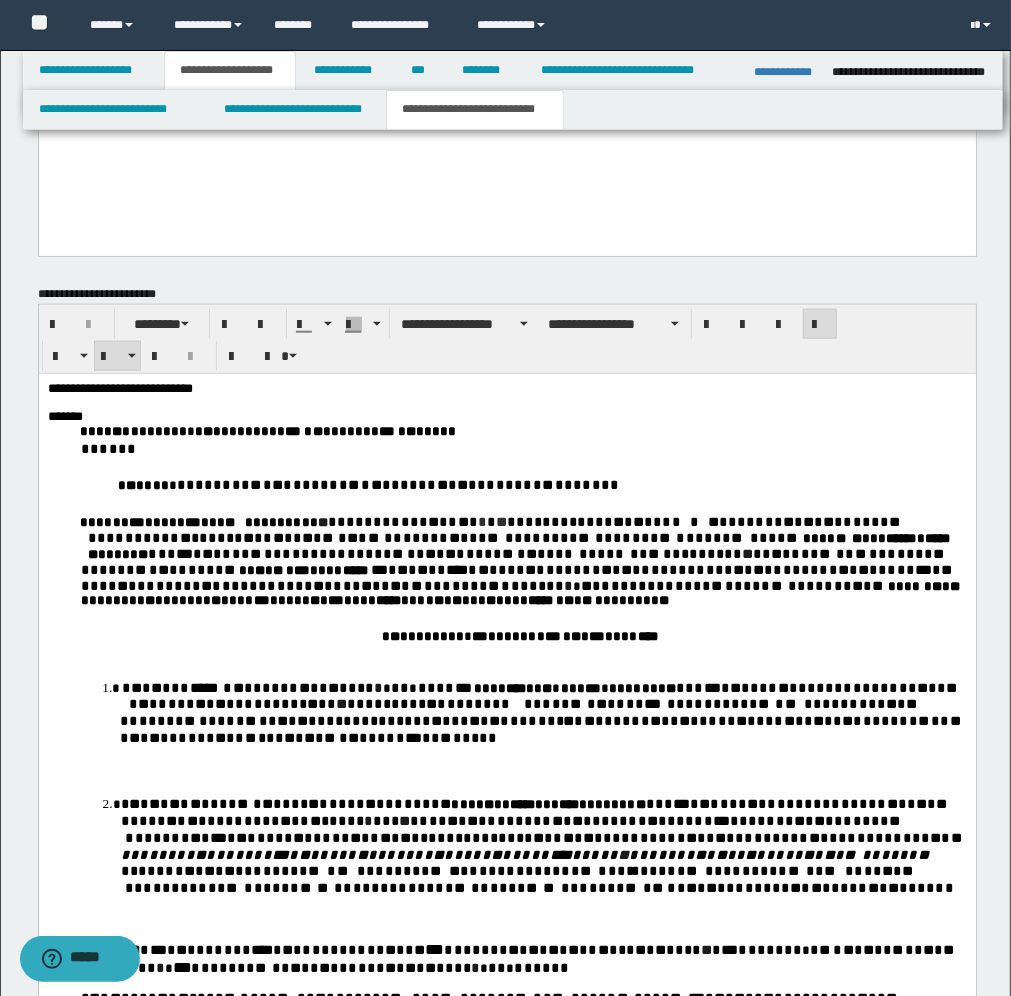 click on "*" at bounding box center [546, 704] 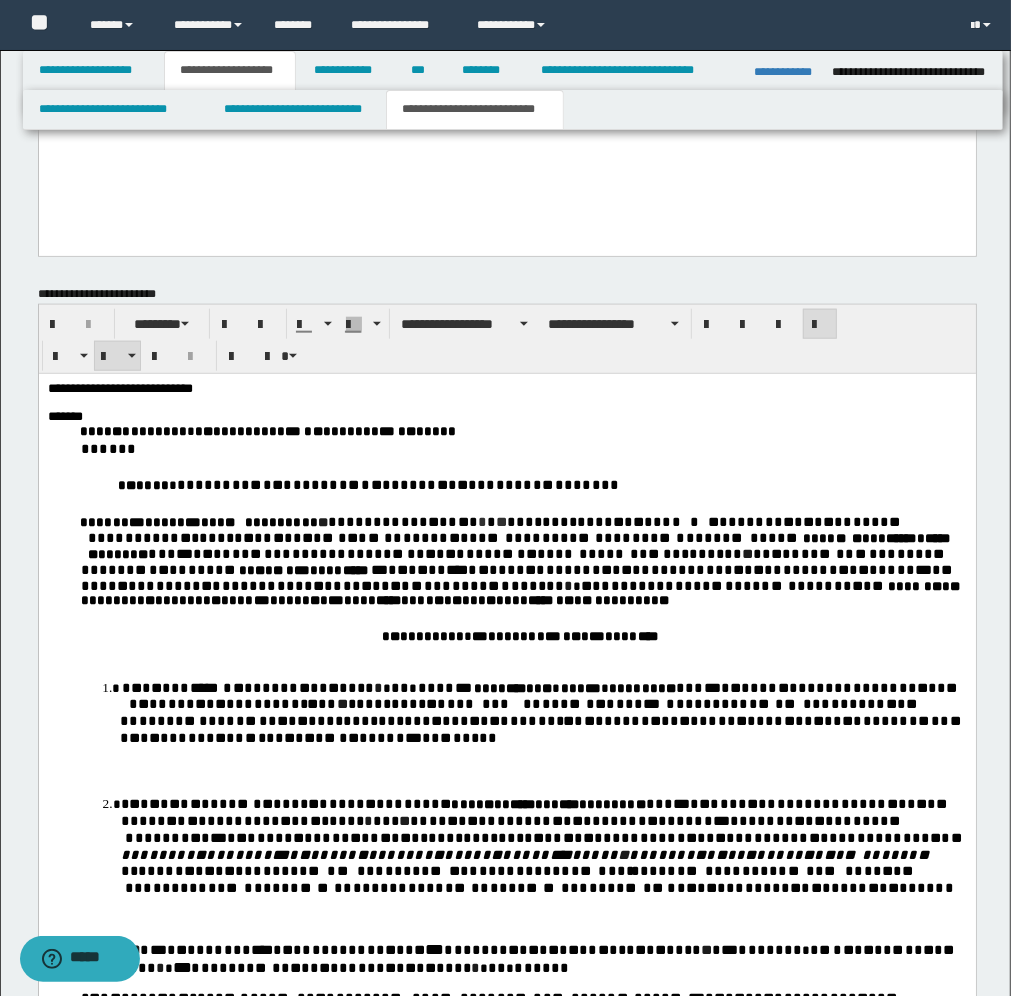 click on "*" at bounding box center (554, 704) 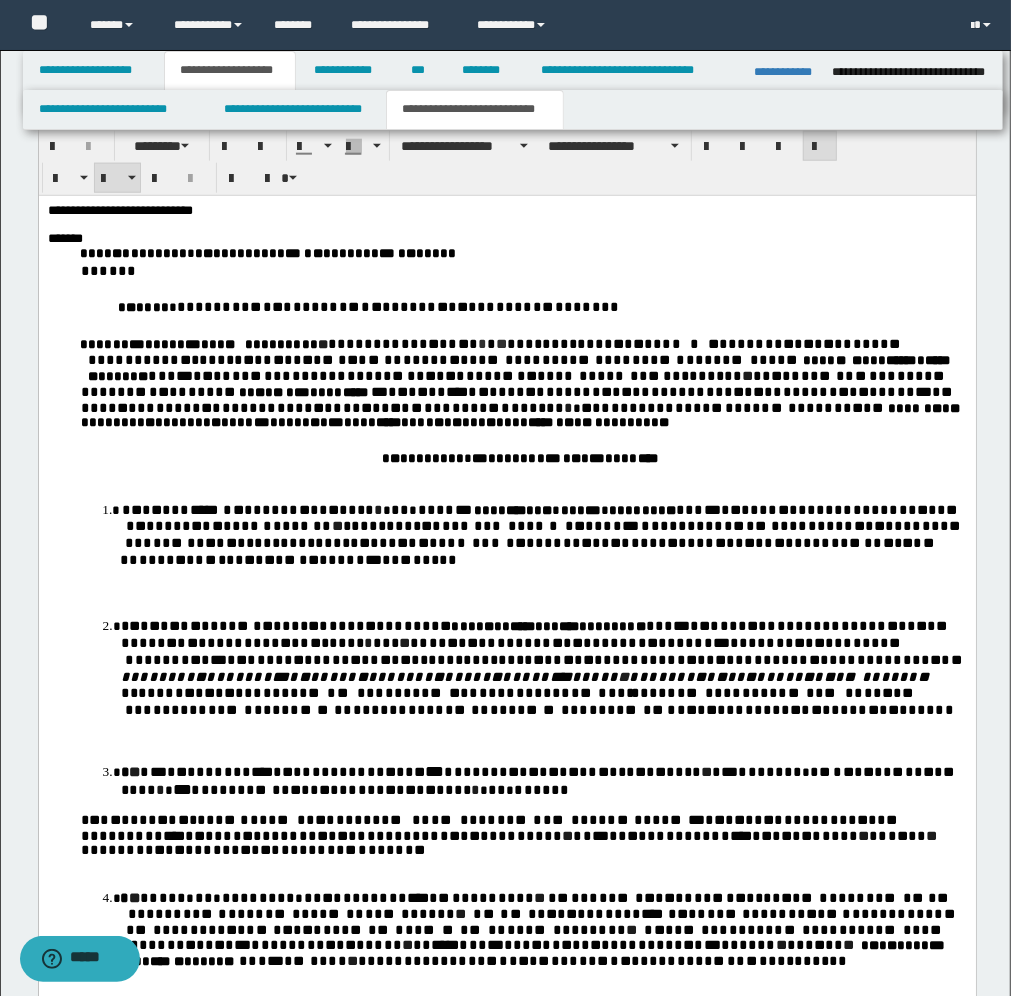 scroll, scrollTop: 1250, scrollLeft: 0, axis: vertical 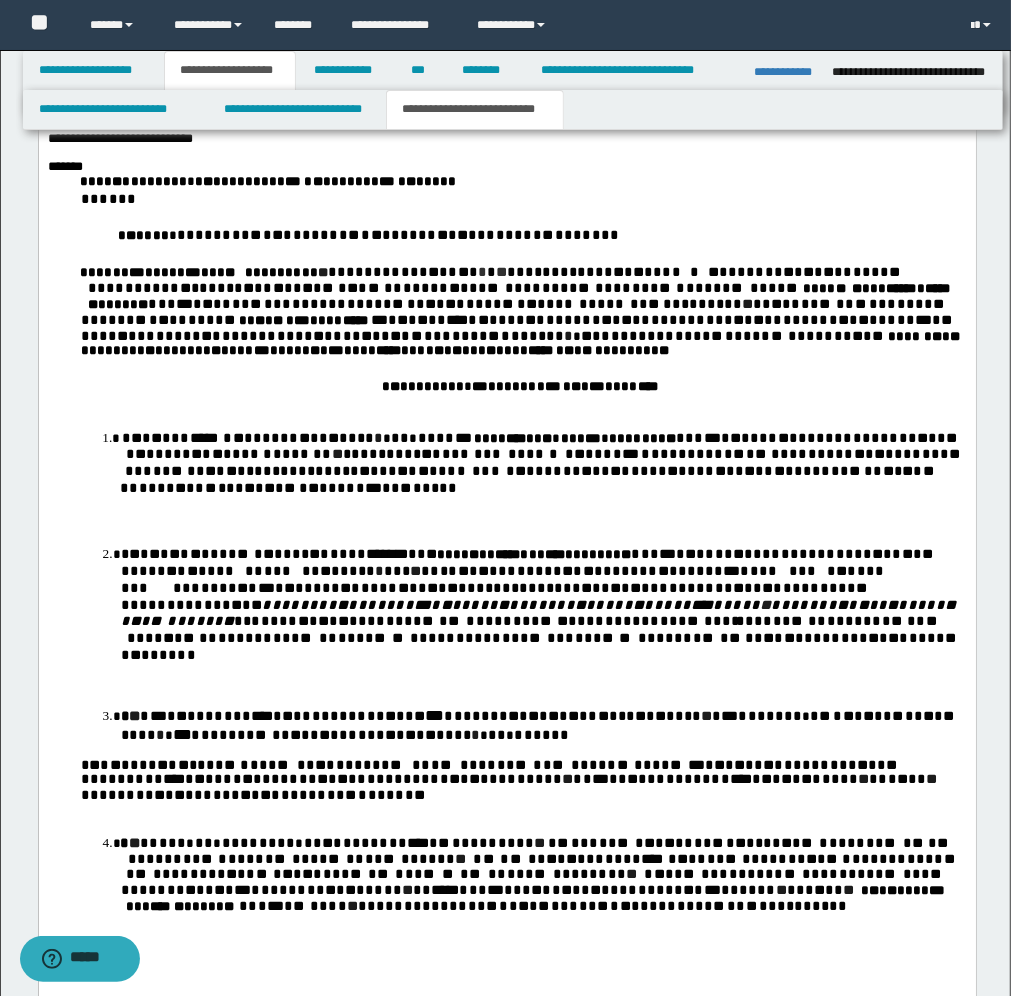 click on "*" at bounding box center [325, 588] 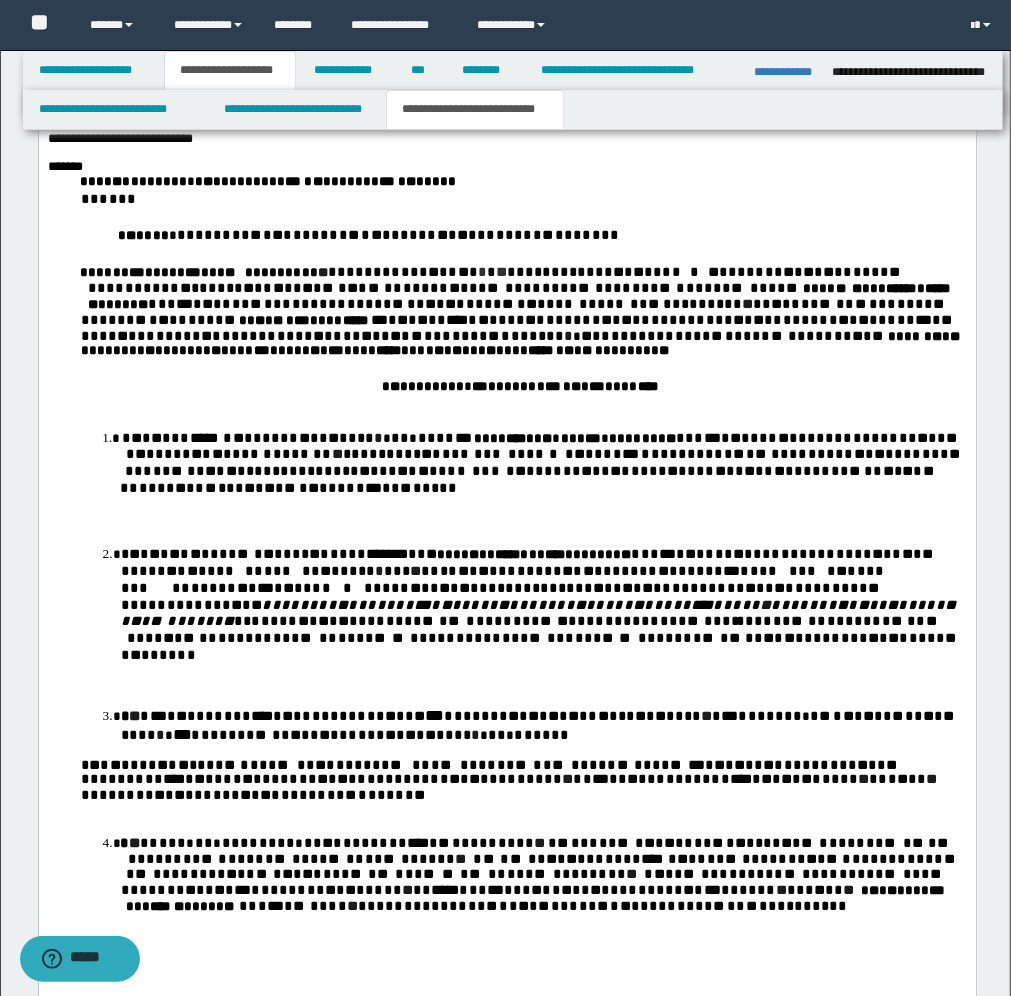 click on "**" at bounding box center [193, 605] 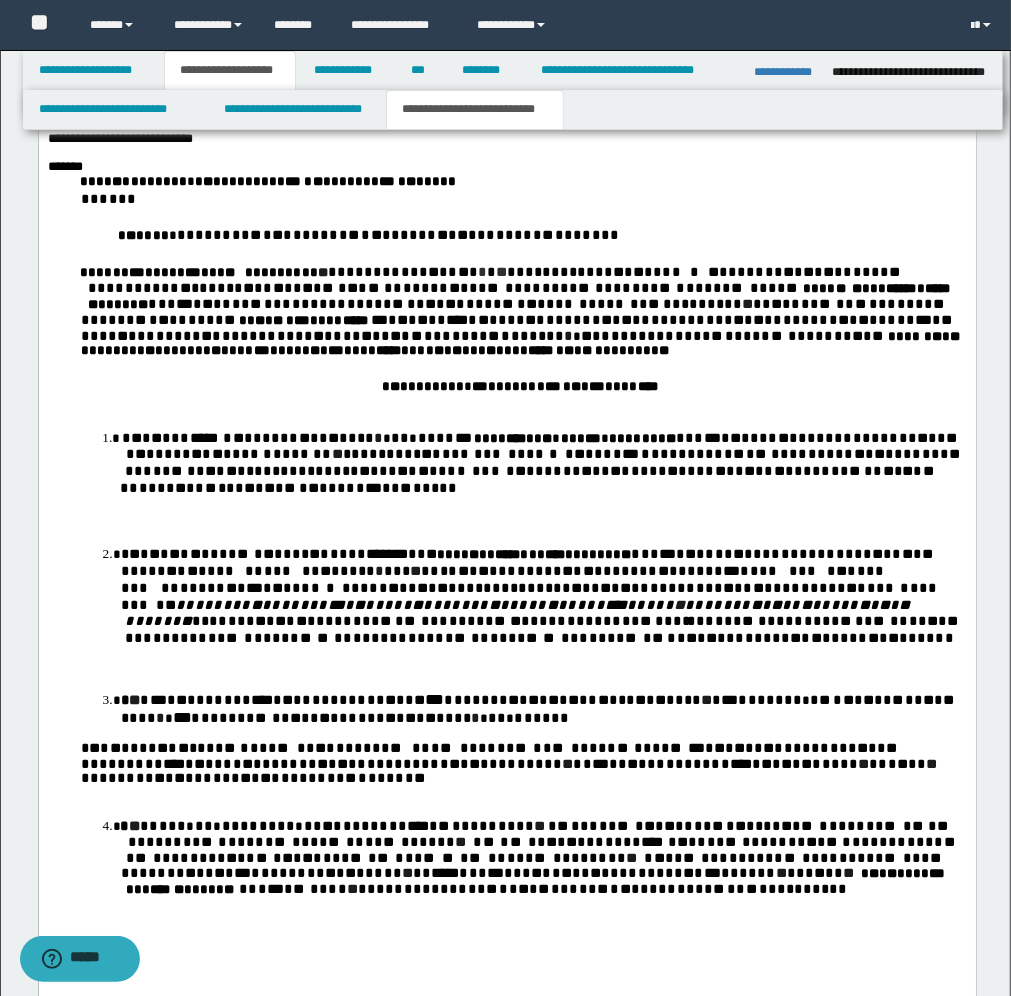 click on "**********" at bounding box center [528, 588] 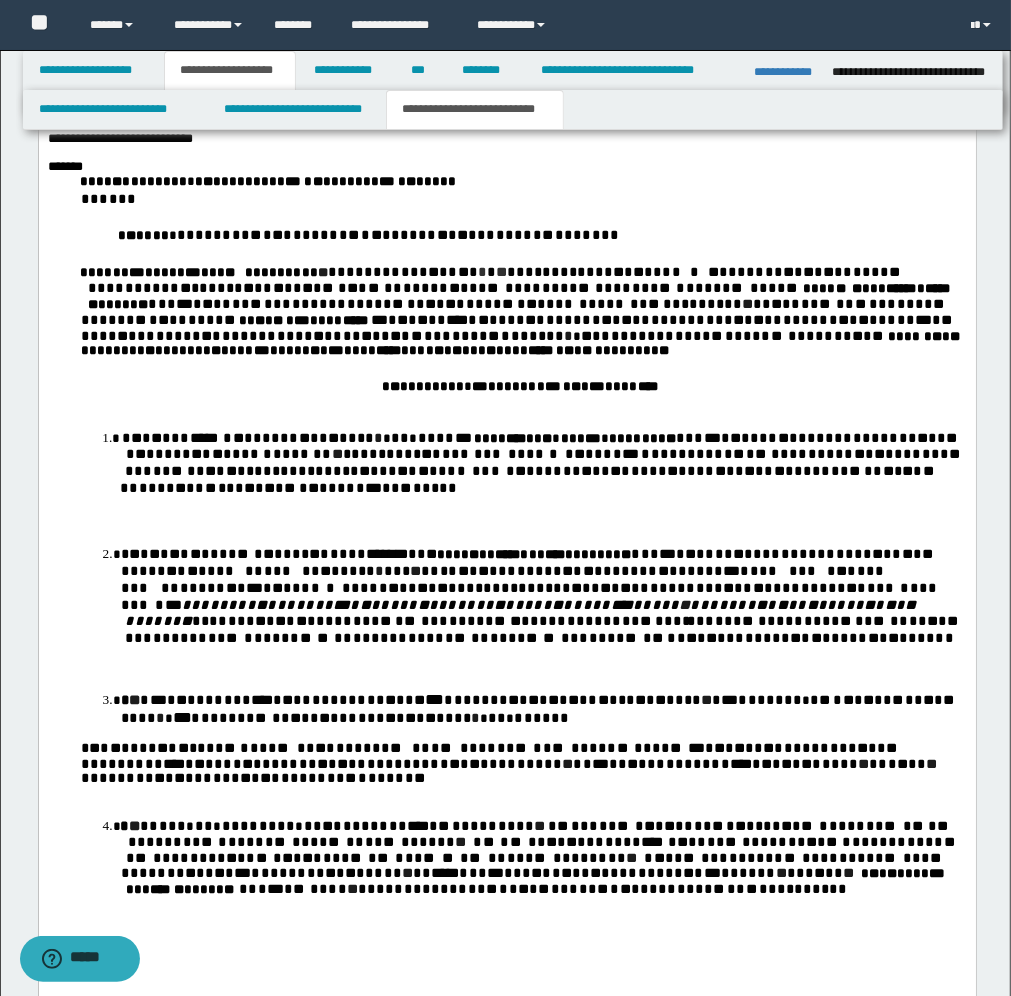 click on "*" at bounding box center (166, 621) 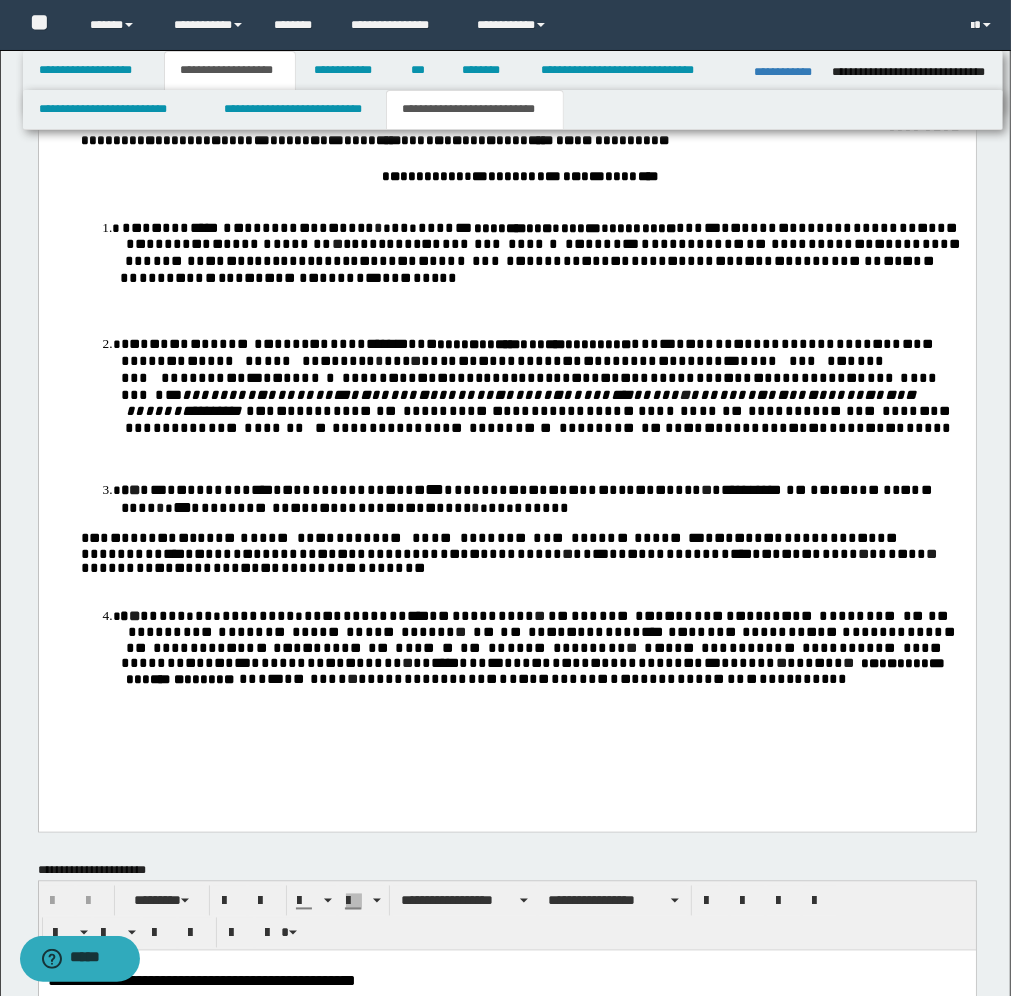 scroll, scrollTop: 1500, scrollLeft: 0, axis: vertical 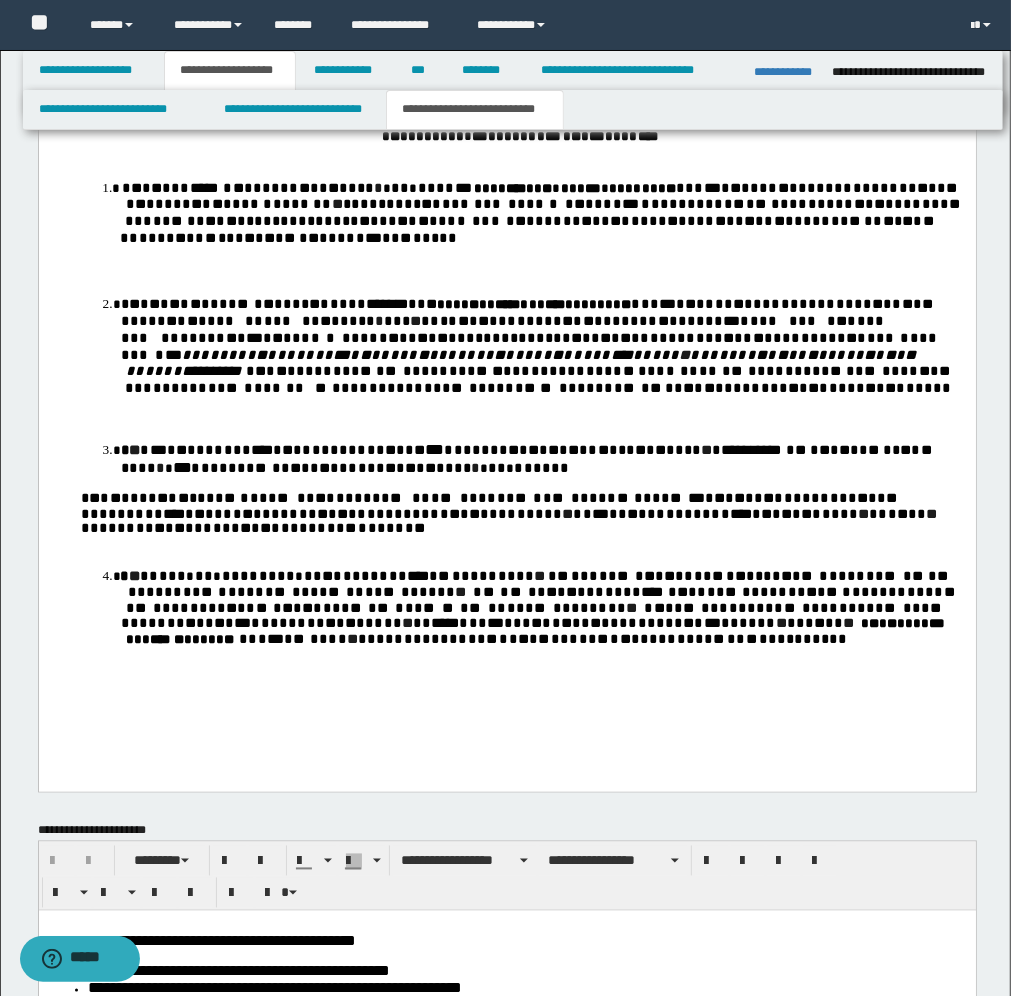 click on "*" at bounding box center (307, 578) 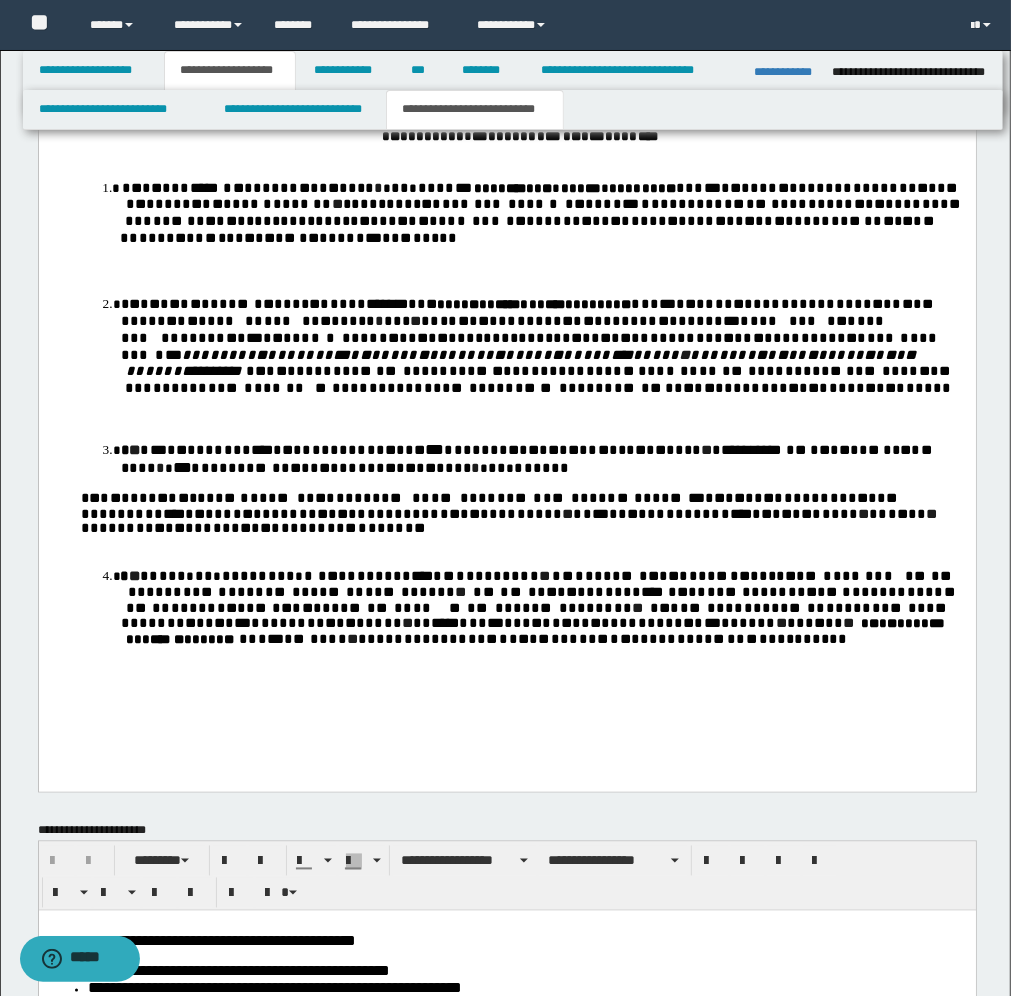 click on "* * * *   * * * * * * * * * *   * * * * * * * * * *   * * * * * * * * * * * * ** * * *** * * * * * * * * * * * * * * * *" at bounding box center (533, 618) 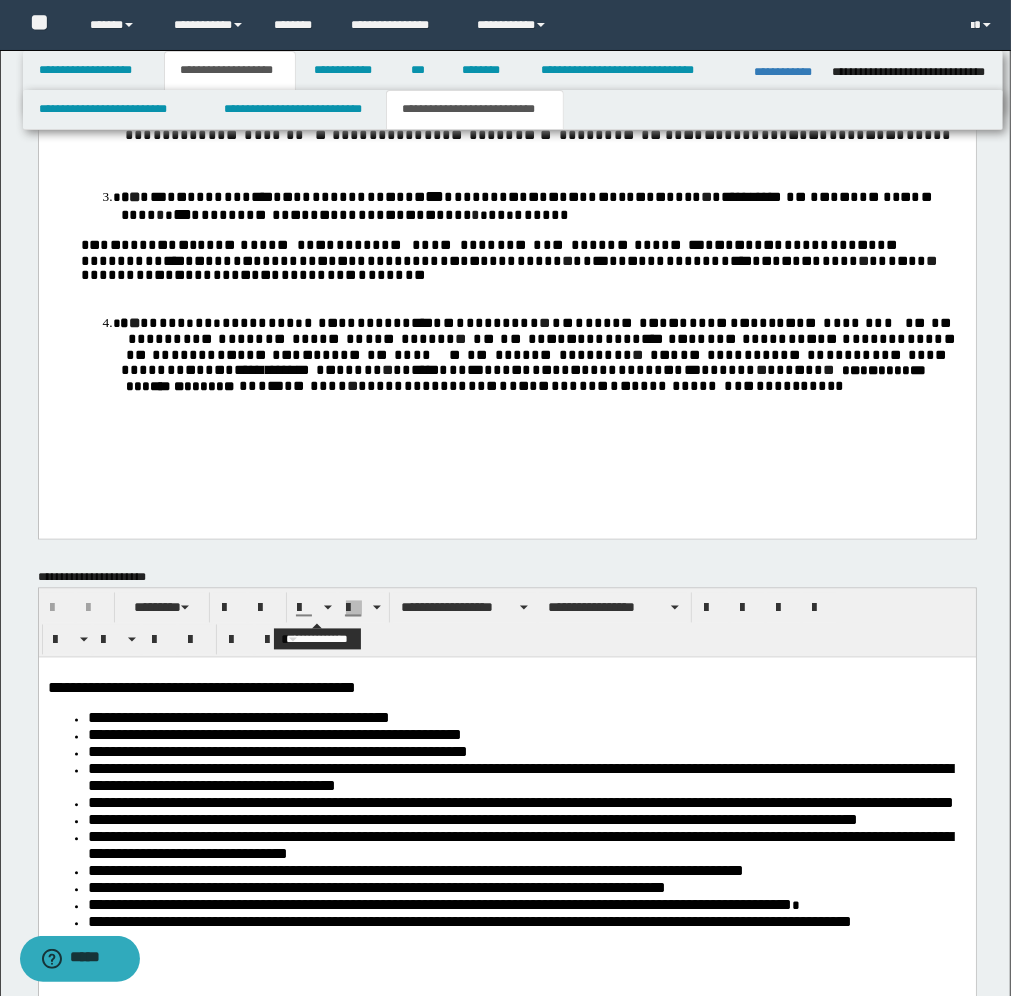 scroll, scrollTop: 1625, scrollLeft: 0, axis: vertical 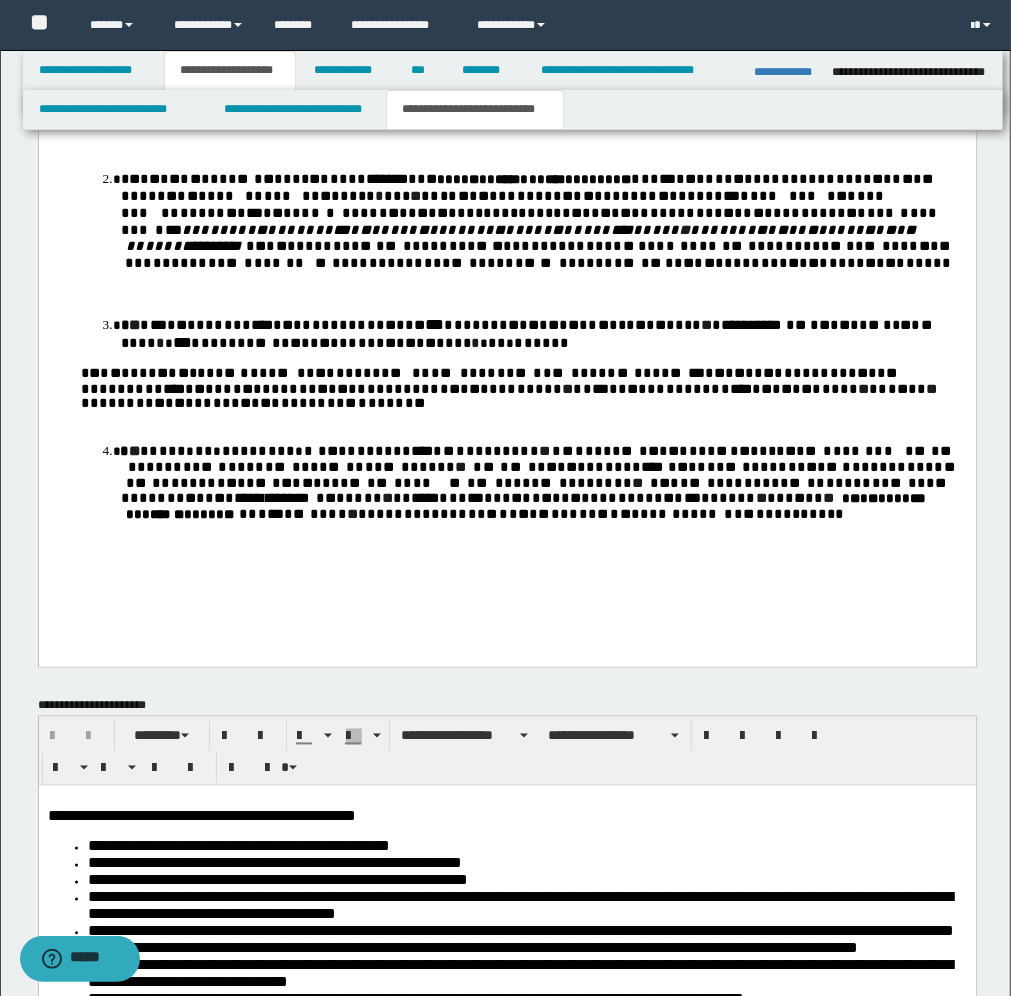 click on "**********" at bounding box center (540, 485) 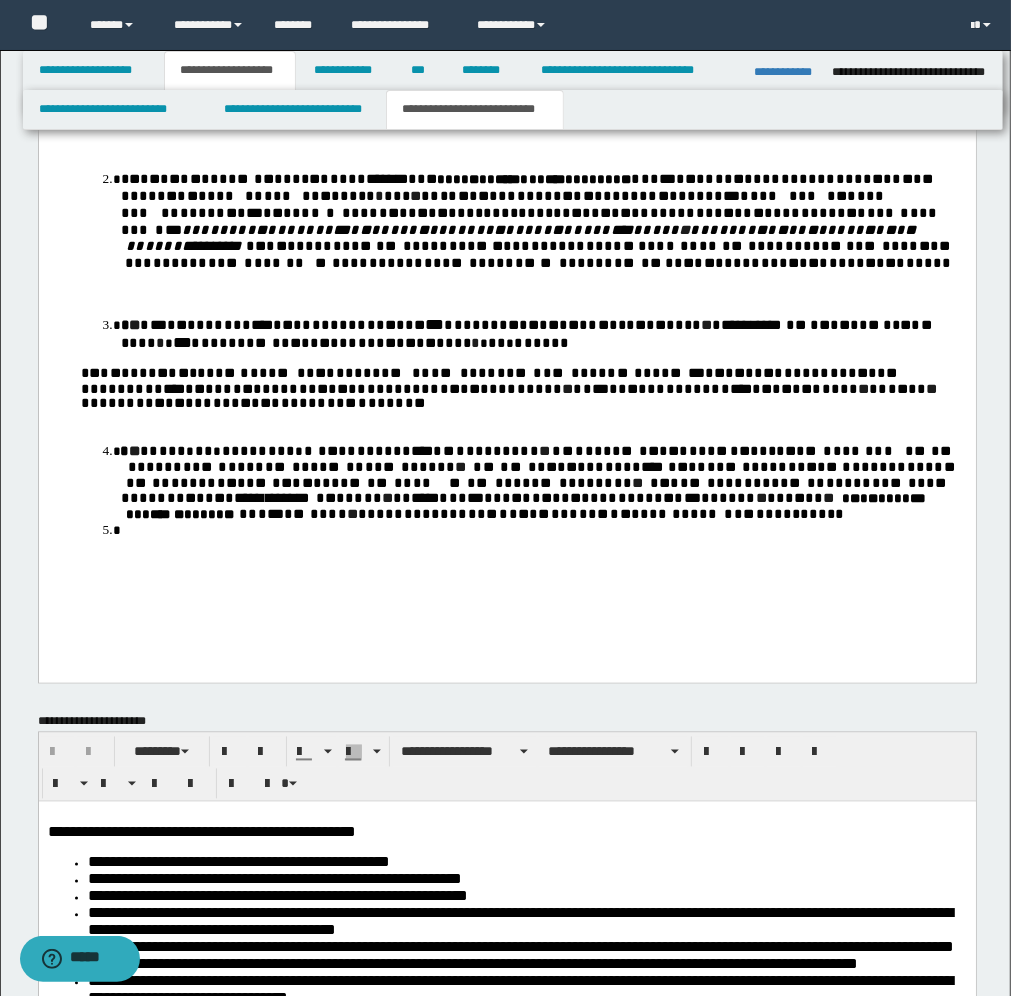 drag, startPoint x: 132, startPoint y: 549, endPoint x: 125, endPoint y: 536, distance: 14.764823 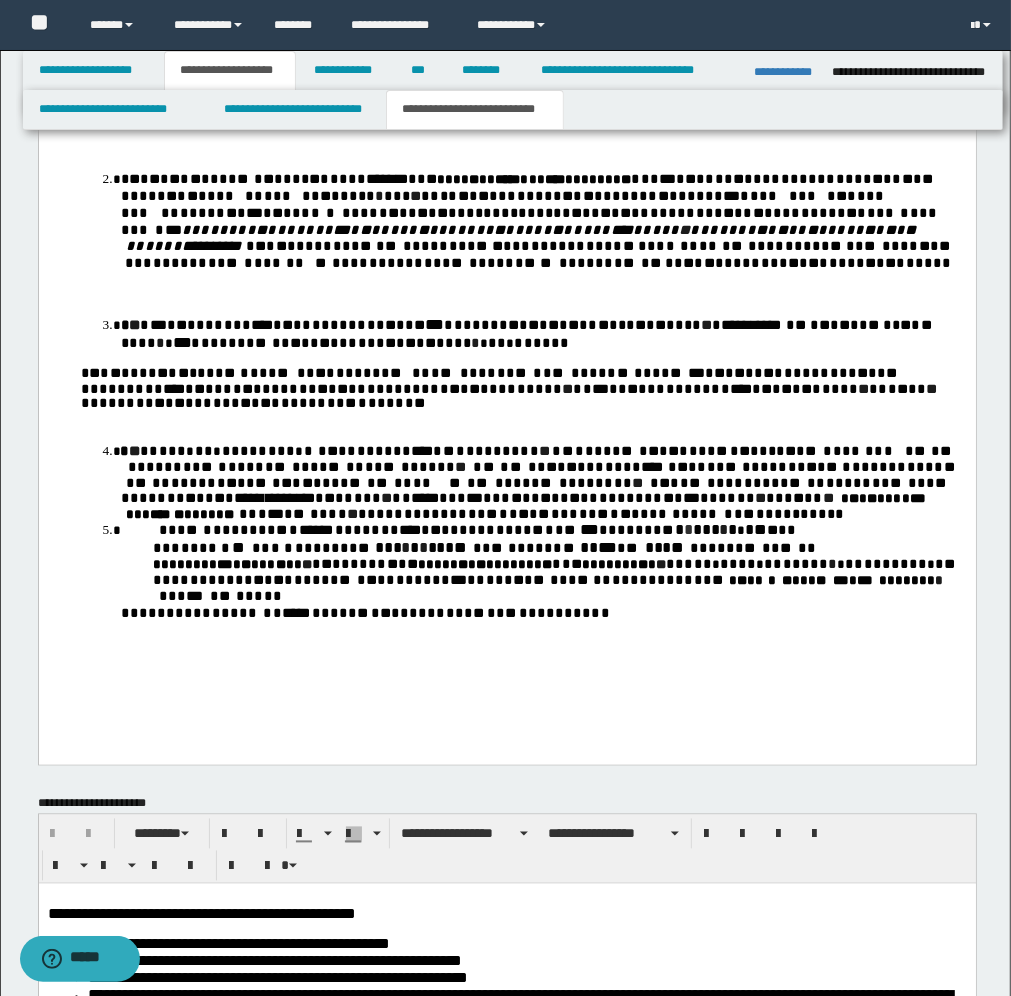 click on "*" at bounding box center (165, 550) 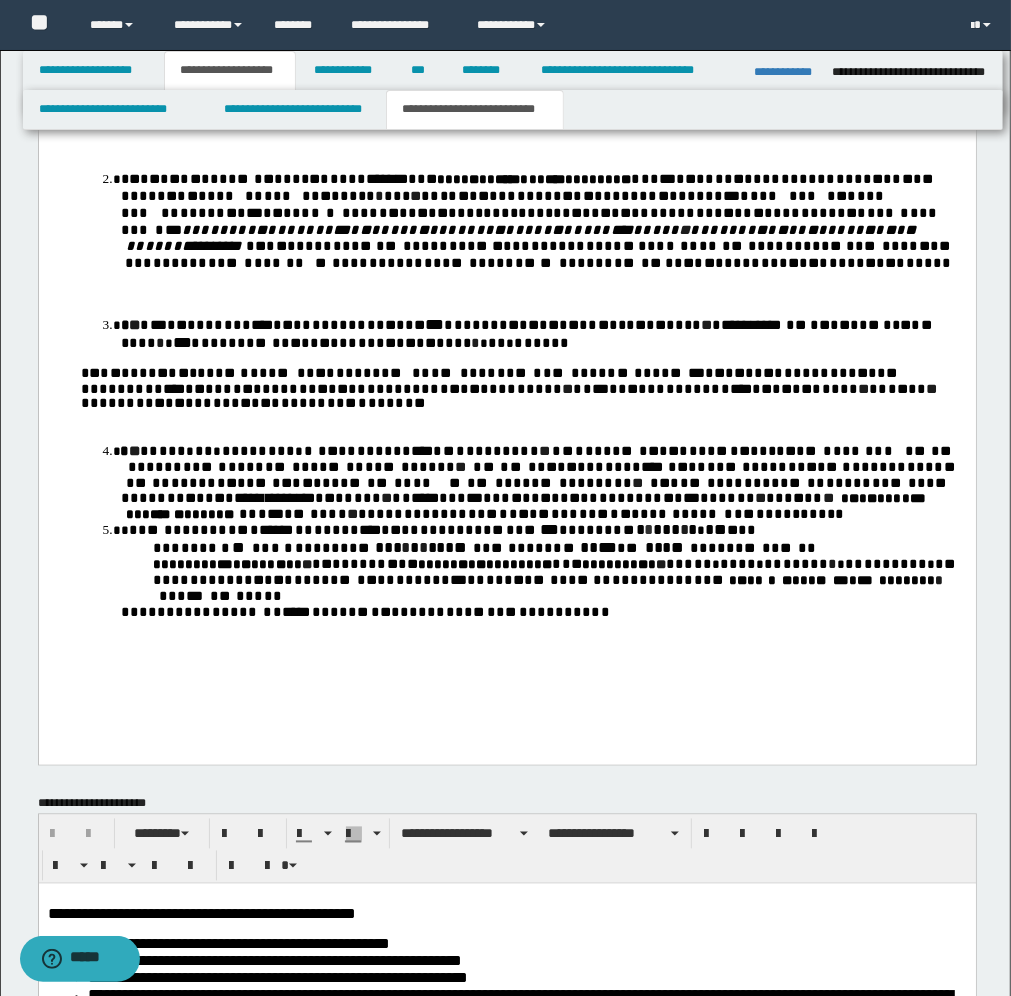 click on "*" at bounding box center (156, 550) 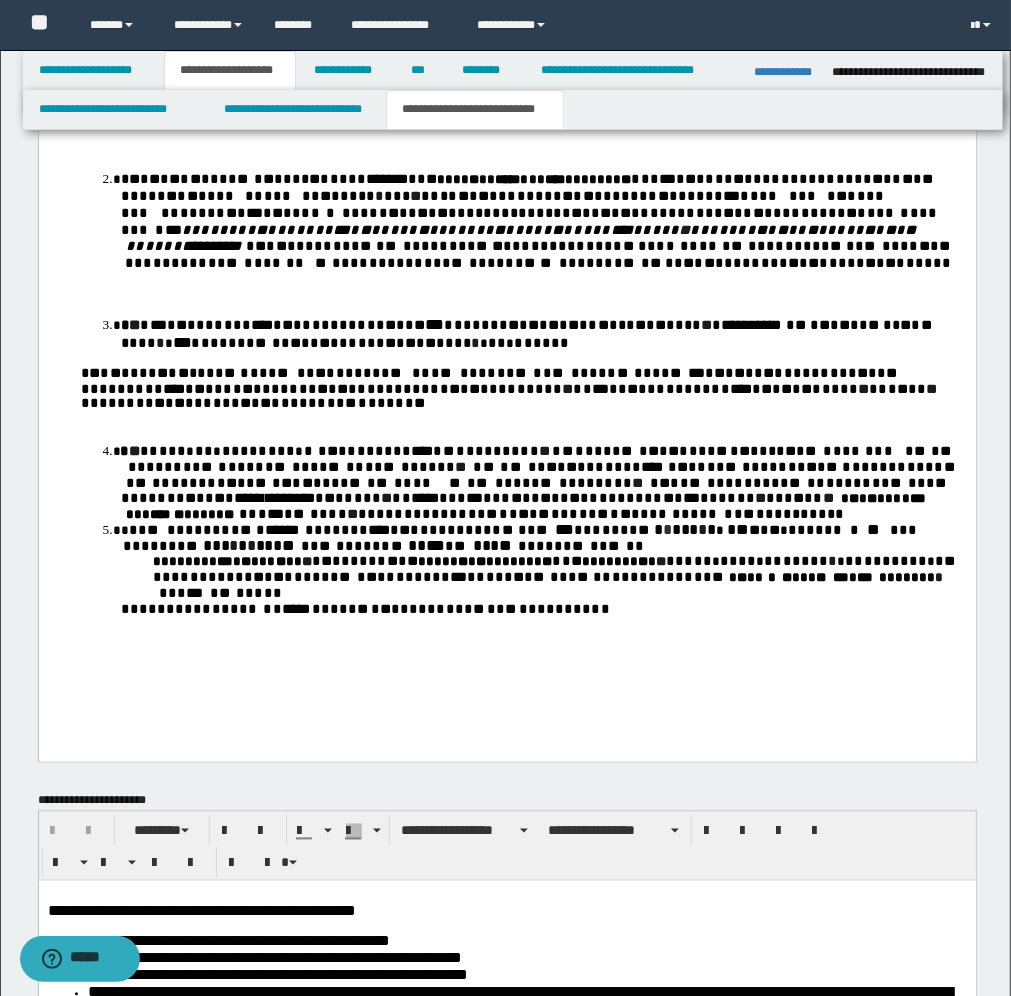 click on "*" at bounding box center [791, 532] 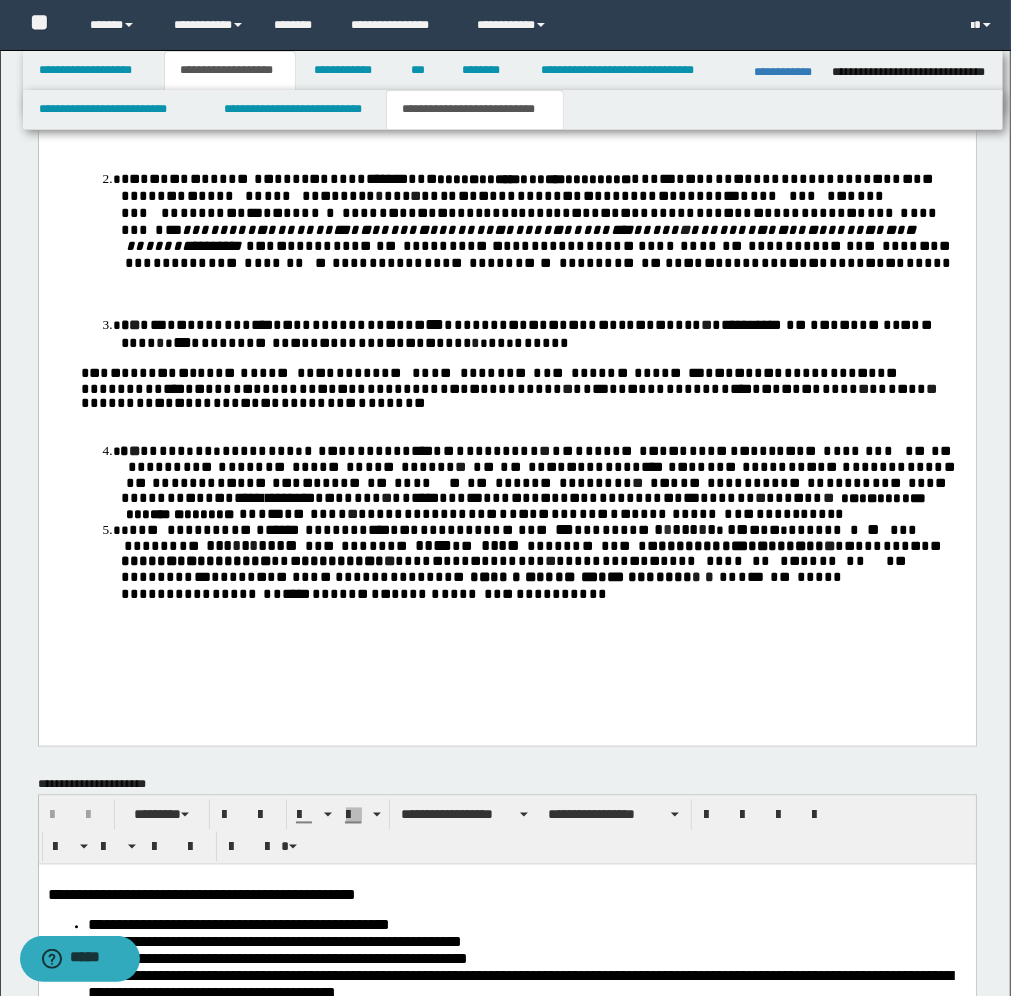 click on "**********" at bounding box center (506, 219) 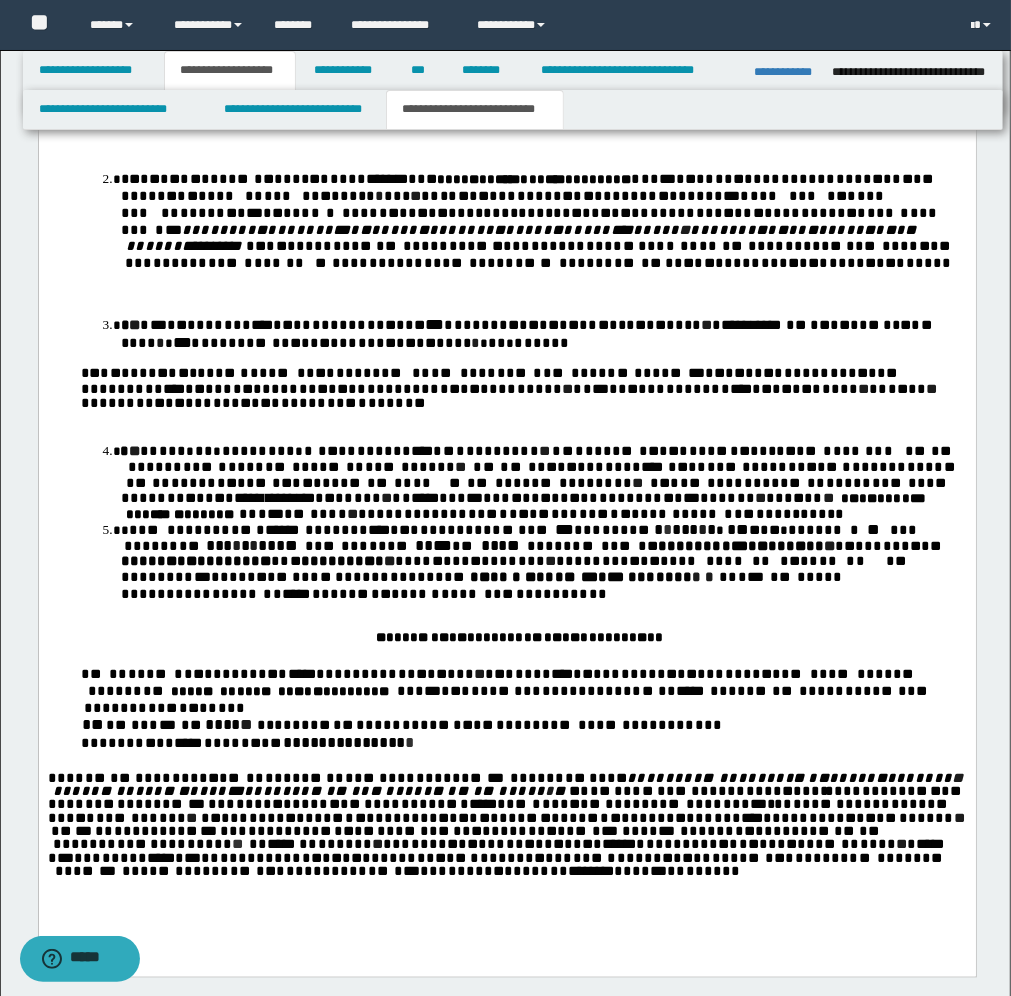 click on "**********" at bounding box center [506, 344] 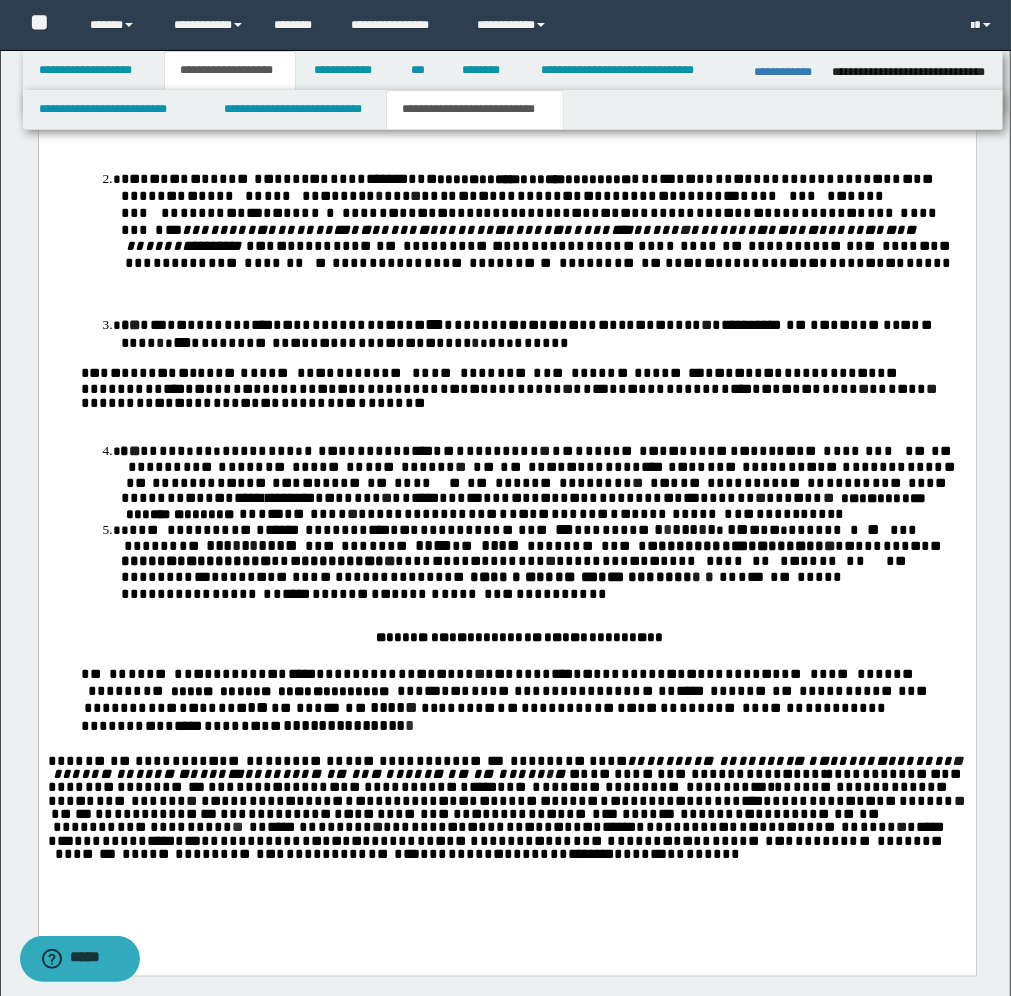 click on "**********" at bounding box center (506, 335) 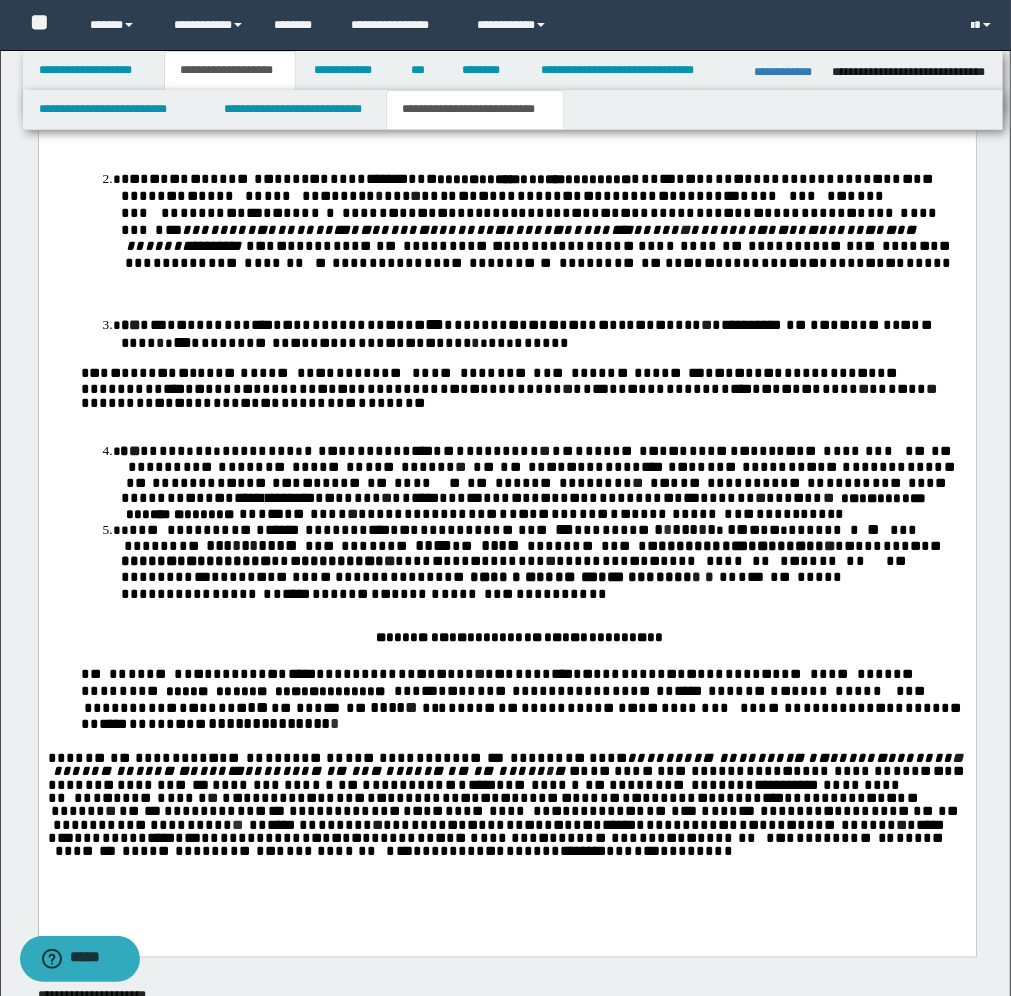 click on "**********" at bounding box center [506, 807] 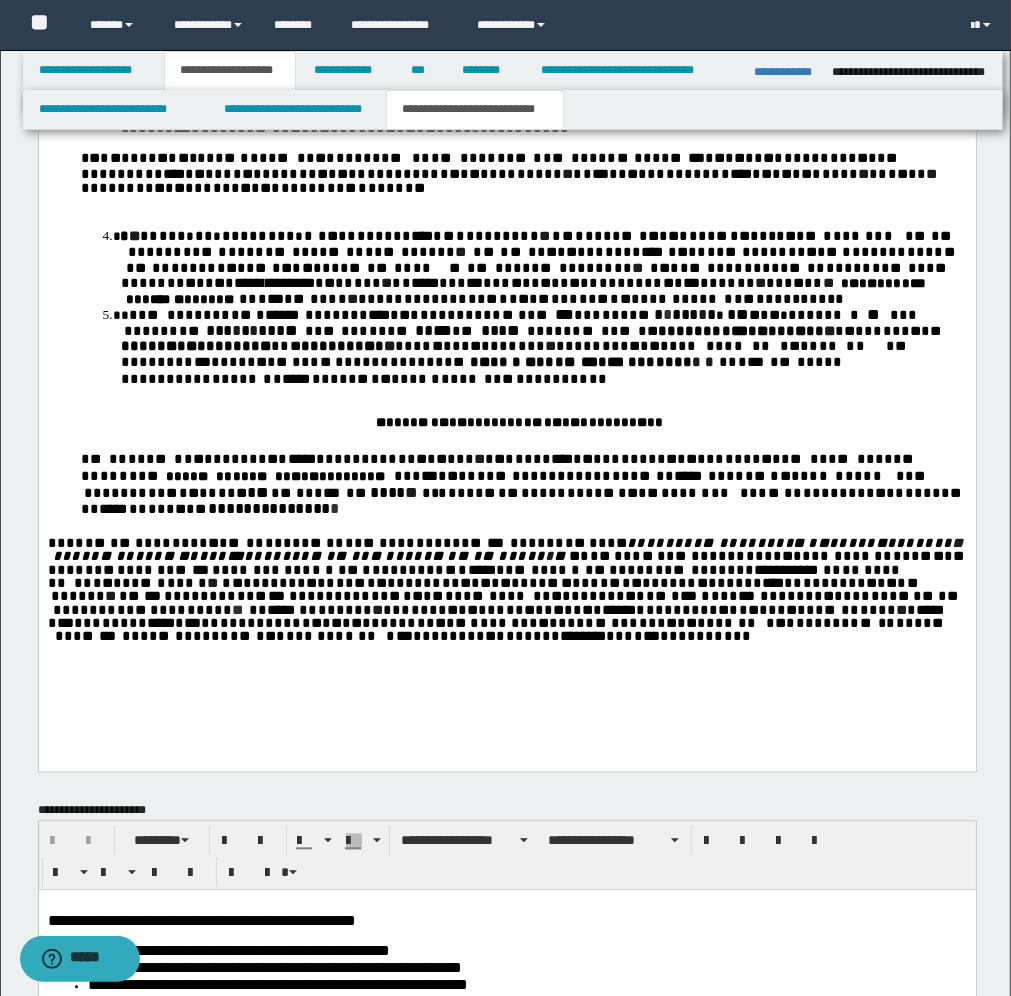 scroll, scrollTop: 1875, scrollLeft: 0, axis: vertical 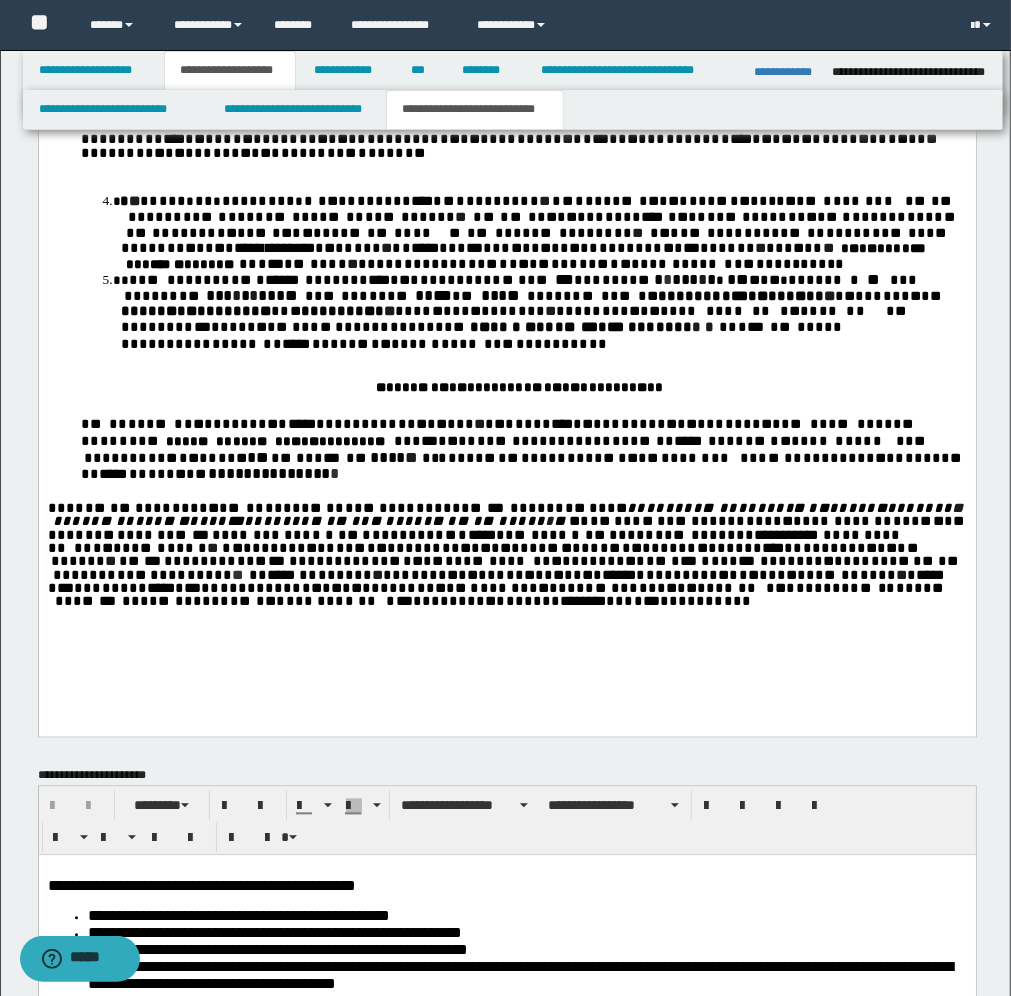 click on "**********" at bounding box center (506, 97) 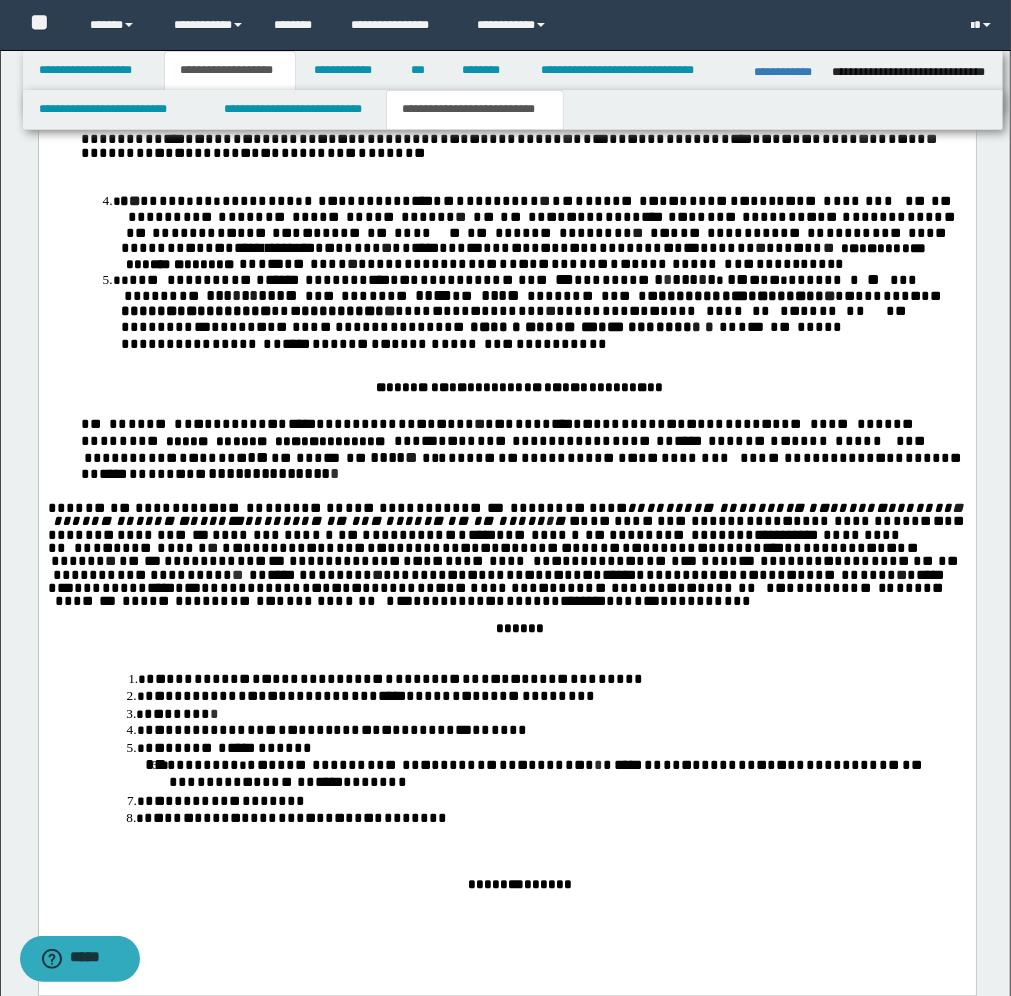 click on "* *   * * ** * * * * *   * * * * * * * * * * * * * *   * ** * * * * *   ** * * * * * * * * *   * * * * * * * * * *   * * * * * * * * * * * * * * * * * * * * * * * **** * * * * * * * * ** * *   * * * * * * * * * *   * * * * * * * *   * * * * * * * * * * * *   * * * * * * * * * * * * * * * * * * * *** * * ** * * * *   * ** * *   * ****   ** * * * * * * * * * * * * * *   * * *** *   * ** * * *** *   ** * * * * * * * *   * * * * * * * * * * *     ****   * * * * * * * * * * * * * * * * * * * * * * * * * * *   * * * * * * * * * * * * * * *   ** **** * * * * * * * * * * * * * * * * *     * * * ** * * * *   * * * * * * * * * * * * * ** * ** * * * * * * * * * * * *" at bounding box center (506, 750) 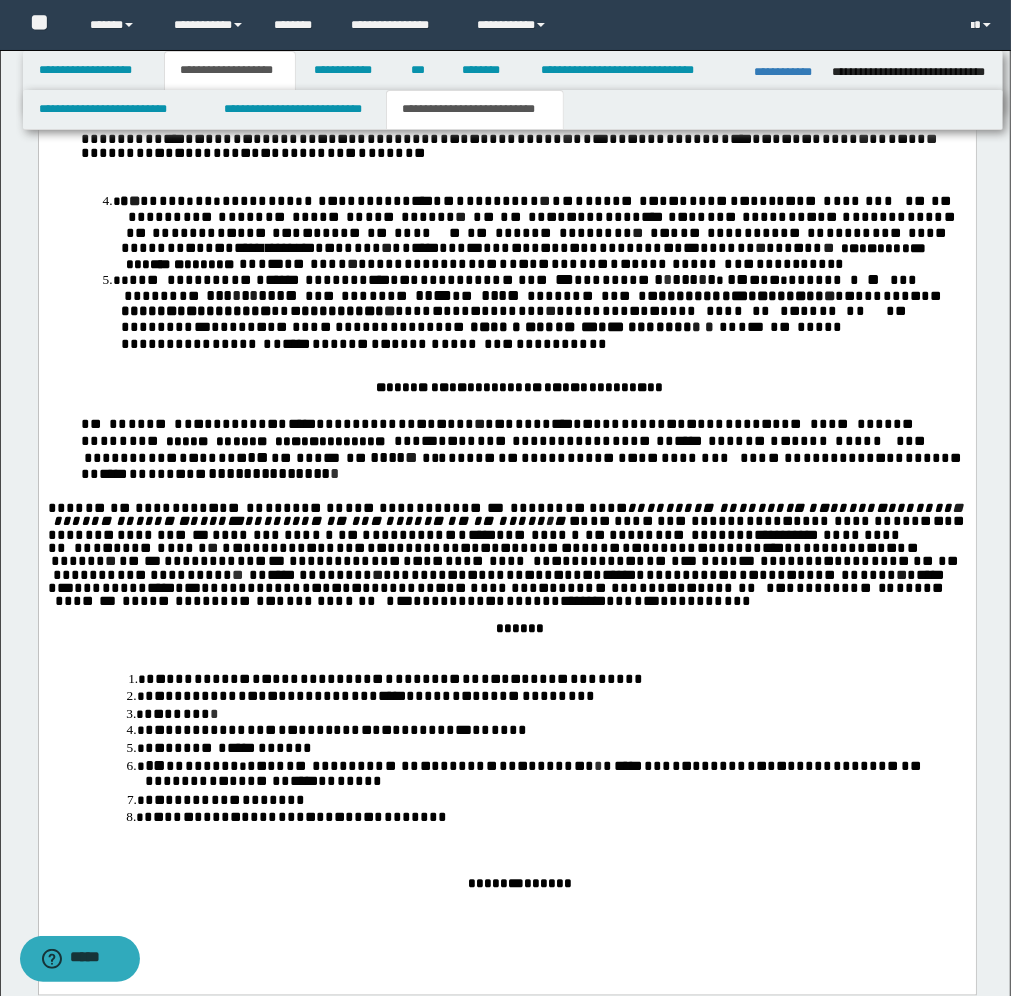 drag, startPoint x: 317, startPoint y: 691, endPoint x: 267, endPoint y: 691, distance: 50 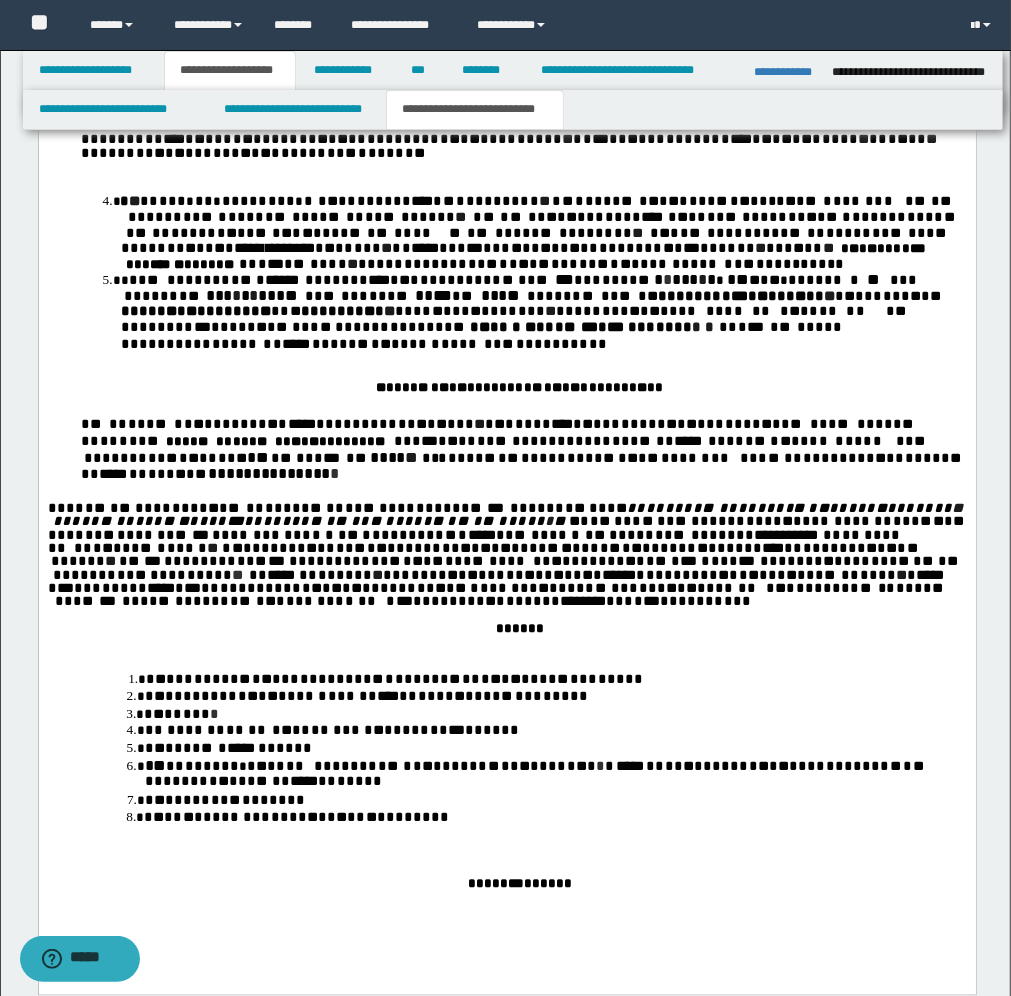click on "* * * * * * ** * * * * * *" at bounding box center [519, 886] 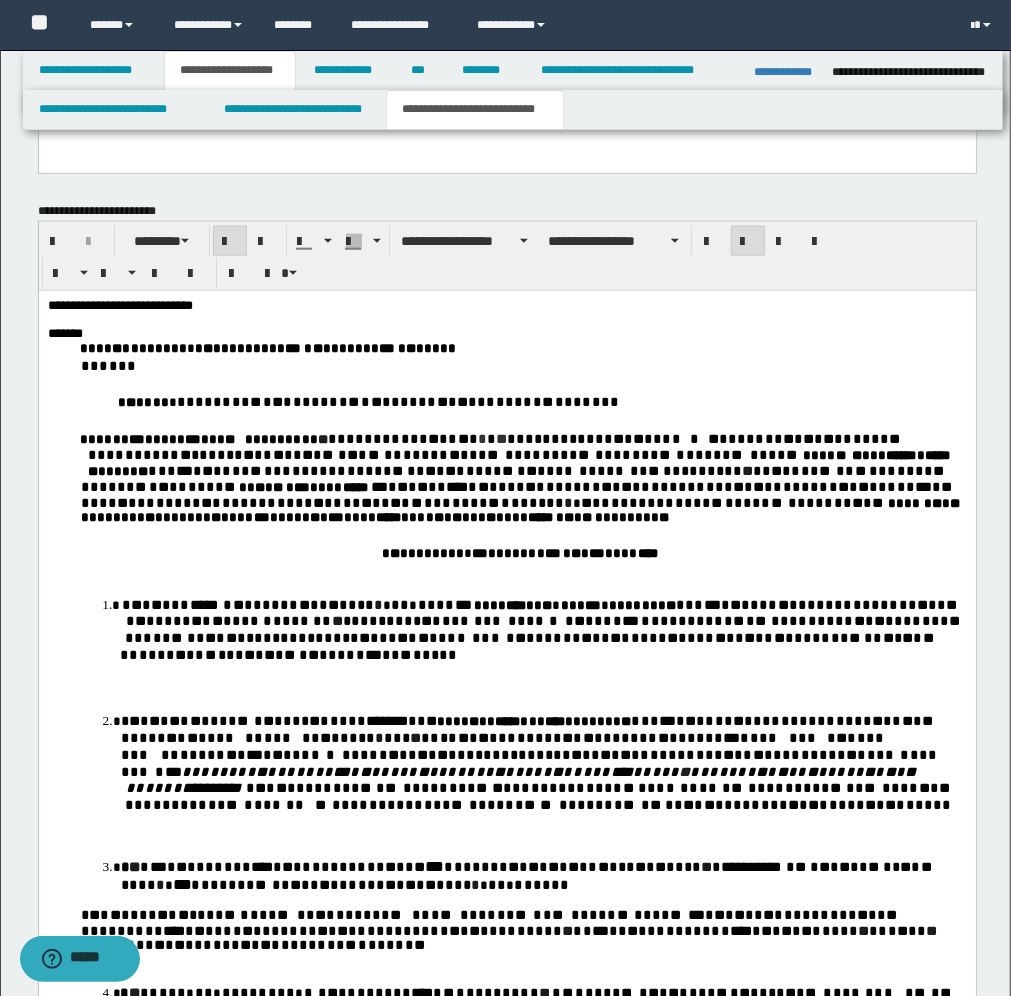 scroll, scrollTop: 1000, scrollLeft: 0, axis: vertical 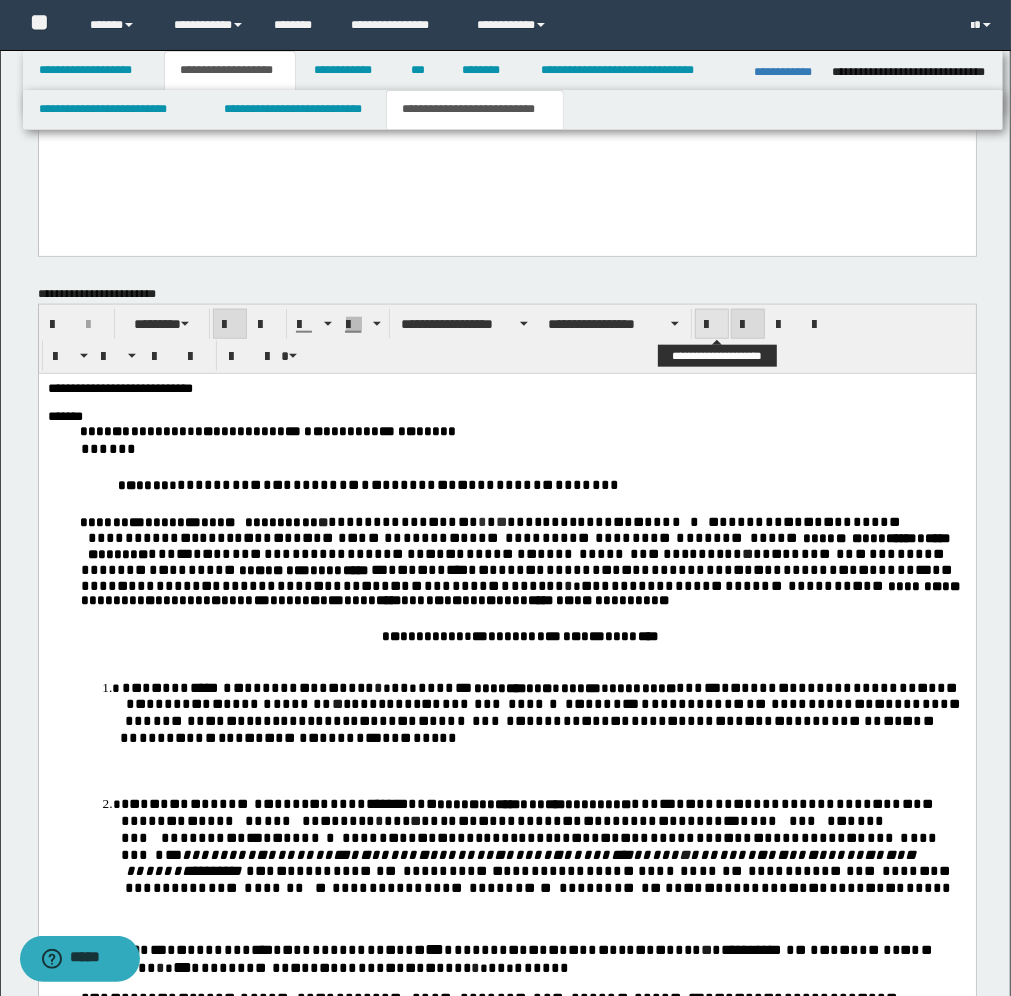 click at bounding box center (712, 325) 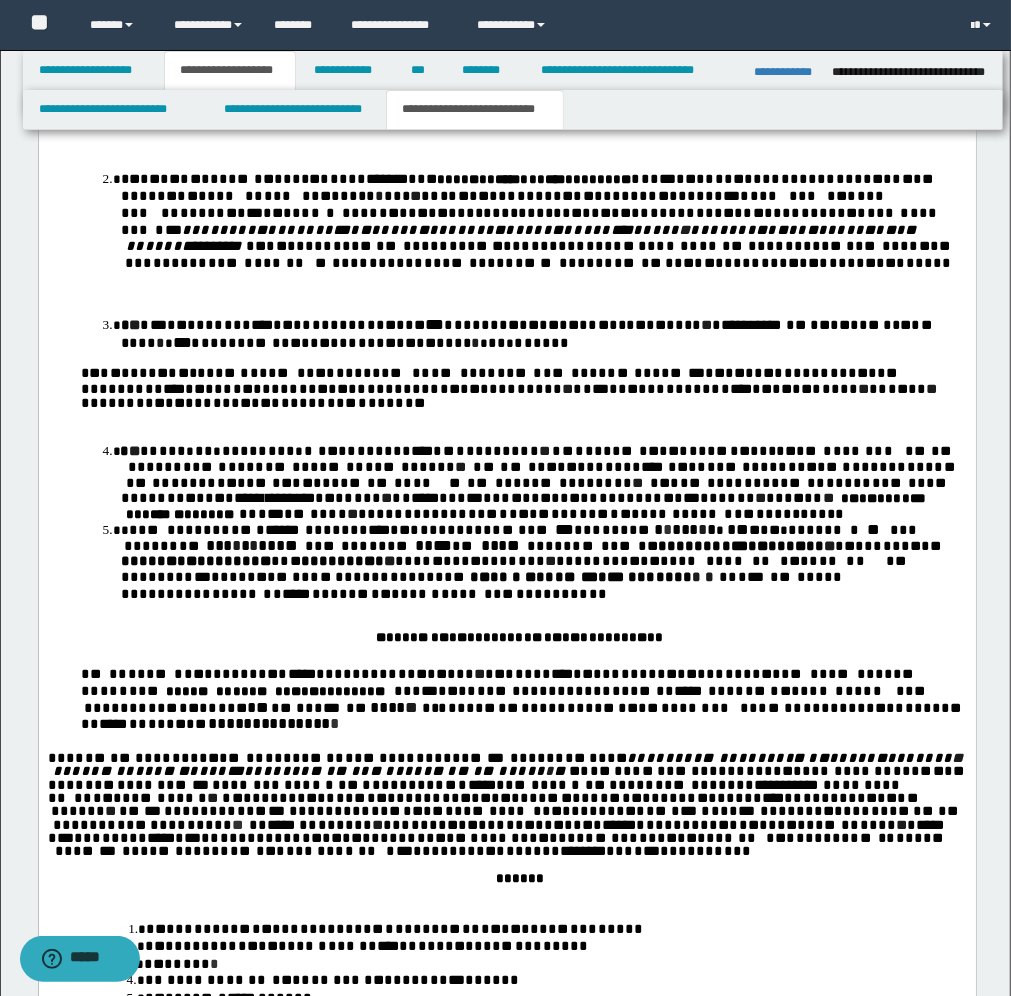 scroll, scrollTop: 2375, scrollLeft: 0, axis: vertical 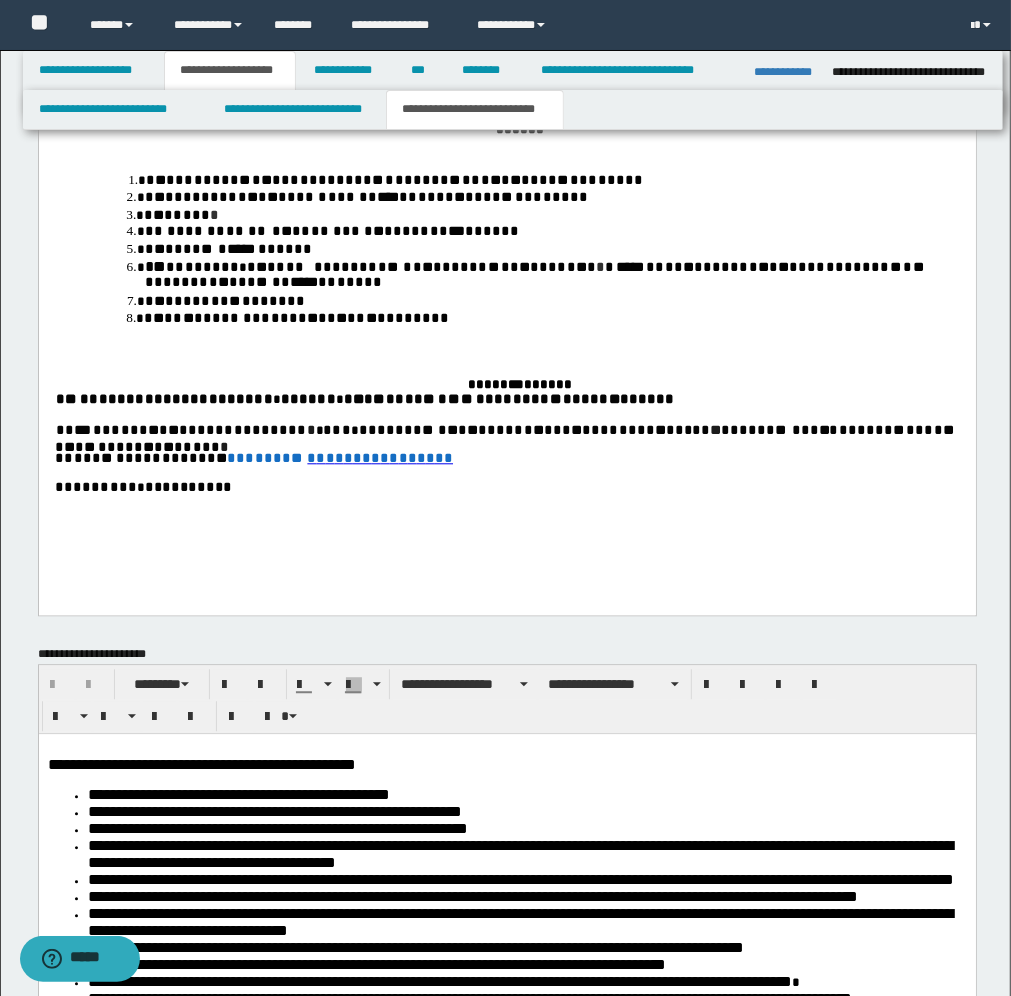 click on "* * * * * * ** * * * * * *" at bounding box center (519, 386) 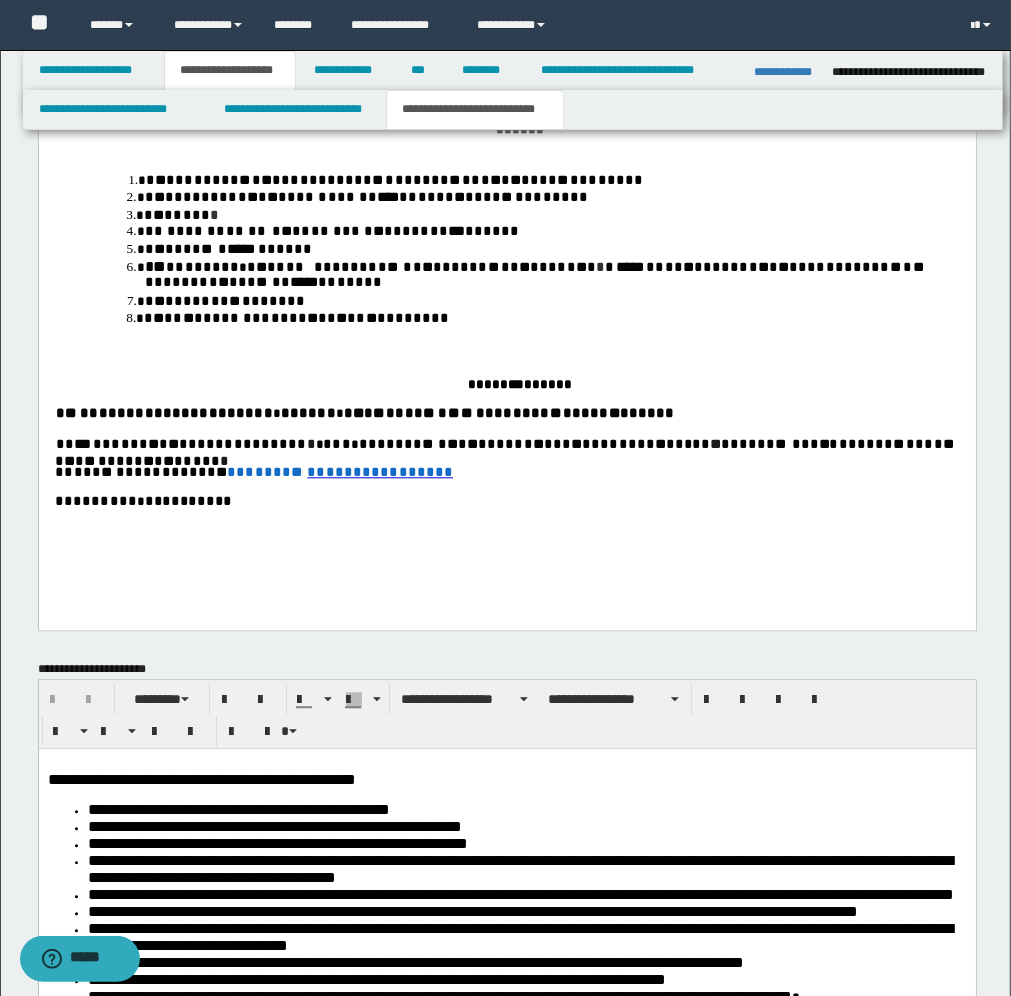 click on "*" at bounding box center (177, 462) 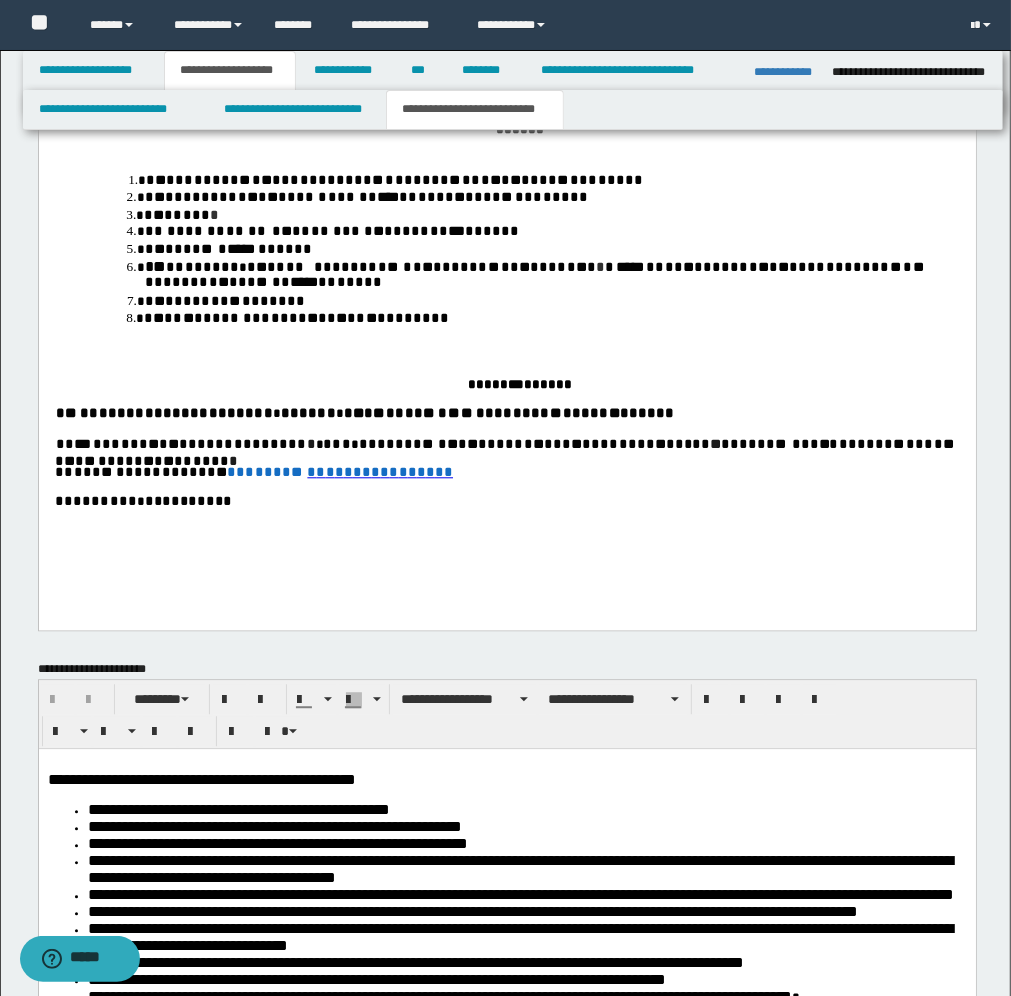 drag, startPoint x: 76, startPoint y: 509, endPoint x: 83, endPoint y: 496, distance: 14.764823 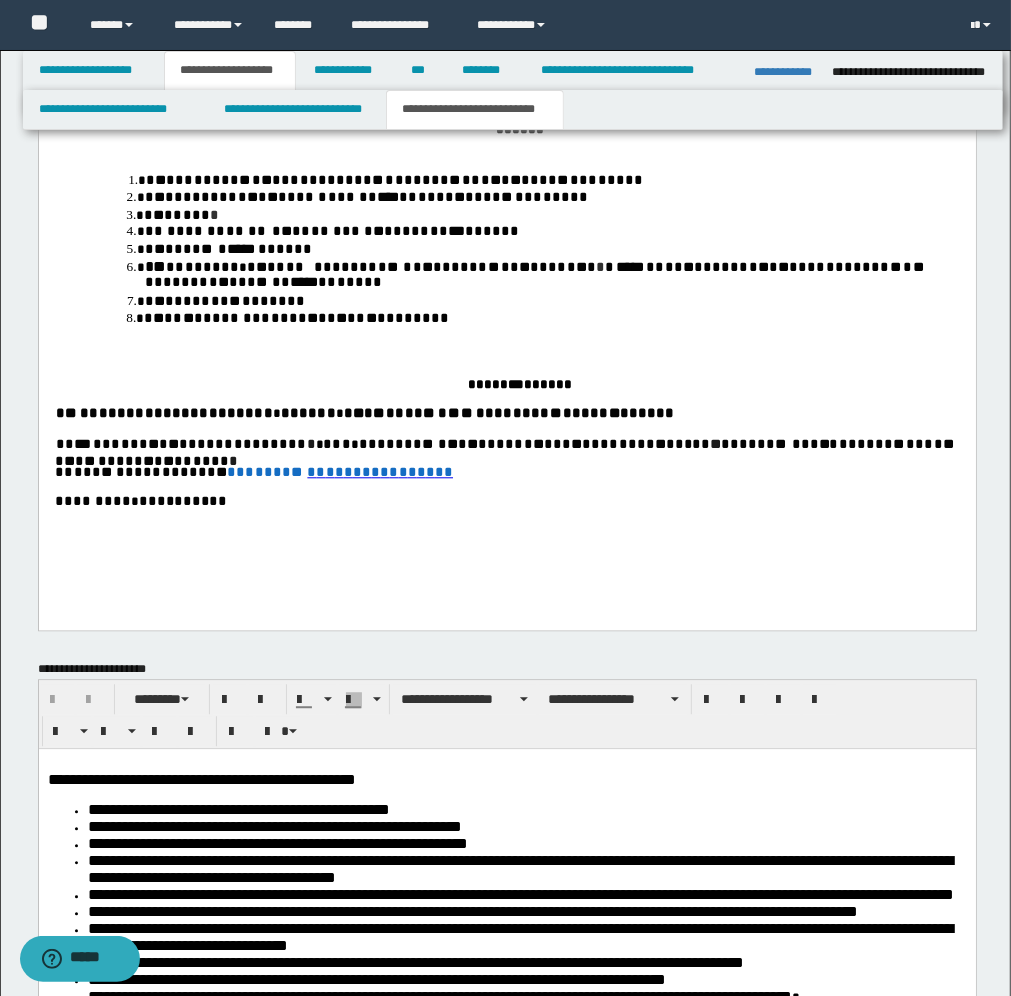click on "******** *   * * * ** * * * * *" at bounding box center [509, 503] 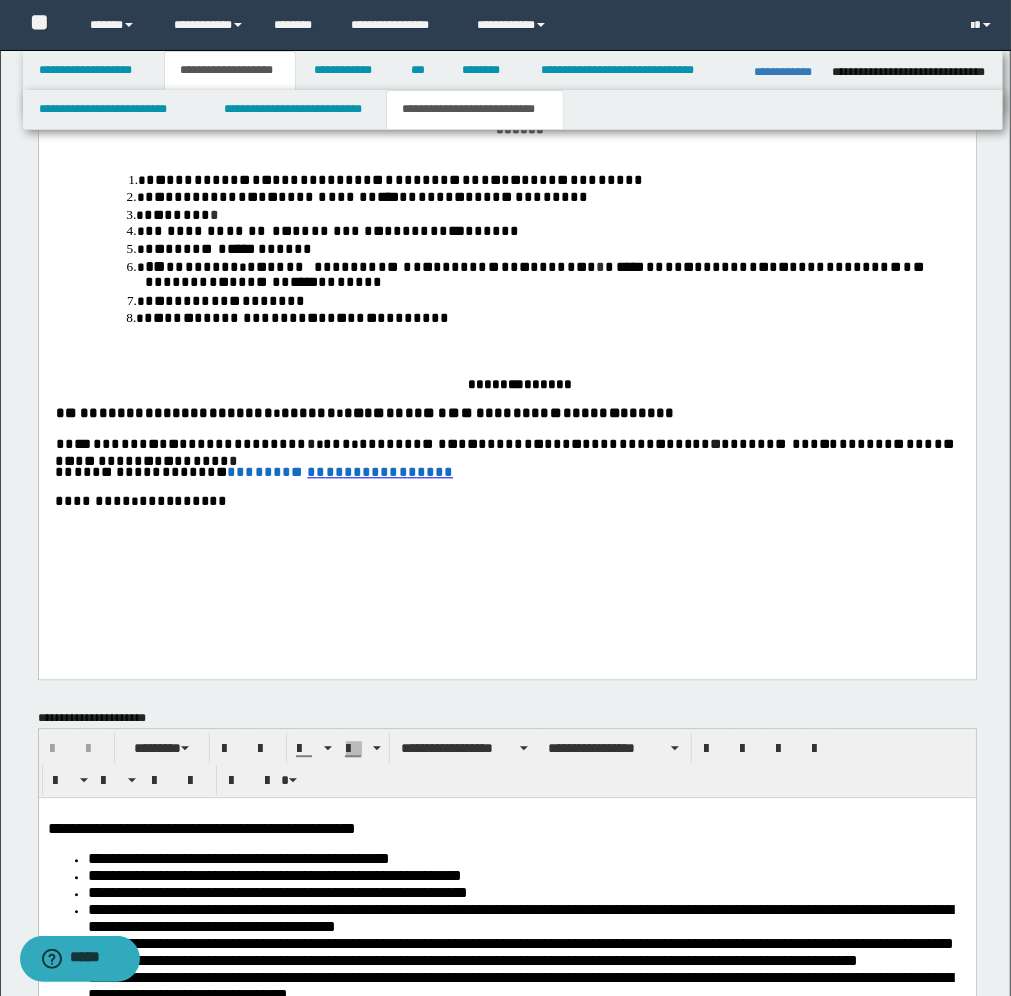 click on "**********" at bounding box center (506, -186) 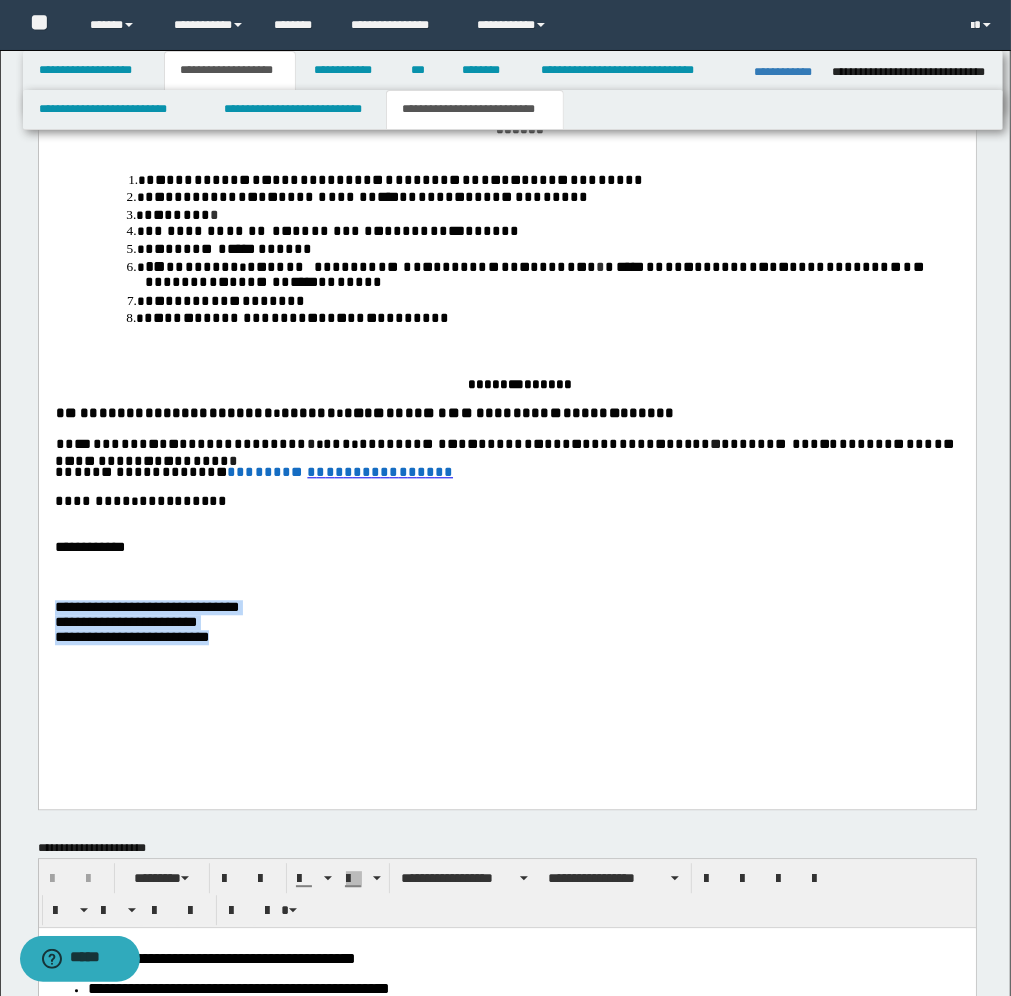 drag, startPoint x: 251, startPoint y: 654, endPoint x: 68, endPoint y: 614, distance: 187.32059 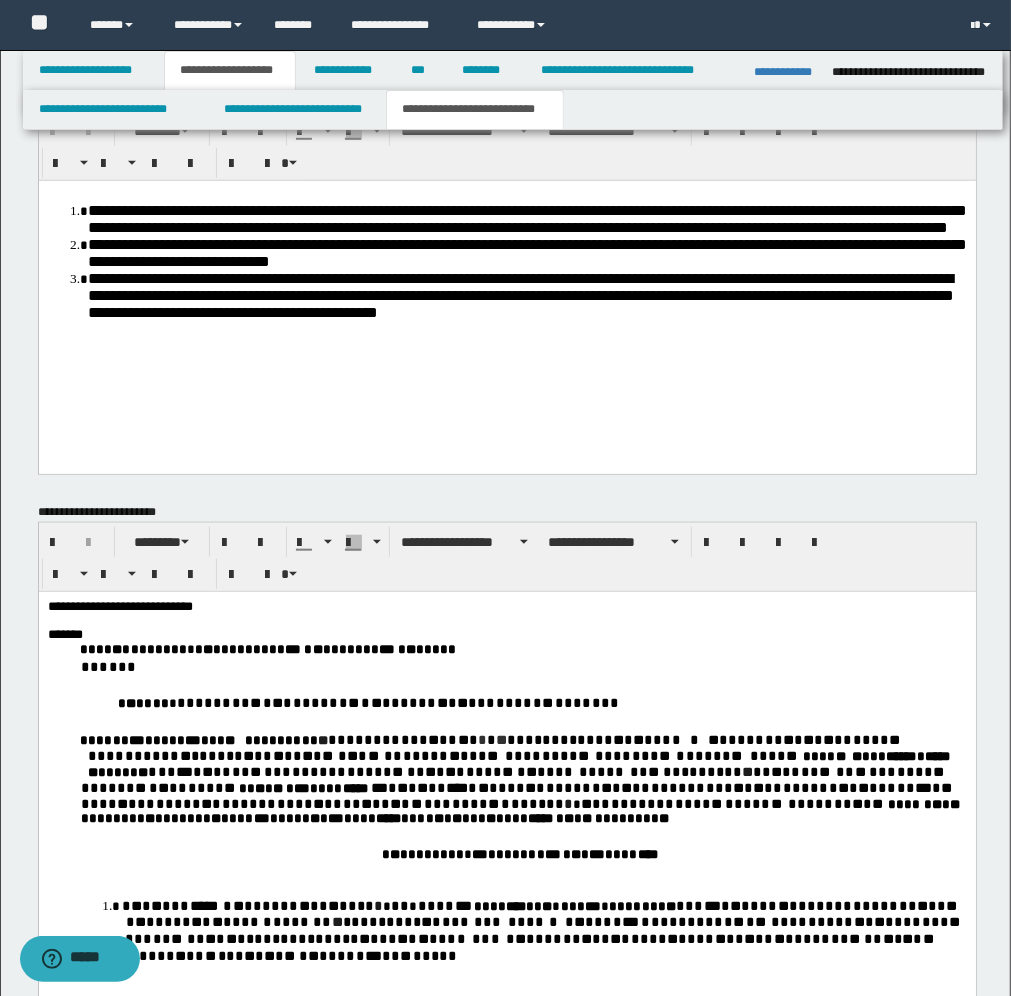 scroll, scrollTop: 625, scrollLeft: 0, axis: vertical 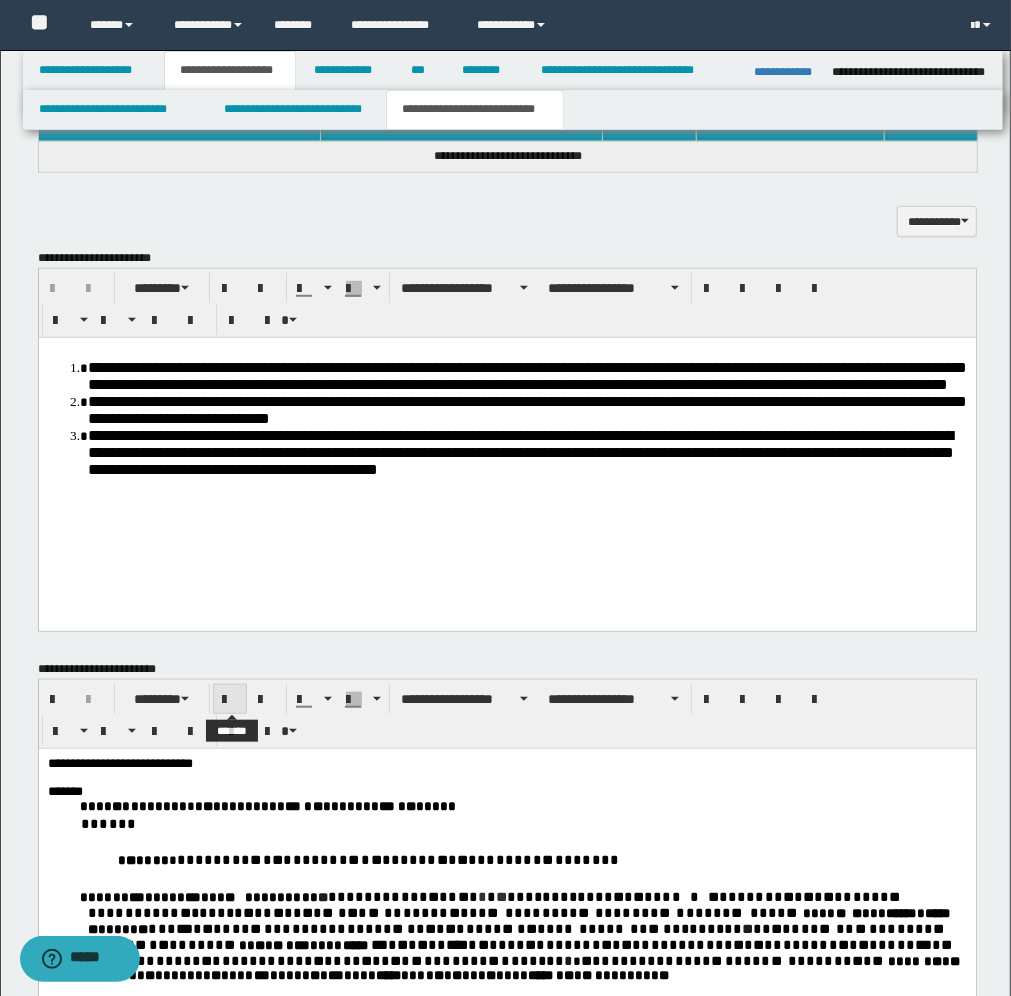 click at bounding box center [230, 699] 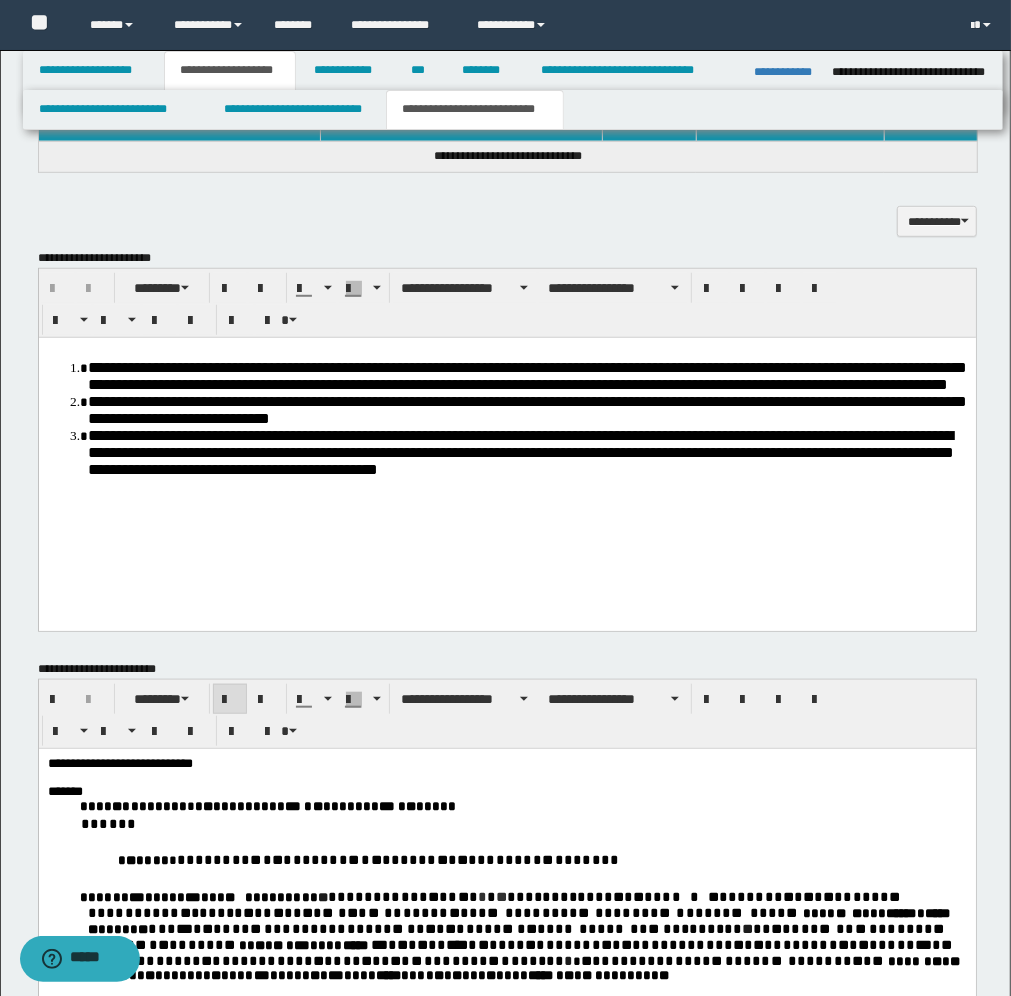 click at bounding box center (506, 777) 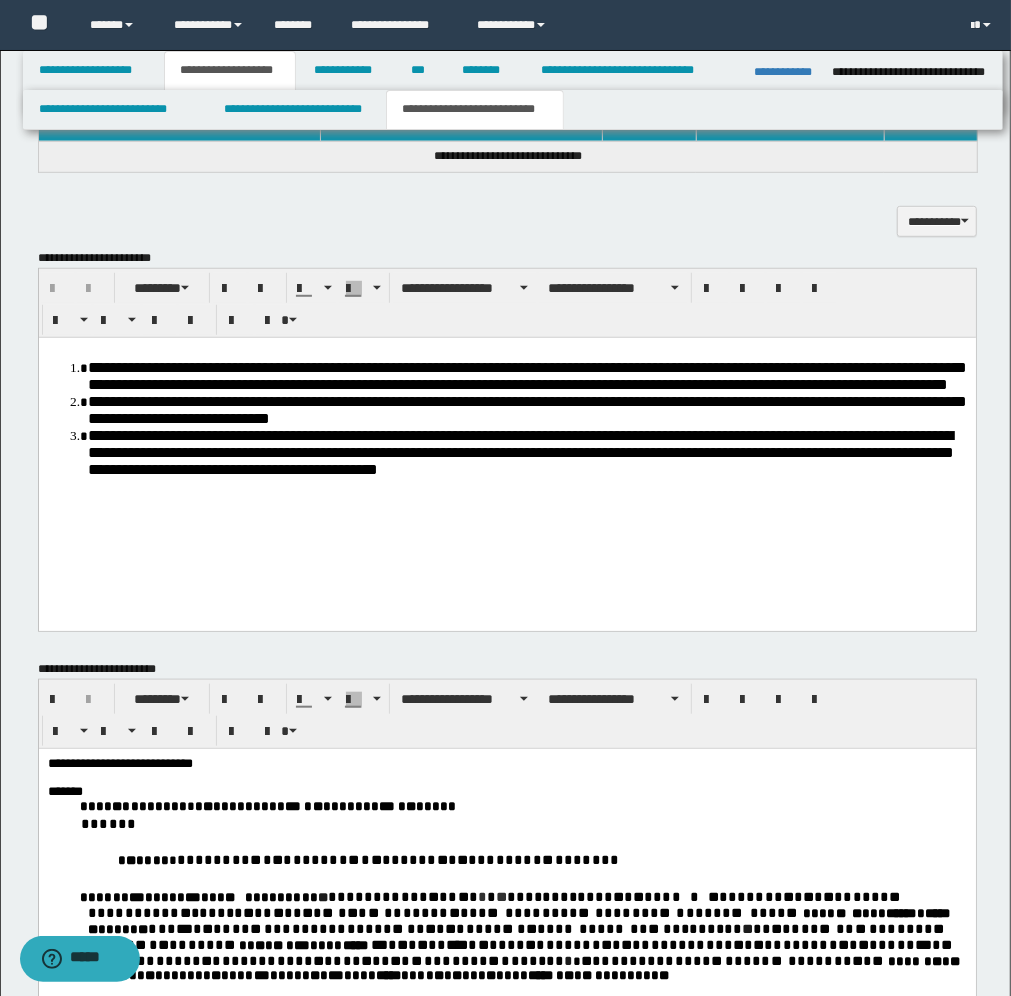 click on "**********" at bounding box center (506, 763) 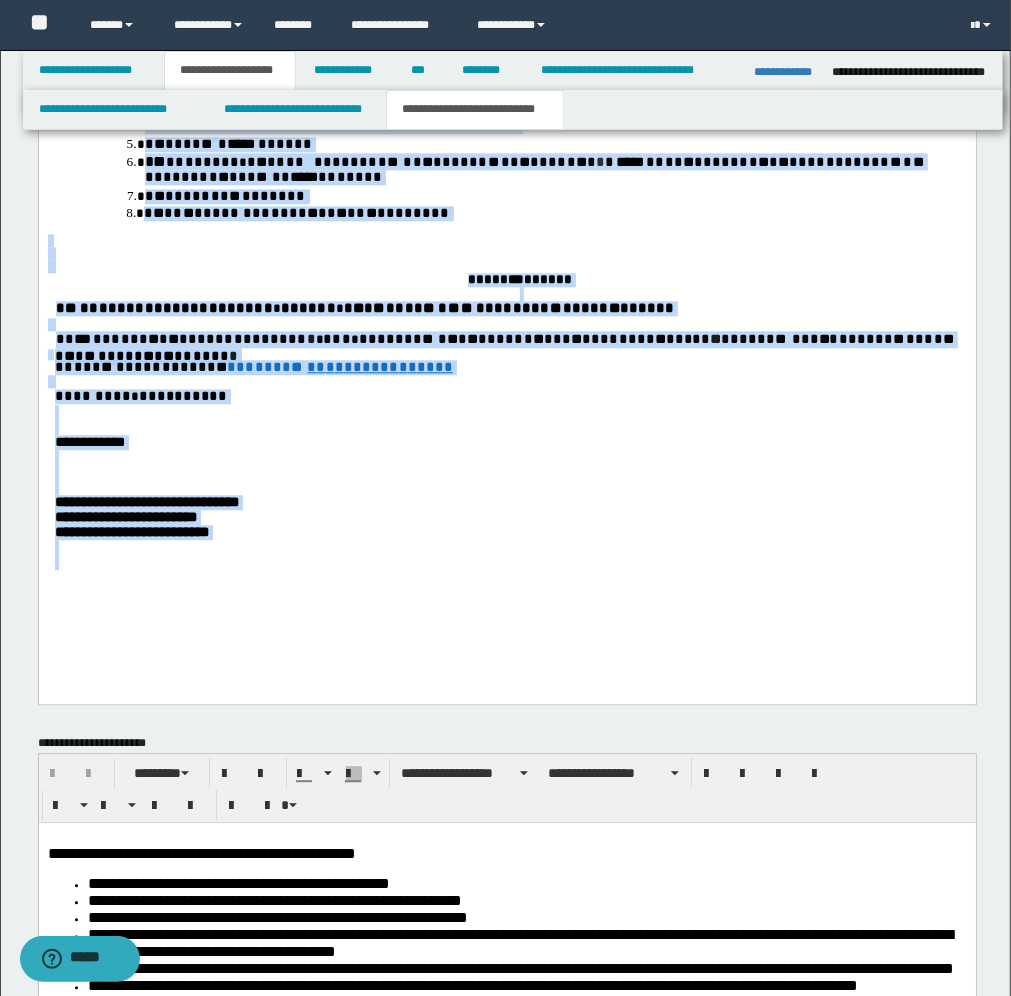 scroll, scrollTop: 2908, scrollLeft: 0, axis: vertical 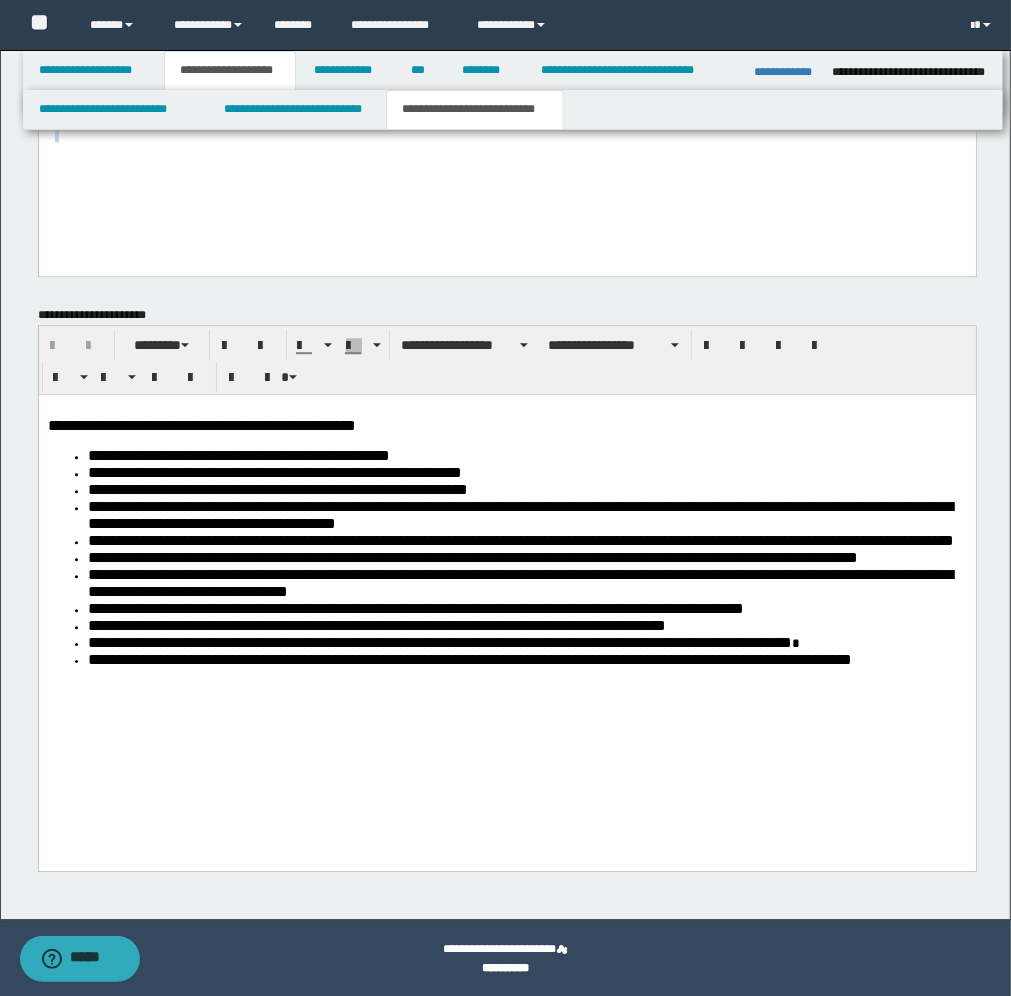 drag, startPoint x: 47, startPoint y: -1521, endPoint x: 362, endPoint y: 224, distance: 1773.2034 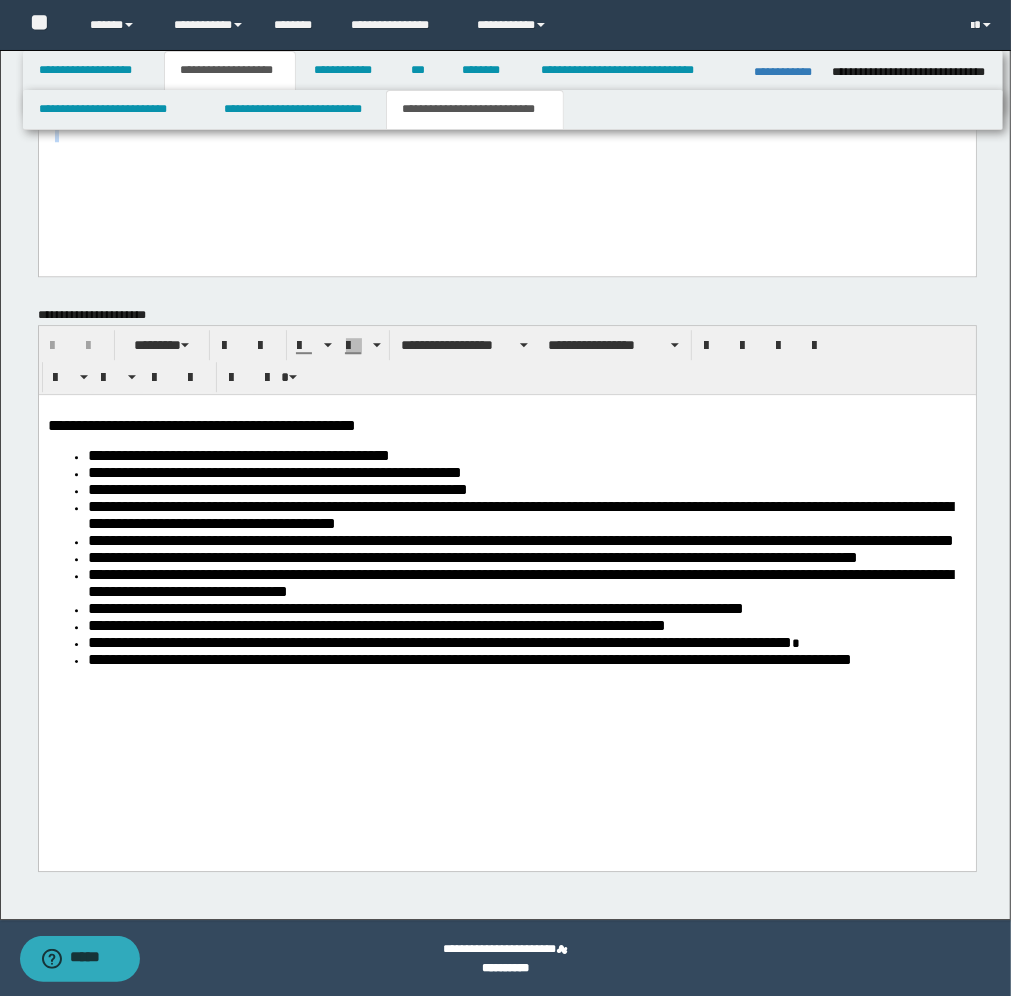 click on "**********" at bounding box center [506, -659] 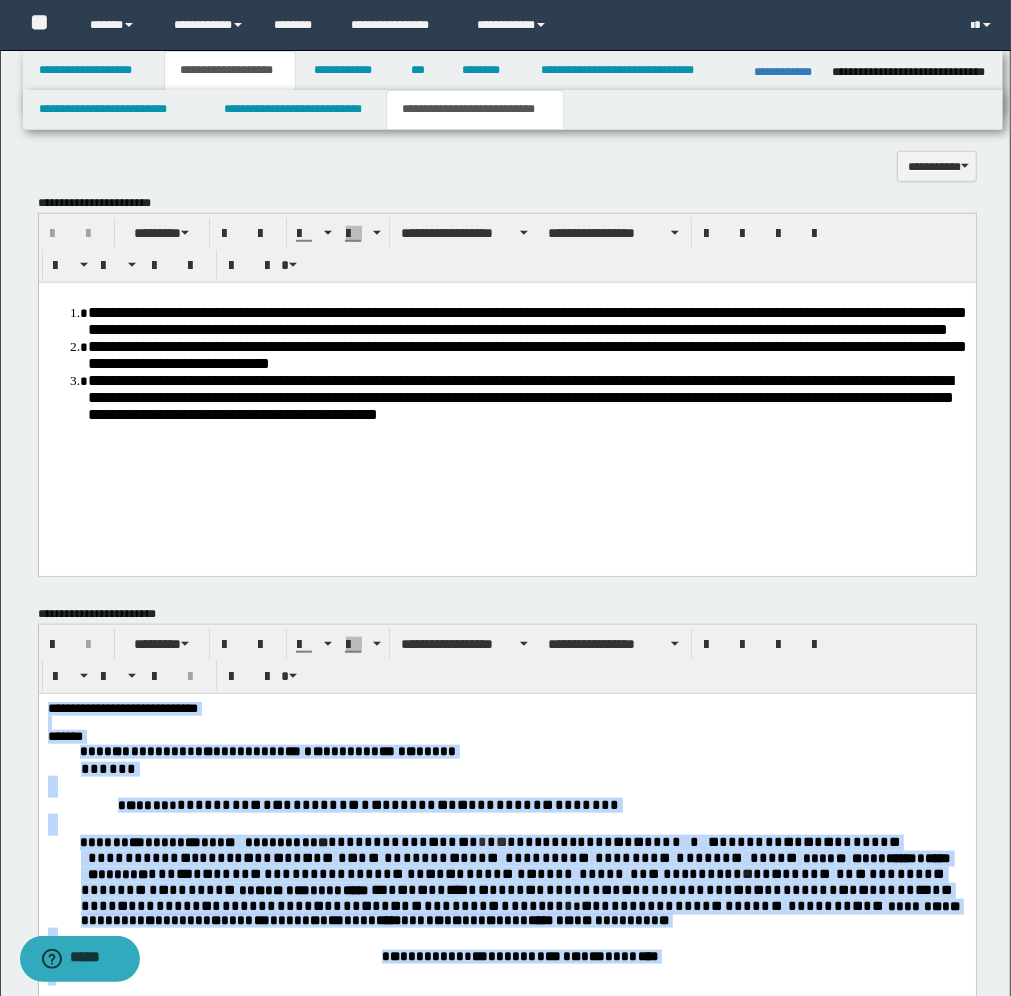 scroll, scrollTop: 658, scrollLeft: 0, axis: vertical 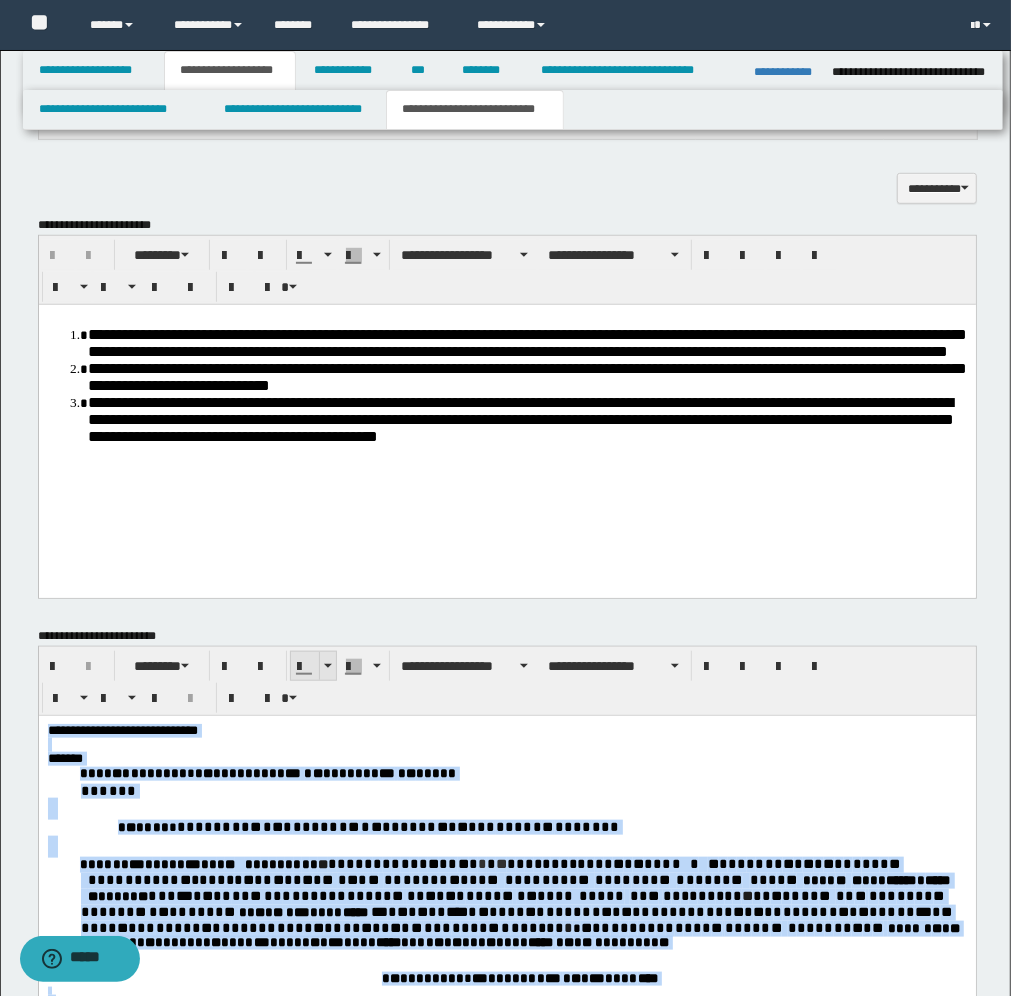 click at bounding box center (328, 666) 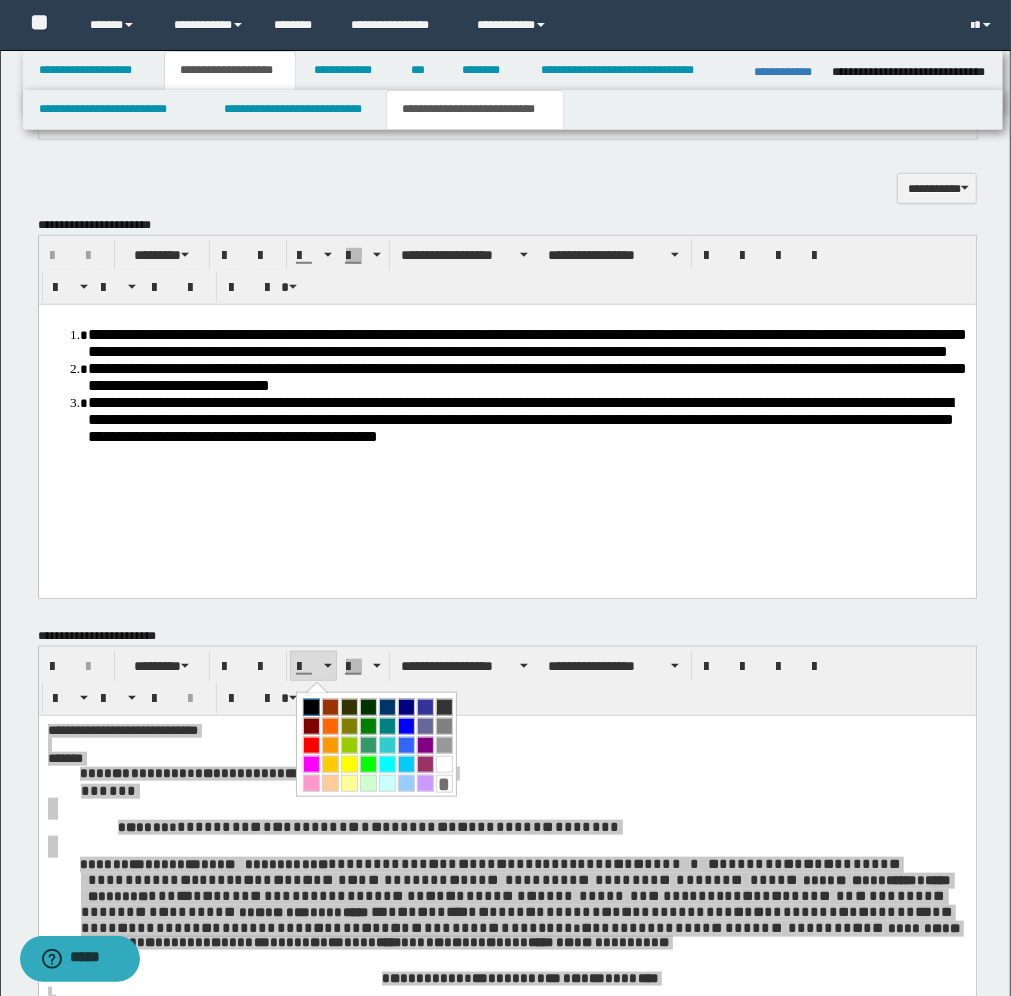 click at bounding box center [311, 707] 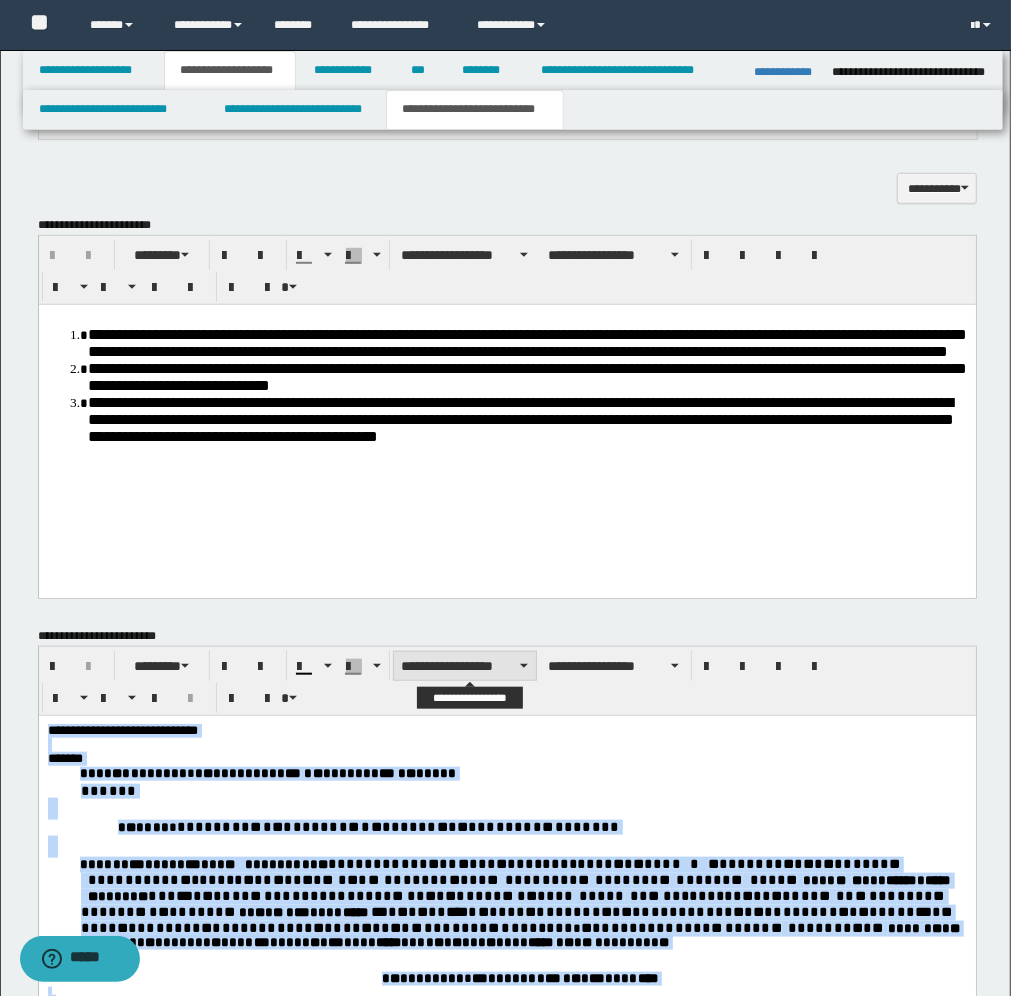 click on "**********" at bounding box center (465, 666) 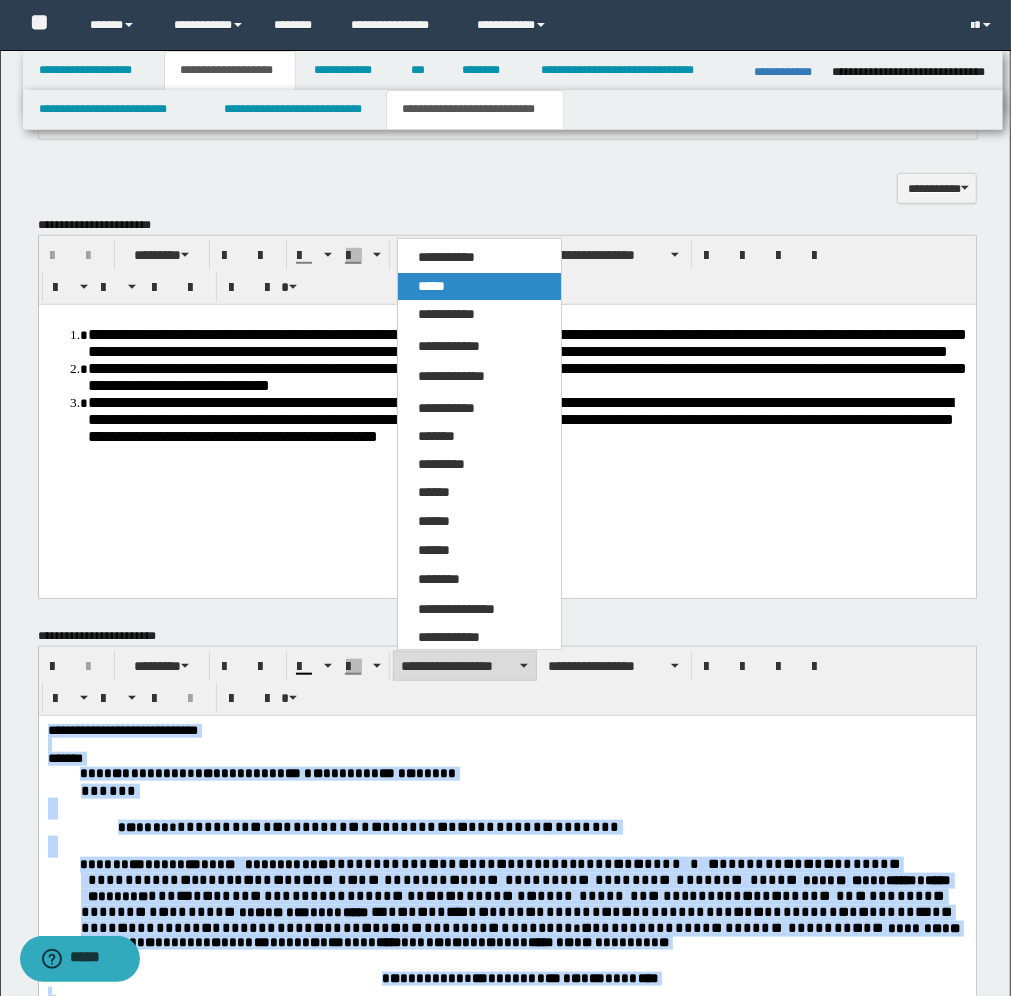 click on "*****" at bounding box center (479, 286) 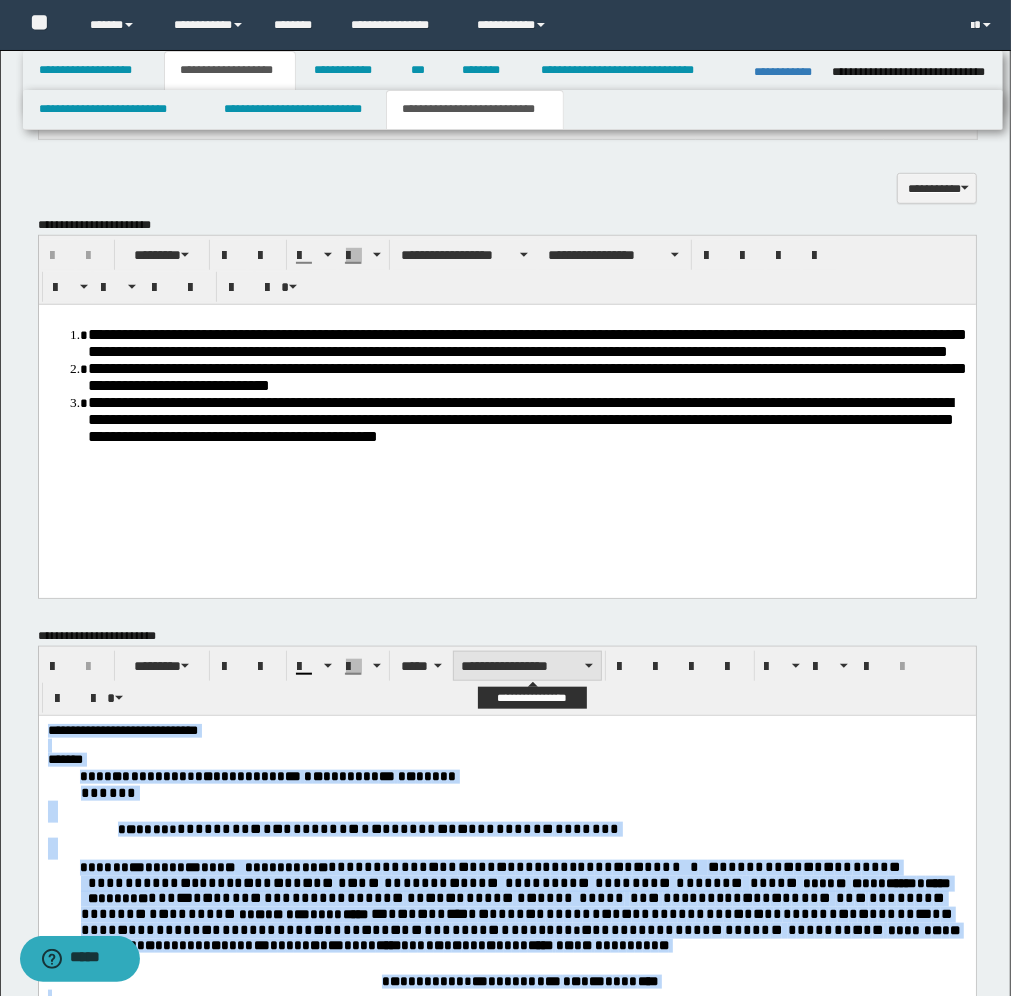 click on "**********" at bounding box center (527, 666) 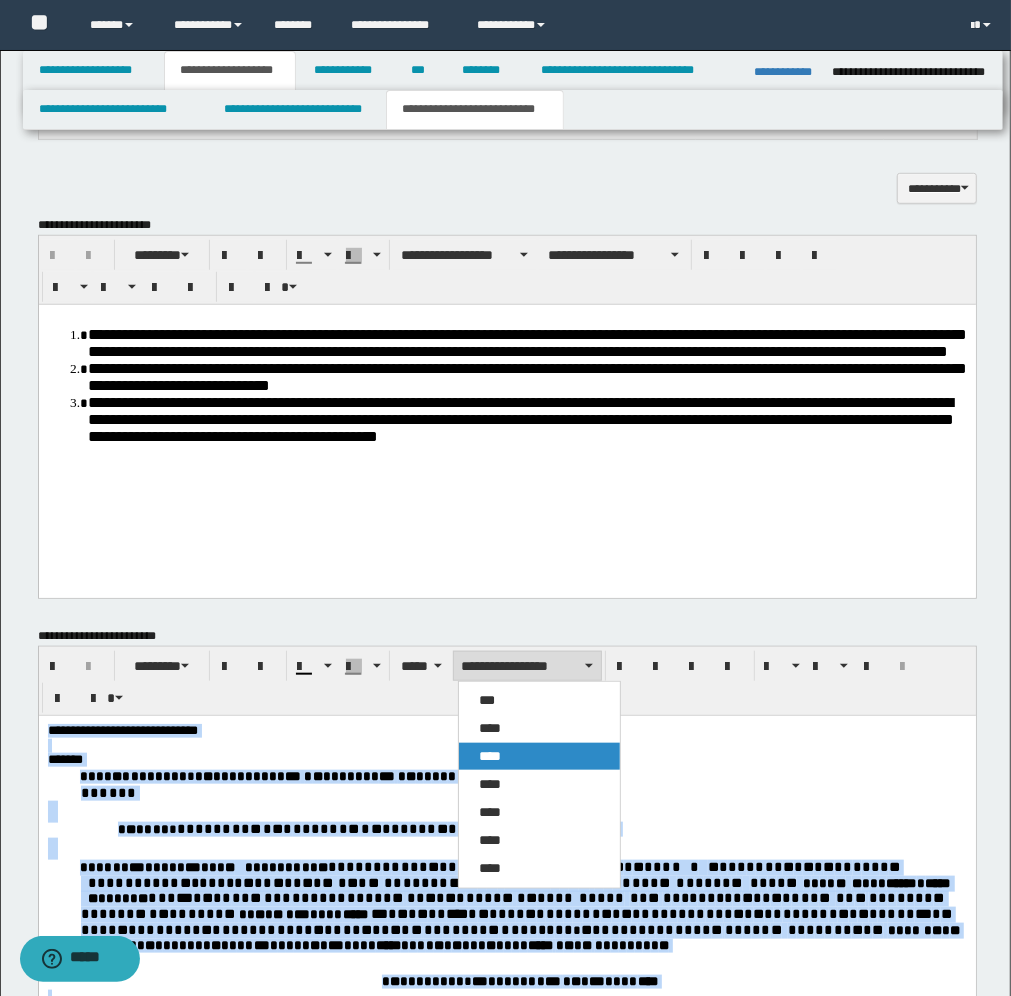 click on "****" at bounding box center [490, 756] 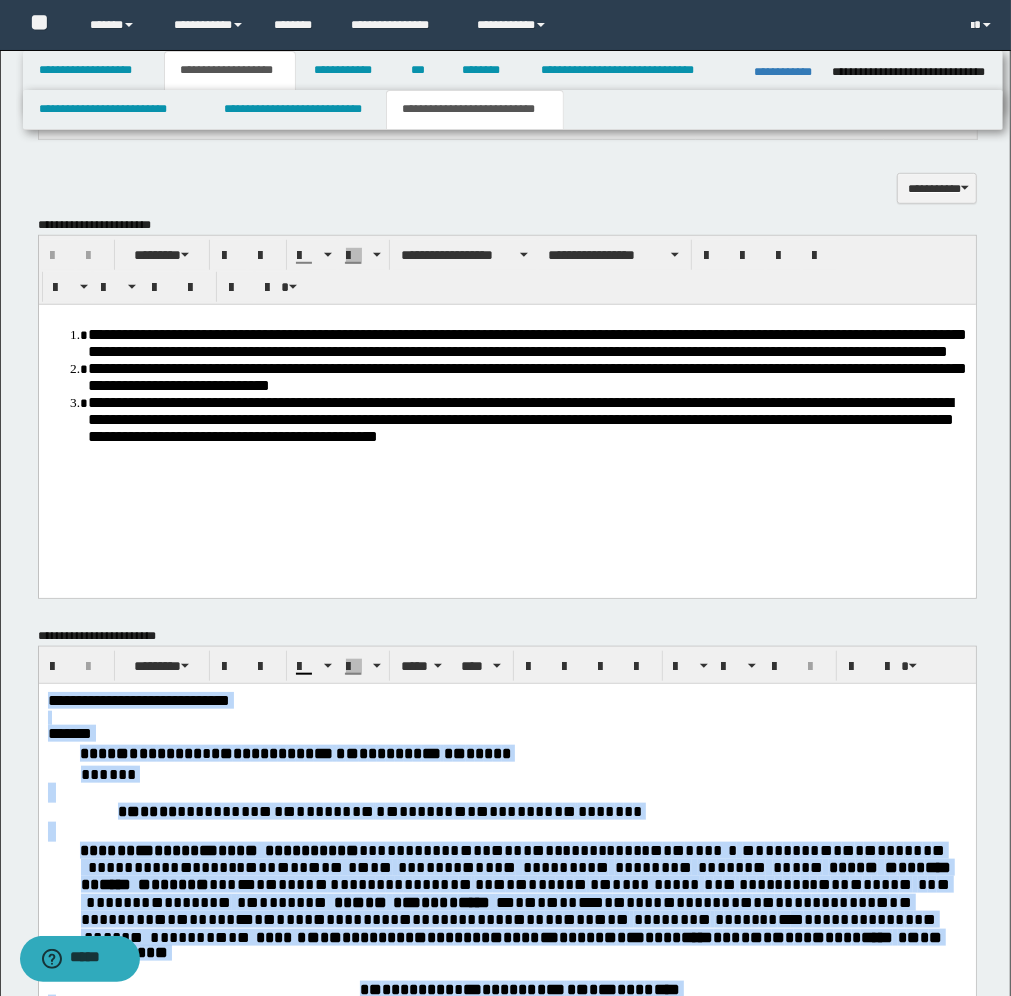 click on "*******" at bounding box center (506, 733) 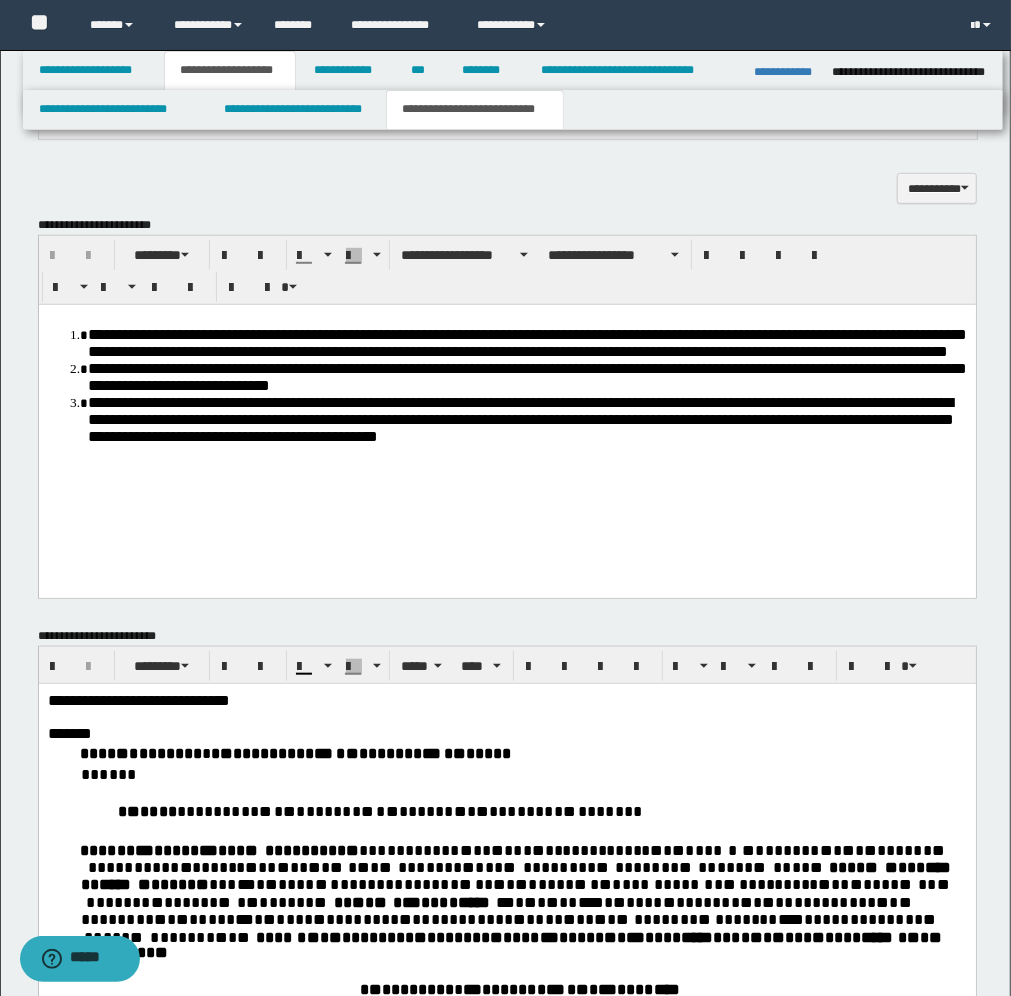 click on "*******" at bounding box center (69, 732) 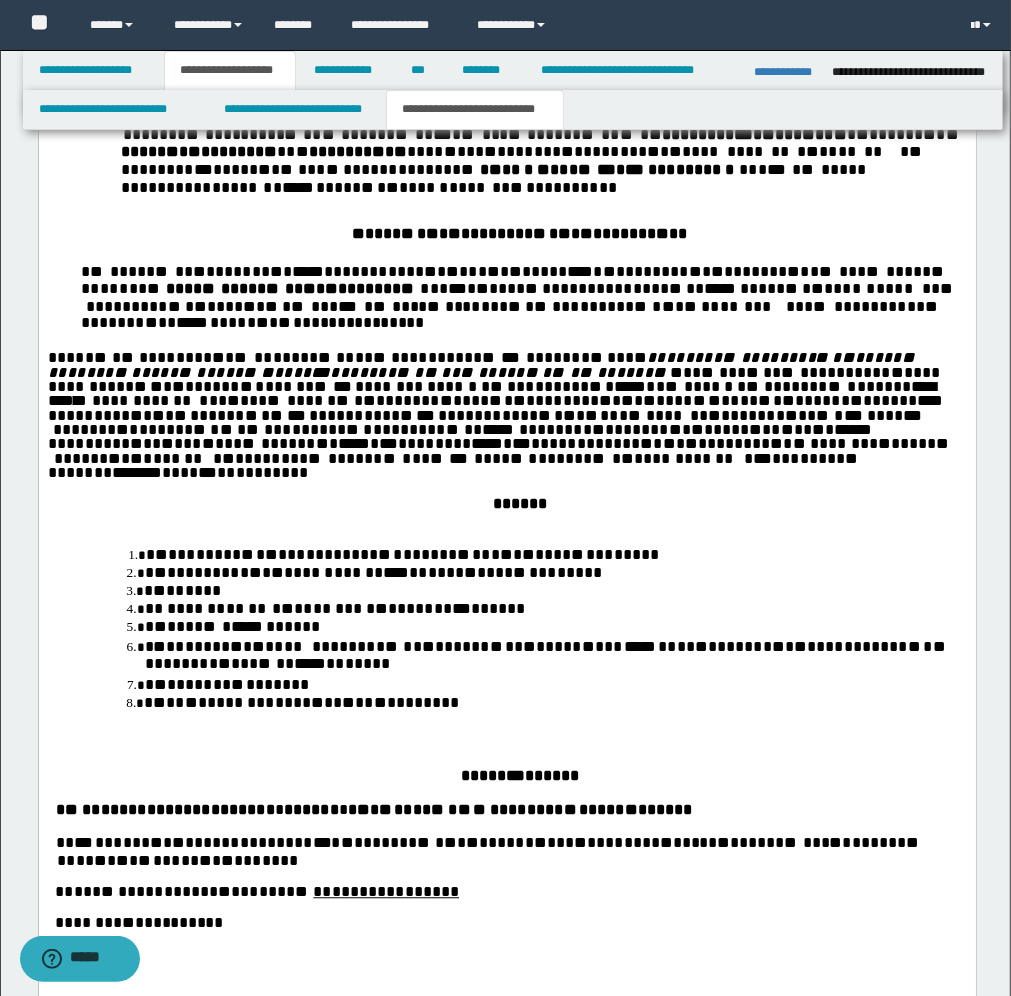 scroll, scrollTop: 2158, scrollLeft: 0, axis: vertical 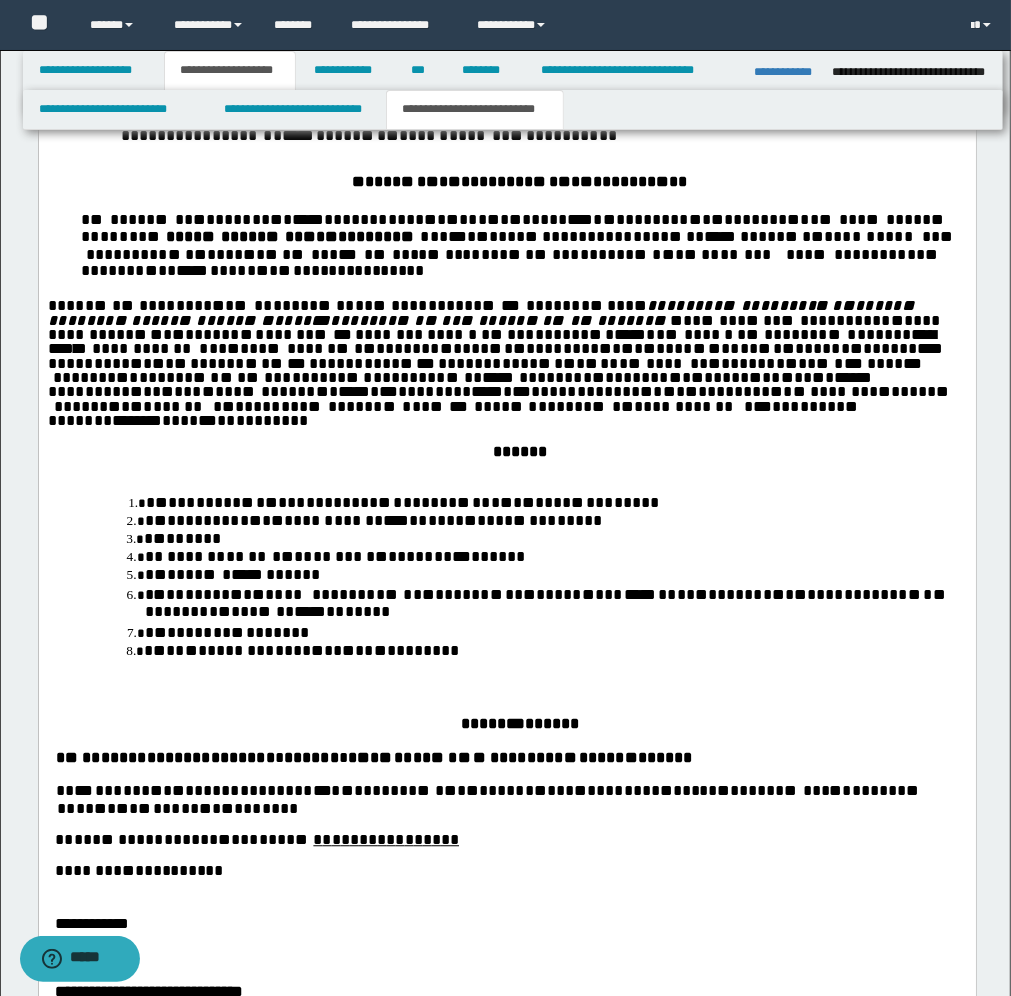 click on "*   * * * * **** * * * * * * * * * * * * * * * * * * * * *" at bounding box center (566, 791) 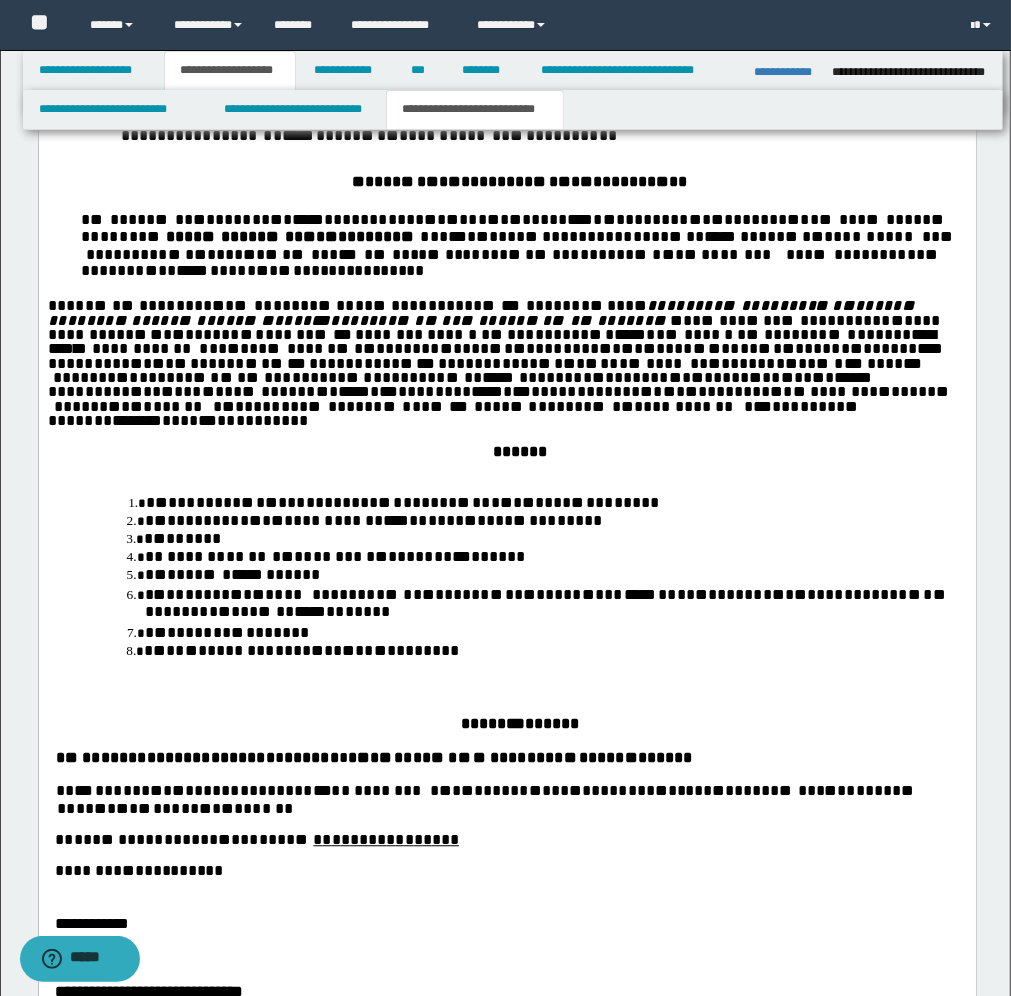 click on "* * ** * *   * * * * * * * * * * * * * * * * * * * *     * * * * * * * * * * * * * * * *" at bounding box center (510, 840) 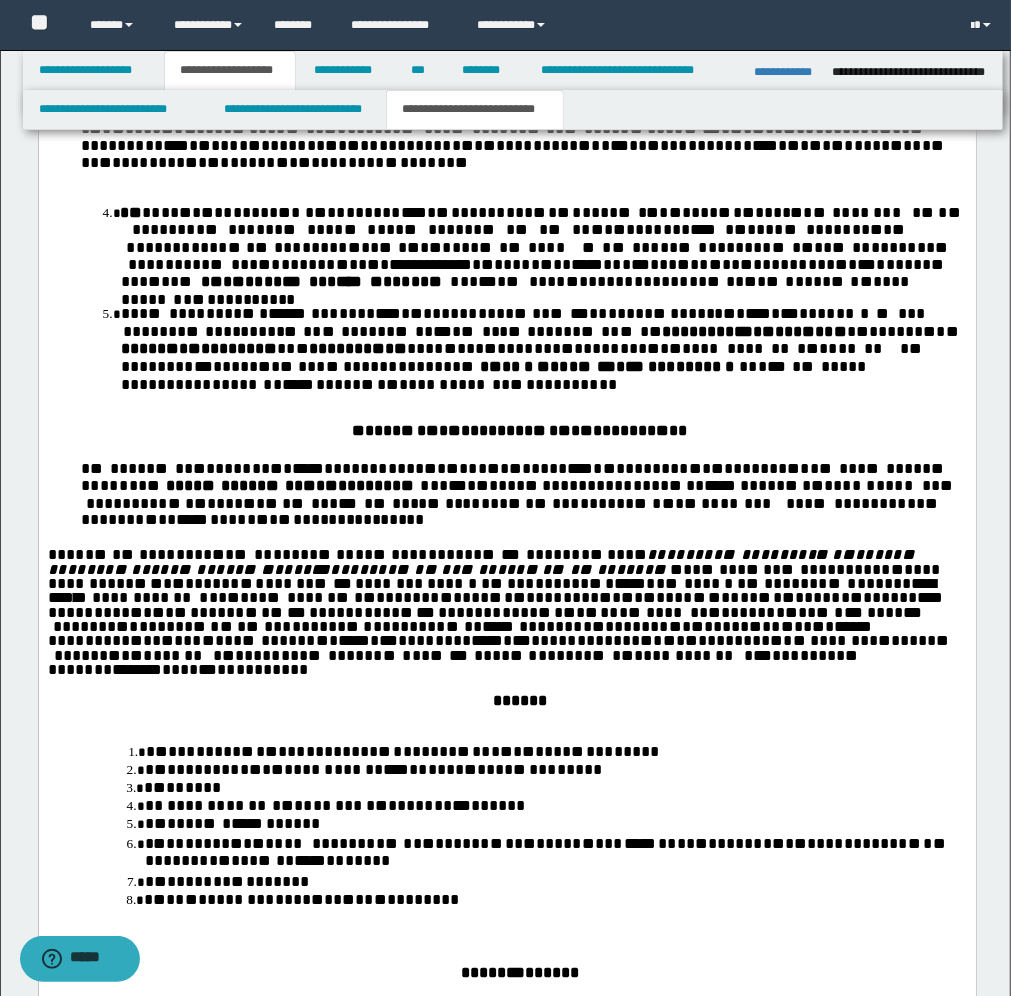 scroll, scrollTop: 1033, scrollLeft: 0, axis: vertical 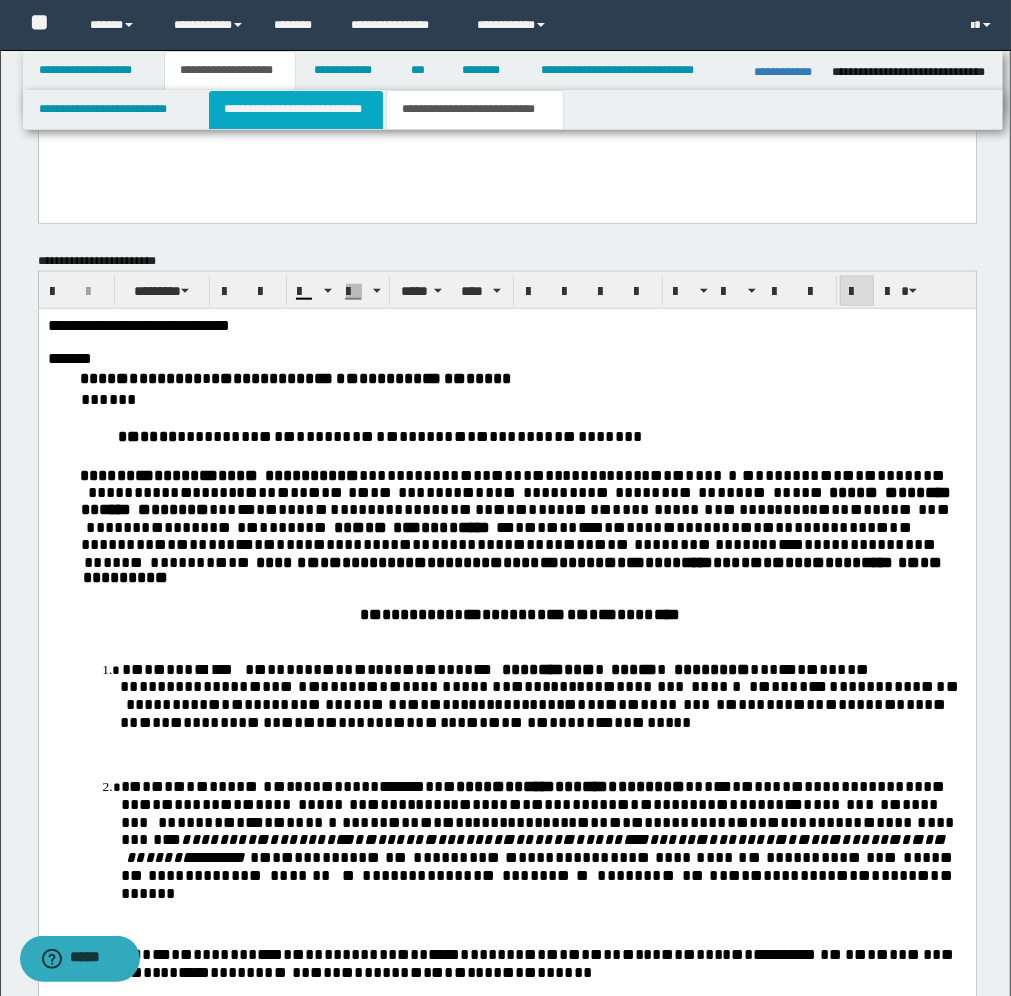 click on "**********" at bounding box center (296, 110) 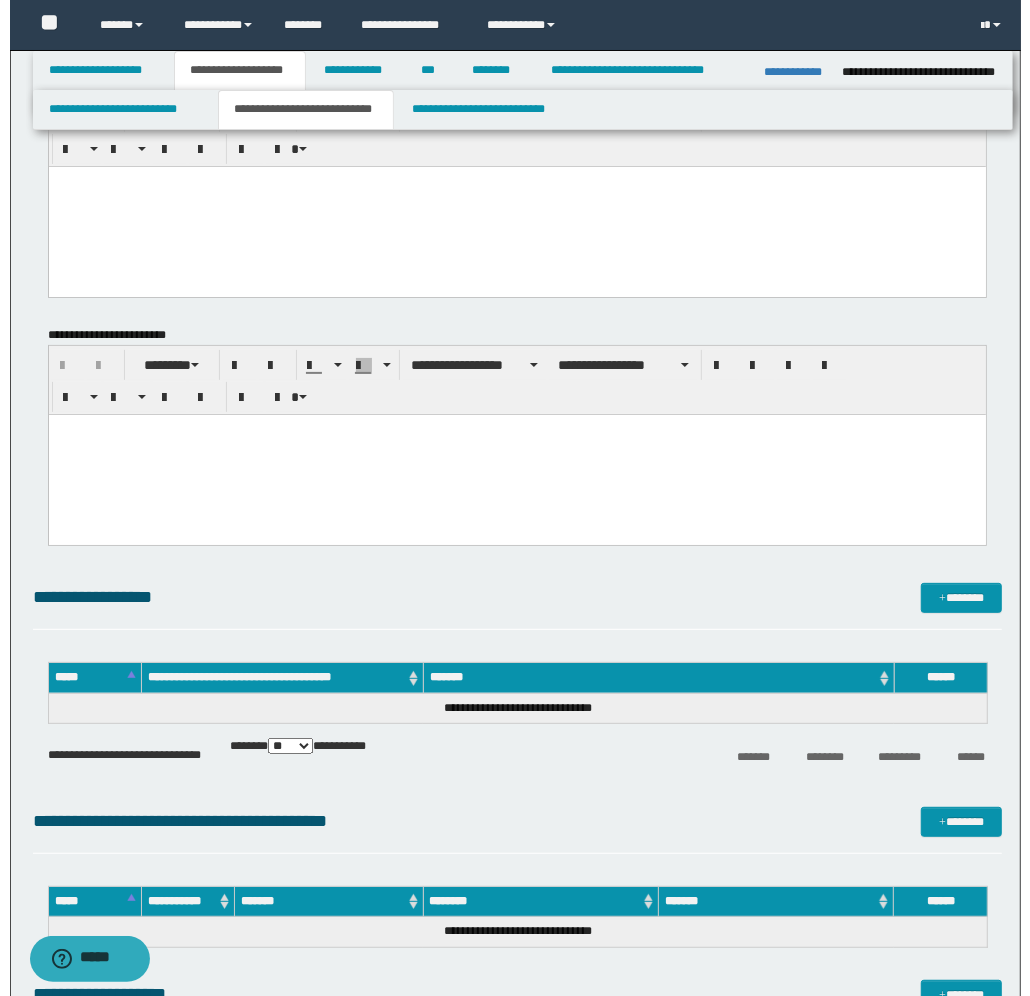 scroll, scrollTop: 250, scrollLeft: 0, axis: vertical 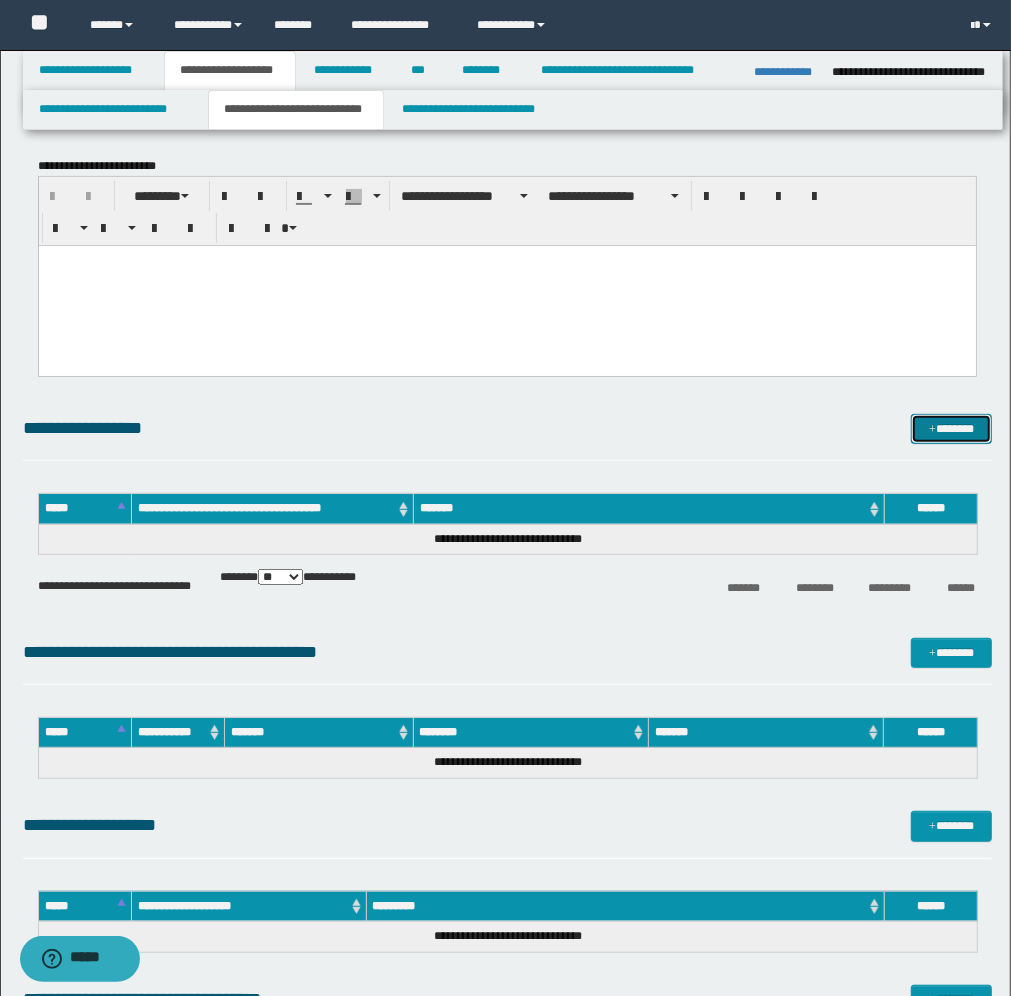click on "*******" at bounding box center (951, 429) 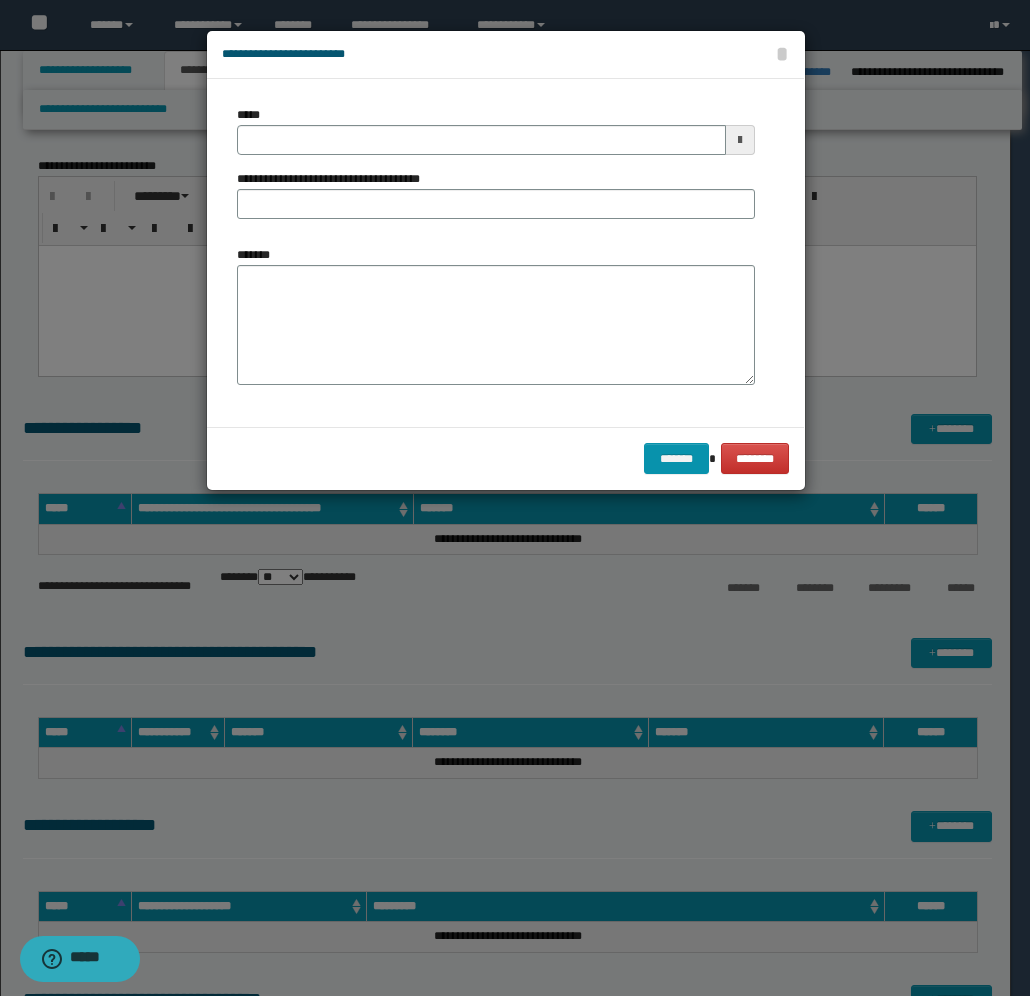 click at bounding box center [740, 140] 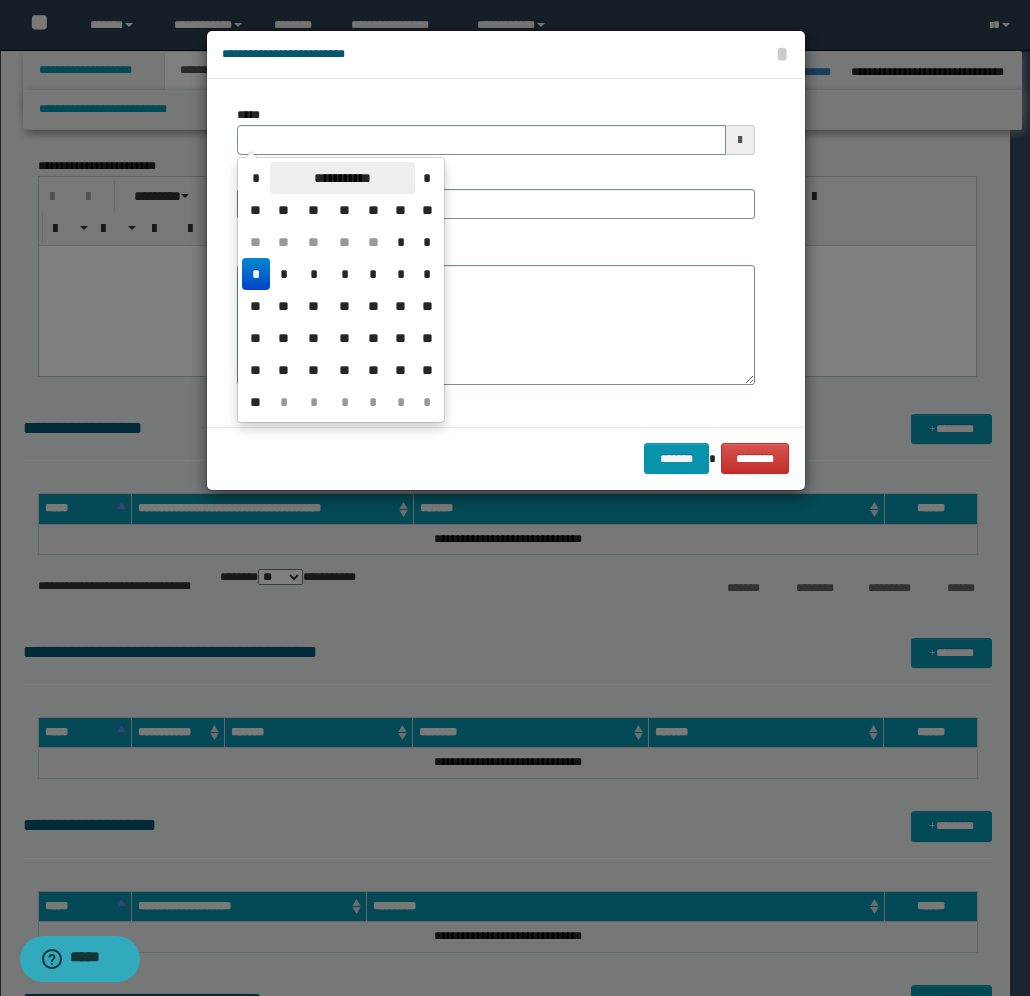 click on "**********" at bounding box center [342, 178] 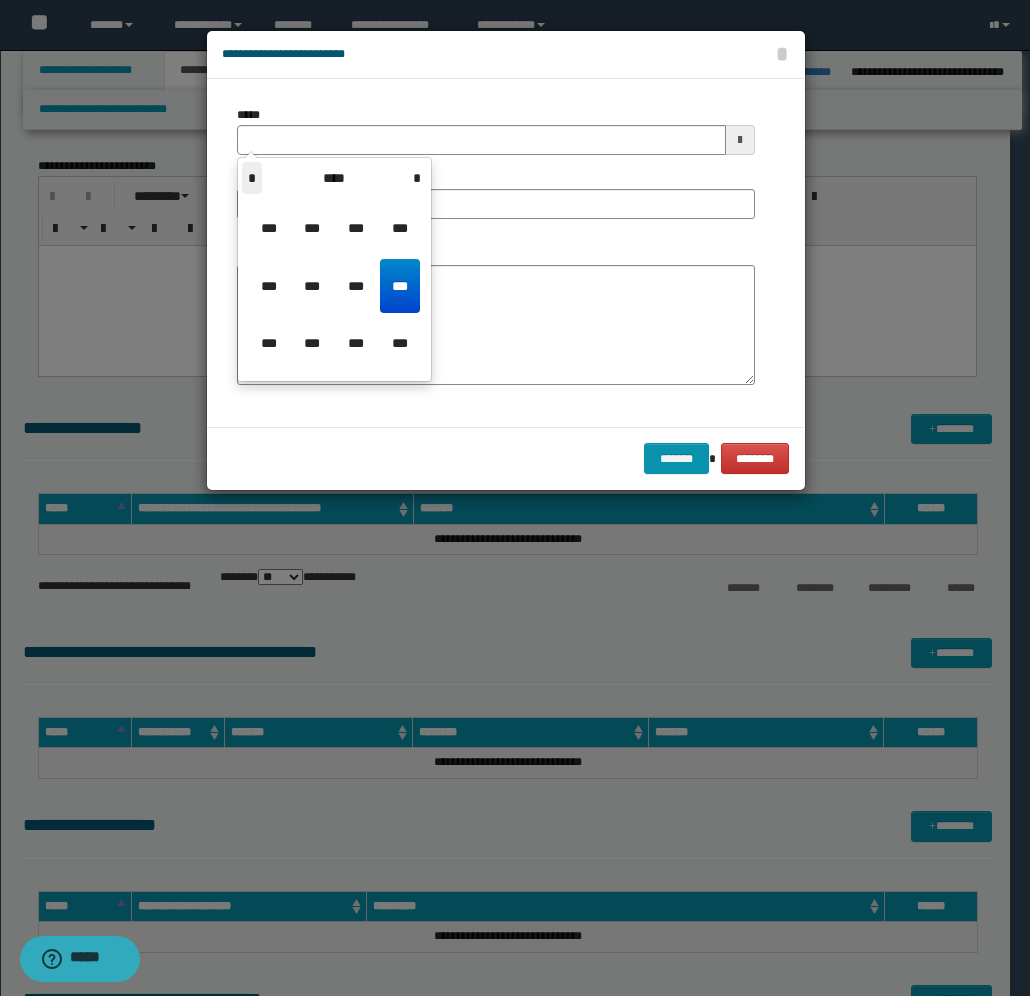 click on "*" at bounding box center [252, 178] 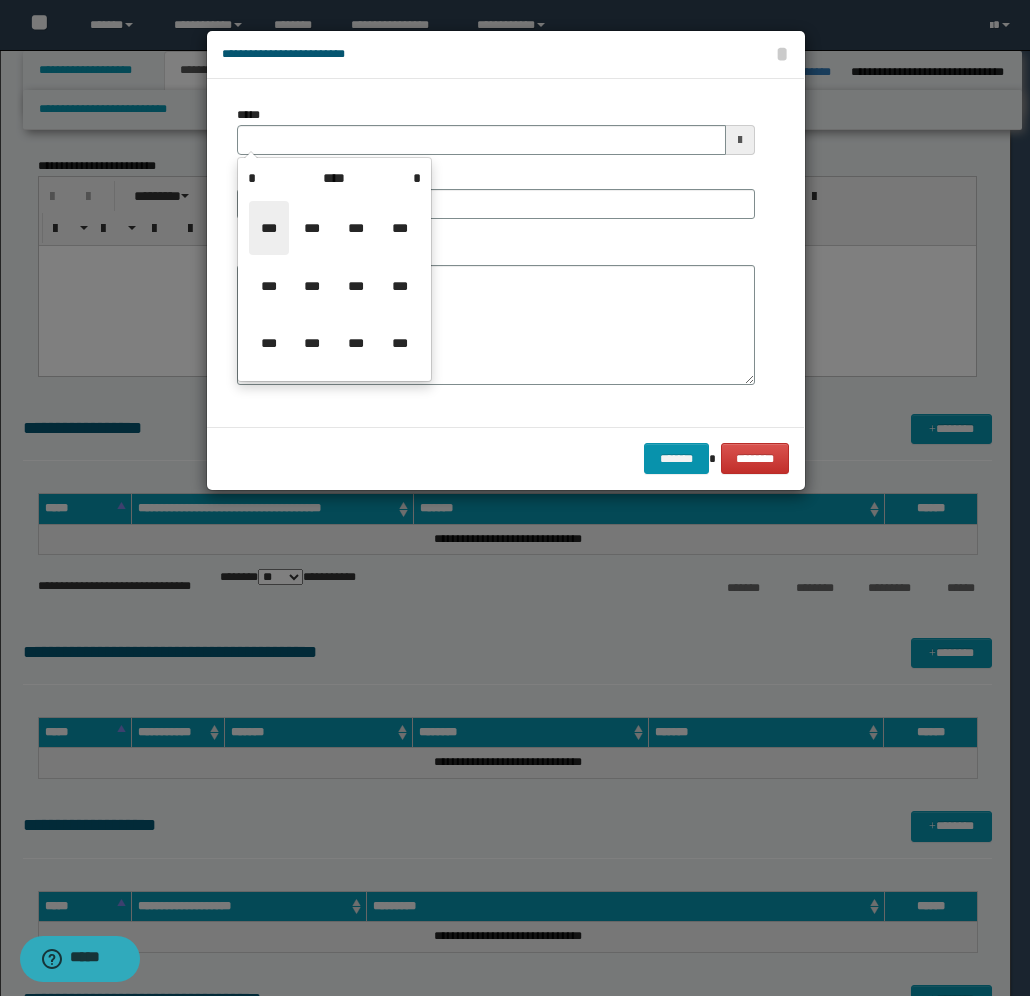 click on "***" at bounding box center [269, 228] 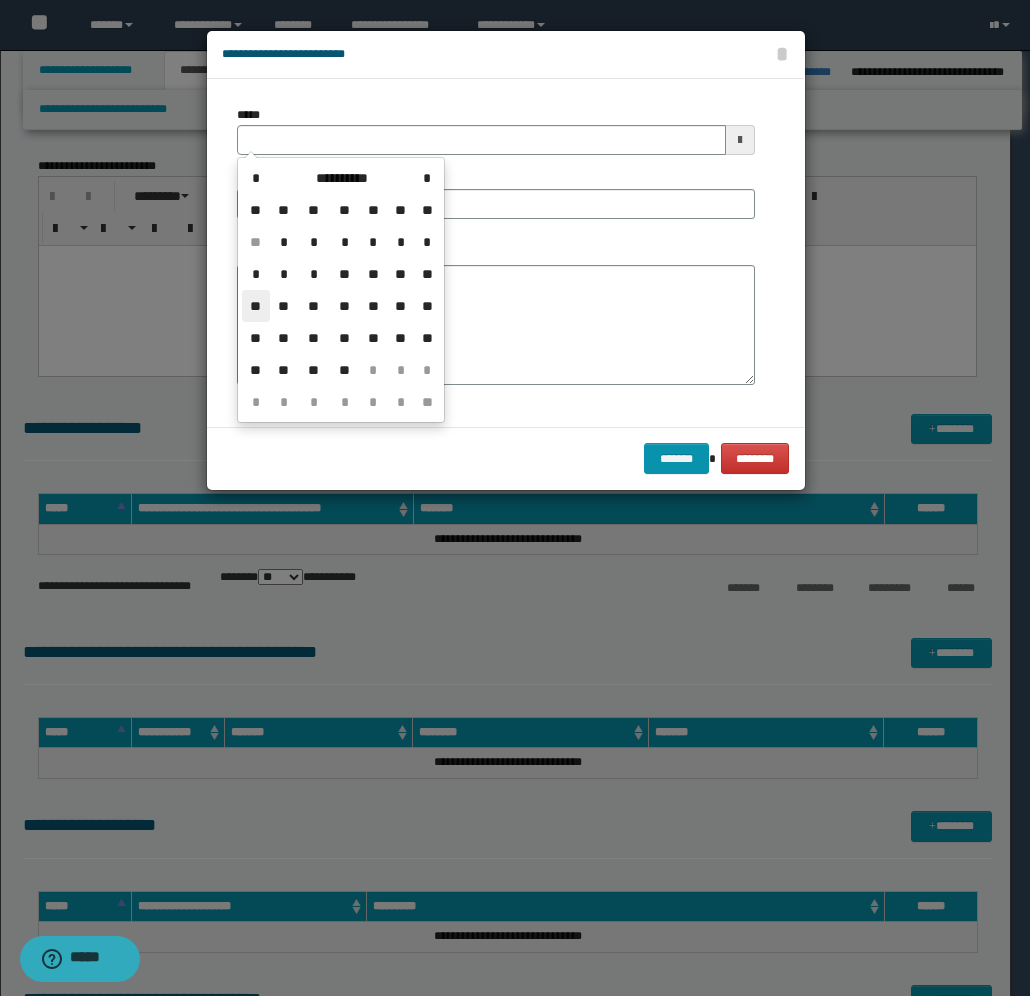 click on "**" at bounding box center [256, 306] 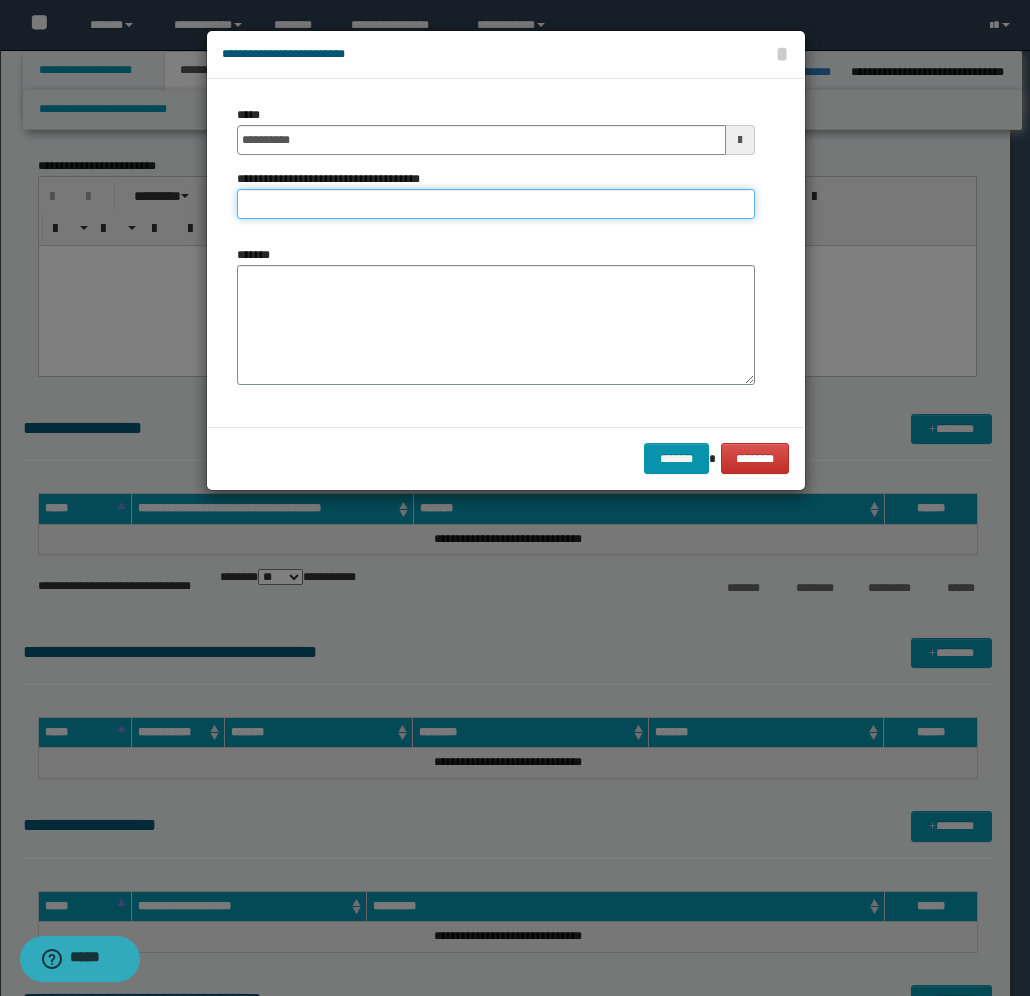 click on "**********" at bounding box center (496, 204) 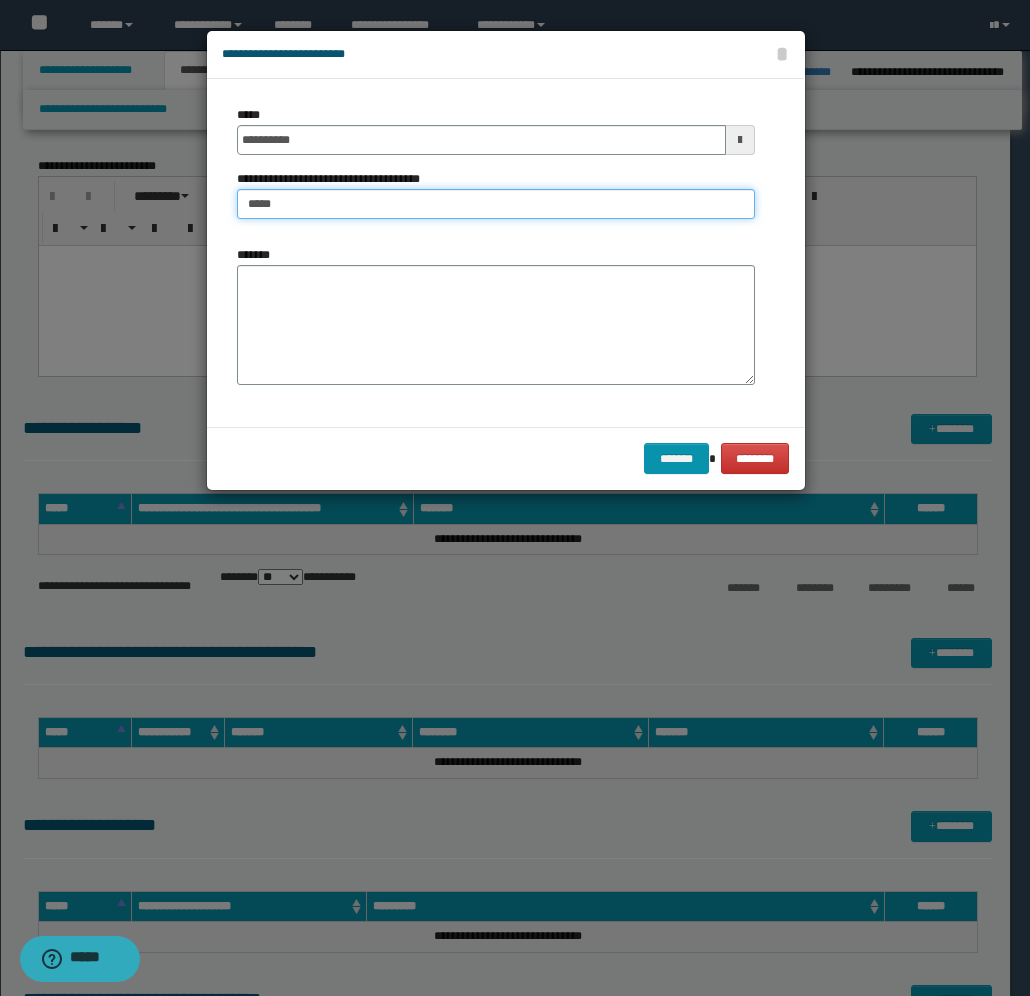 click on "*****" at bounding box center [496, 204] 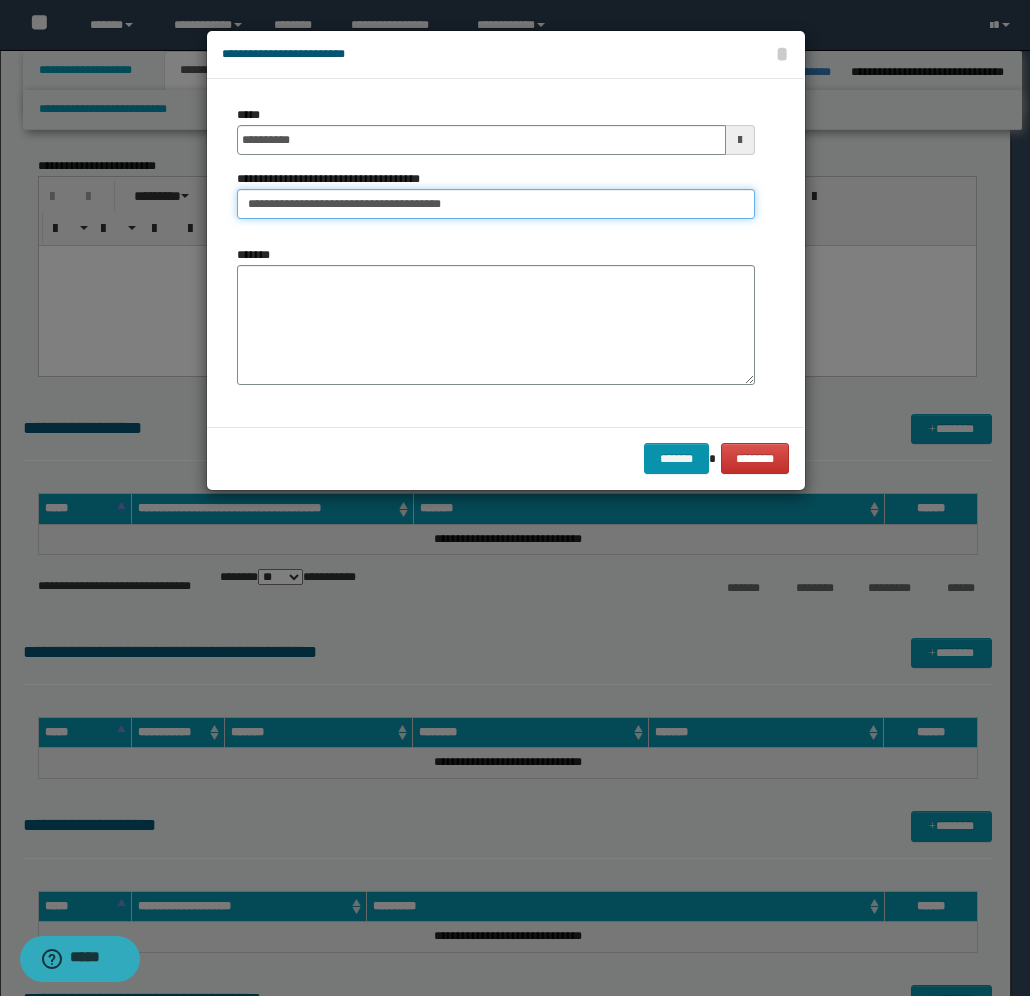type on "**********" 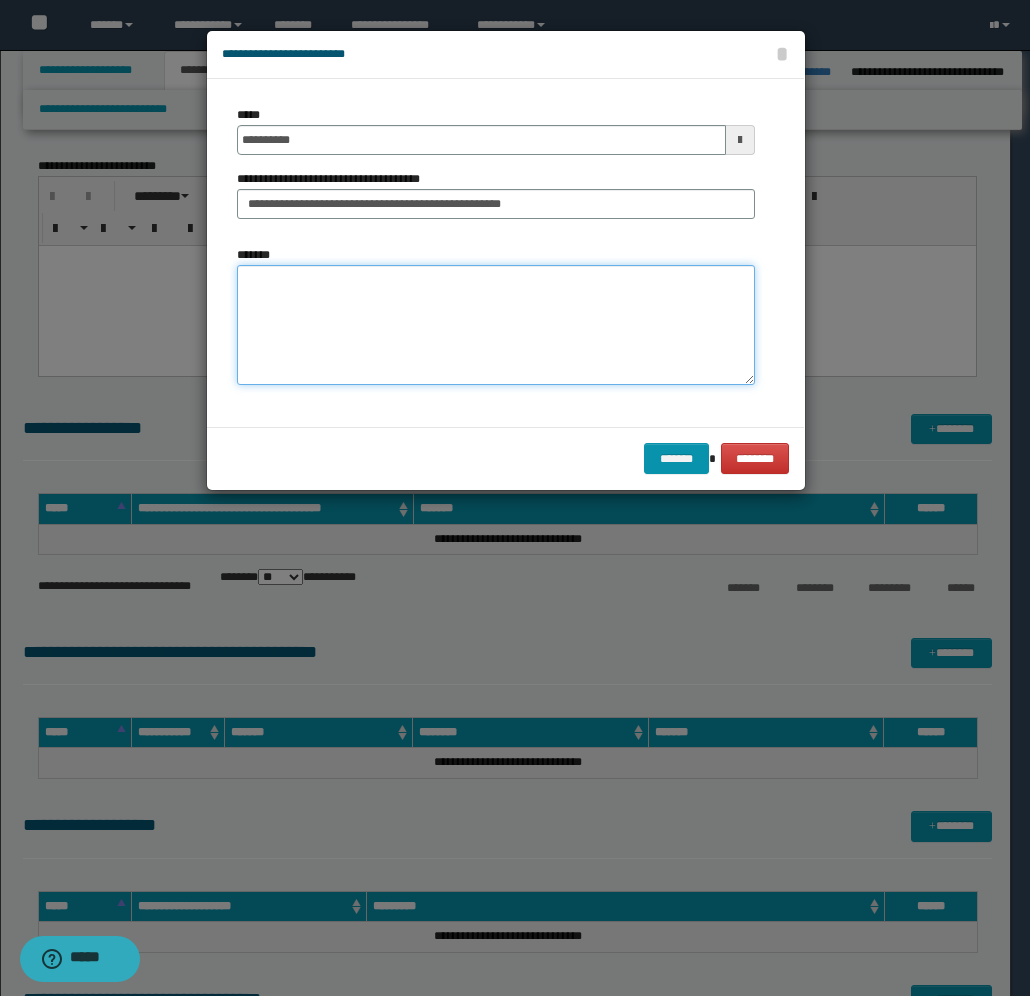click on "*******" at bounding box center (496, 325) 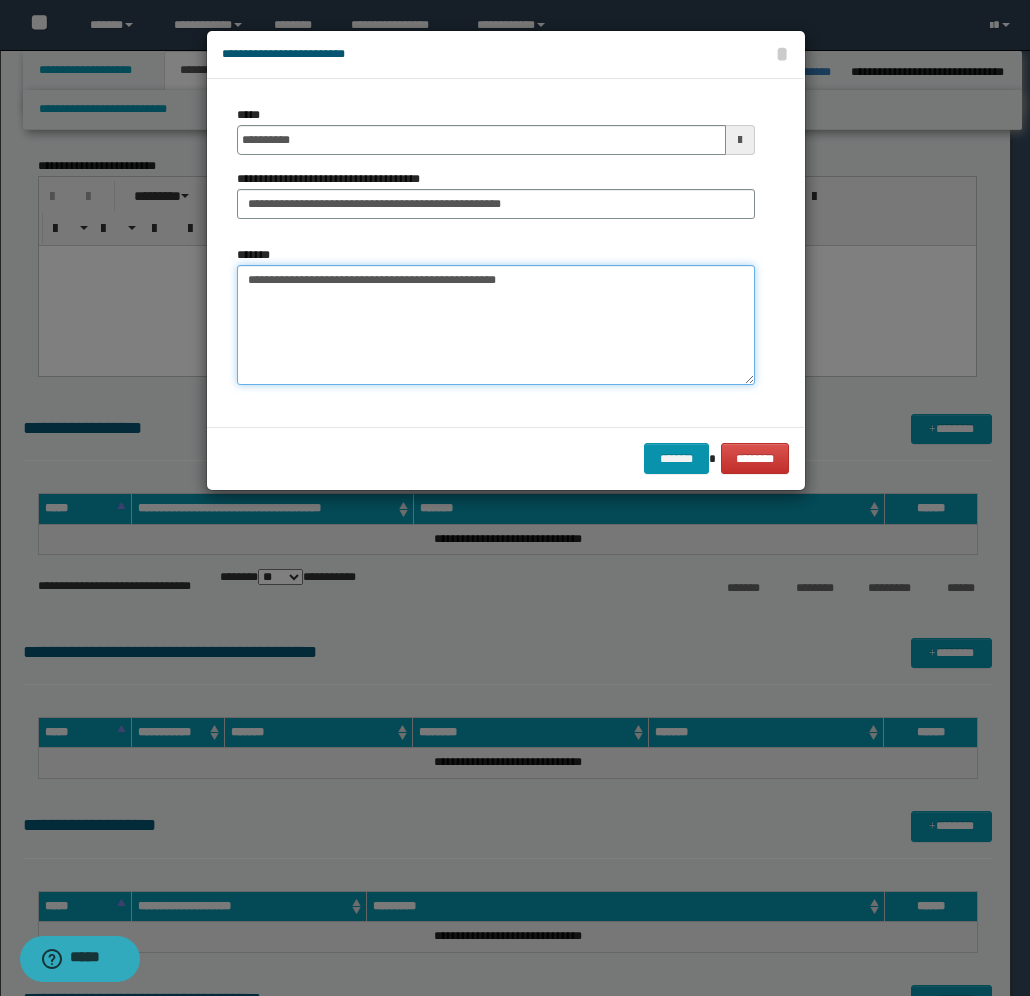 paste on "**********" 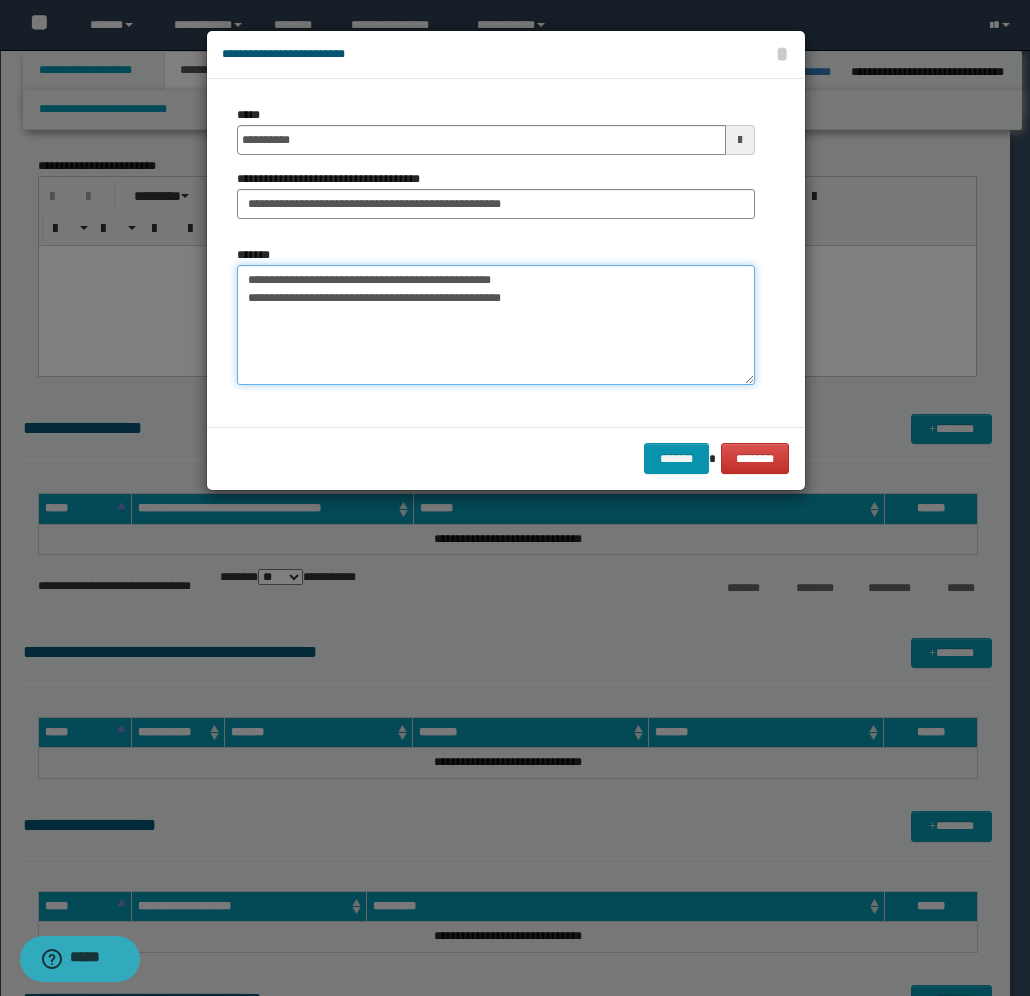 click on "**********" at bounding box center (496, 325) 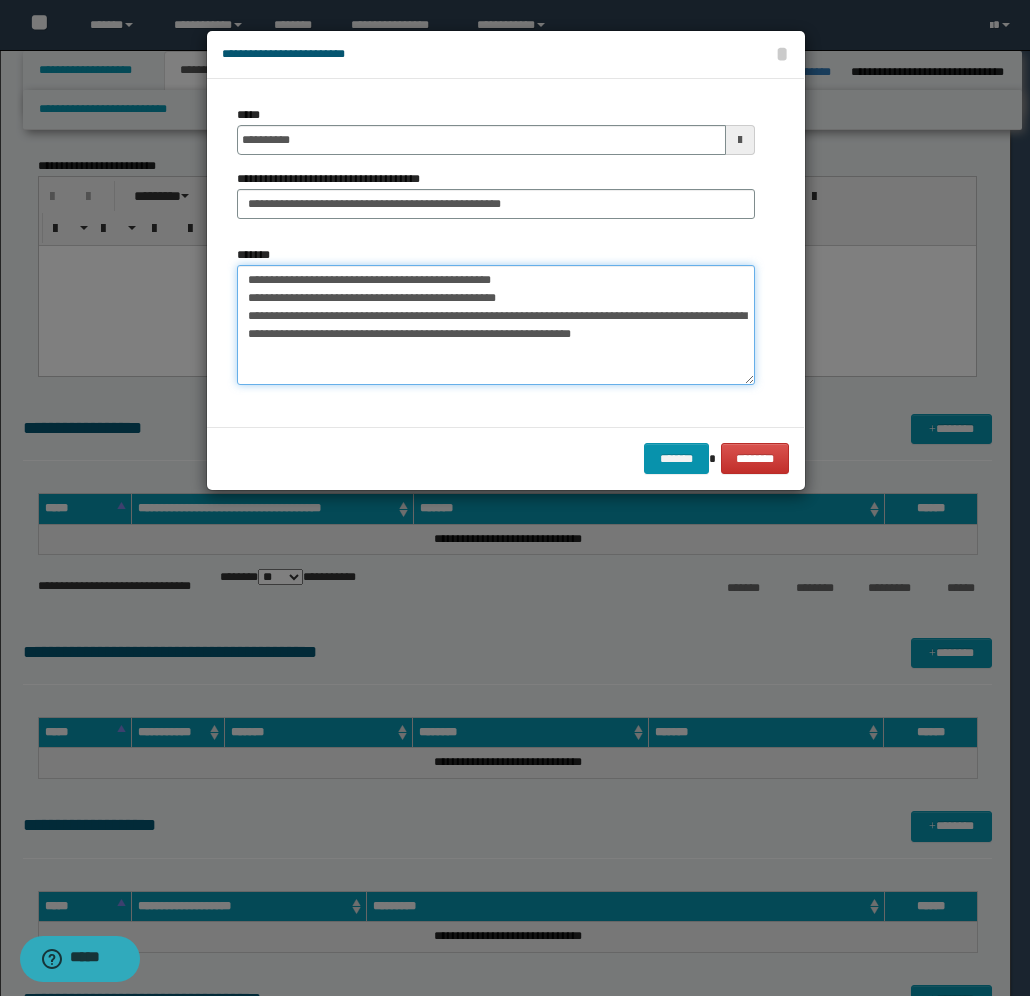 click on "**********" at bounding box center [496, 325] 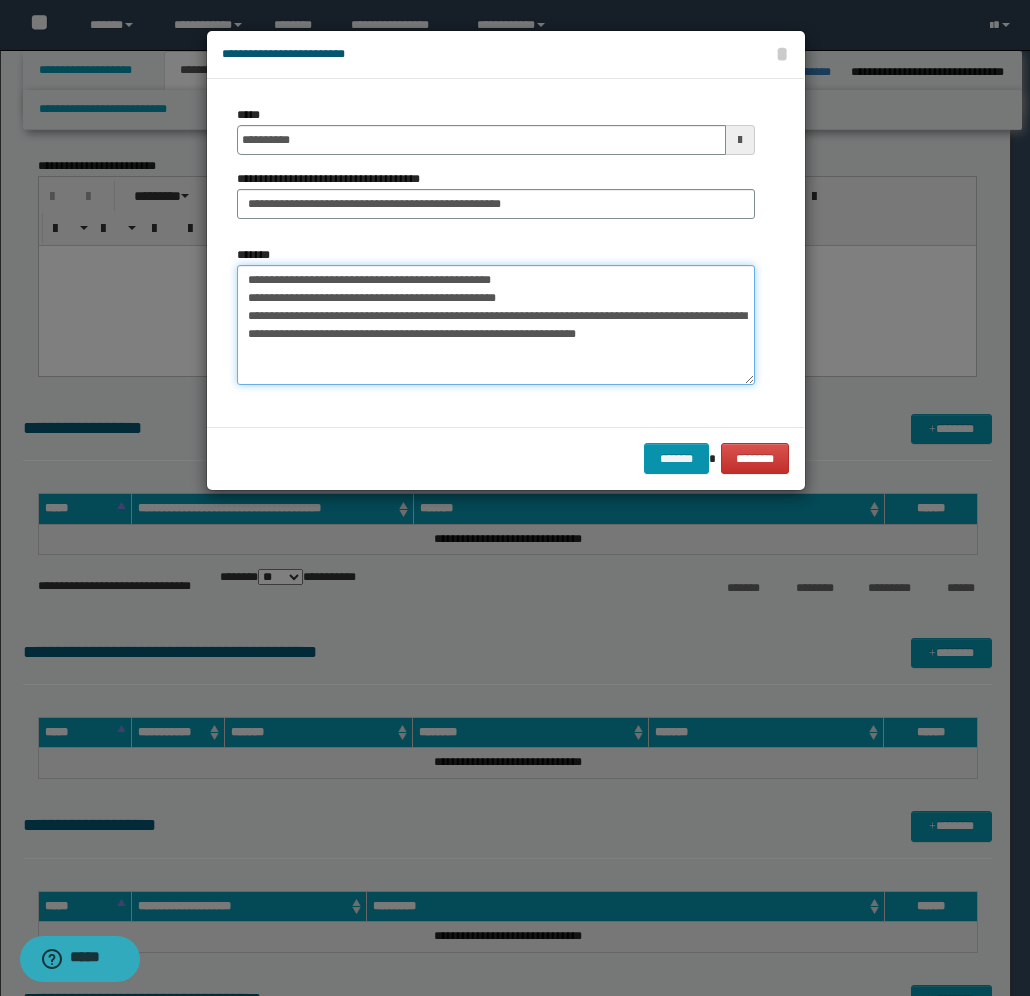 click on "**********" at bounding box center (496, 325) 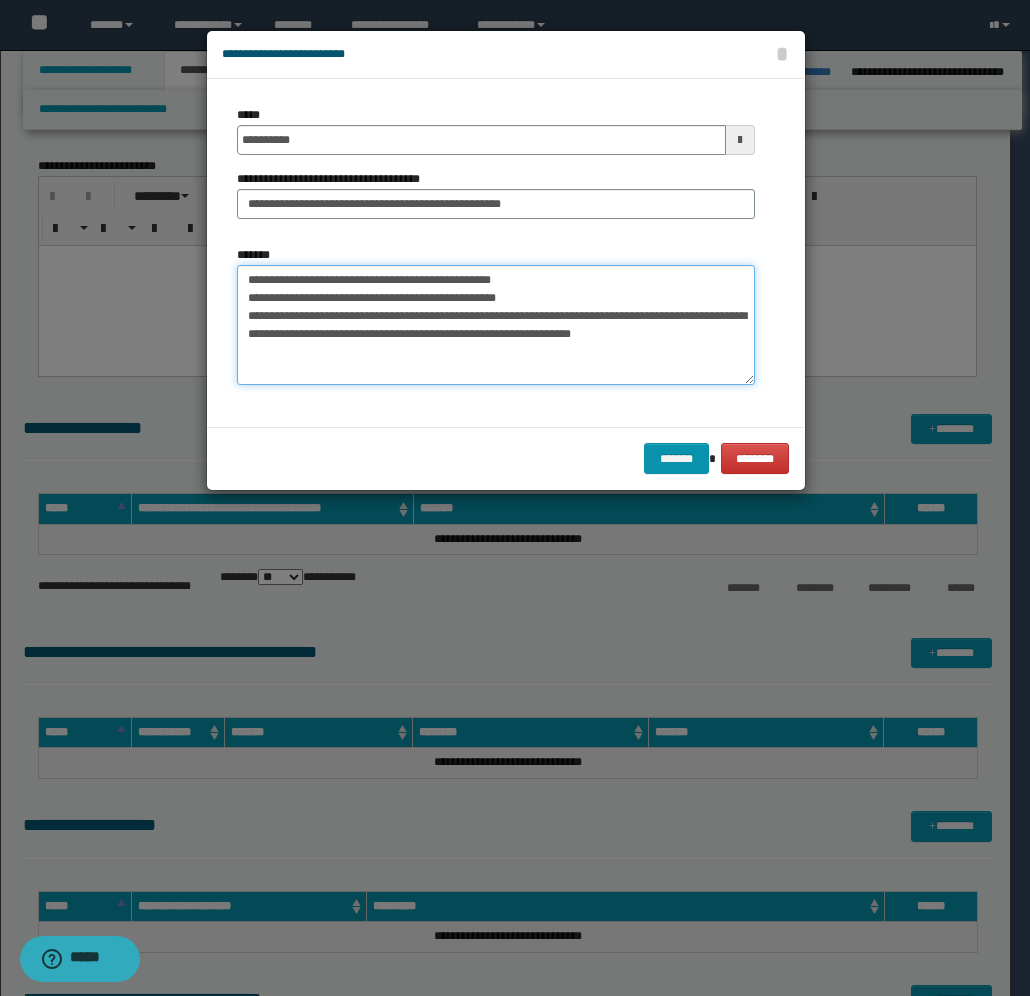 click on "**********" at bounding box center (496, 325) 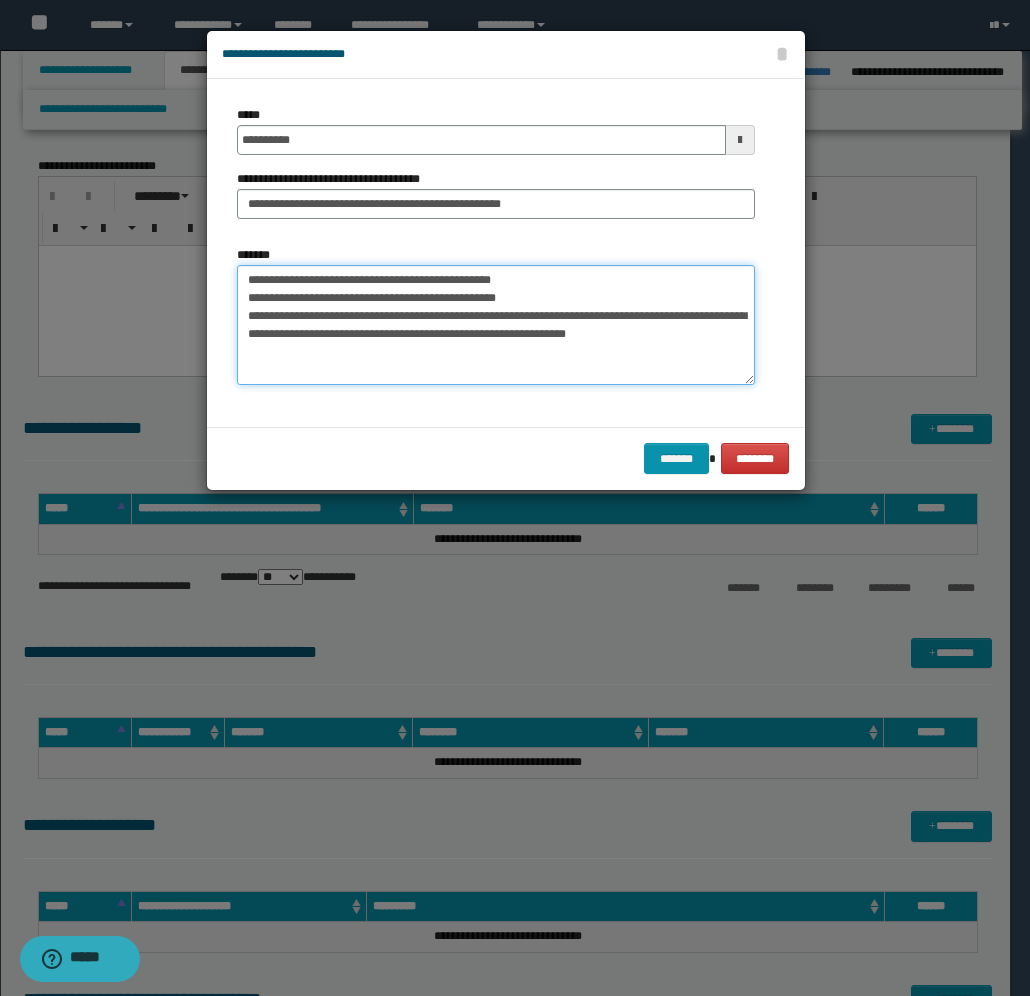click on "**********" at bounding box center [496, 325] 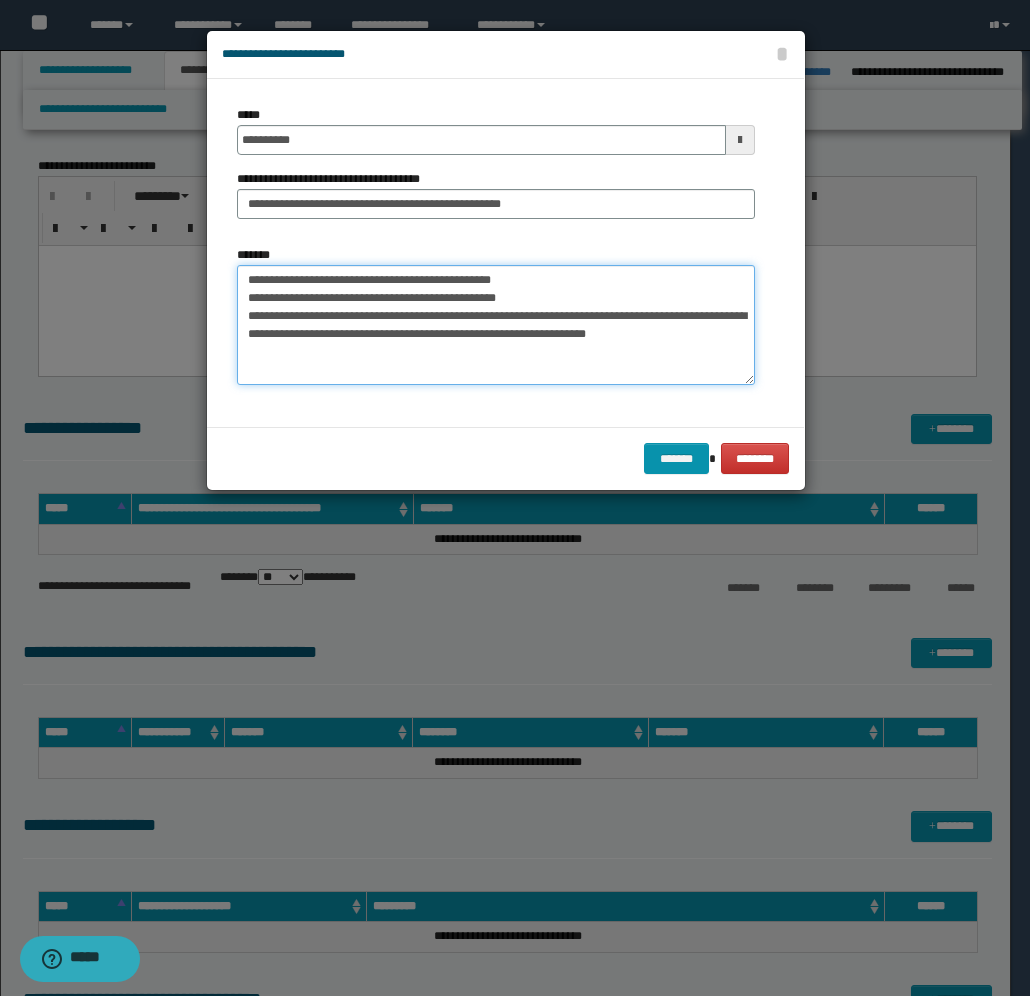 click on "**********" at bounding box center [496, 325] 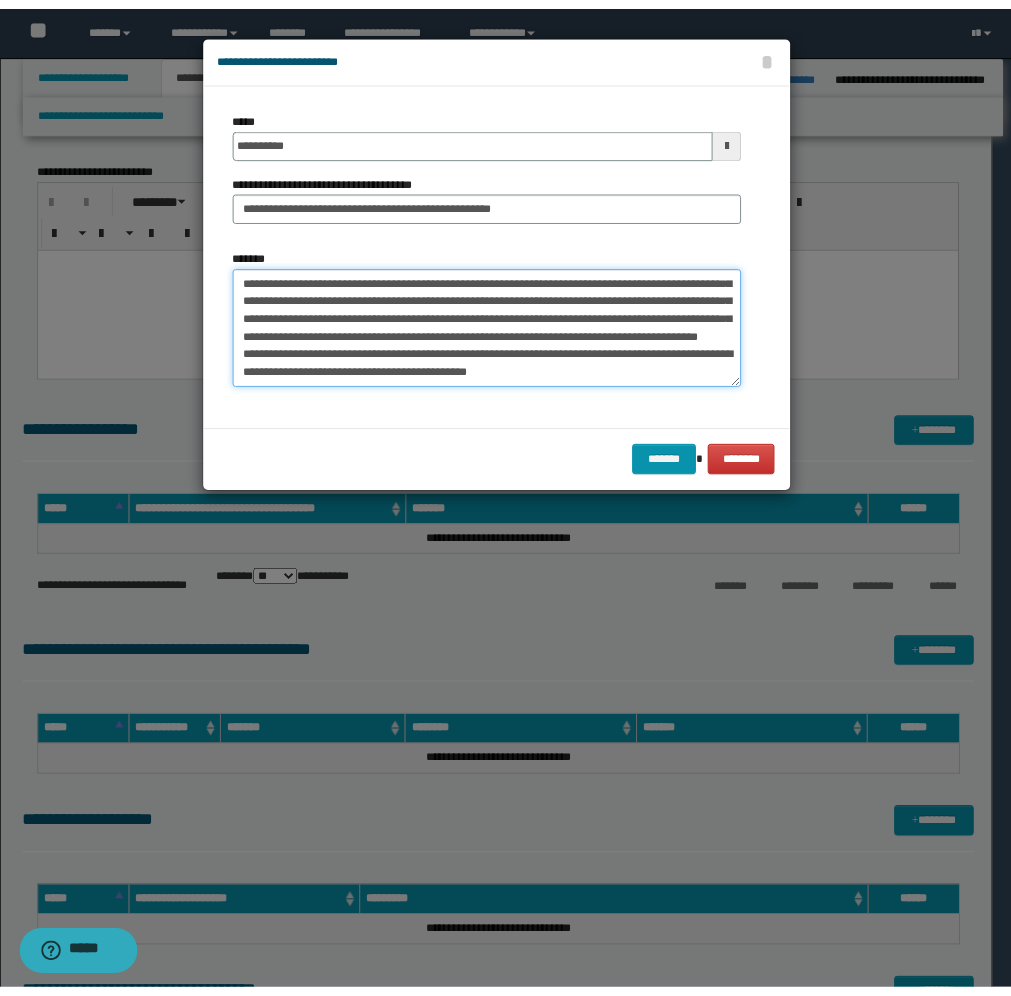 scroll, scrollTop: 192, scrollLeft: 0, axis: vertical 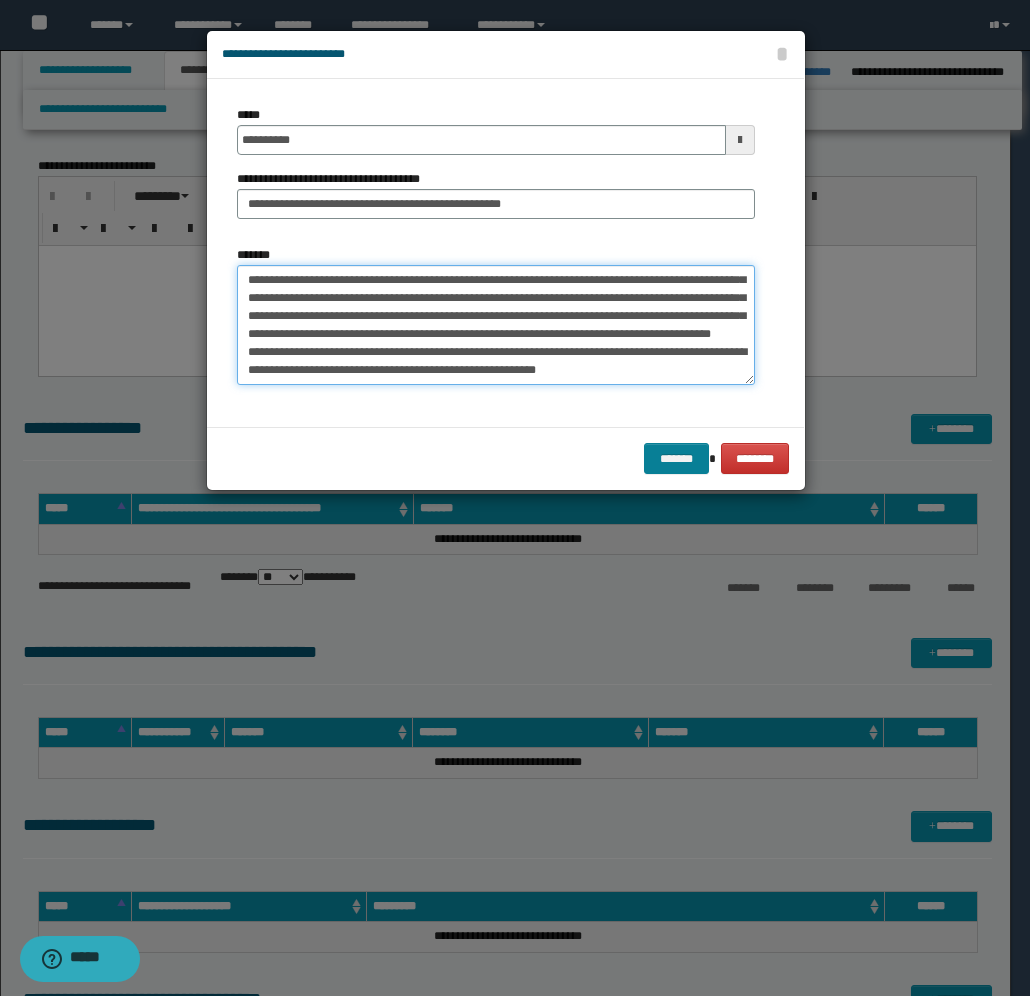 type on "**********" 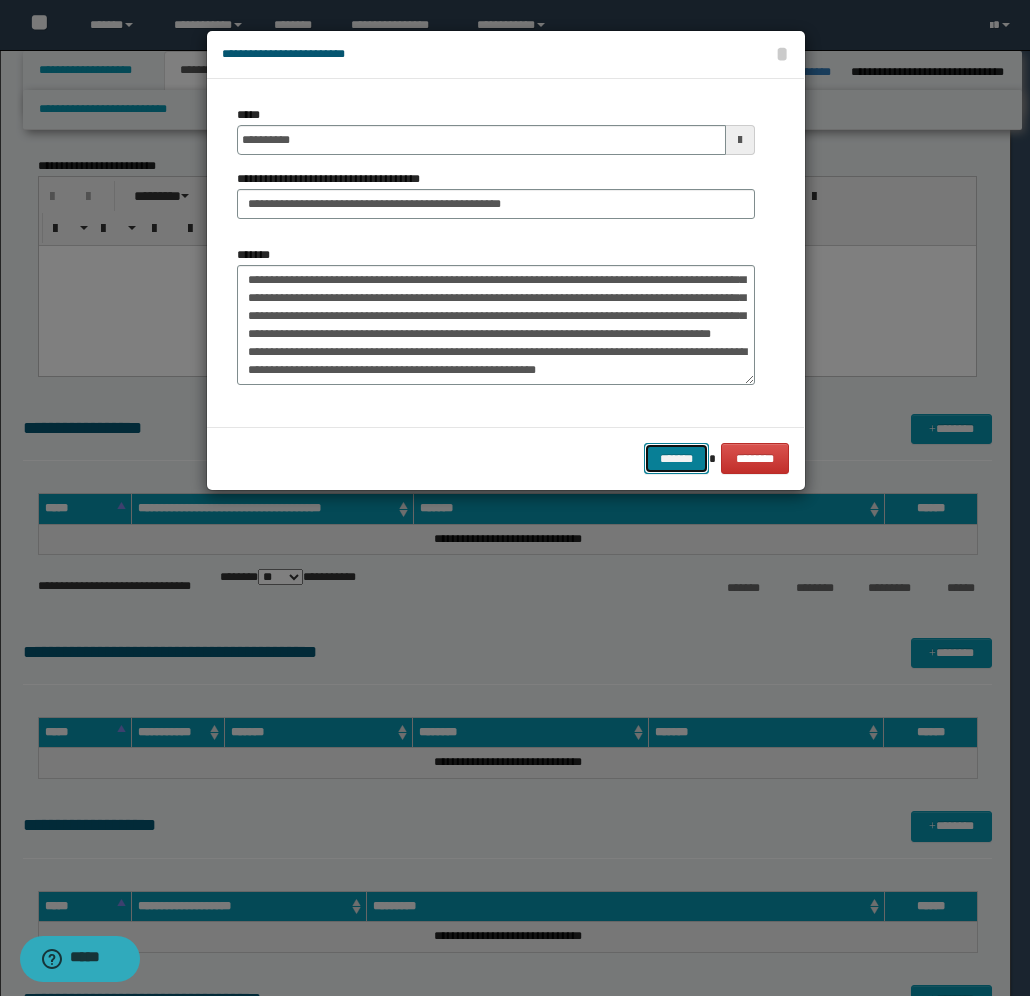 click on "*******" at bounding box center [676, 458] 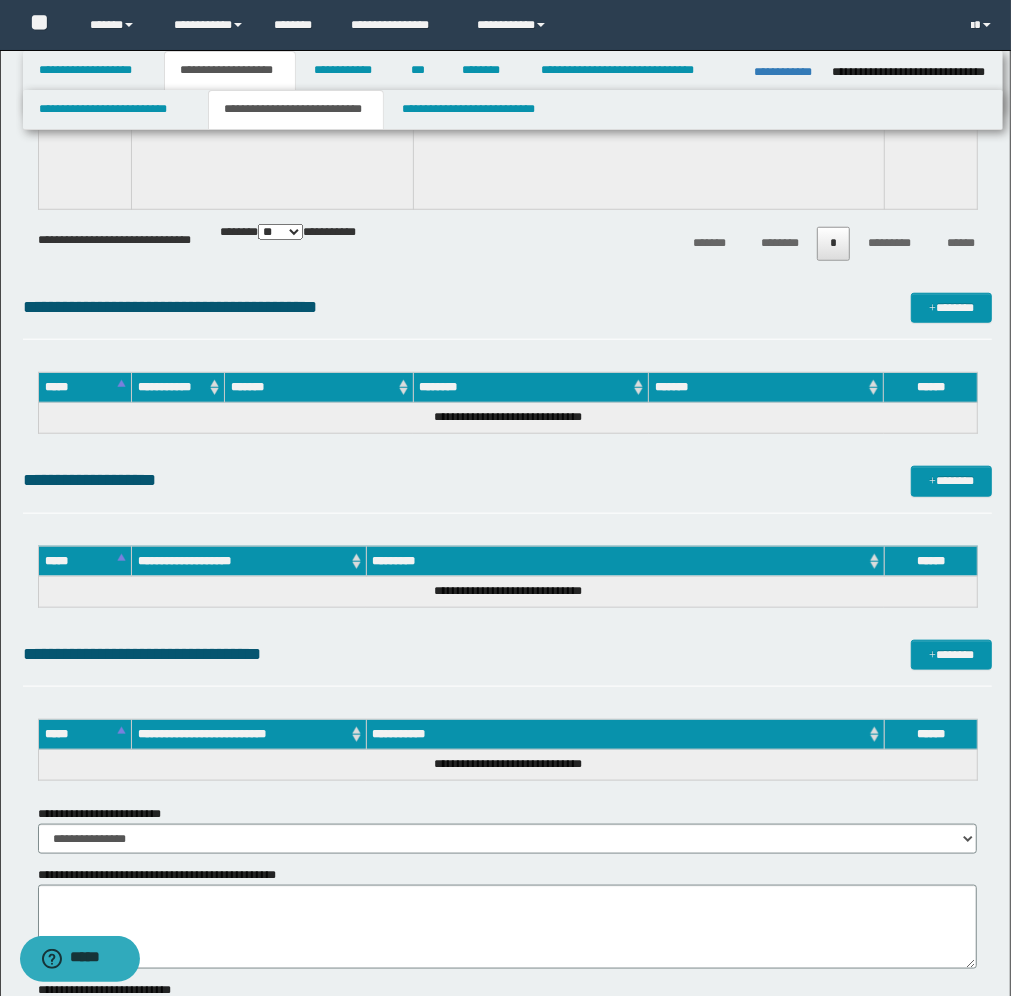 scroll, scrollTop: 875, scrollLeft: 0, axis: vertical 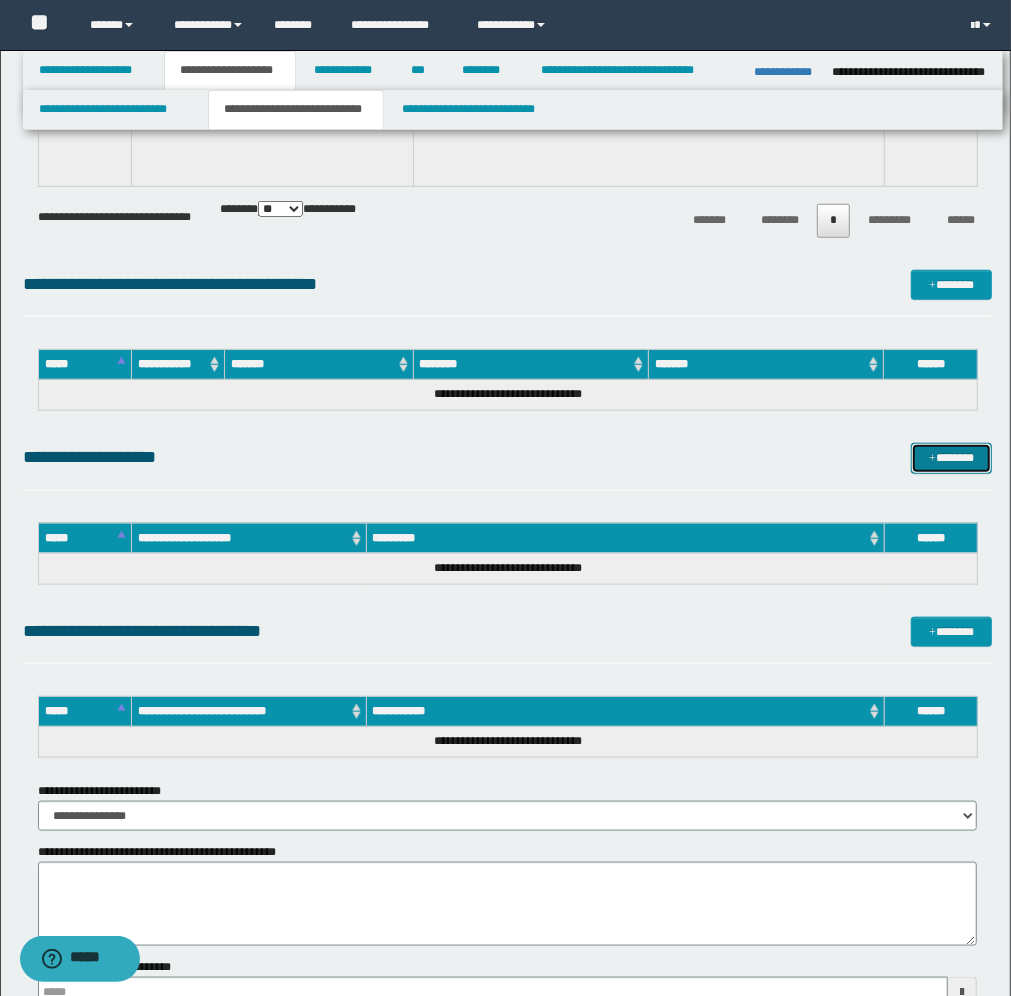 click on "*******" at bounding box center [951, 458] 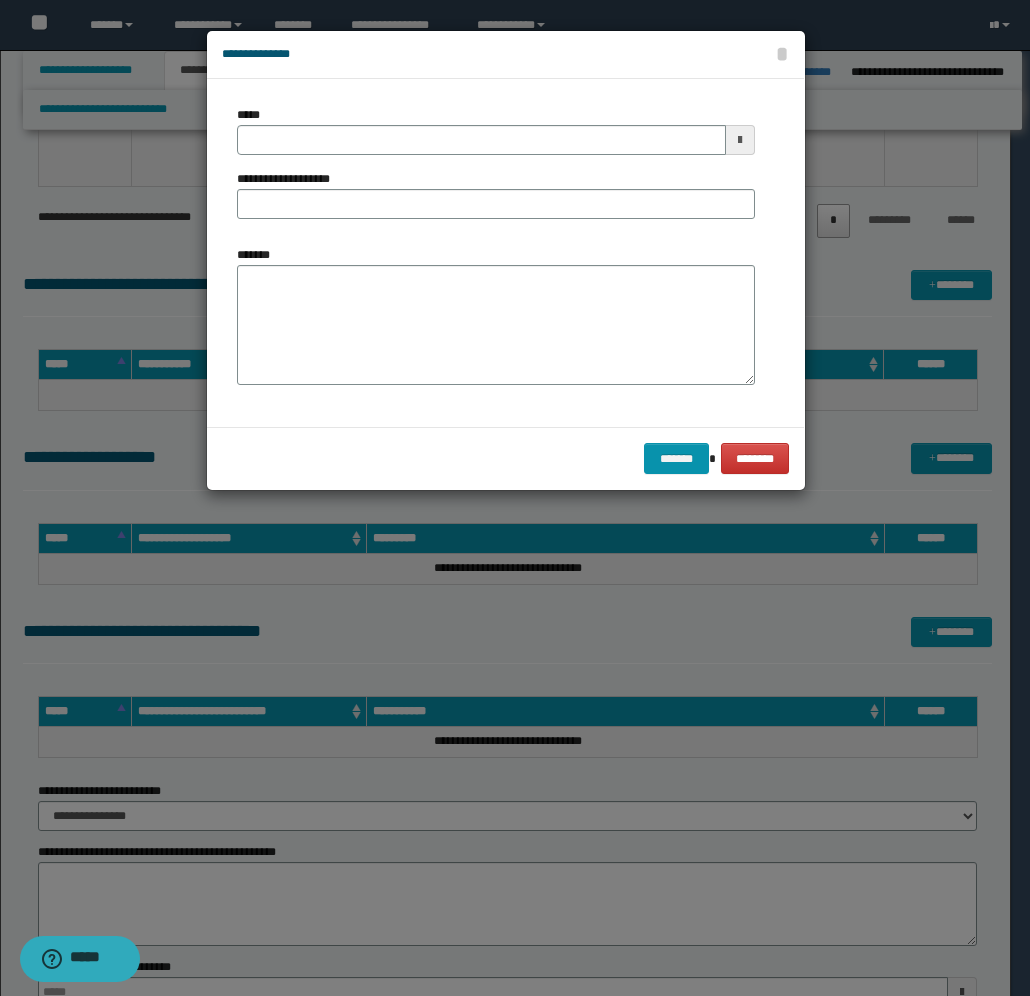 click at bounding box center (740, 140) 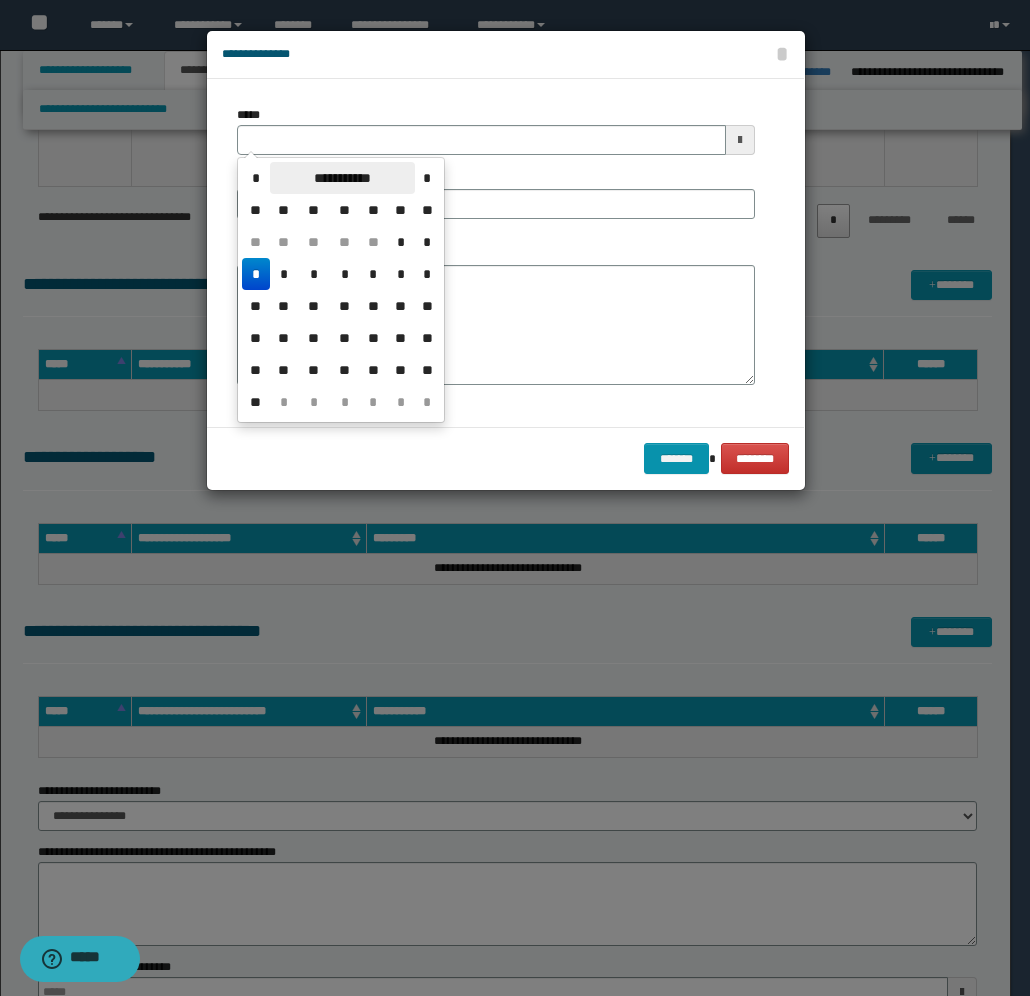 click on "**********" at bounding box center (342, 178) 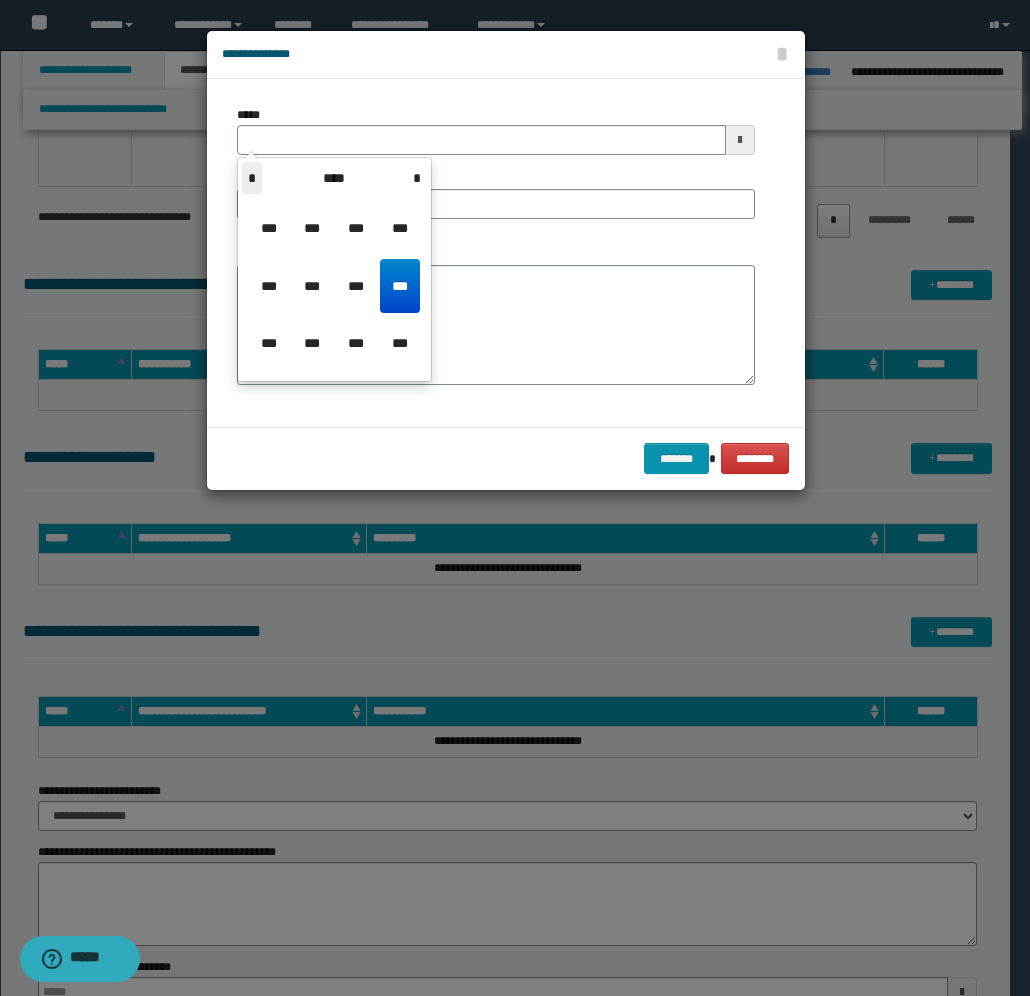 click on "*" at bounding box center [252, 178] 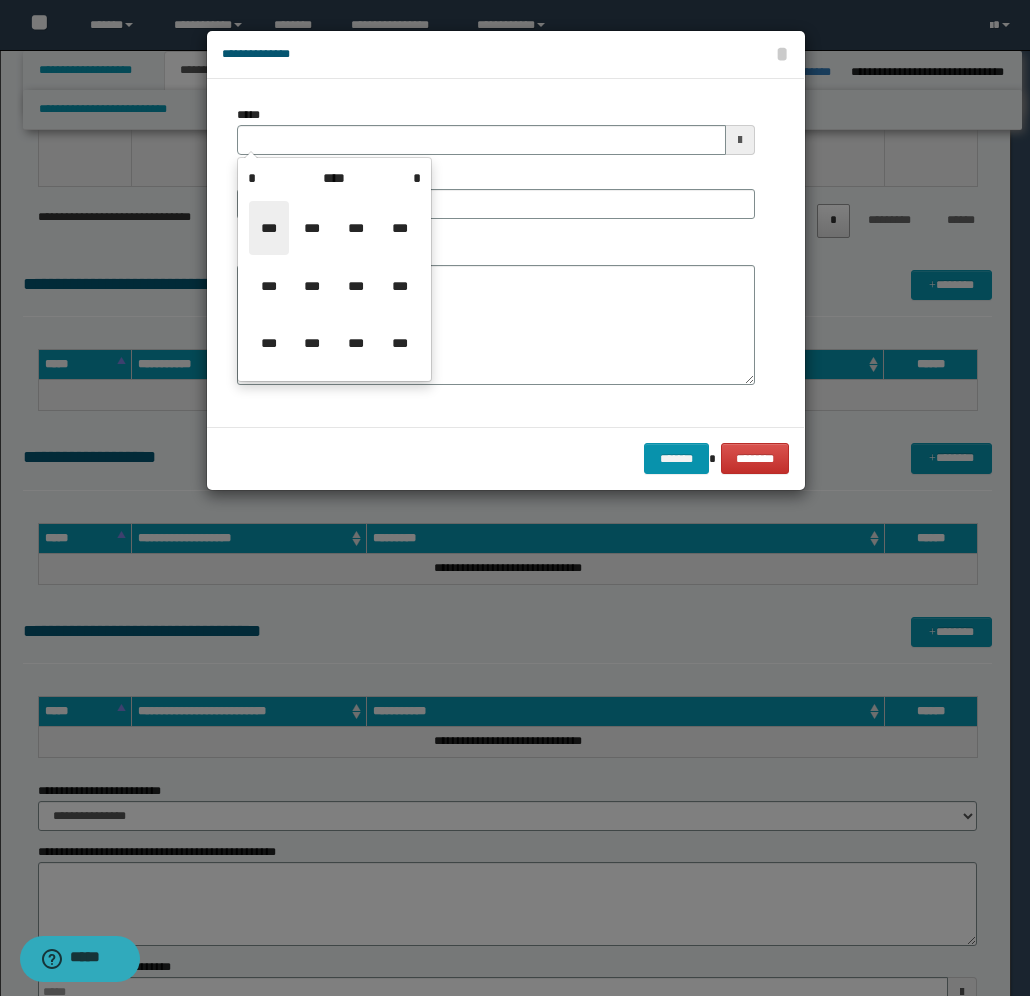 click on "***" at bounding box center [269, 228] 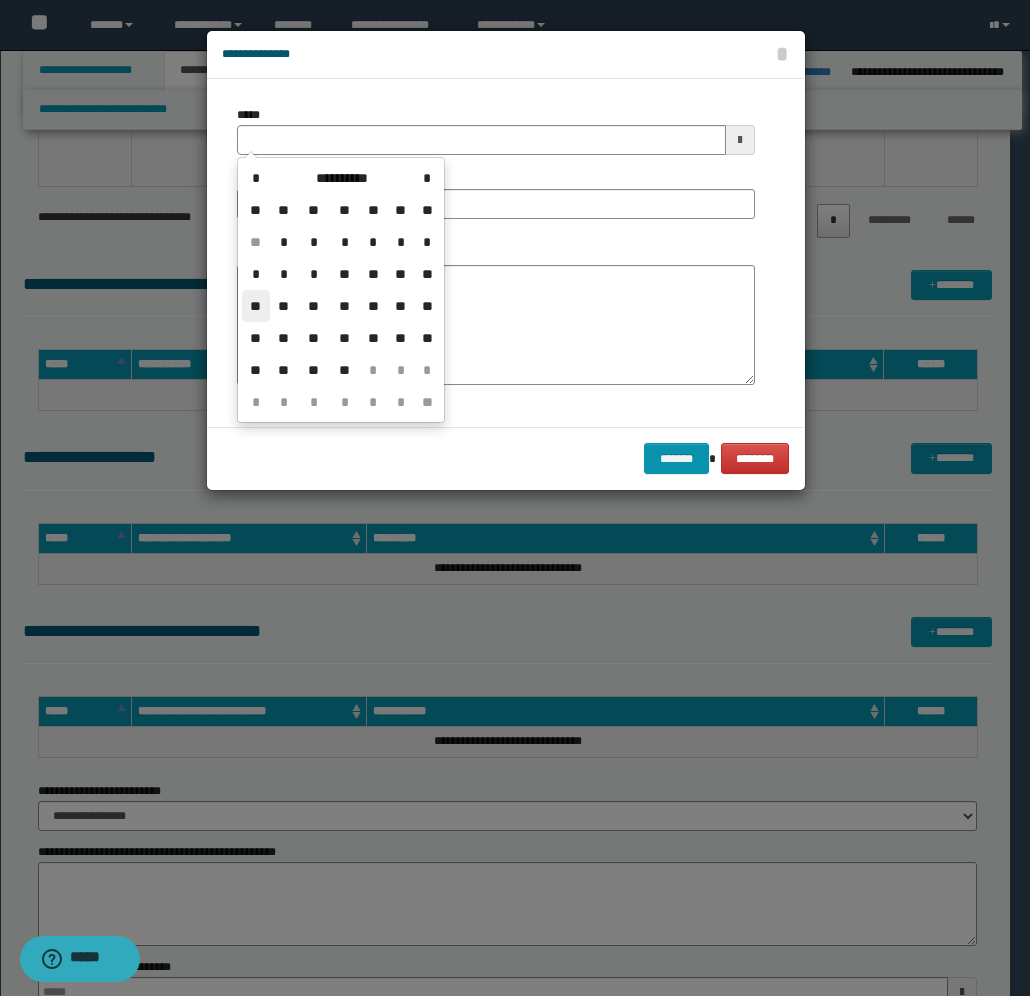 click on "**" at bounding box center (256, 306) 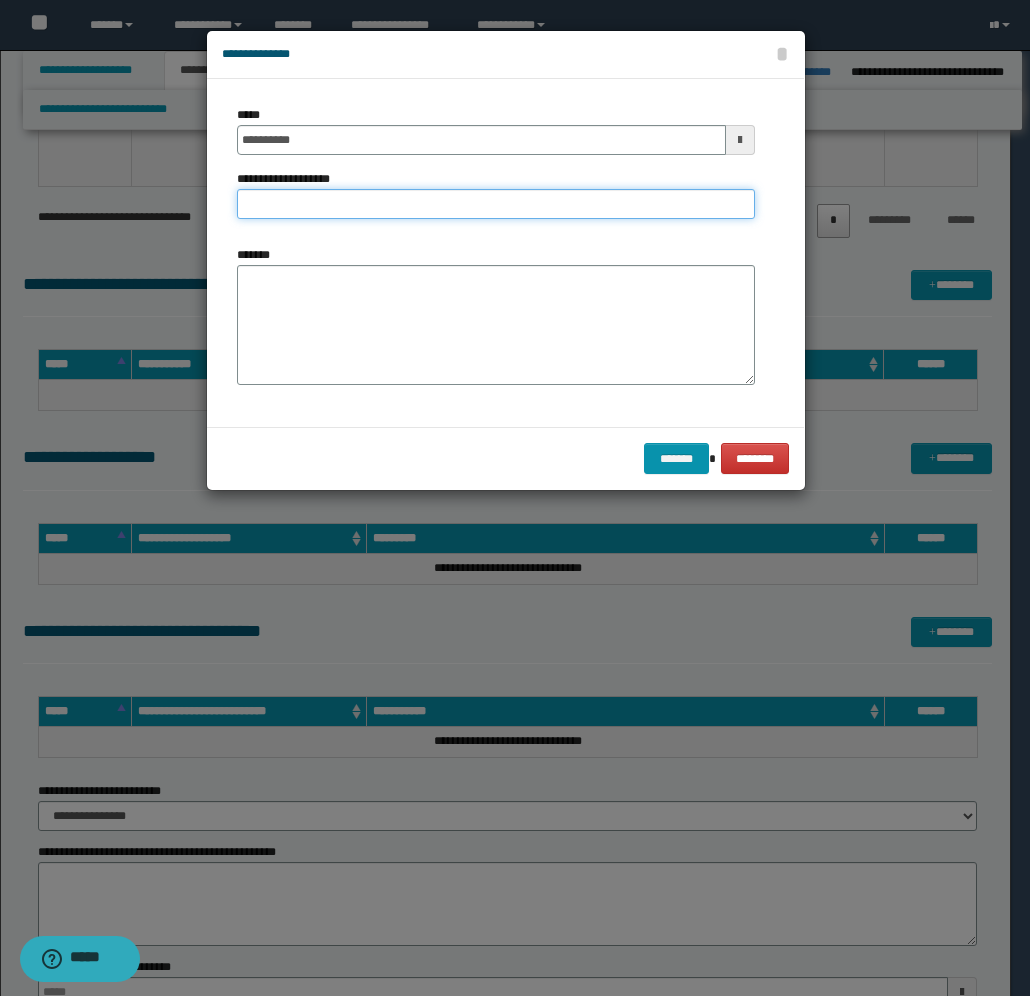 click on "**********" at bounding box center [496, 204] 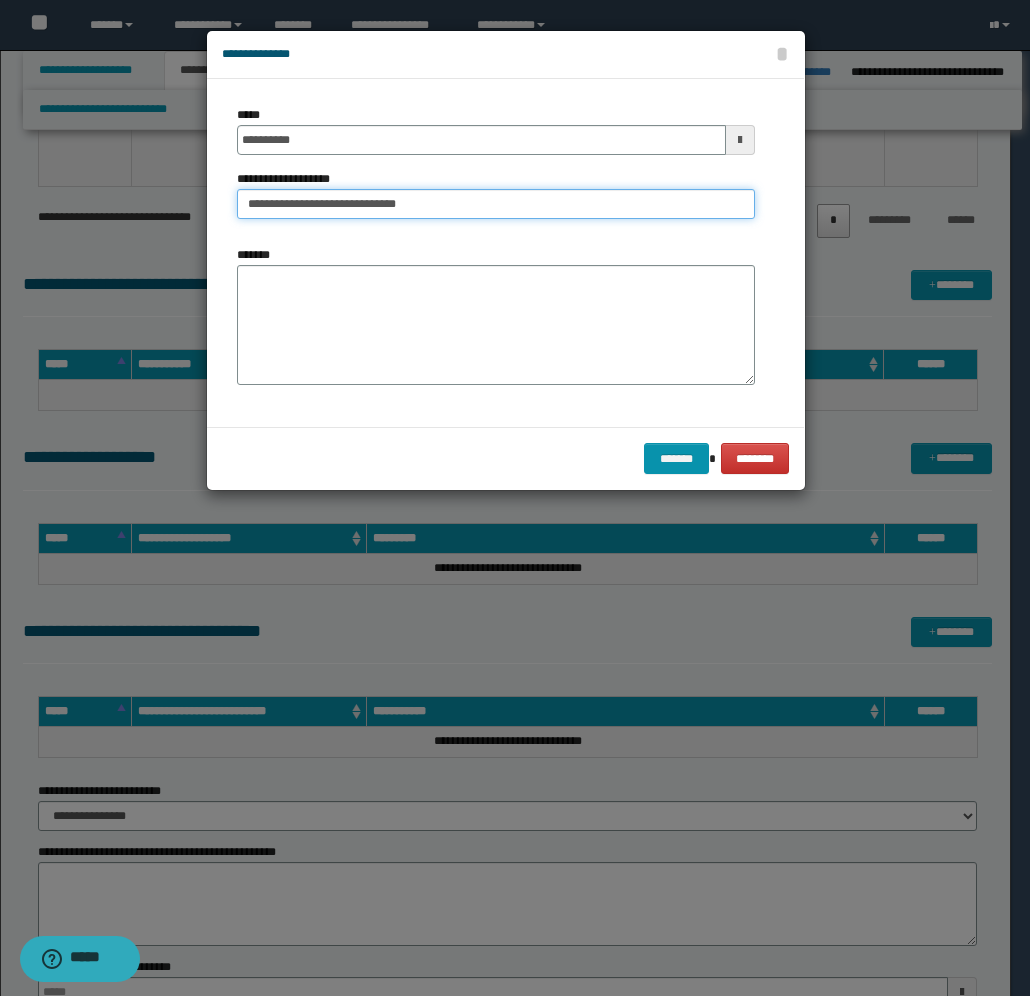 type on "**********" 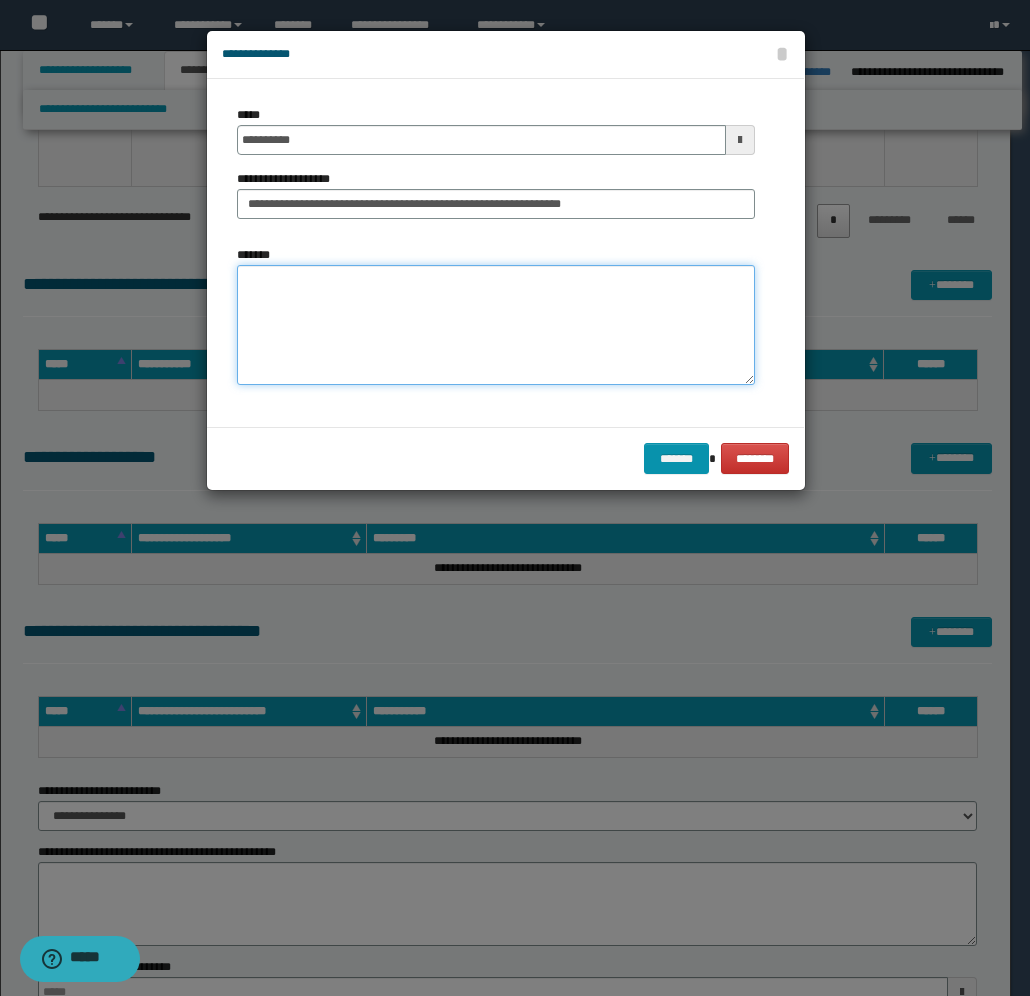 click on "*******" at bounding box center (496, 325) 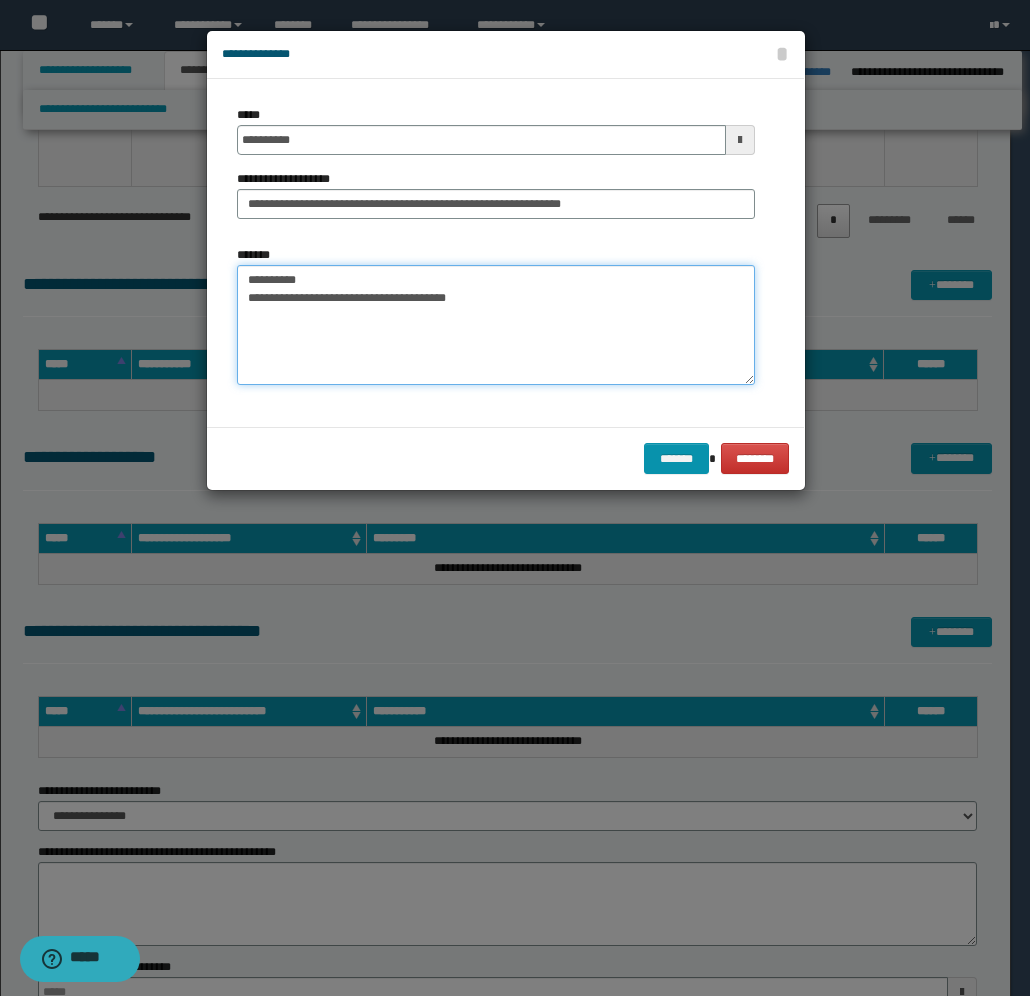 click on "**********" at bounding box center [496, 325] 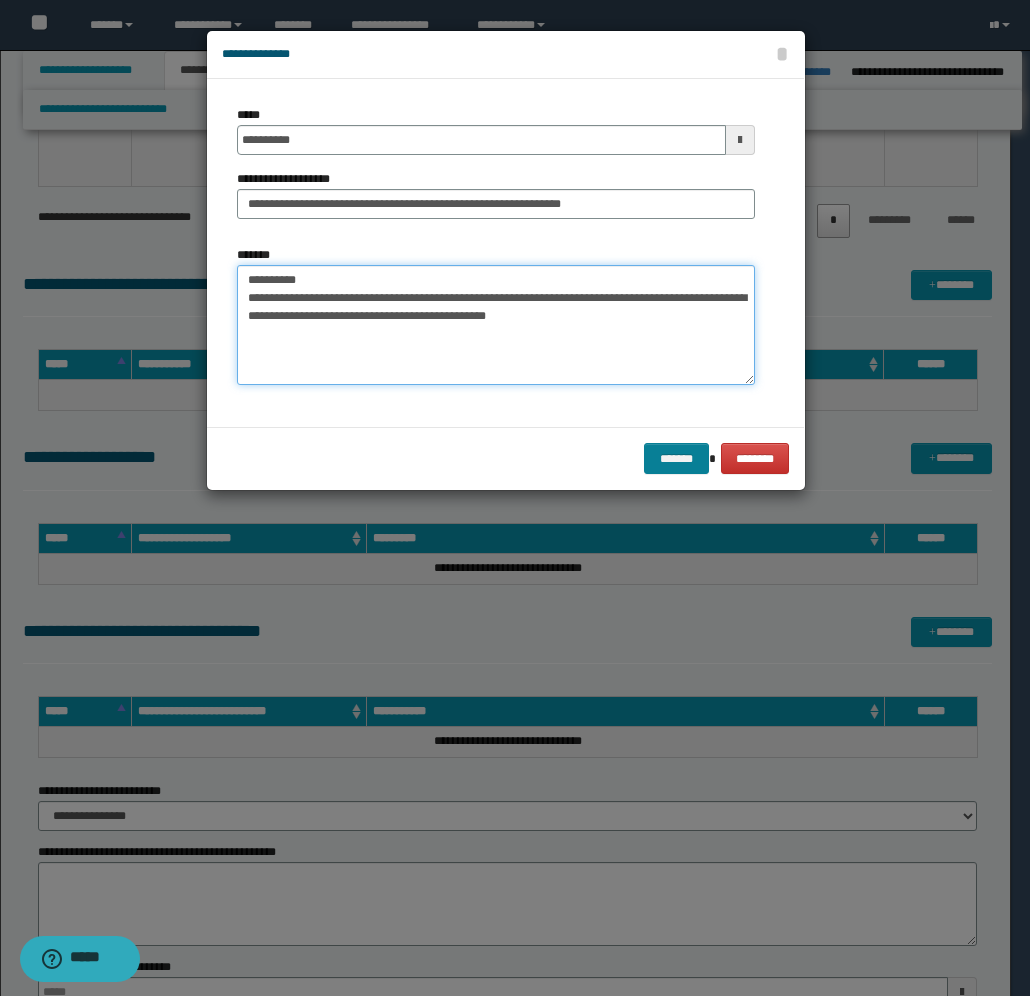 type on "**********" 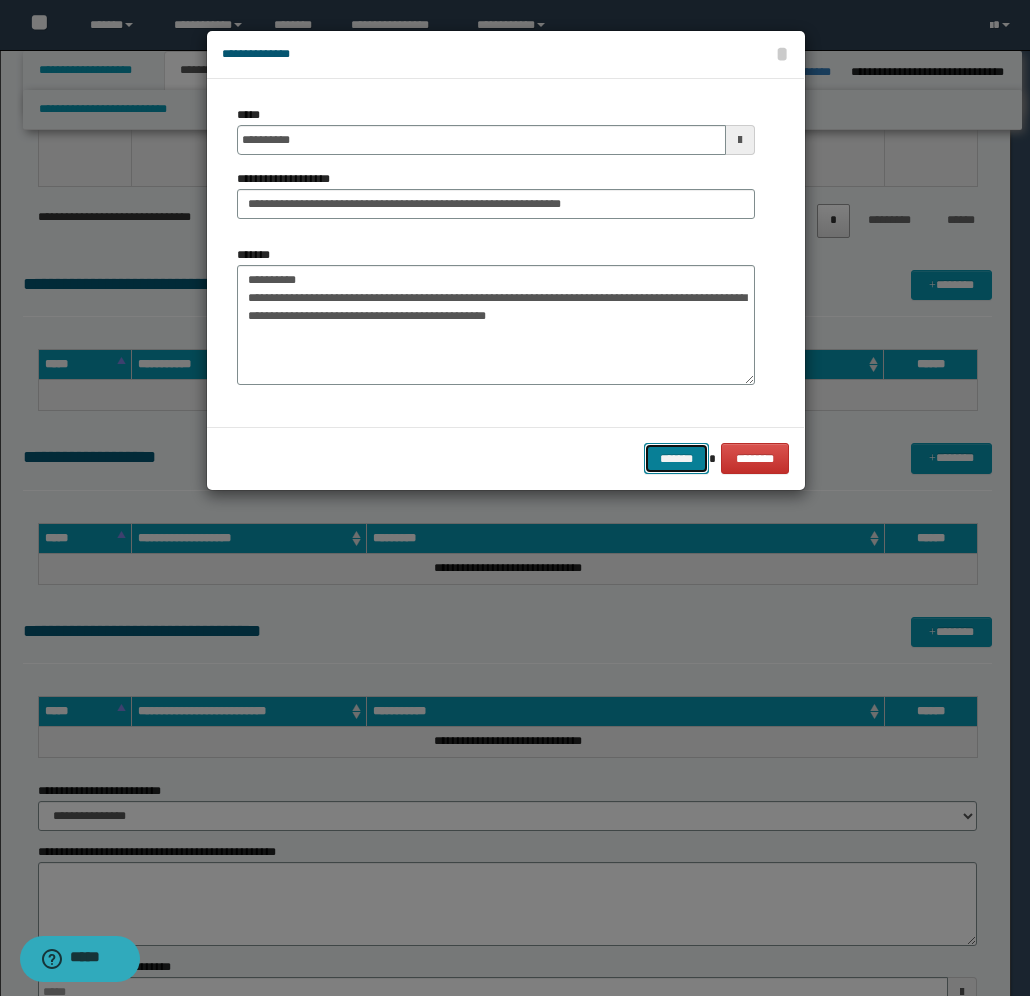 click on "*******" at bounding box center (676, 458) 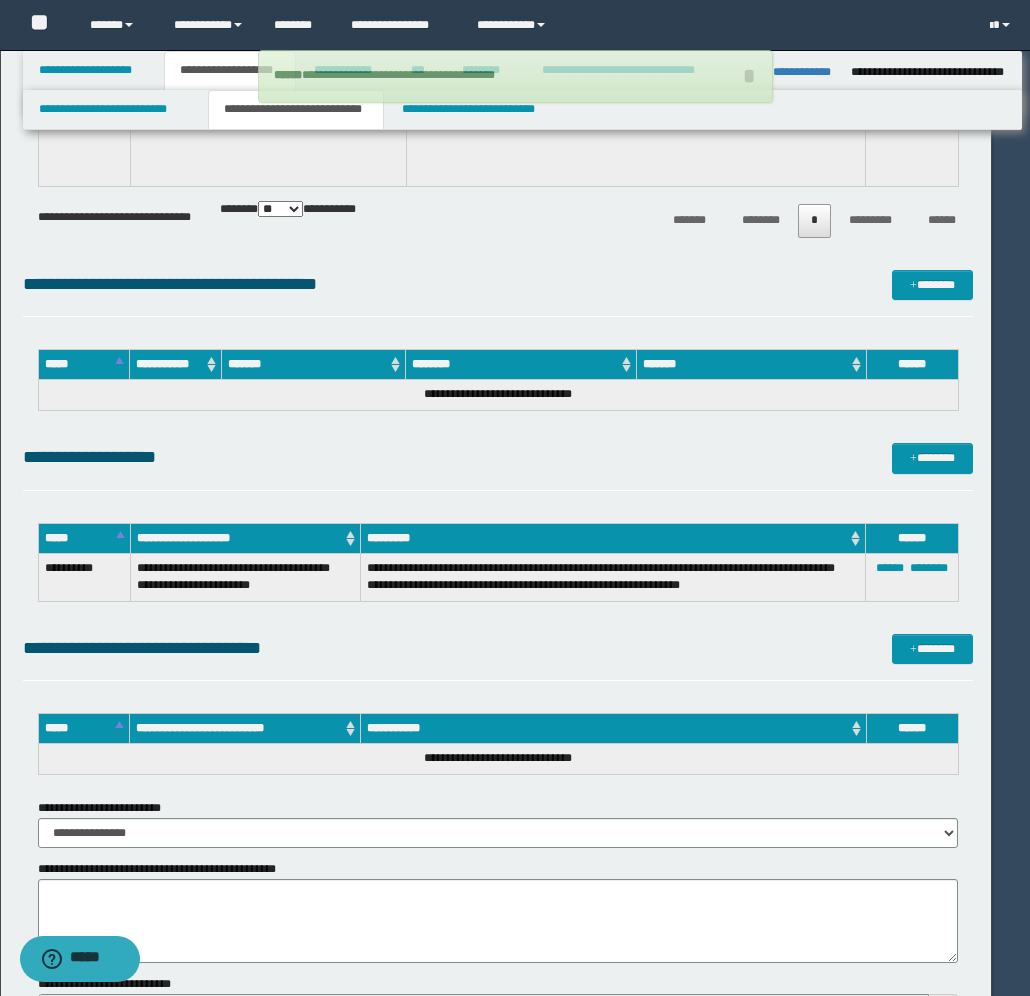 type 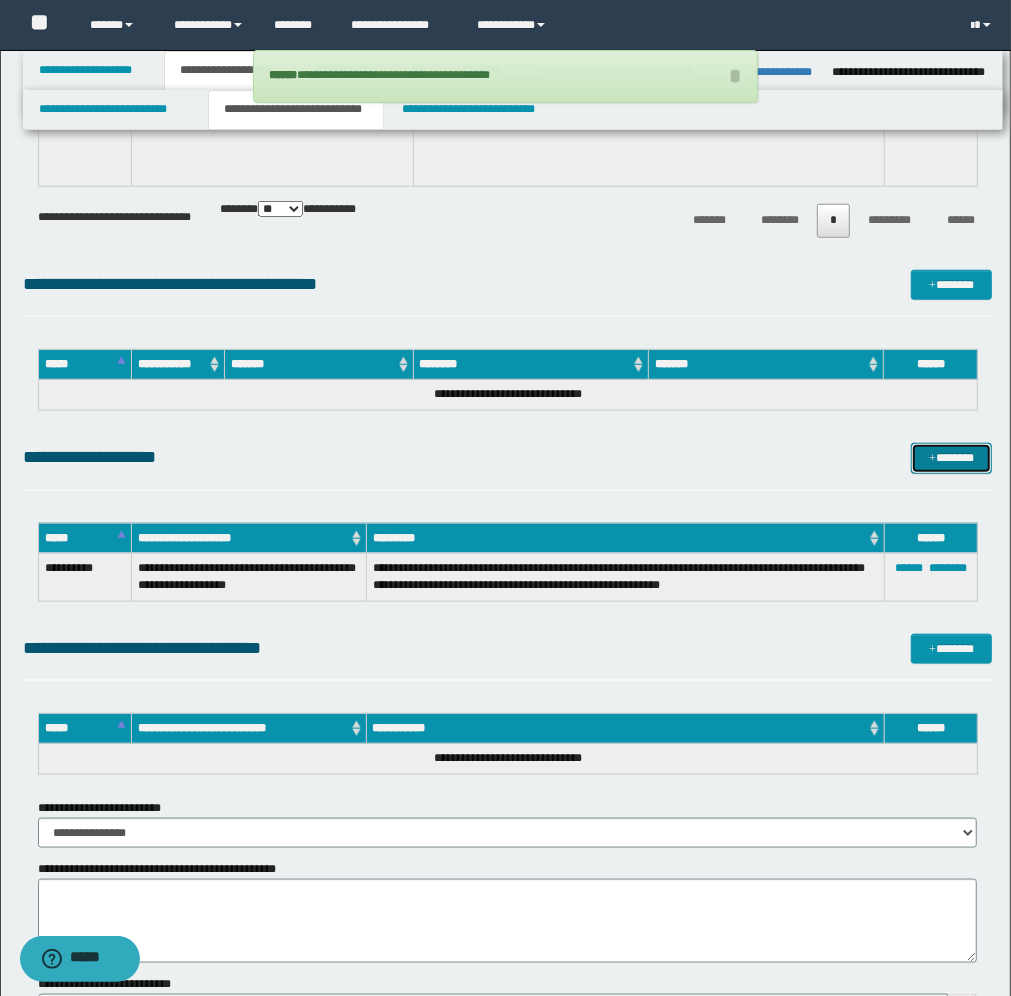 click on "*******" at bounding box center (951, 458) 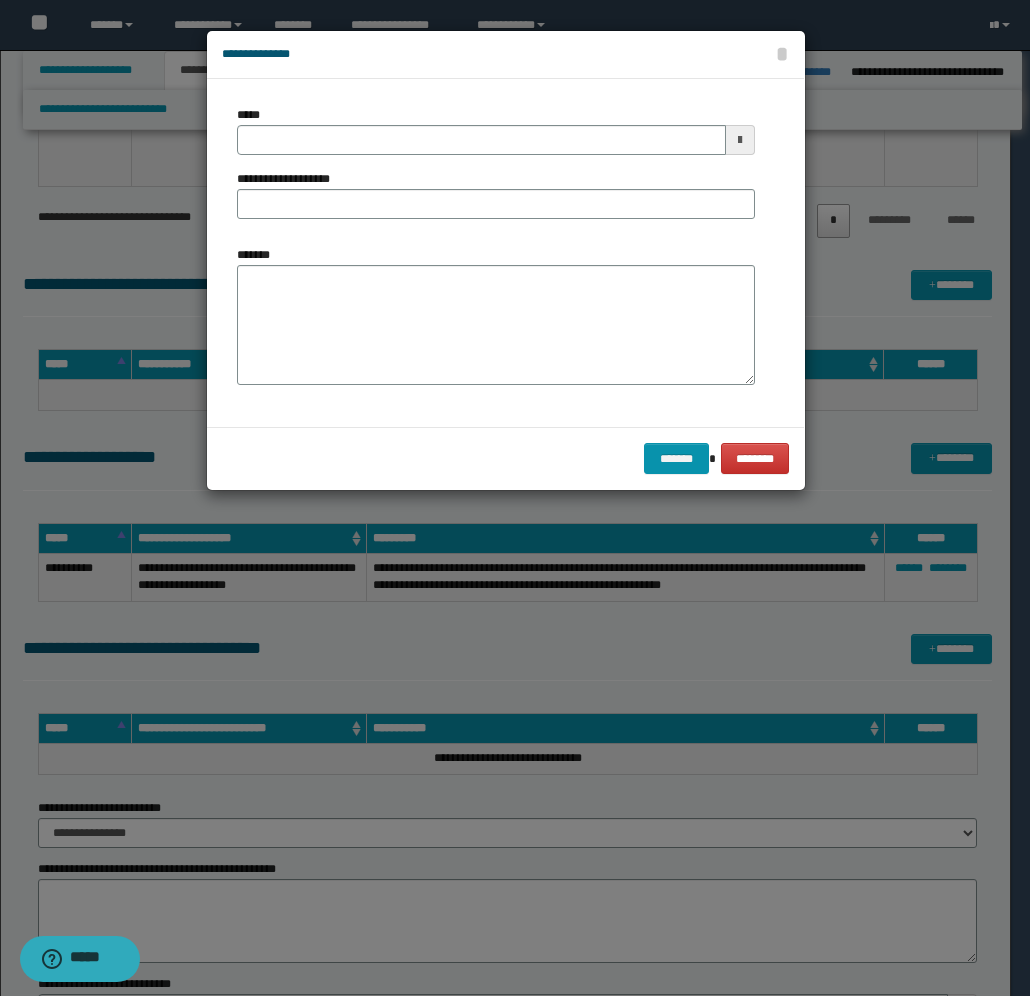 click at bounding box center [740, 140] 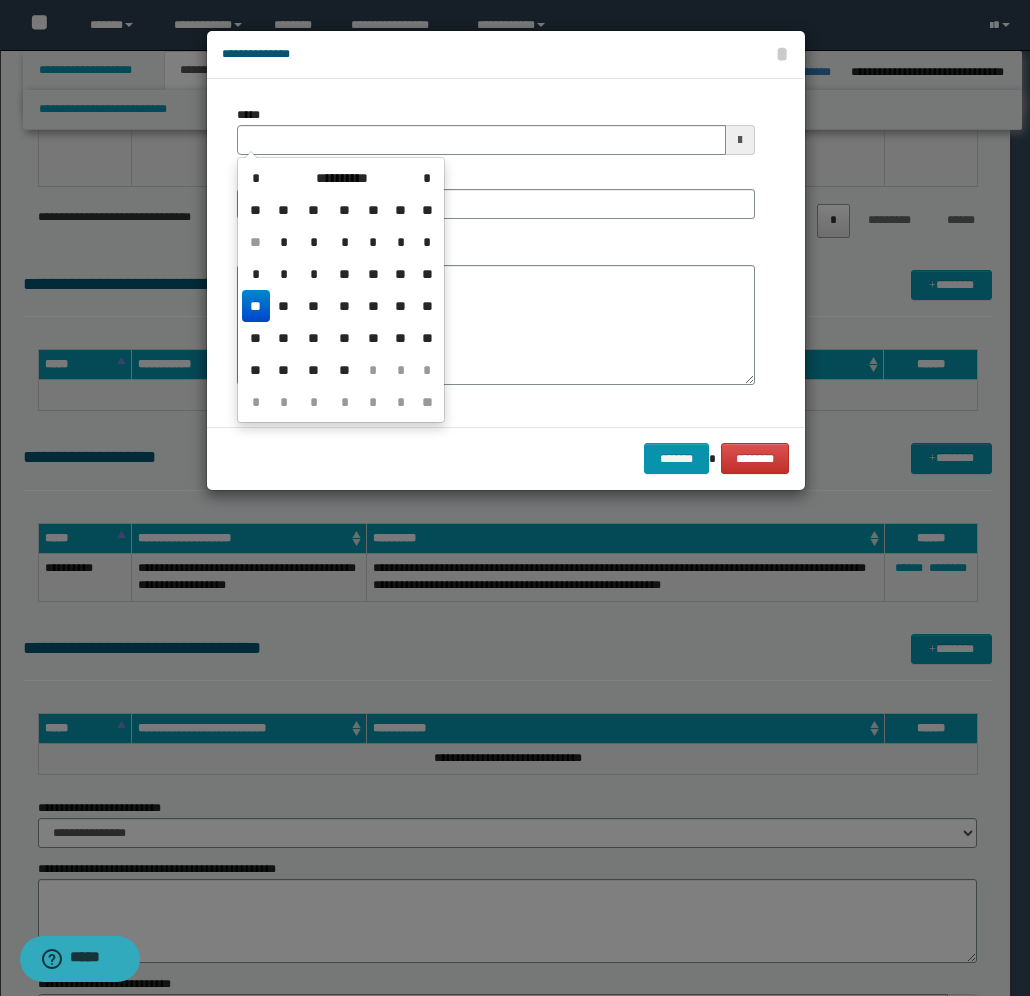 click on "**" at bounding box center [256, 306] 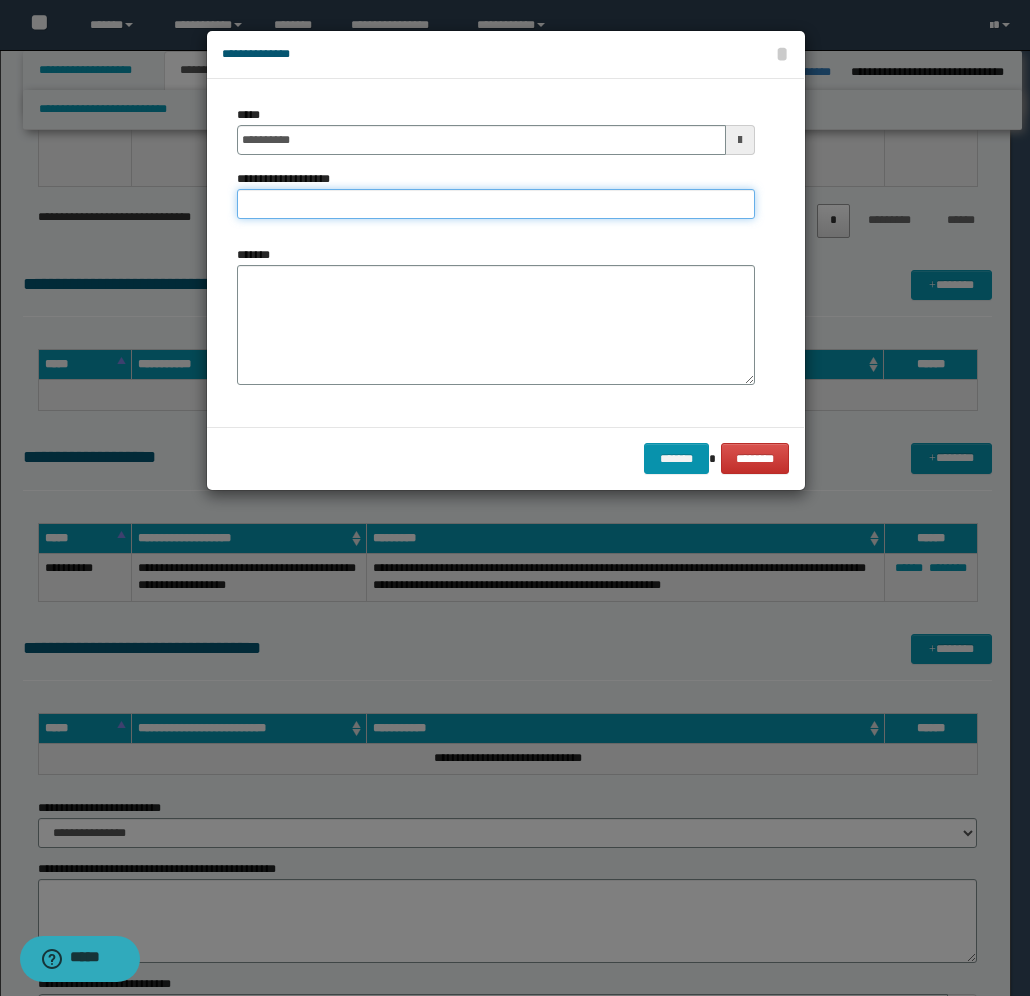 click on "**********" at bounding box center (496, 204) 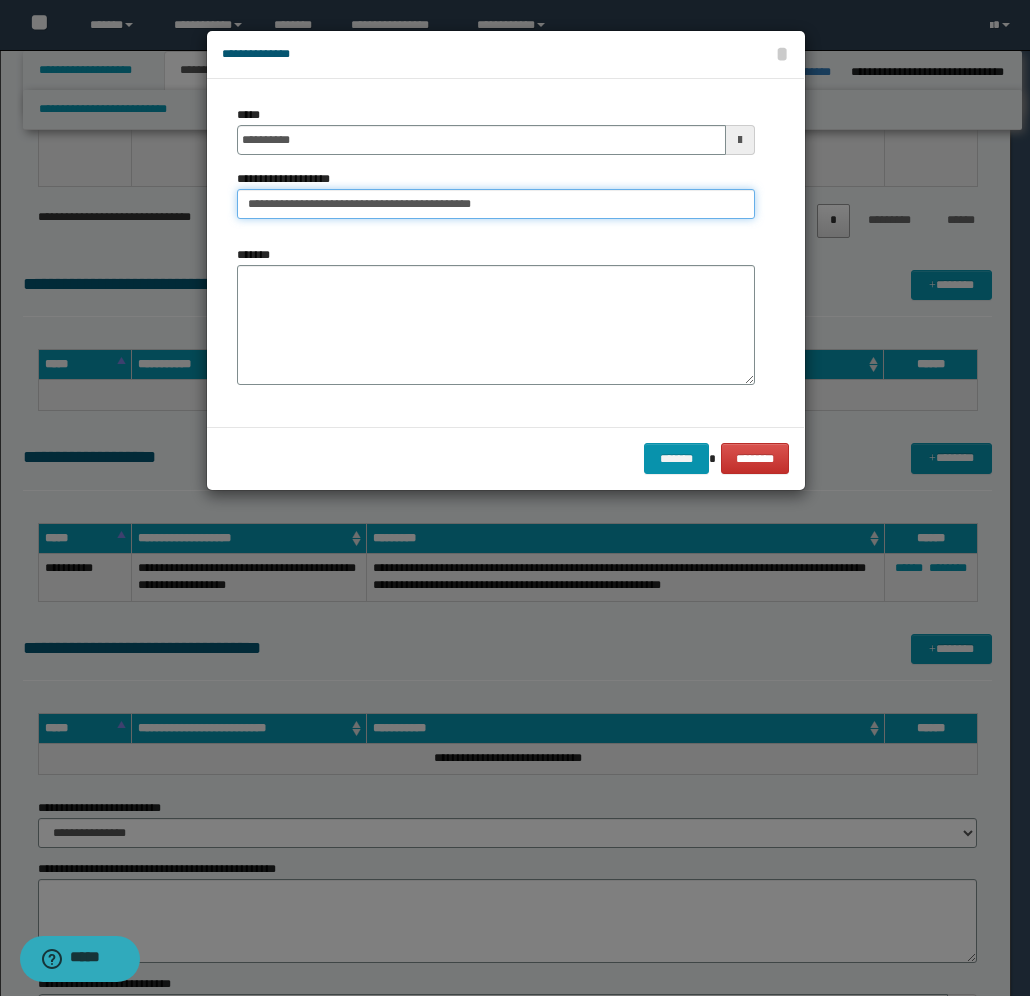 click on "**********" at bounding box center [496, 204] 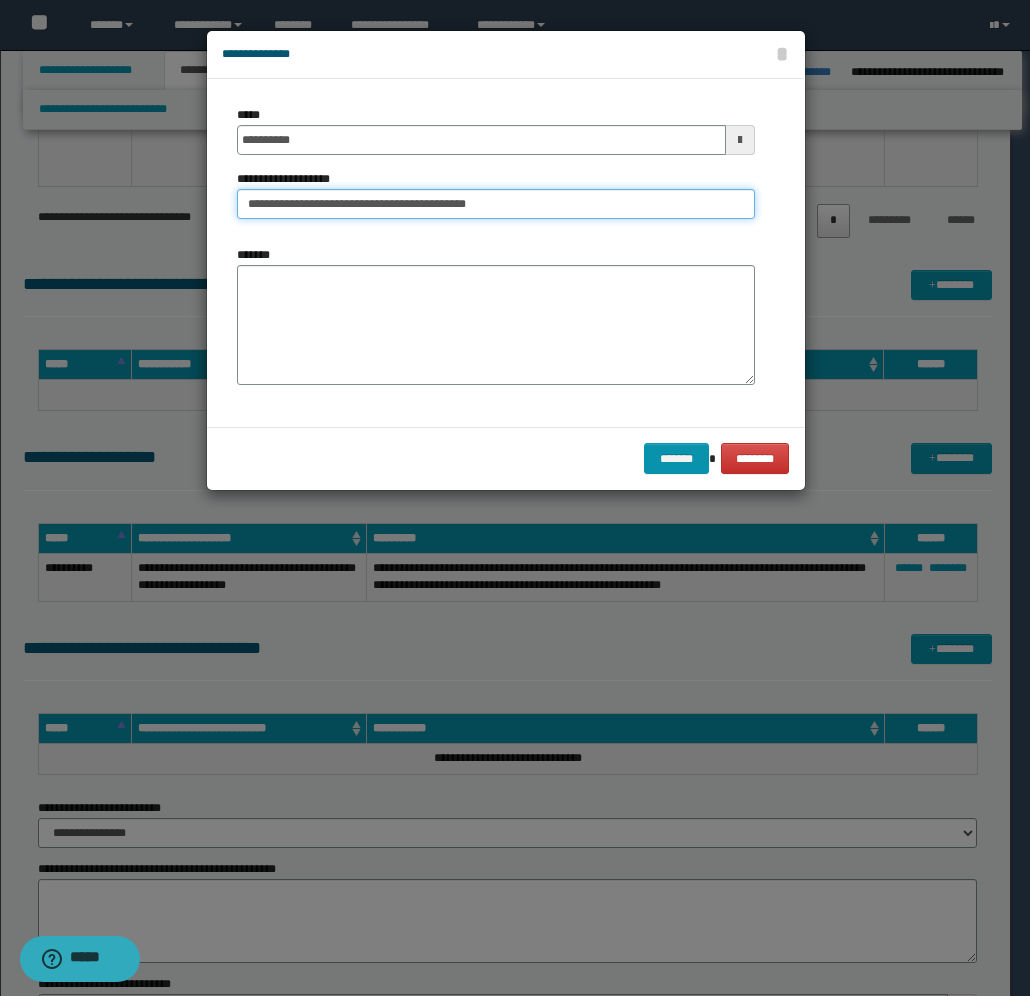 click on "**********" at bounding box center [496, 204] 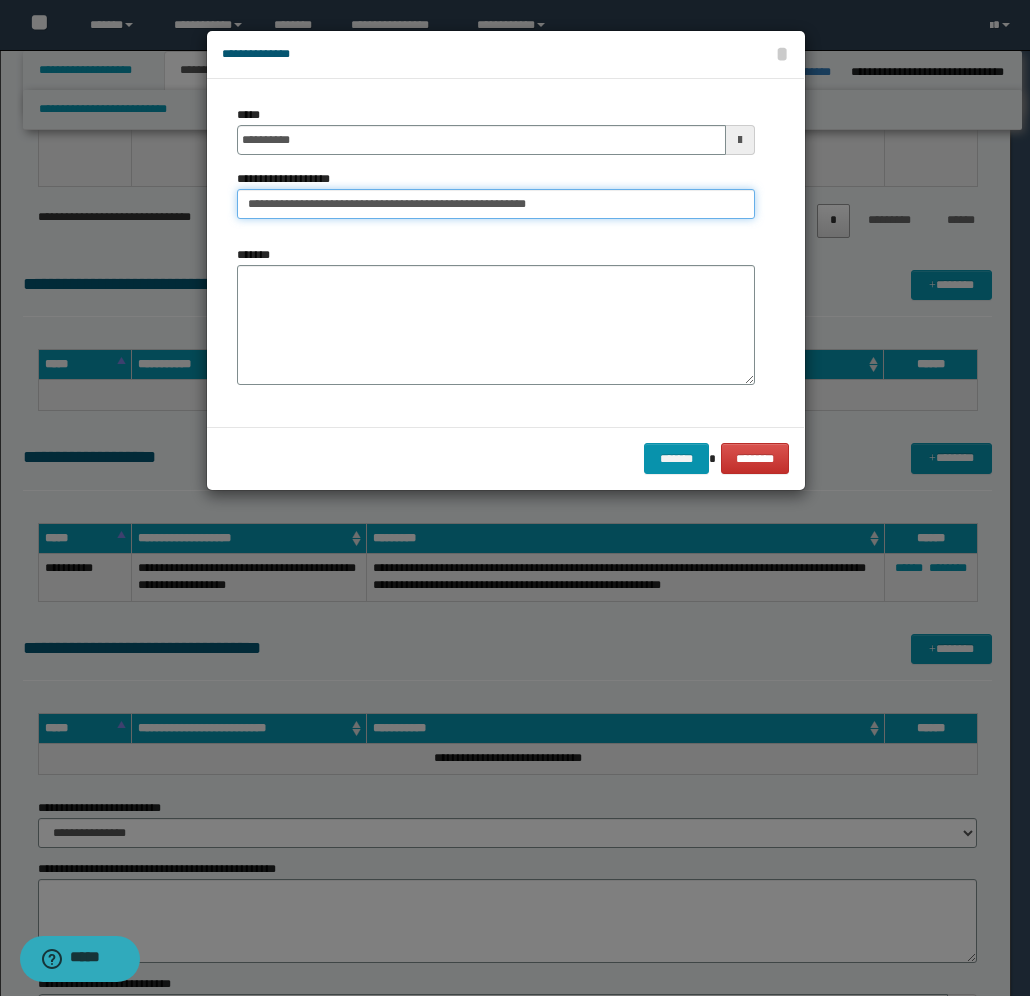 type on "**********" 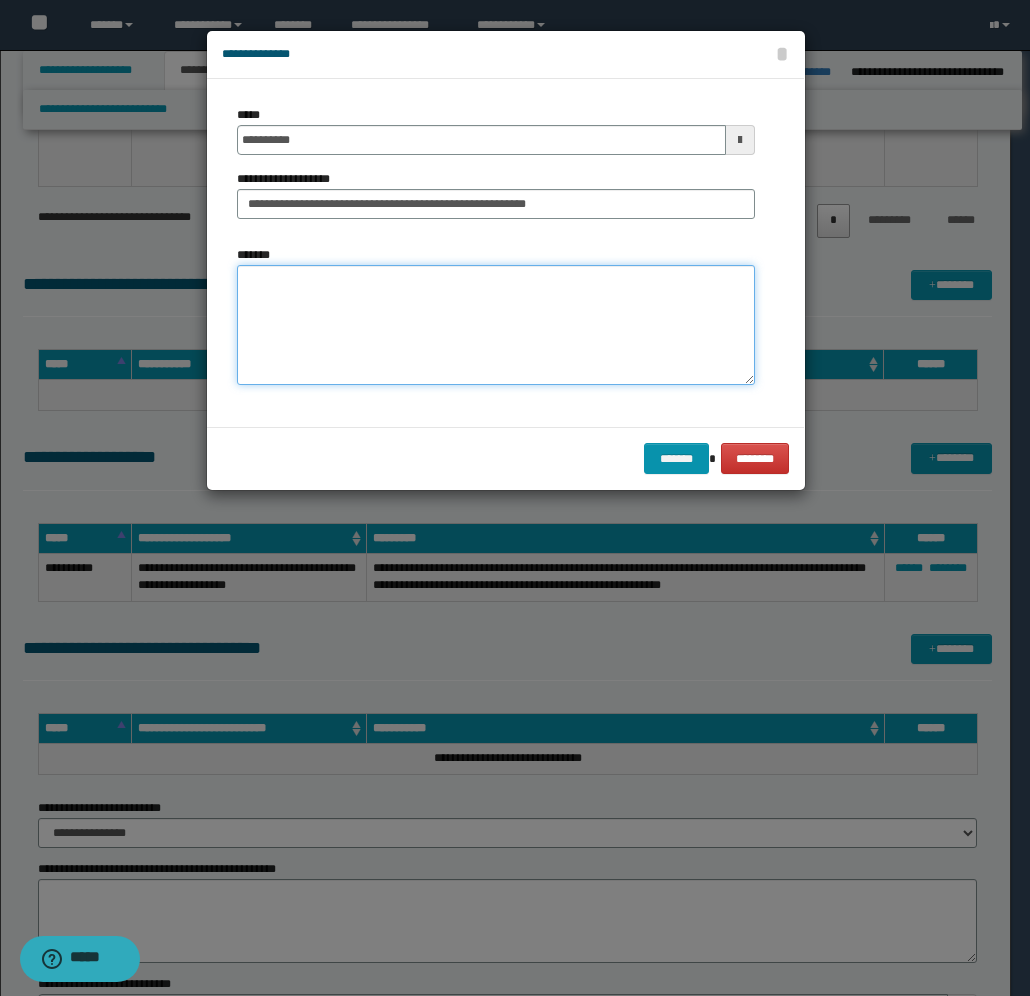 click on "*******" at bounding box center (496, 325) 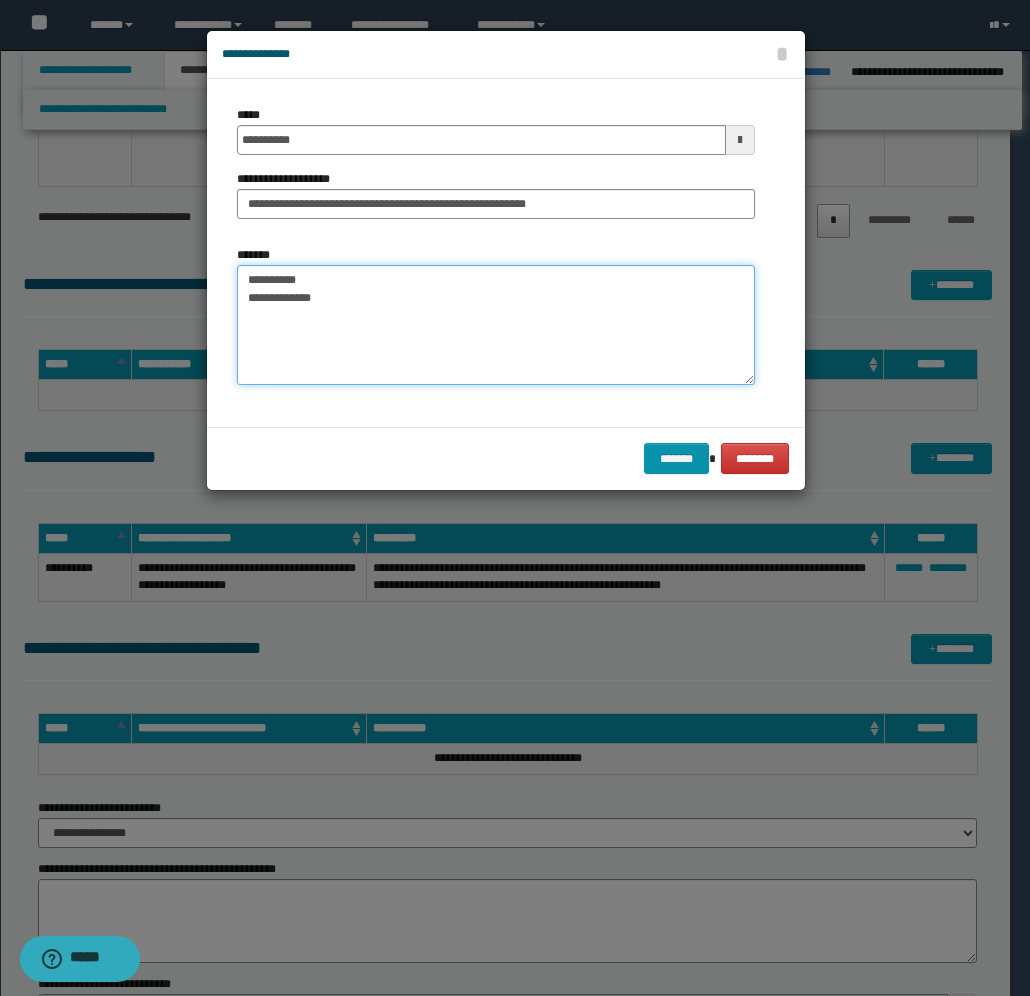 click on "**********" at bounding box center [496, 325] 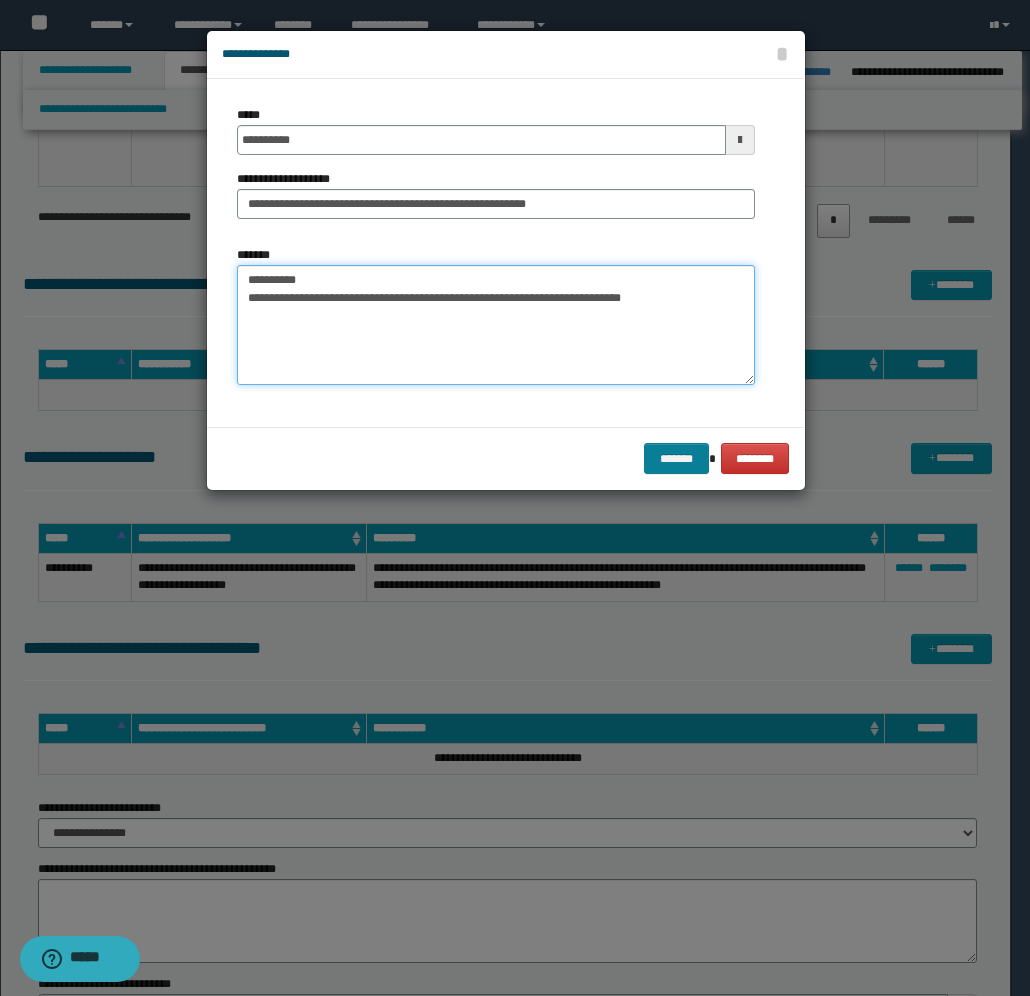 type on "**********" 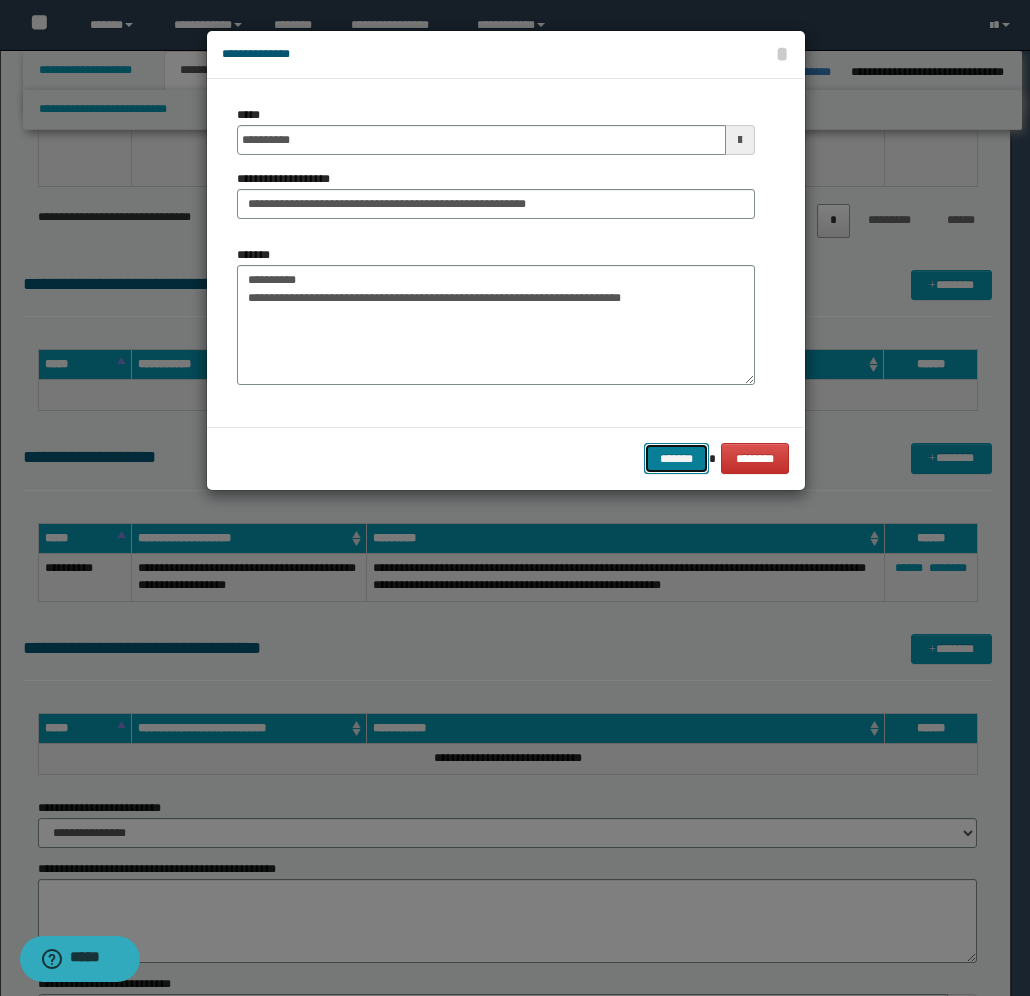 click on "*******" at bounding box center [676, 458] 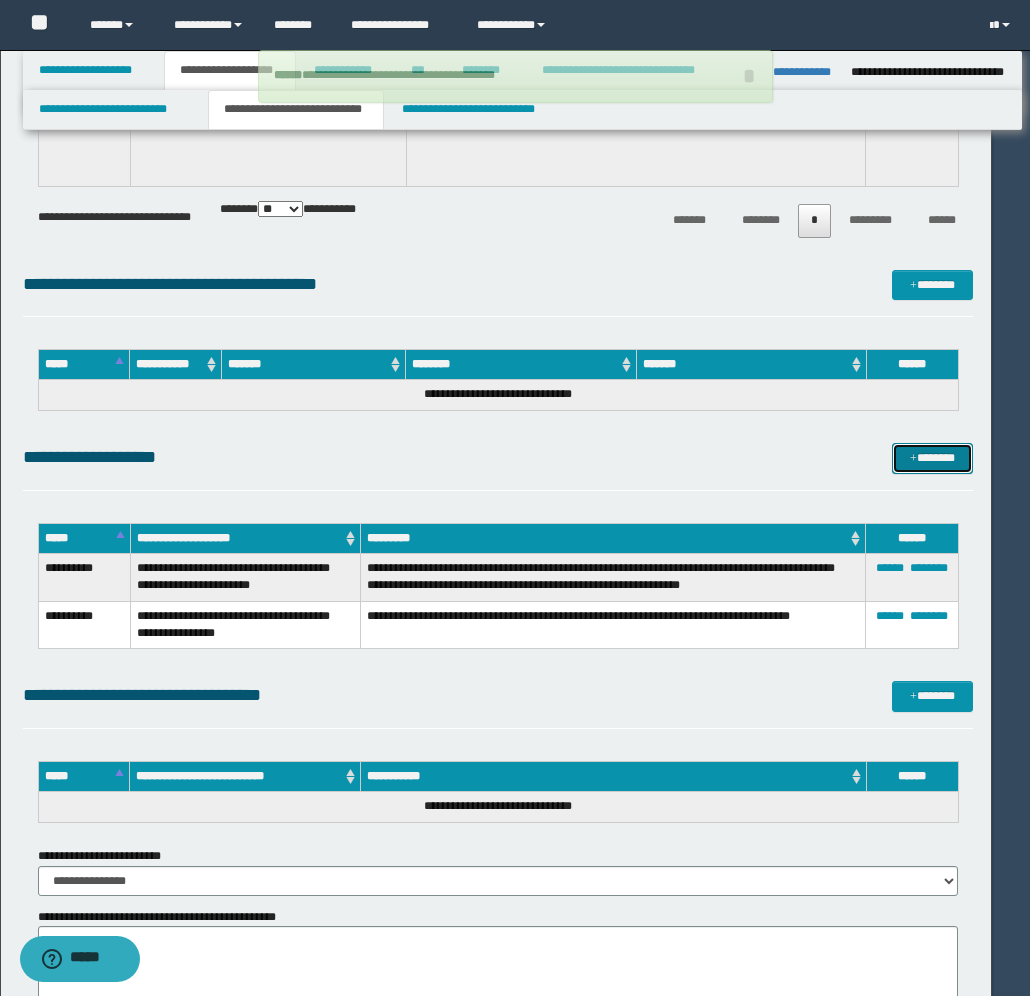 type 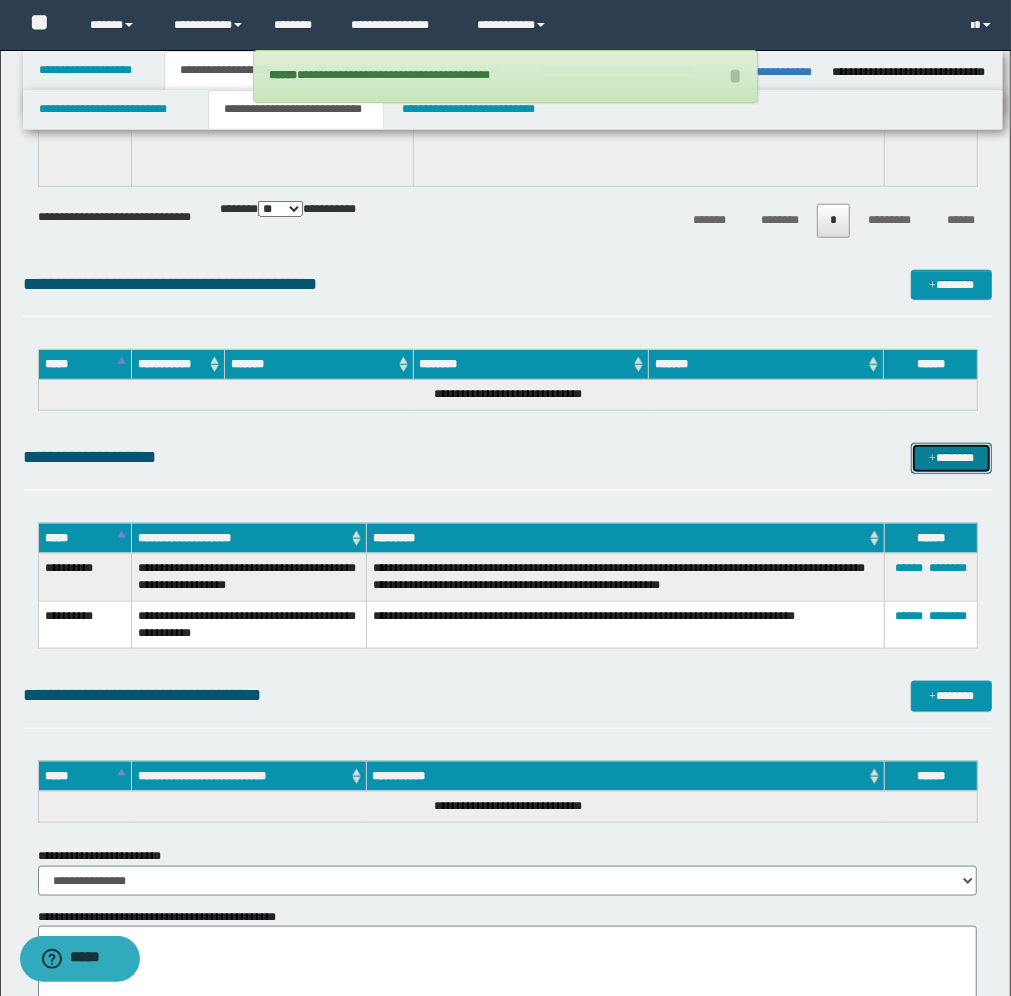 click on "*******" at bounding box center (951, 458) 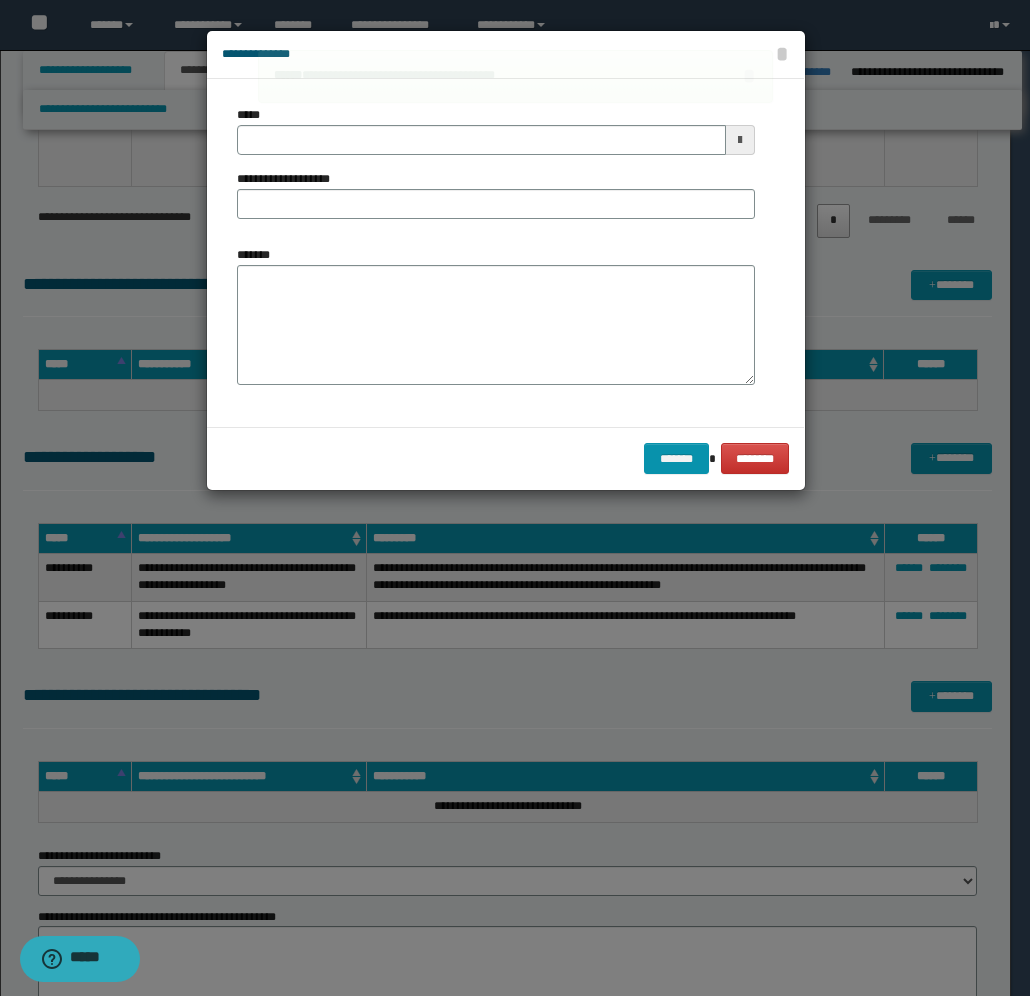 click at bounding box center [740, 140] 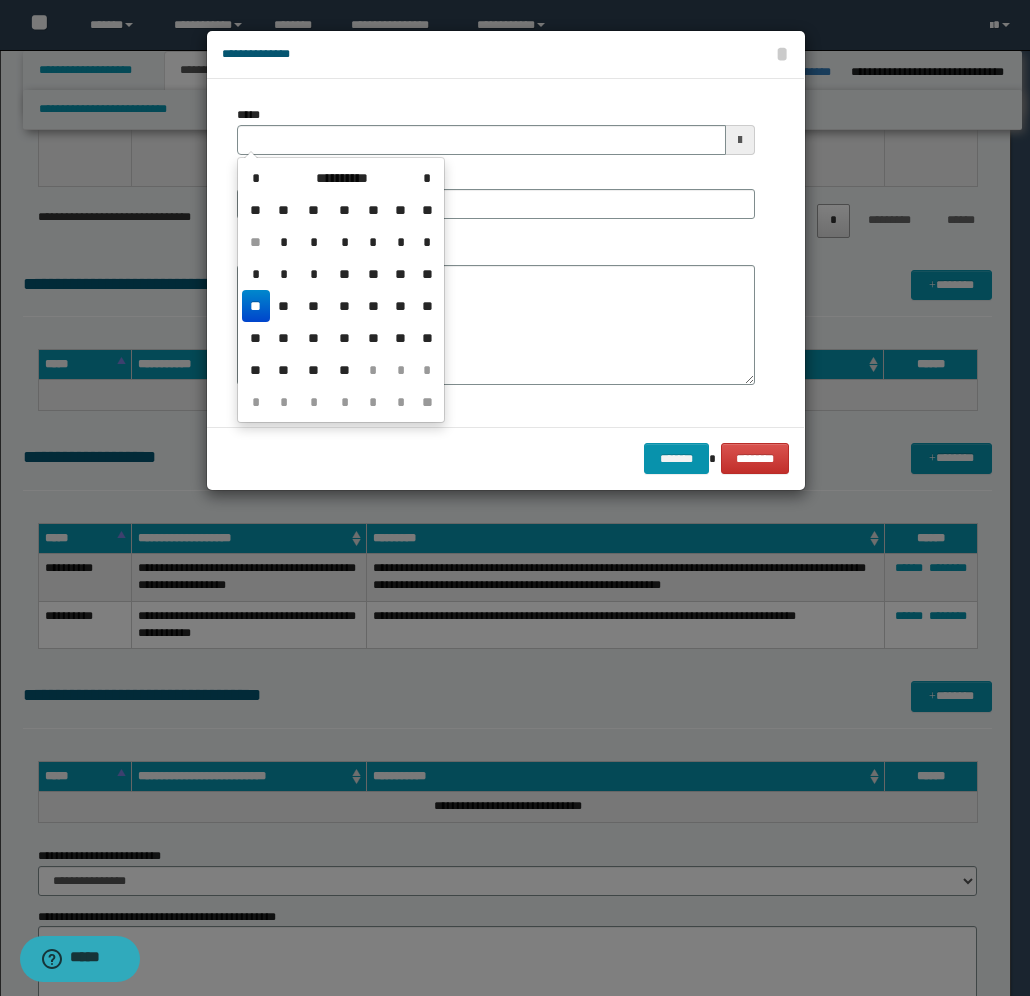 click on "**" at bounding box center [256, 306] 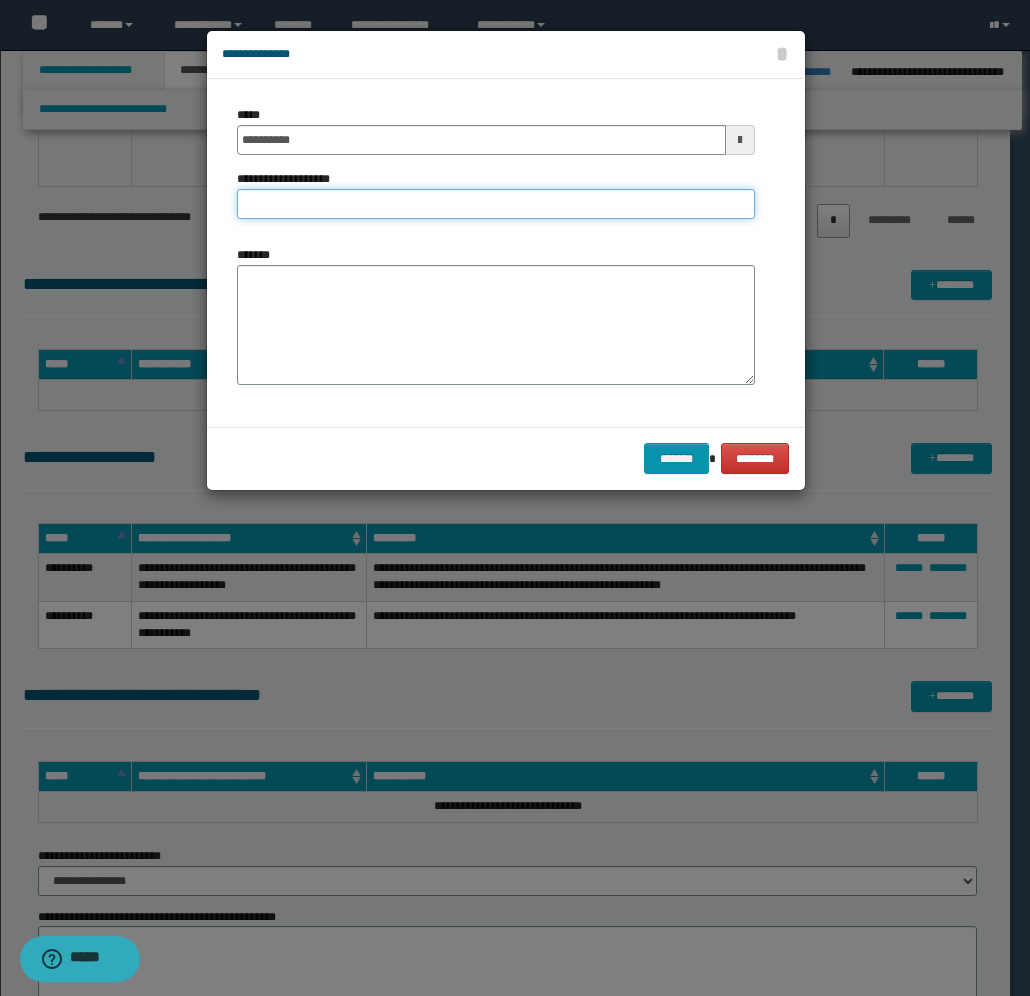 click on "**********" at bounding box center [496, 204] 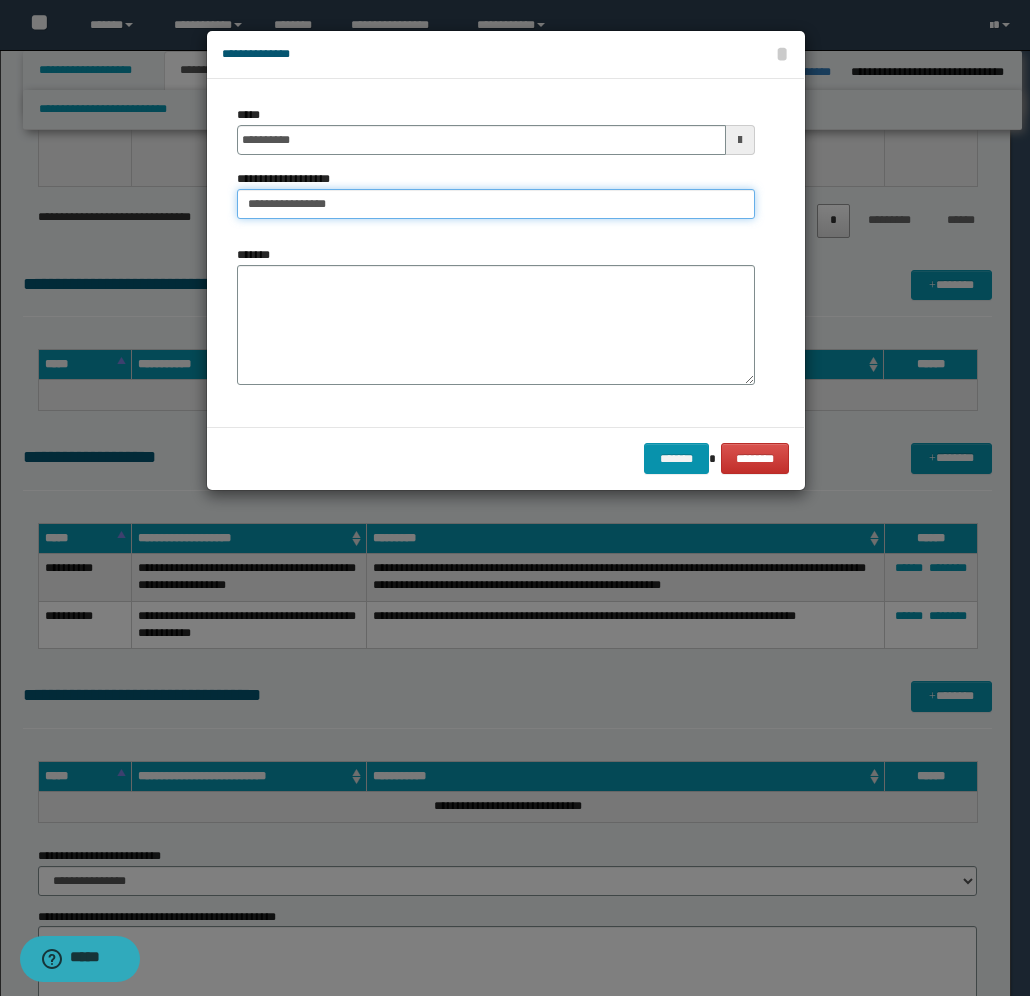 type on "**********" 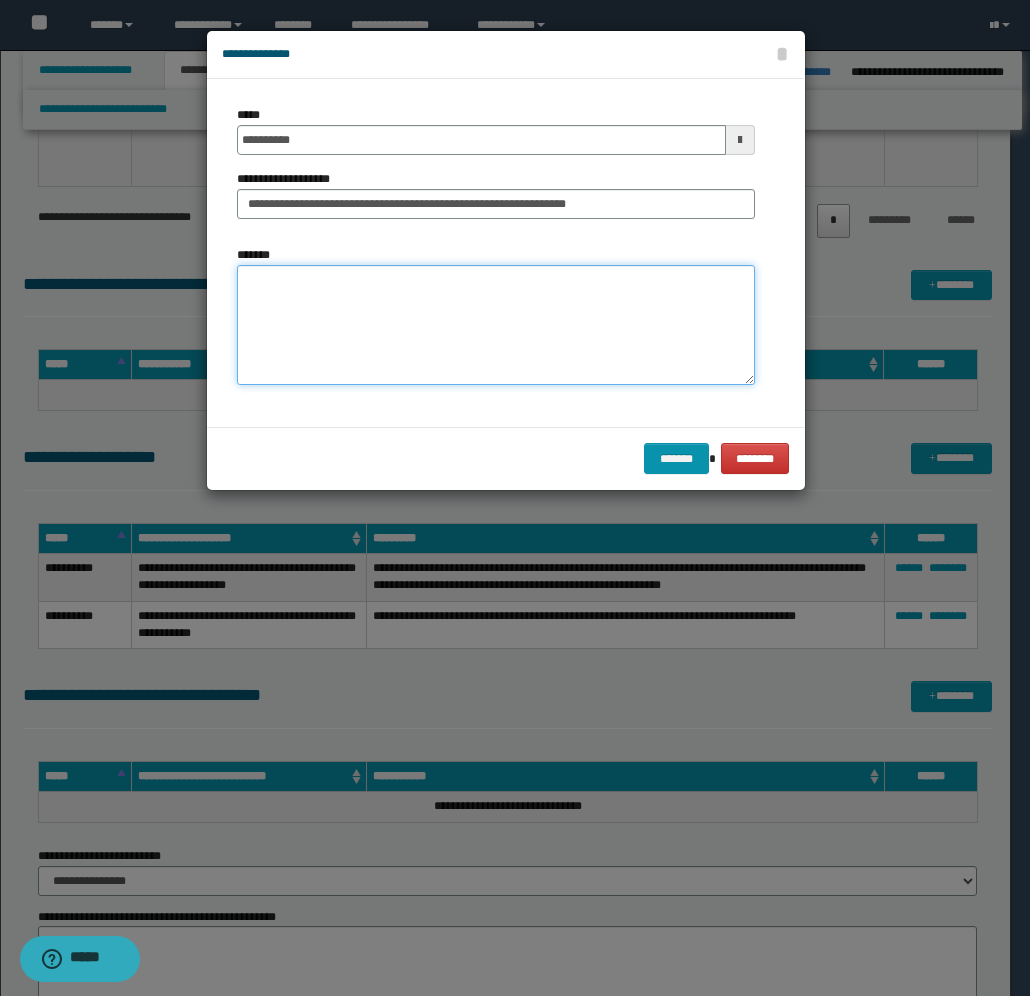 click on "*******" at bounding box center (496, 325) 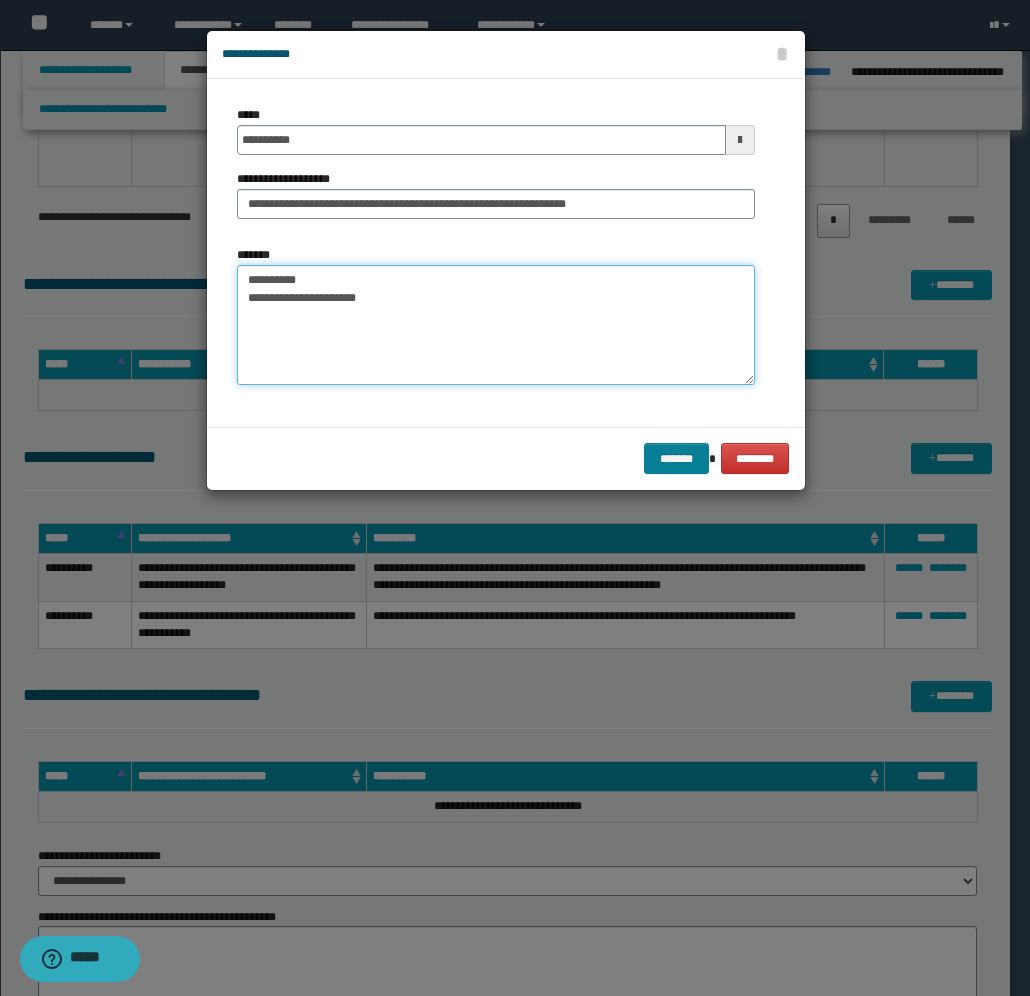 type on "**********" 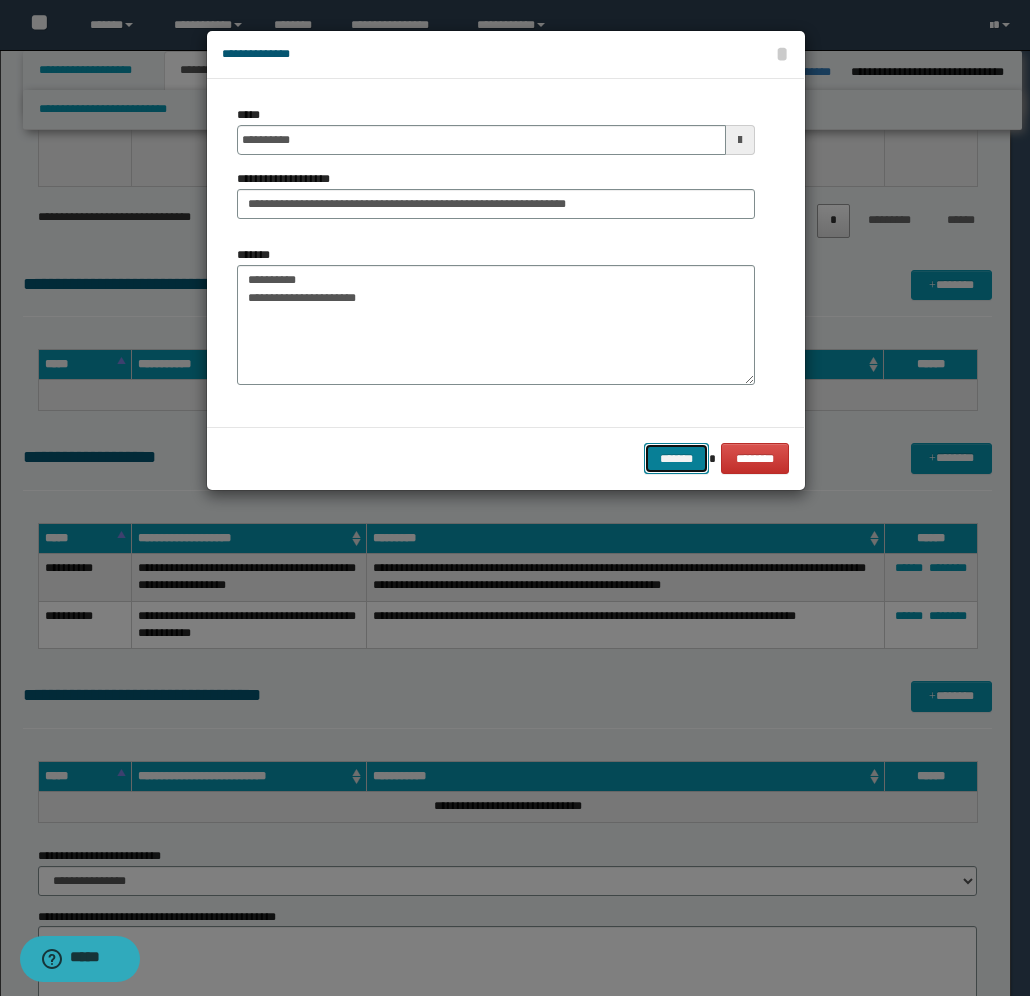 click on "*******" at bounding box center (676, 458) 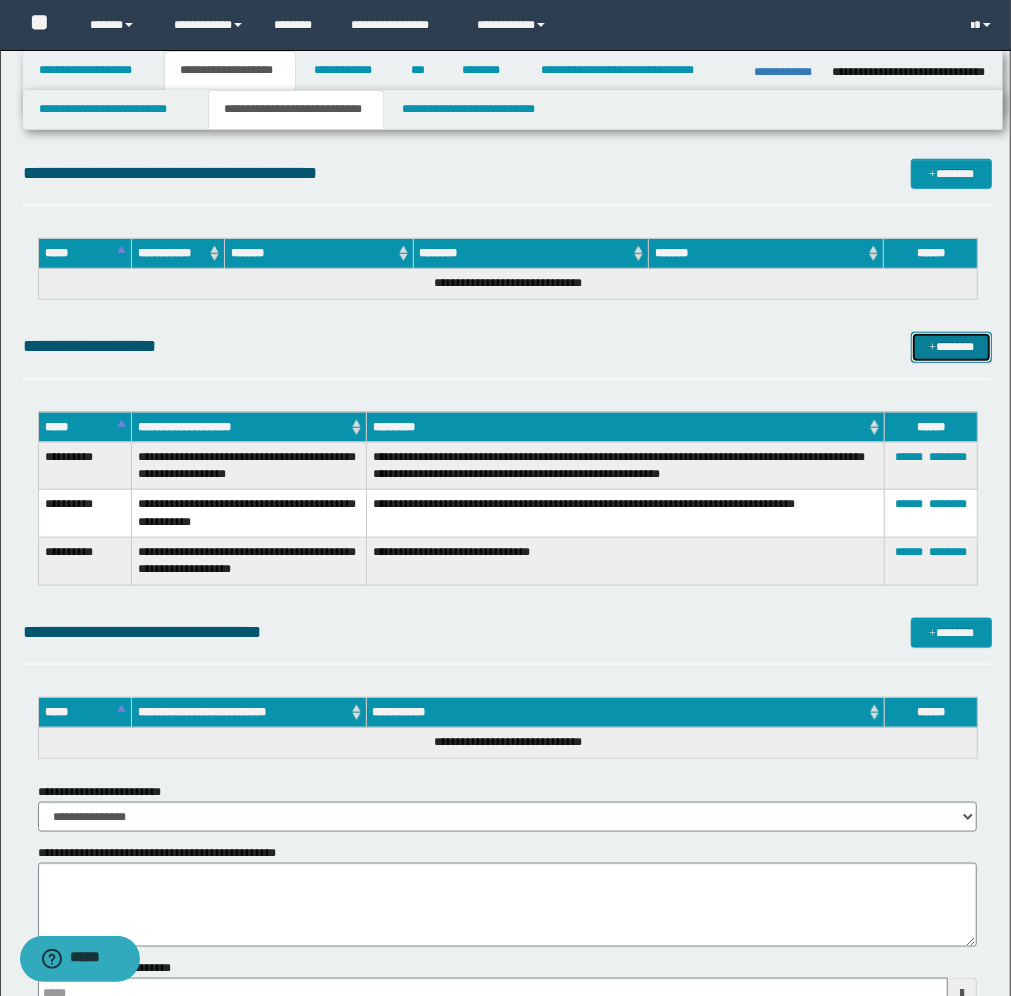 scroll, scrollTop: 1000, scrollLeft: 0, axis: vertical 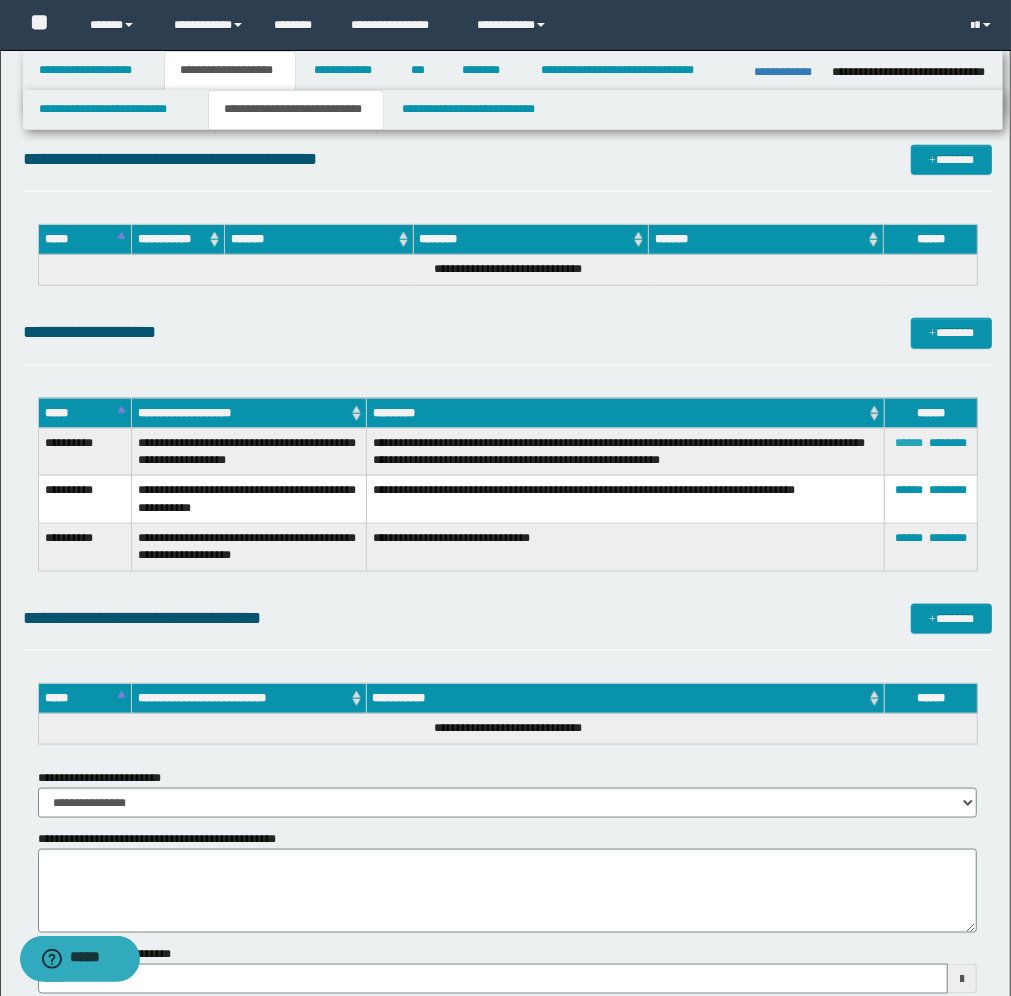 click on "******" at bounding box center (909, 443) 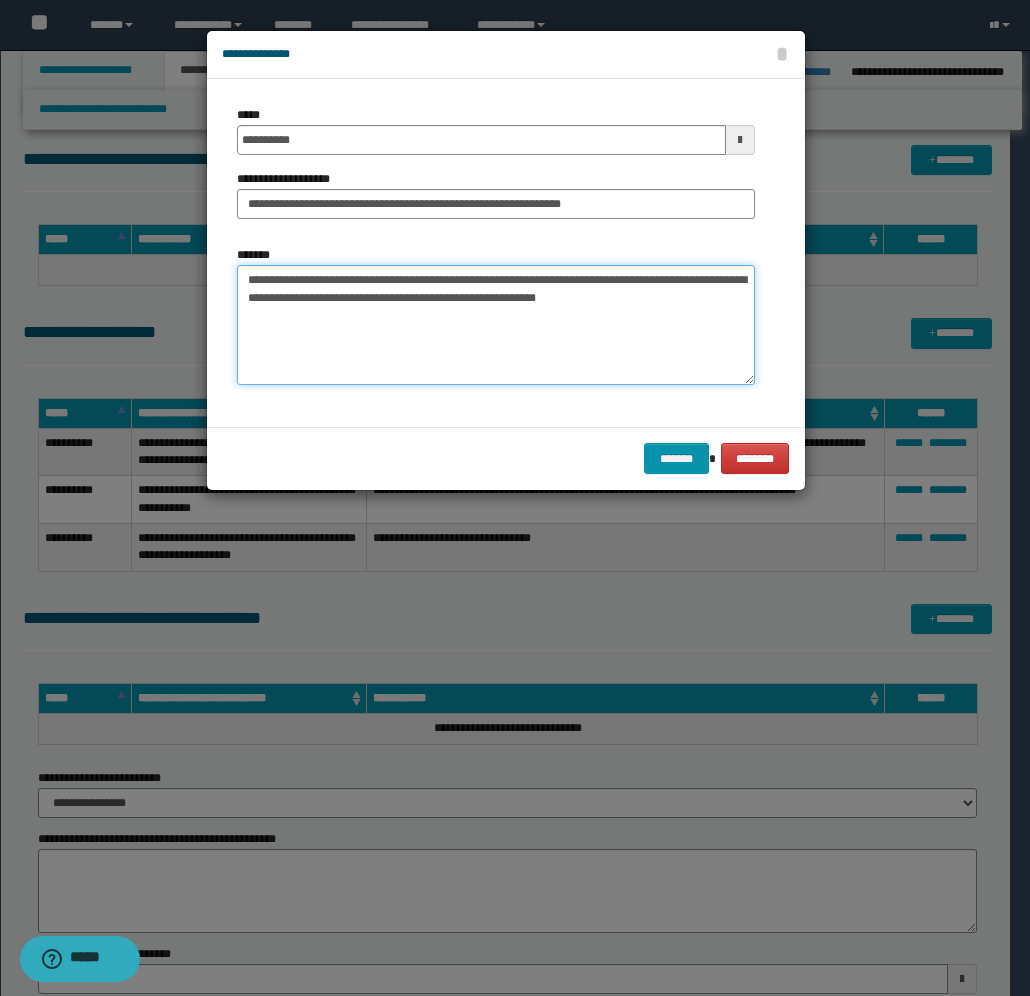 click on "**********" at bounding box center (496, 325) 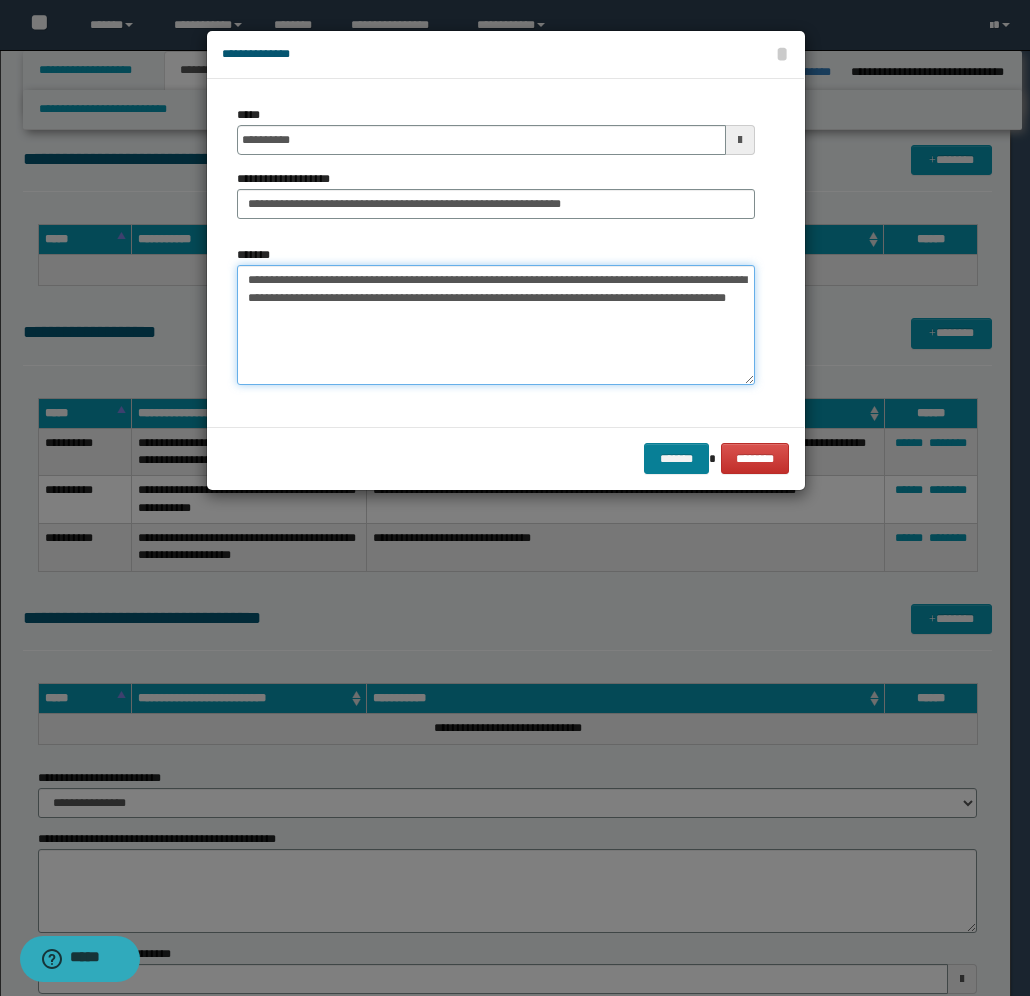 type on "**********" 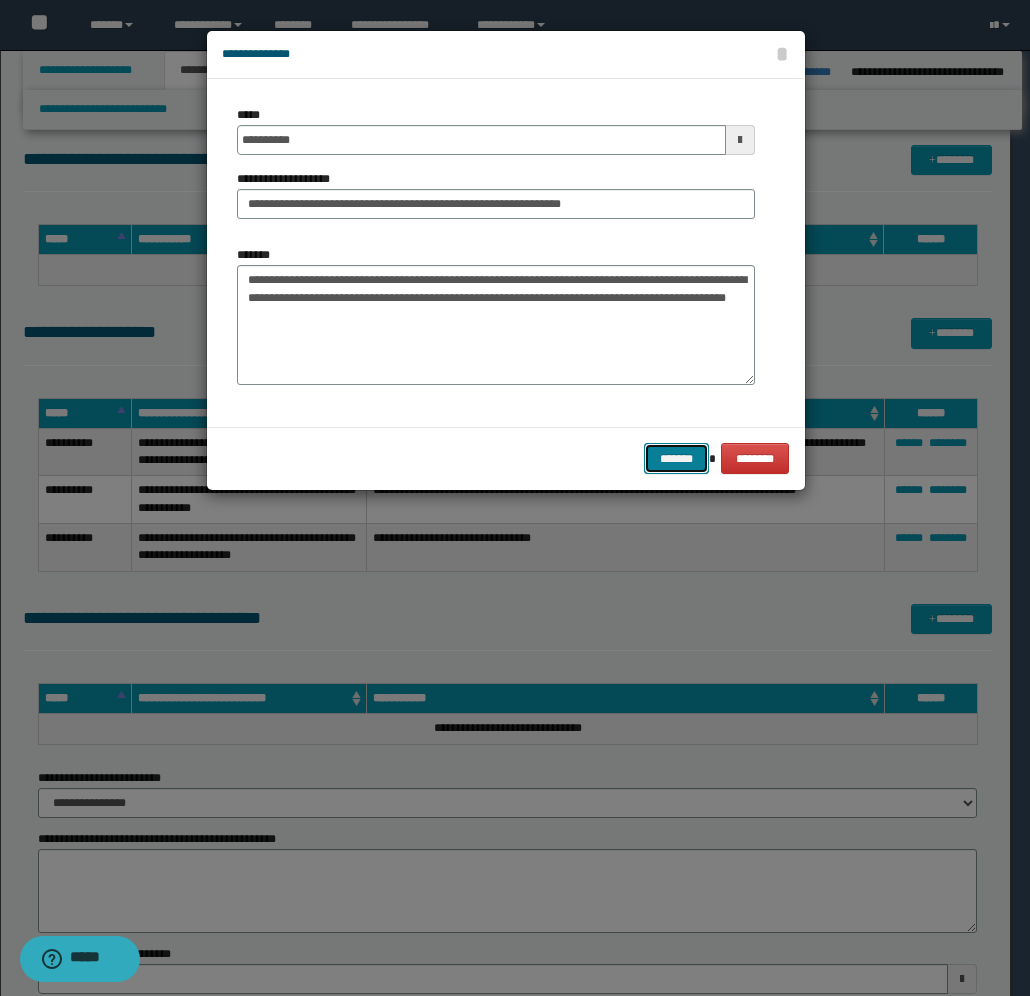 click on "*******" at bounding box center [676, 458] 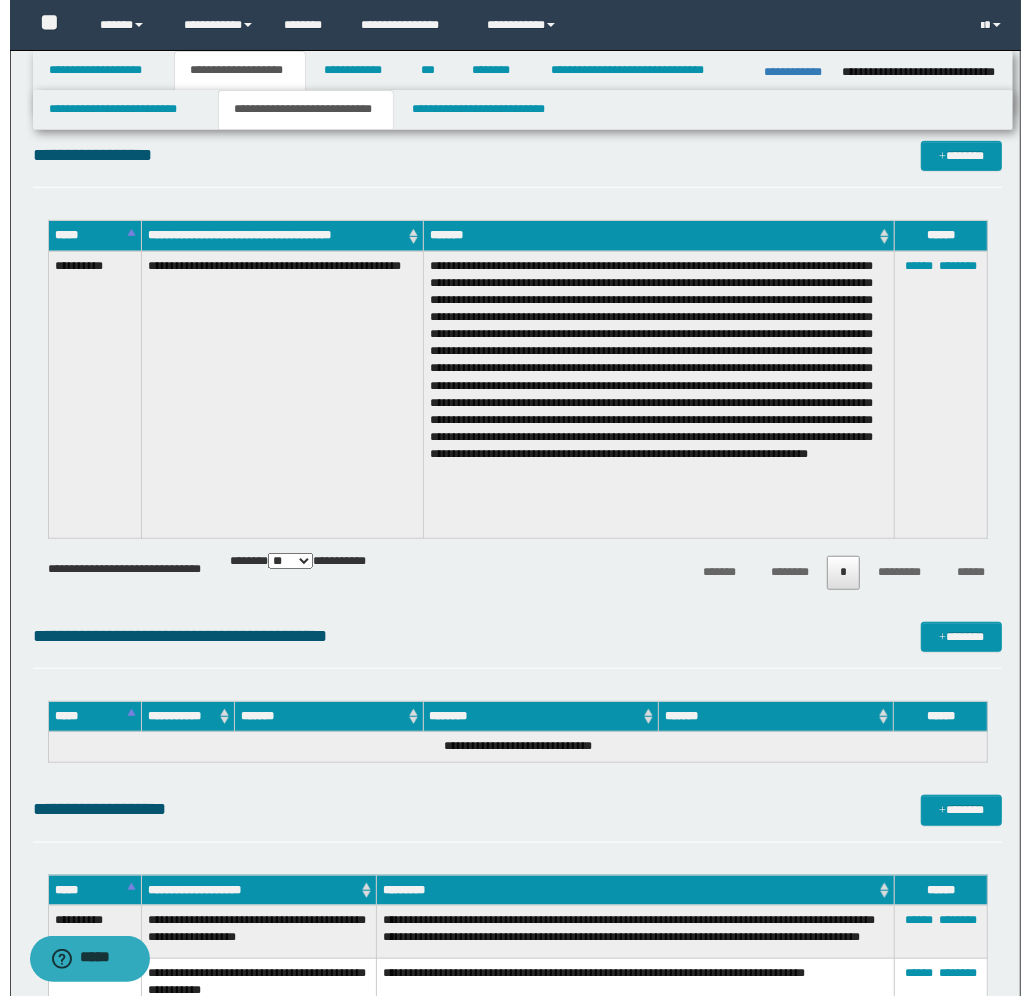 scroll, scrollTop: 500, scrollLeft: 0, axis: vertical 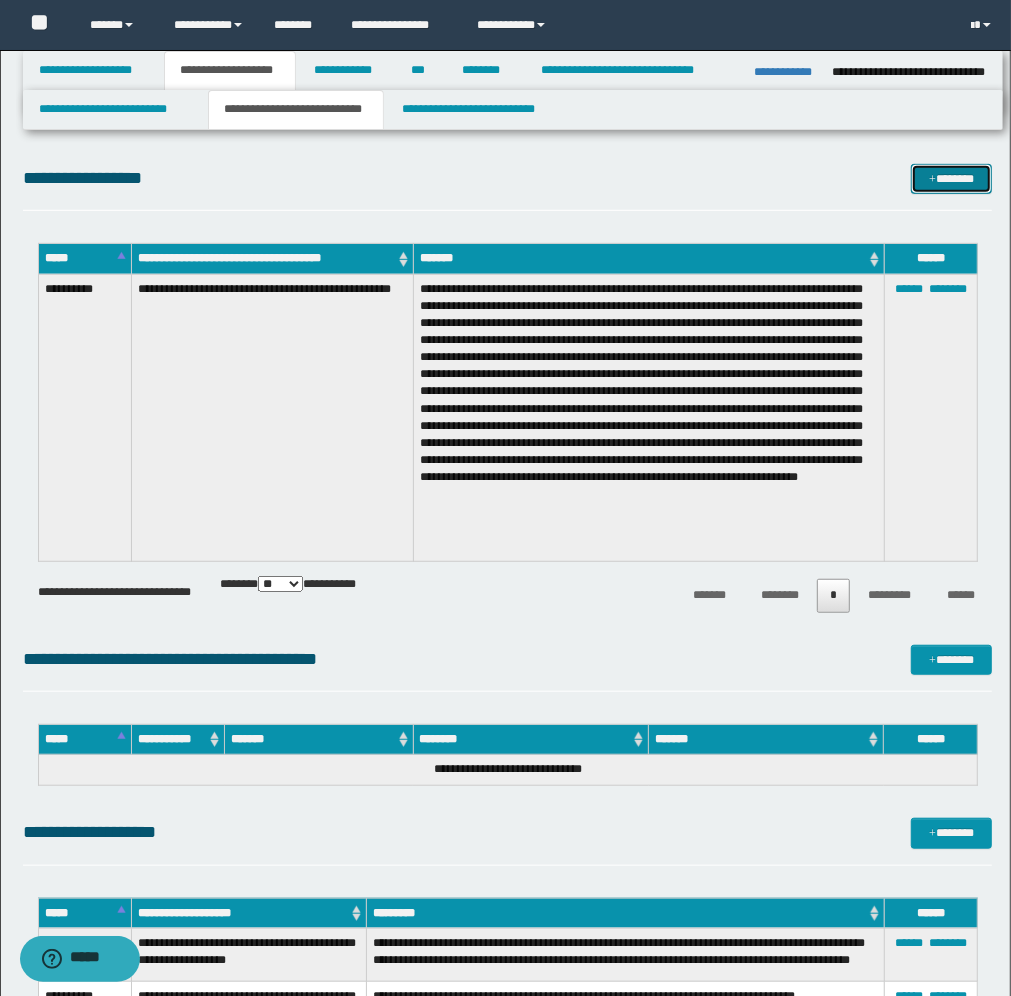 click on "*******" at bounding box center (951, 179) 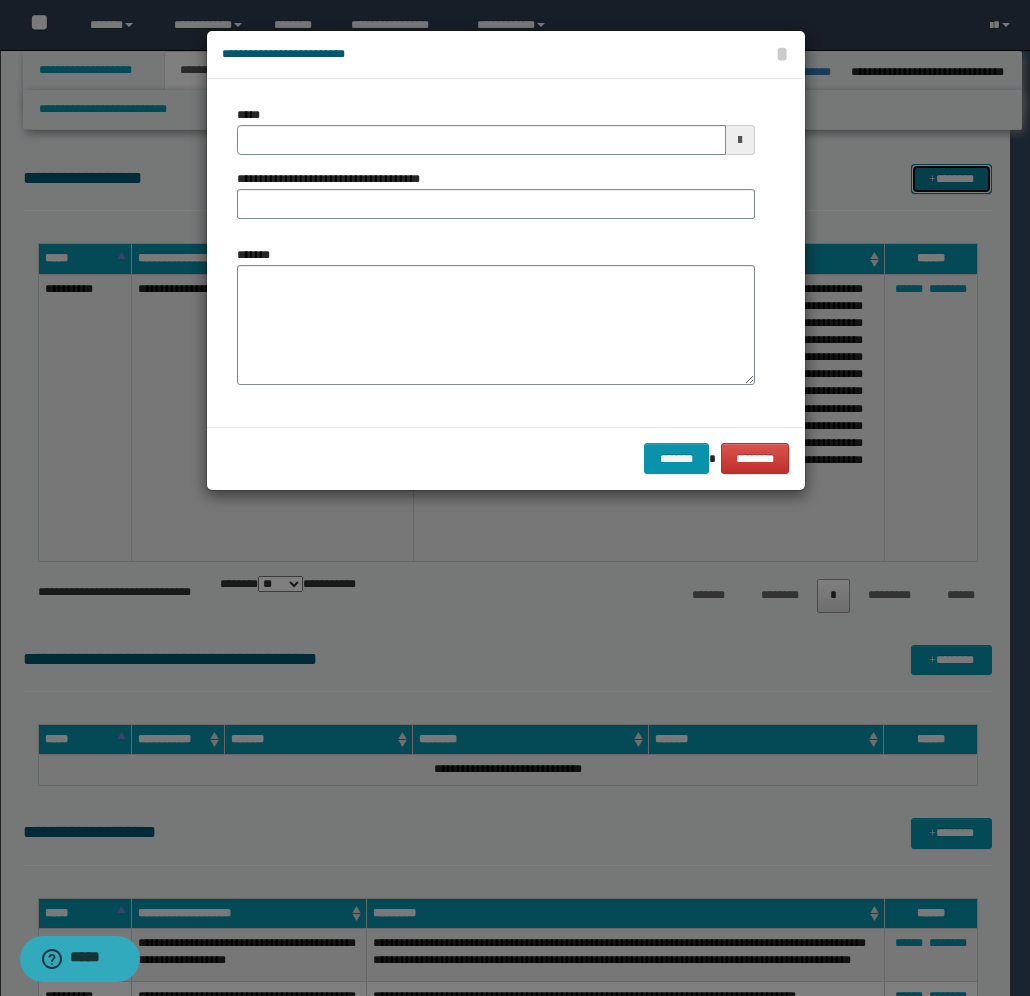 scroll, scrollTop: 0, scrollLeft: 0, axis: both 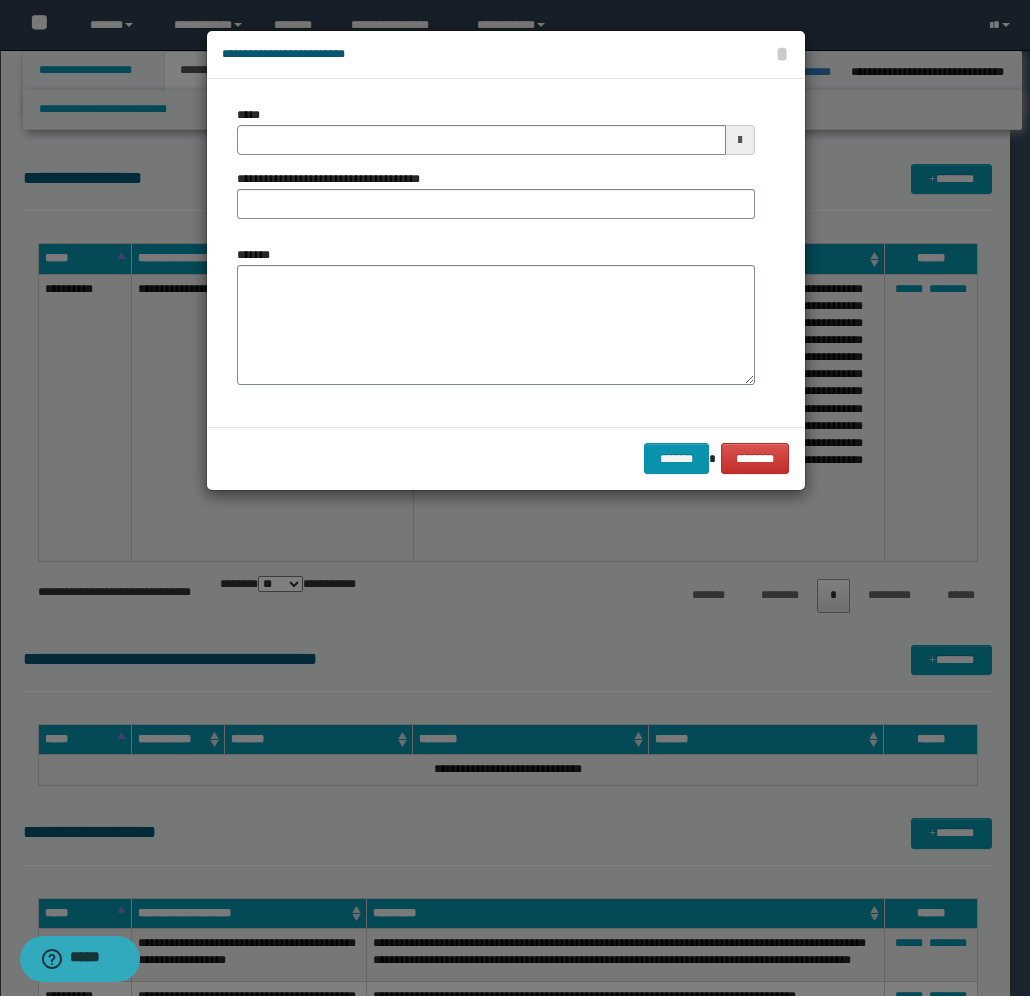 click at bounding box center [740, 140] 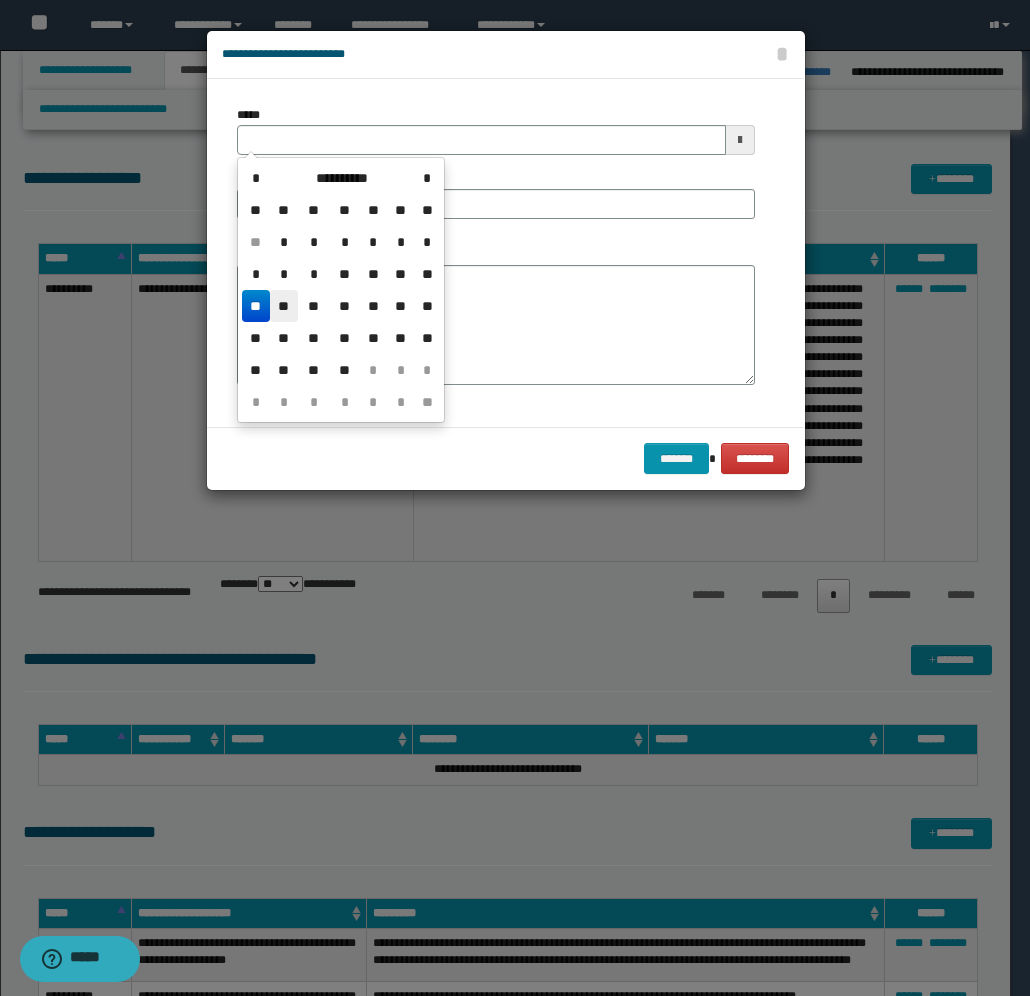 click on "**" at bounding box center (284, 306) 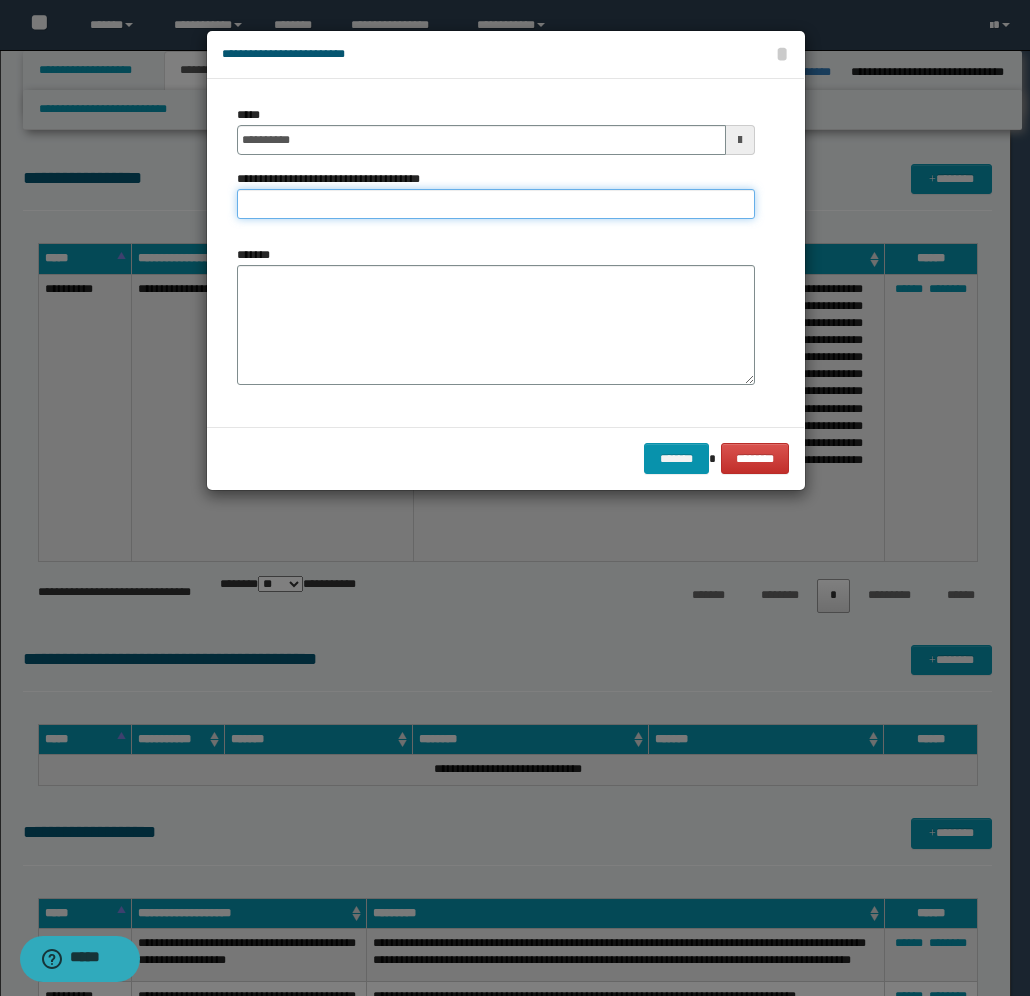 click on "**********" at bounding box center (496, 204) 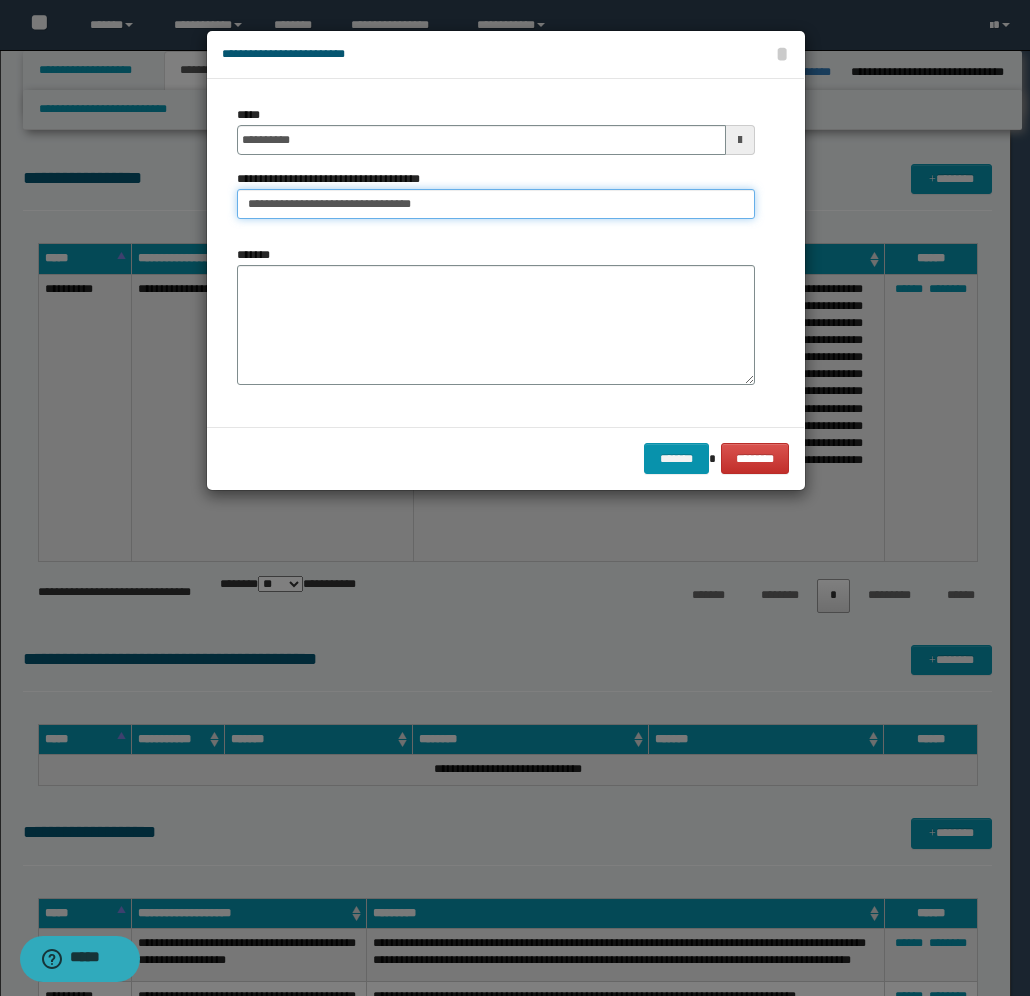 type on "**********" 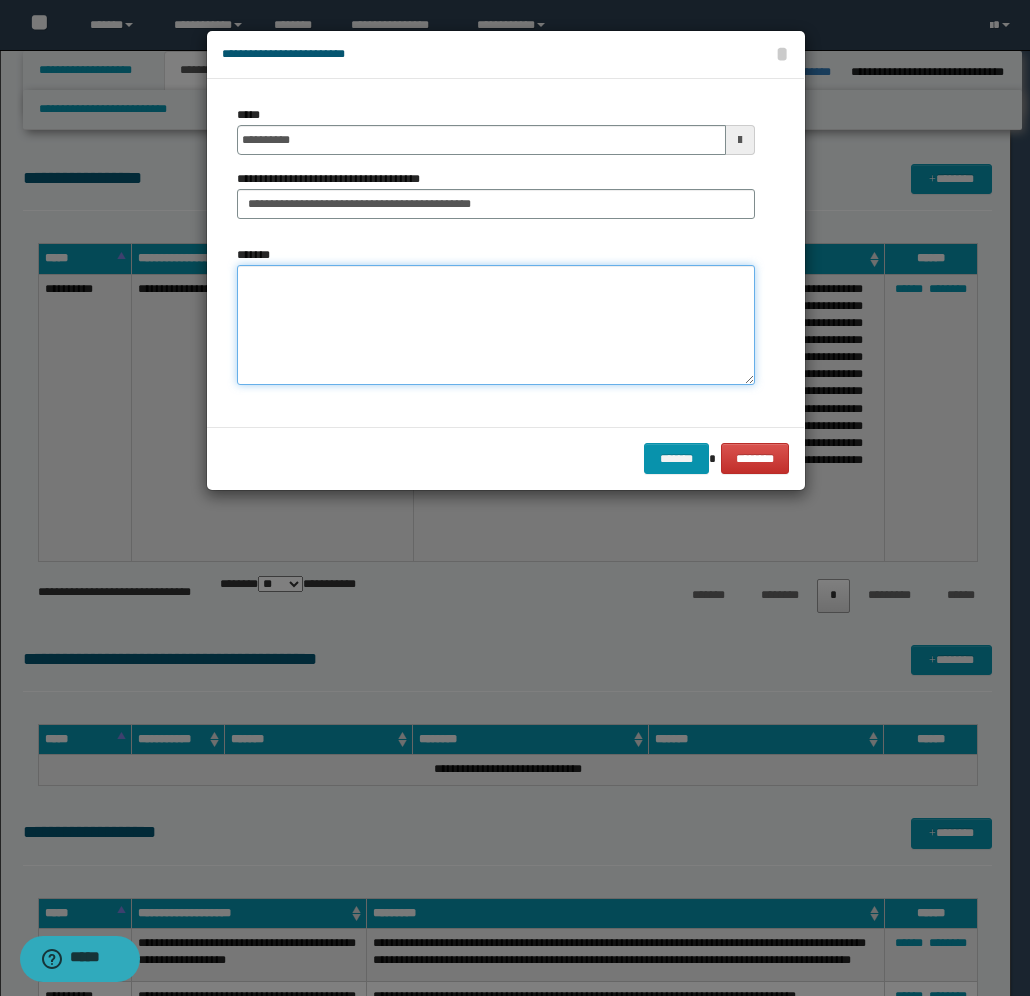 click on "*******" at bounding box center [496, 325] 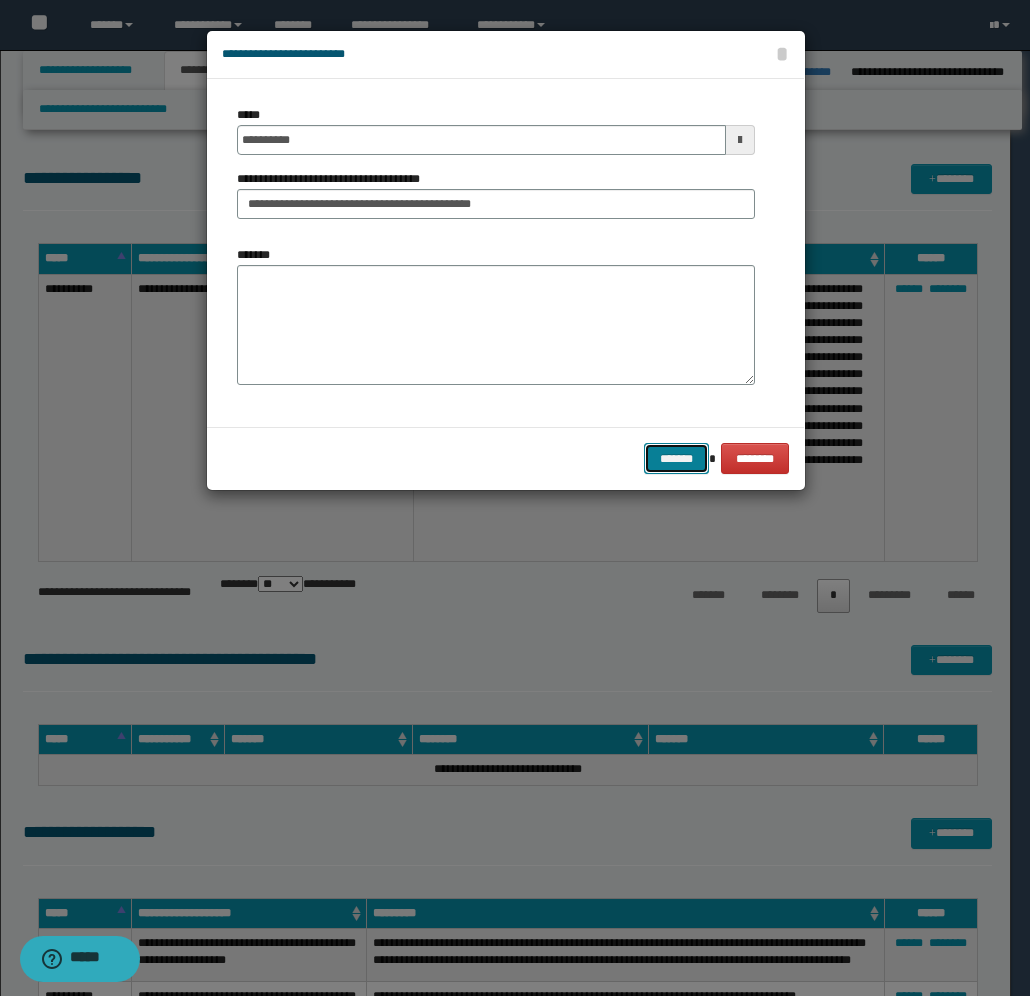 click on "*******" at bounding box center (676, 458) 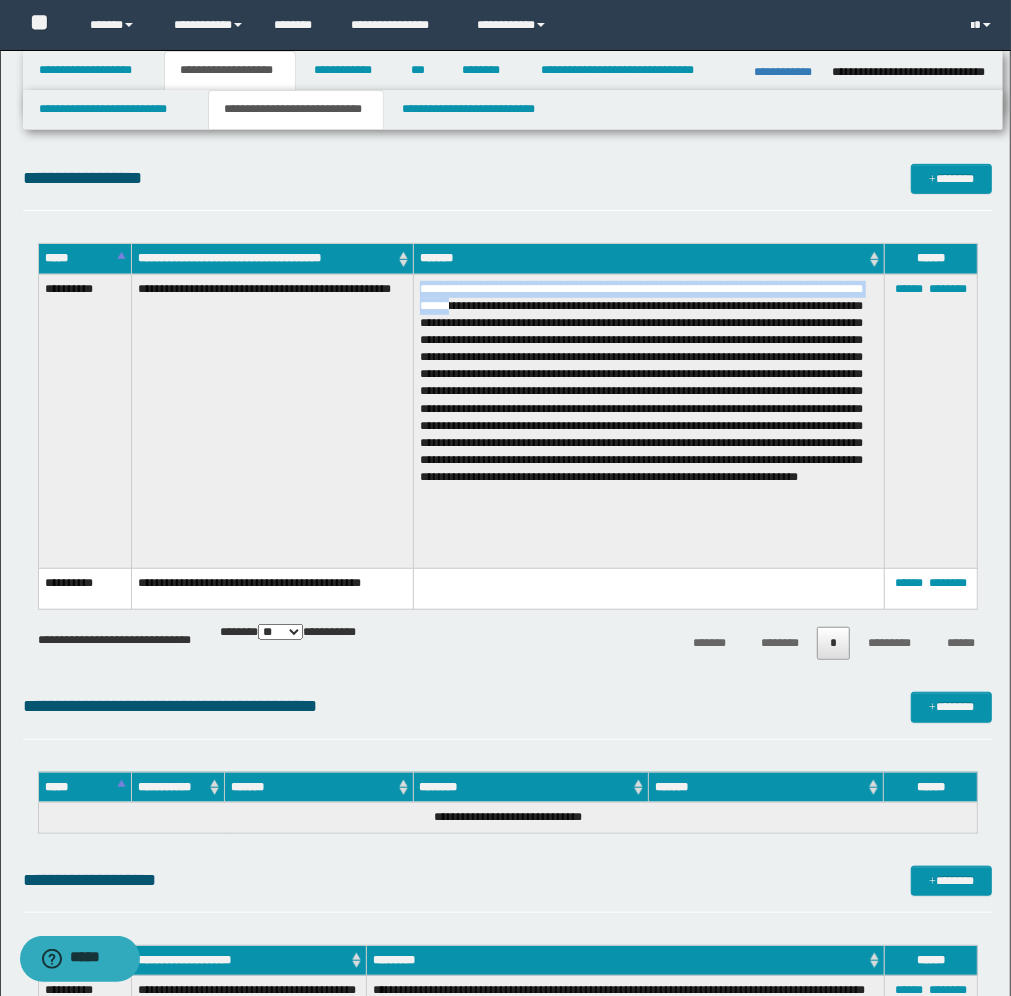 drag, startPoint x: 602, startPoint y: 306, endPoint x: 418, endPoint y: 281, distance: 185.6906 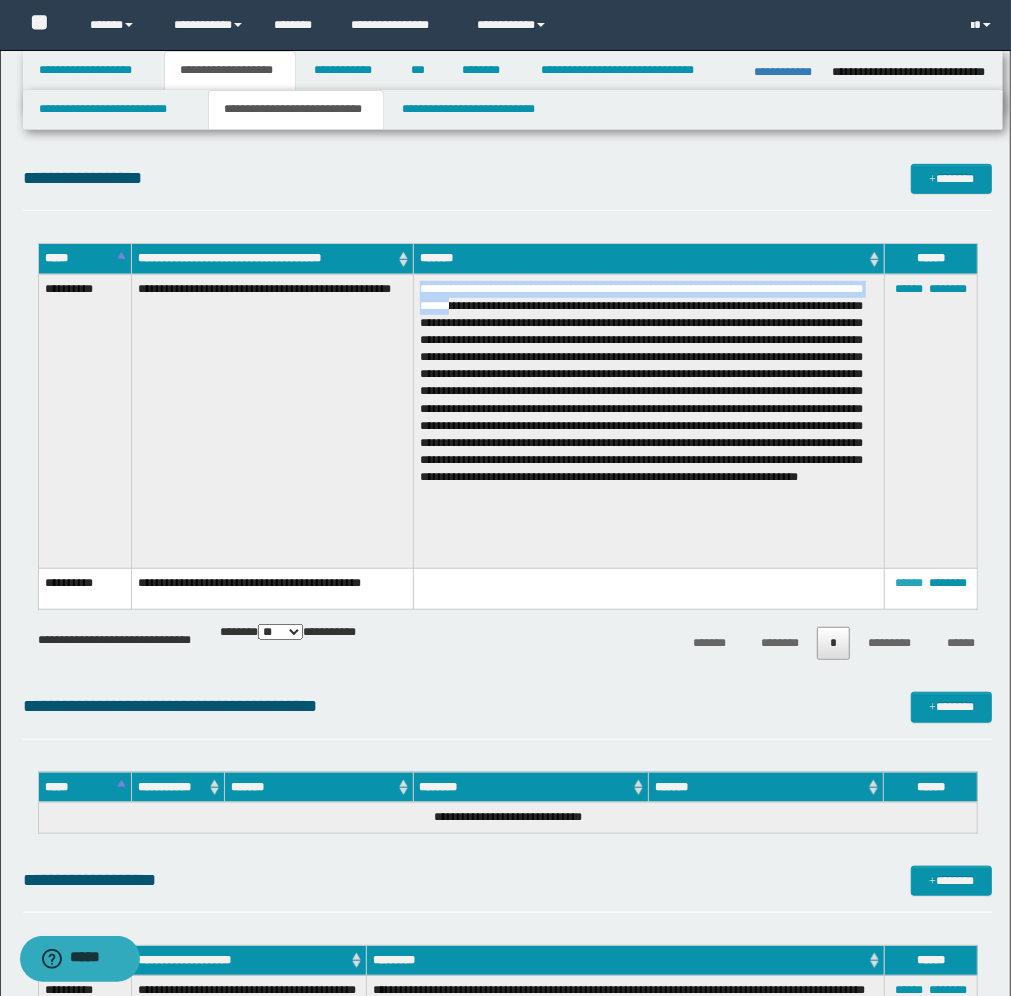 click on "******" at bounding box center (909, 583) 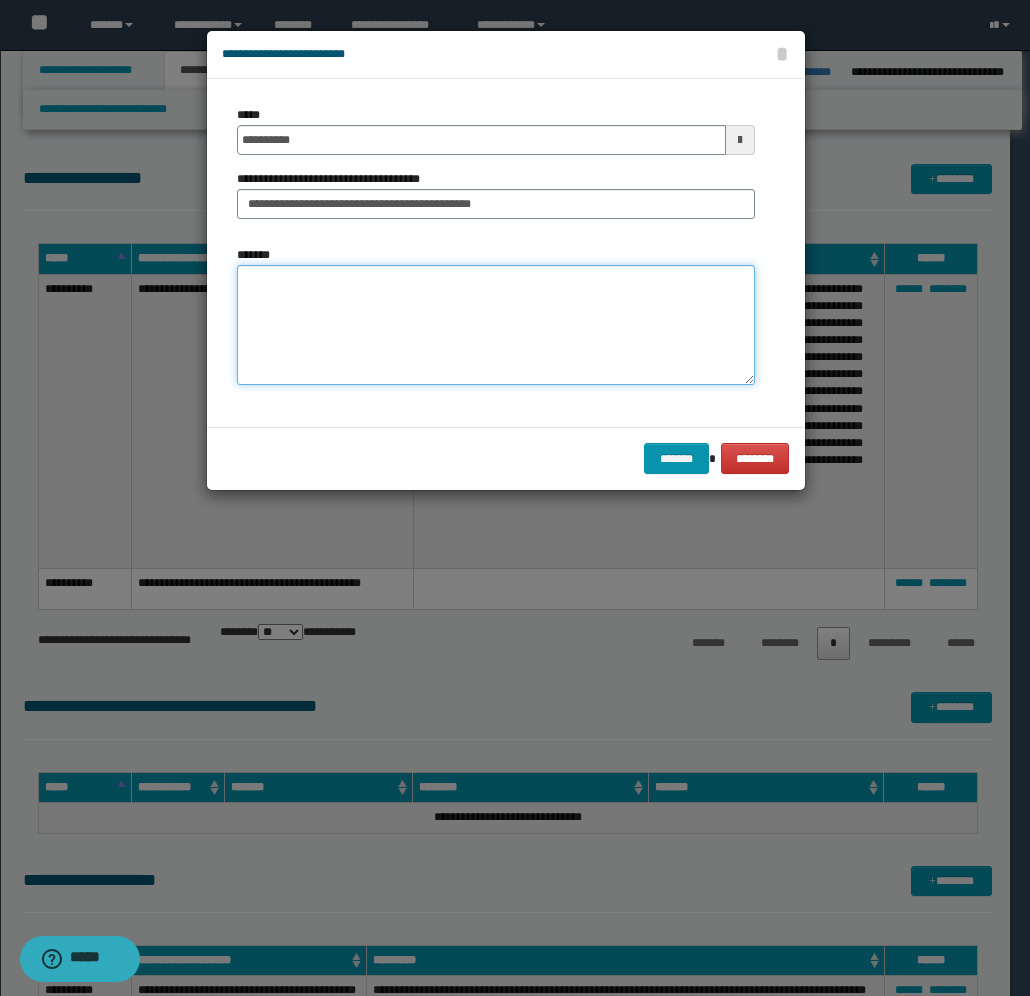 paste on "**********" 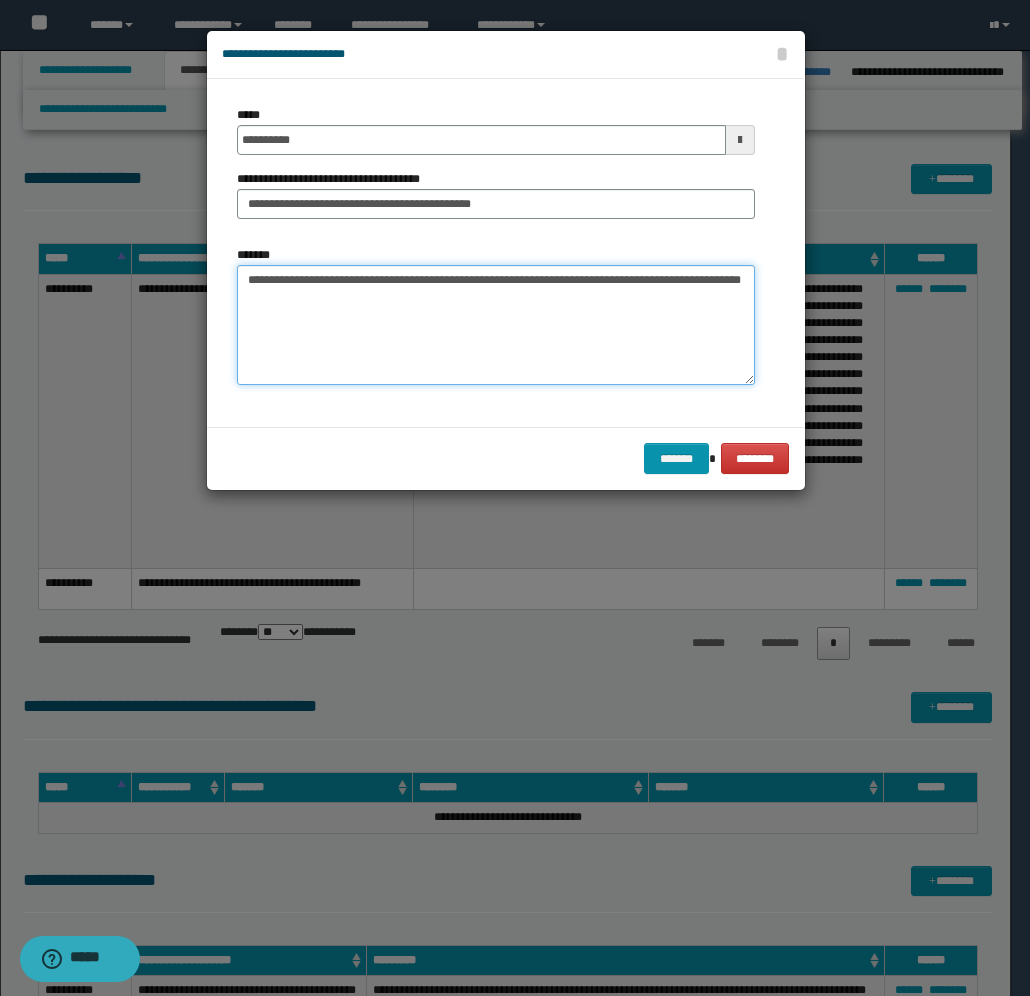 click on "**********" at bounding box center [496, 325] 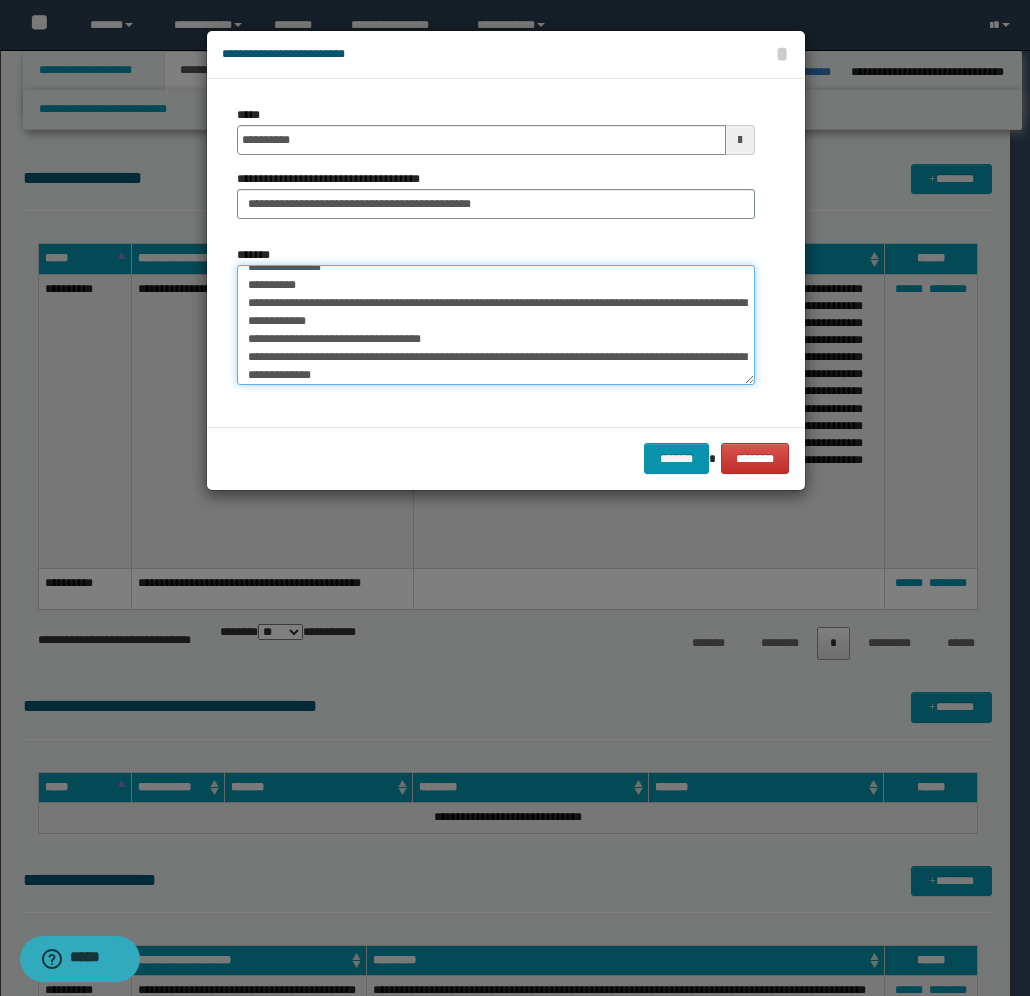 scroll, scrollTop: 0, scrollLeft: 0, axis: both 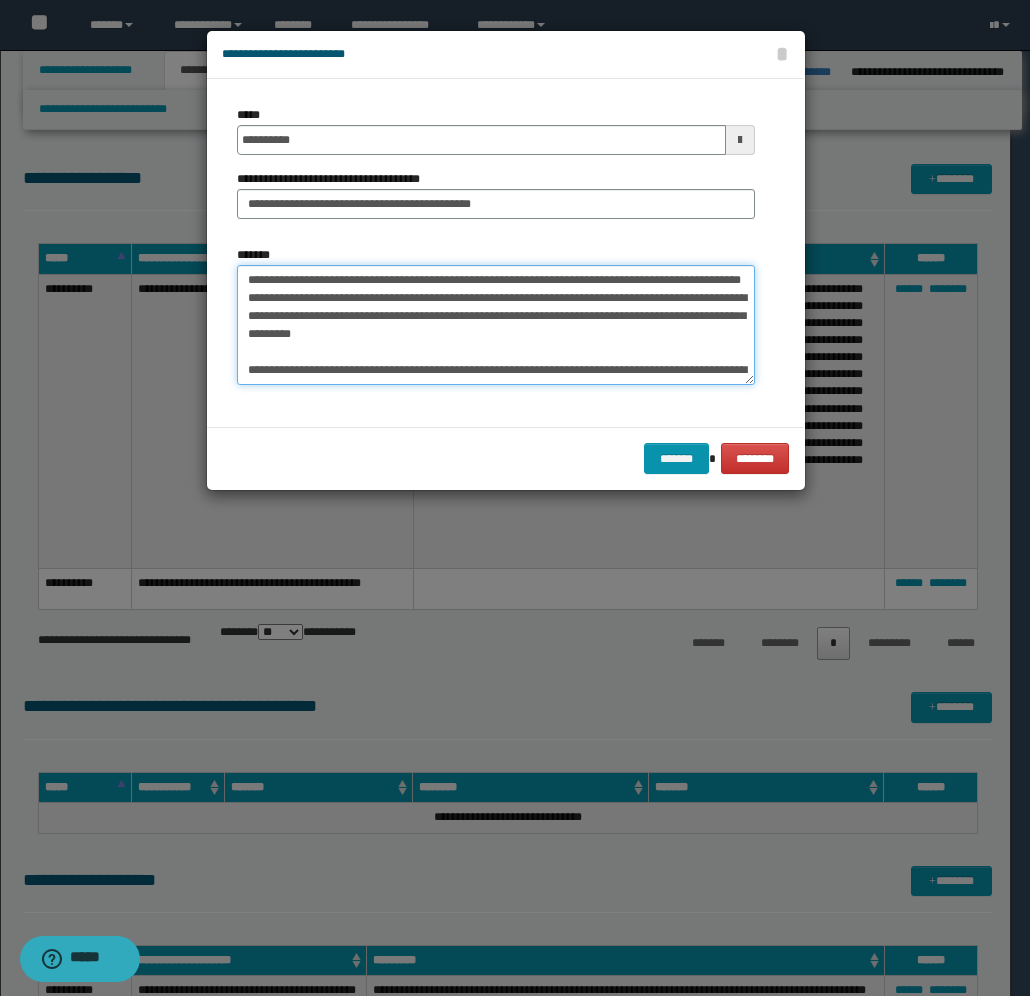 click on "**********" at bounding box center [496, 325] 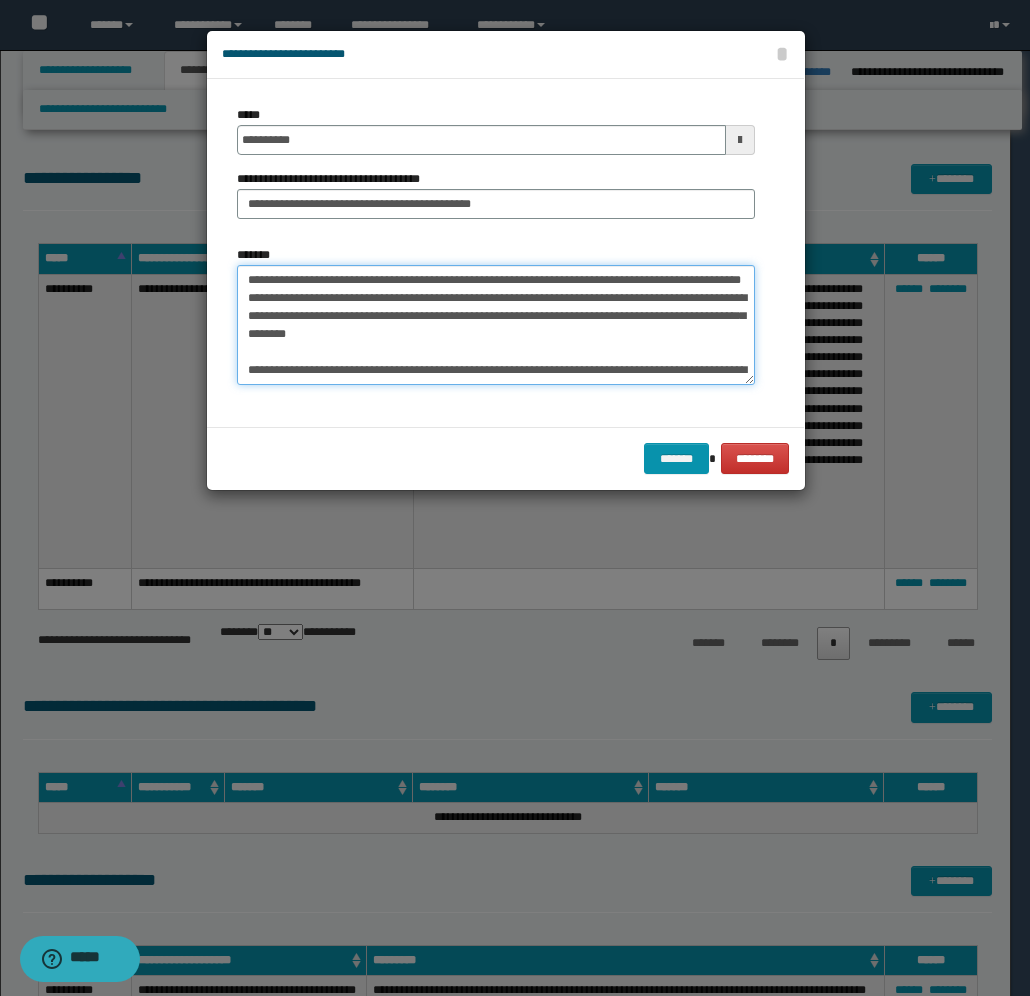 click on "**********" at bounding box center [496, 325] 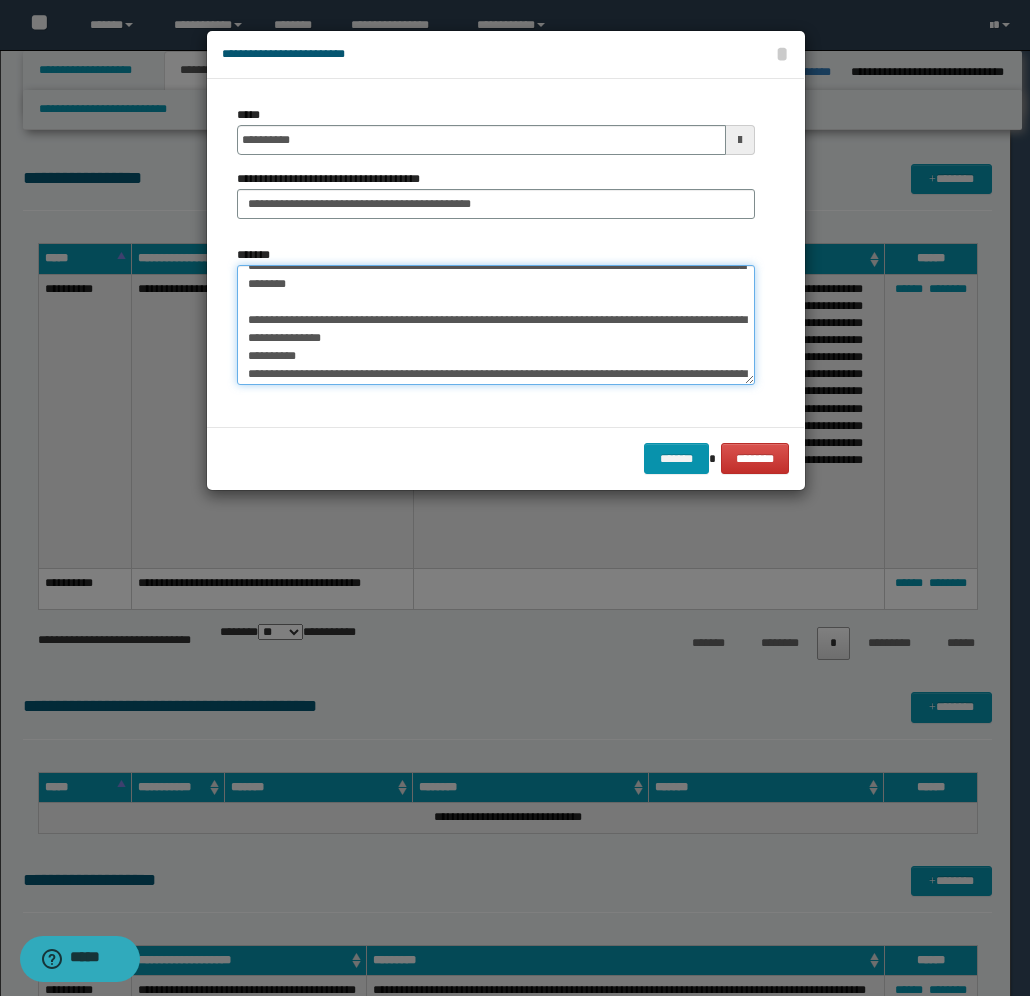 click on "**********" at bounding box center [496, 325] 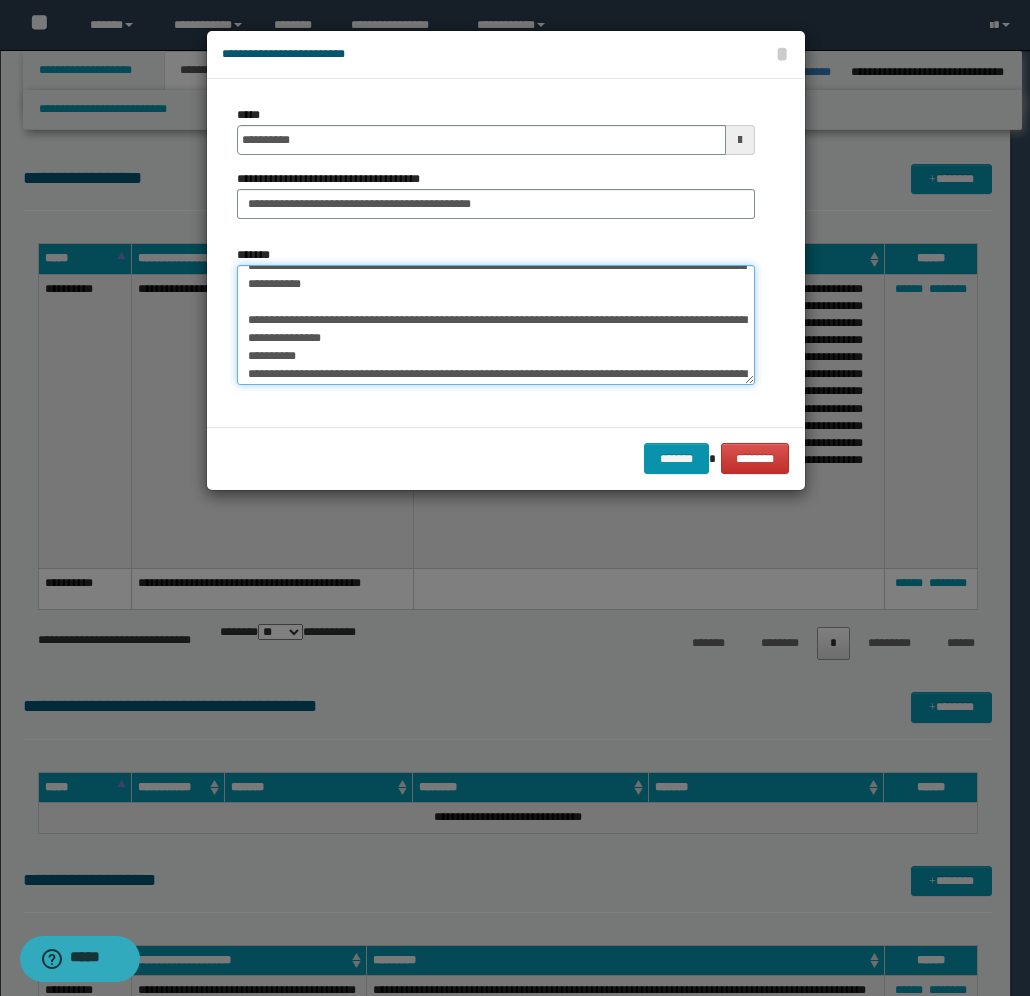 click on "**********" at bounding box center [496, 325] 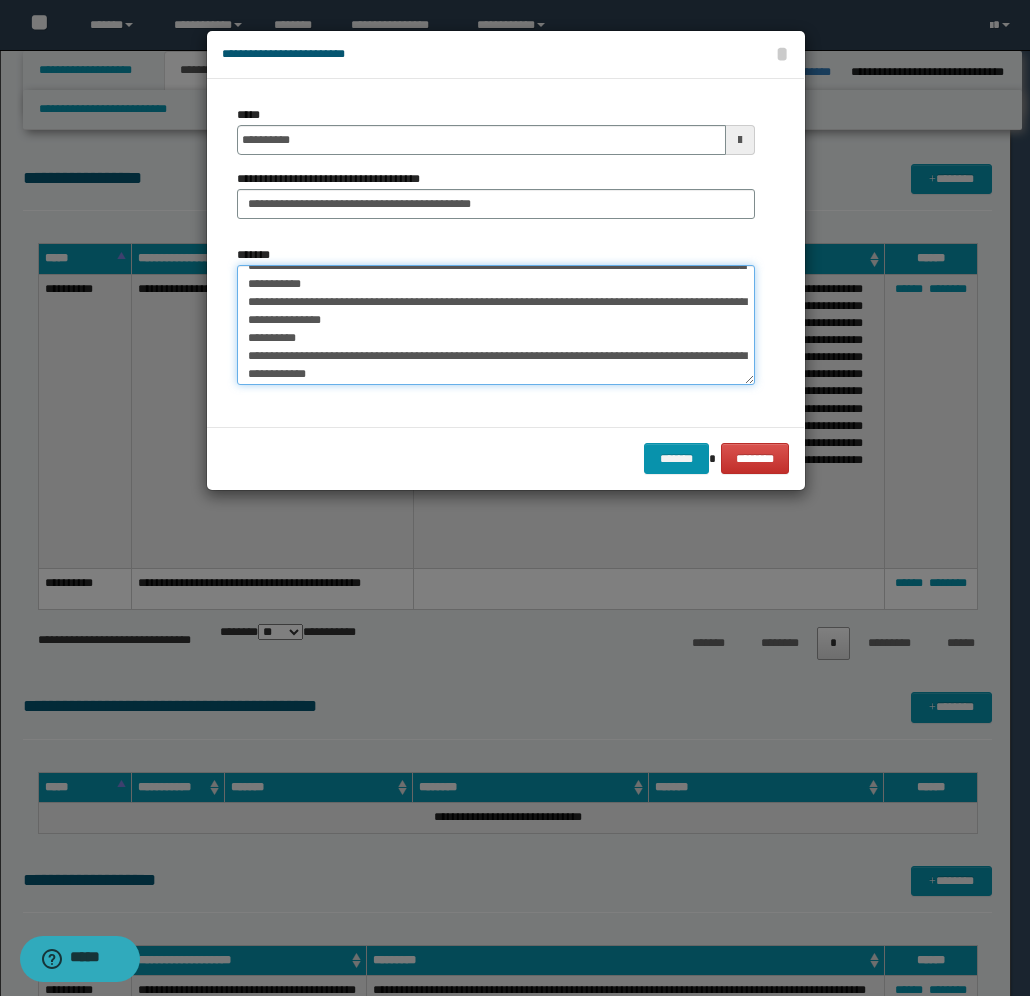 click on "**********" at bounding box center [496, 325] 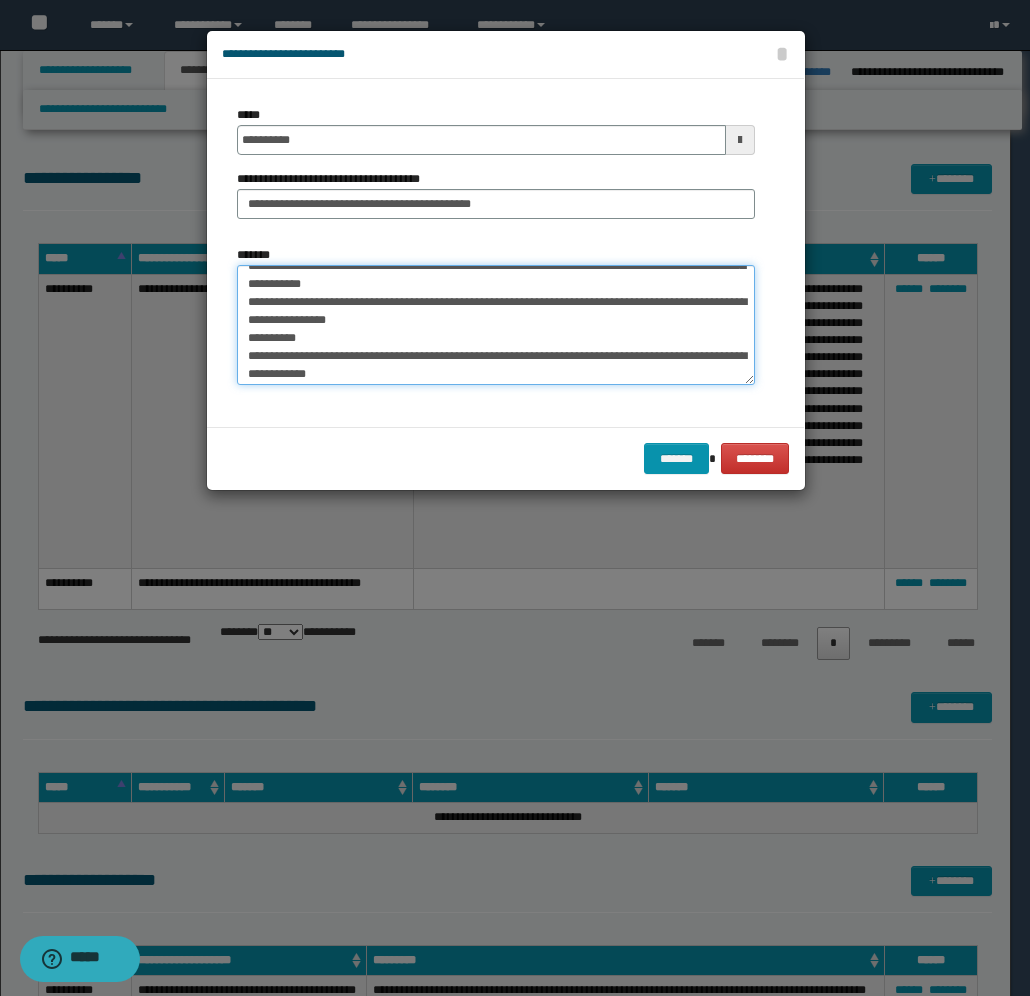 click on "**********" at bounding box center (496, 325) 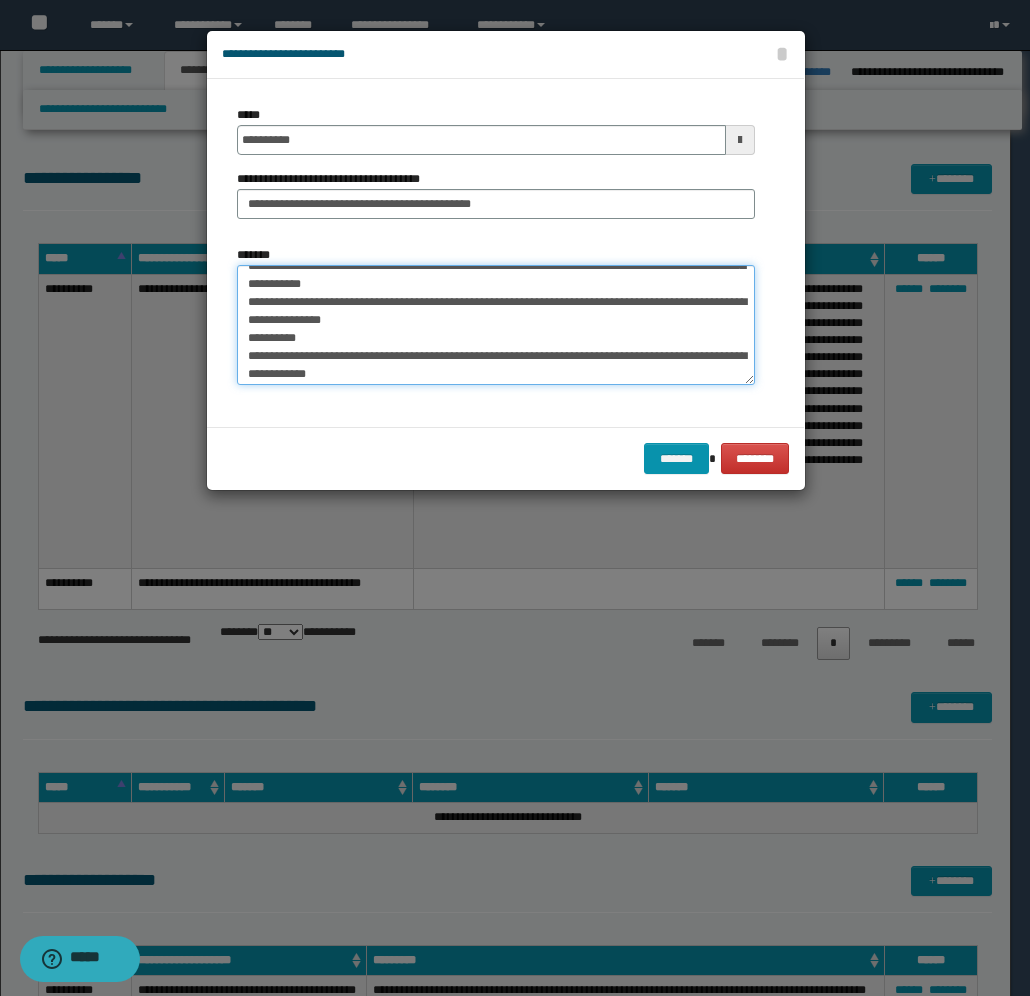 click on "**********" at bounding box center [496, 325] 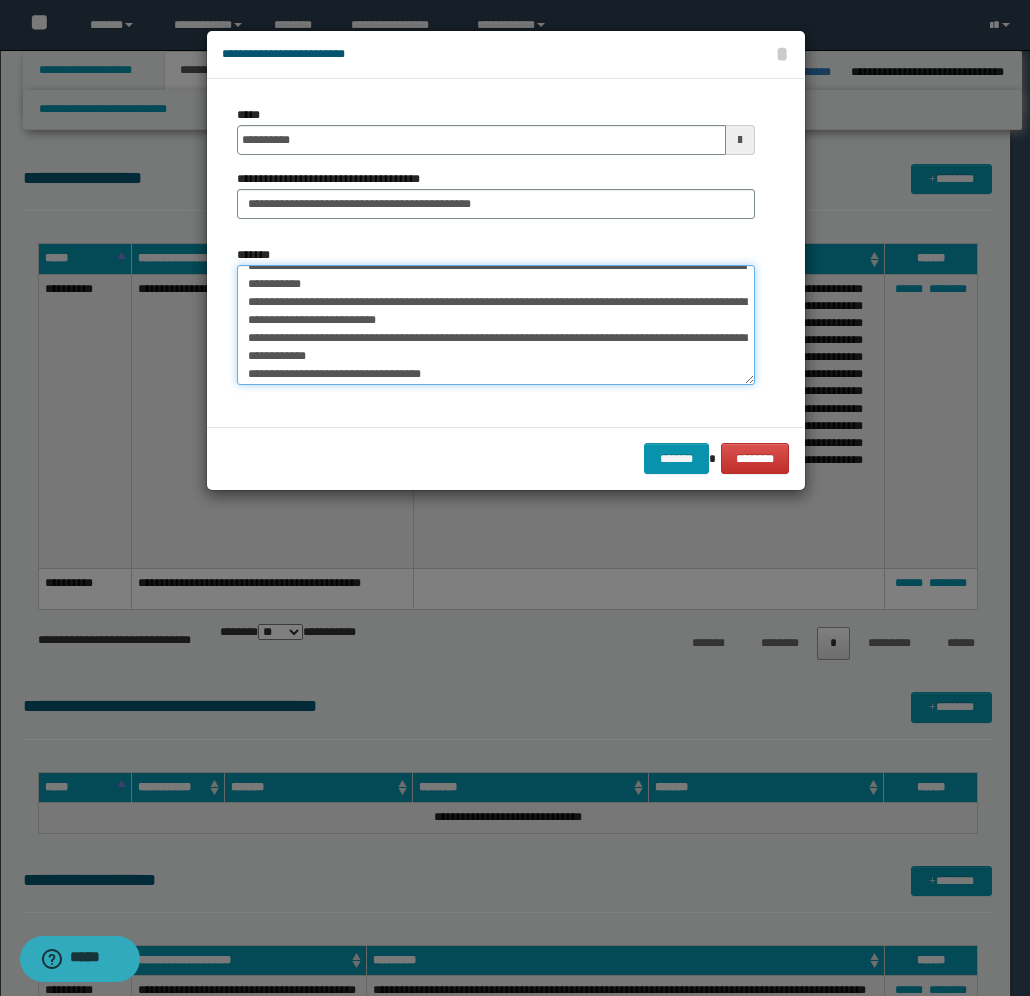 click on "**********" at bounding box center (496, 325) 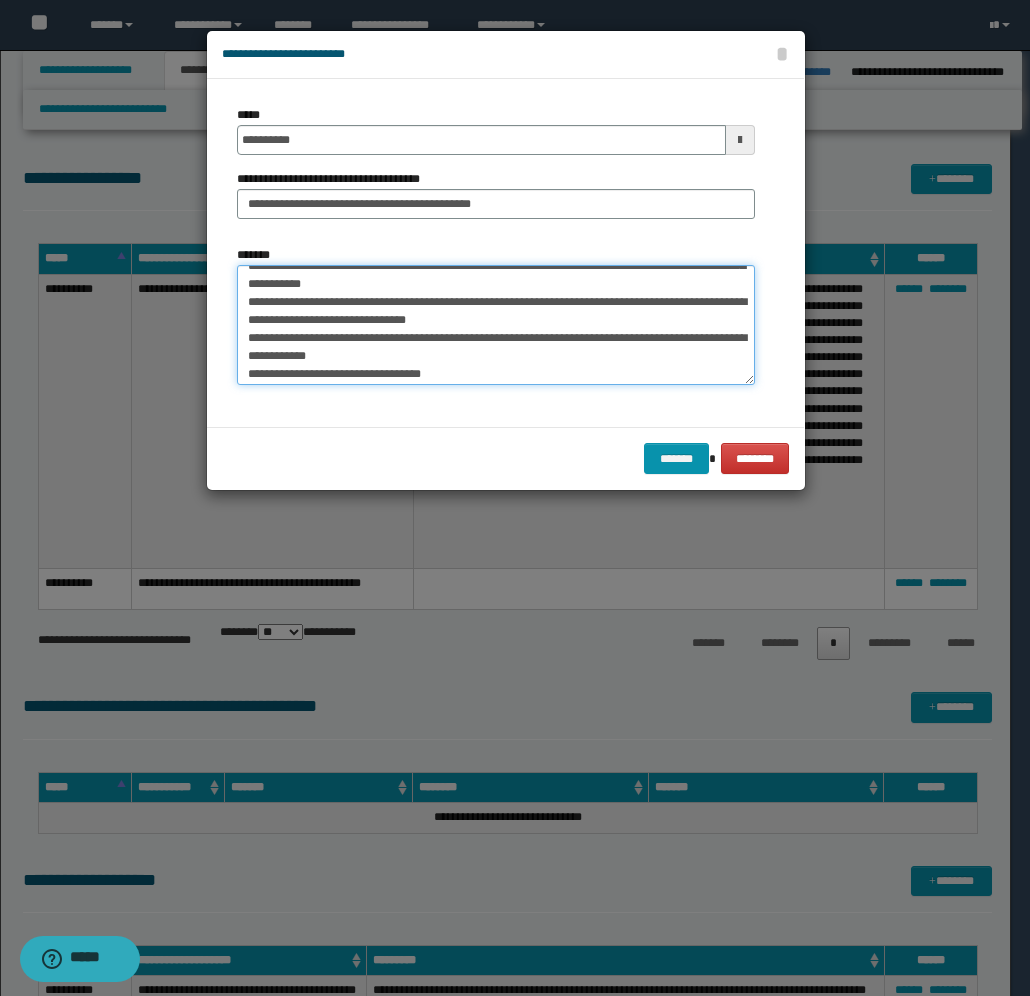 click on "**********" at bounding box center (496, 325) 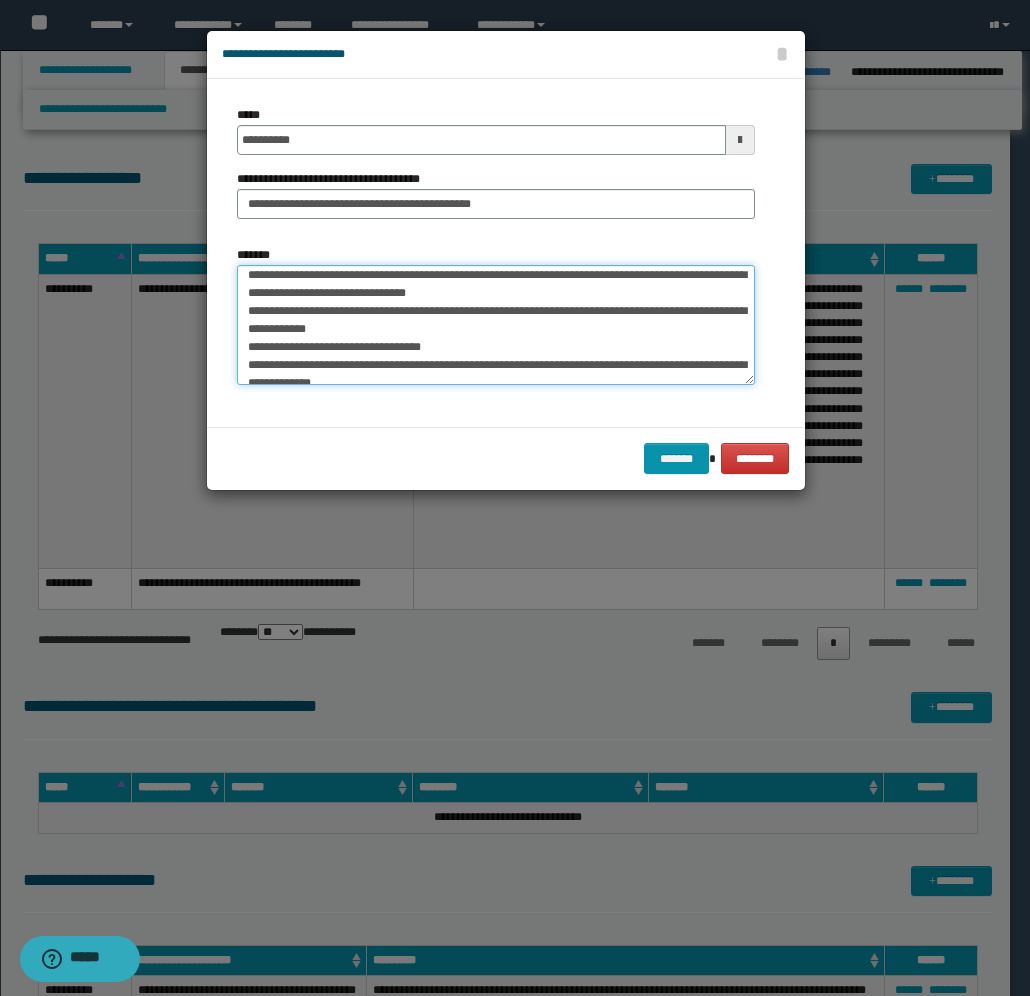 scroll, scrollTop: 100, scrollLeft: 0, axis: vertical 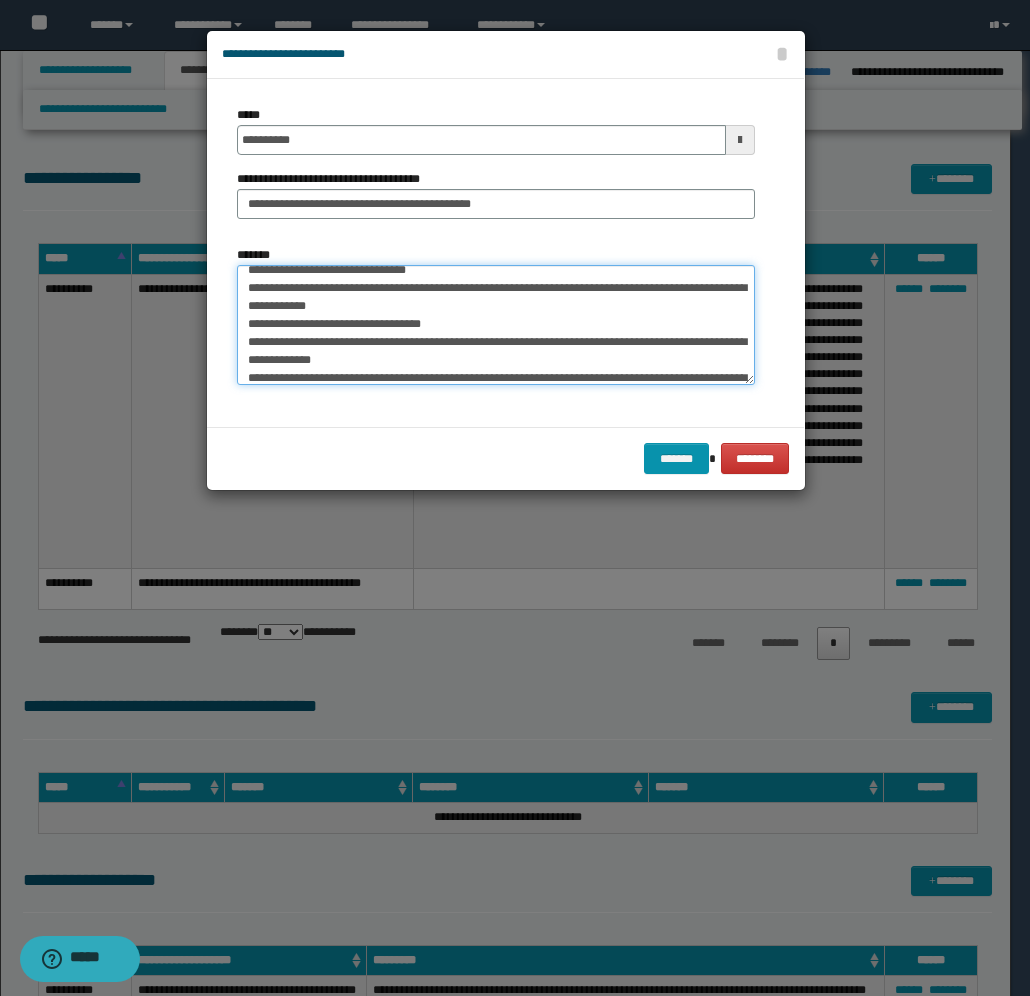 click on "**********" at bounding box center [496, 325] 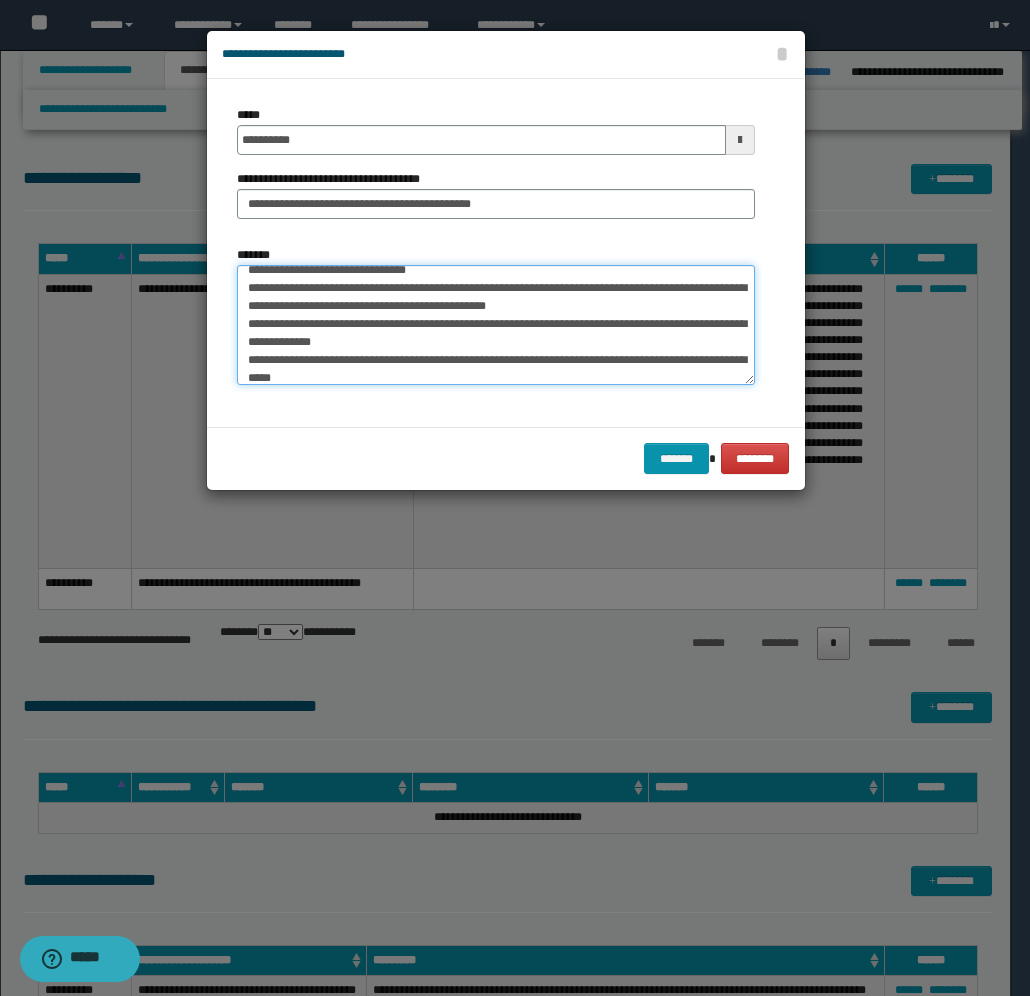 click on "**********" at bounding box center (496, 325) 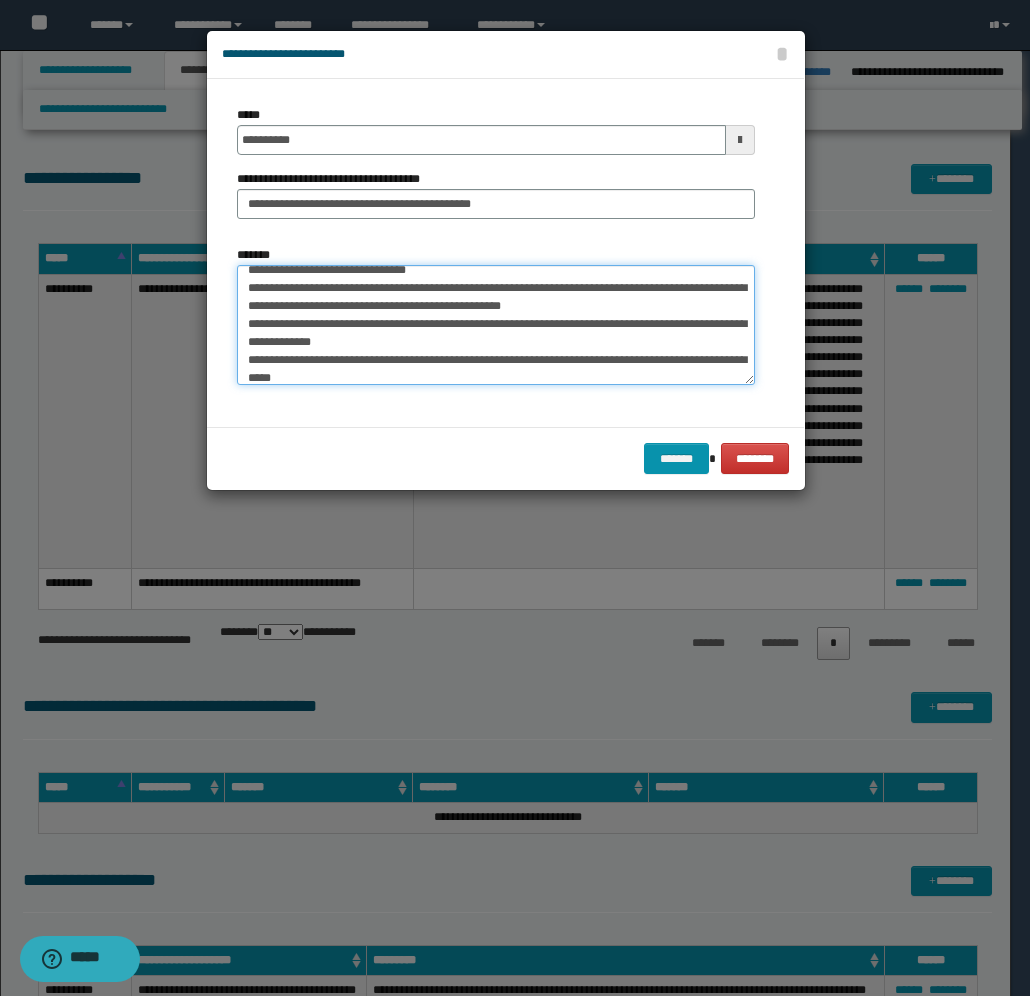 scroll, scrollTop: 150, scrollLeft: 0, axis: vertical 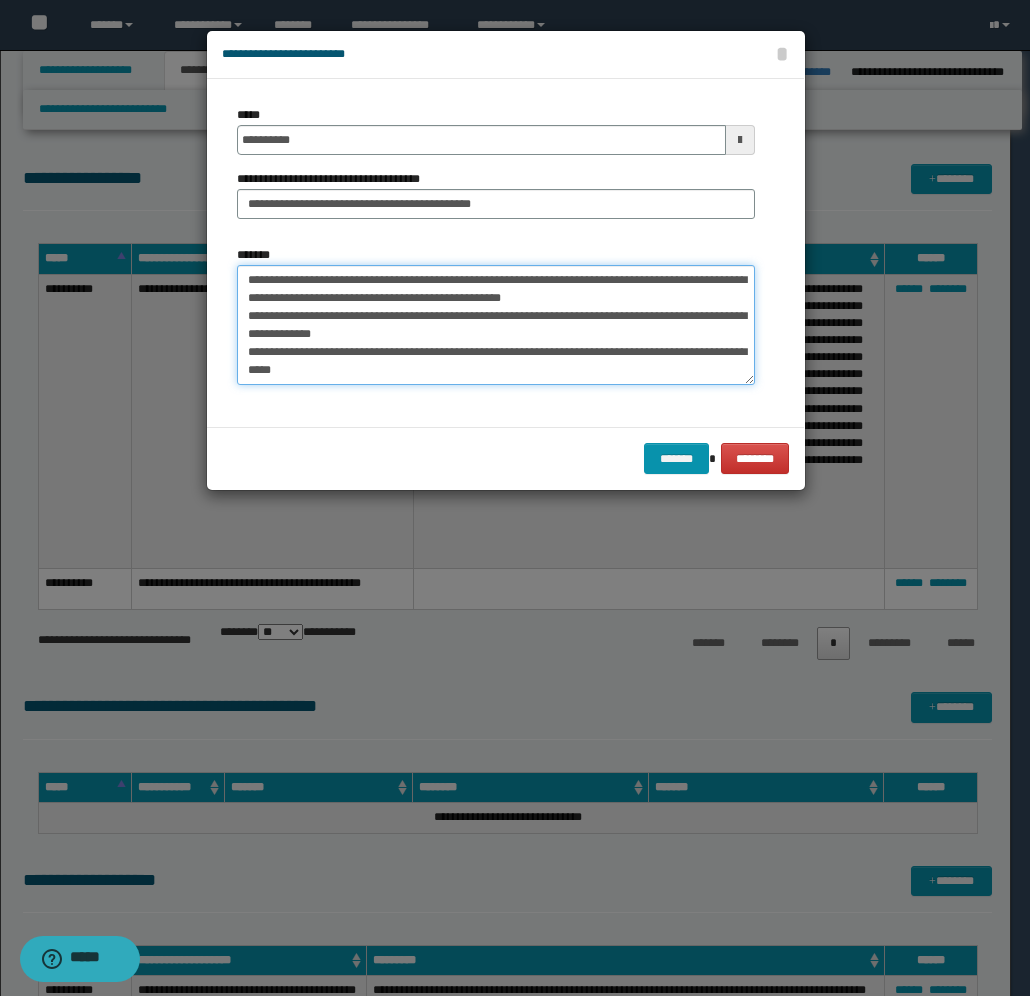 click on "**********" at bounding box center (496, 325) 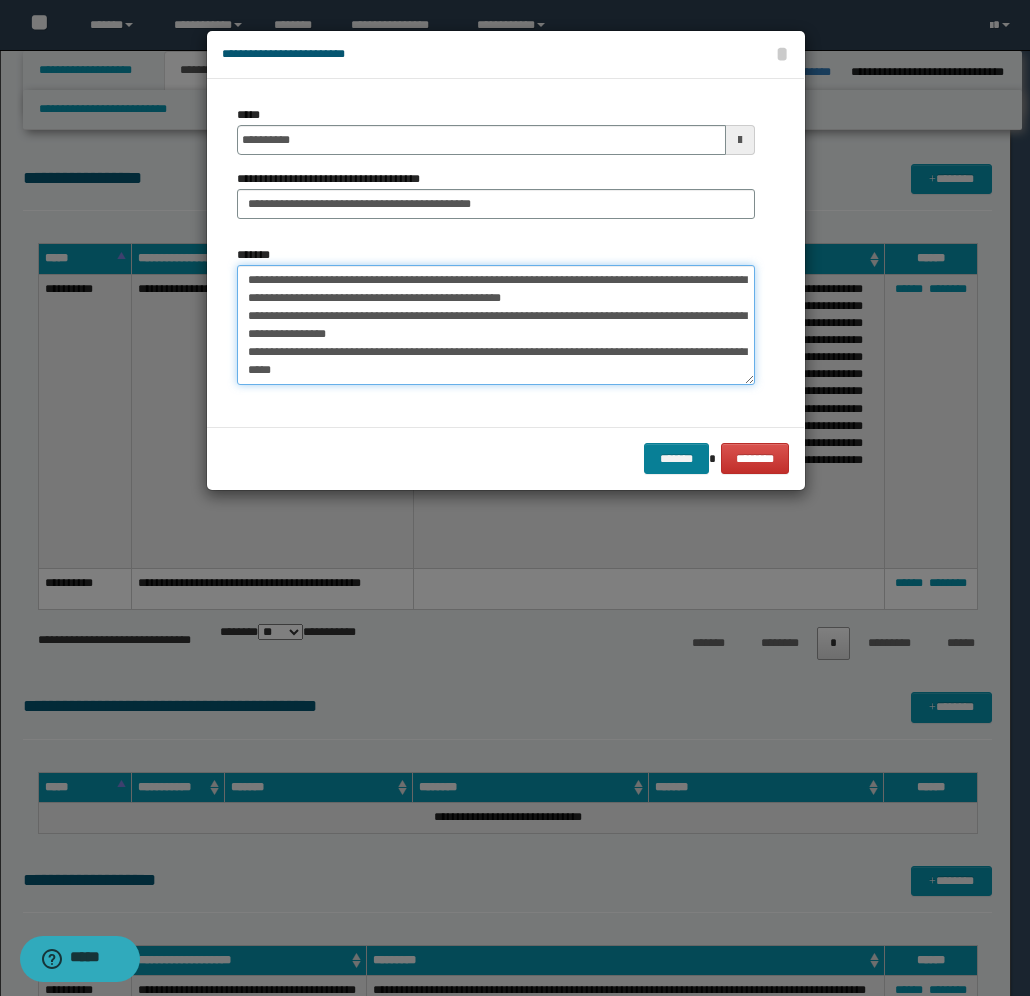 type on "**********" 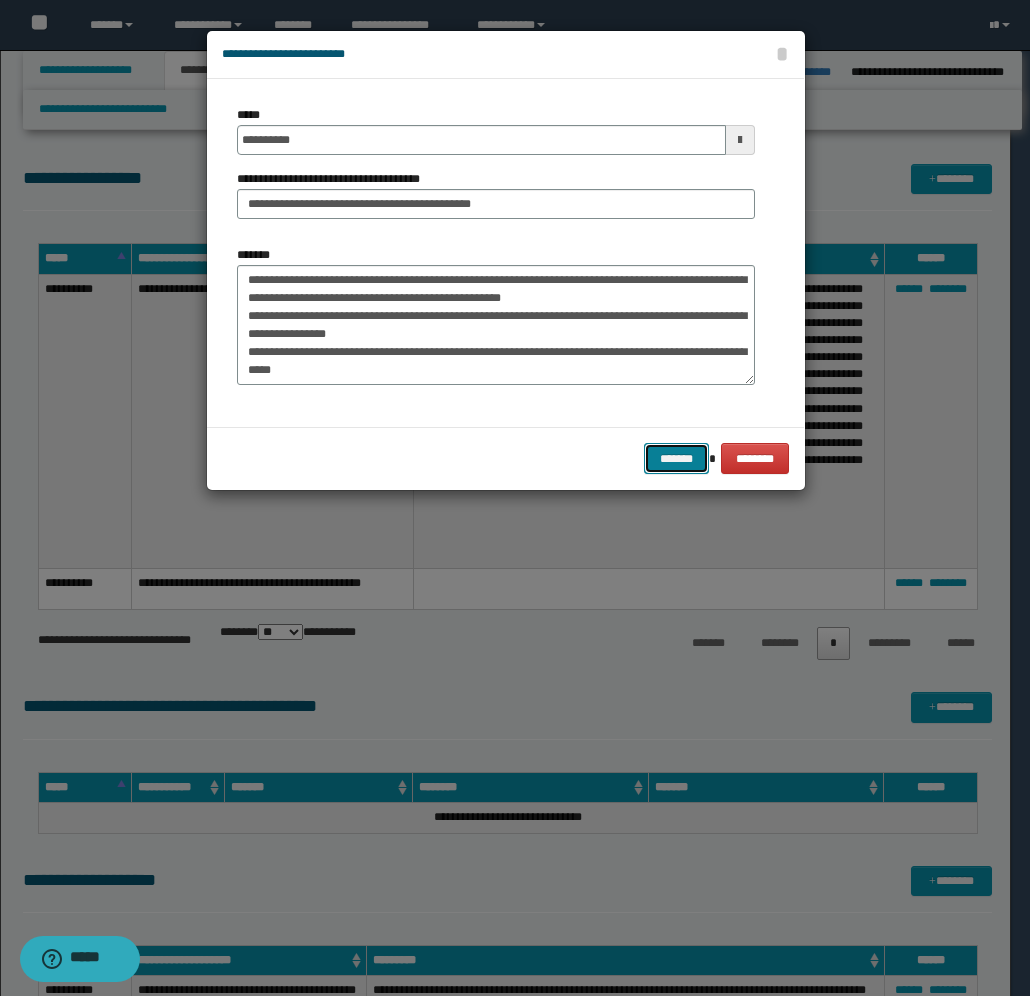 click on "*******" at bounding box center (676, 458) 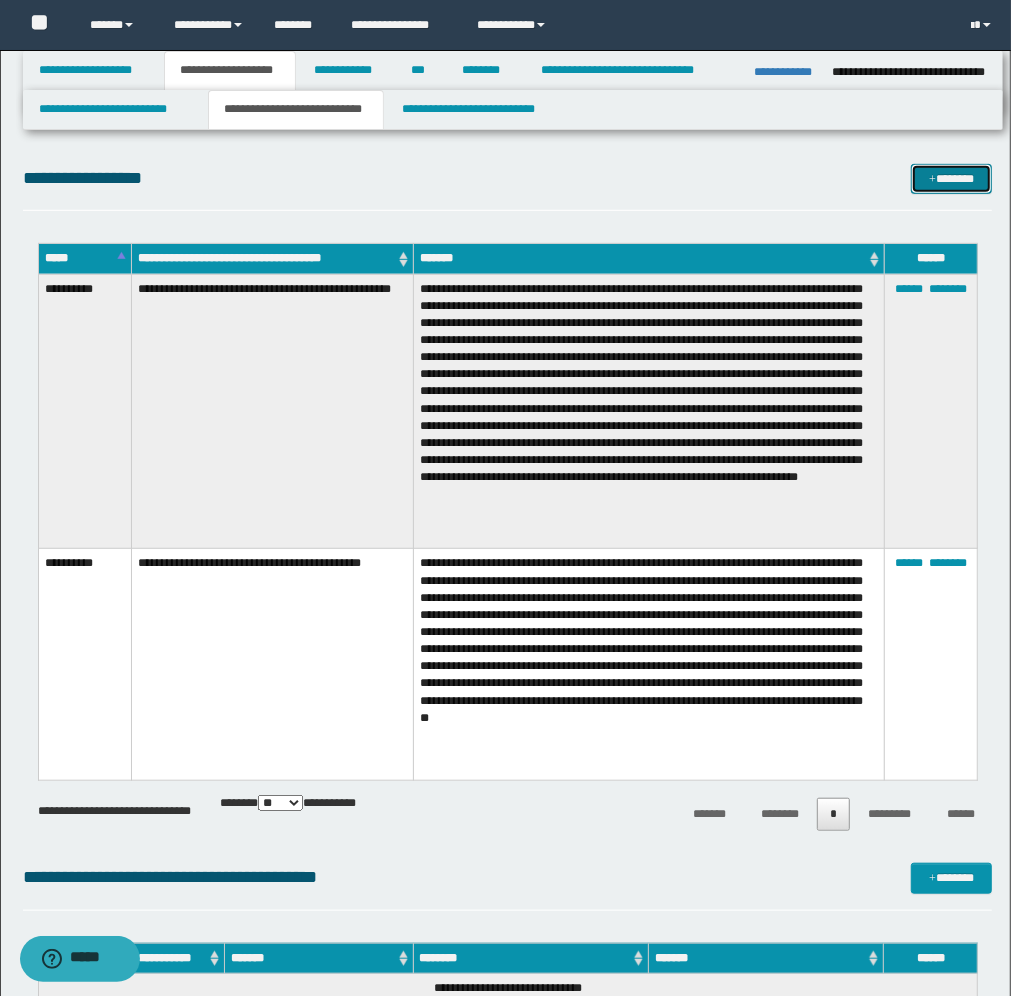 click on "*******" at bounding box center (951, 179) 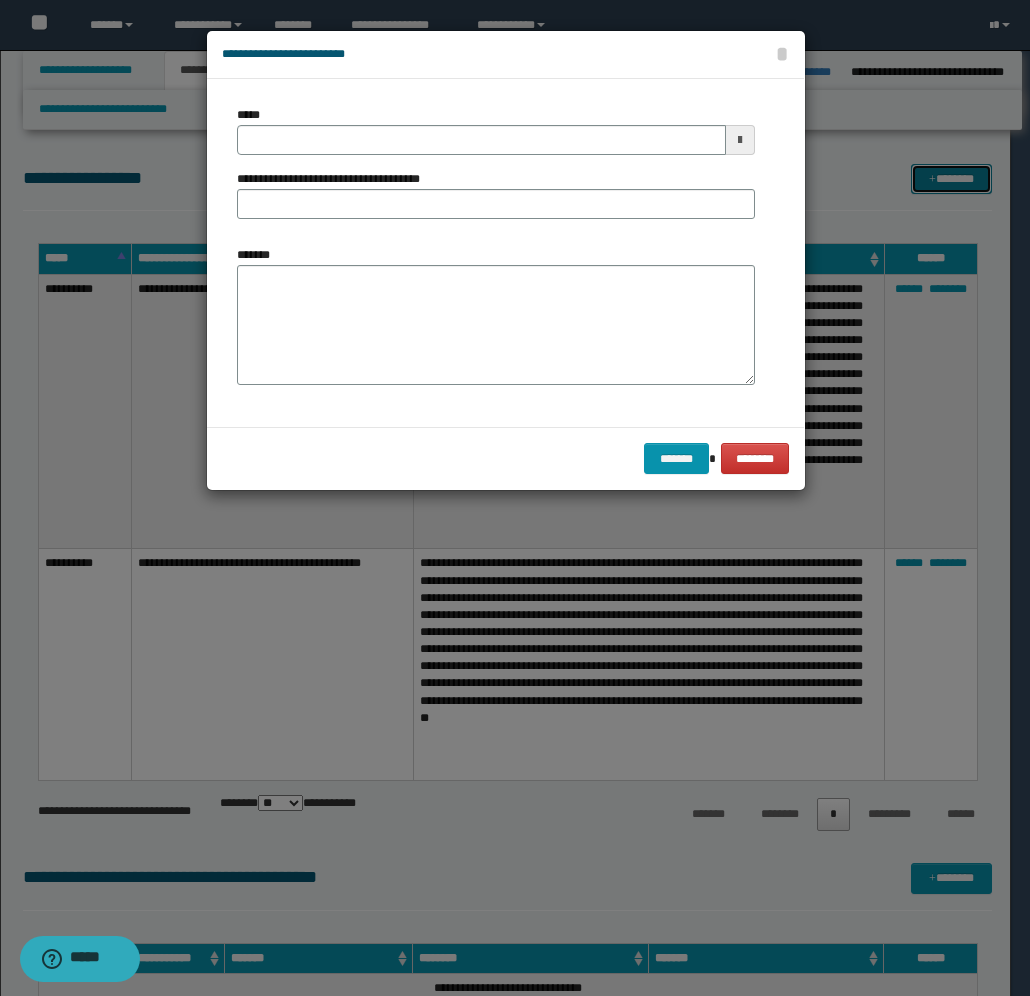 scroll, scrollTop: 0, scrollLeft: 0, axis: both 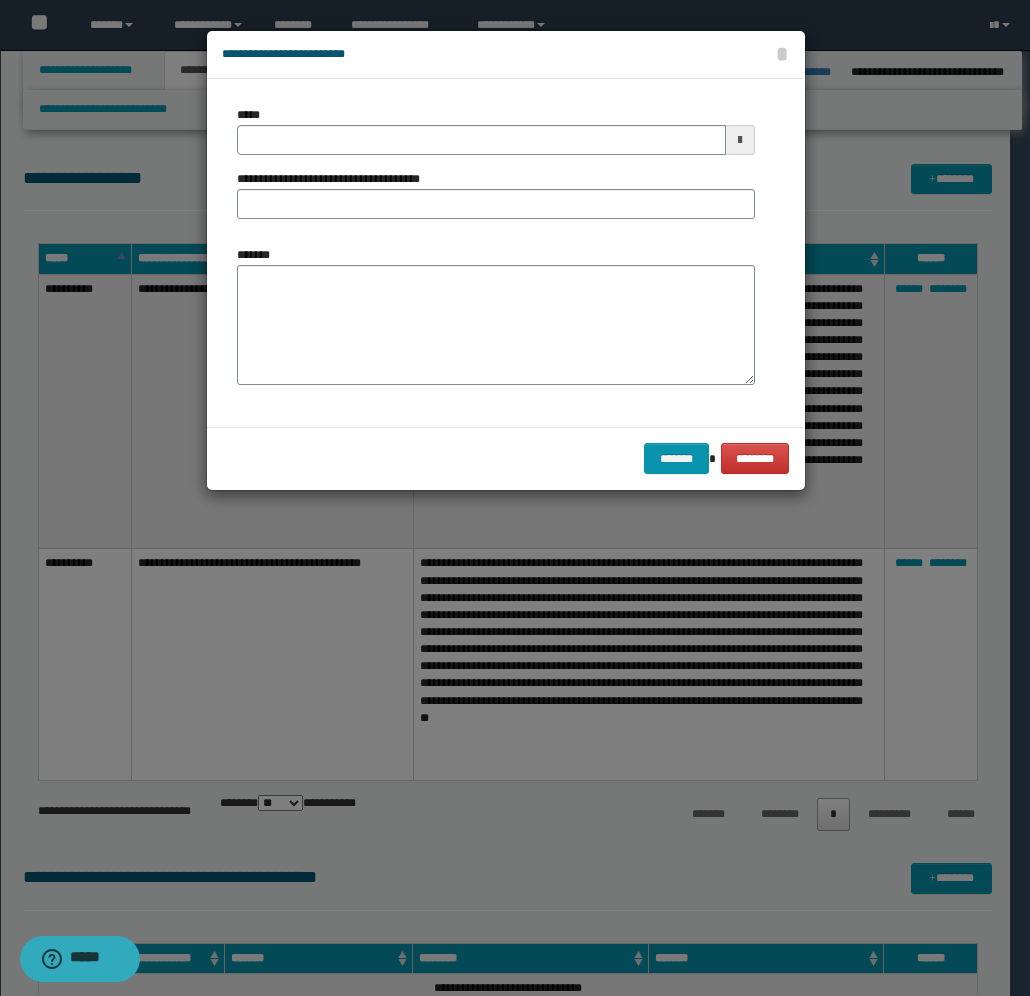 click at bounding box center [740, 140] 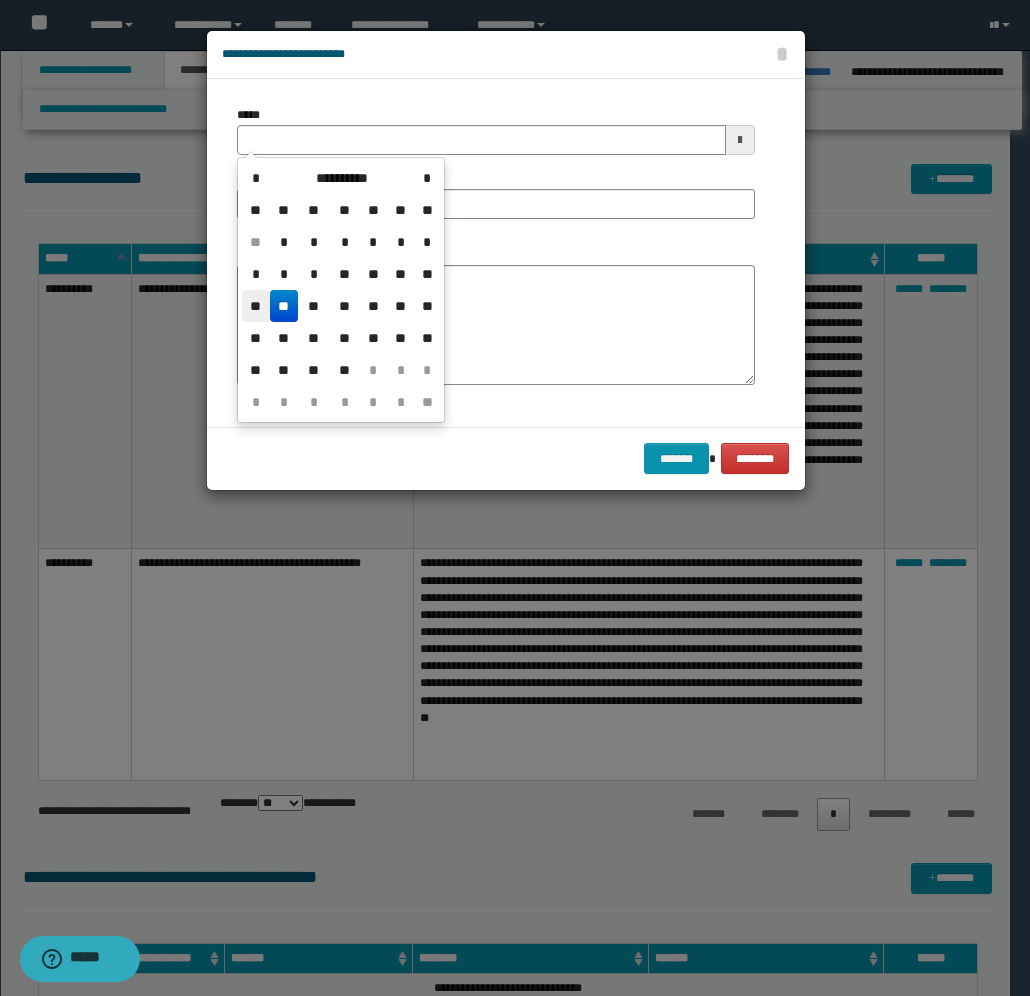 click on "**" at bounding box center [256, 306] 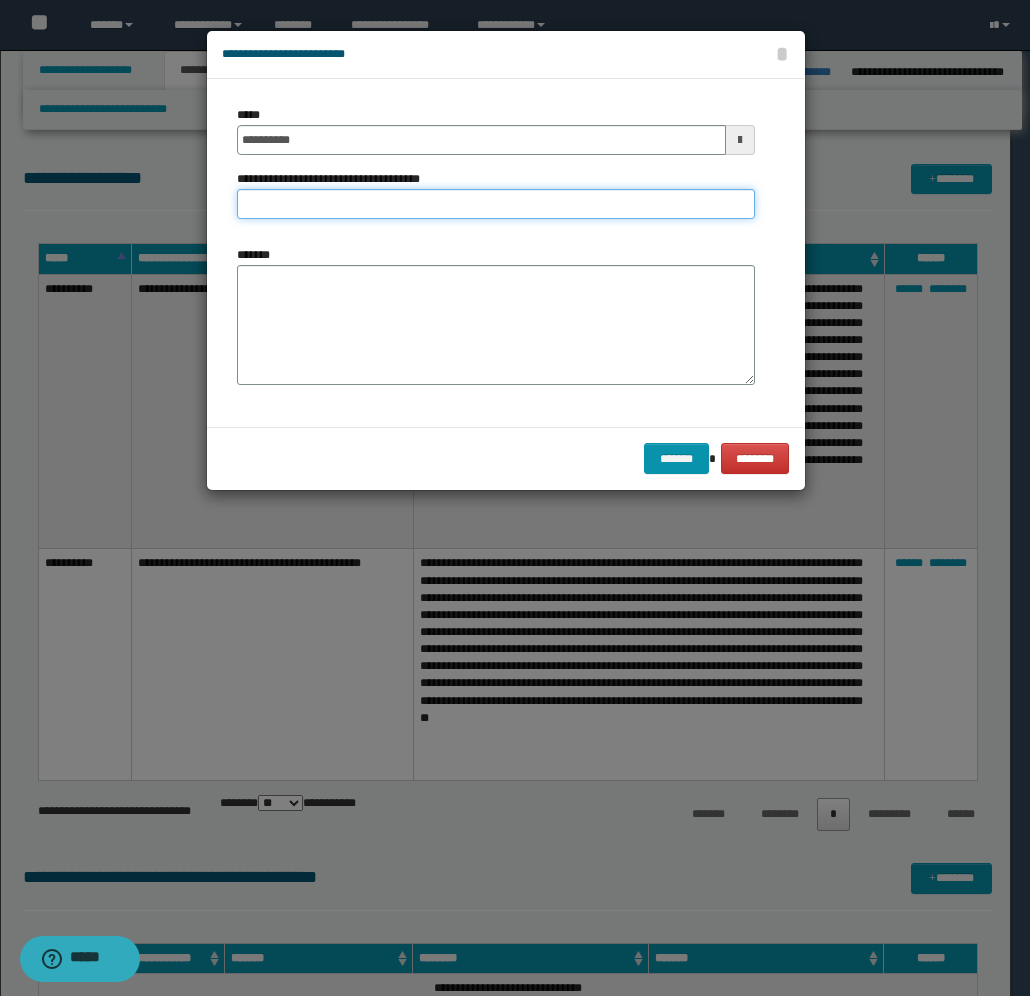 click on "**********" at bounding box center (496, 204) 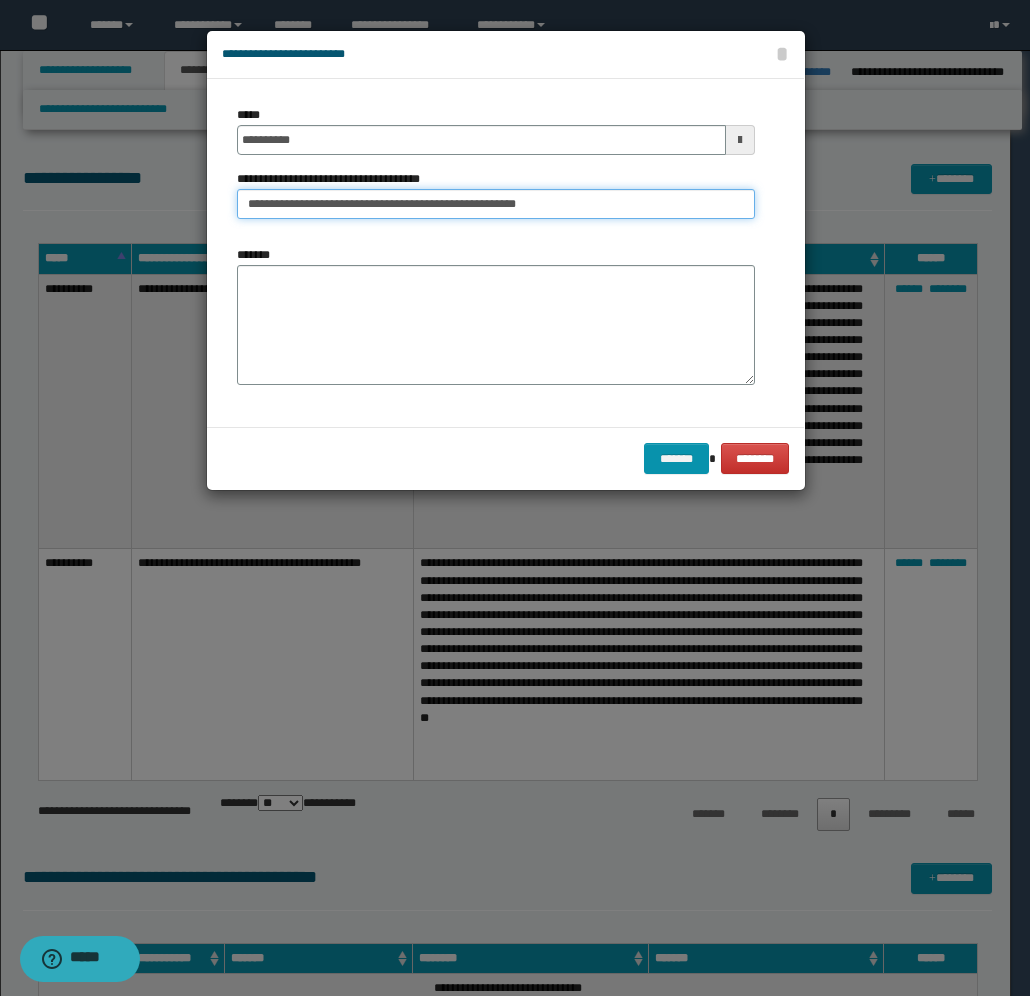 type on "**********" 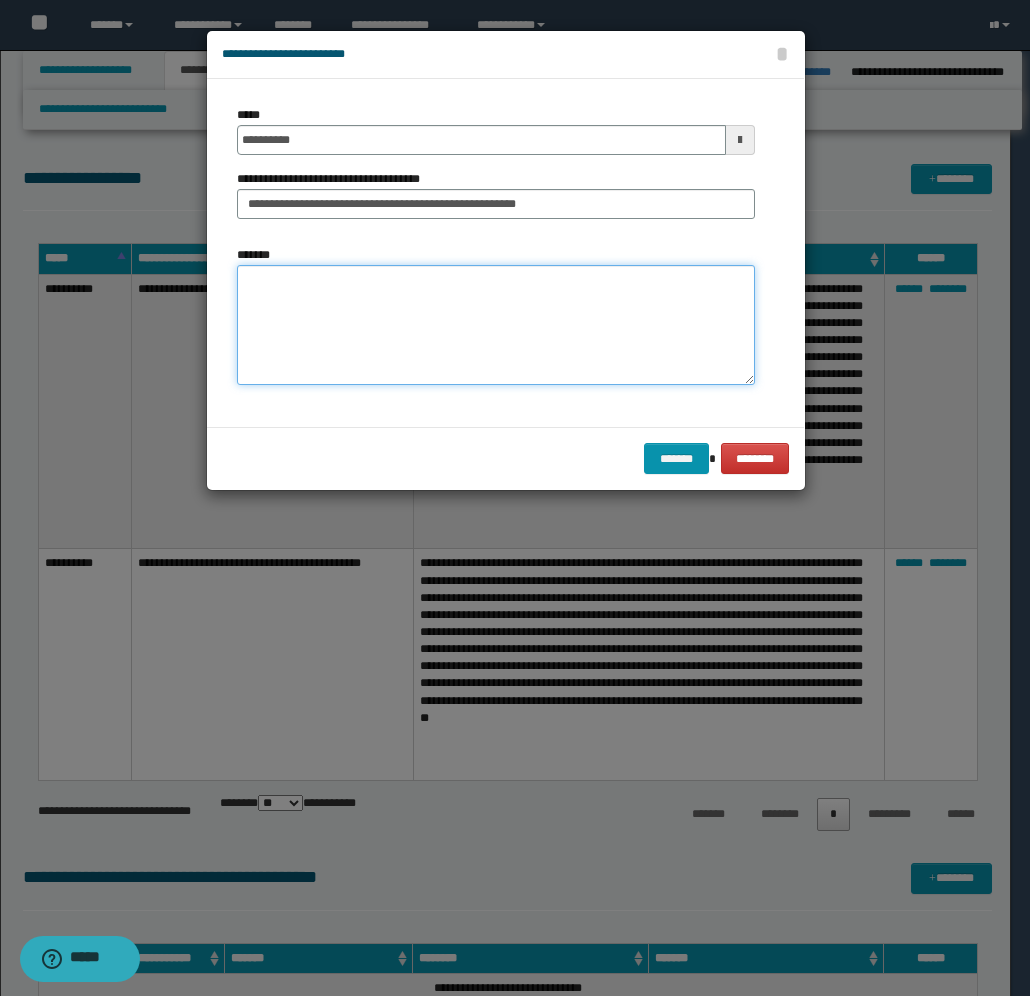 paste on "**********" 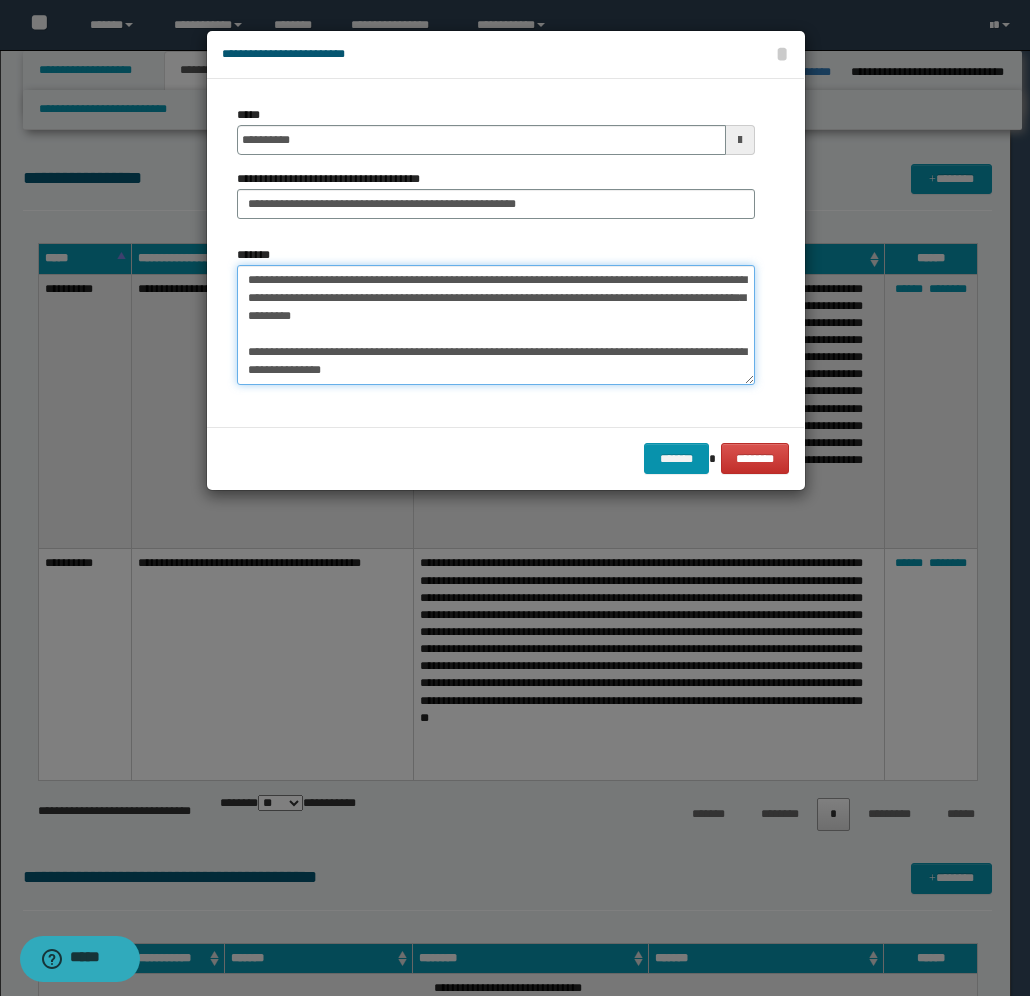 scroll, scrollTop: 156, scrollLeft: 0, axis: vertical 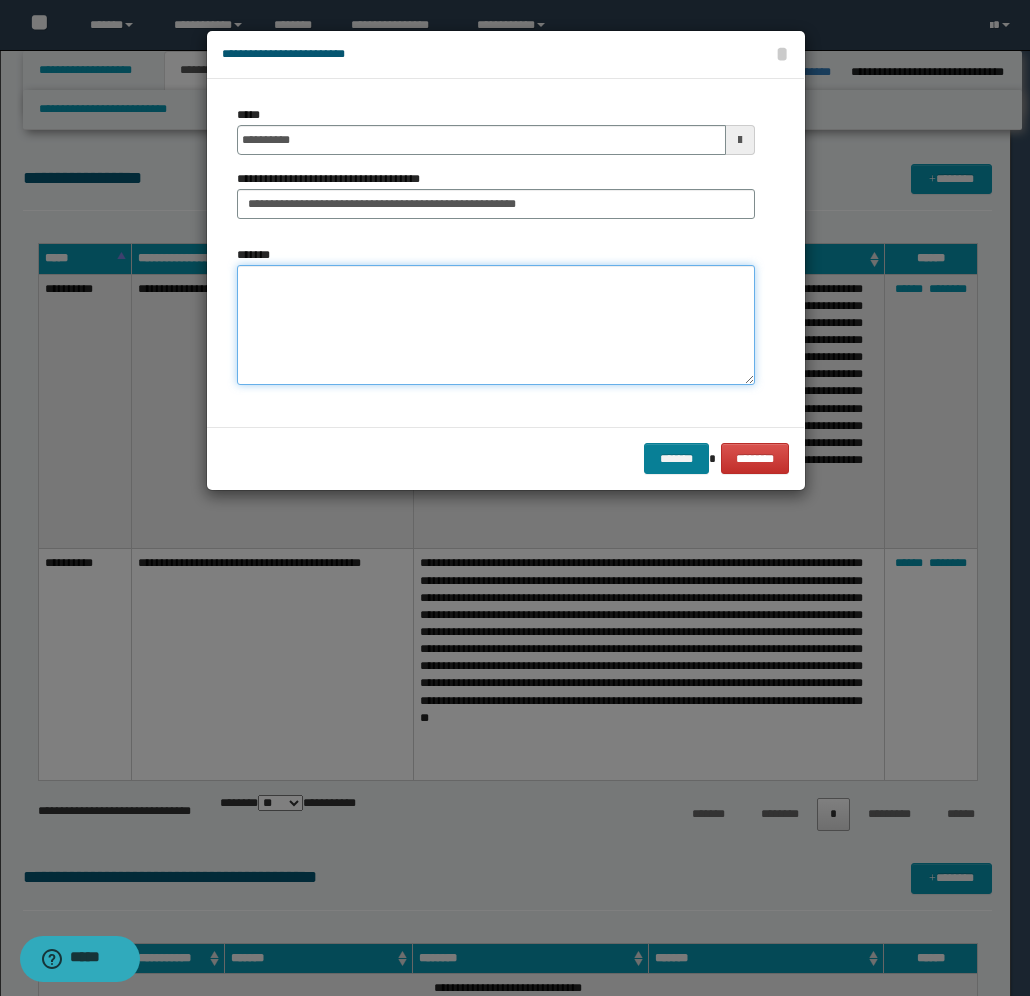 type 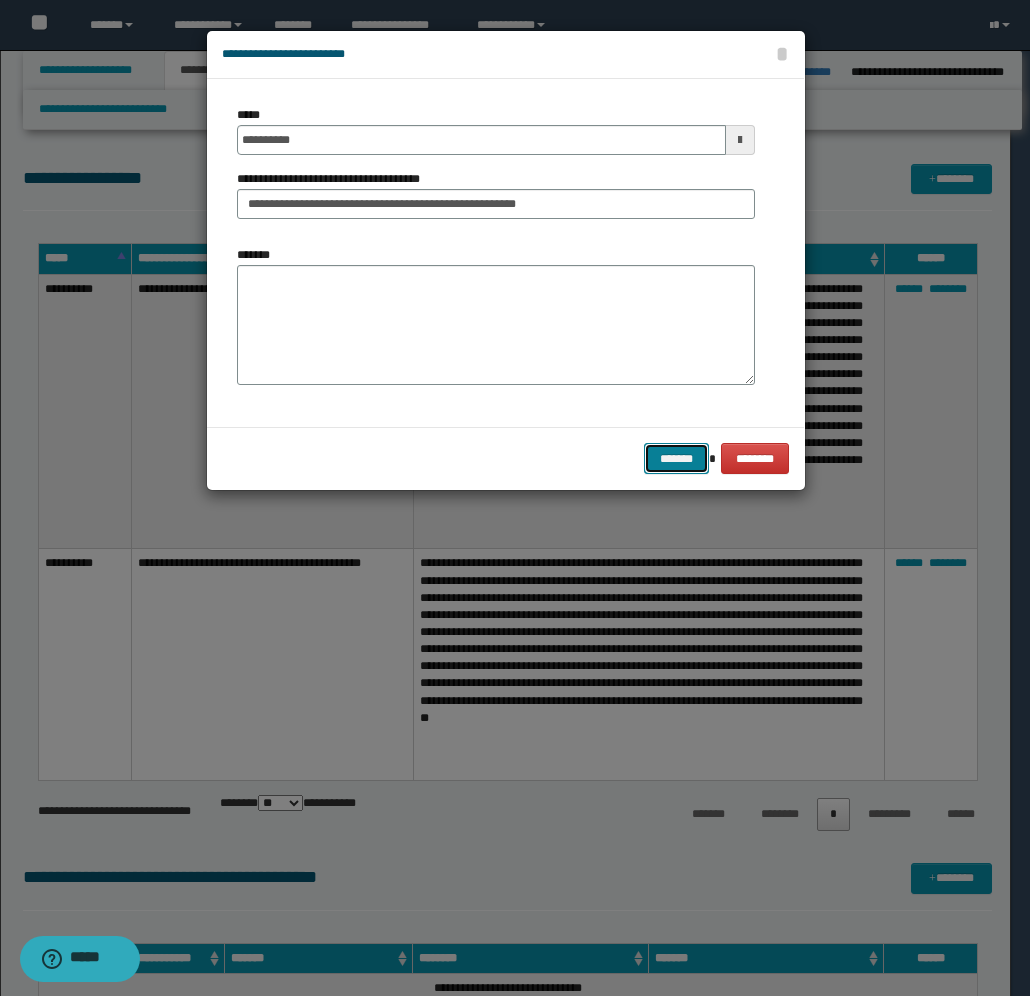 click on "*******" at bounding box center (676, 458) 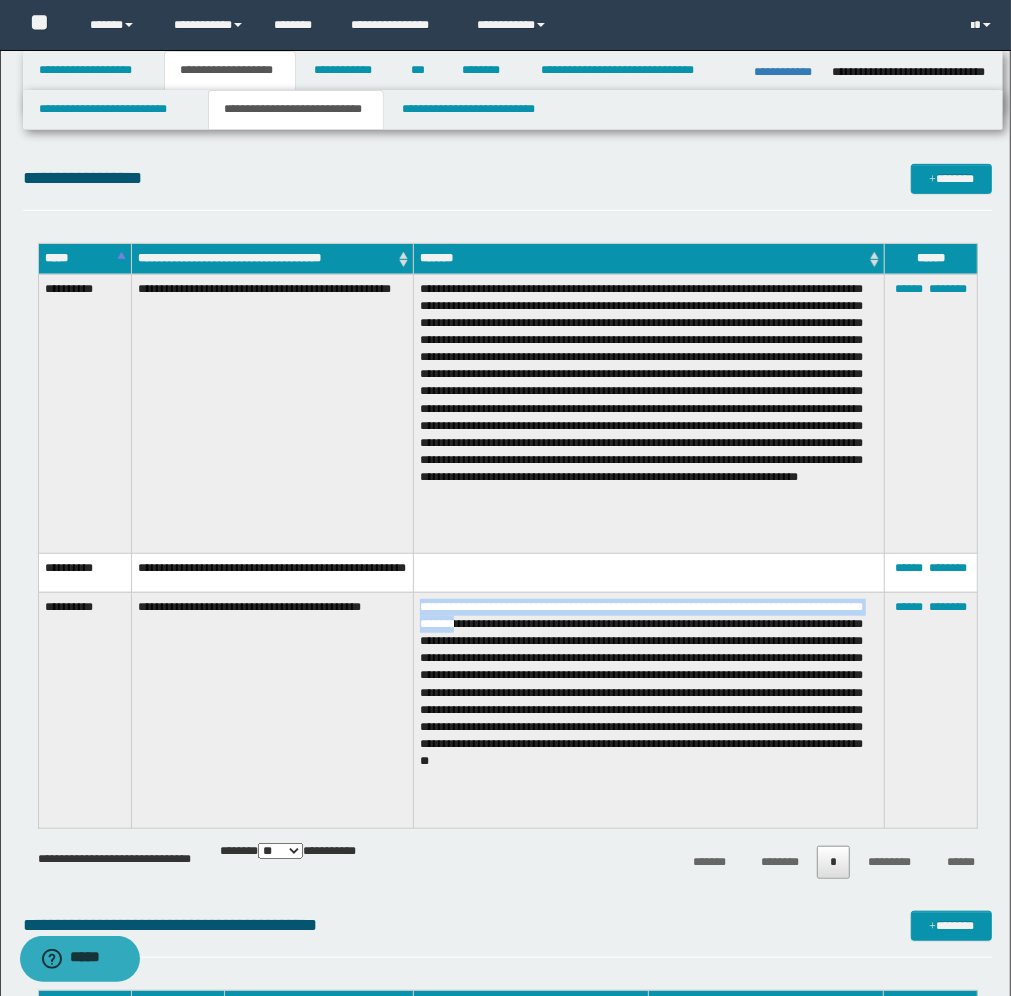 drag, startPoint x: 603, startPoint y: 646, endPoint x: 413, endPoint y: 626, distance: 191.04973 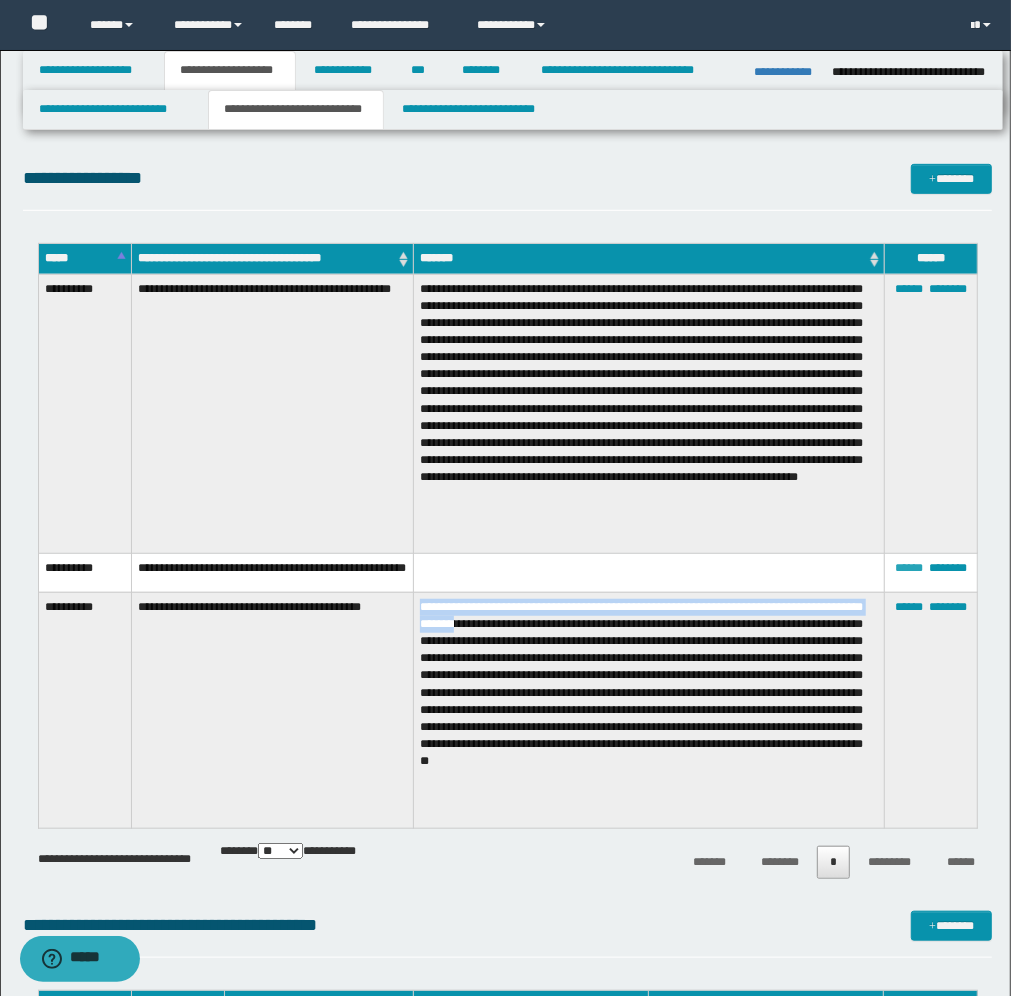 click on "******" at bounding box center (909, 568) 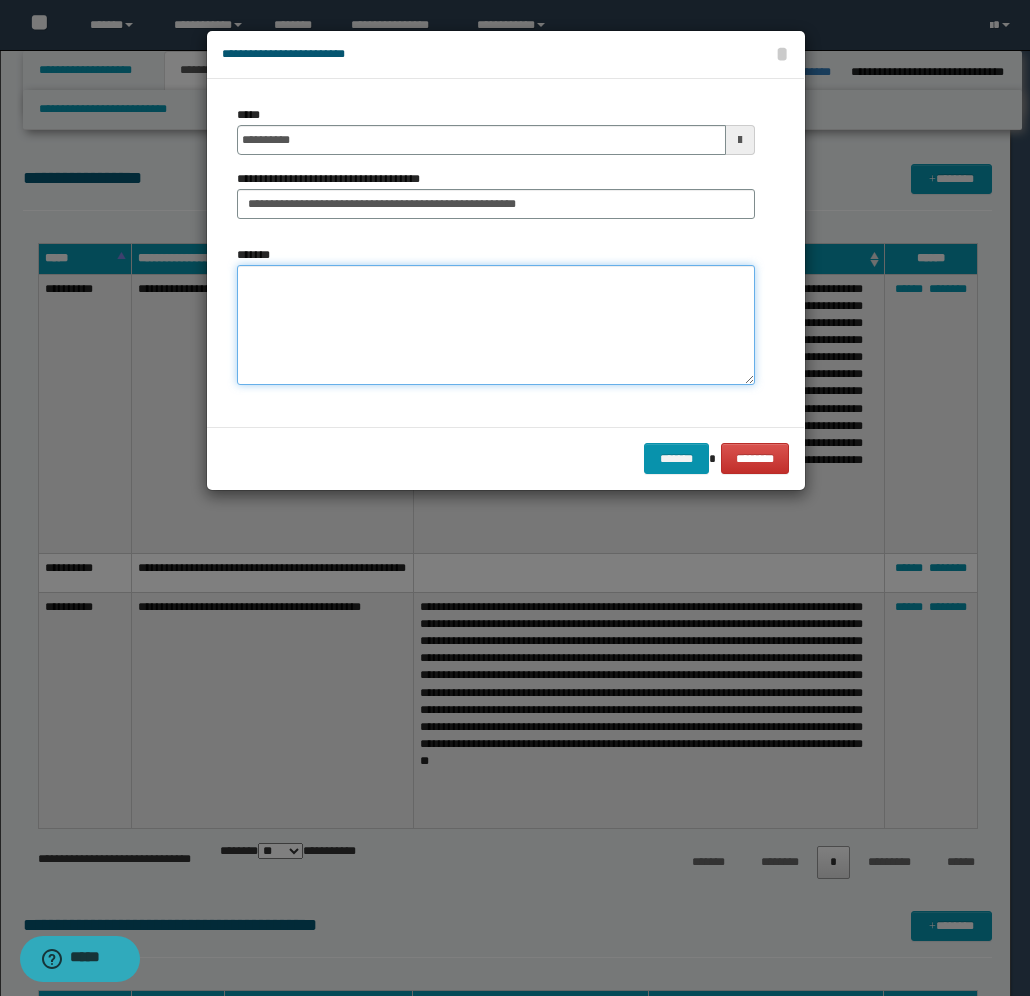 paste on "**********" 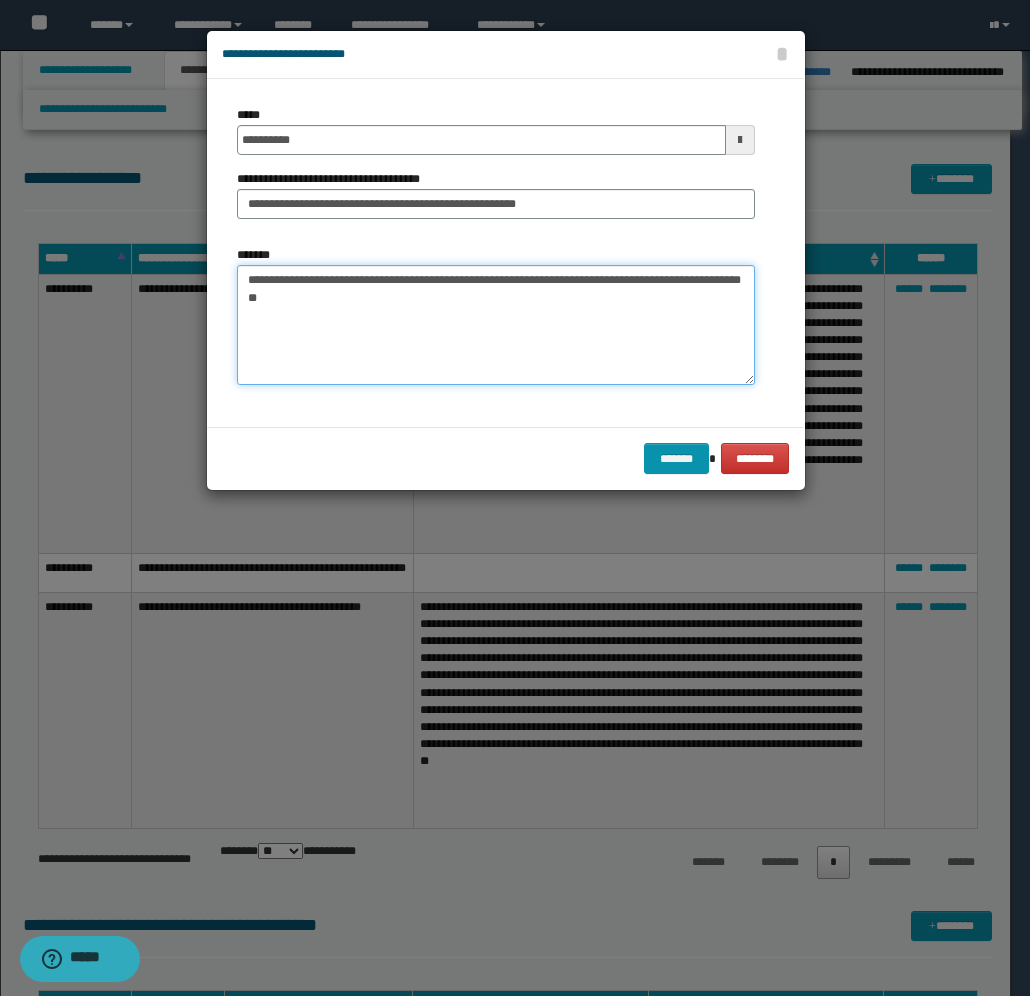 paste on "**********" 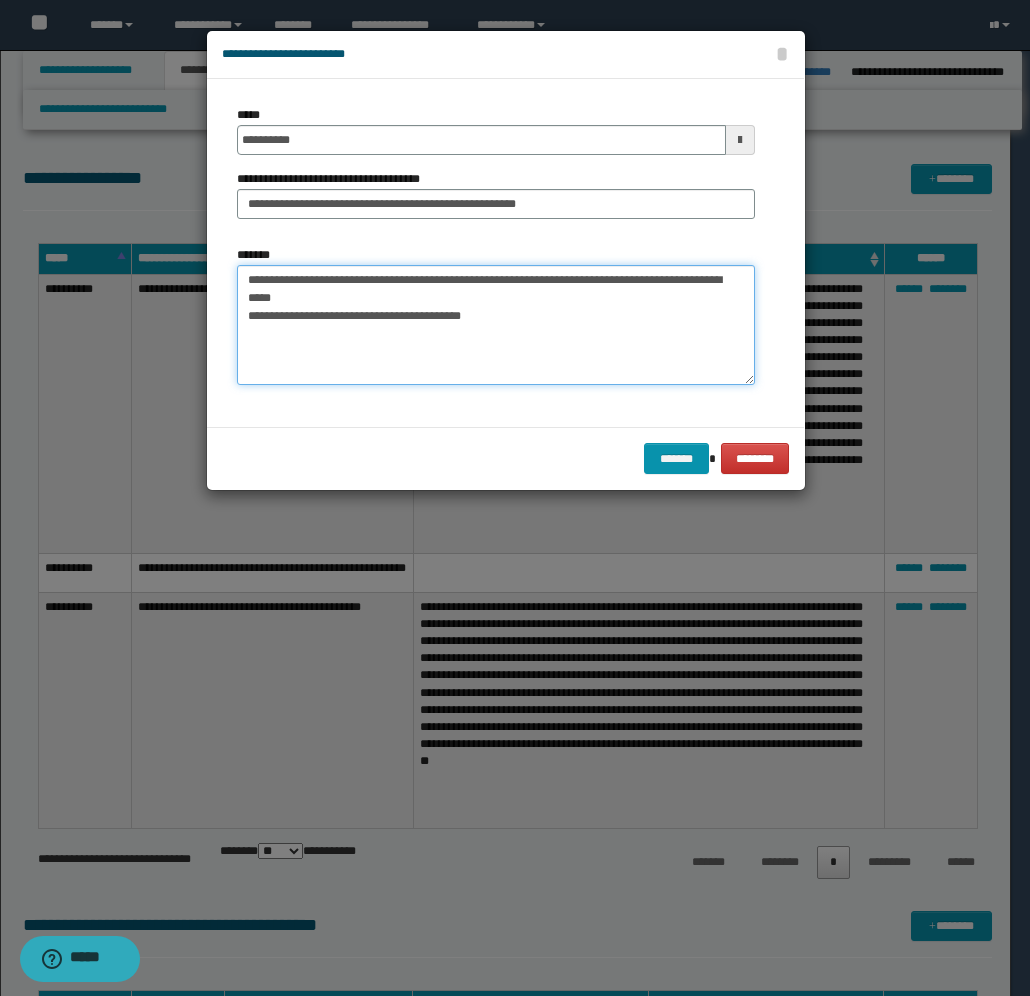 click on "**********" at bounding box center (496, 325) 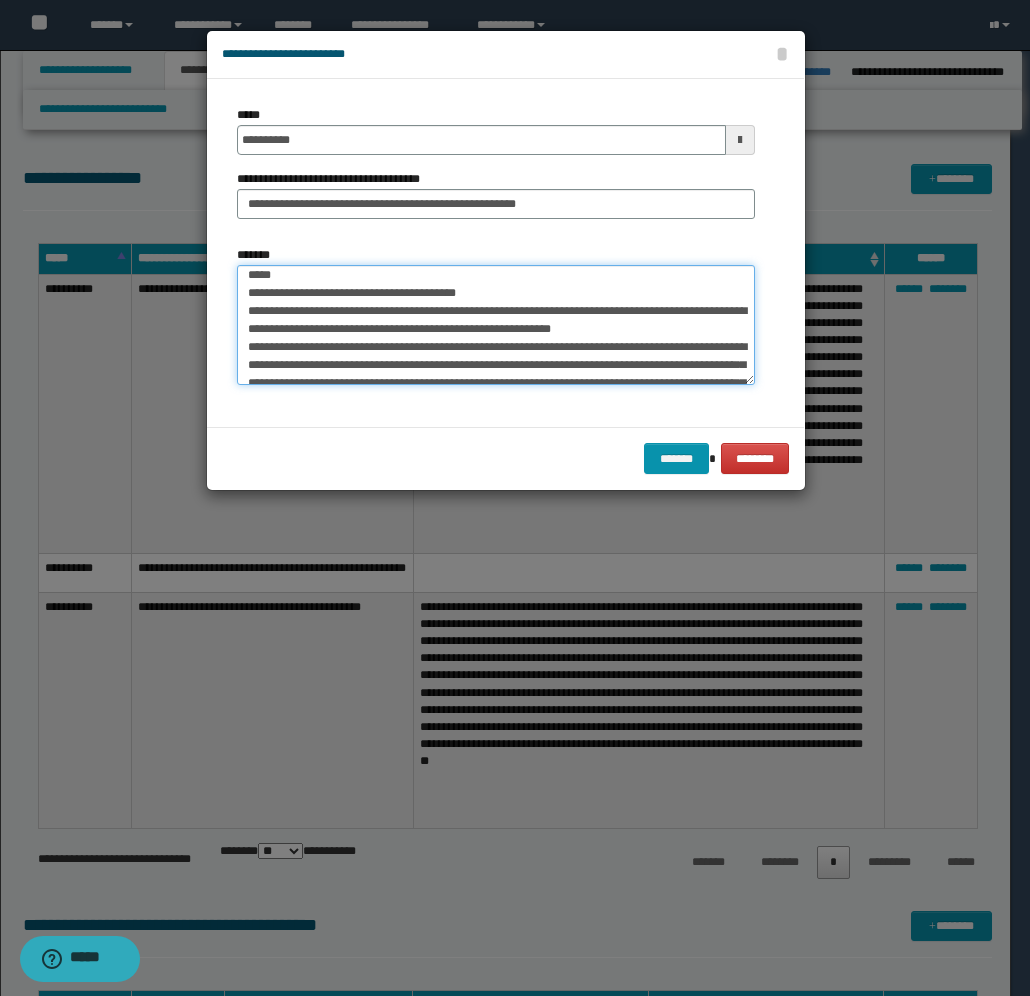 scroll, scrollTop: 0, scrollLeft: 0, axis: both 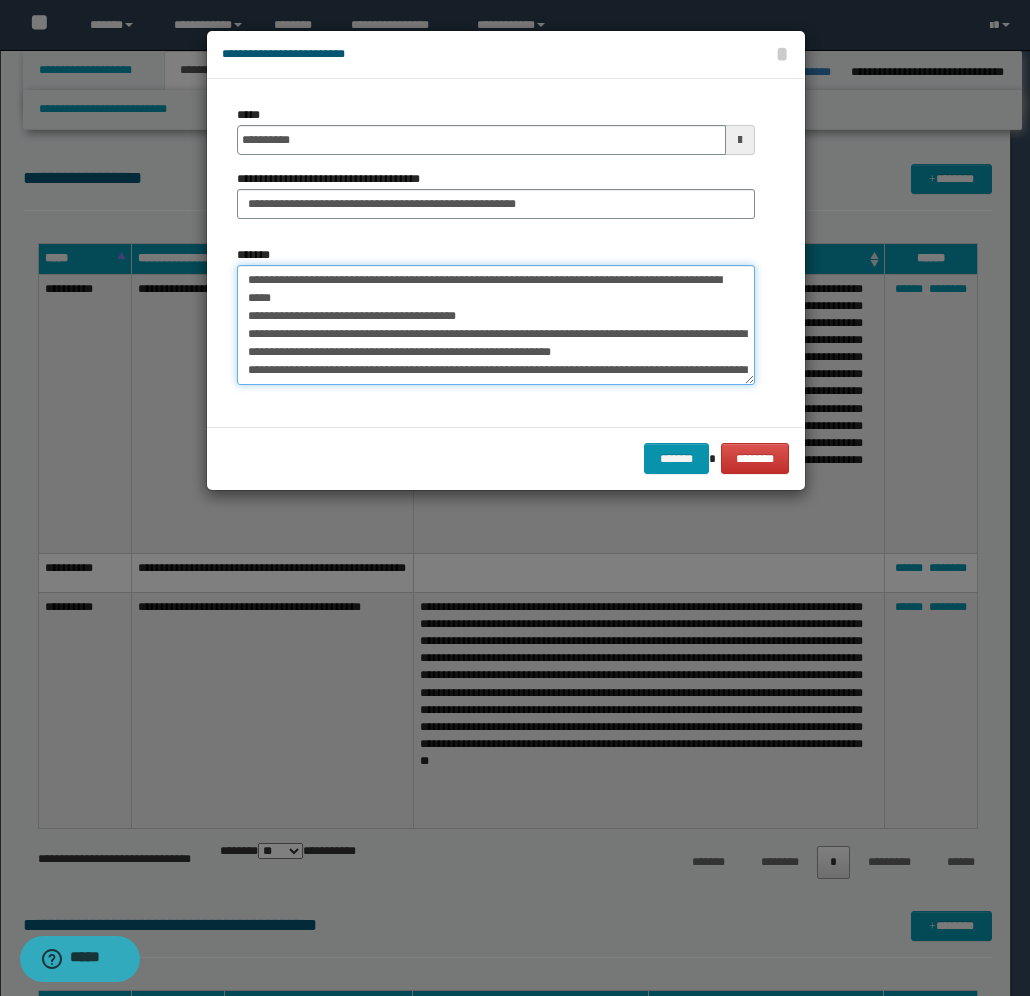 click on "*******" at bounding box center (496, 325) 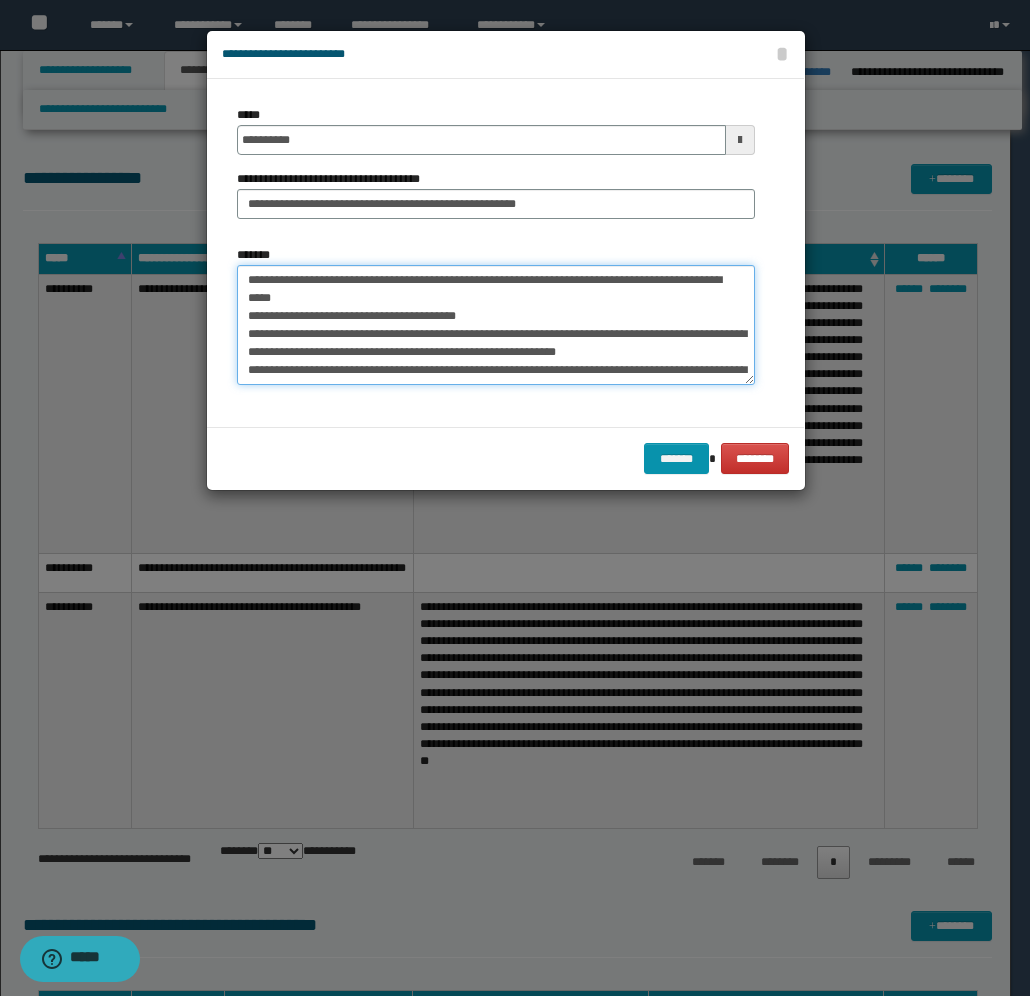 click on "*******" at bounding box center (496, 325) 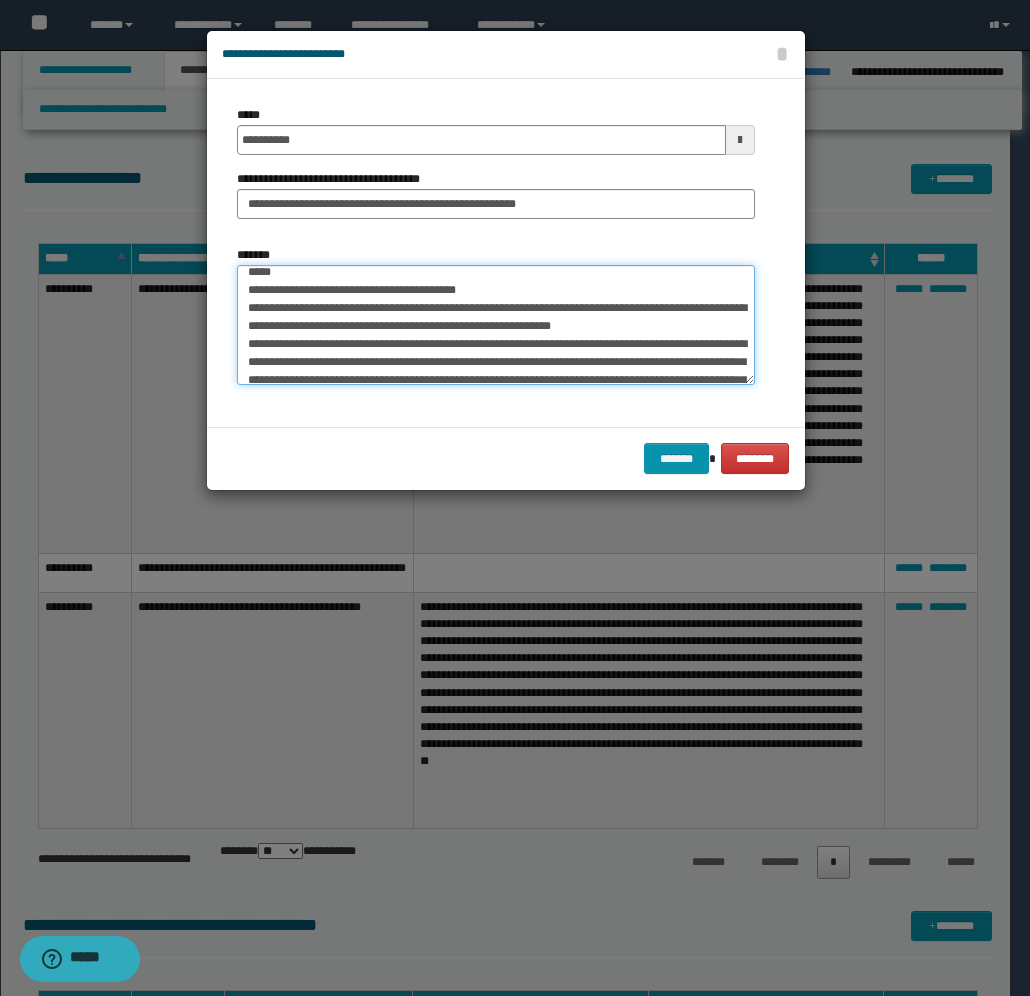 scroll, scrollTop: 50, scrollLeft: 0, axis: vertical 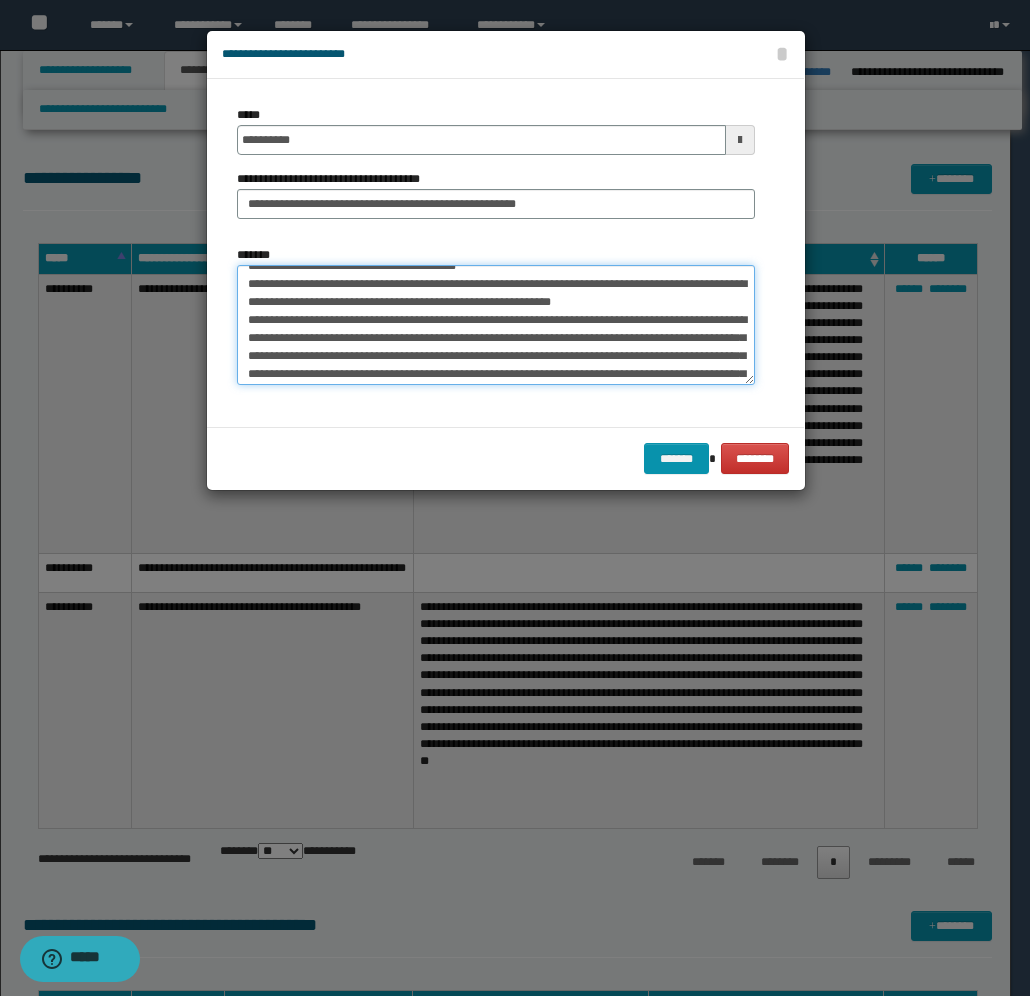 click on "*******" at bounding box center (496, 325) 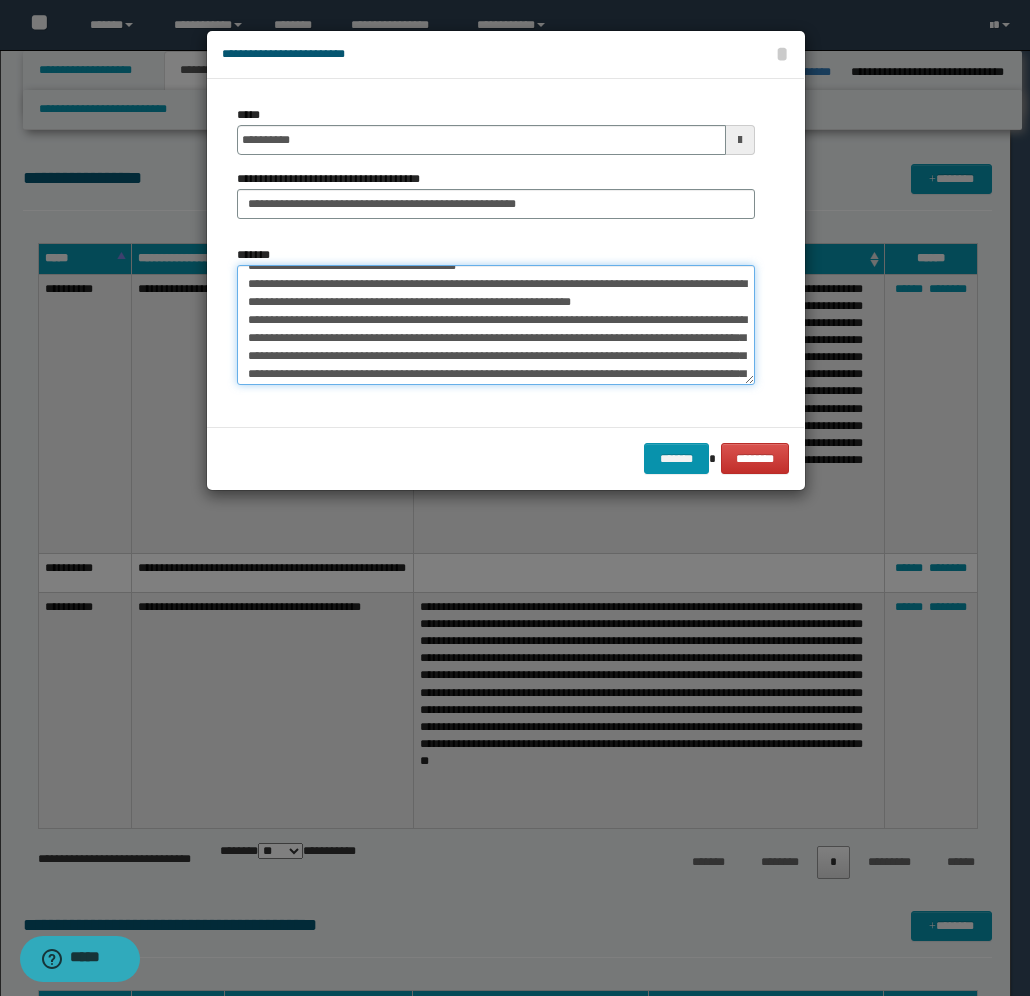 scroll, scrollTop: 100, scrollLeft: 0, axis: vertical 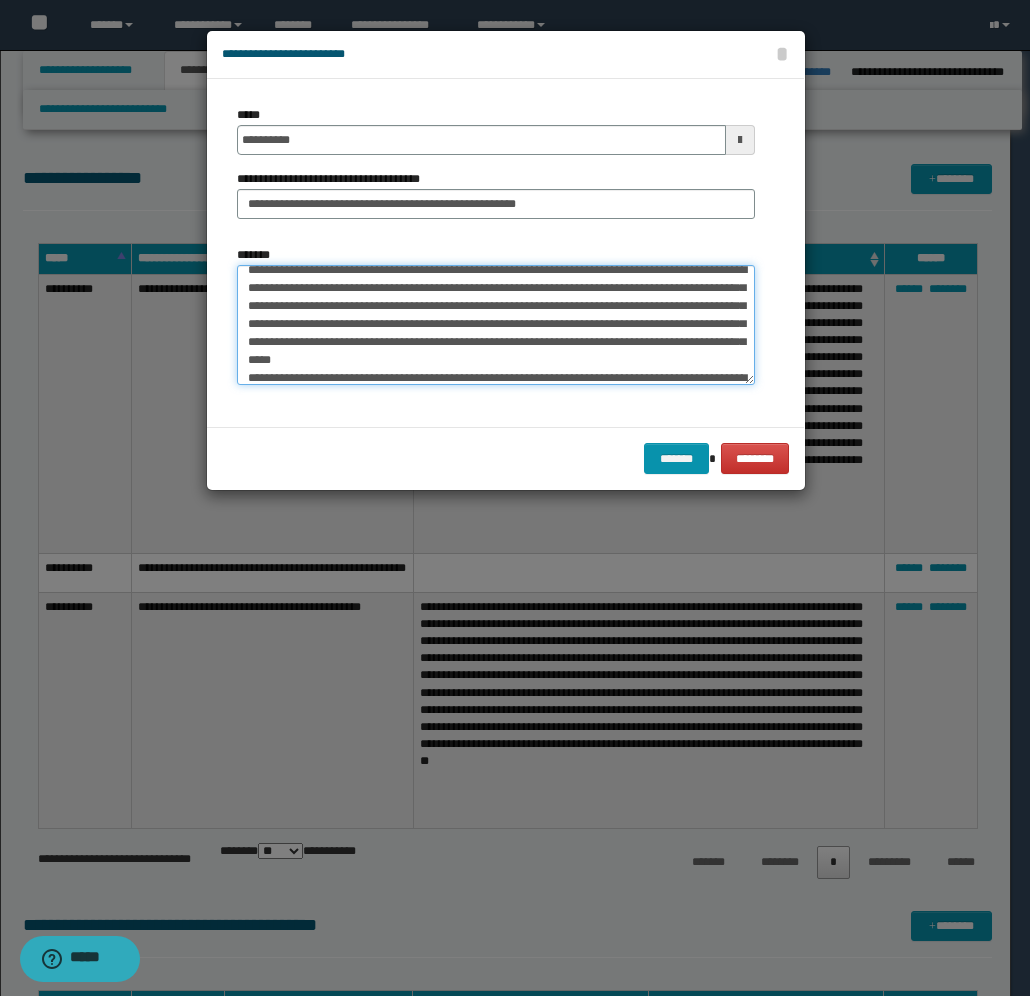 click on "*******" at bounding box center [496, 325] 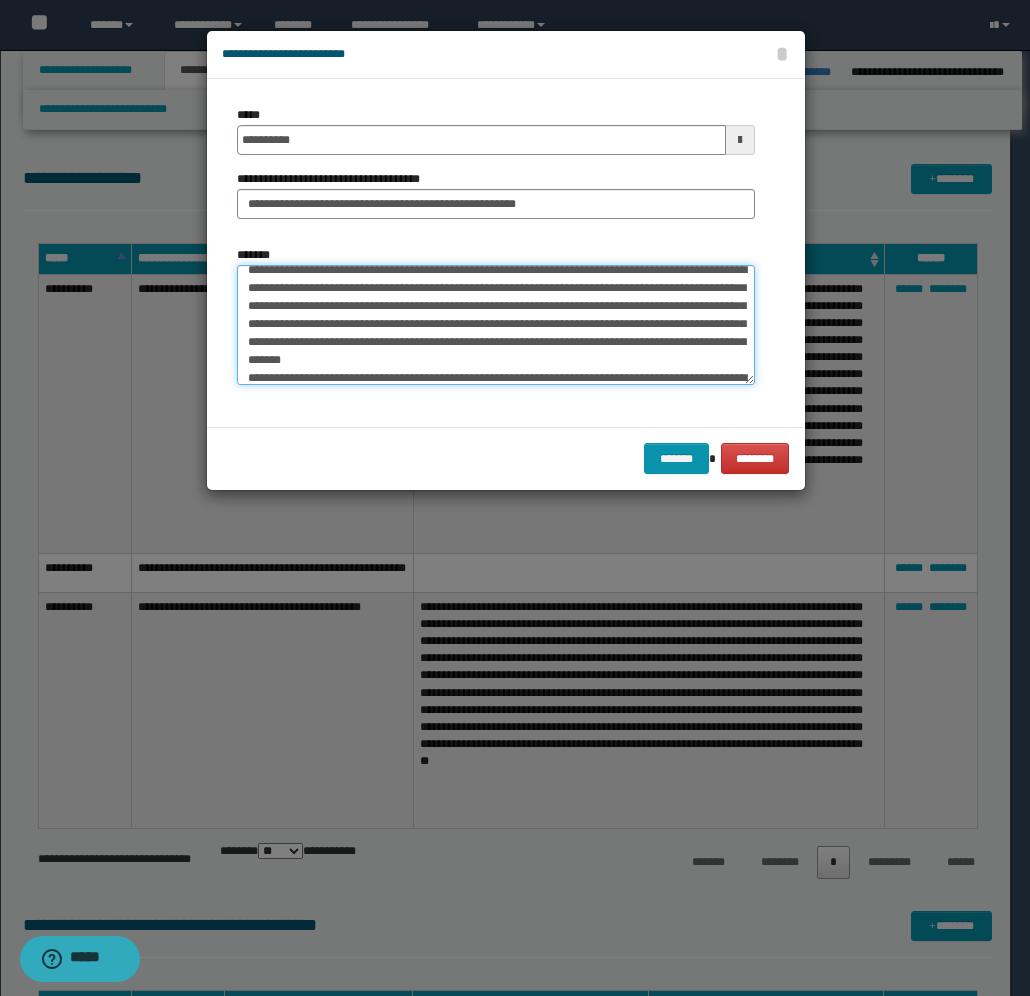 click on "*******" at bounding box center (496, 325) 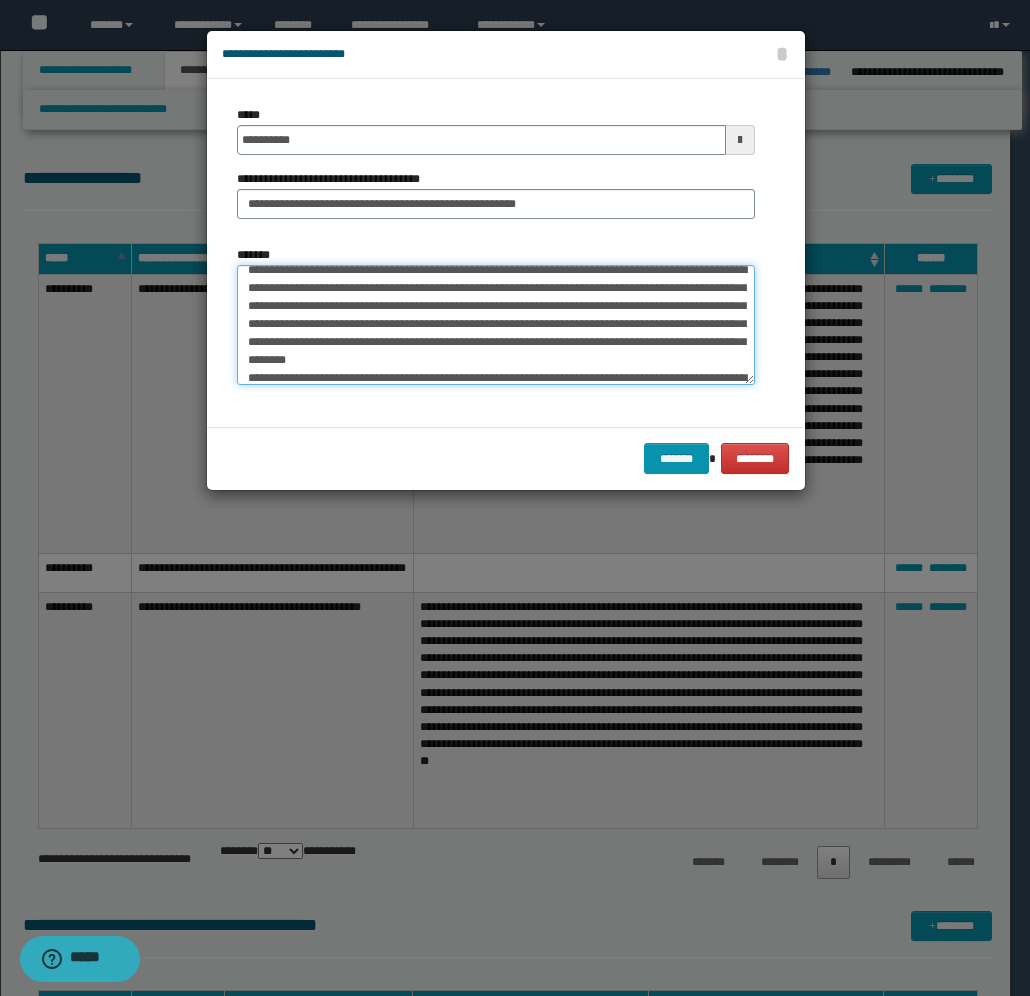 scroll, scrollTop: 150, scrollLeft: 0, axis: vertical 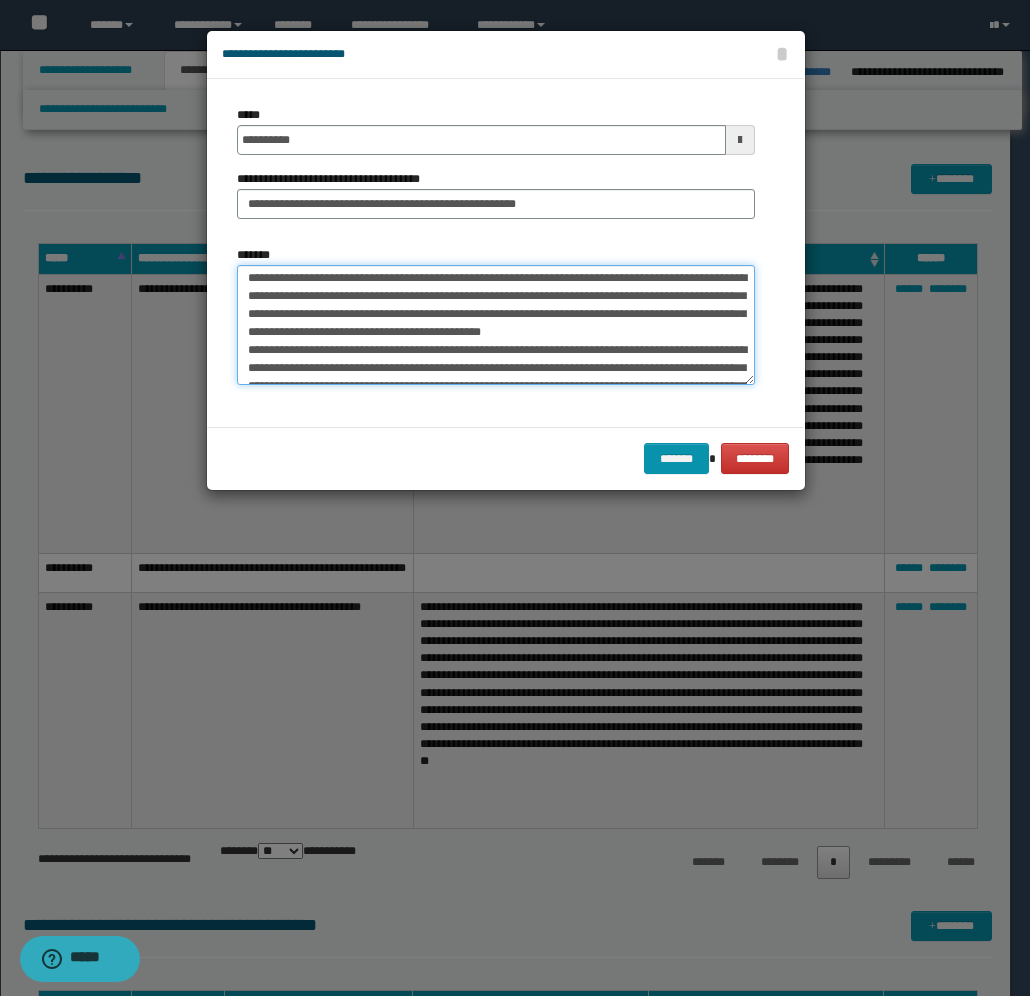 click on "*******" at bounding box center (496, 325) 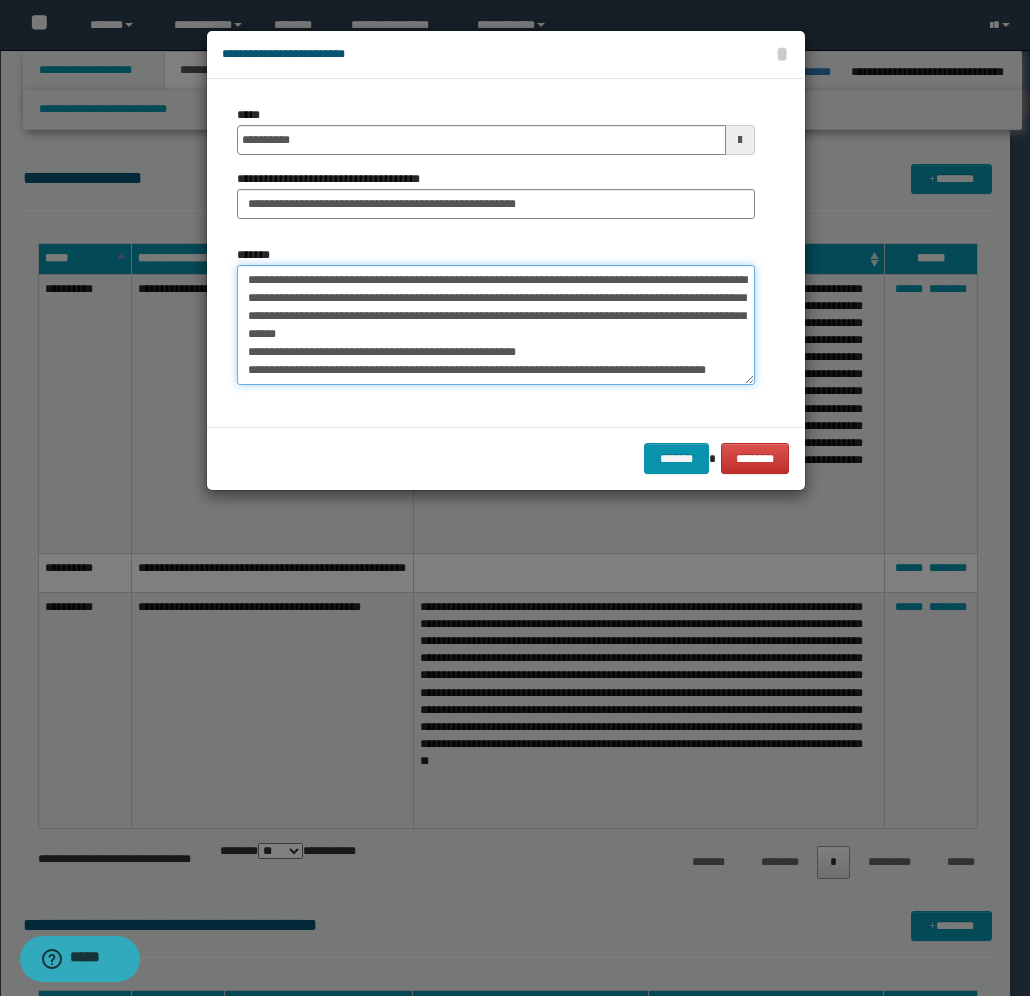 scroll, scrollTop: 300, scrollLeft: 0, axis: vertical 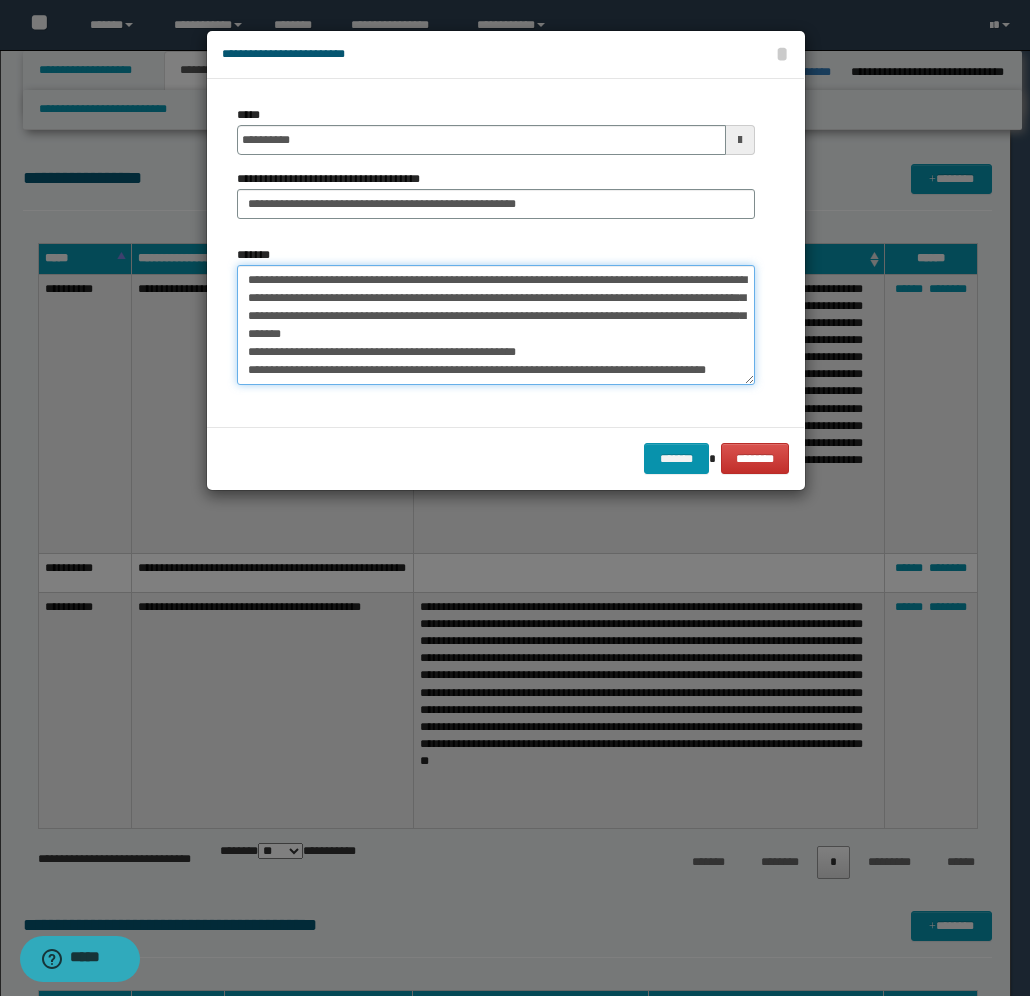 click on "*******" at bounding box center [496, 325] 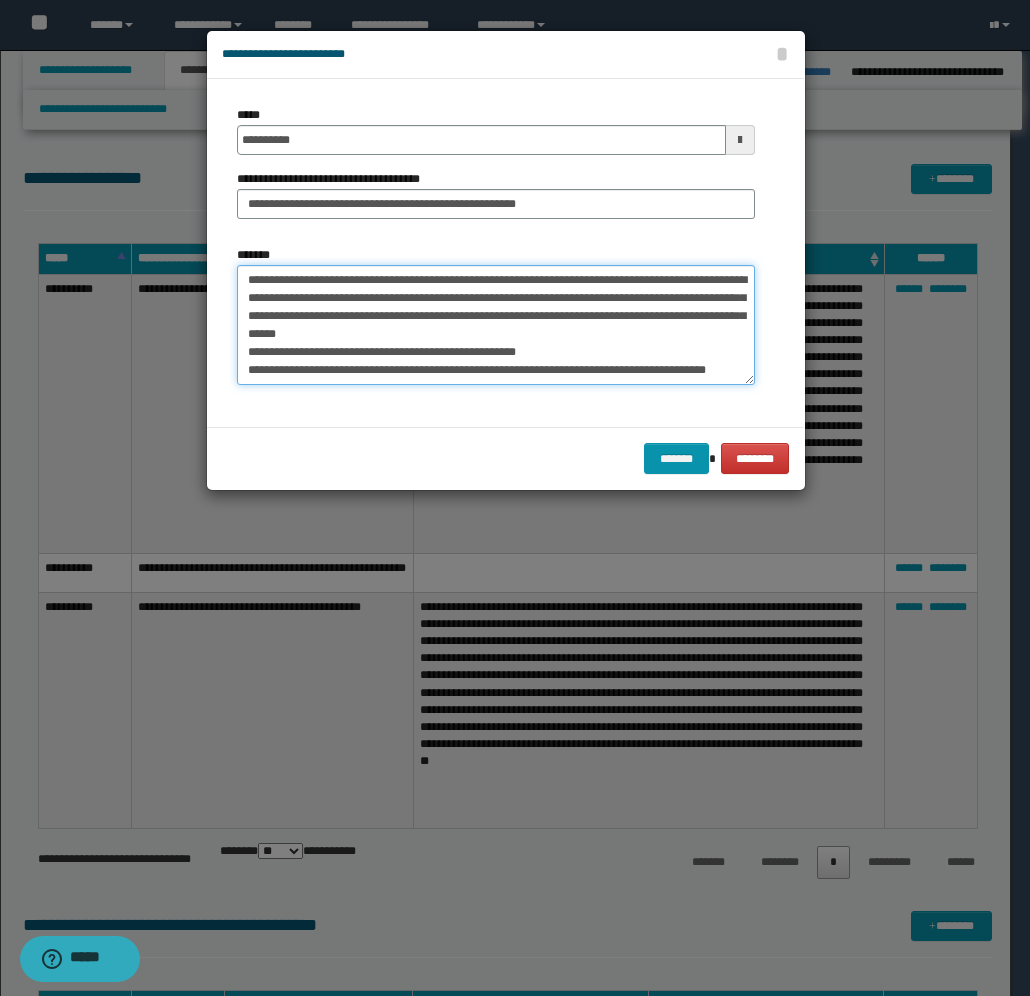 click on "*******" at bounding box center [496, 325] 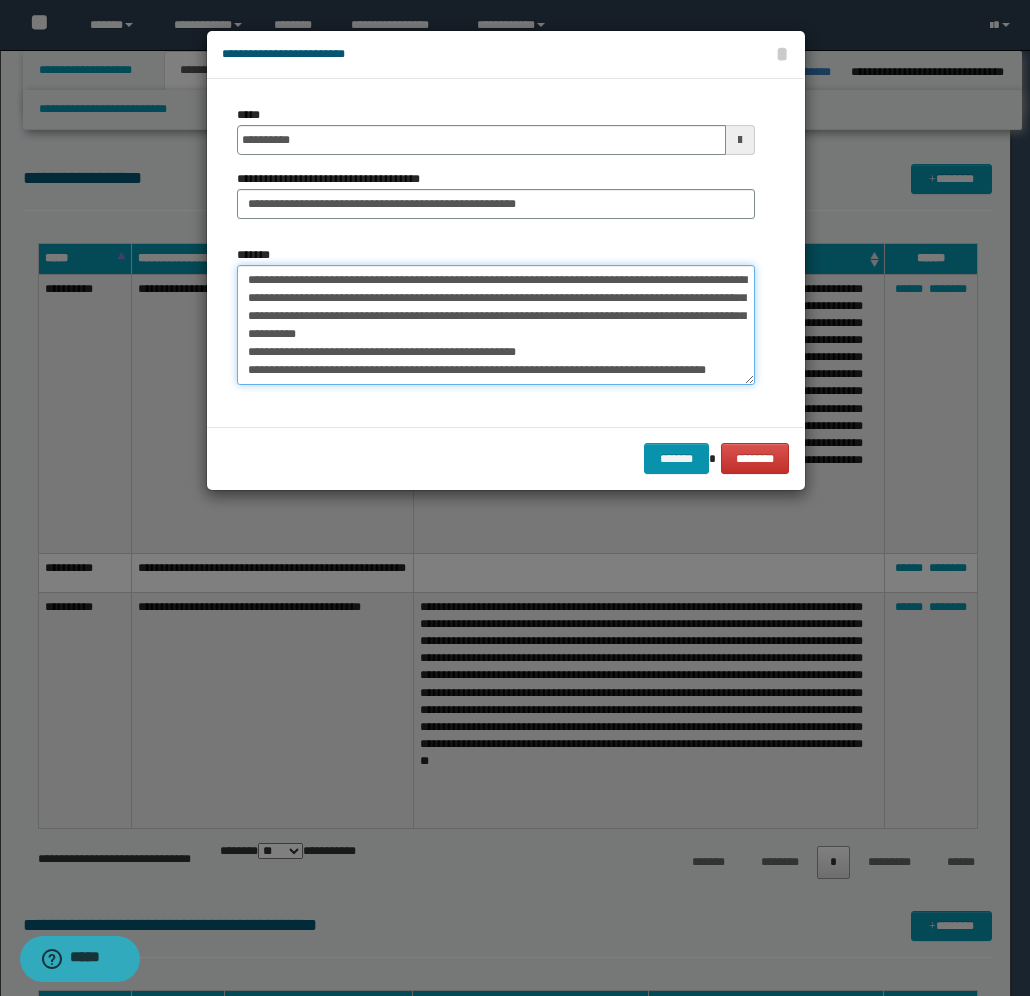 click on "*******" at bounding box center (496, 325) 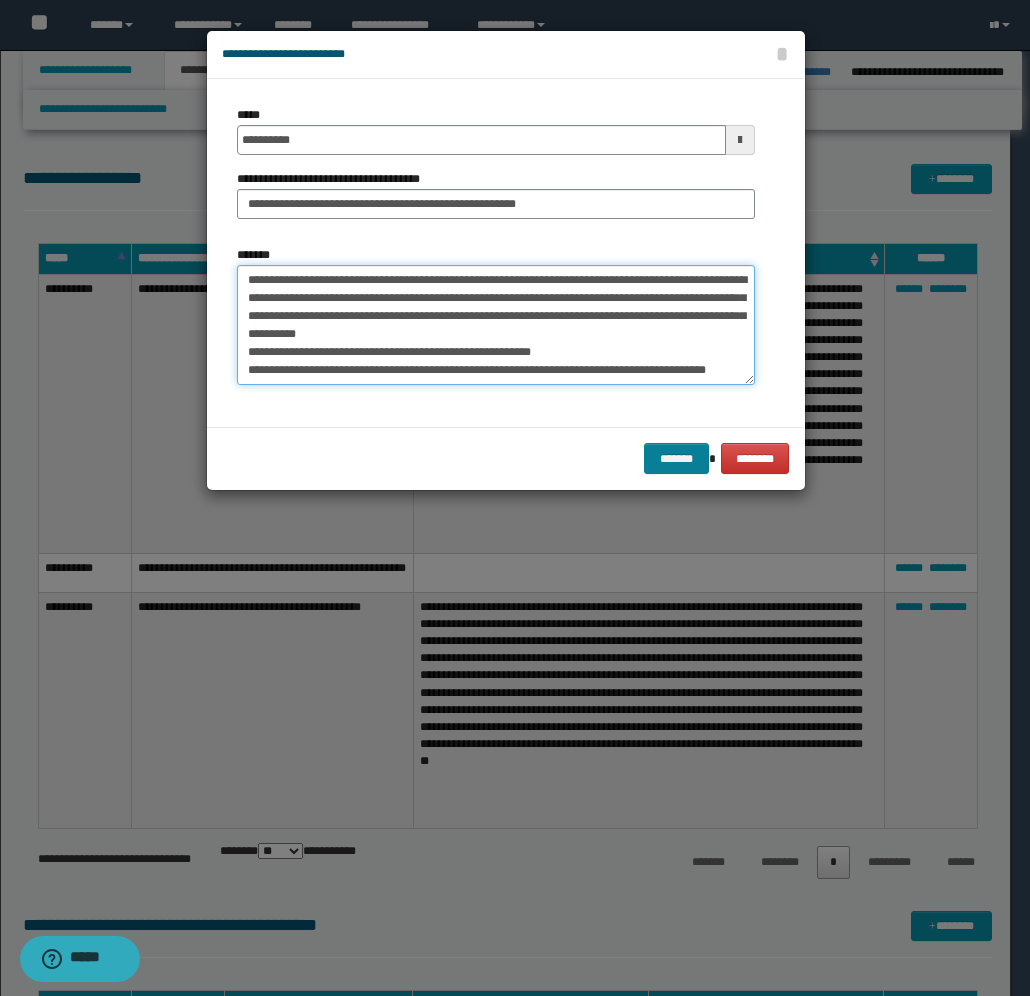 type on "**********" 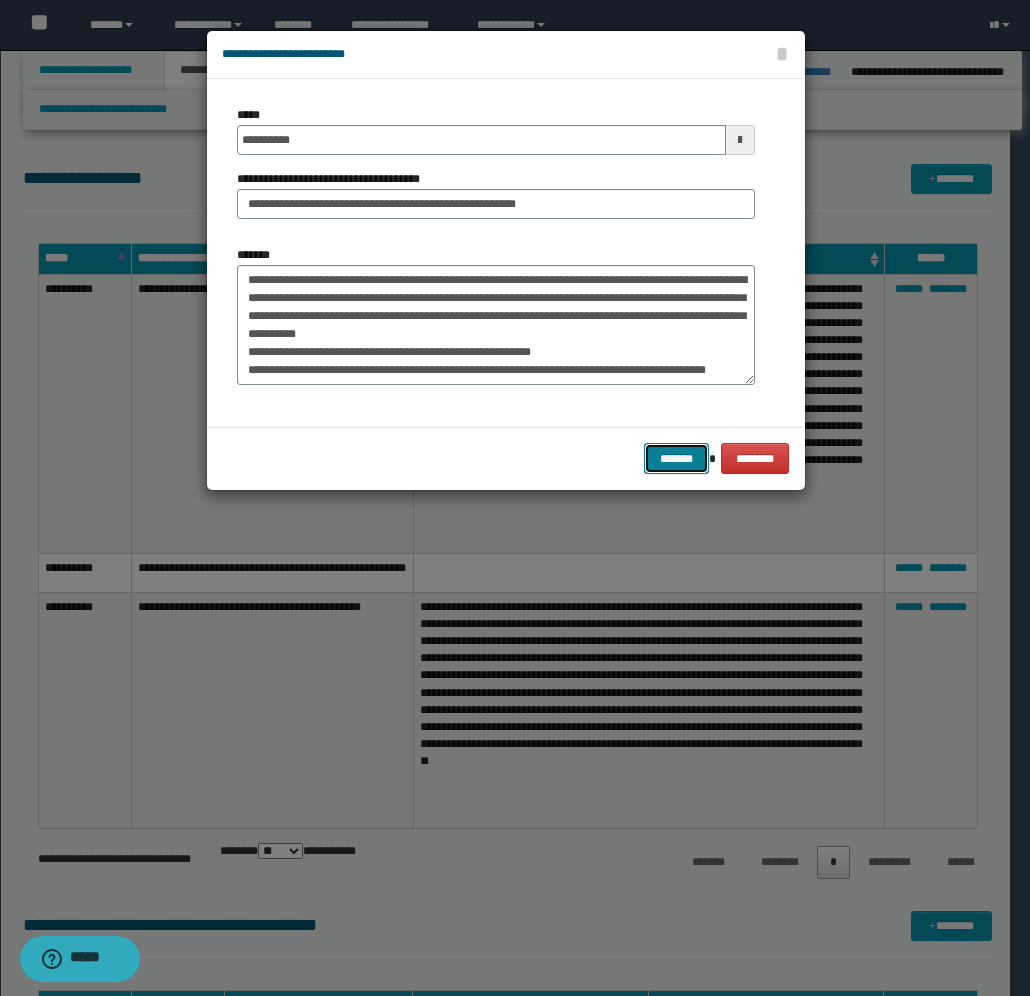click on "*******" at bounding box center (676, 458) 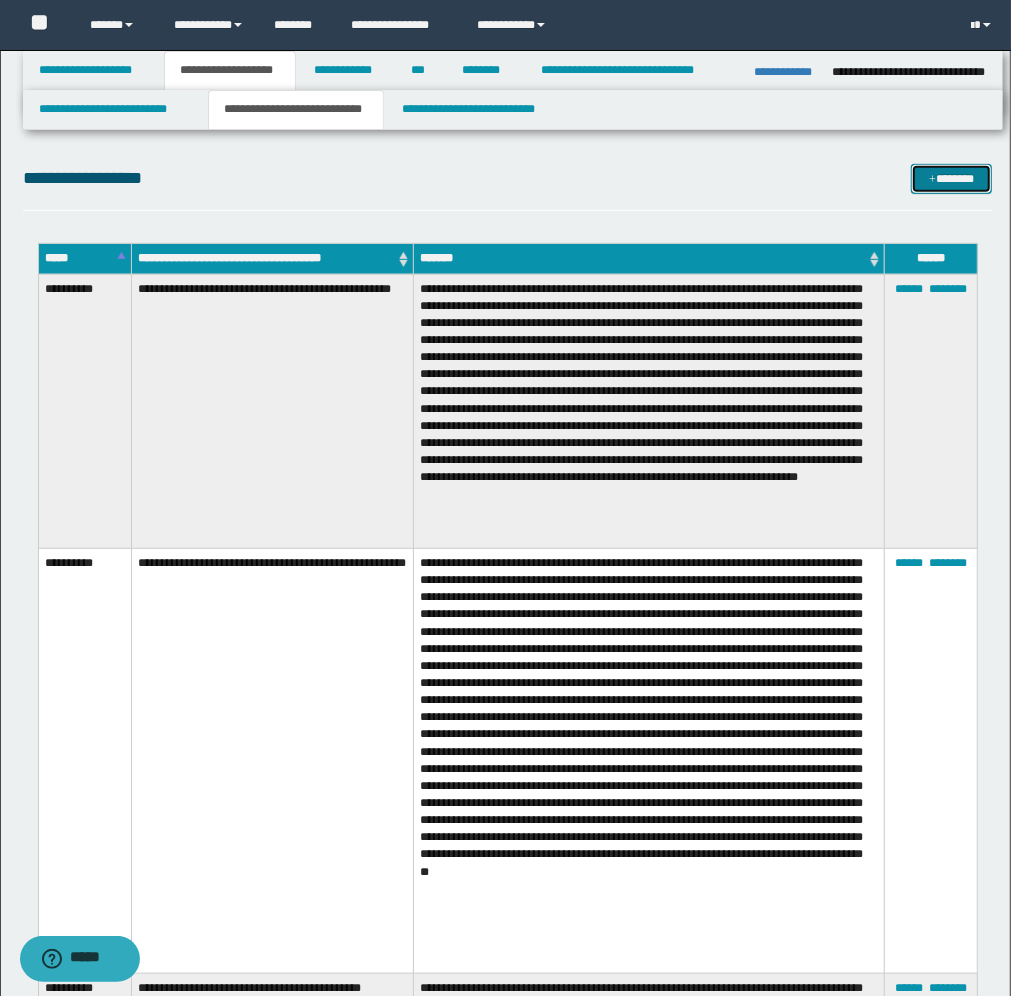 click on "*******" at bounding box center (951, 179) 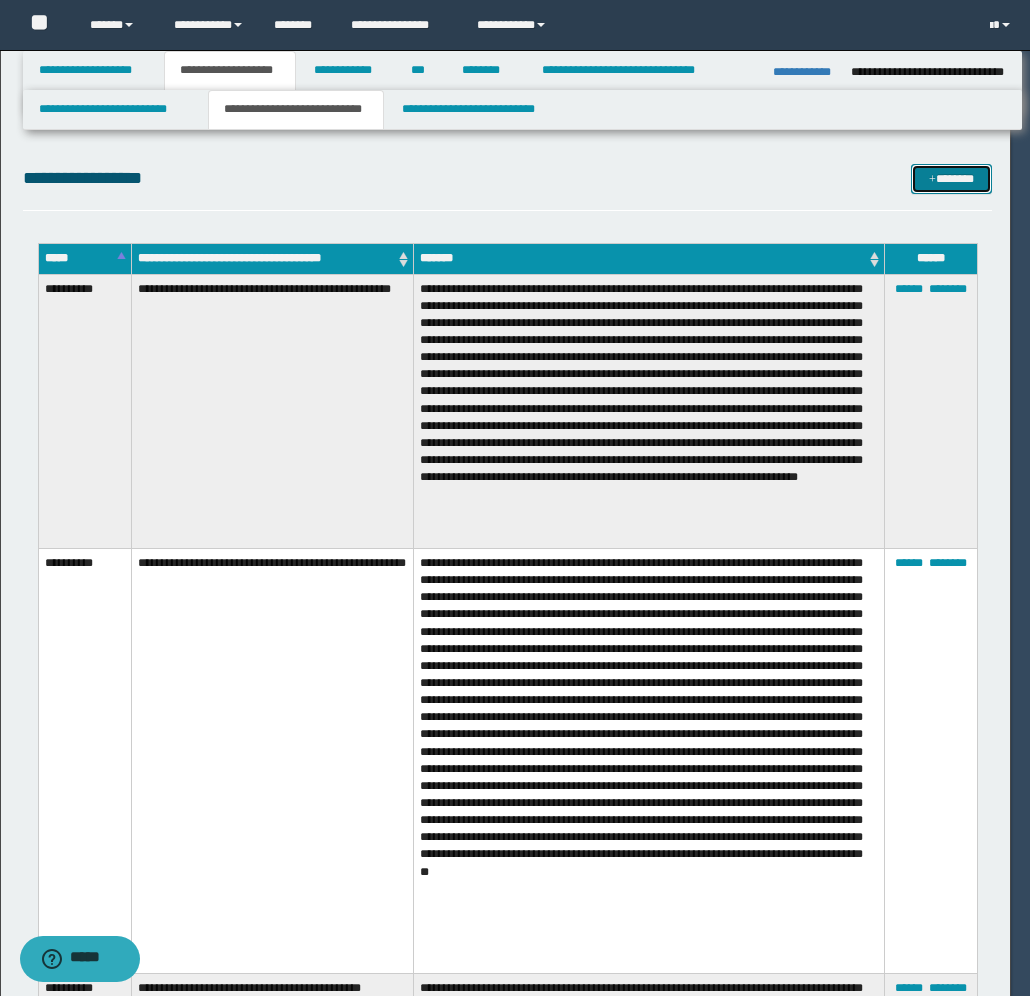 scroll, scrollTop: 0, scrollLeft: 0, axis: both 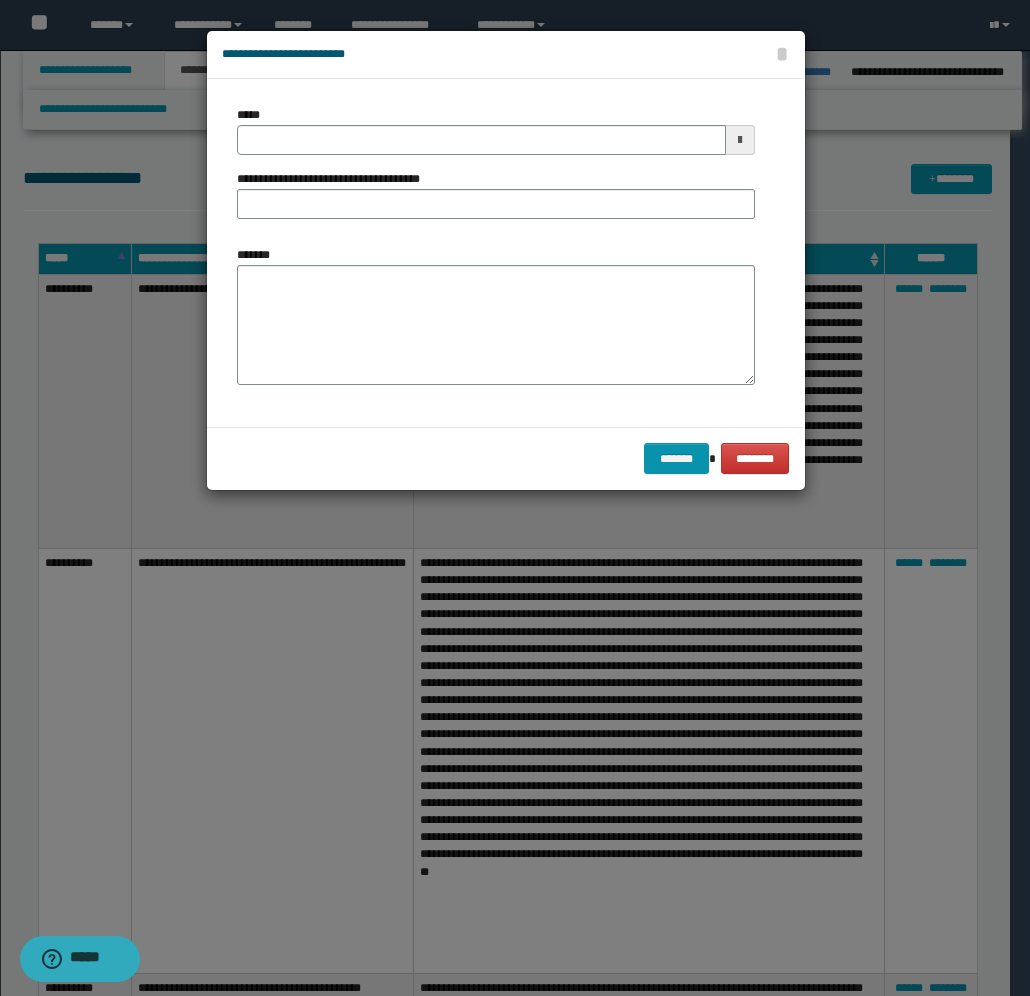 click at bounding box center [740, 140] 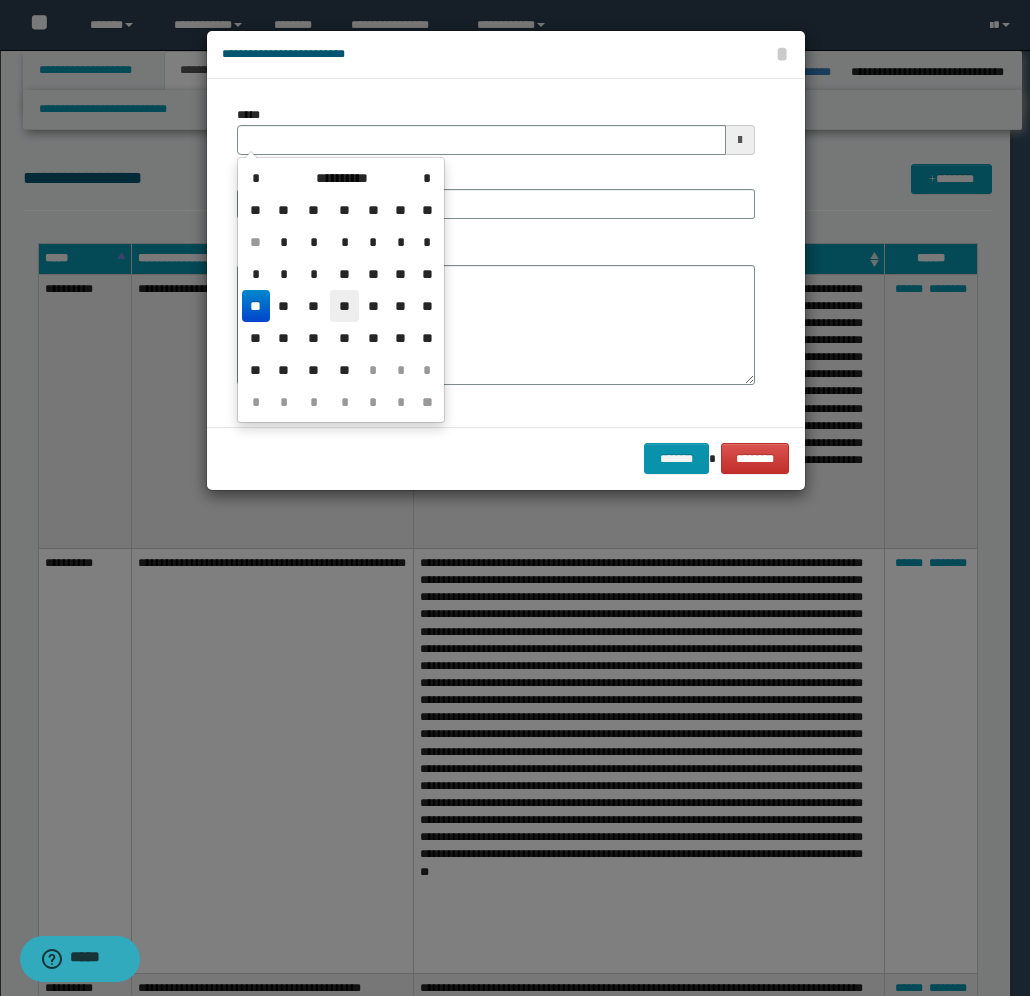 click on "**" at bounding box center [344, 306] 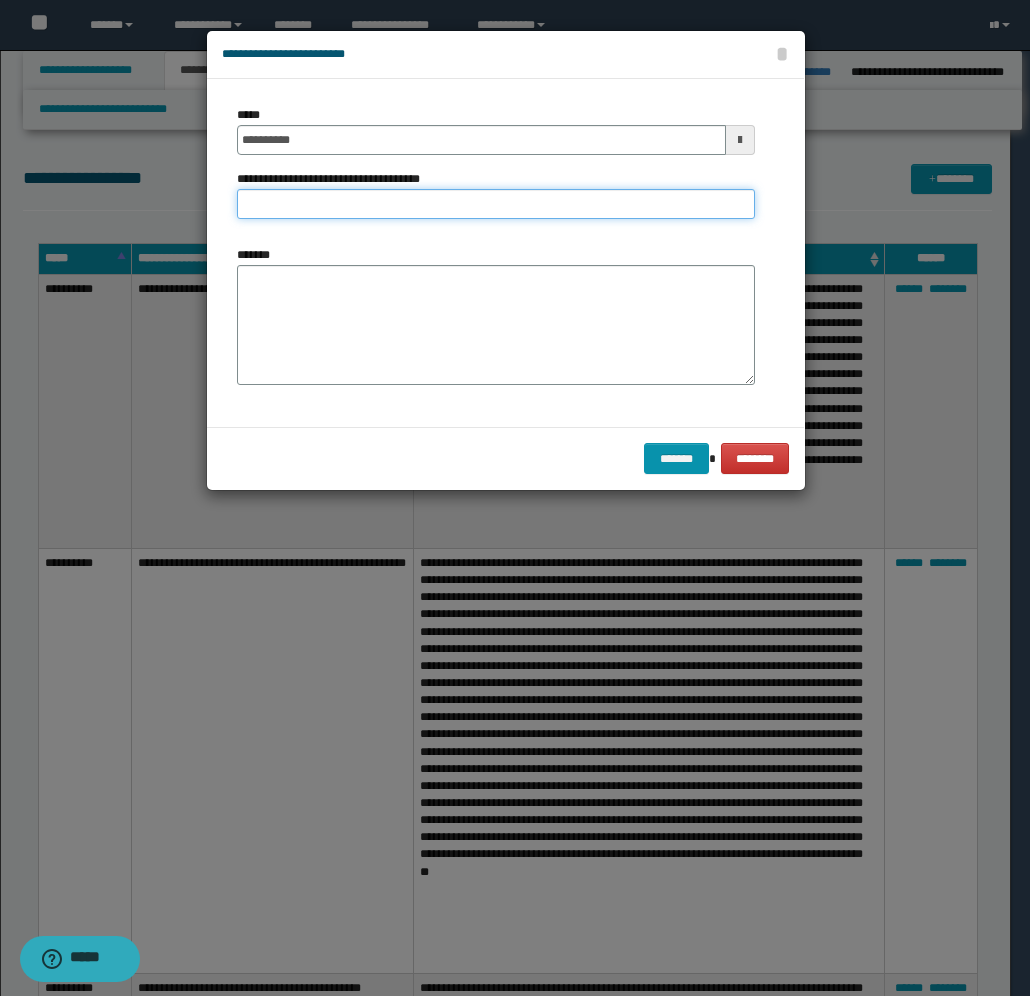 click on "**********" at bounding box center [496, 204] 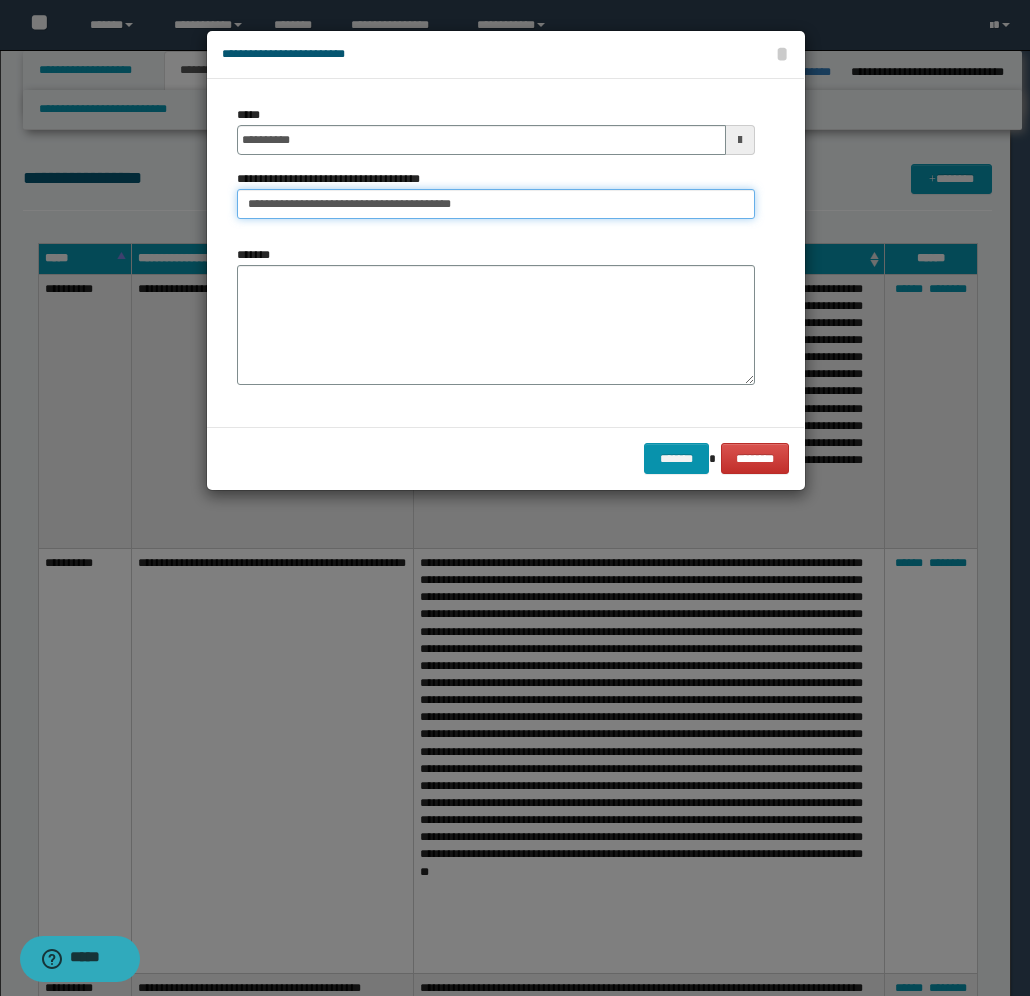 type on "**********" 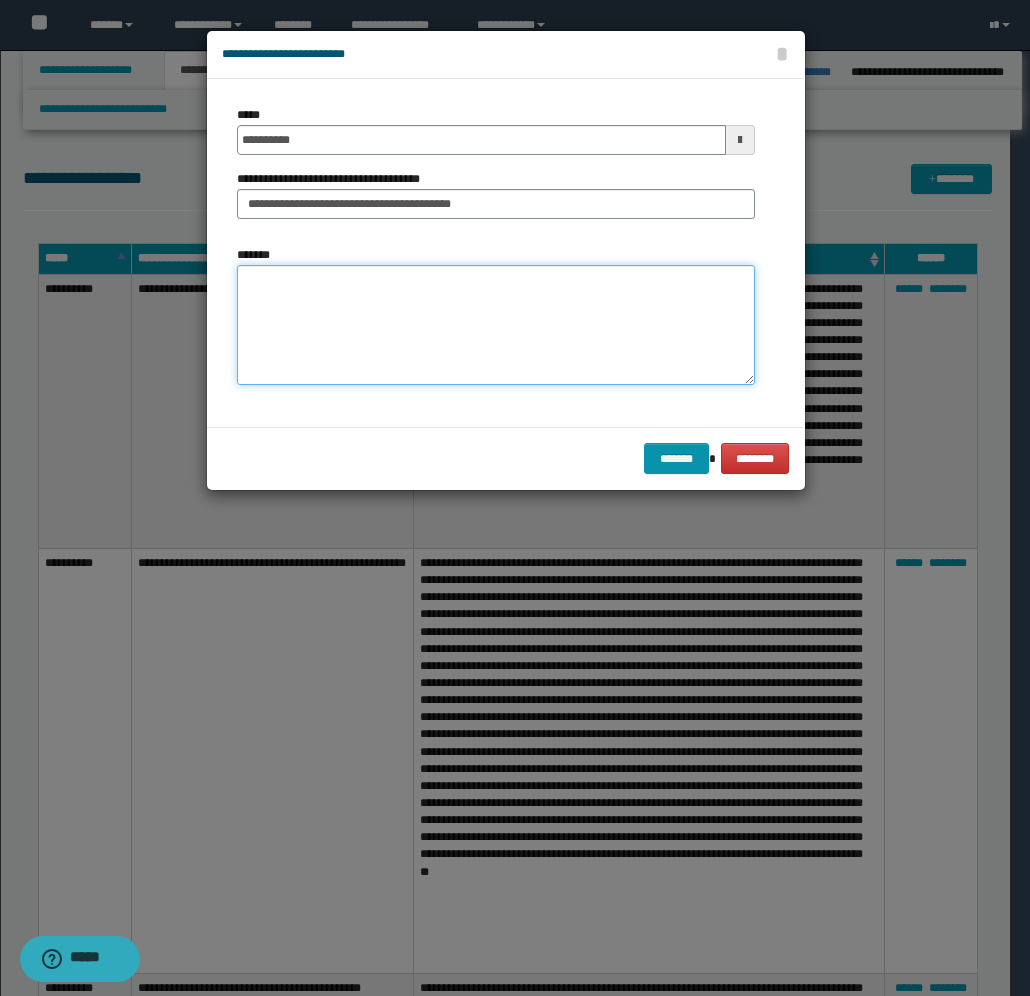 click on "*******" at bounding box center (496, 325) 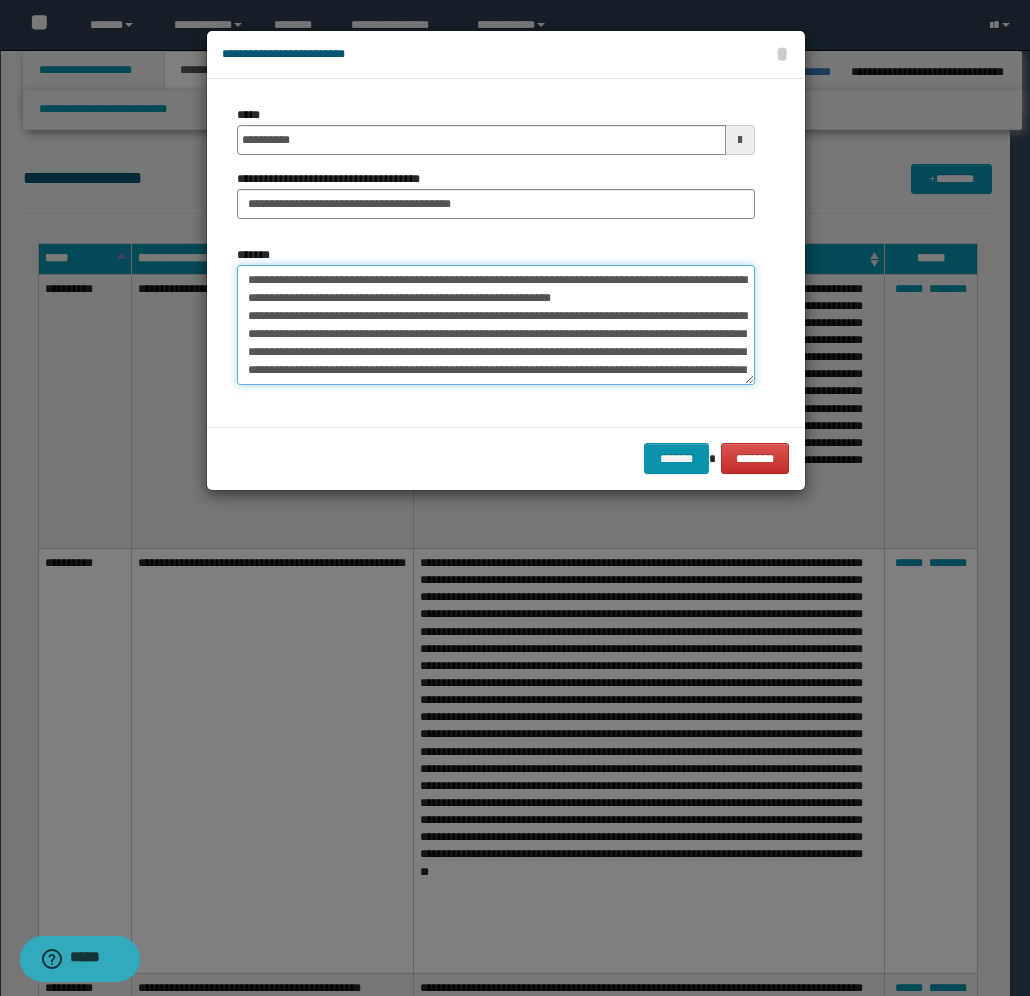scroll, scrollTop: 336, scrollLeft: 0, axis: vertical 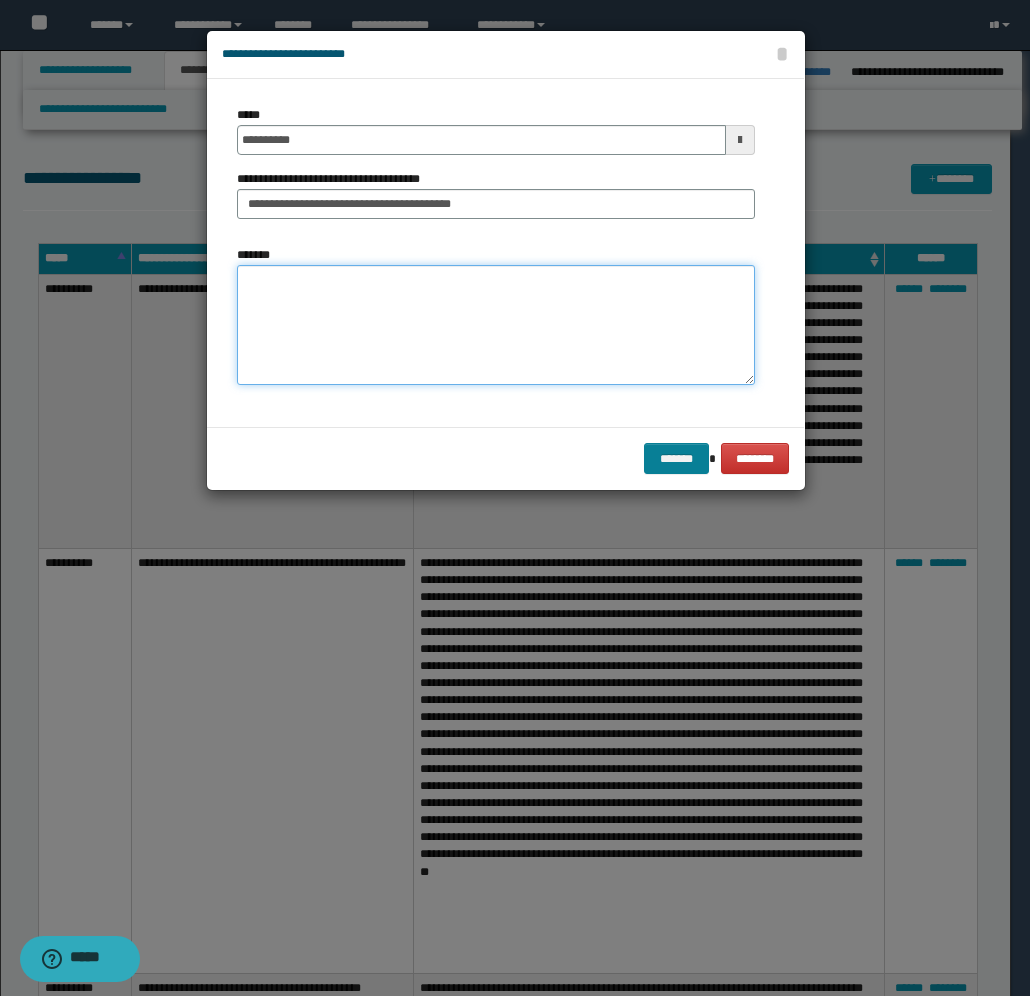 type 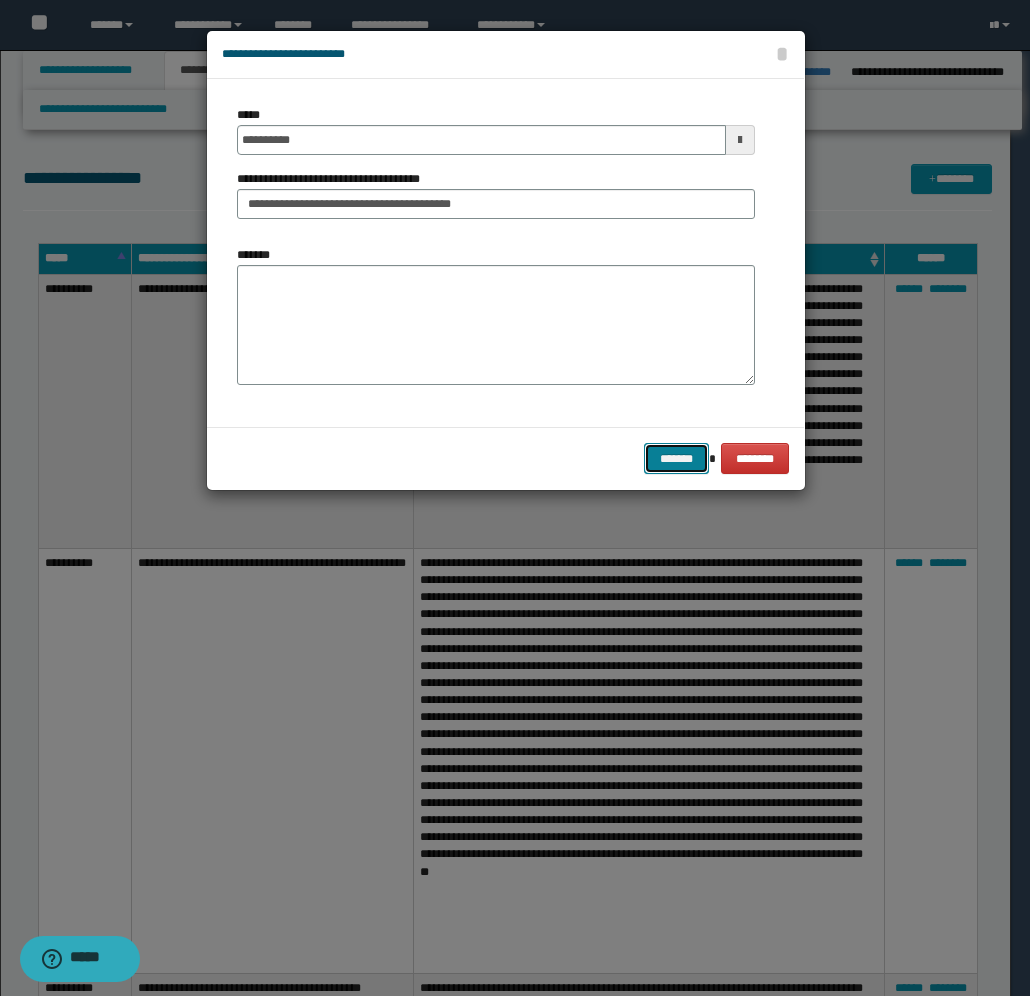 click on "*******" at bounding box center [676, 458] 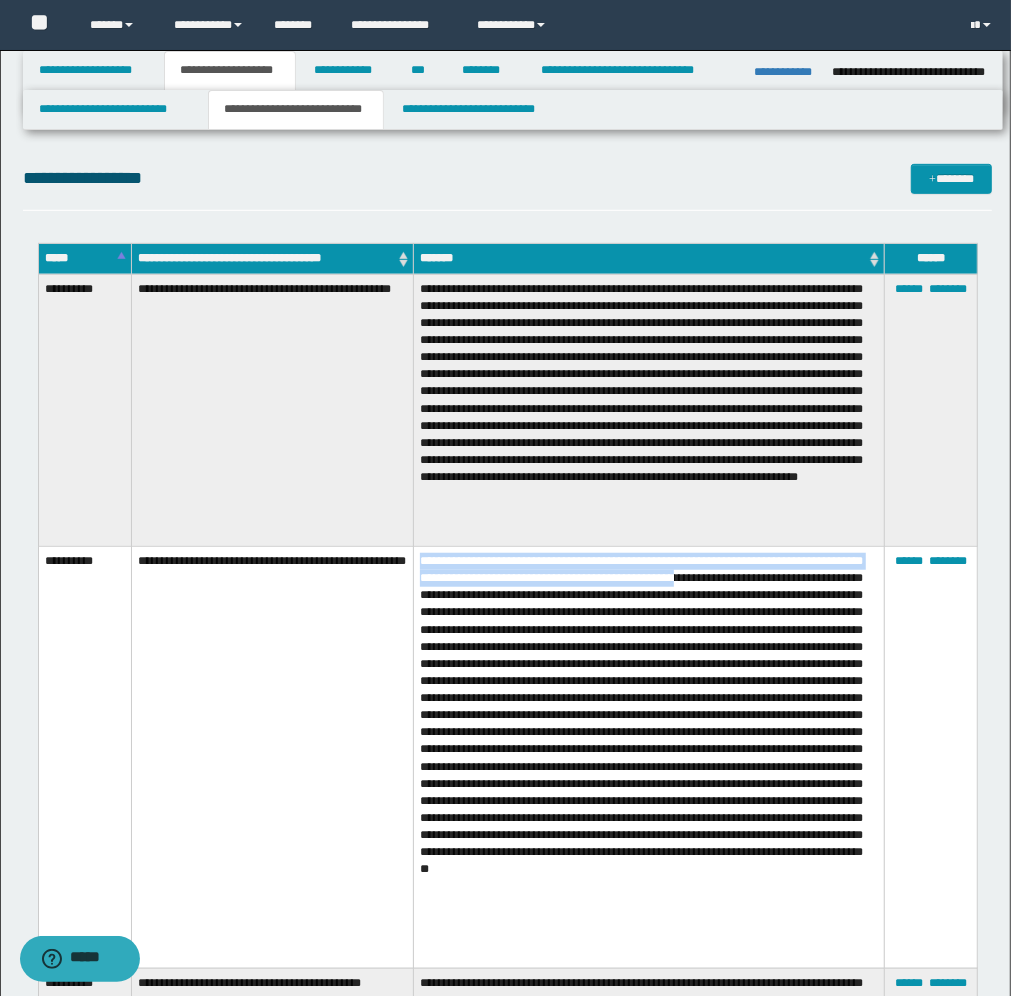 drag, startPoint x: 872, startPoint y: 591, endPoint x: 437, endPoint y: 570, distance: 435.5066 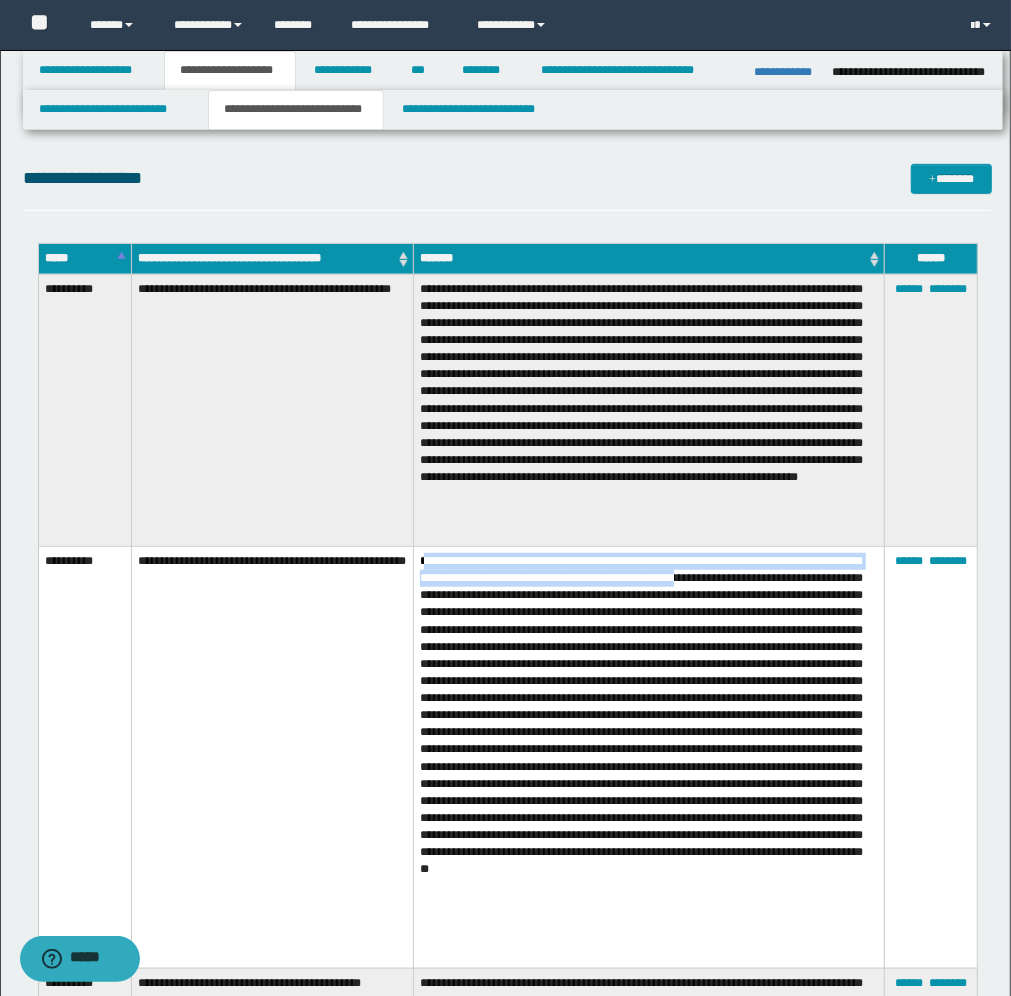 copy on "**********" 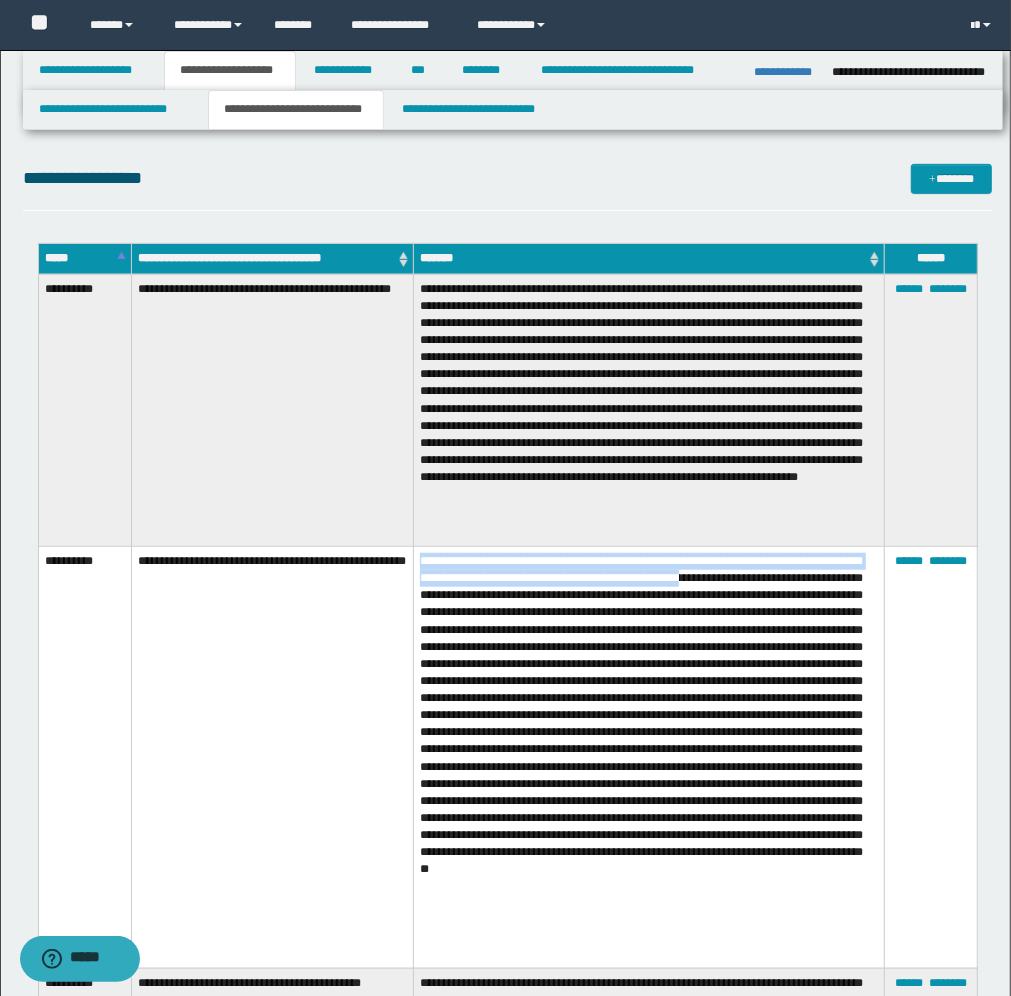 drag, startPoint x: 875, startPoint y: 596, endPoint x: 423, endPoint y: 585, distance: 452.13382 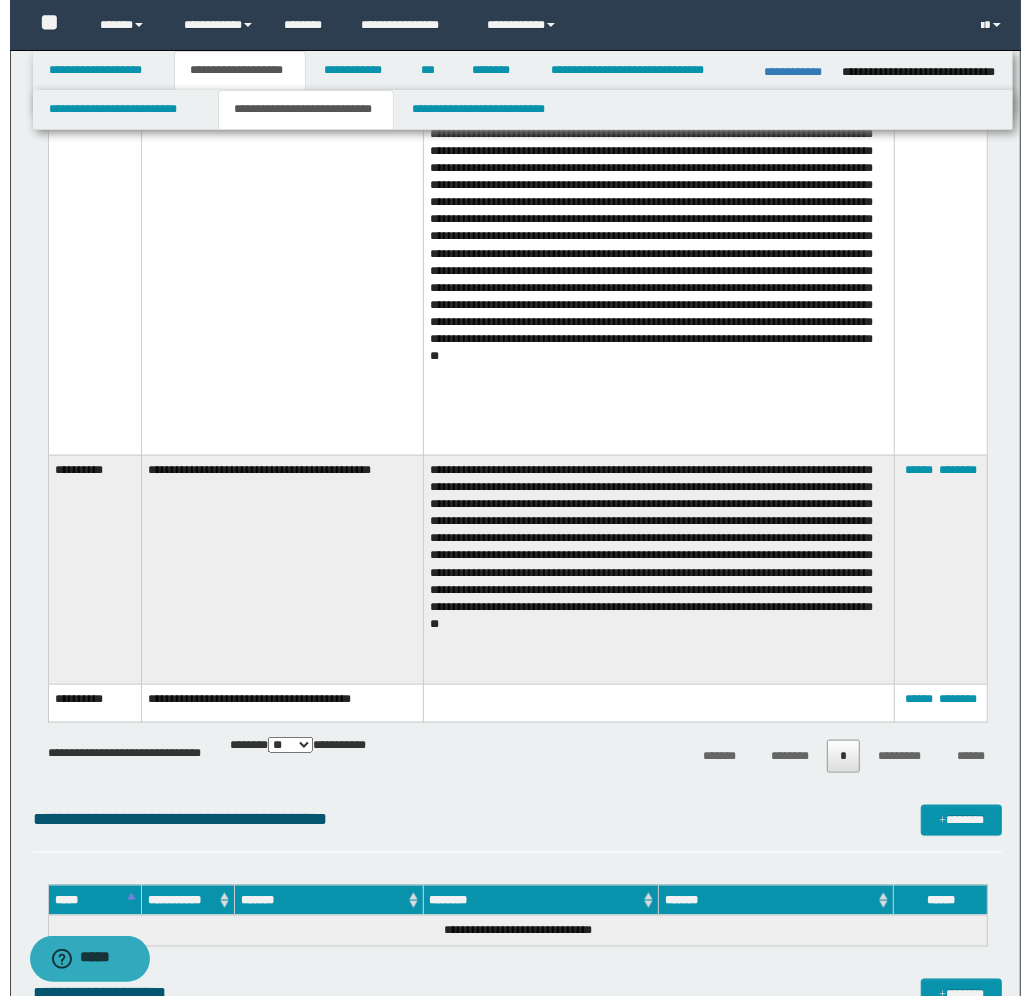 scroll, scrollTop: 1125, scrollLeft: 0, axis: vertical 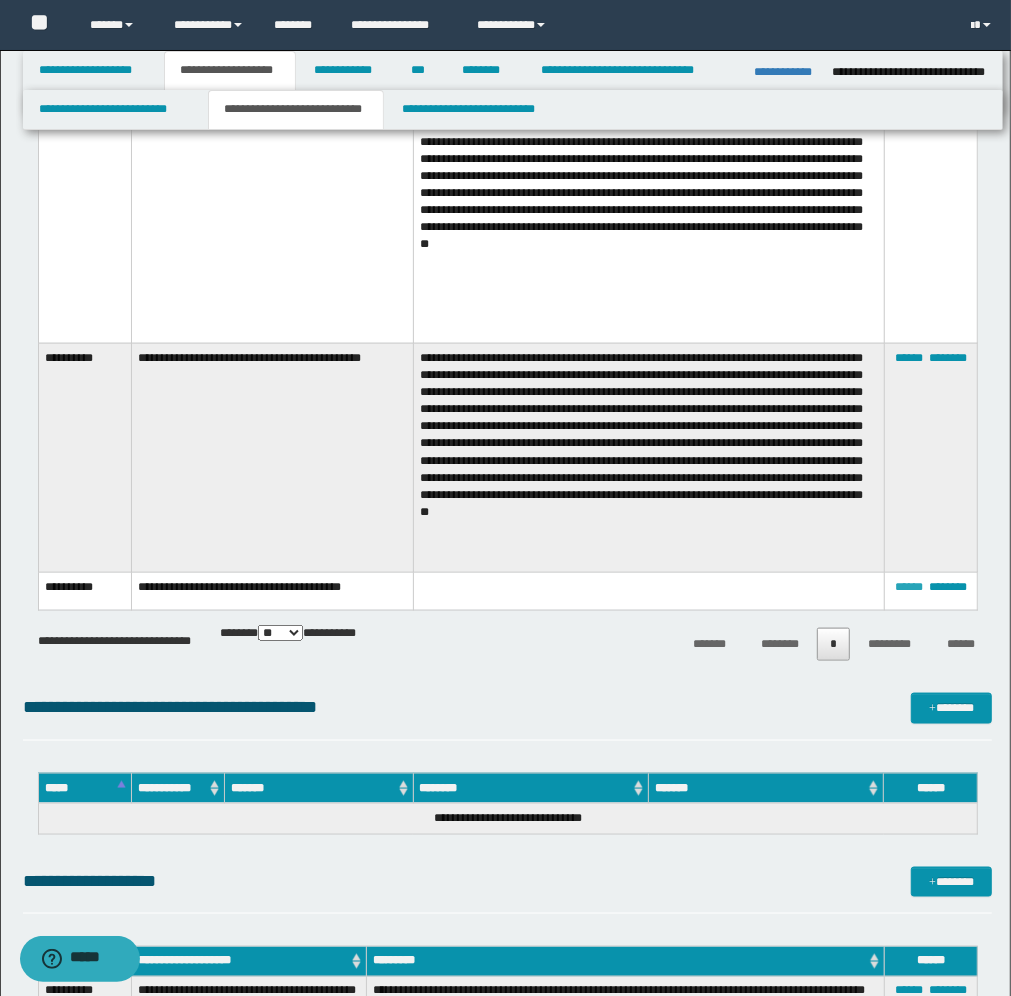 click on "******" at bounding box center [909, 587] 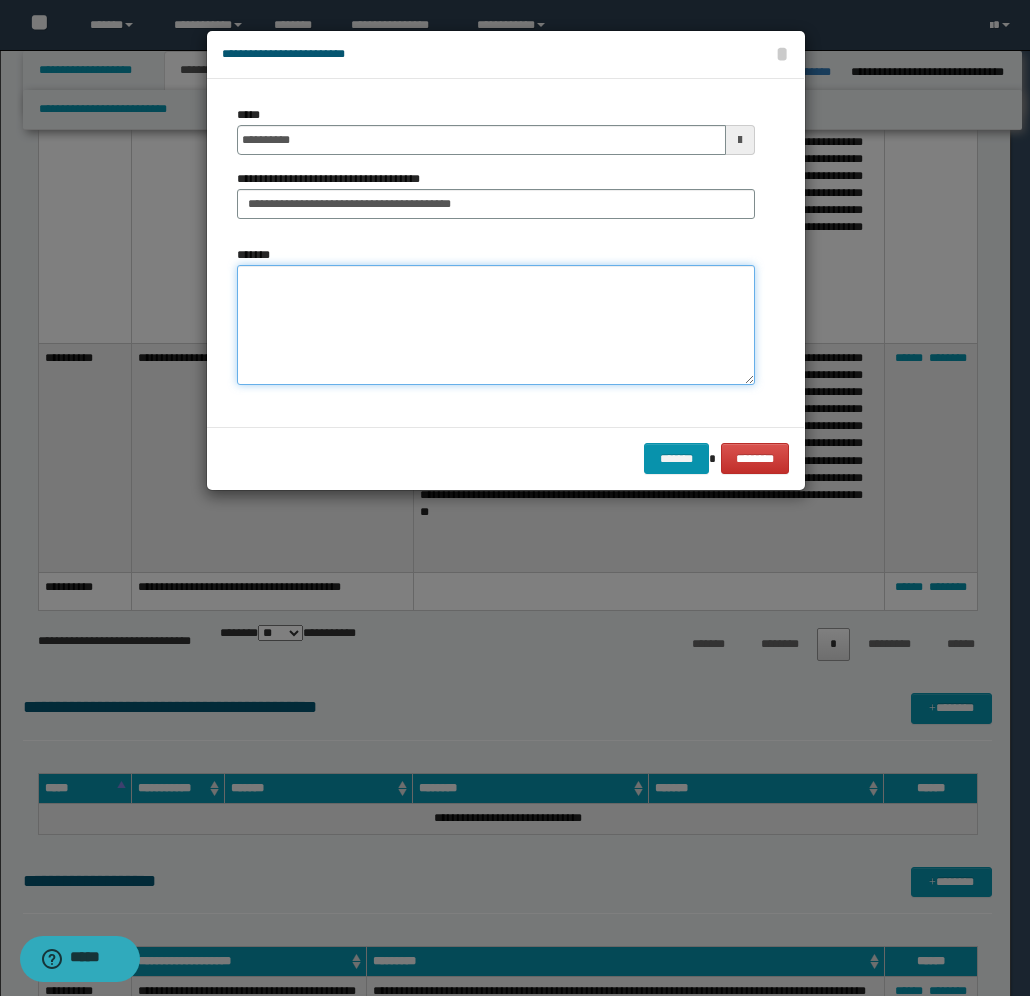 paste on "**********" 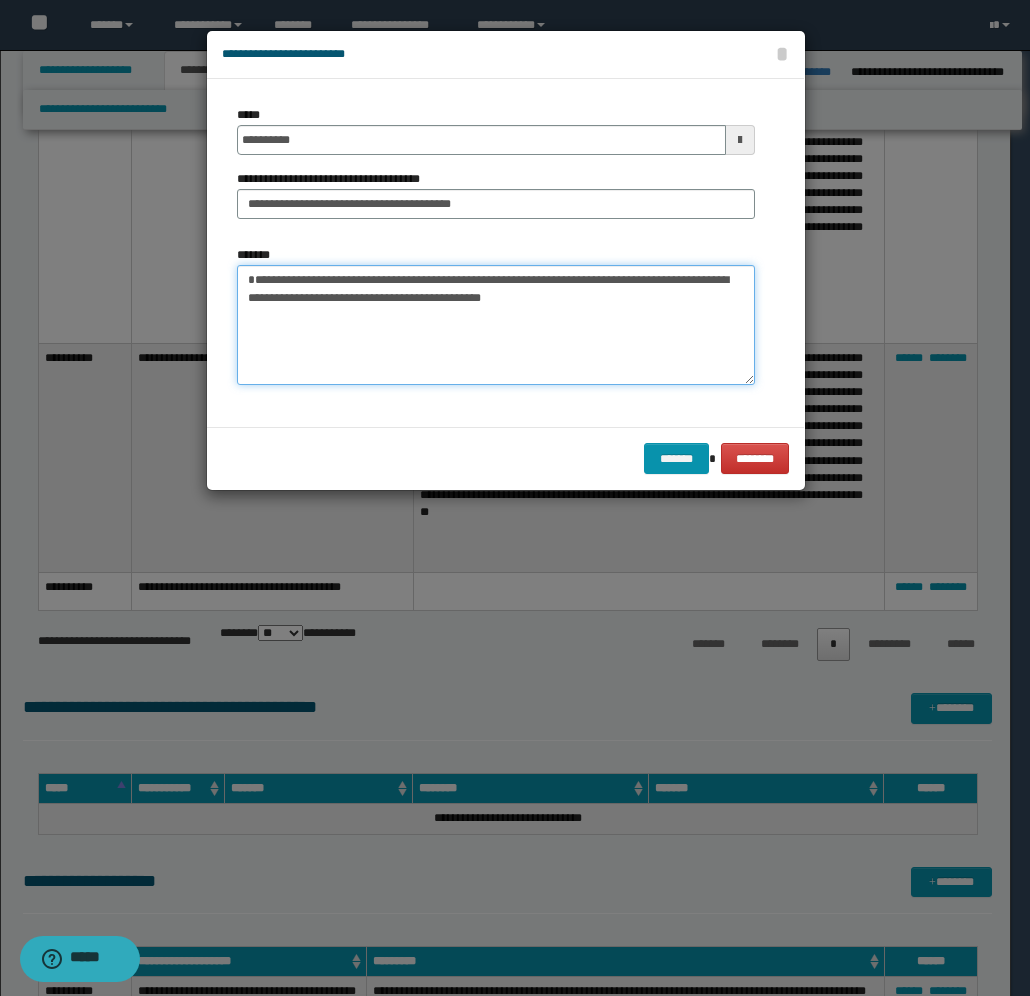 click on "**********" at bounding box center [496, 325] 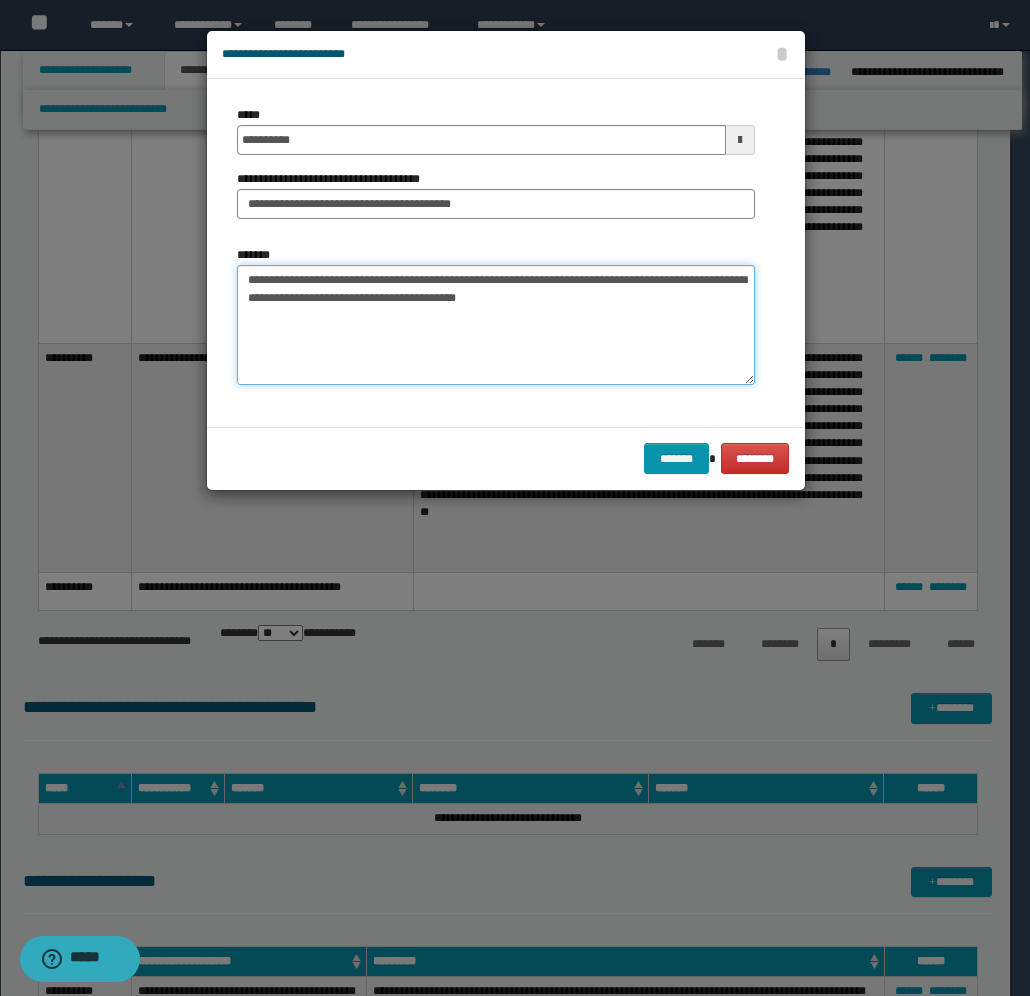 click on "**********" at bounding box center [496, 325] 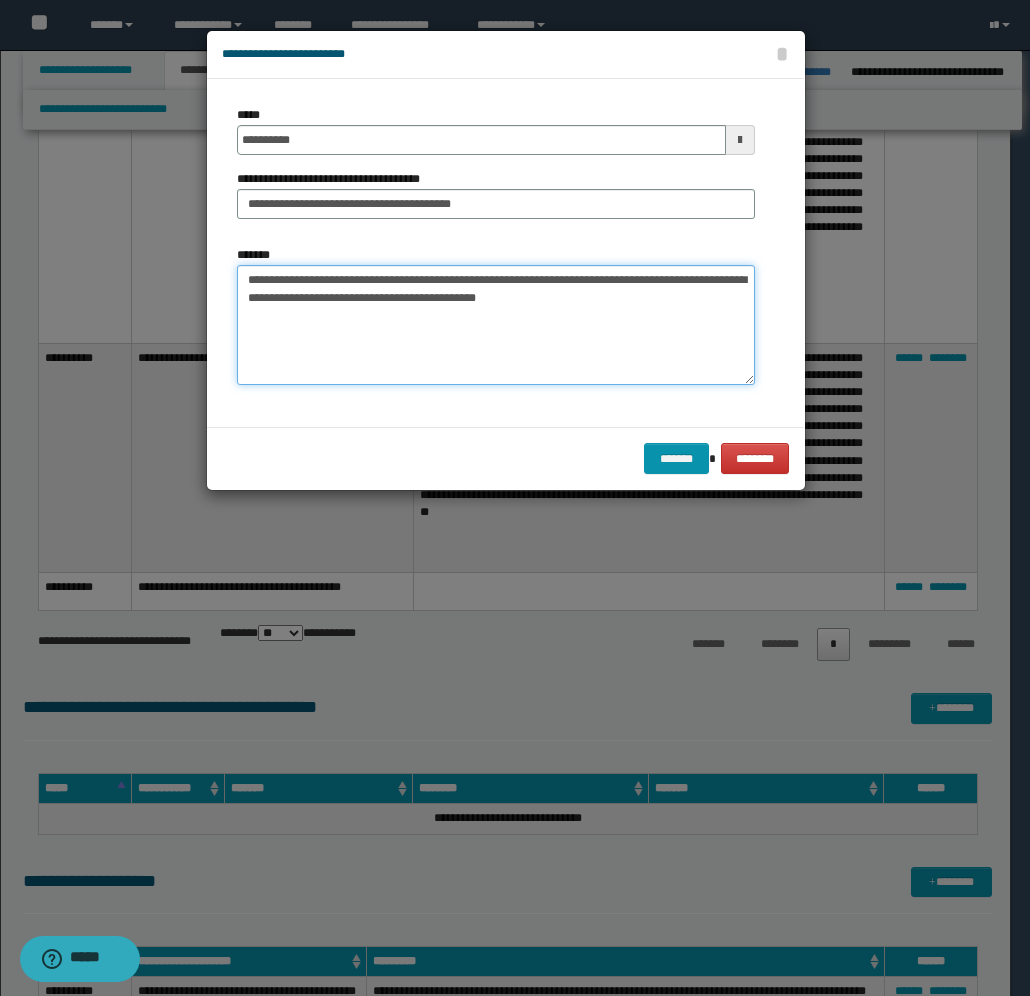 click on "**********" at bounding box center [496, 325] 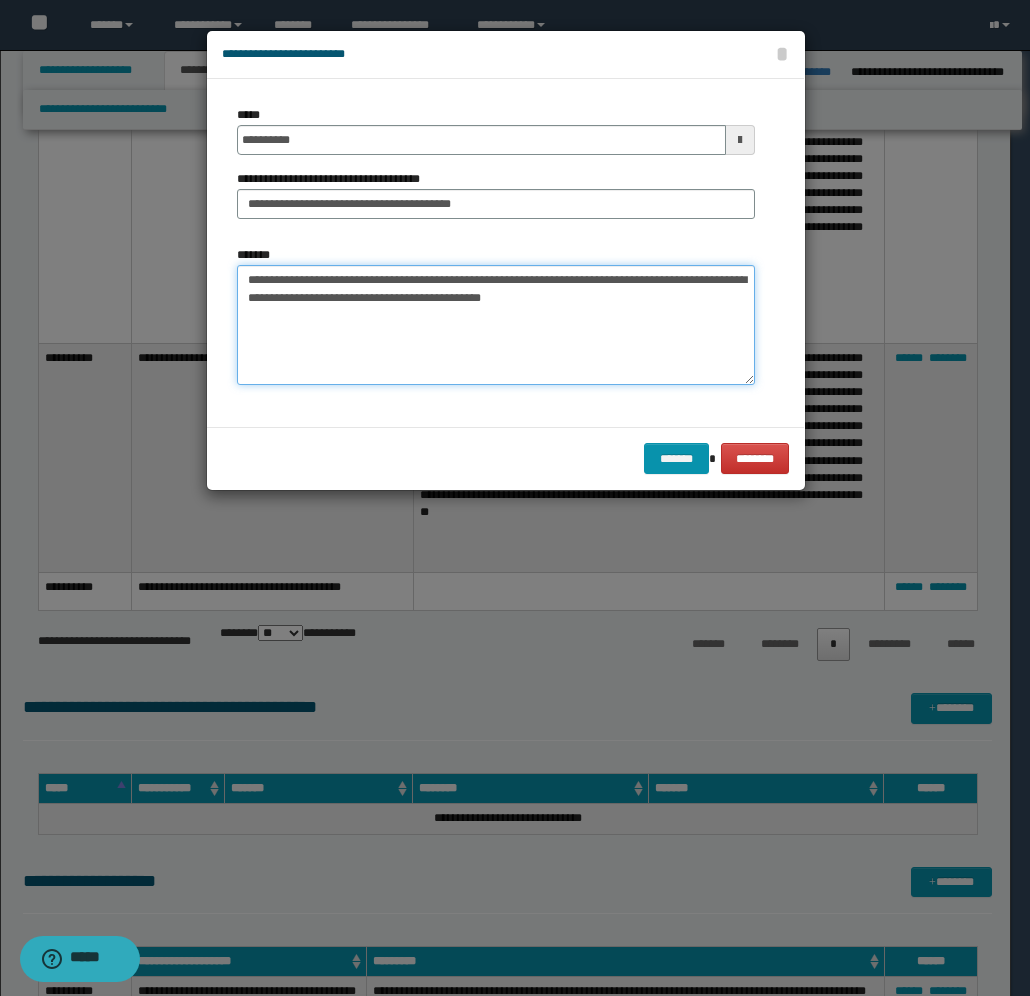 paste on "**********" 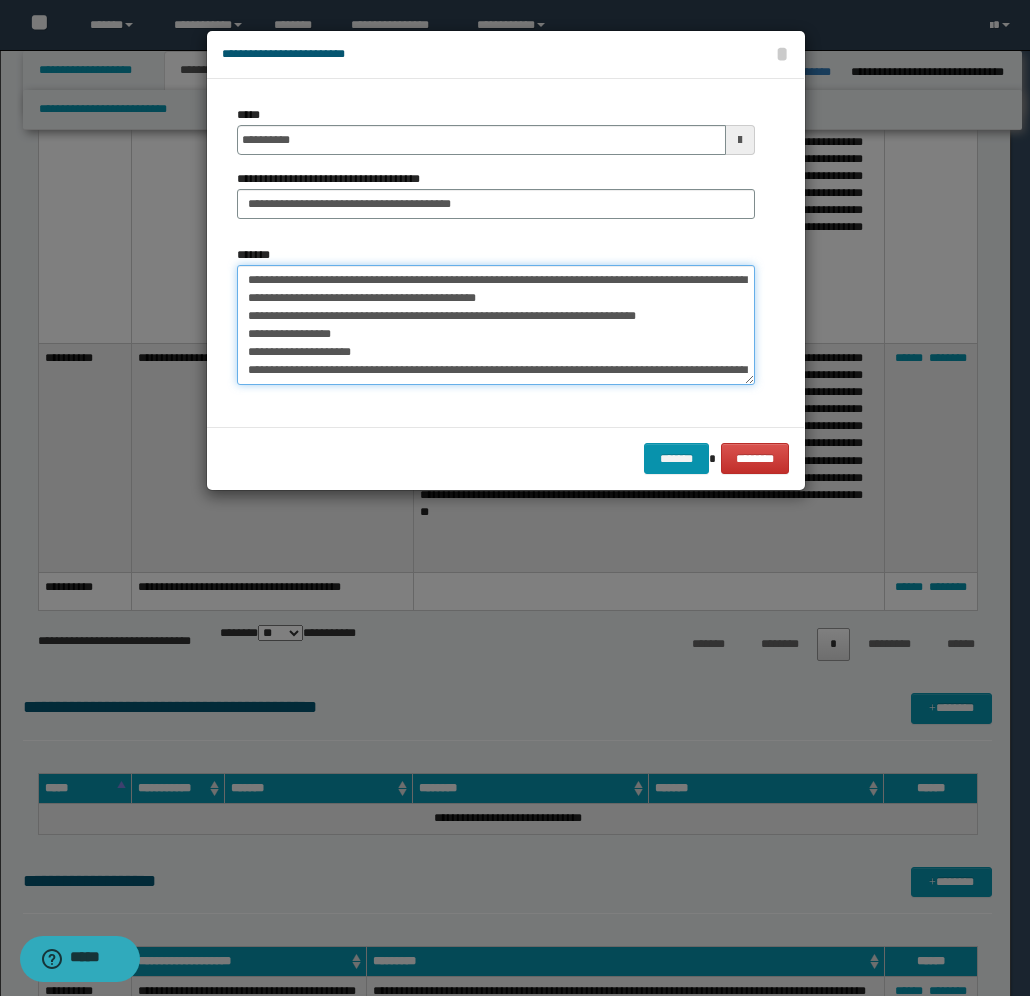 scroll, scrollTop: 48, scrollLeft: 0, axis: vertical 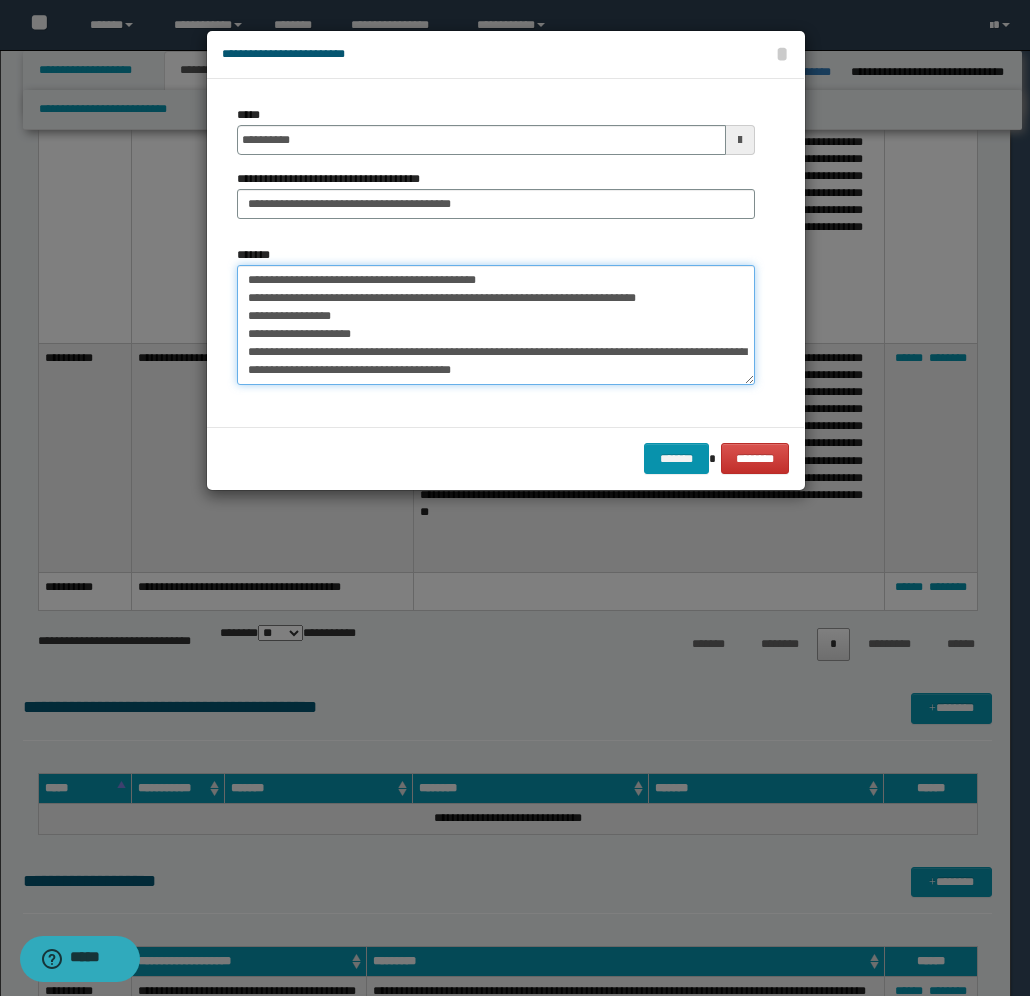 click on "**********" at bounding box center [496, 325] 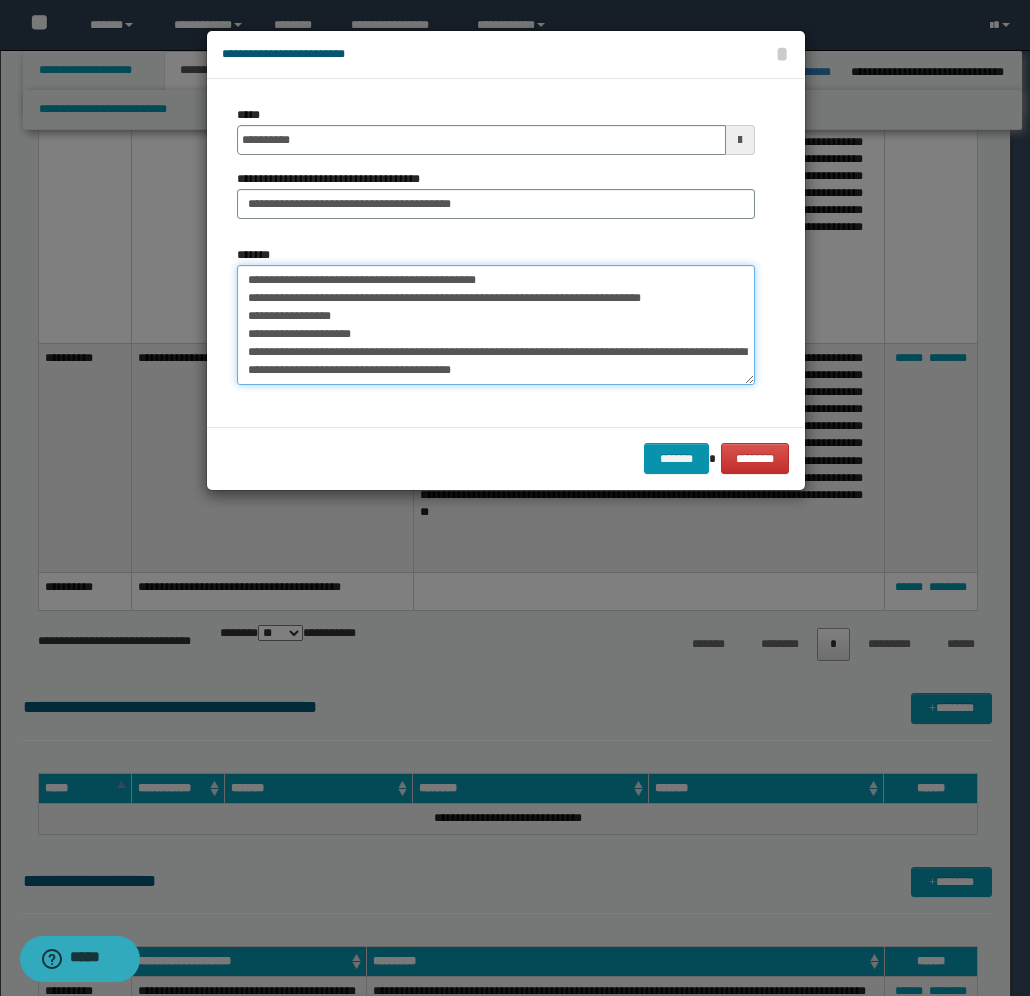 click on "**********" at bounding box center [496, 325] 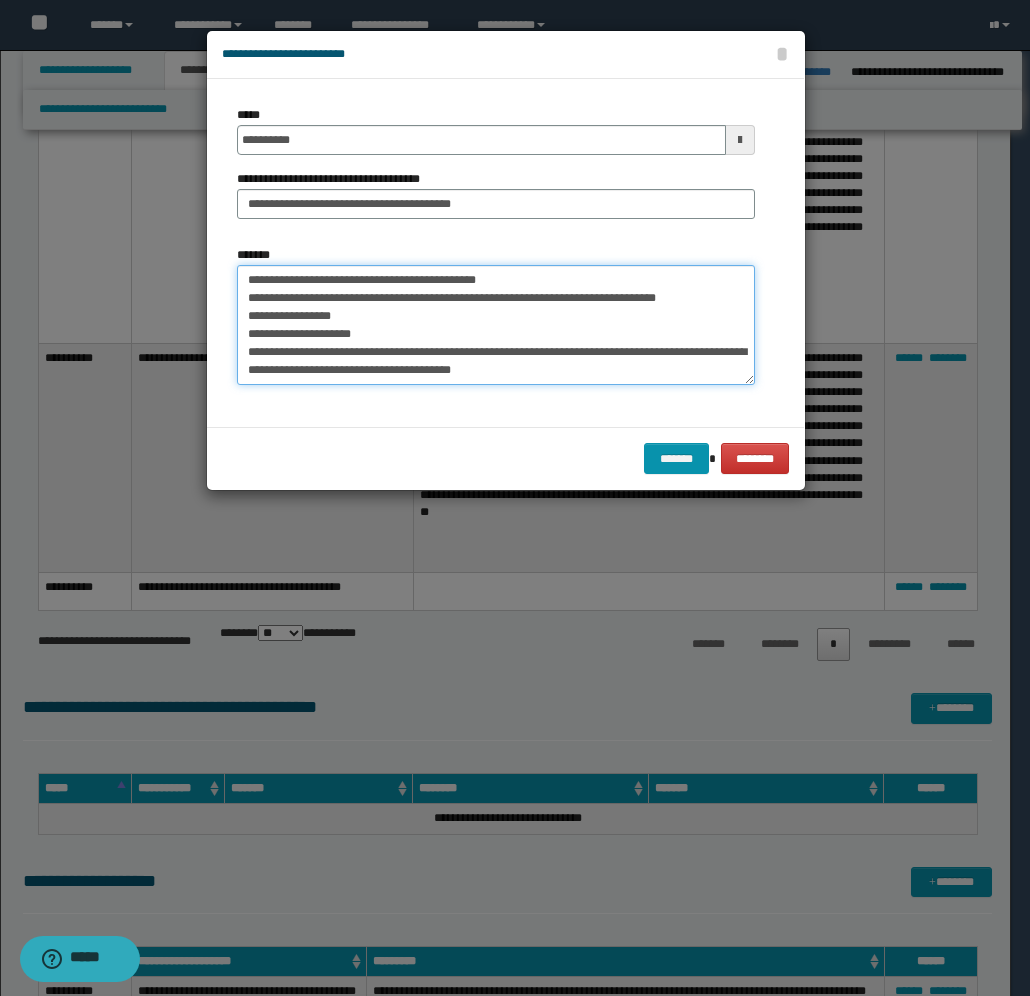 click on "**********" at bounding box center [496, 325] 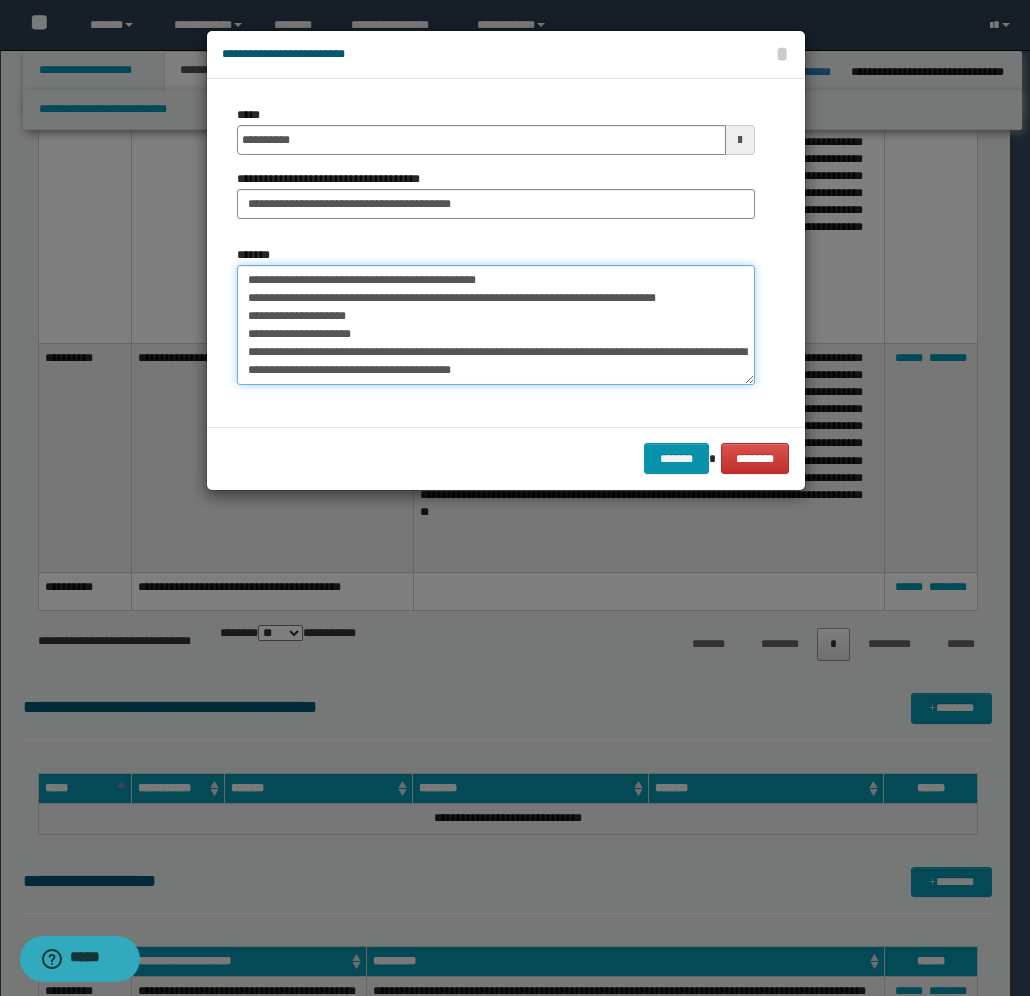 click on "**********" at bounding box center (496, 325) 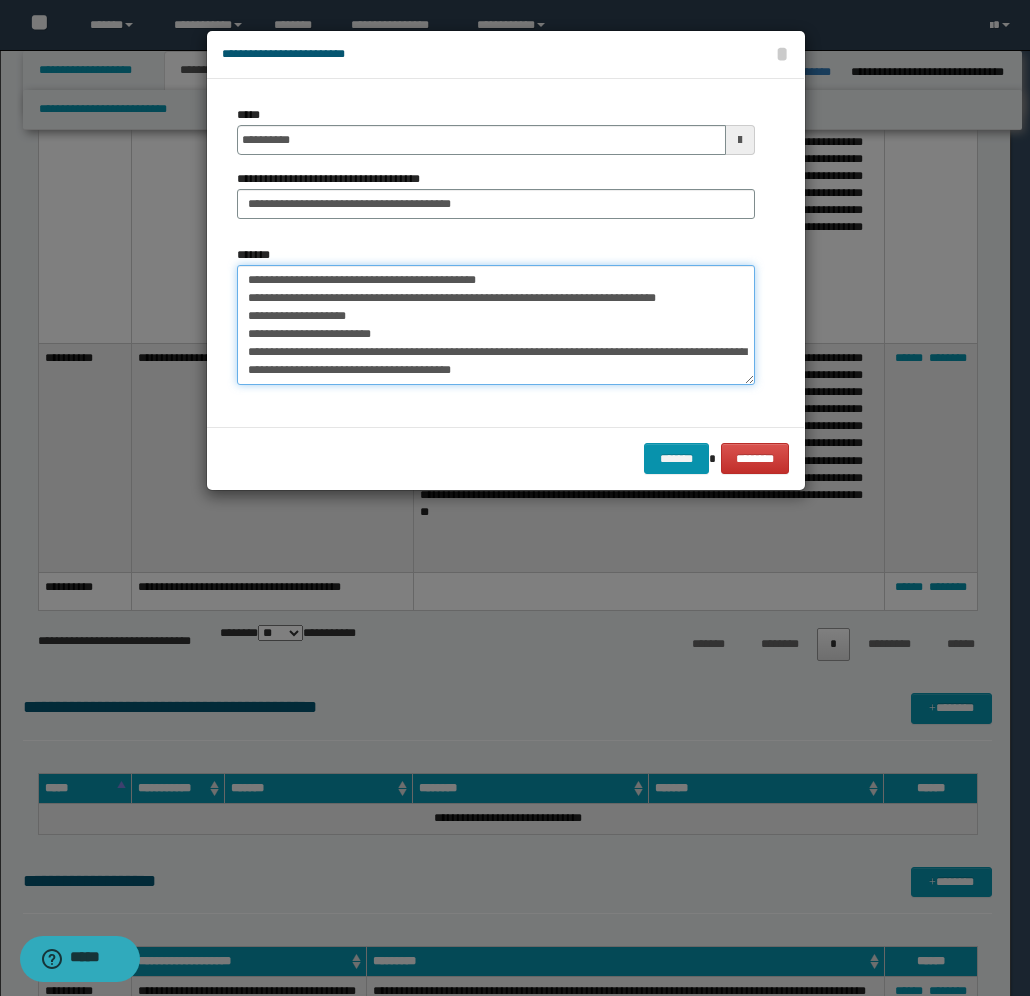 click on "**********" at bounding box center [496, 325] 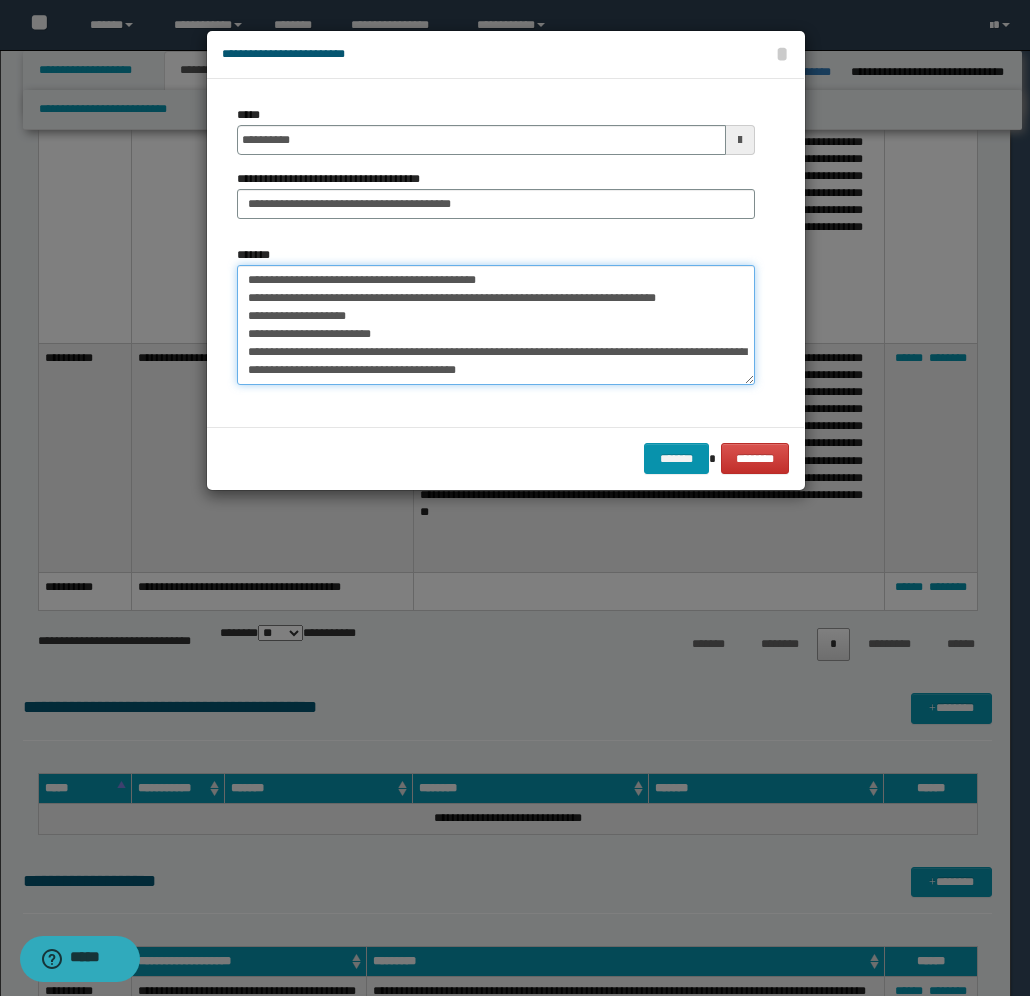 click on "**********" at bounding box center (496, 325) 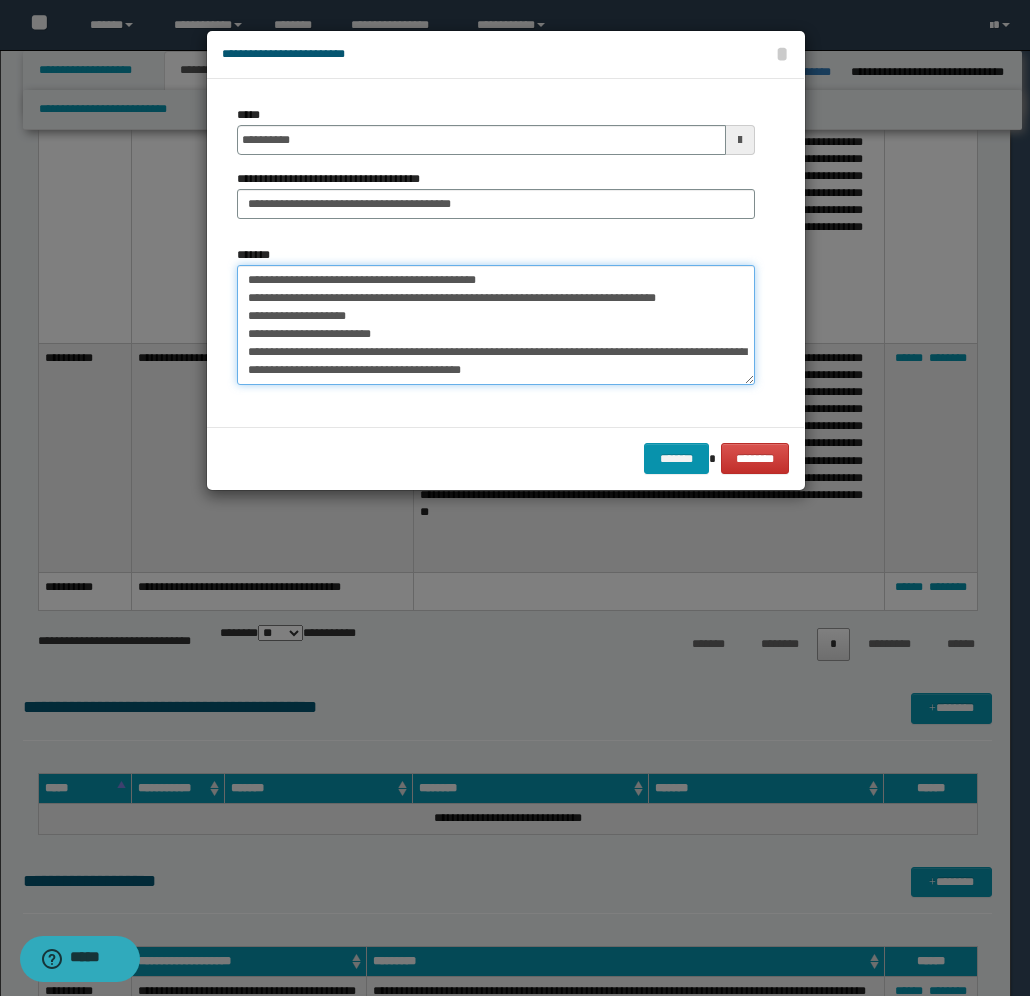click on "**********" at bounding box center (496, 325) 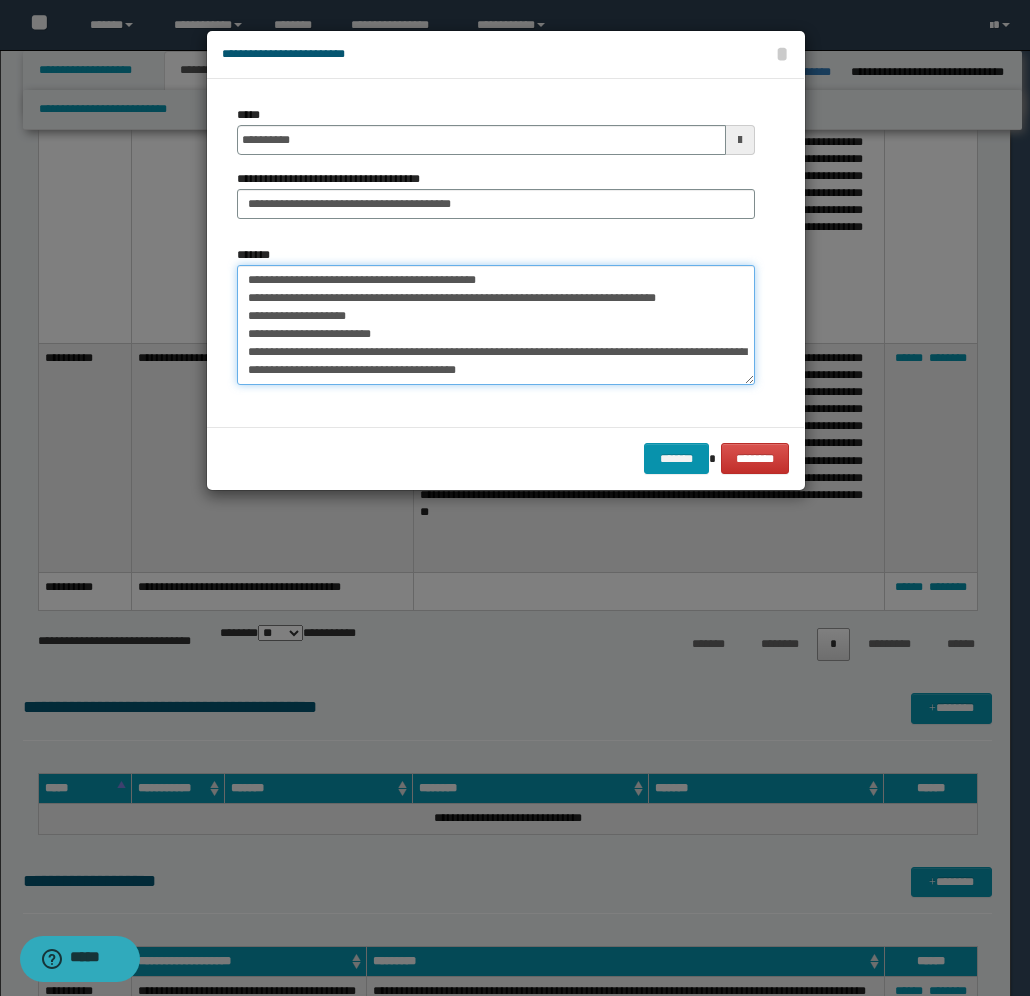scroll, scrollTop: 0, scrollLeft: 0, axis: both 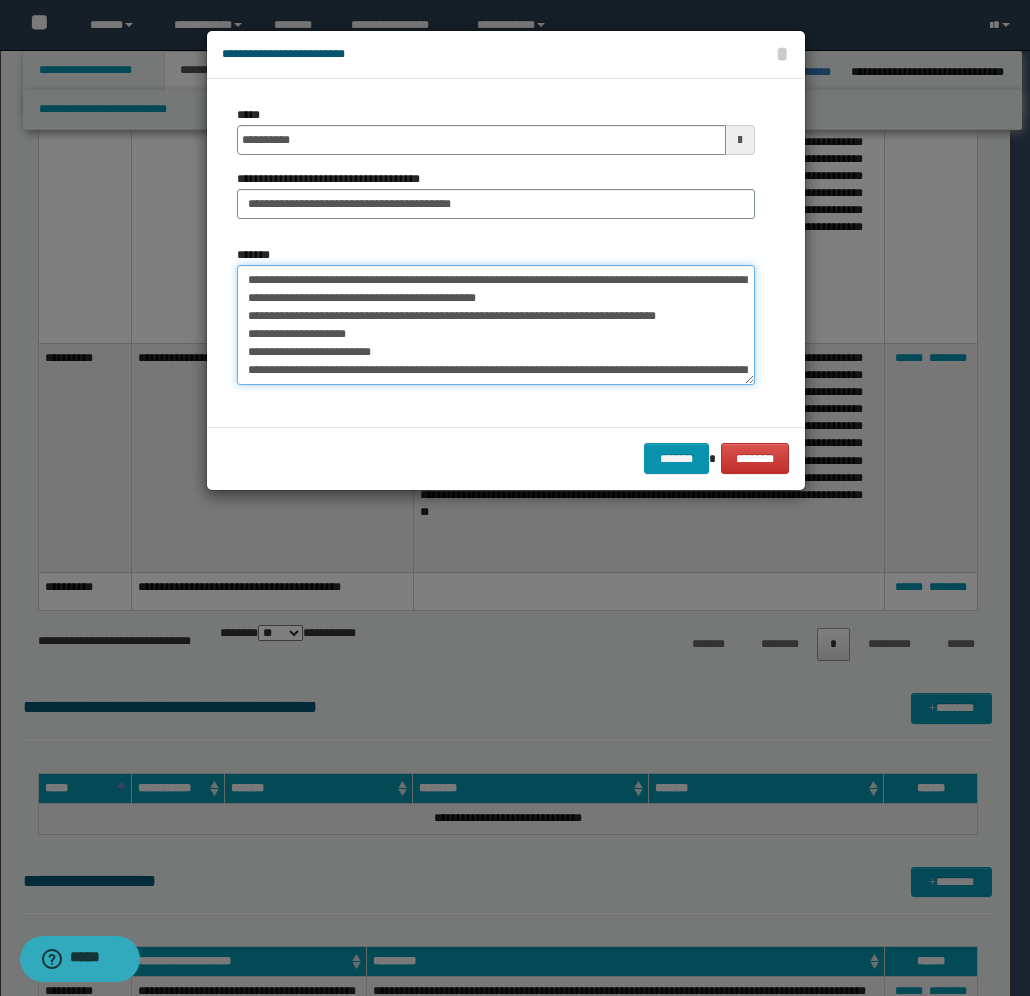click on "**********" at bounding box center (496, 325) 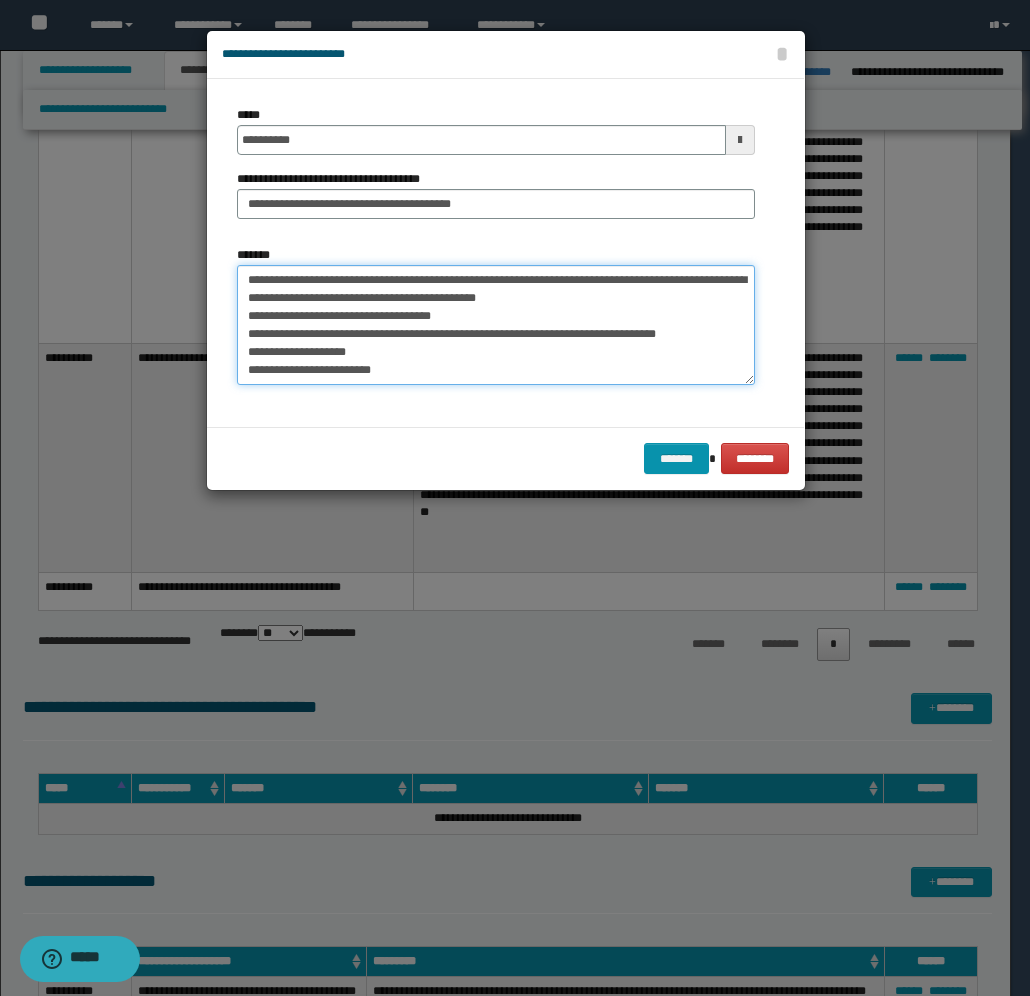 click on "**********" at bounding box center (496, 325) 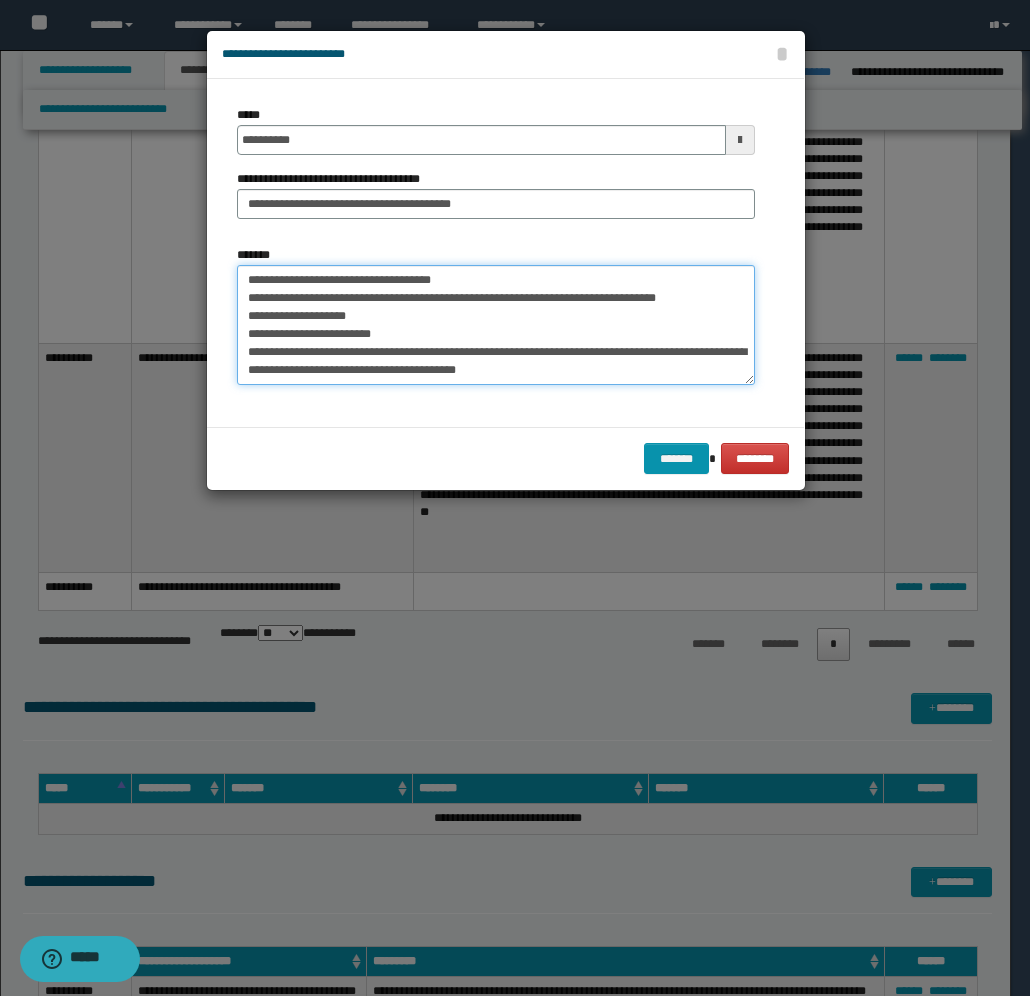 click on "**********" at bounding box center [496, 325] 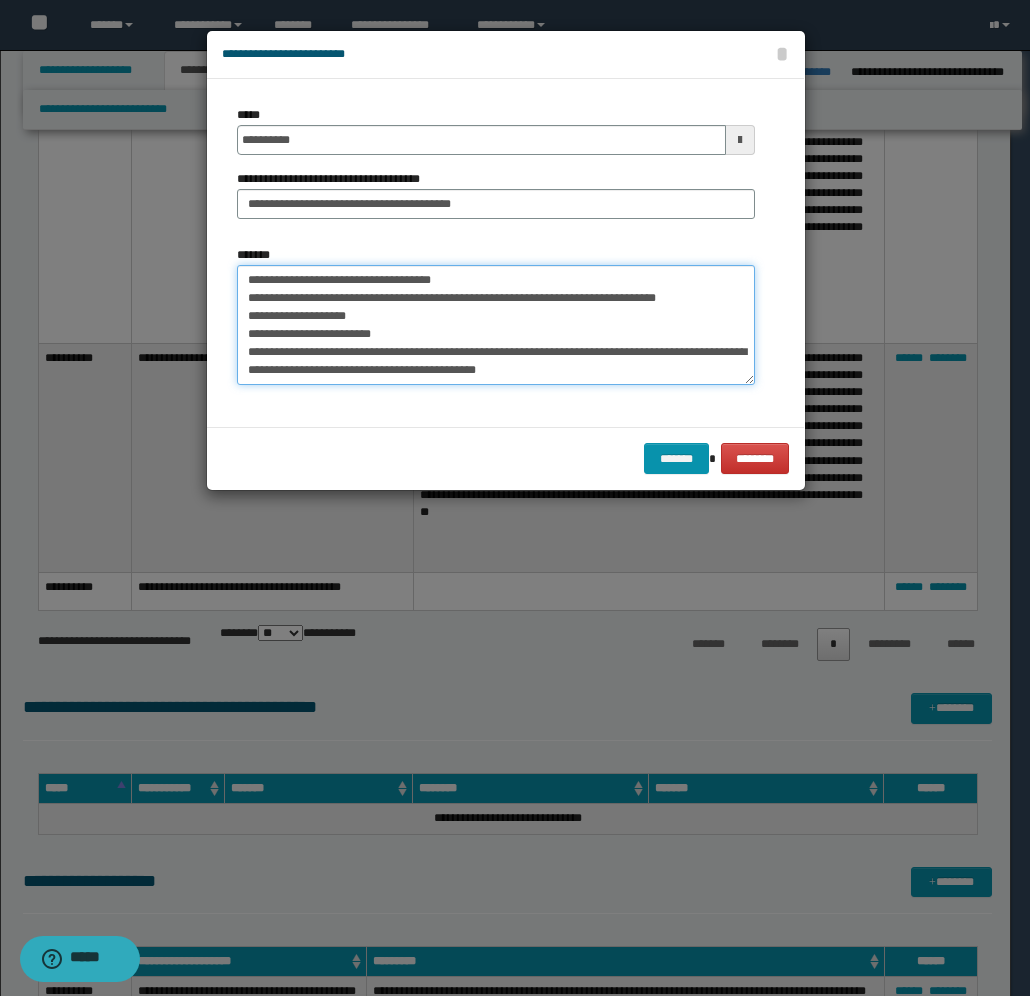 click on "**********" at bounding box center (496, 325) 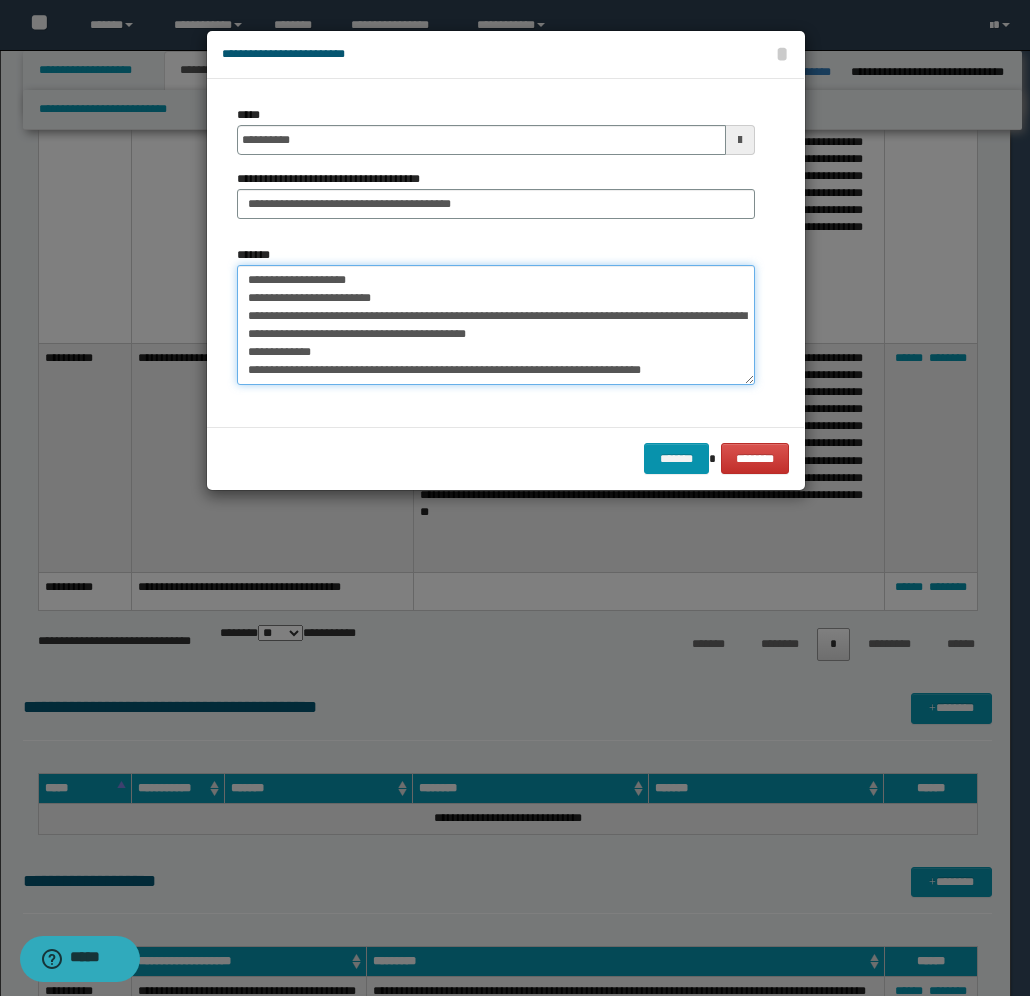 scroll, scrollTop: 156, scrollLeft: 0, axis: vertical 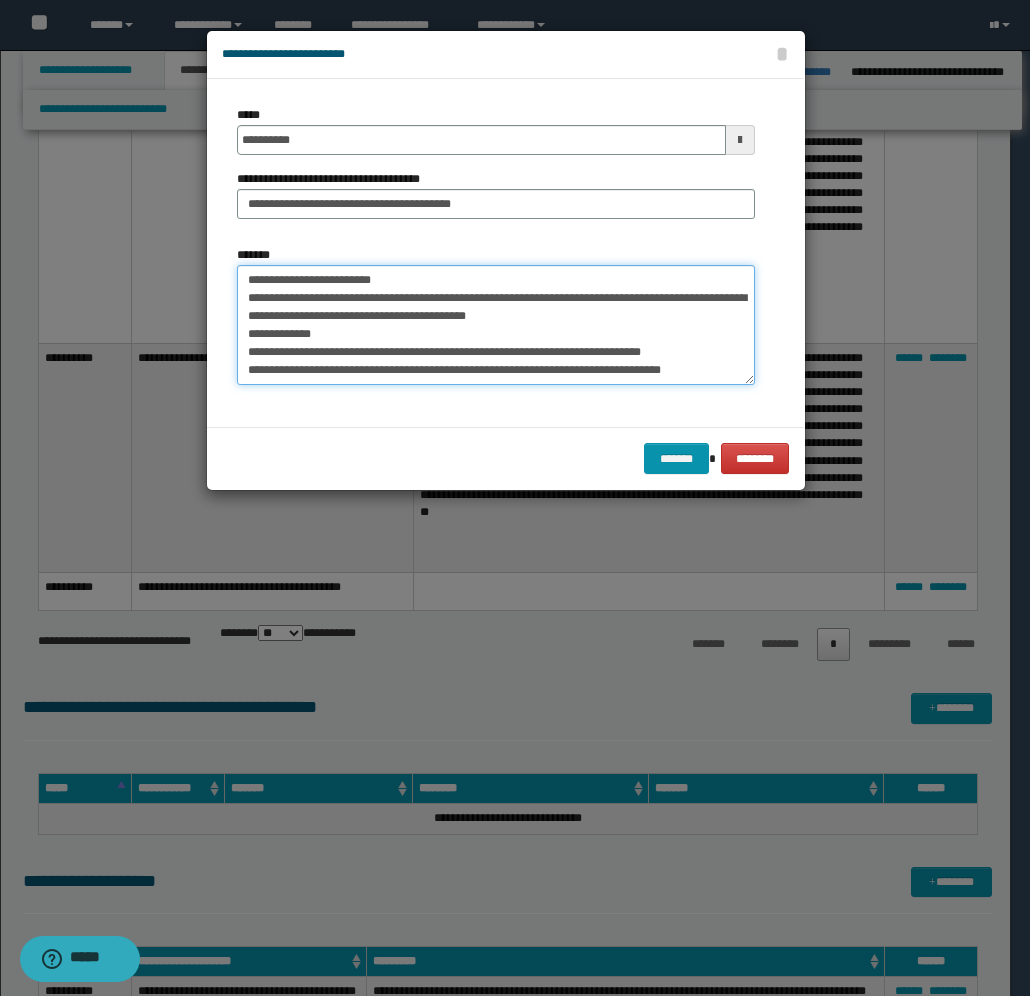 click on "**********" at bounding box center [496, 325] 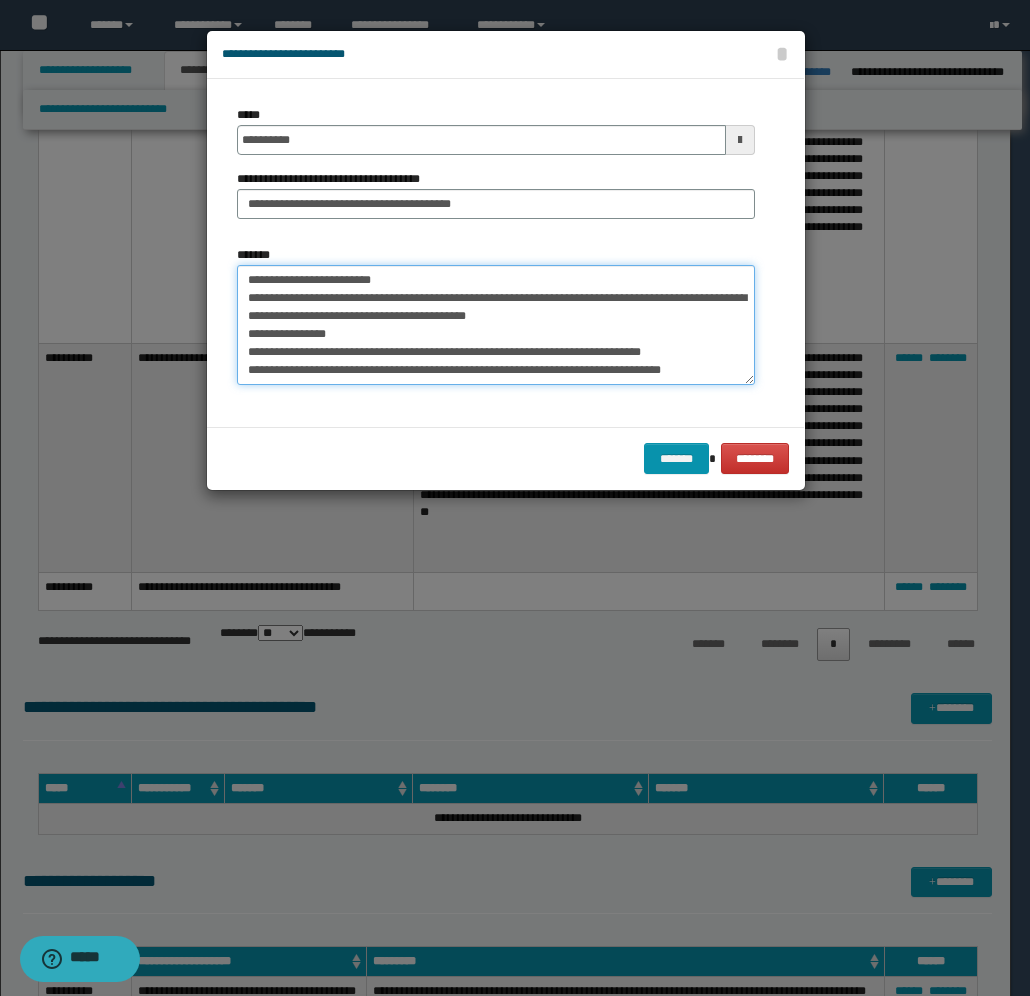 click on "**********" at bounding box center [496, 325] 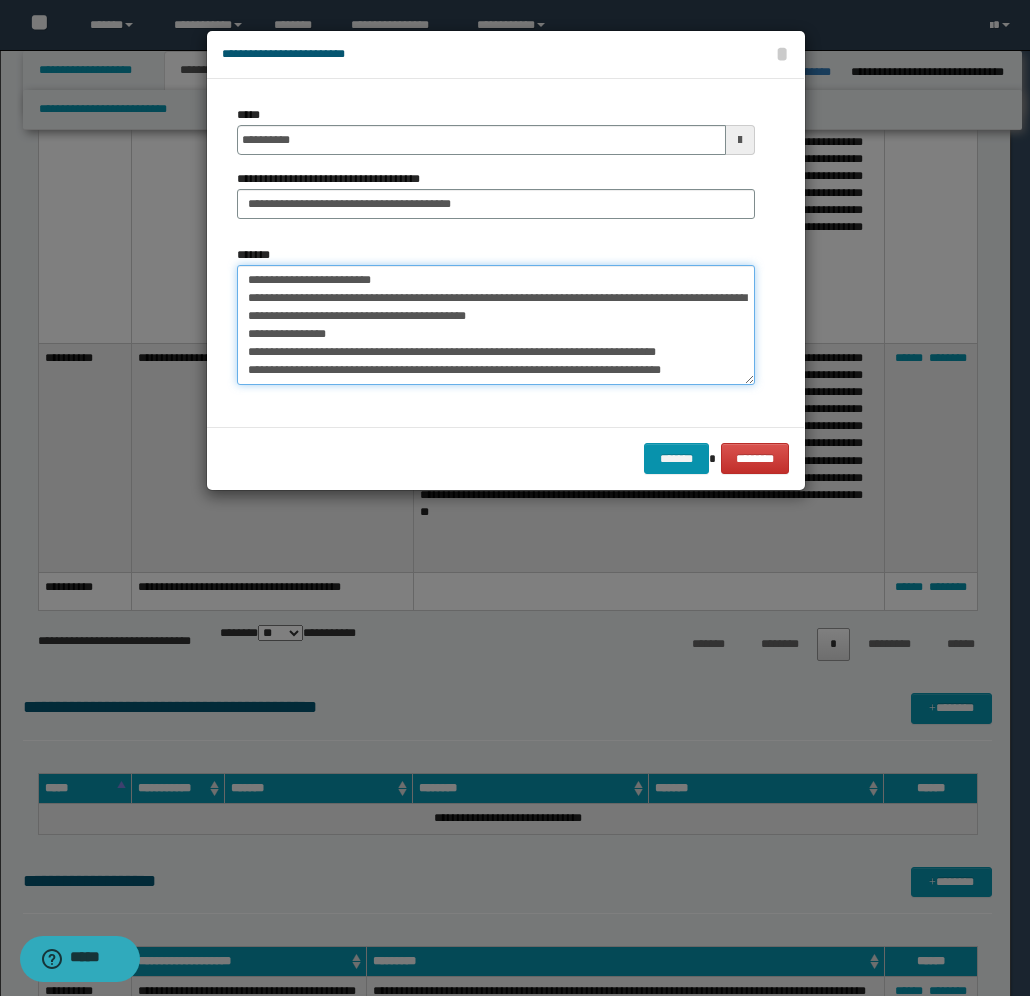 click on "**********" at bounding box center (496, 325) 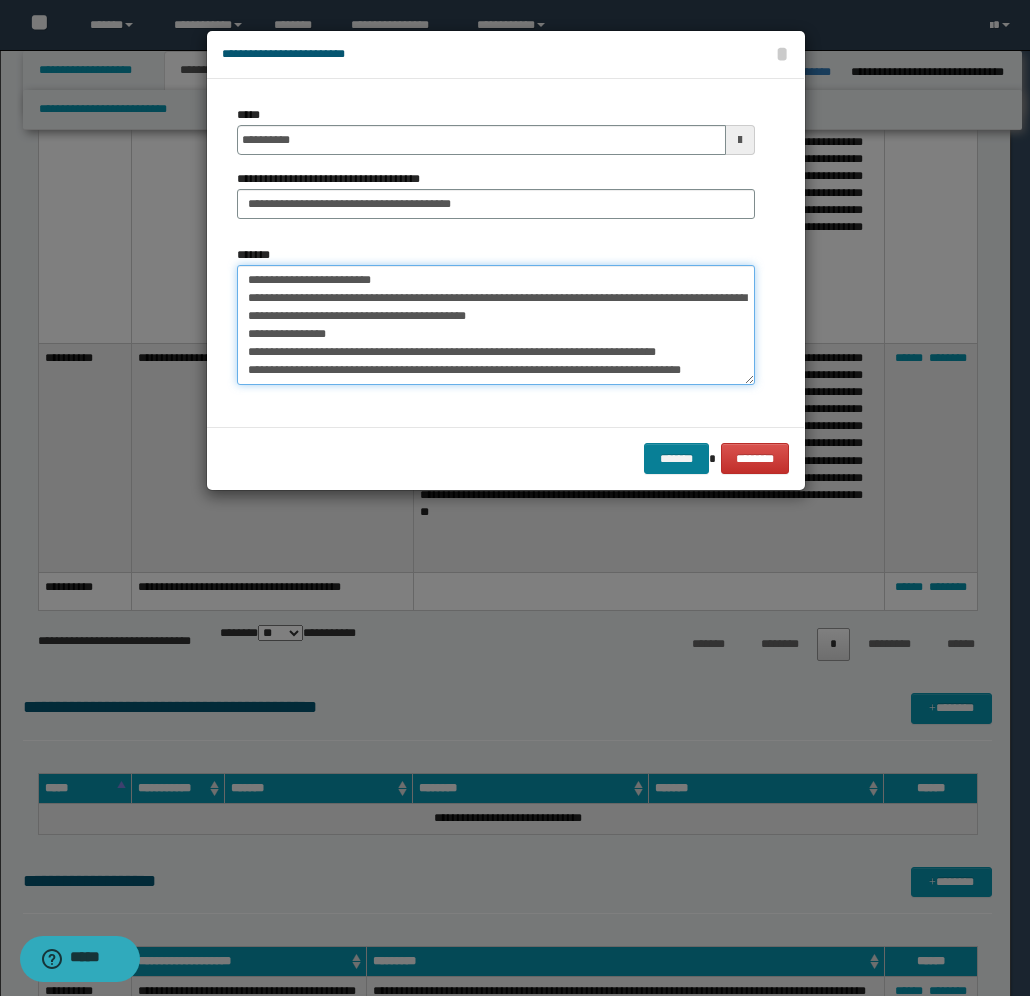 type on "**********" 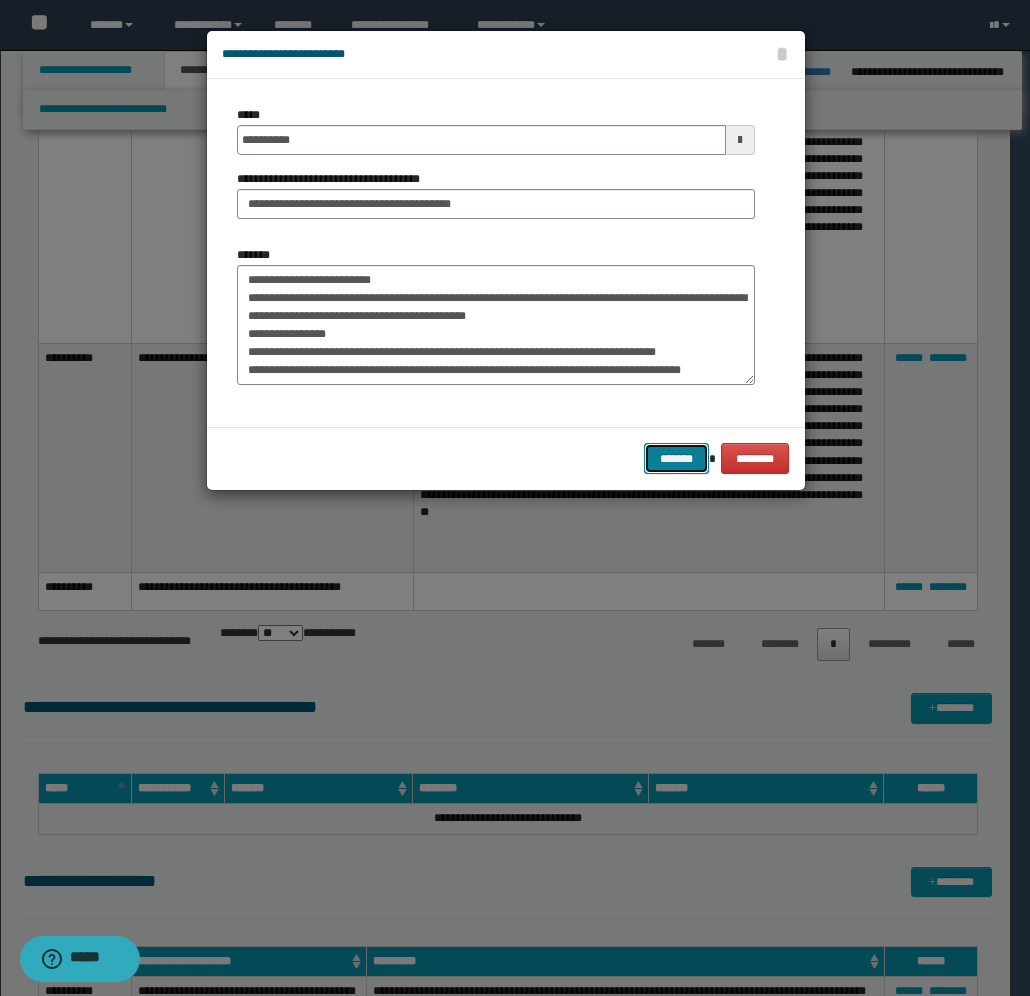 click on "*******" at bounding box center (676, 458) 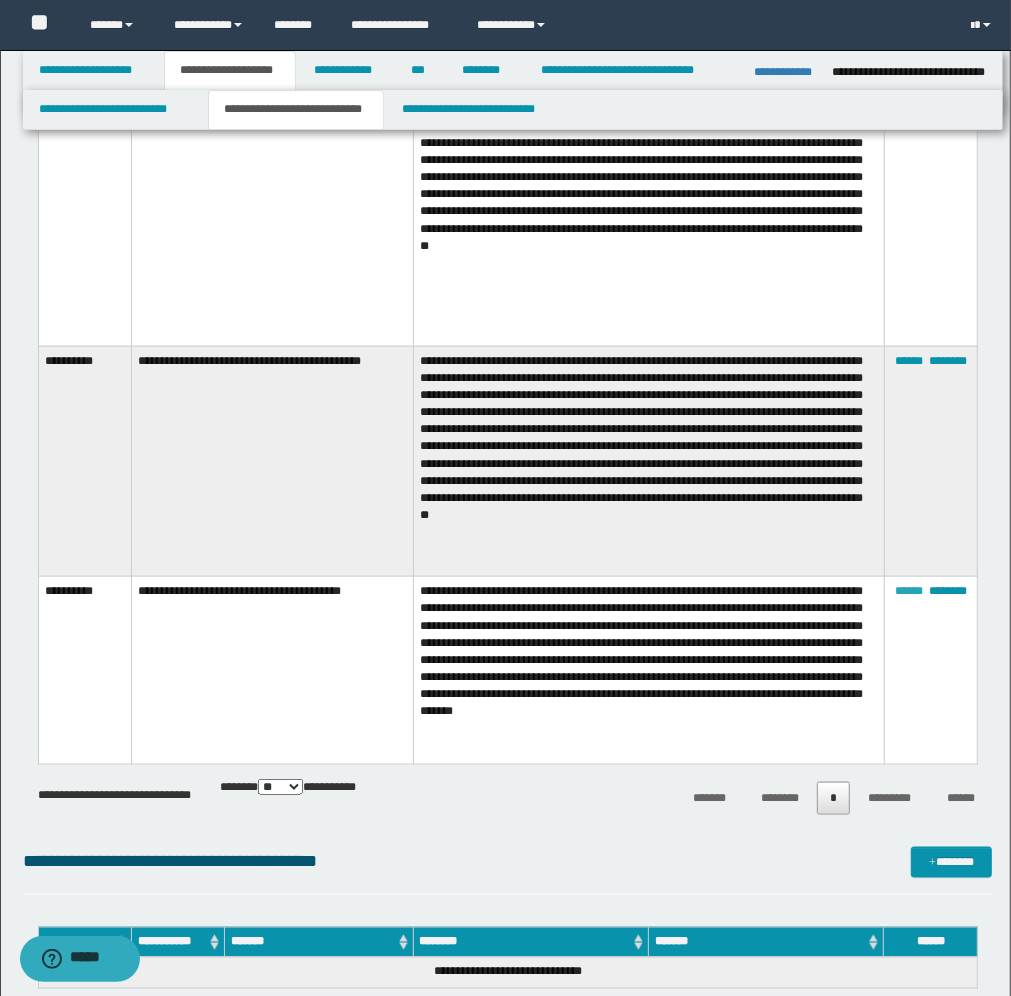 click on "******" at bounding box center [909, 591] 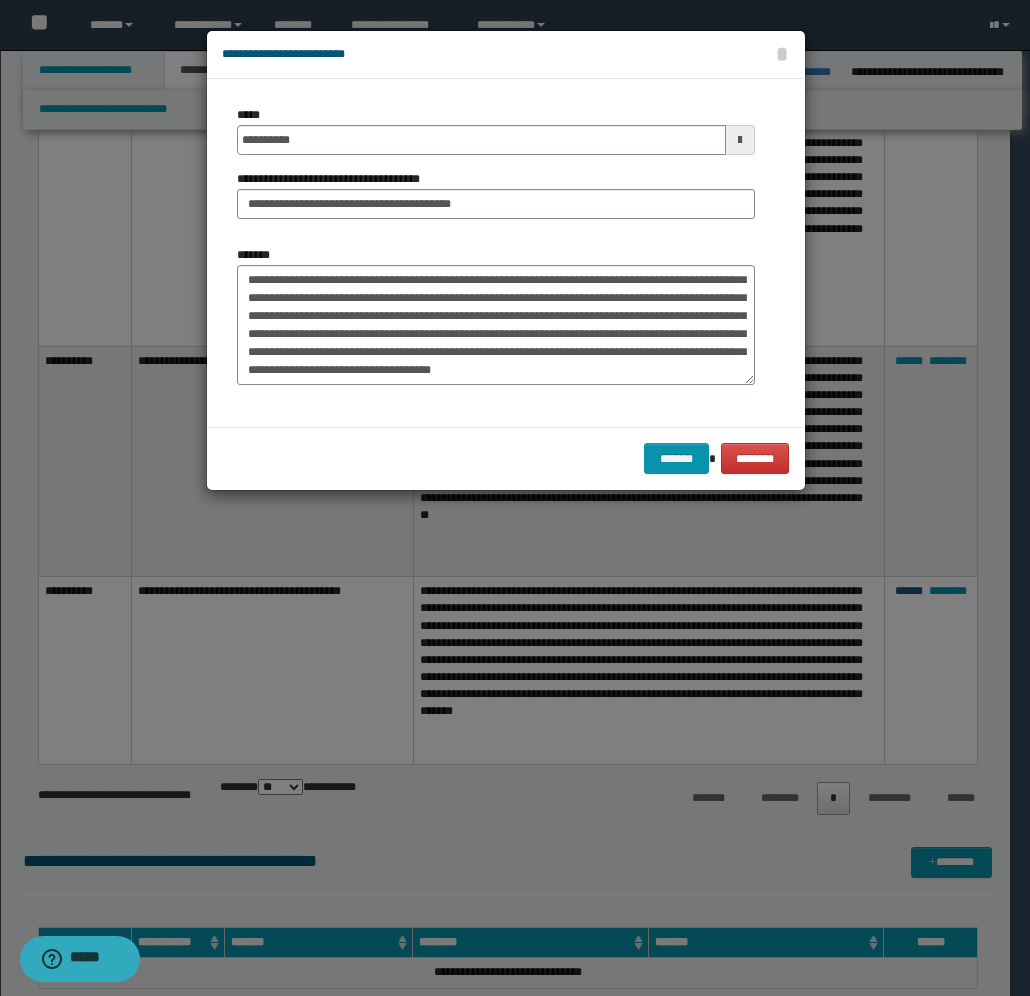 scroll, scrollTop: 55, scrollLeft: 0, axis: vertical 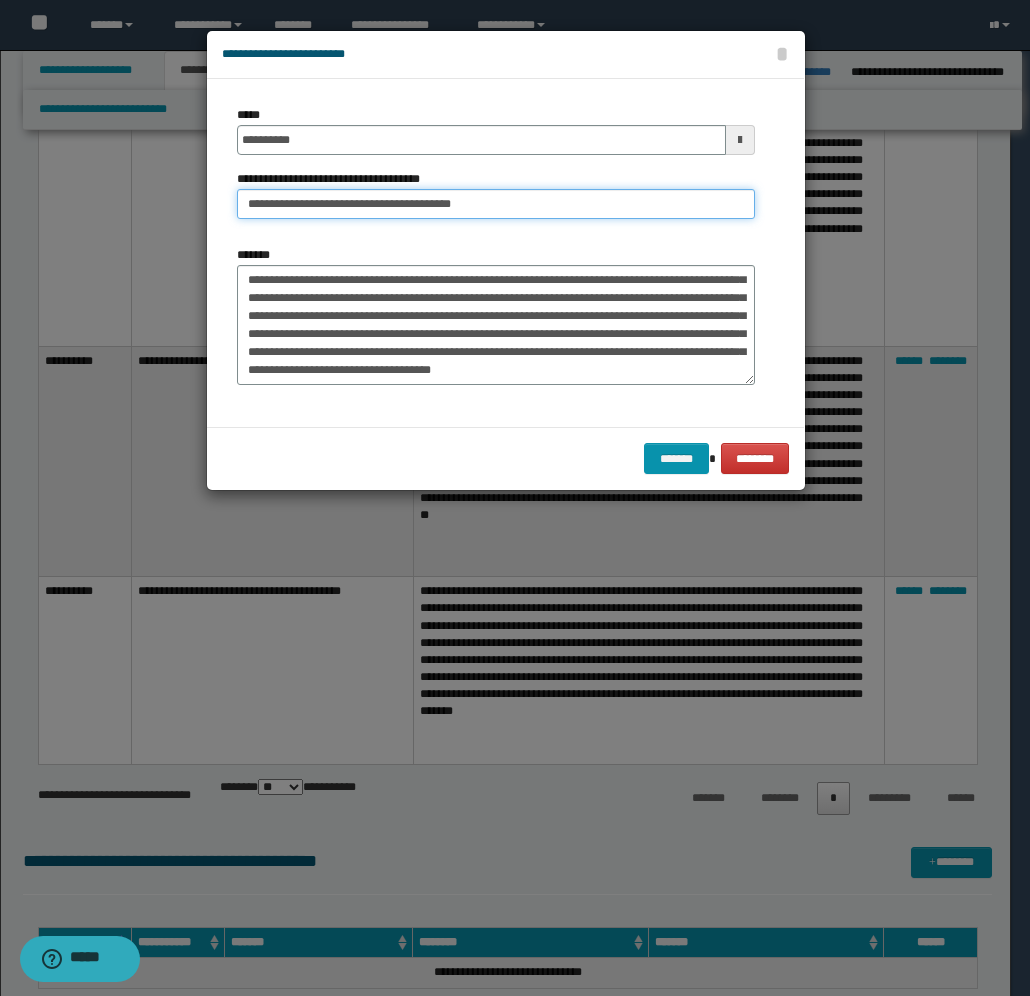 click on "**********" at bounding box center (496, 204) 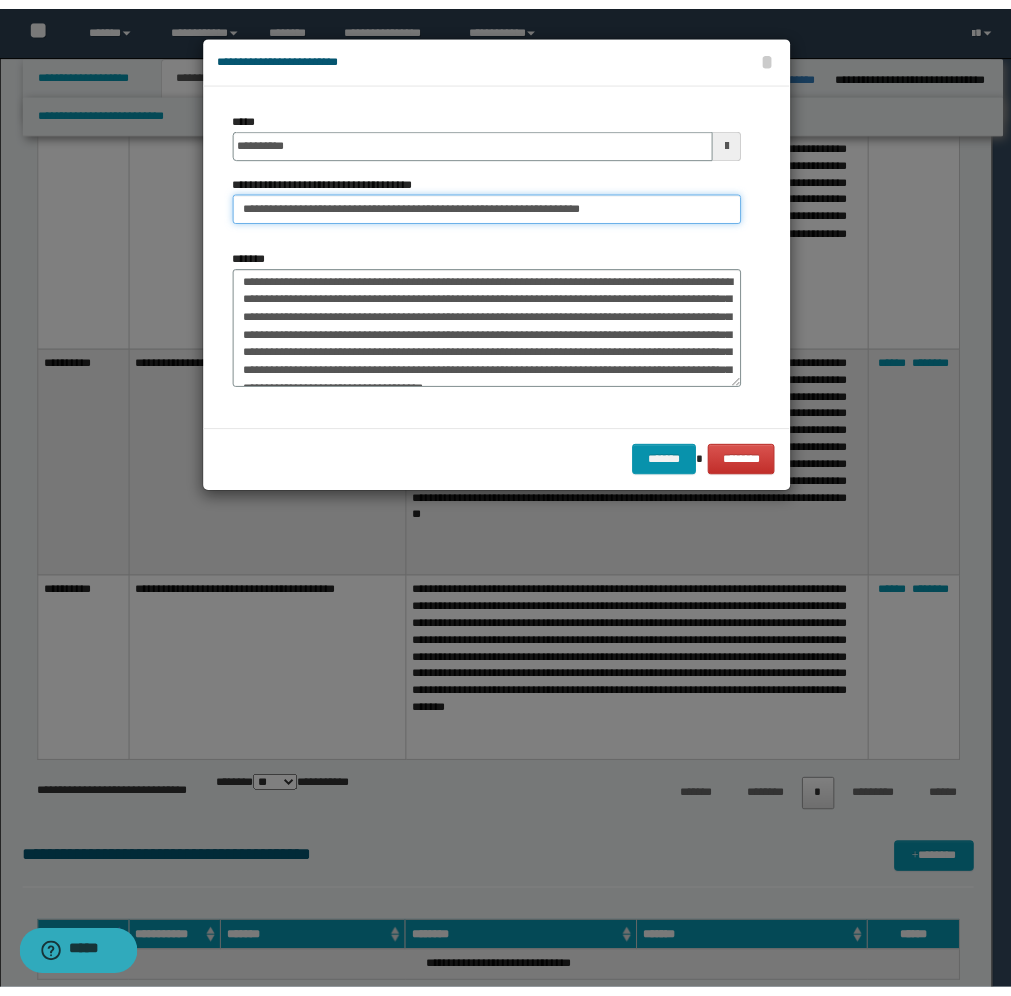 scroll, scrollTop: 0, scrollLeft: 0, axis: both 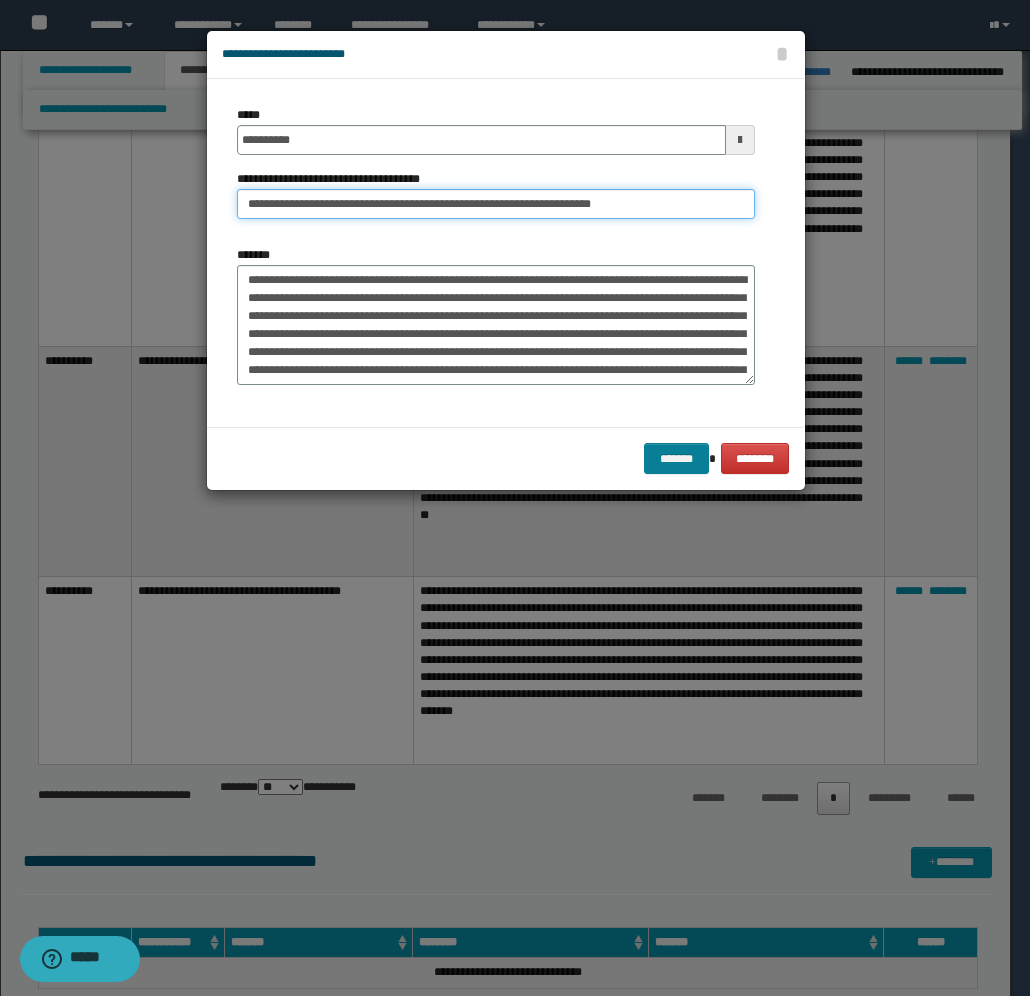 type on "**********" 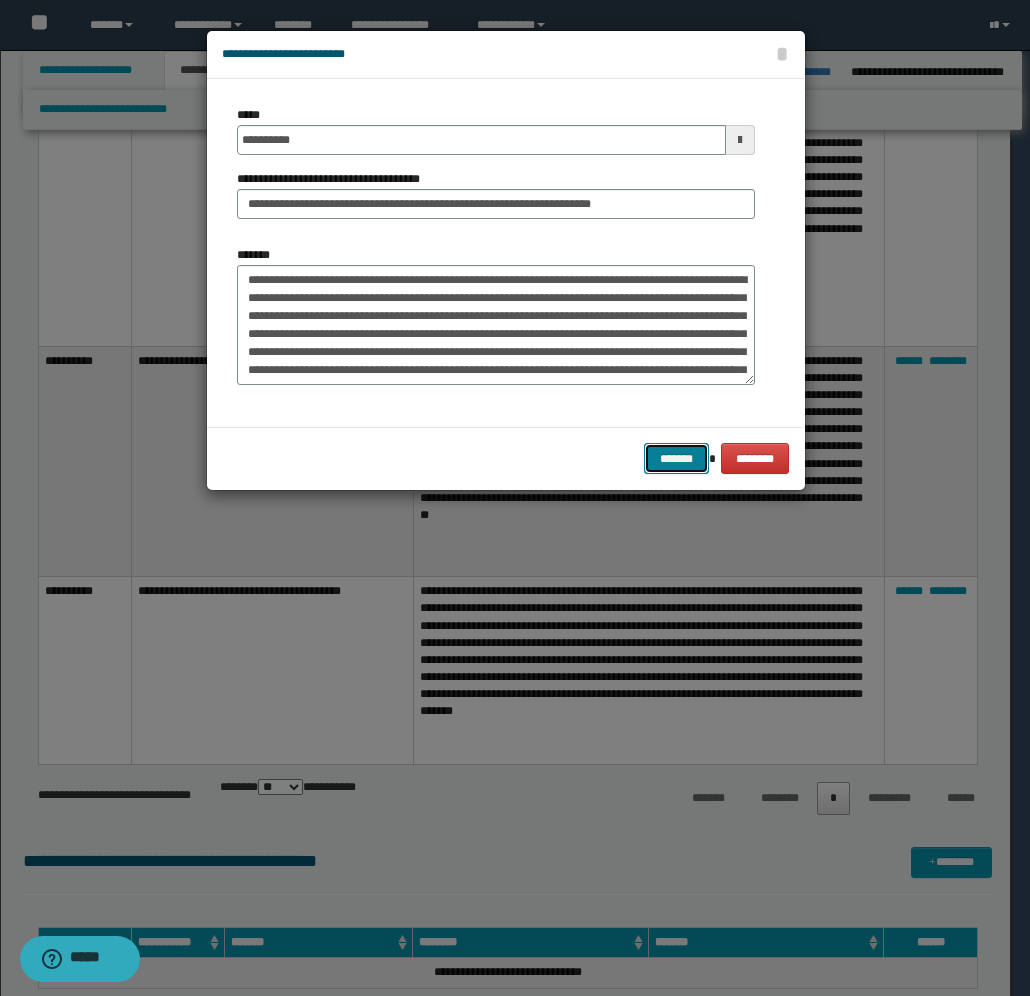 click on "*******" at bounding box center (676, 458) 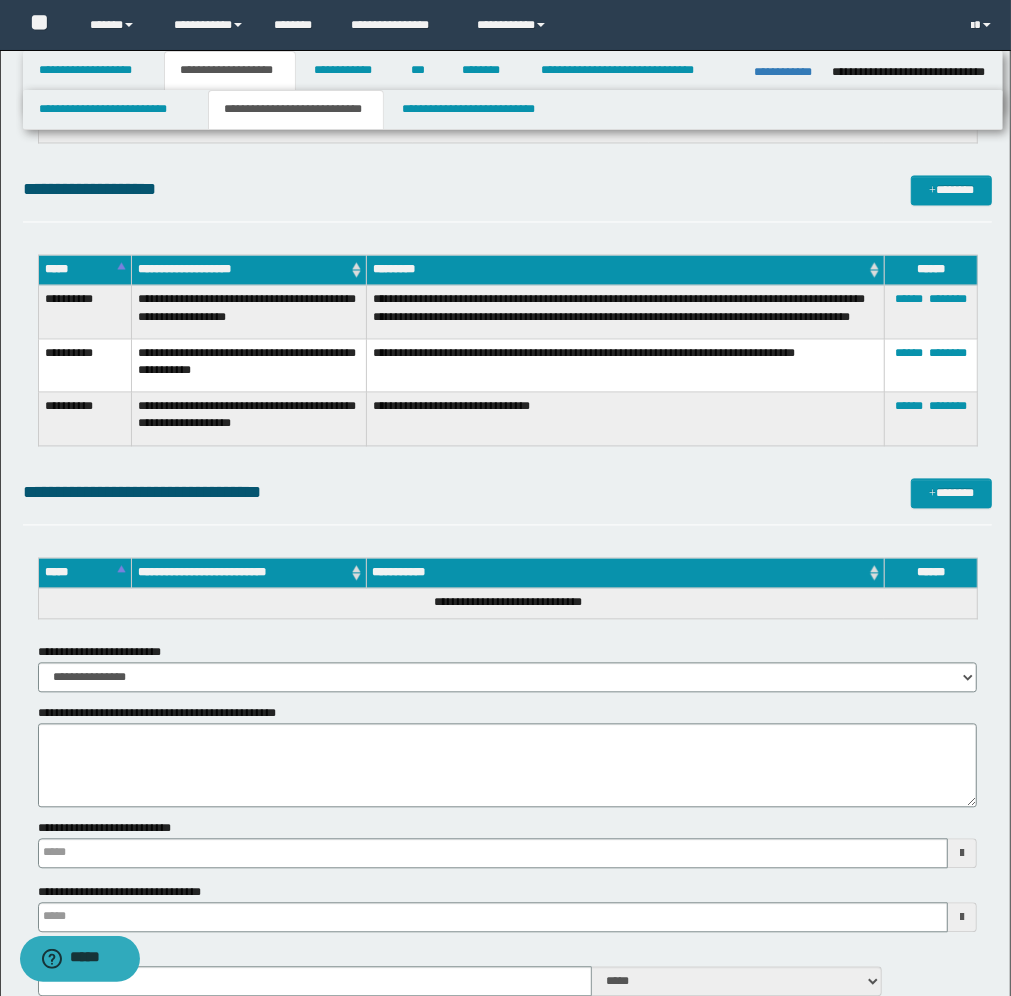 scroll, scrollTop: 2095, scrollLeft: 0, axis: vertical 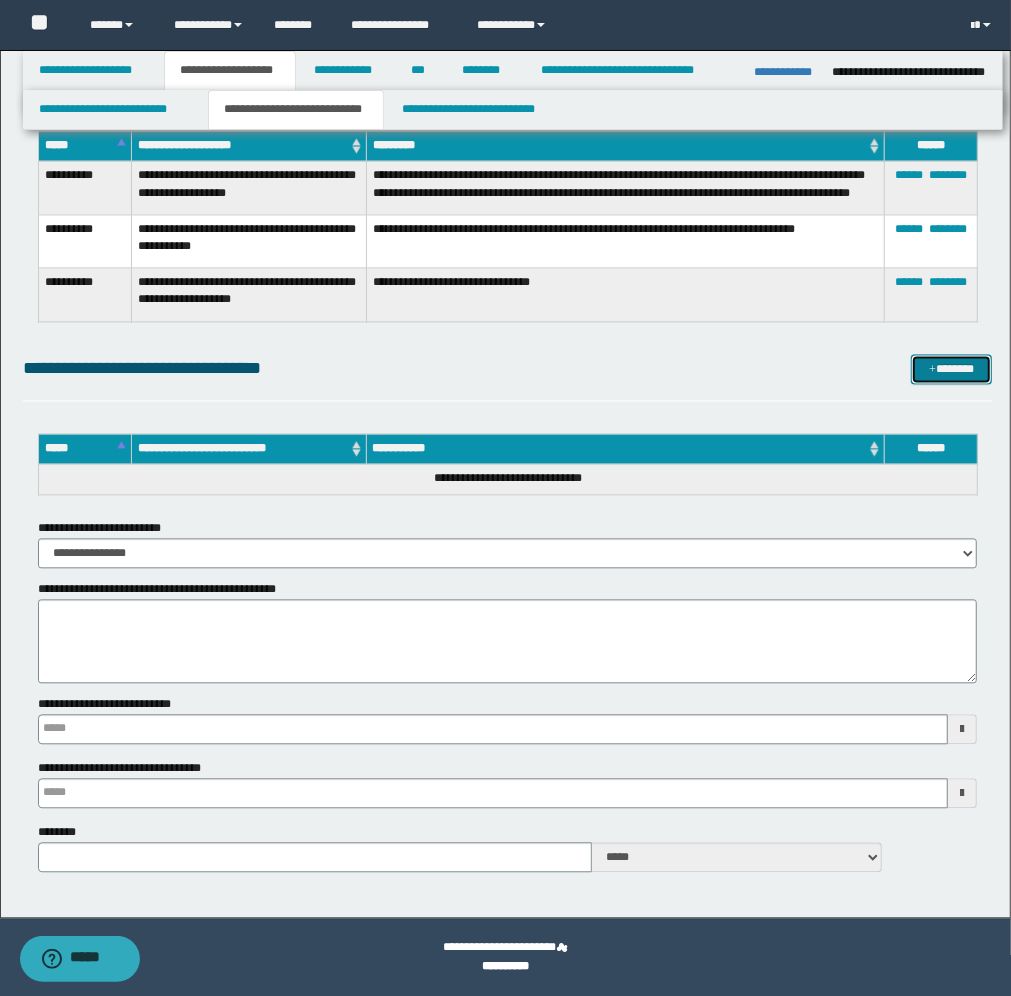 click on "*******" at bounding box center (951, 369) 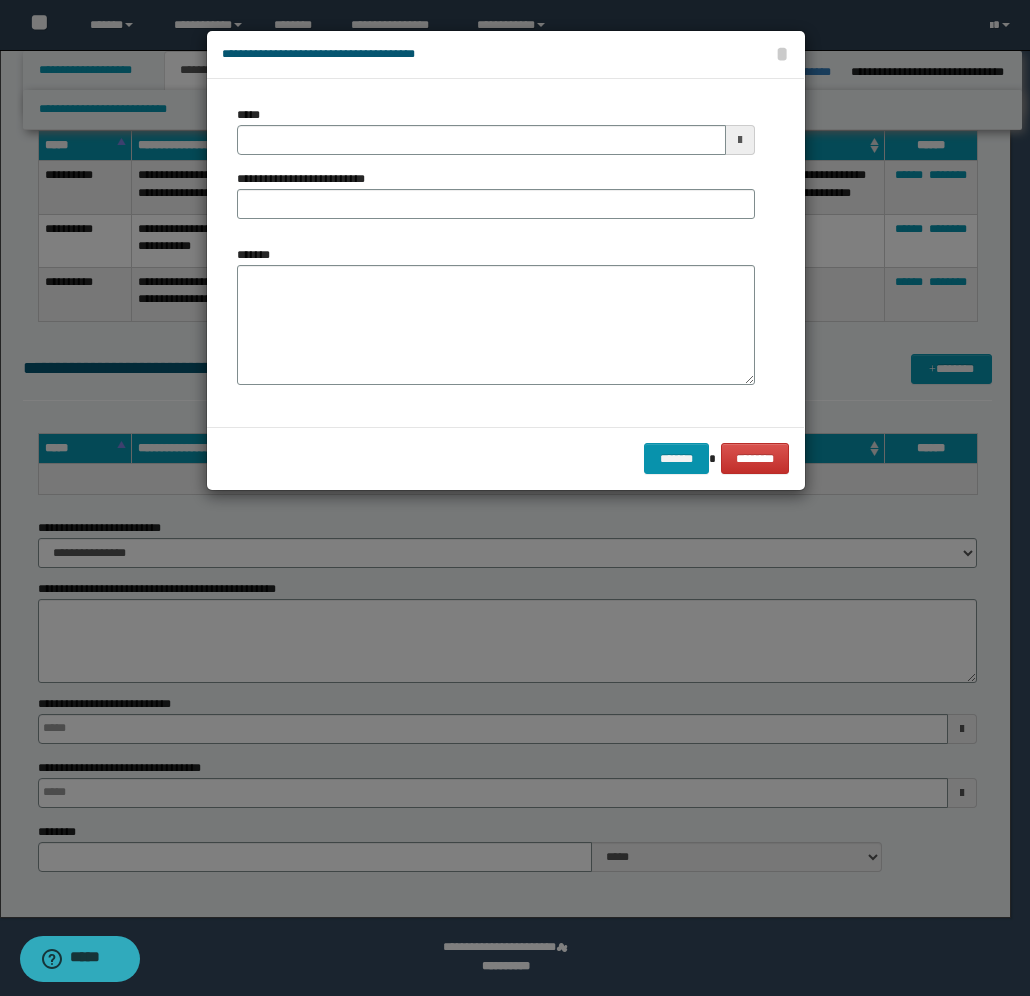 click at bounding box center (740, 140) 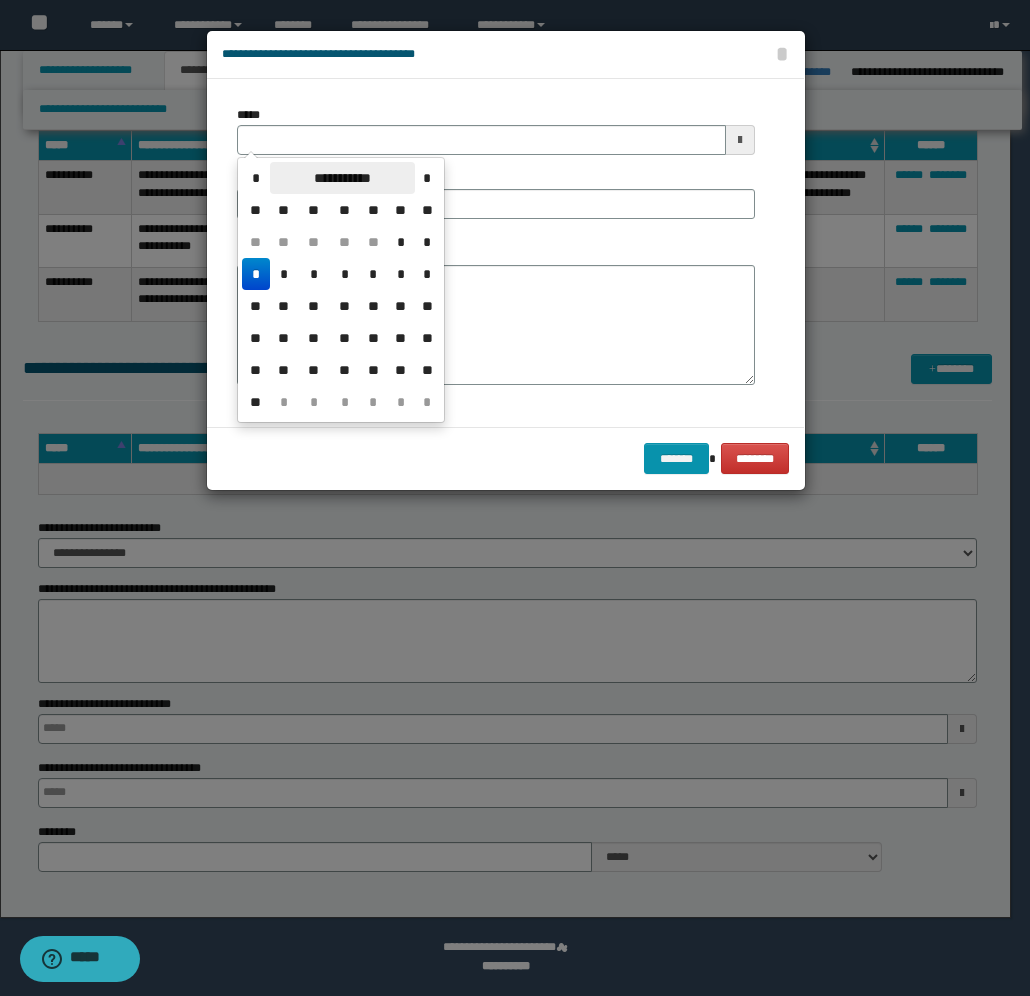 click on "**********" at bounding box center [342, 178] 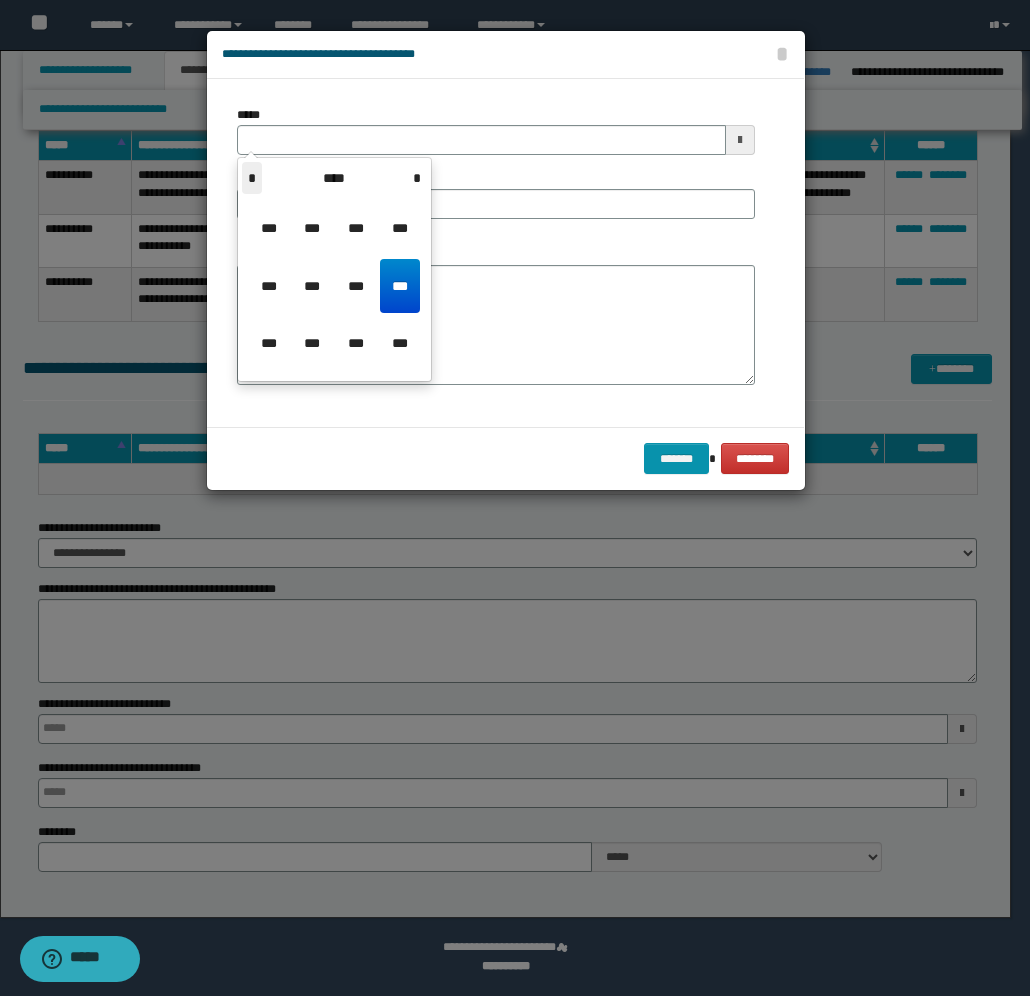 click on "*" at bounding box center [252, 178] 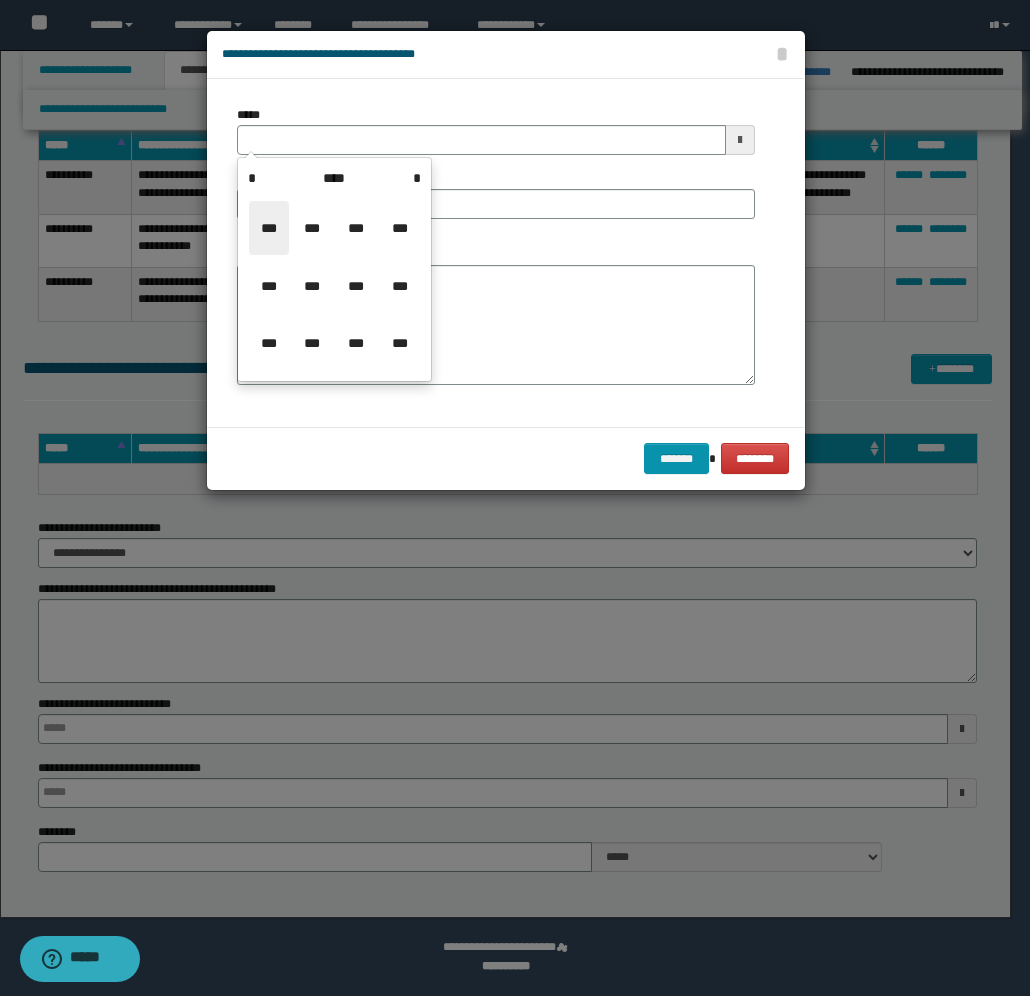 click on "***" at bounding box center (269, 228) 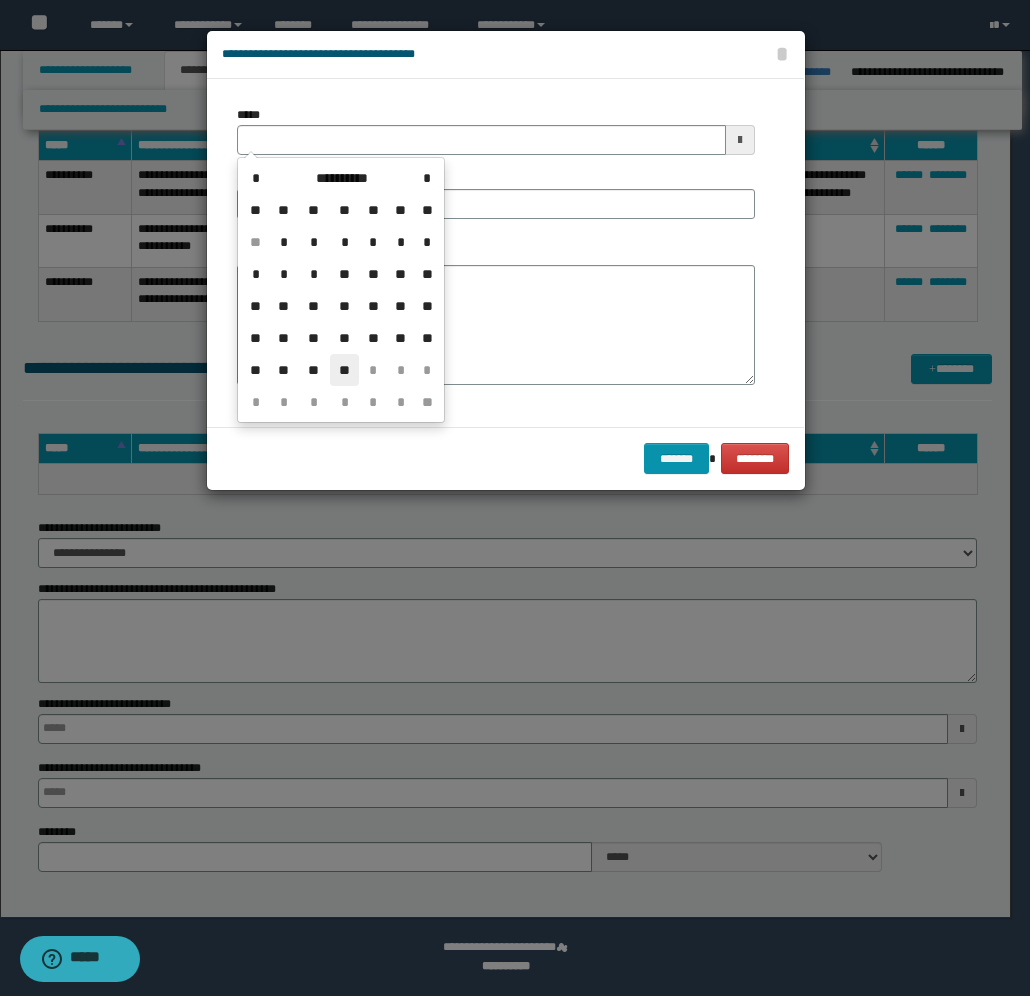 click on "**" at bounding box center (344, 370) 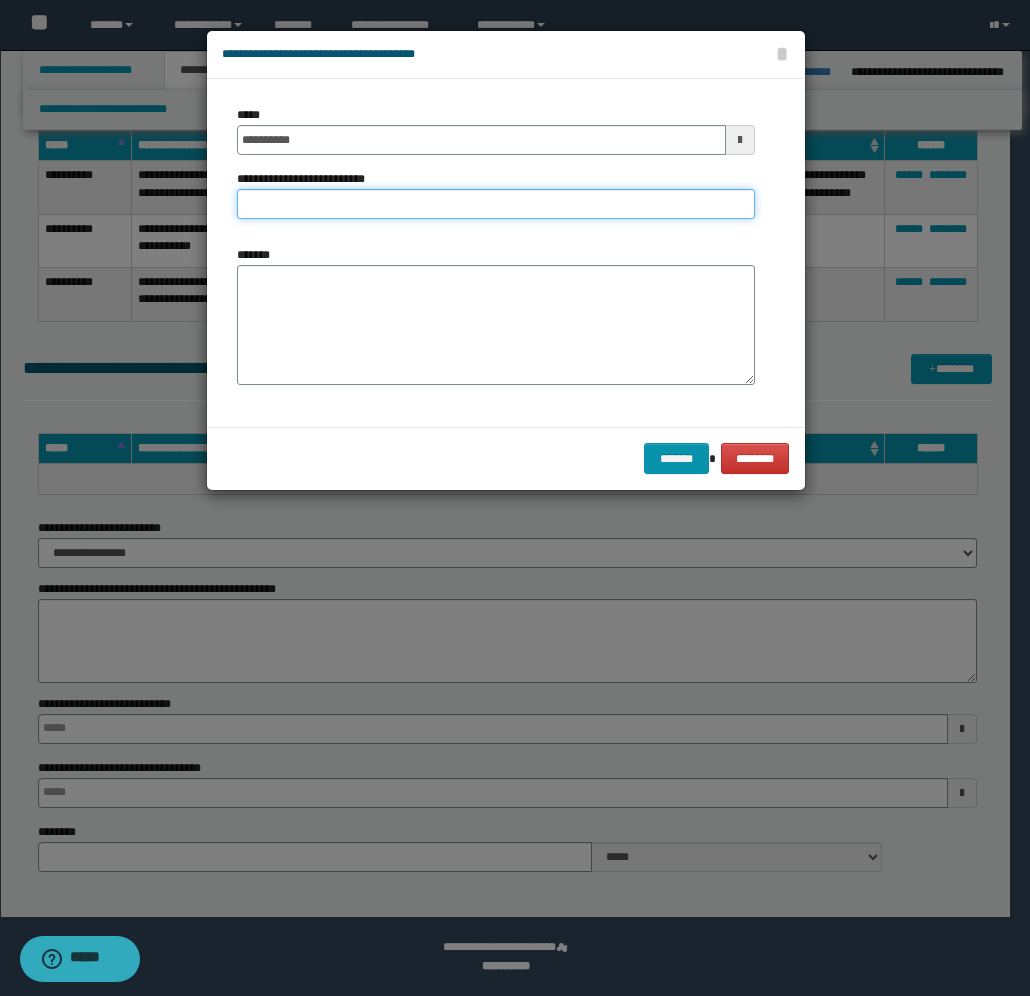 click on "**********" at bounding box center [496, 204] 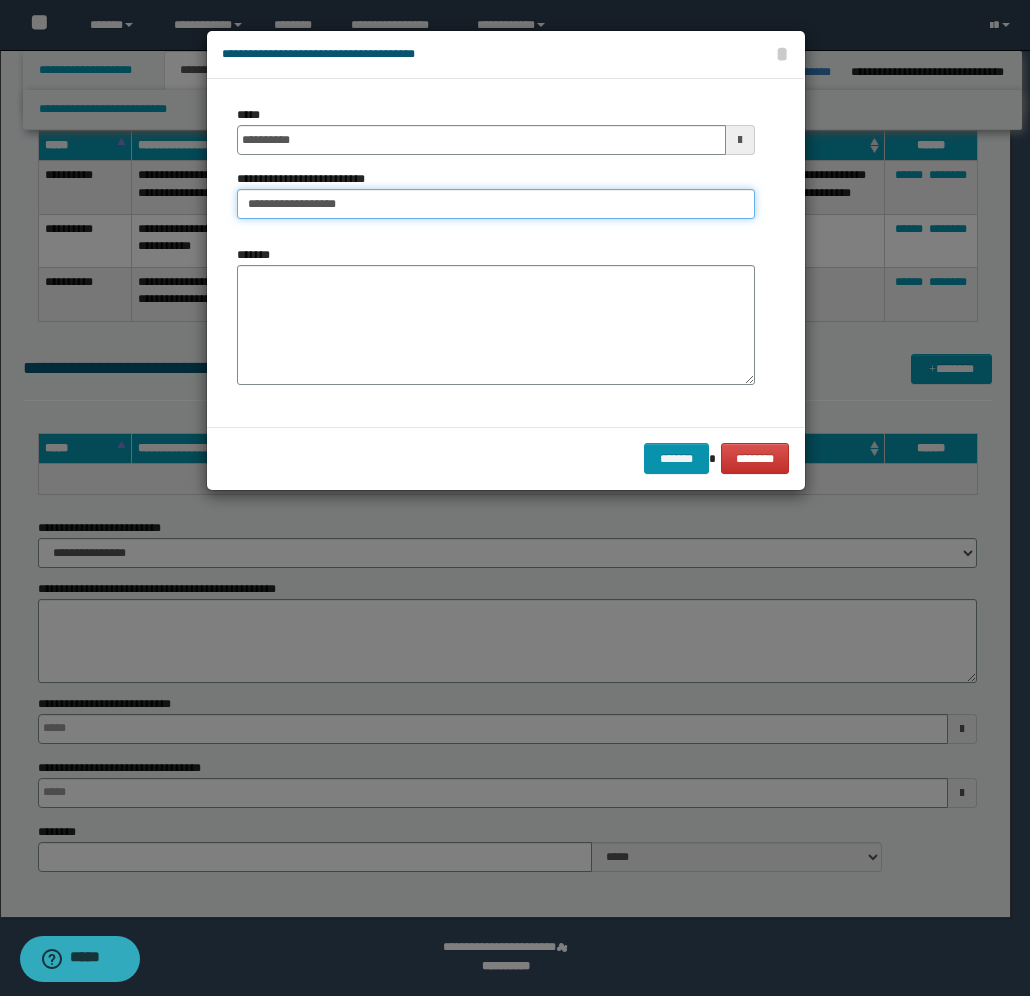 click on "**********" at bounding box center (496, 204) 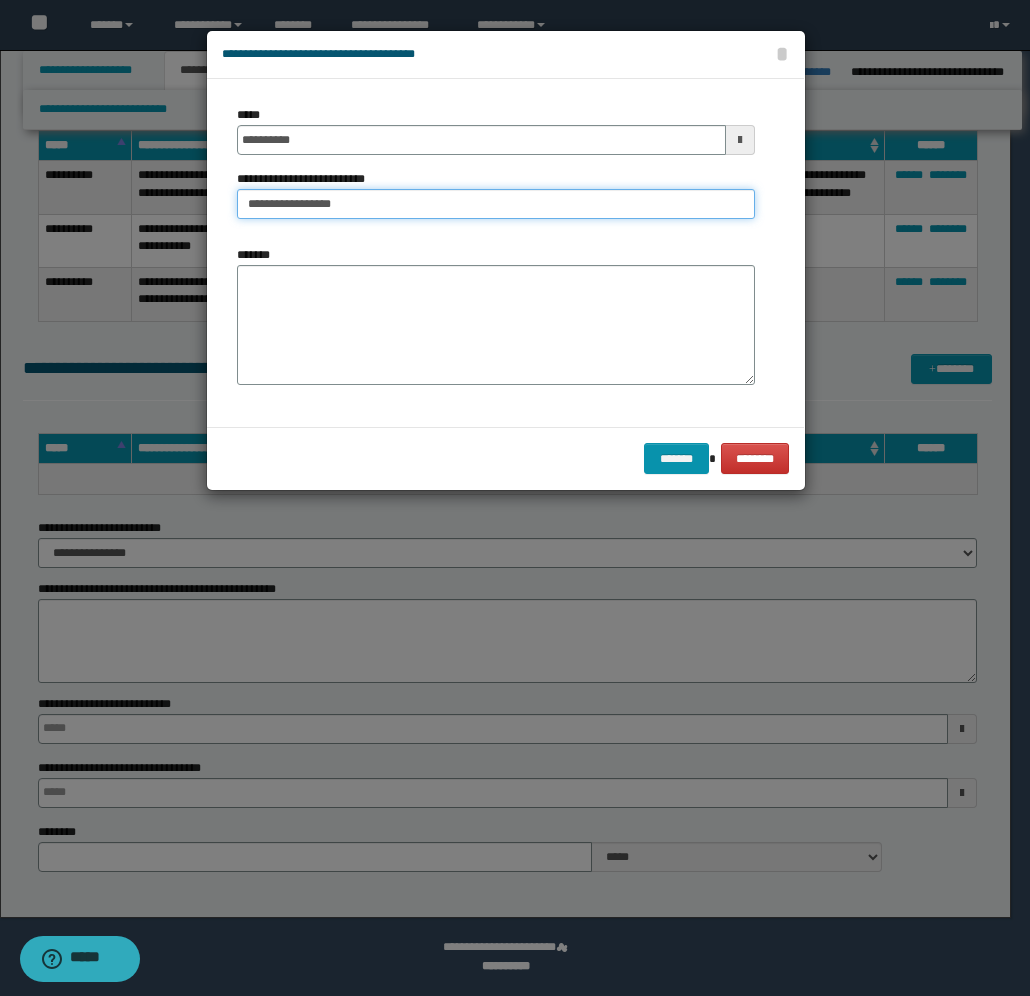 click on "**********" at bounding box center (496, 204) 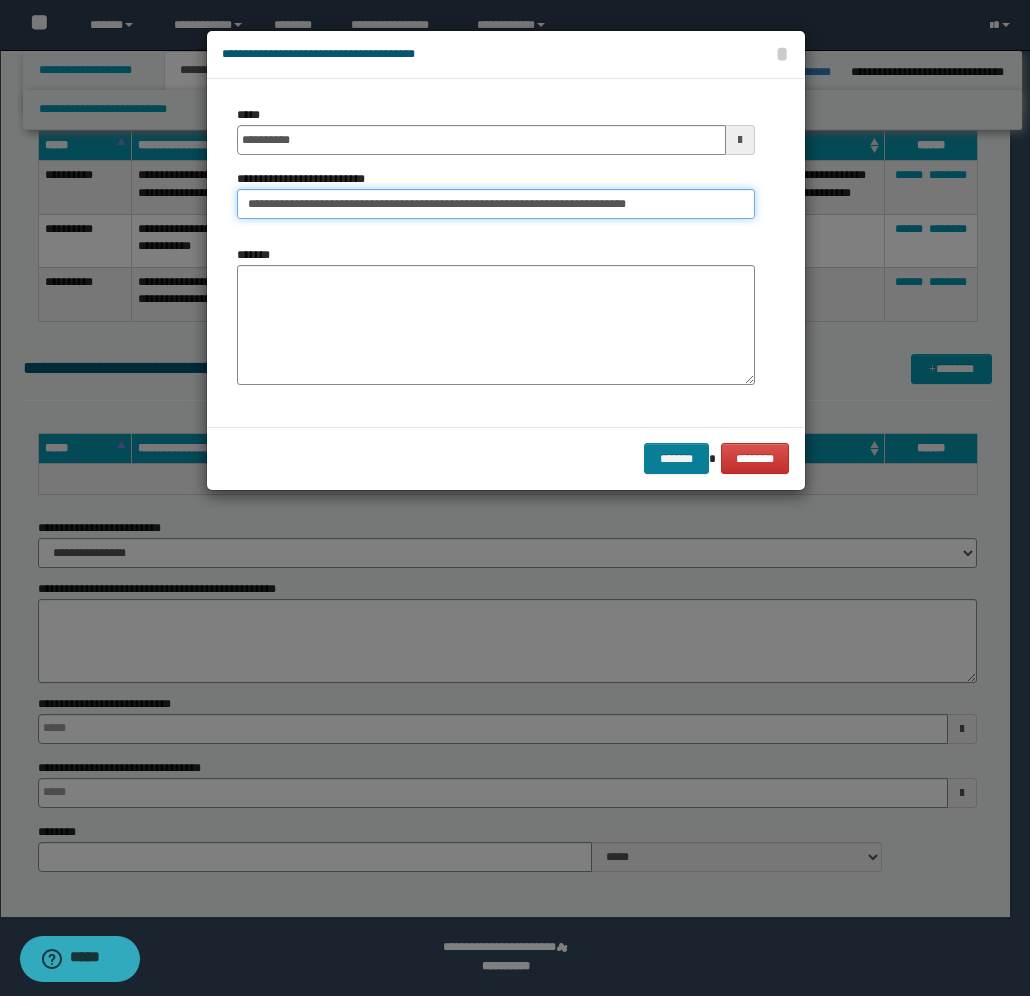 type on "**********" 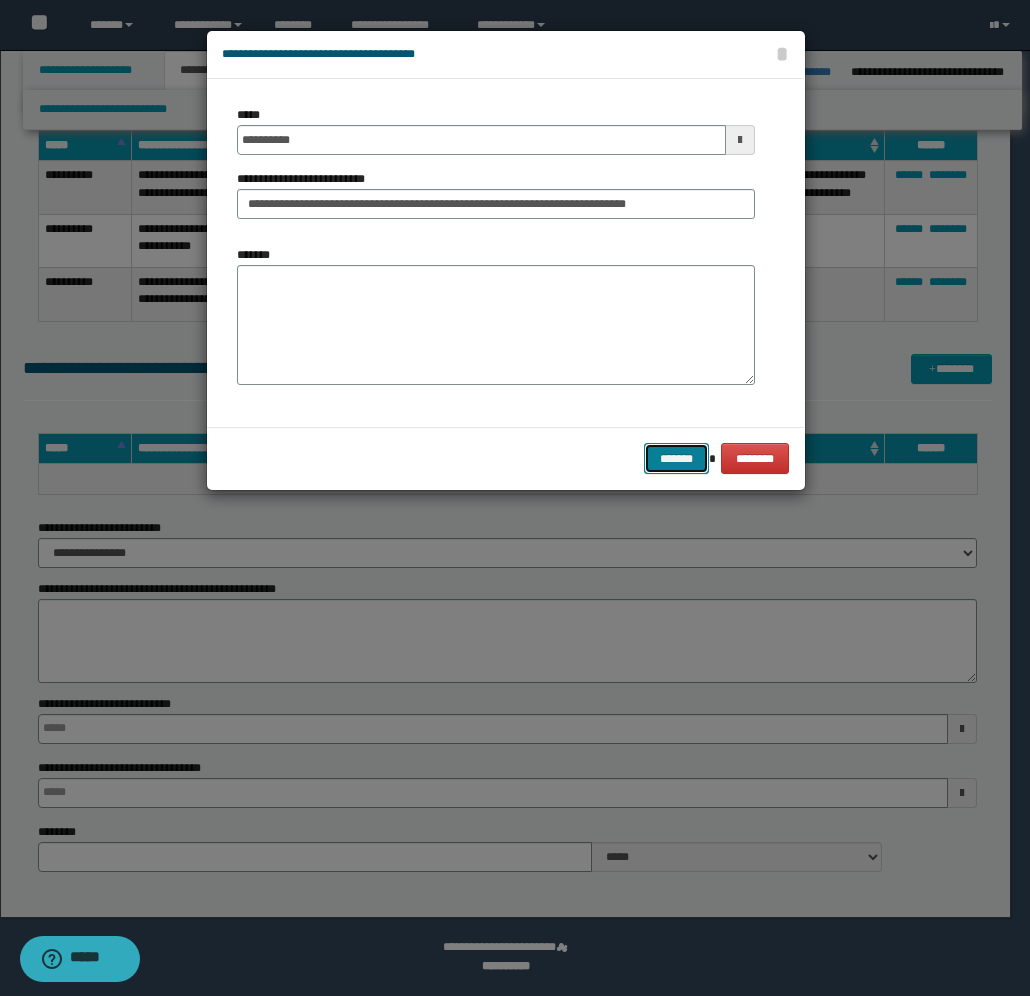 click on "*******" at bounding box center (676, 458) 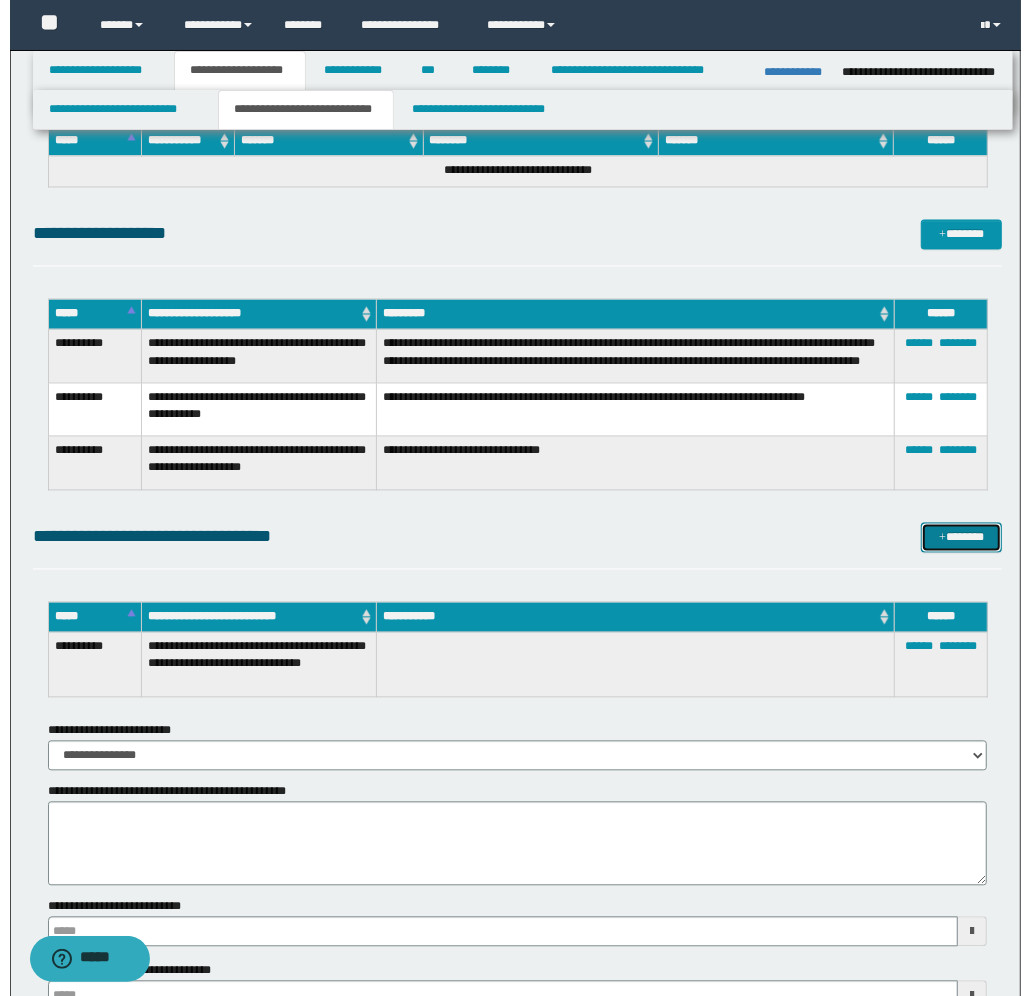 scroll, scrollTop: 2128, scrollLeft: 0, axis: vertical 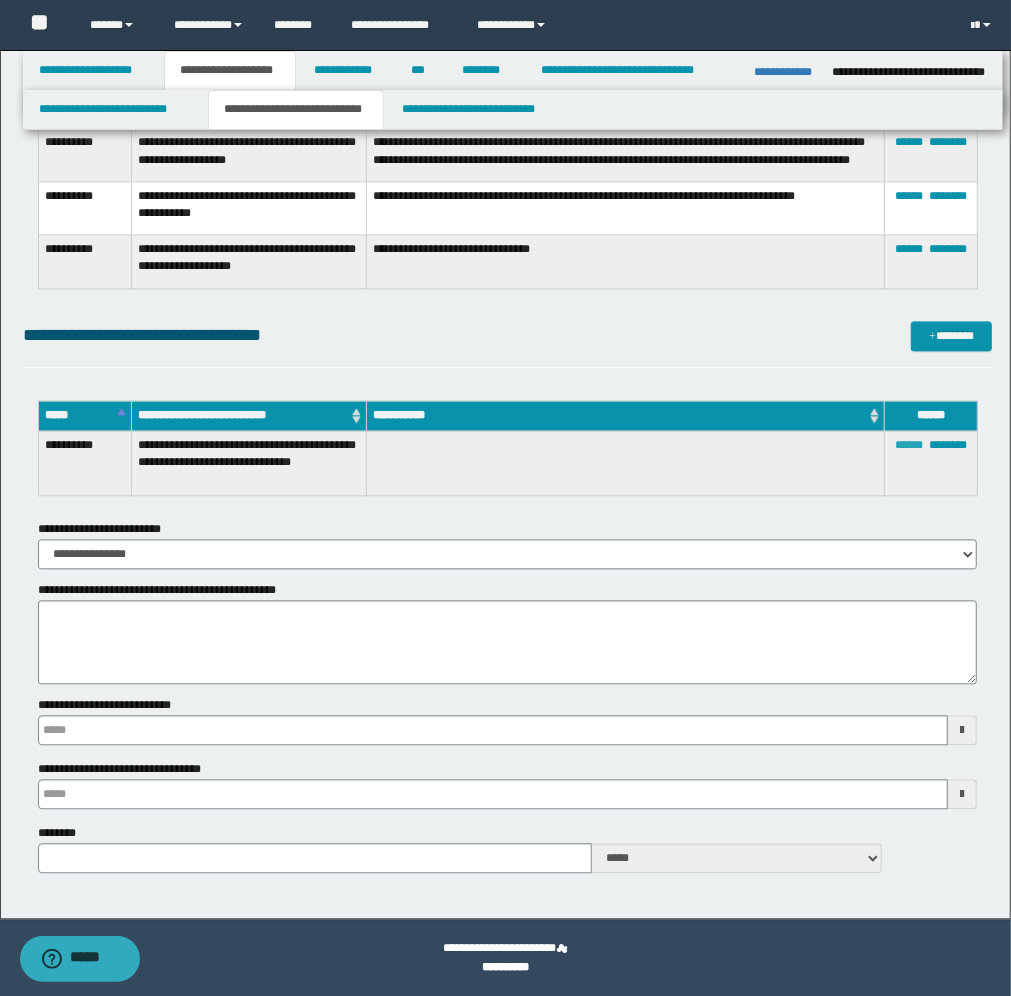 click on "******" at bounding box center (909, 445) 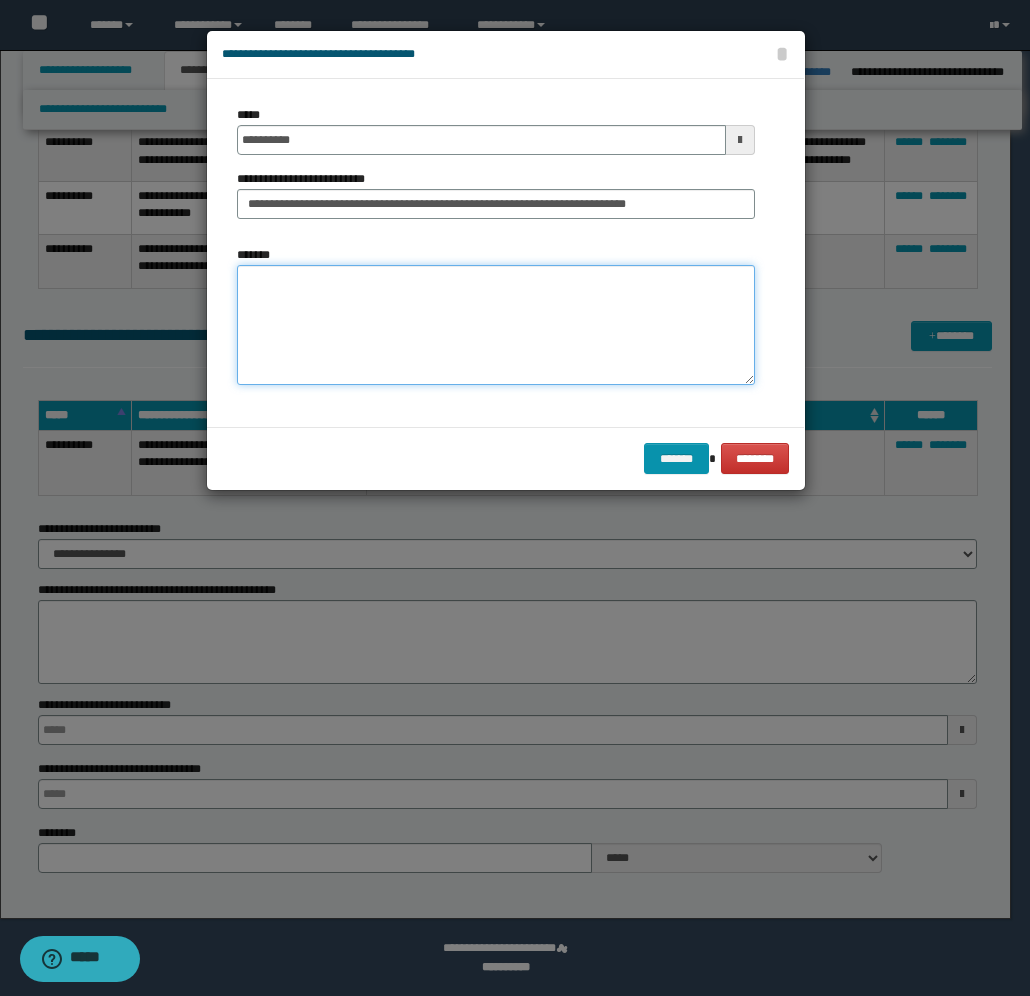 click on "*******" at bounding box center [496, 325] 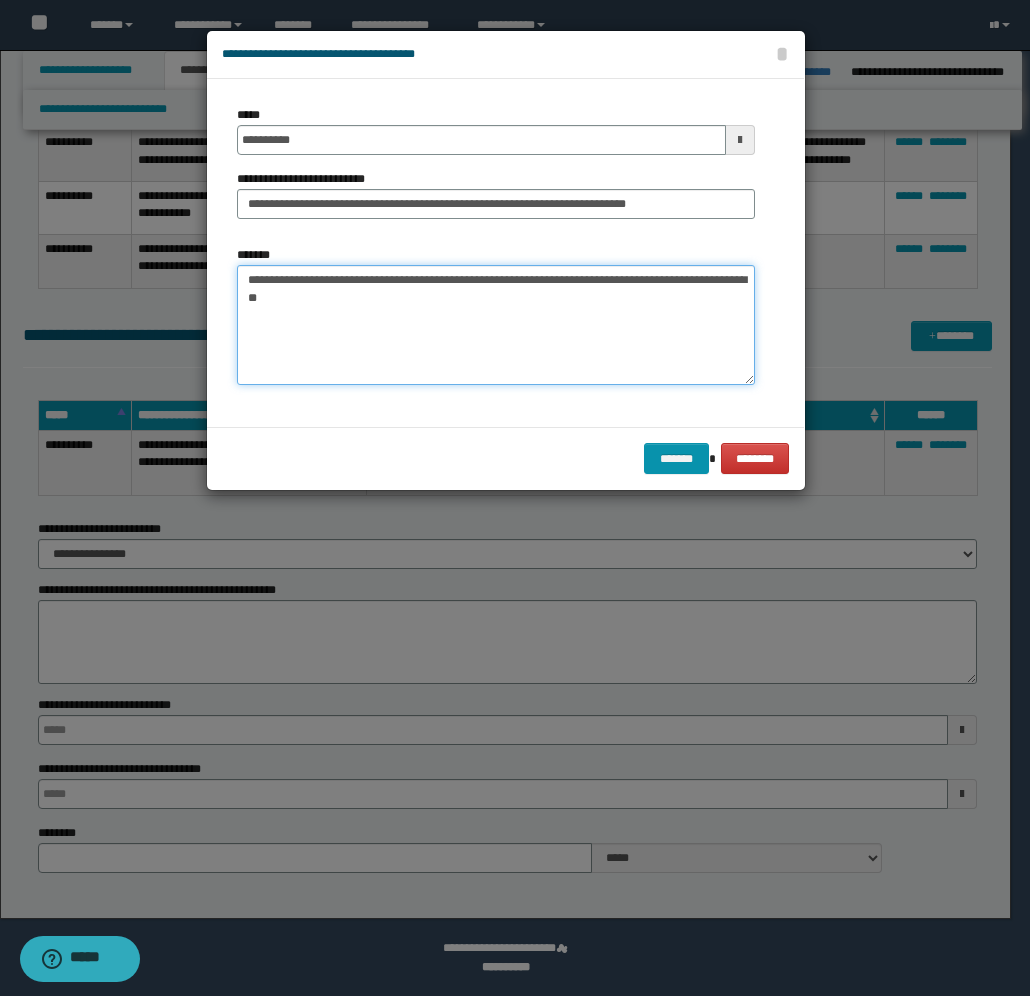 type on "**********" 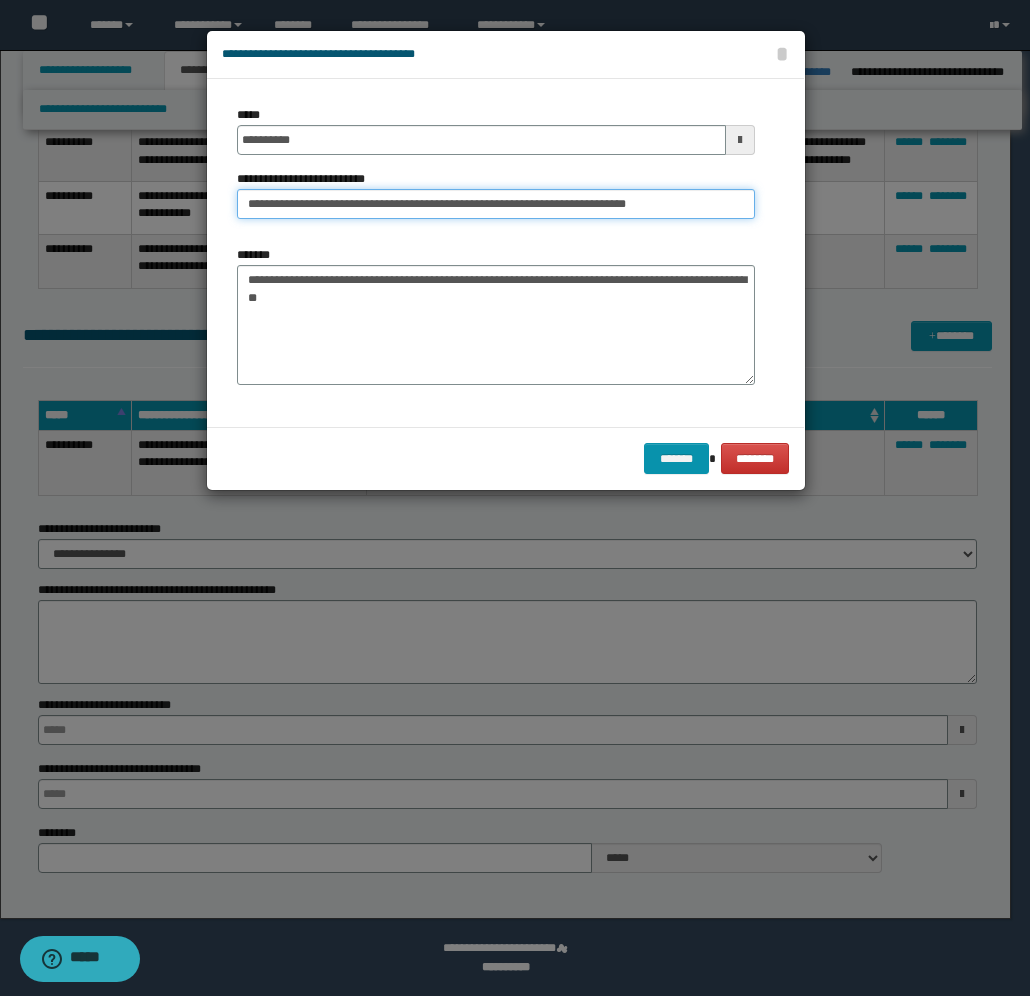 click on "**********" at bounding box center (496, 204) 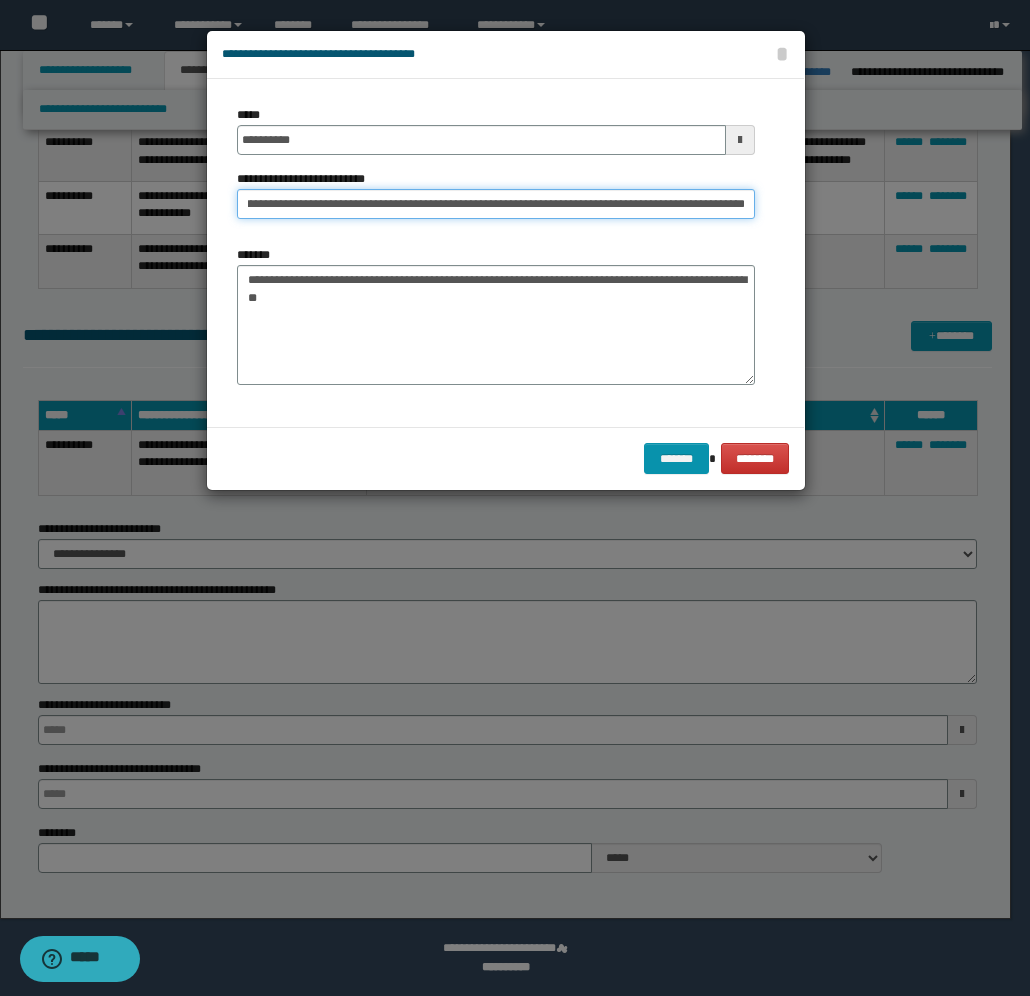 scroll, scrollTop: 0, scrollLeft: 318, axis: horizontal 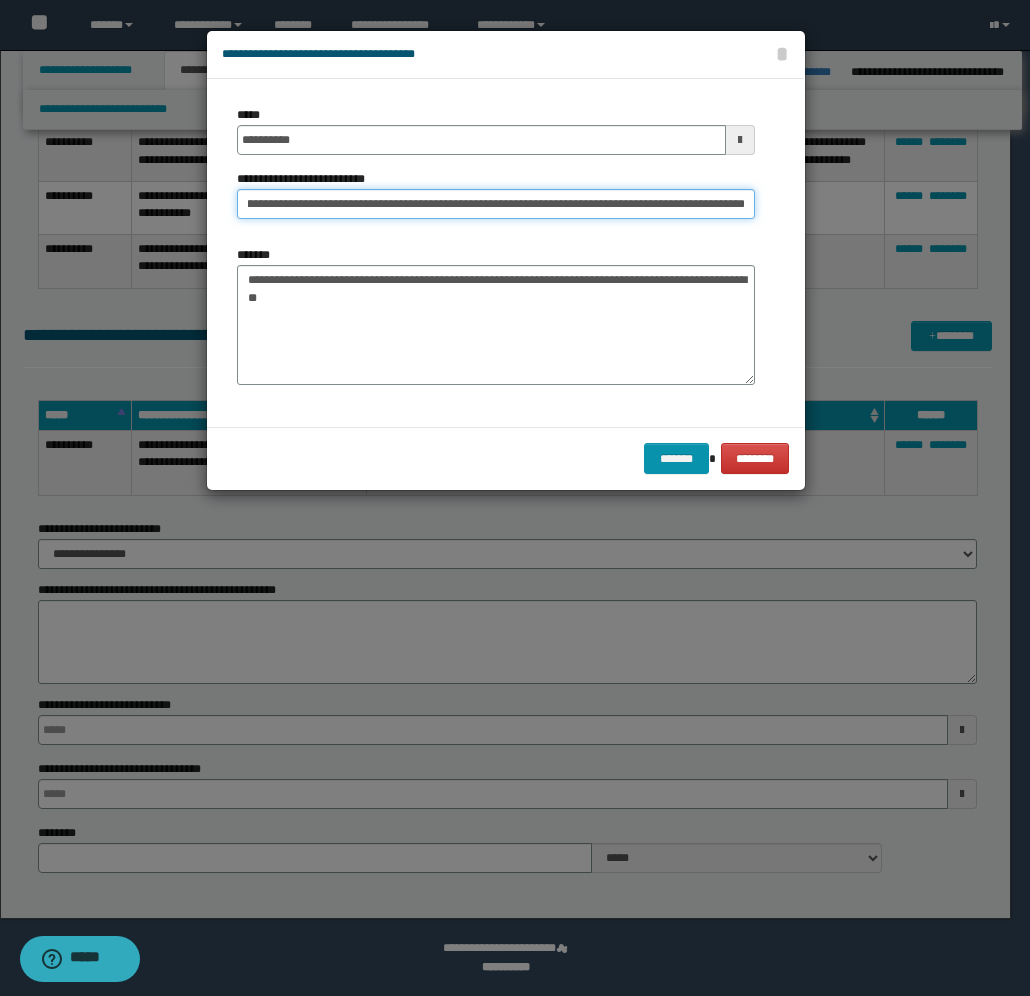 type on "**********" 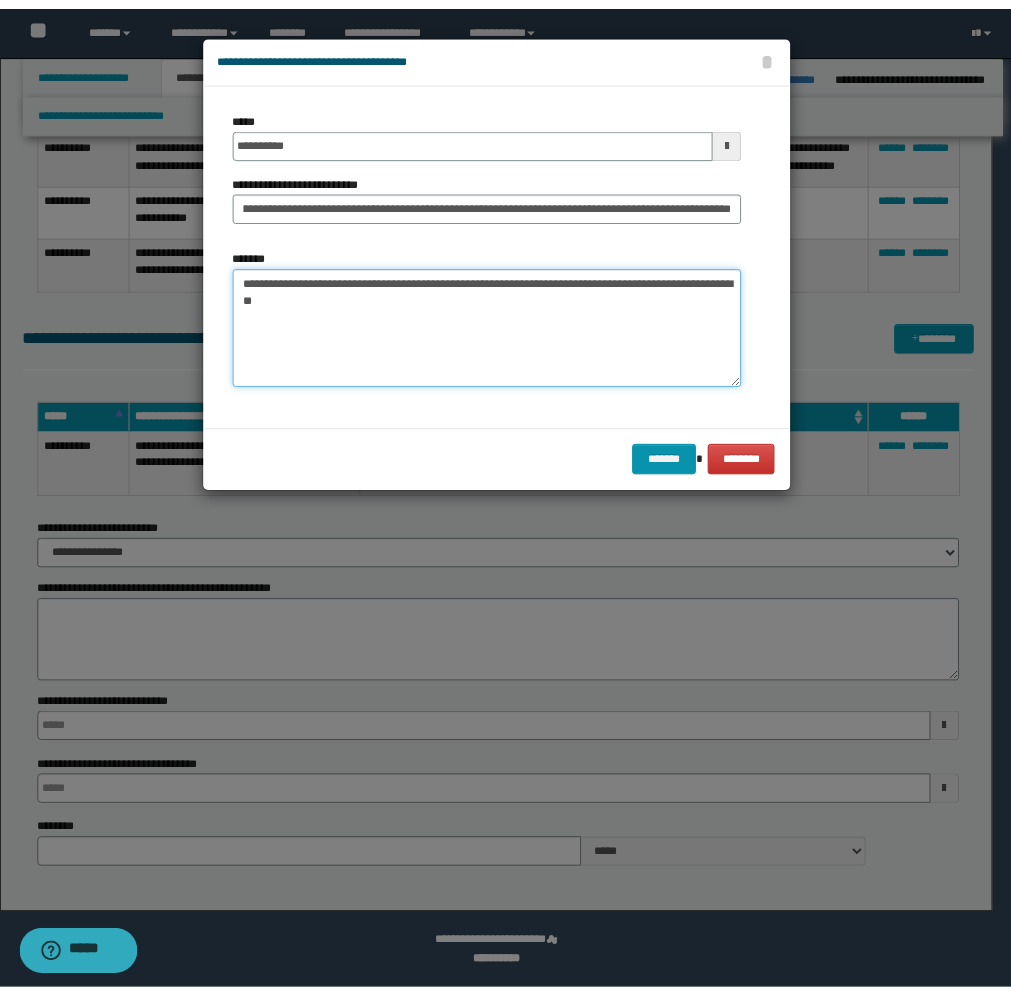 scroll, scrollTop: 0, scrollLeft: 0, axis: both 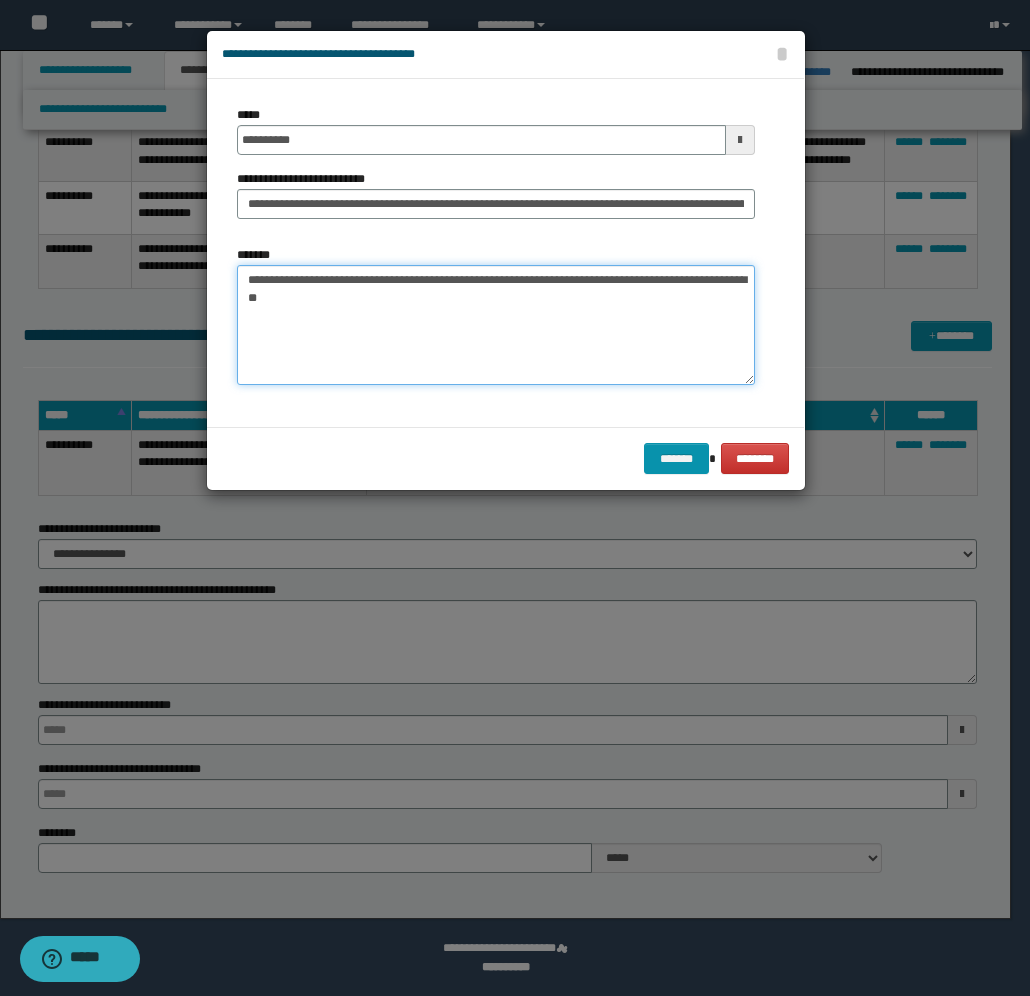 click on "**********" at bounding box center [496, 325] 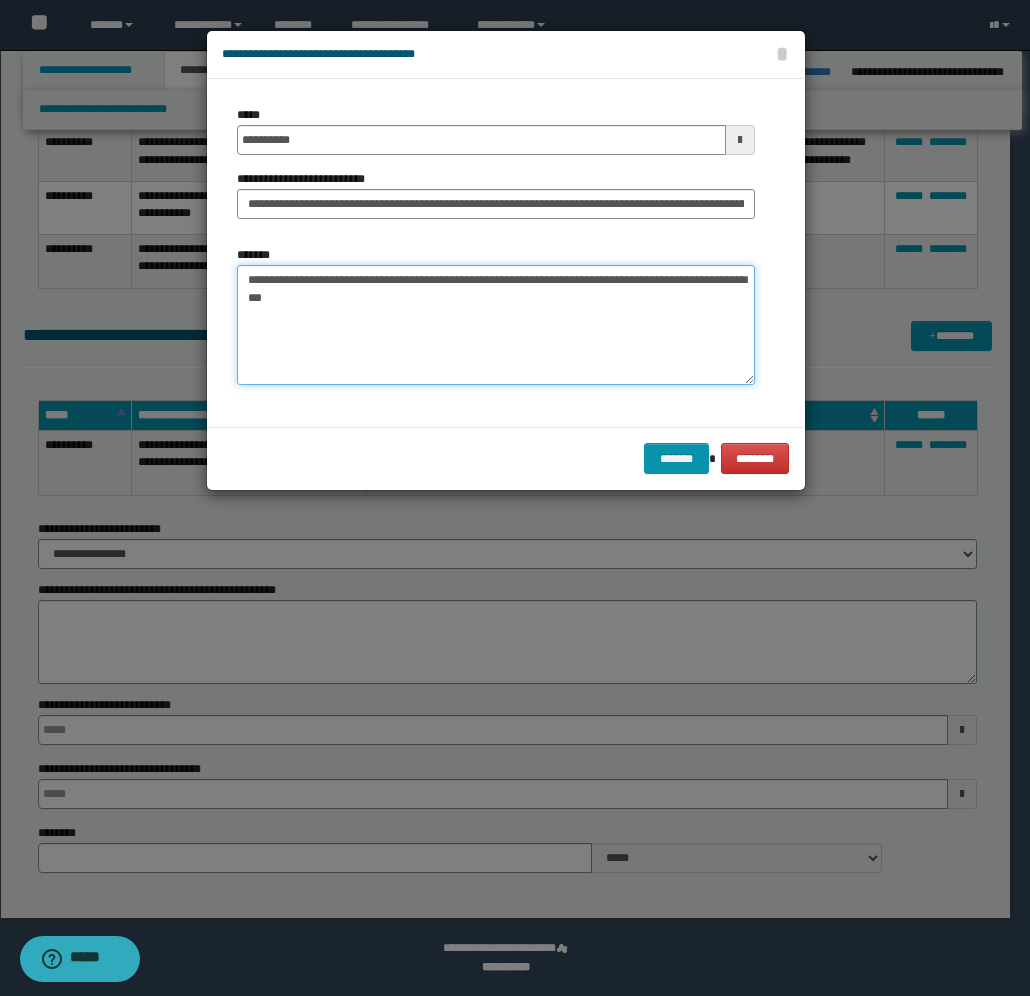 click on "**********" at bounding box center [496, 325] 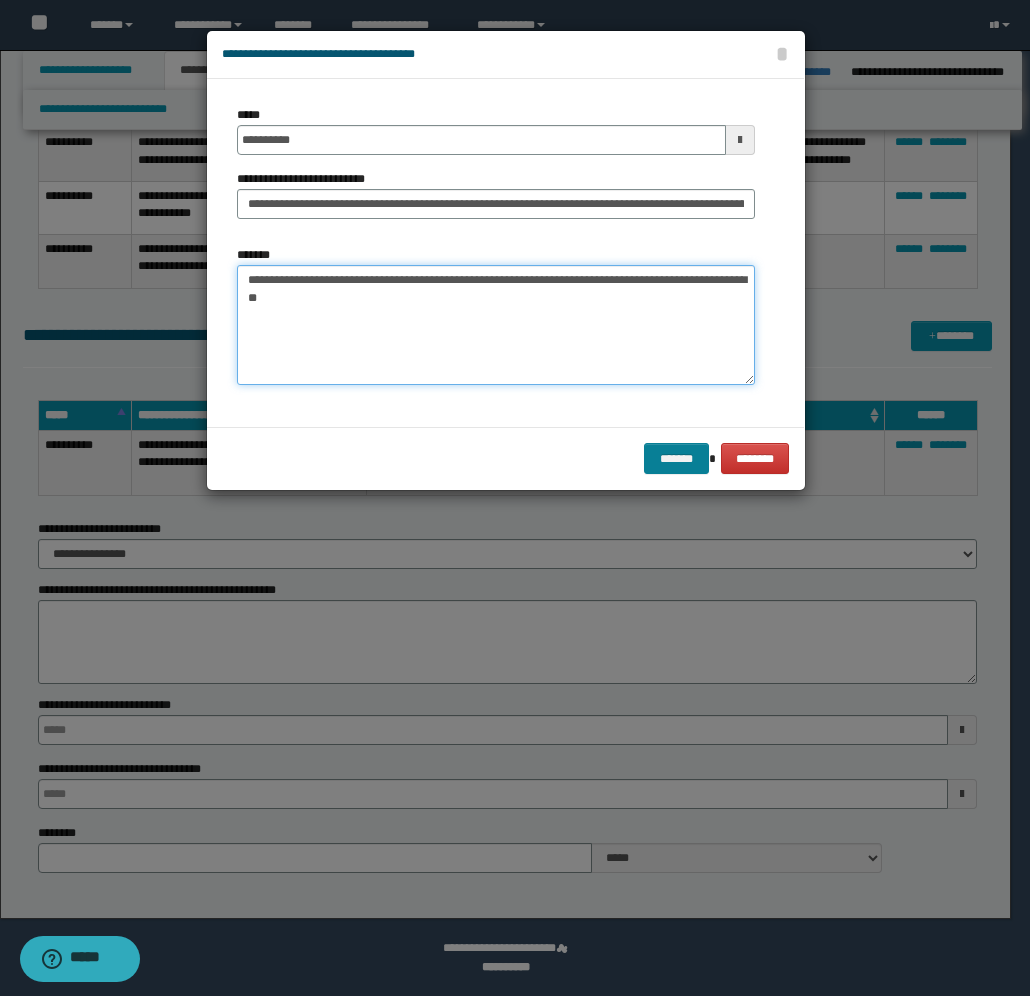 type on "**********" 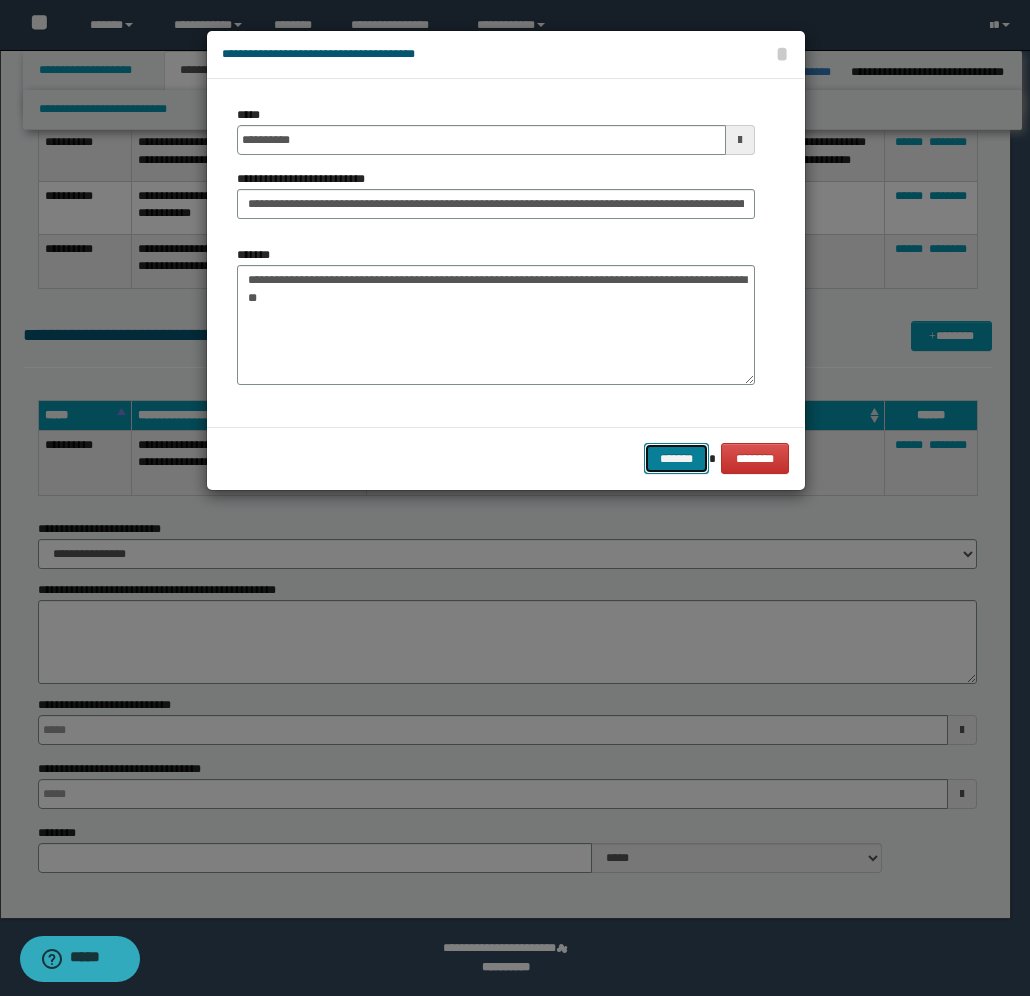 click on "*******" at bounding box center (676, 458) 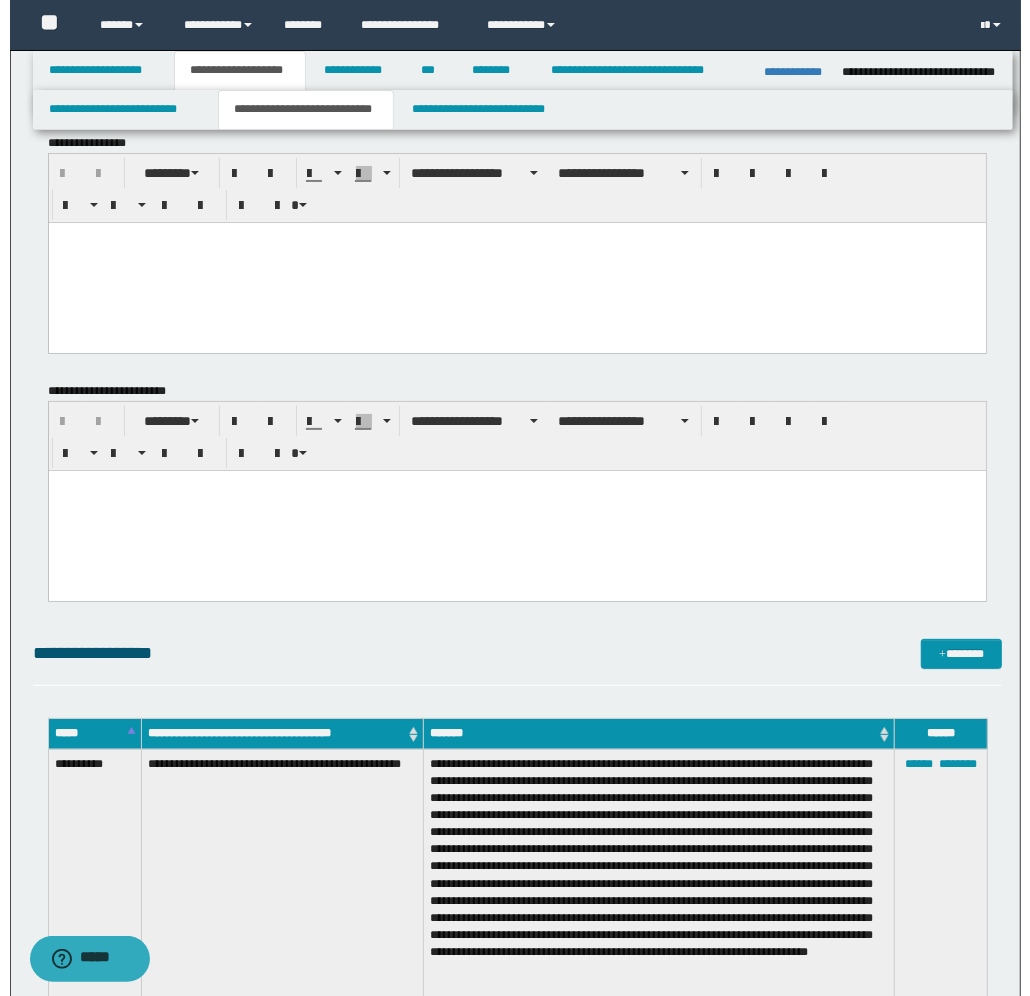 scroll, scrollTop: 3, scrollLeft: 0, axis: vertical 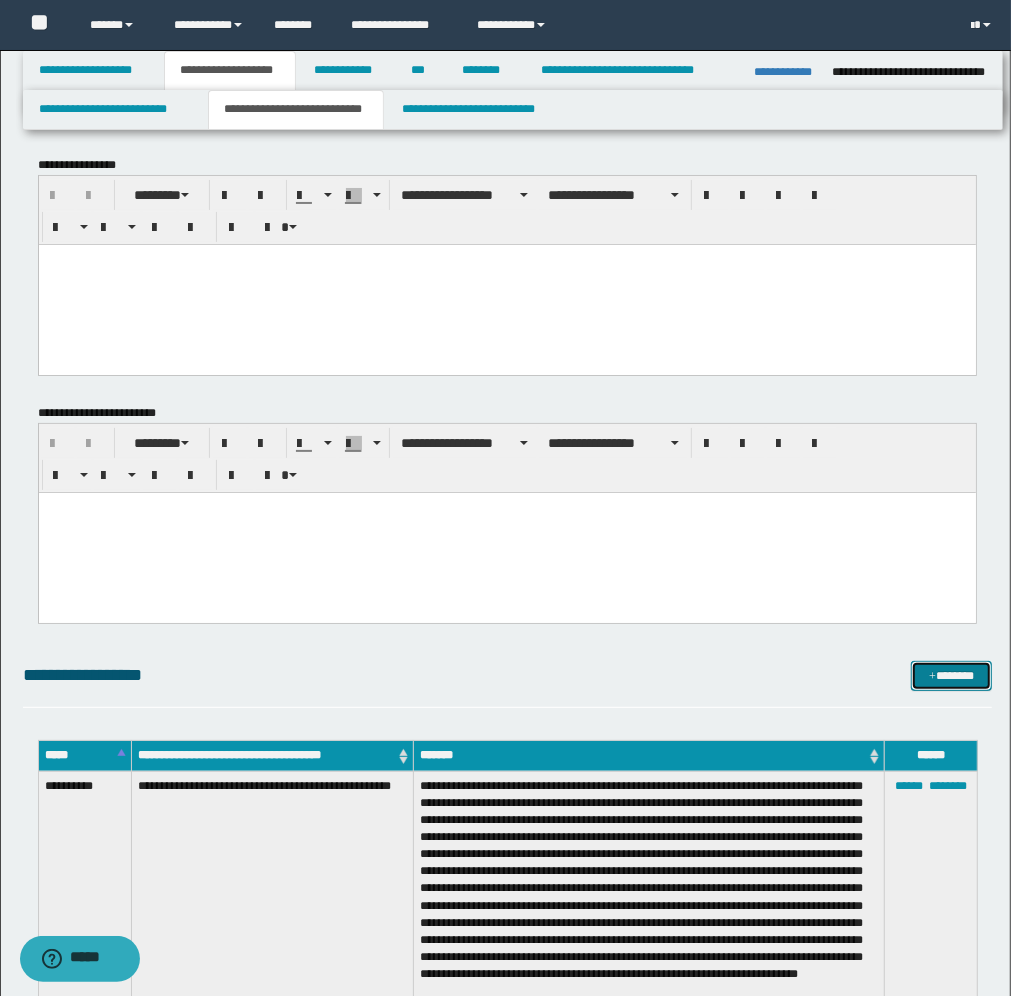 click on "*******" at bounding box center (951, 676) 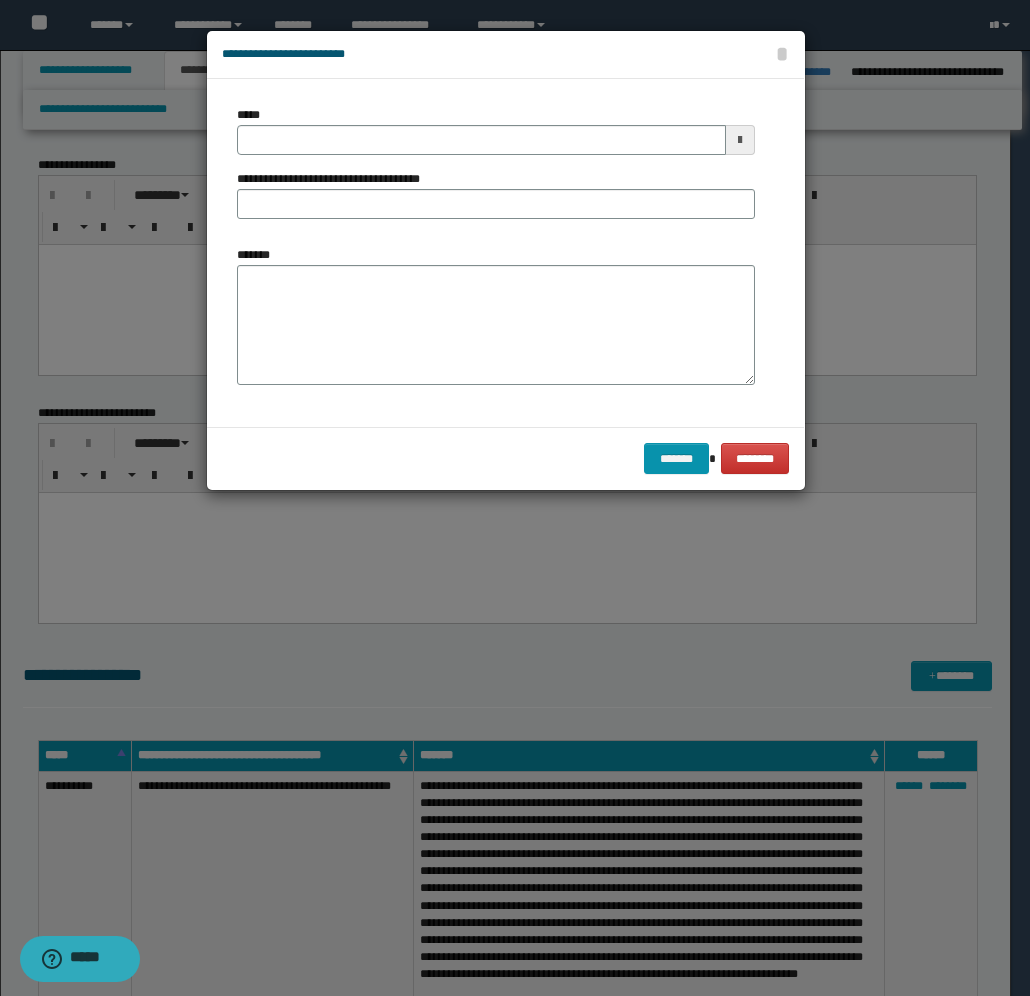 click at bounding box center (740, 140) 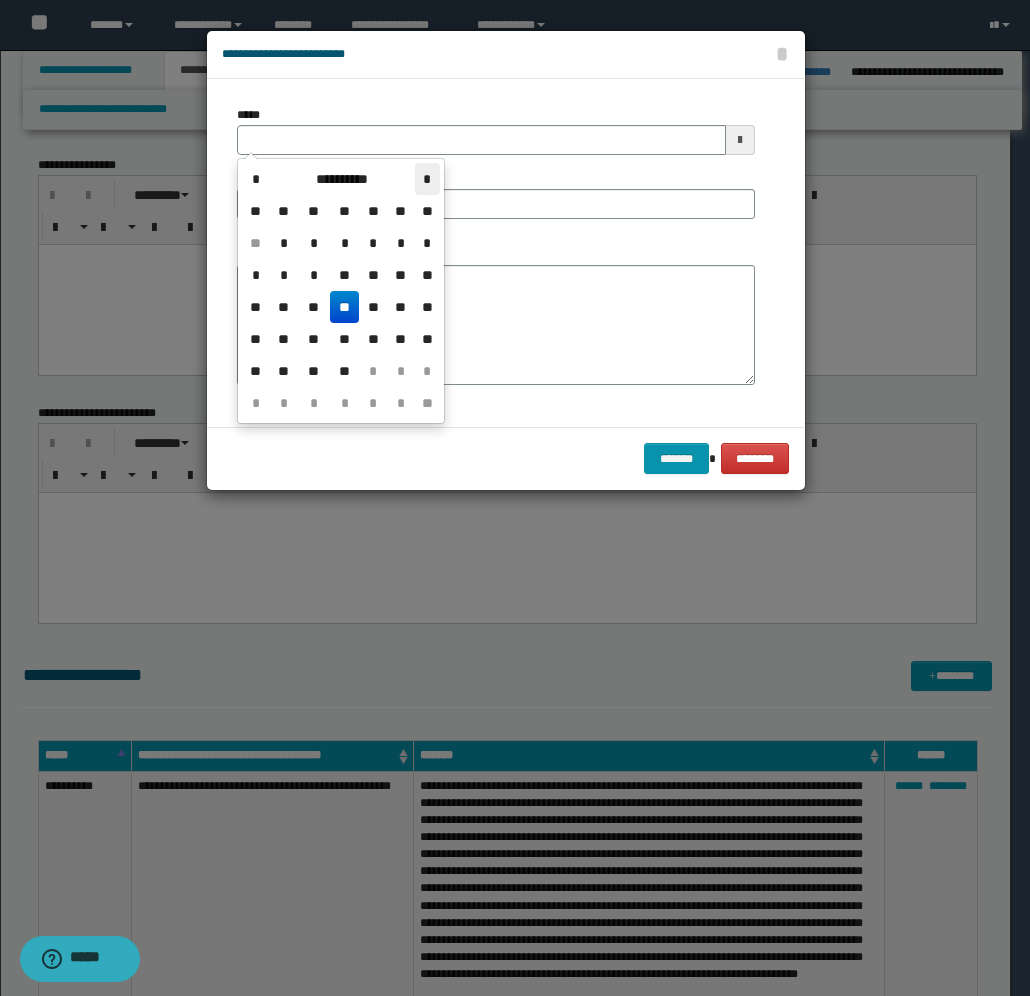 click on "*" at bounding box center (427, 179) 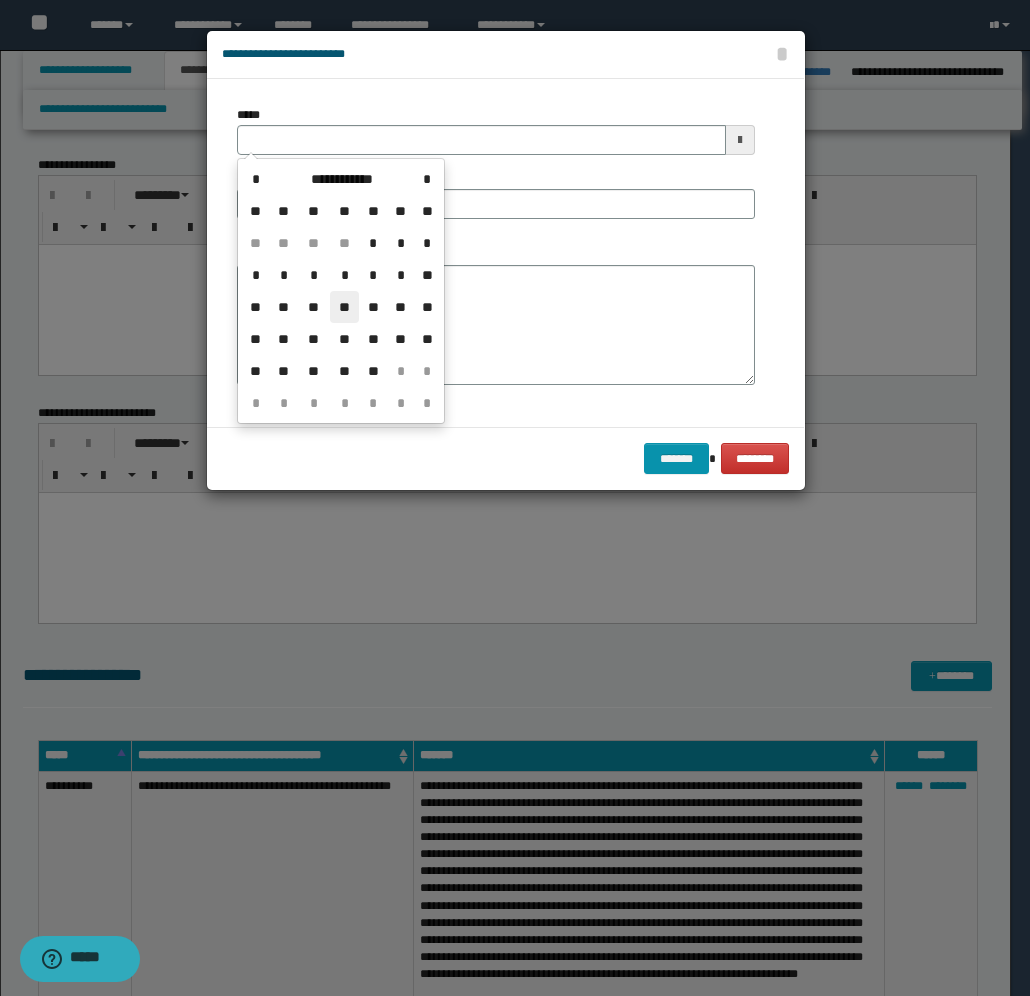 click on "**" at bounding box center [344, 307] 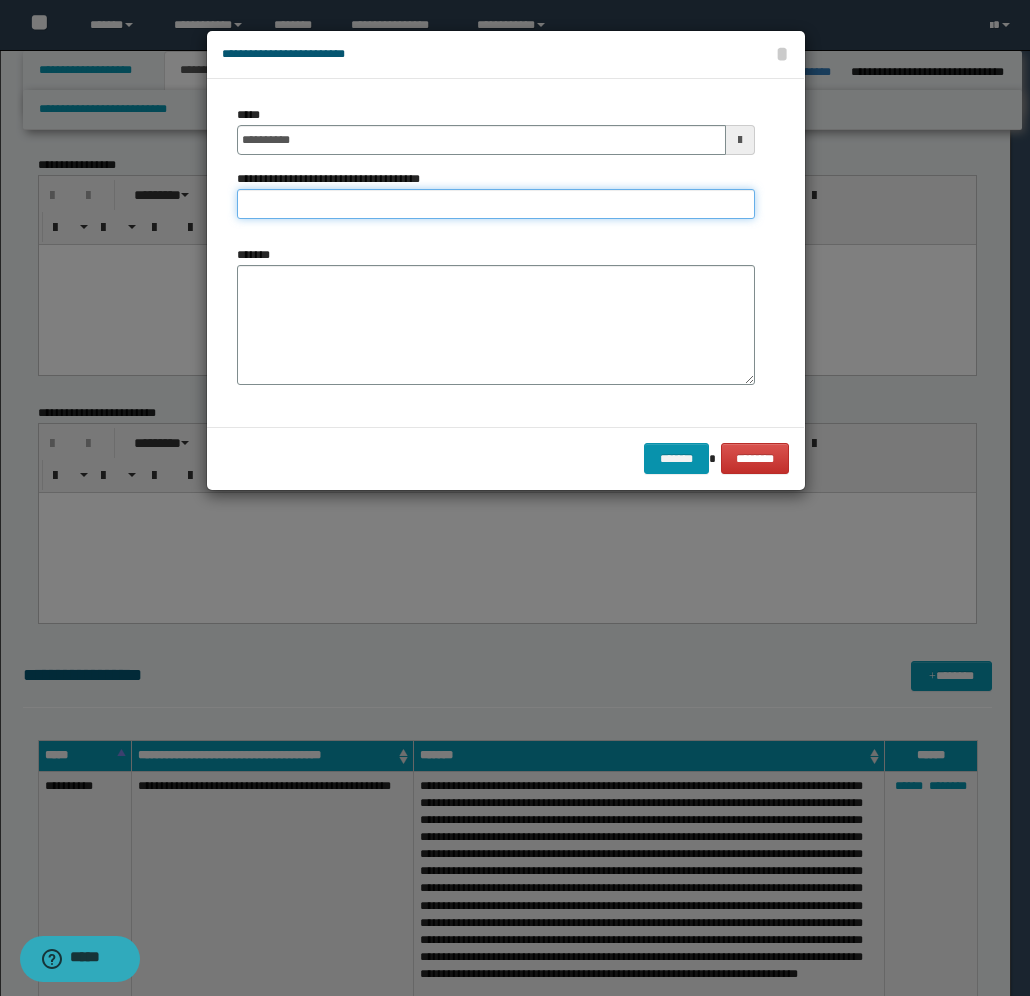 click on "**********" at bounding box center [496, 204] 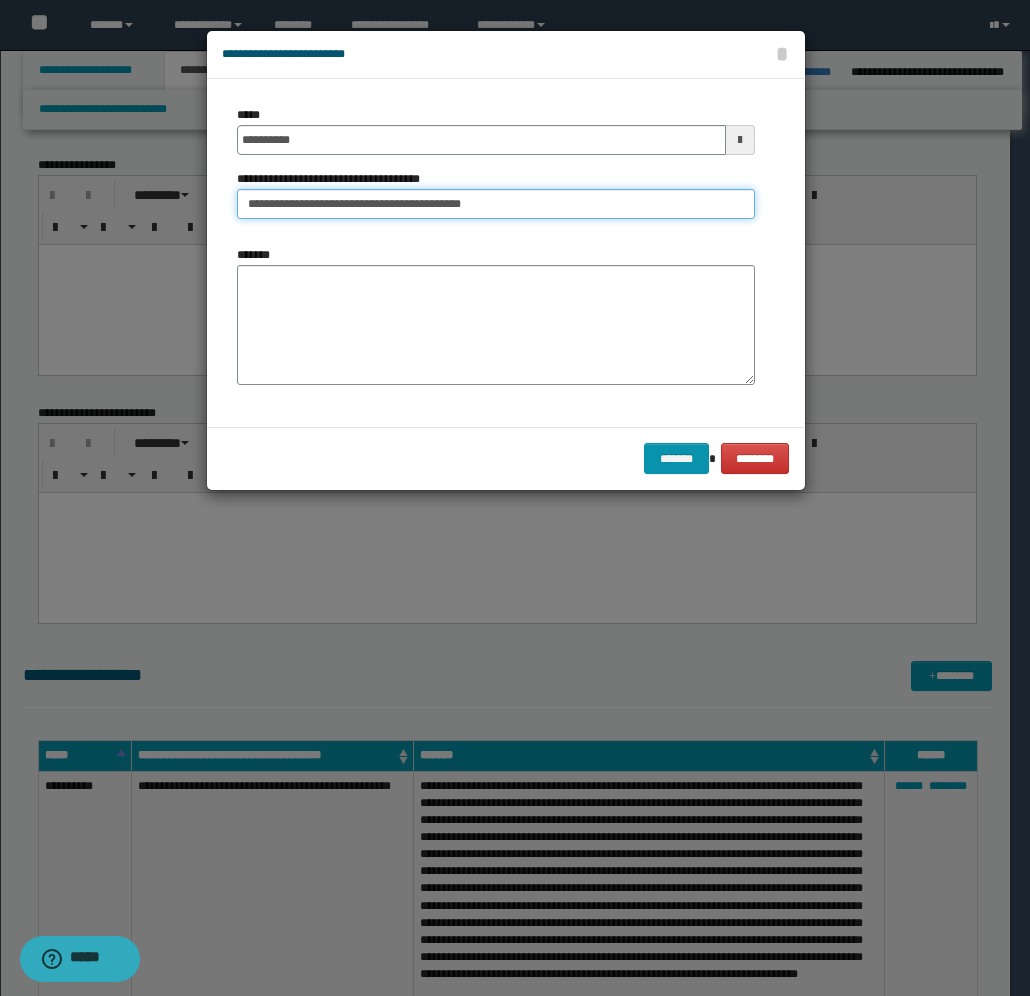 click on "**********" at bounding box center [496, 204] 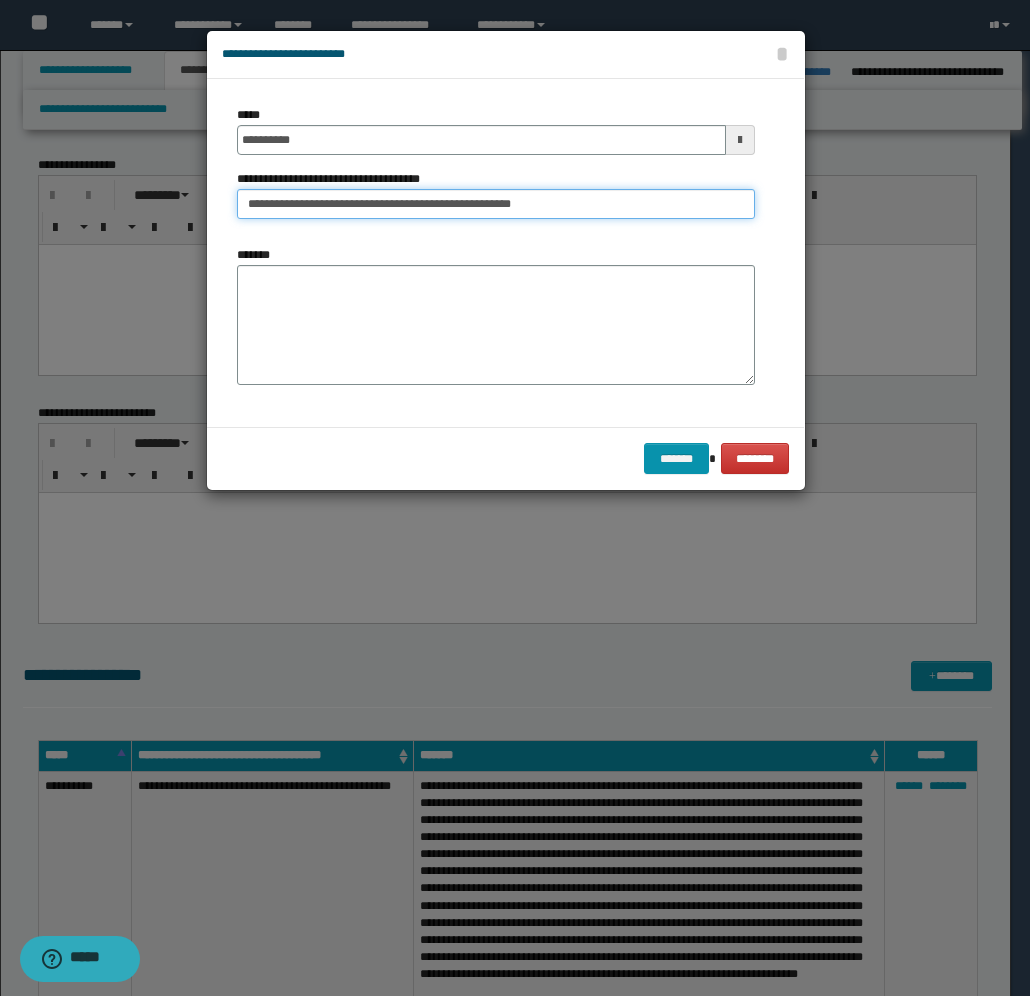 type on "**********" 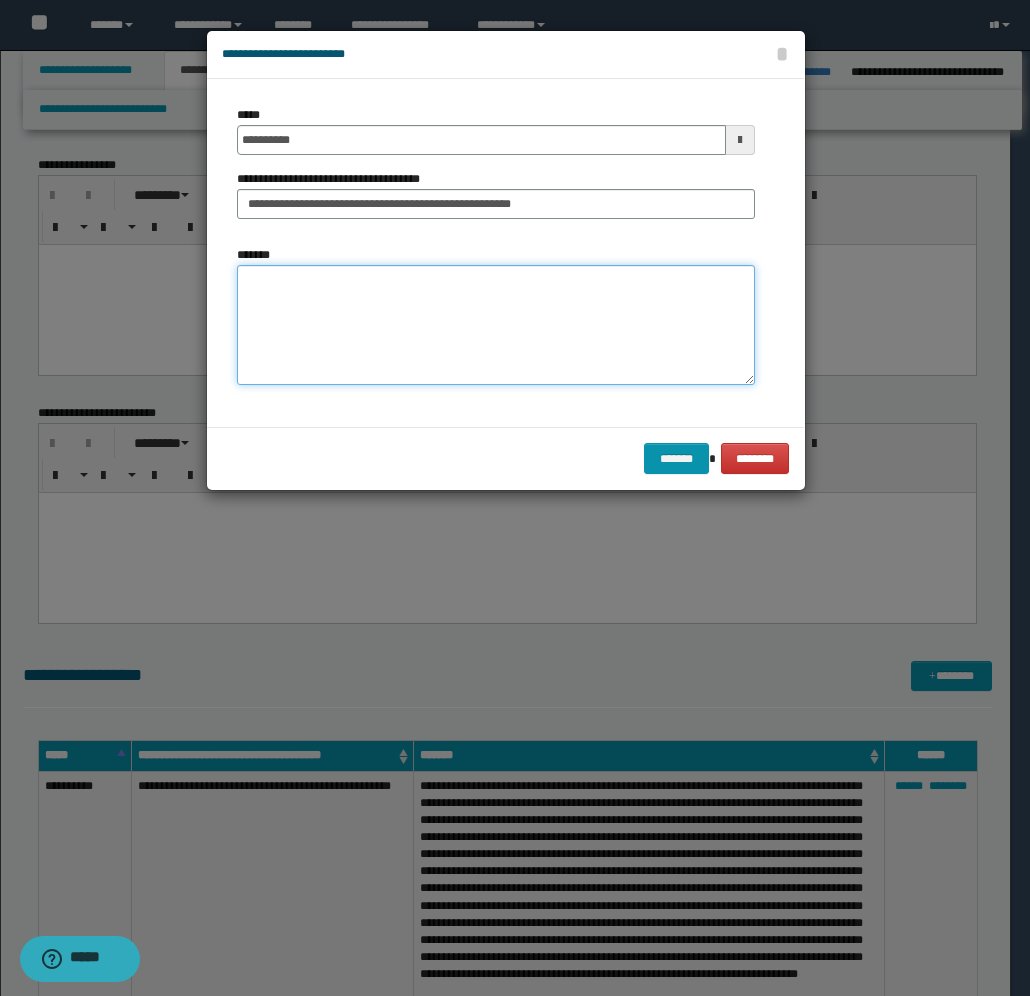 click on "*******" at bounding box center [496, 325] 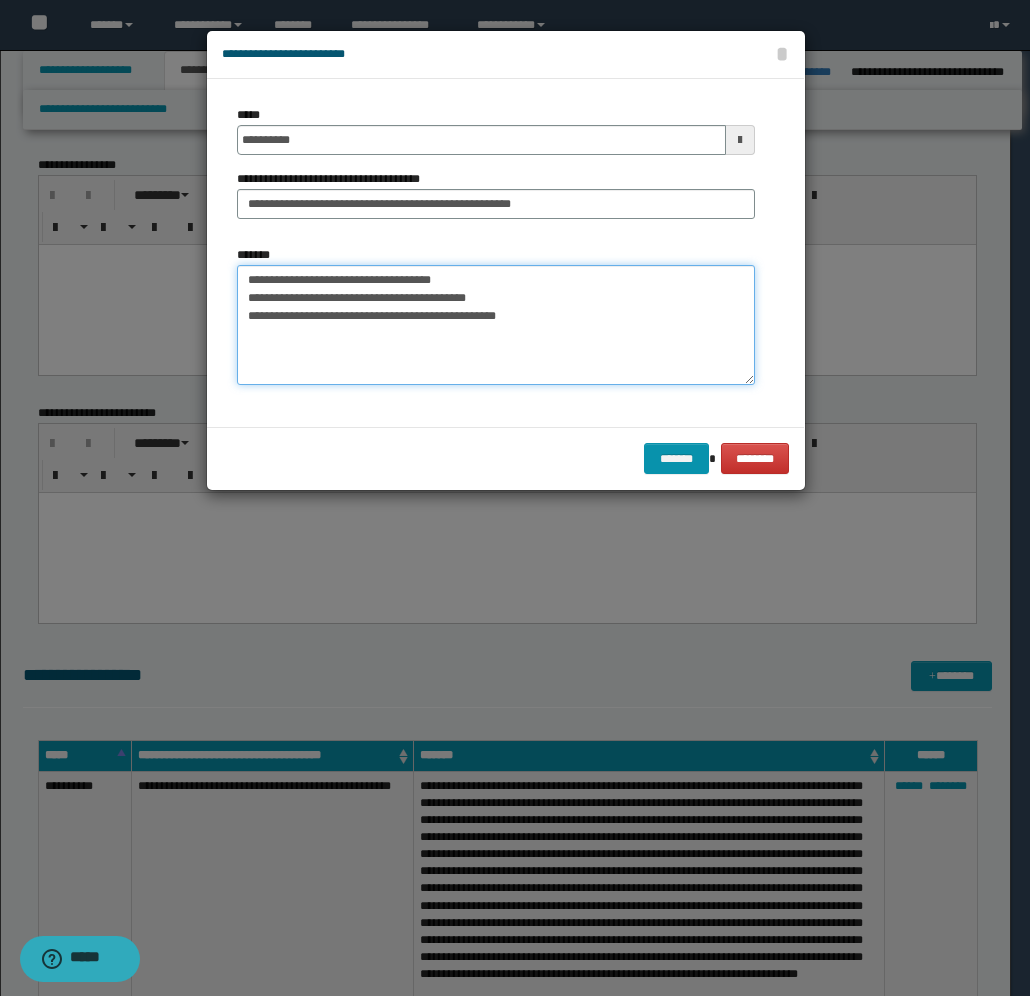 click on "**********" at bounding box center [496, 325] 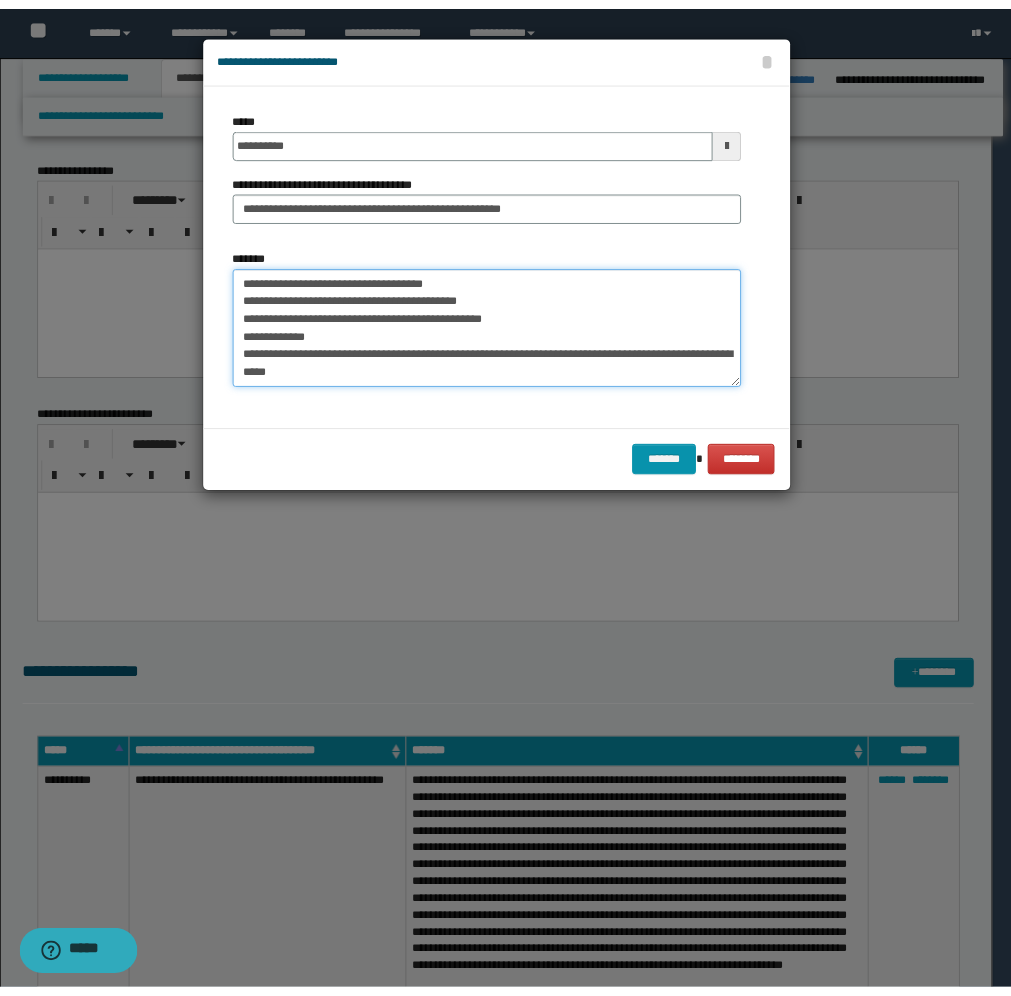 scroll, scrollTop: 12, scrollLeft: 0, axis: vertical 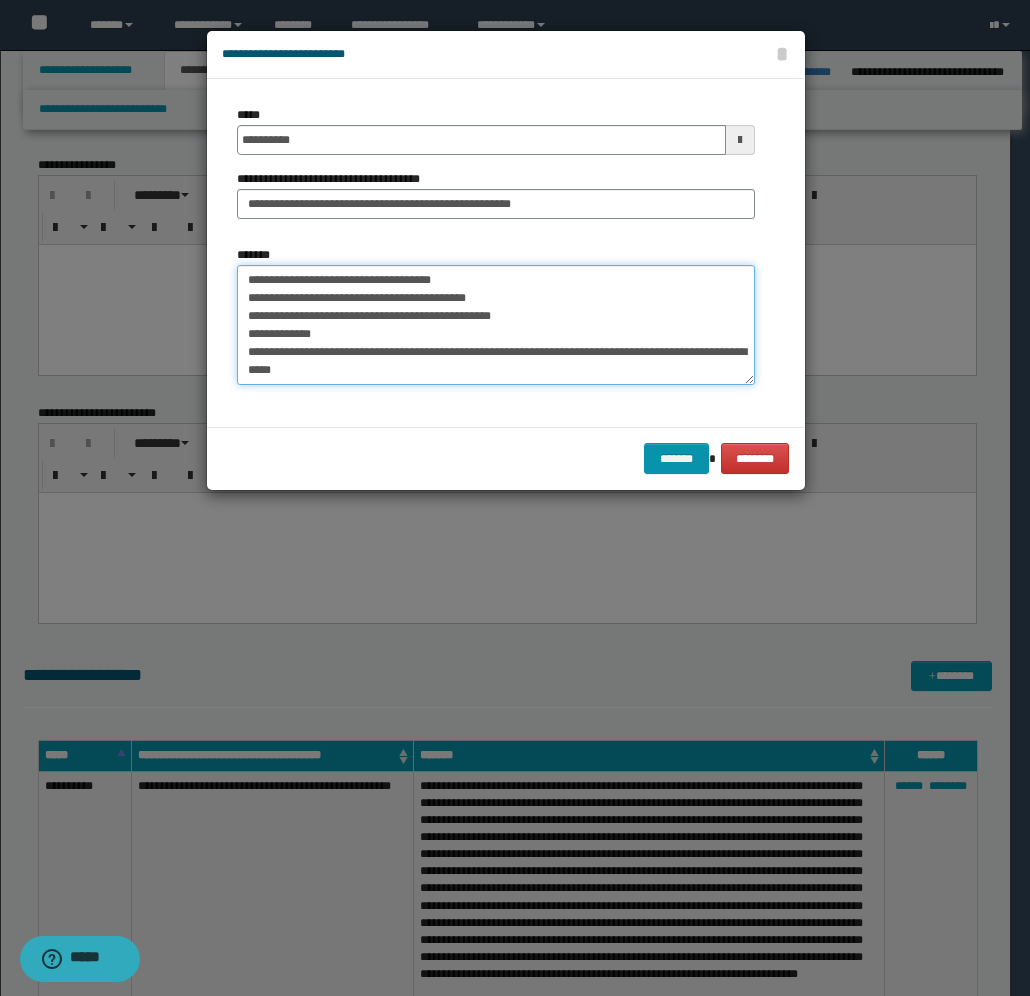 click on "**********" at bounding box center (496, 325) 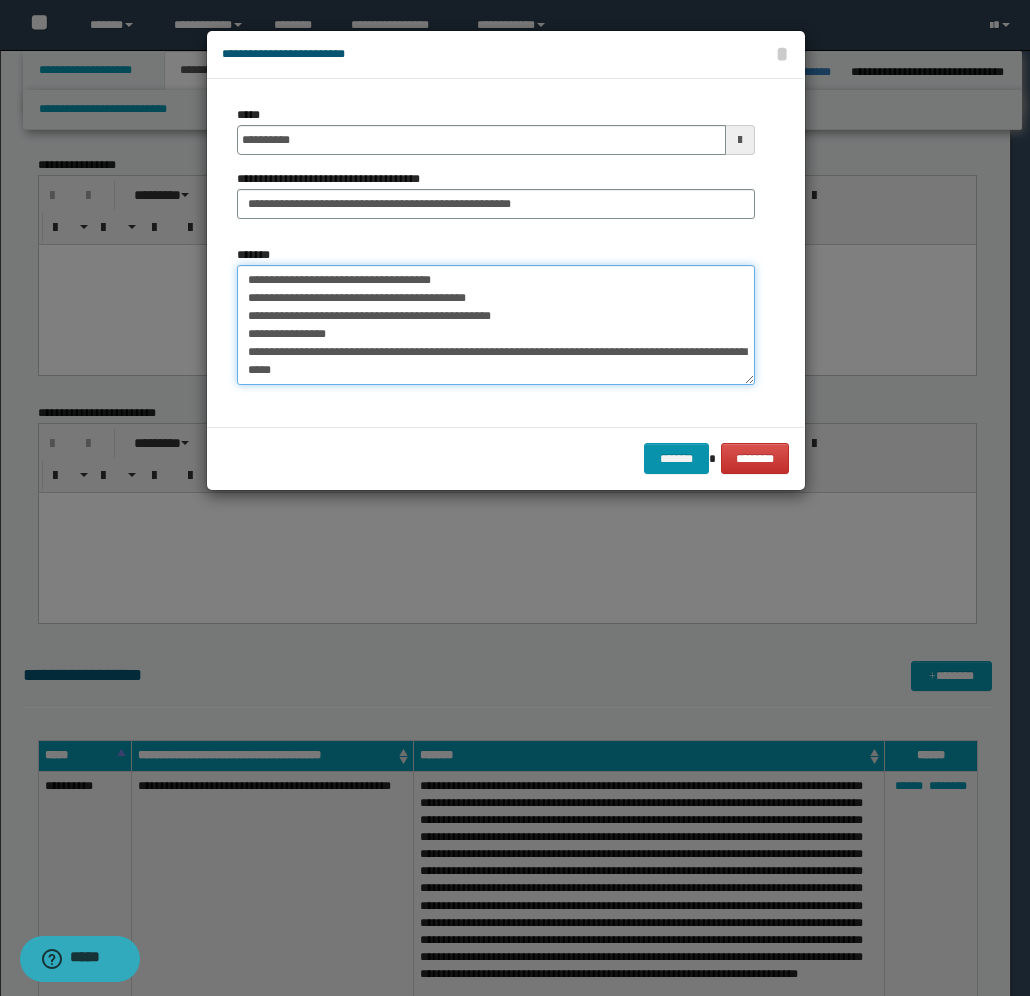 click on "**********" at bounding box center [496, 325] 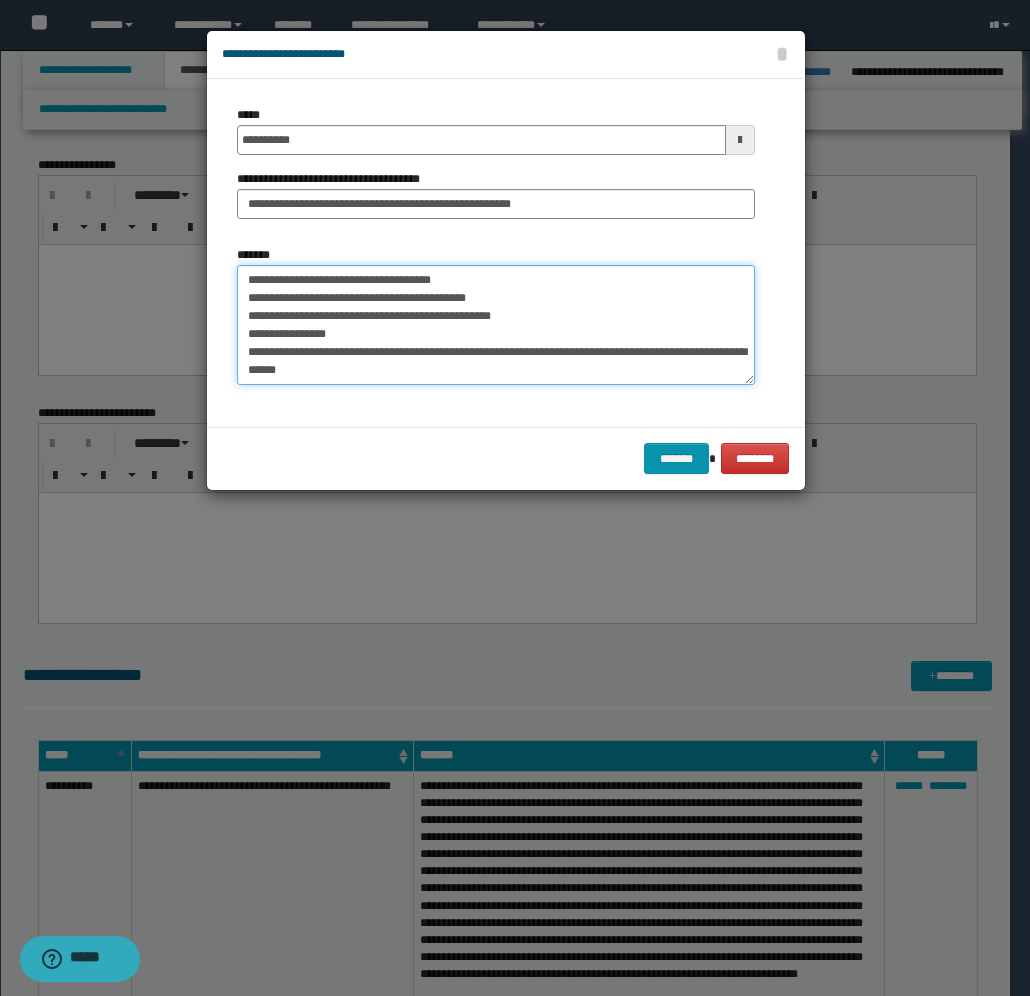 click on "**********" at bounding box center [496, 325] 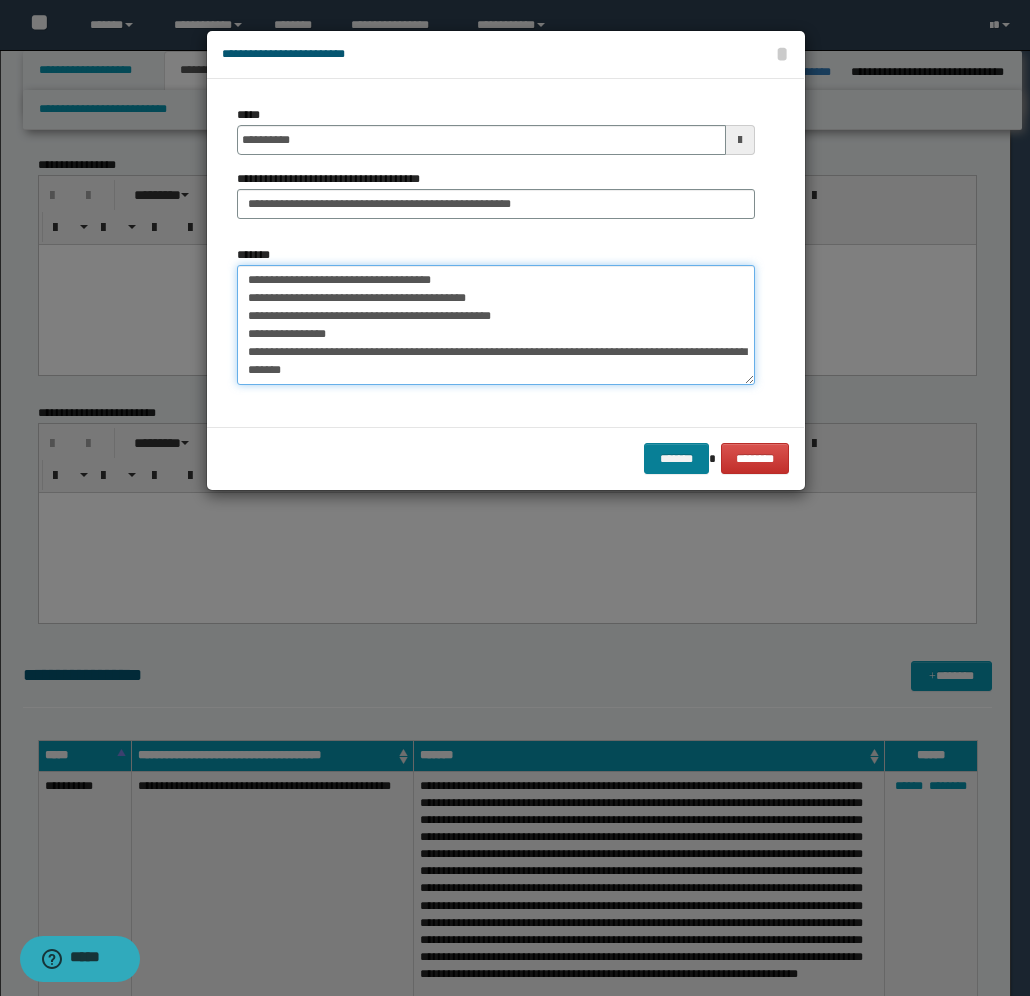type on "**********" 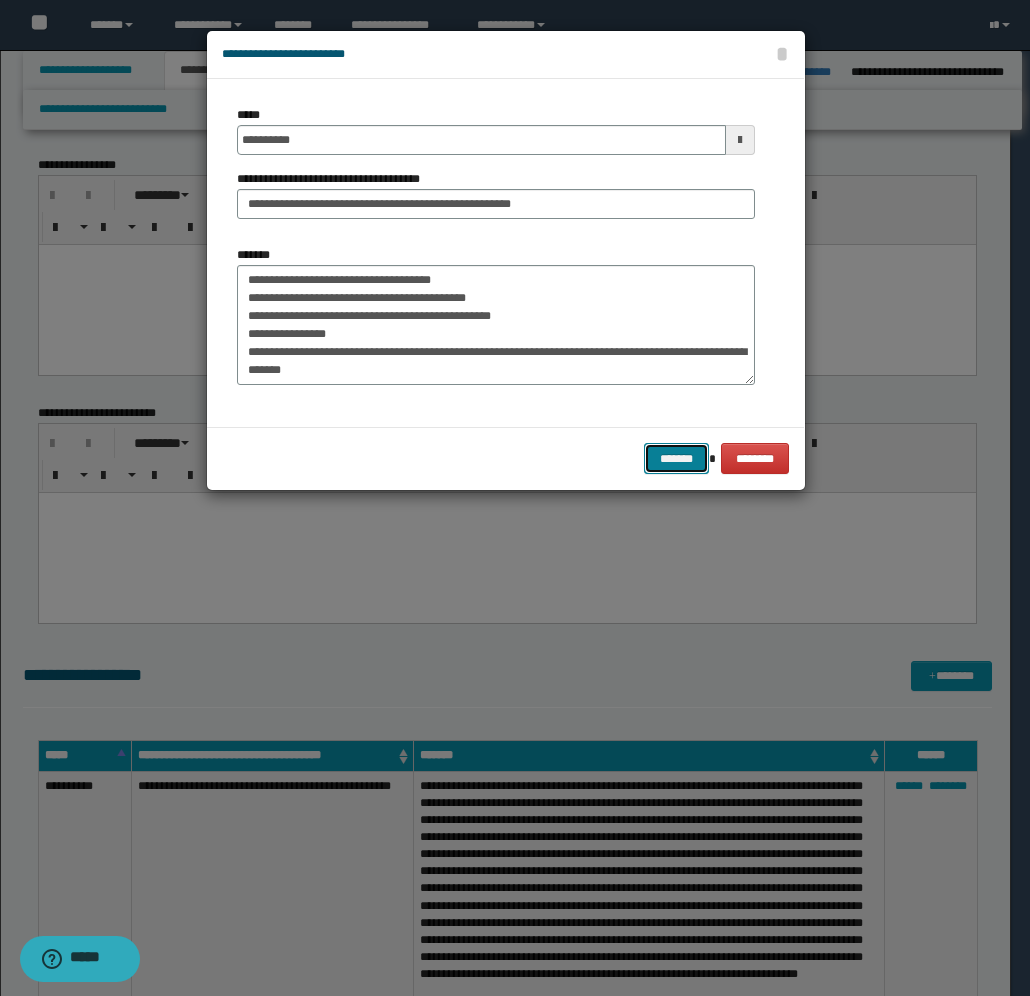 click on "*******" at bounding box center (676, 458) 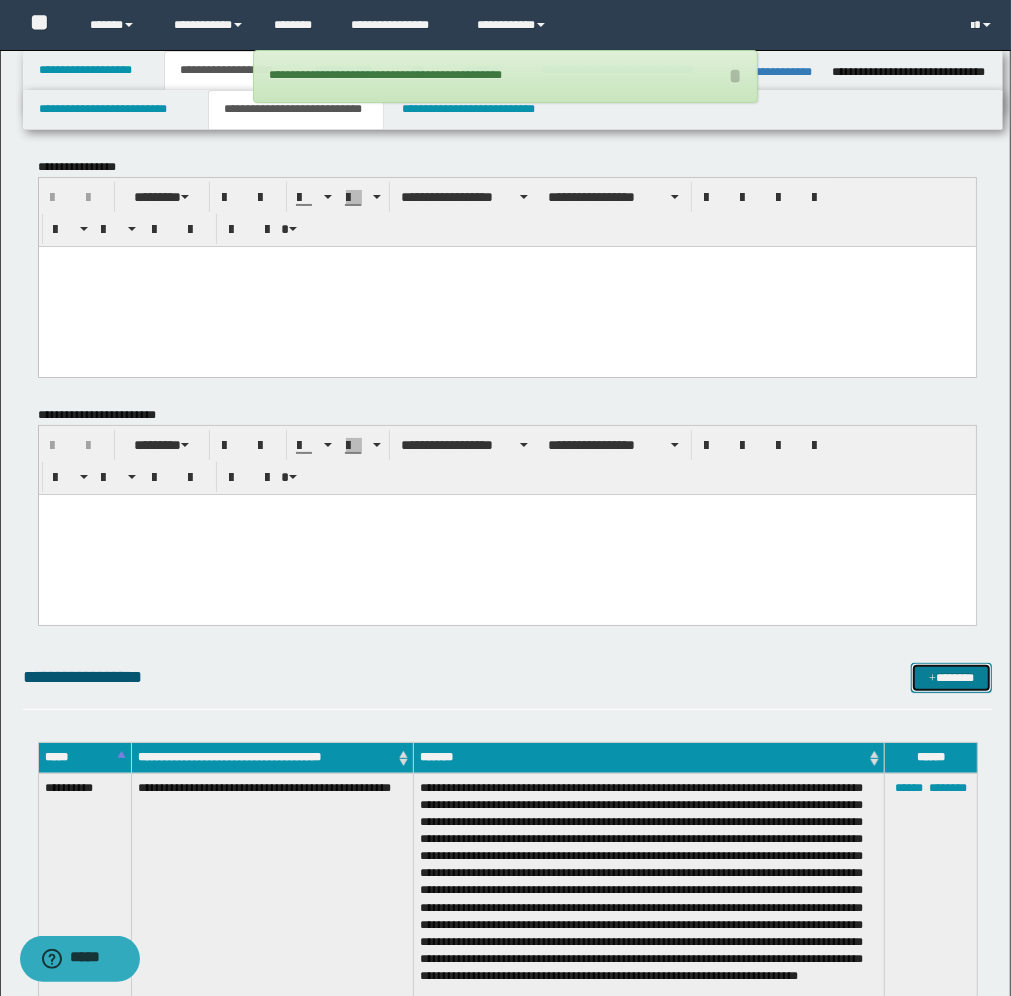 scroll, scrollTop: 0, scrollLeft: 0, axis: both 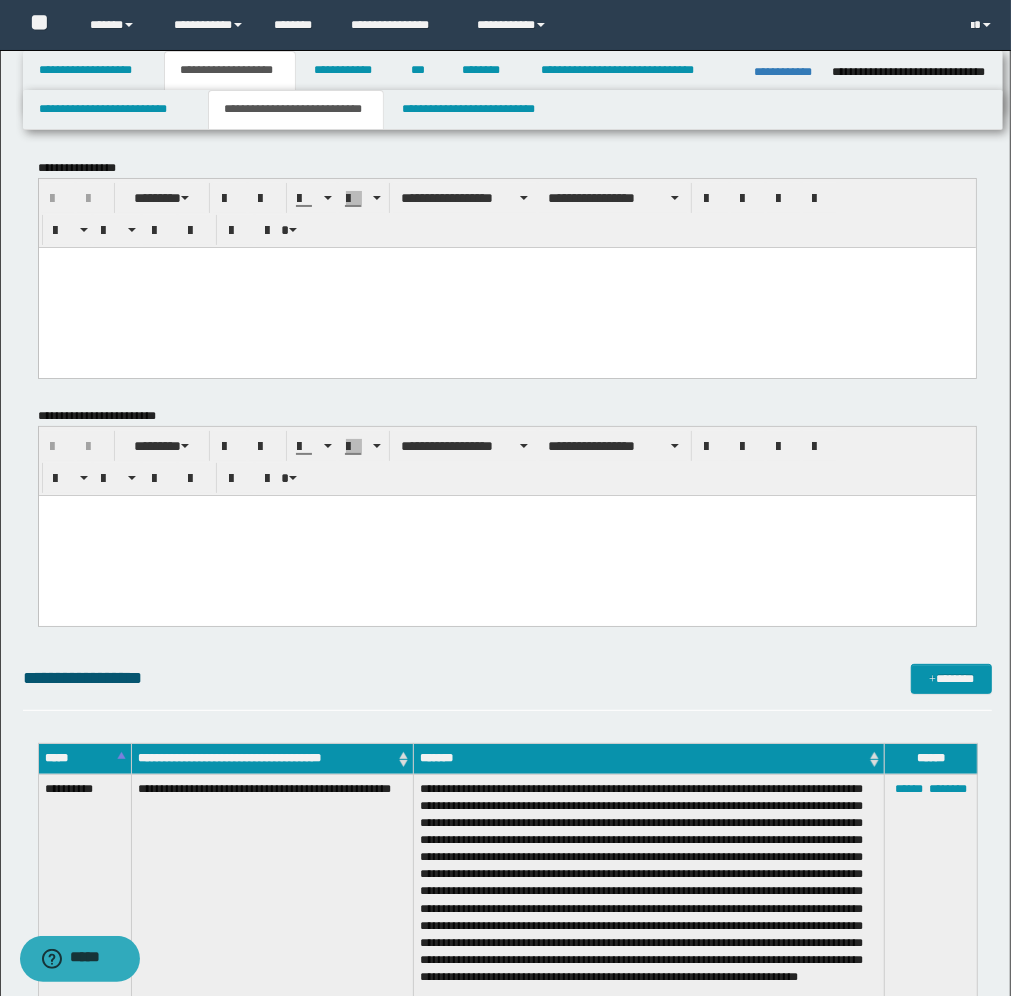 click at bounding box center [506, 287] 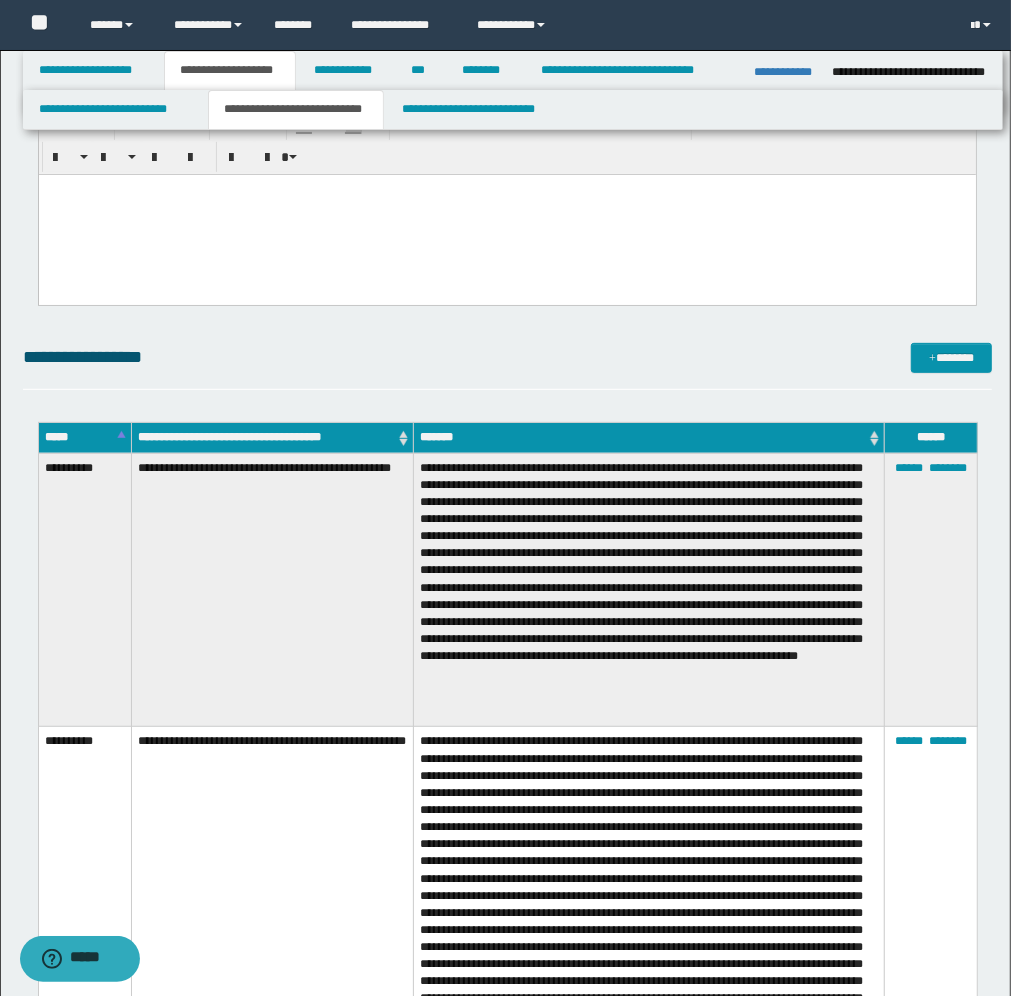 scroll, scrollTop: 375, scrollLeft: 0, axis: vertical 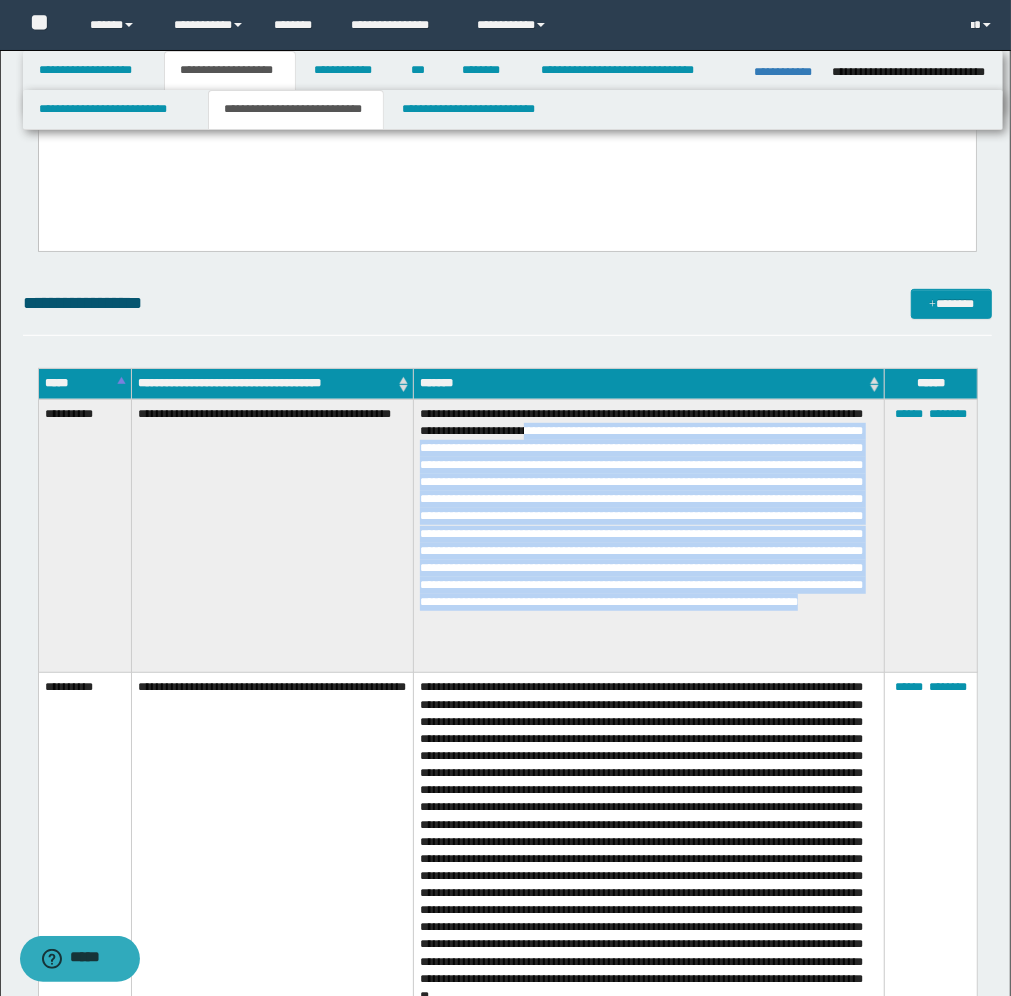 drag, startPoint x: 688, startPoint y: 430, endPoint x: 510, endPoint y: 666, distance: 295.60107 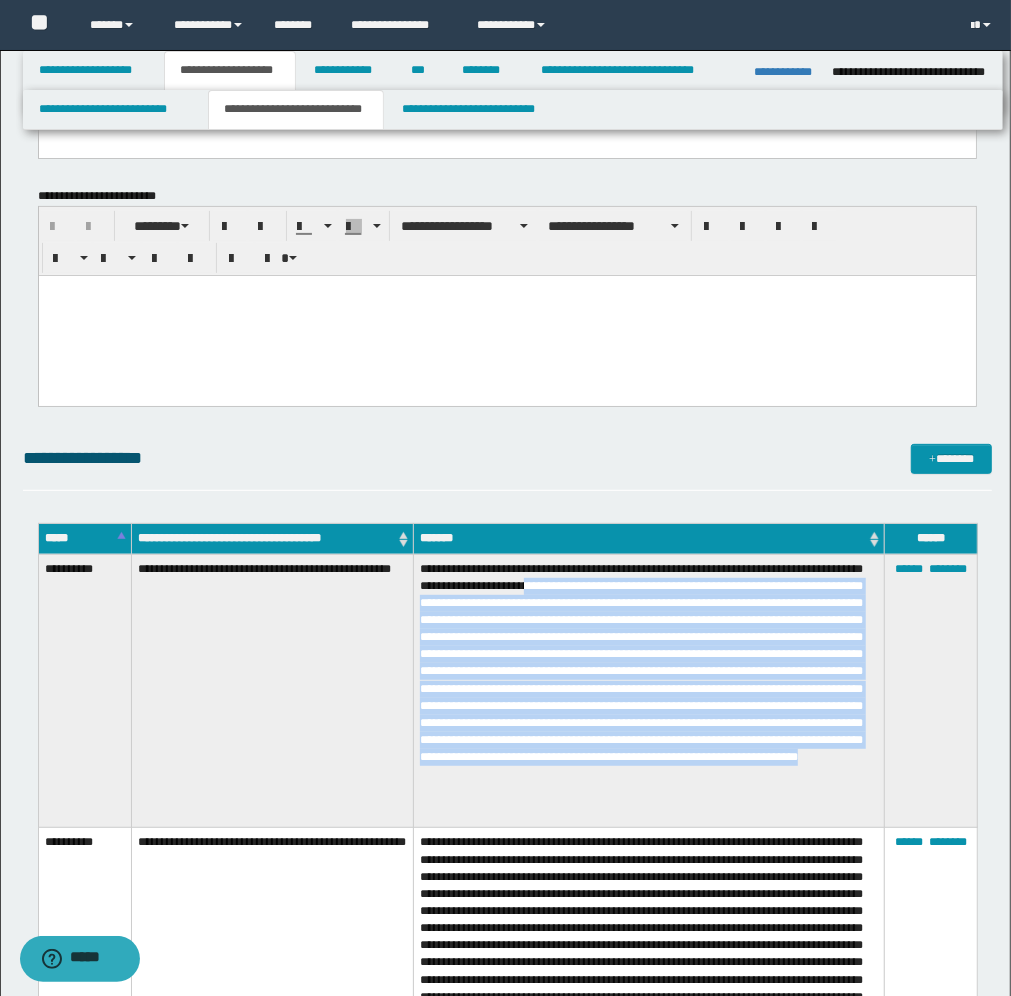 scroll, scrollTop: 0, scrollLeft: 0, axis: both 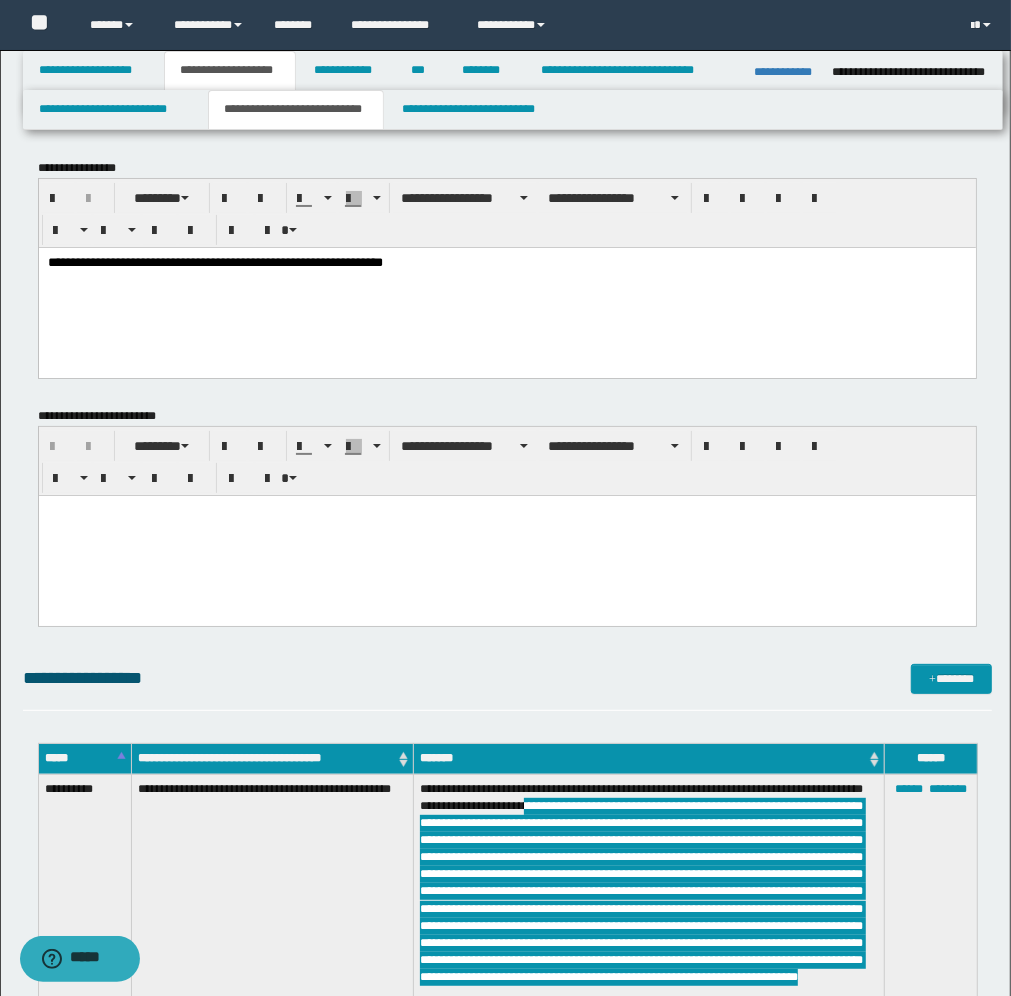 click on "**********" at bounding box center [506, 262] 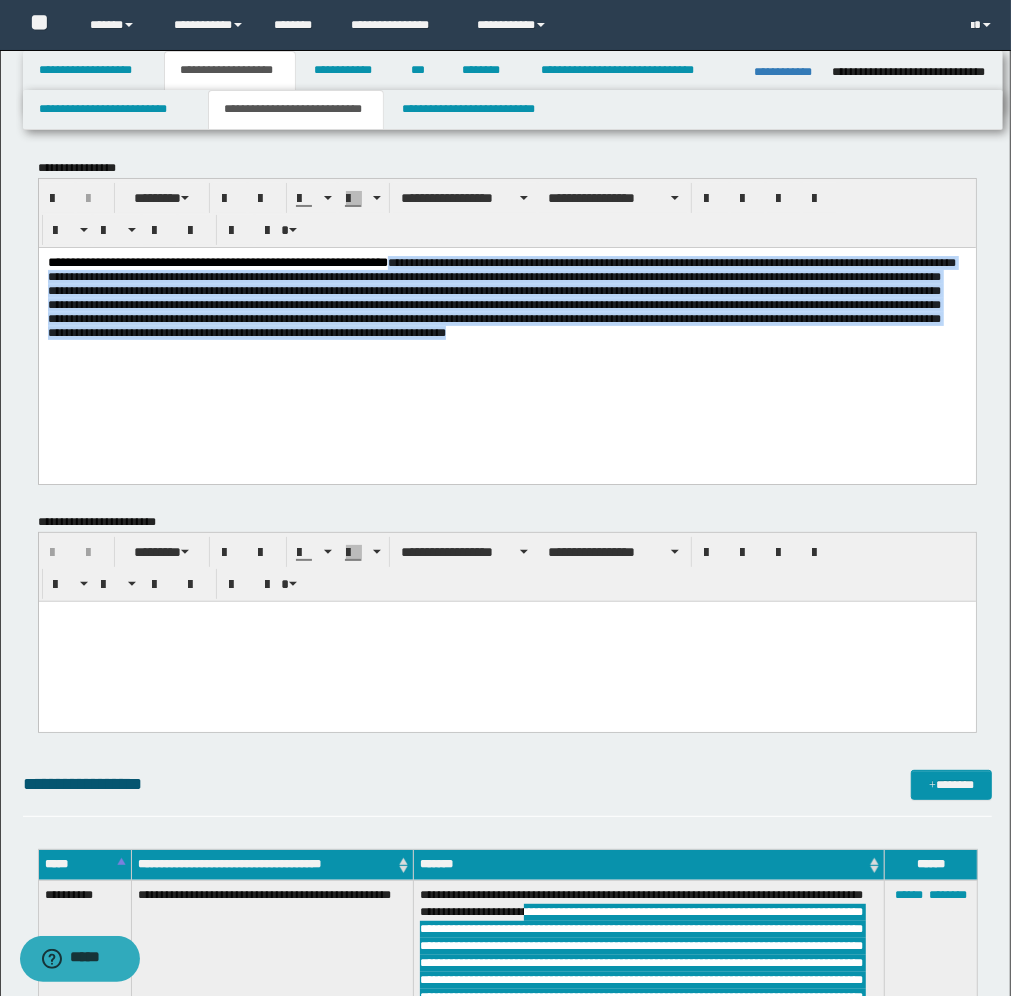 drag, startPoint x: 551, startPoint y: 262, endPoint x: 546, endPoint y: 381, distance: 119.104996 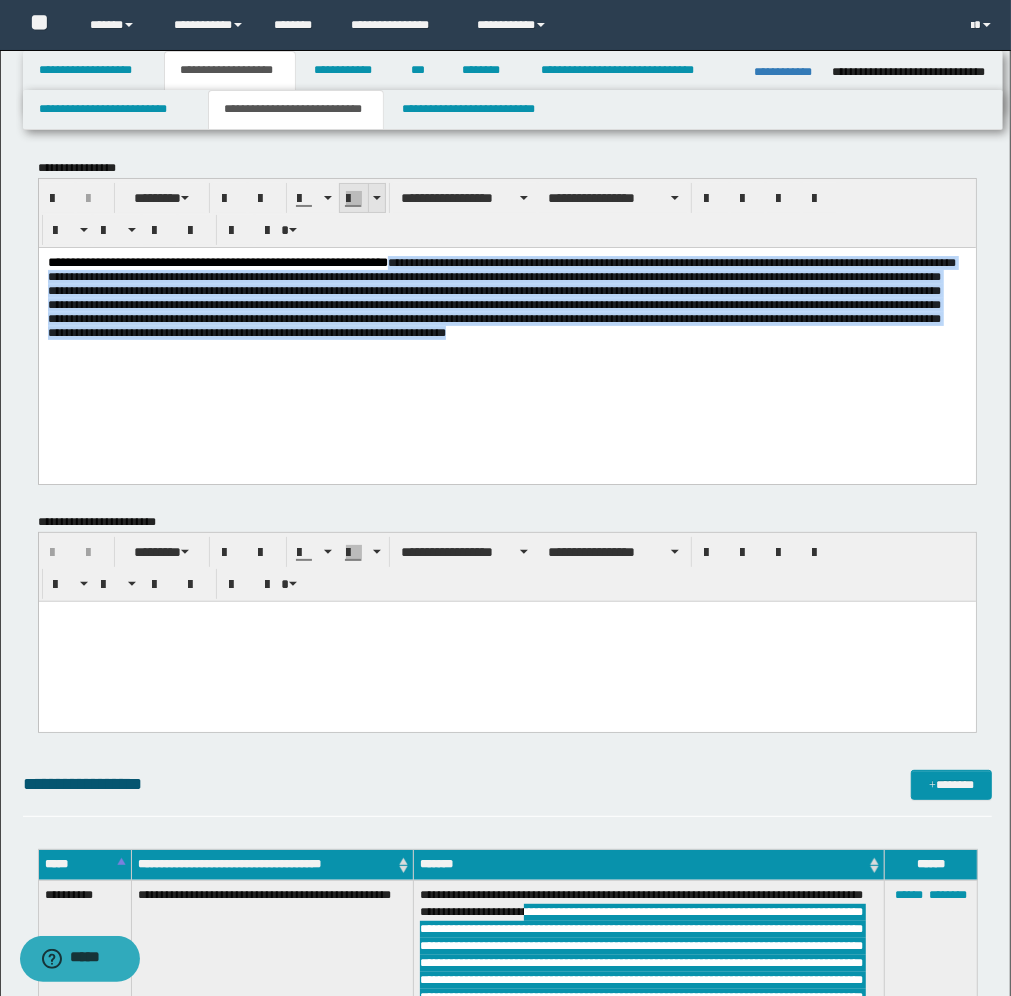 click at bounding box center [377, 198] 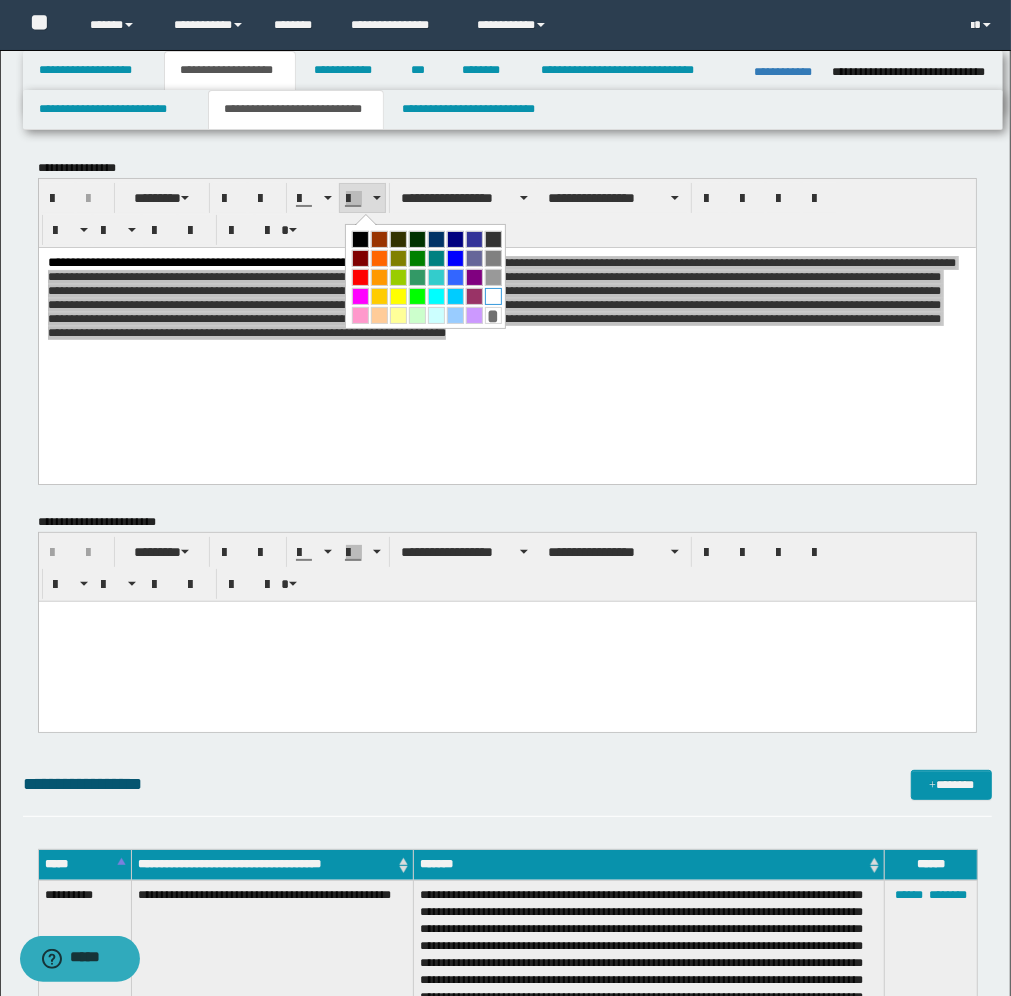 click at bounding box center (493, 296) 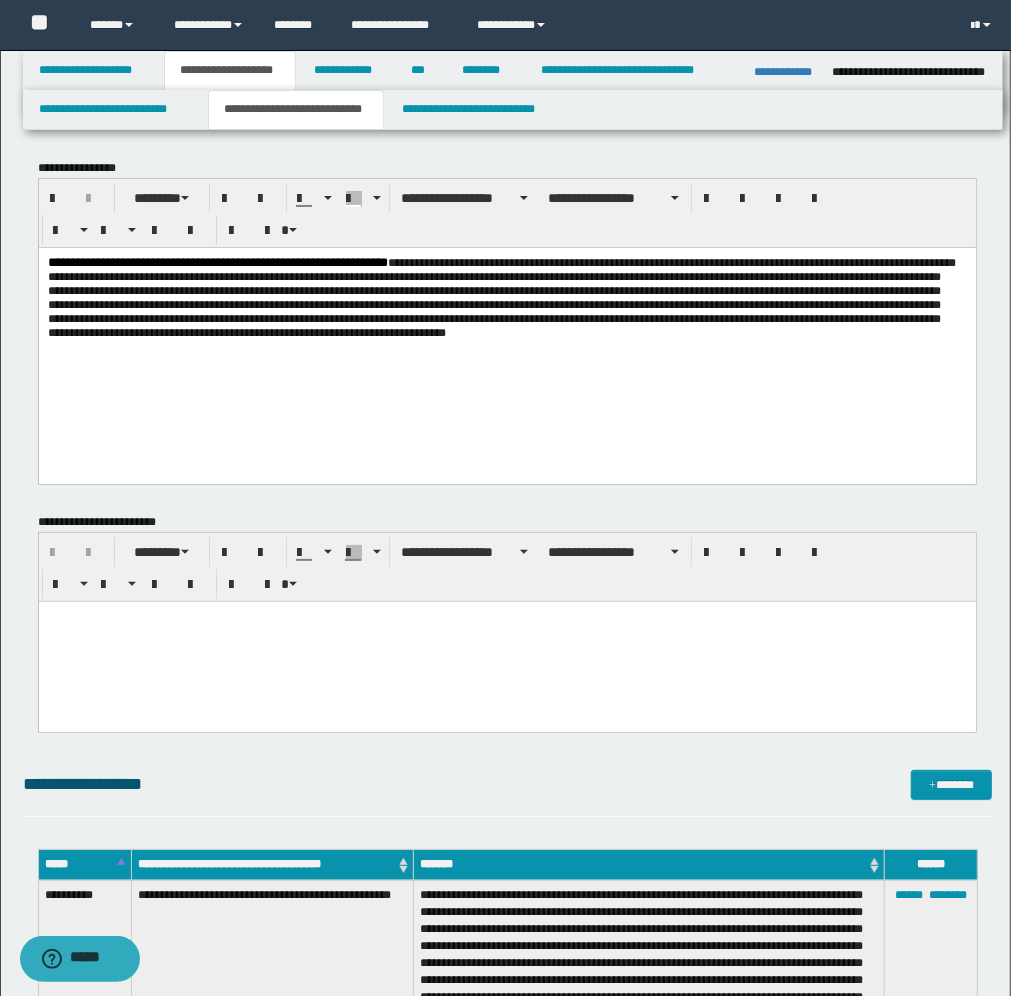 click on "**********" at bounding box center (506, 340) 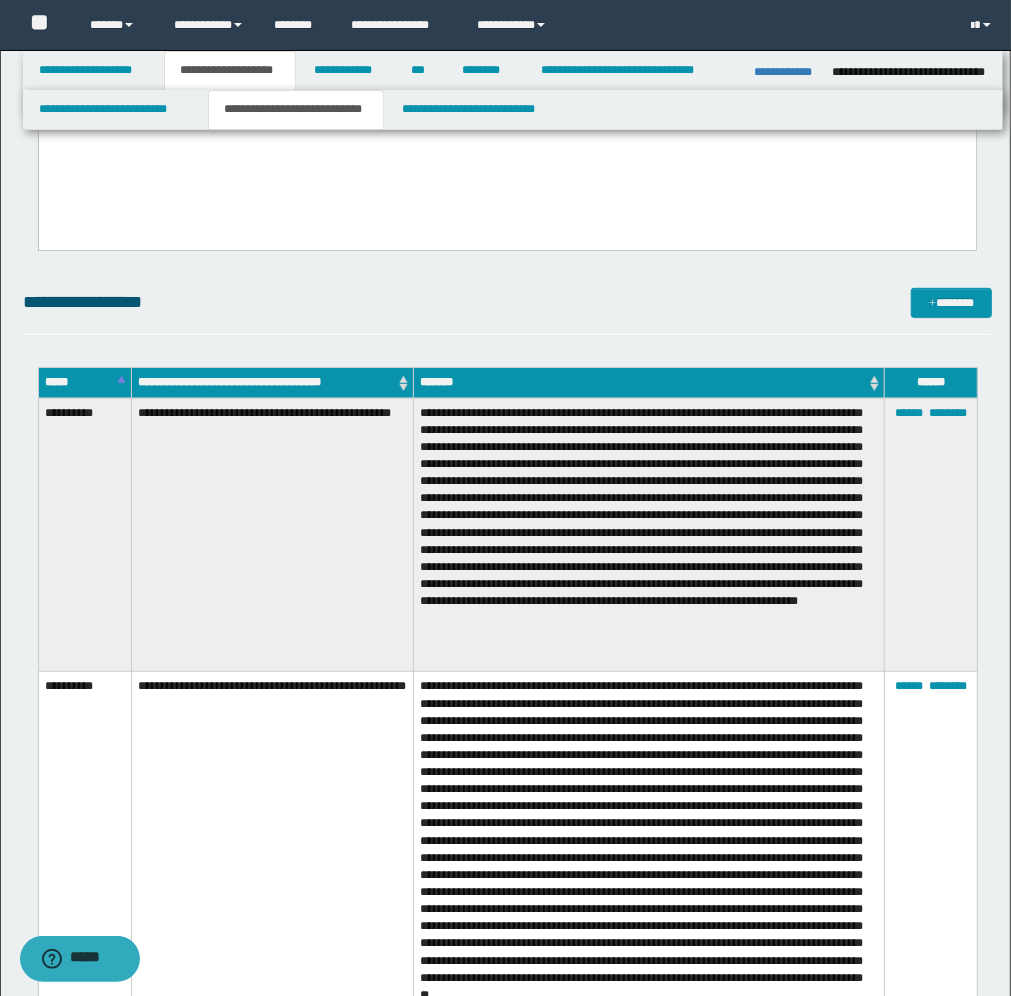 scroll, scrollTop: 500, scrollLeft: 0, axis: vertical 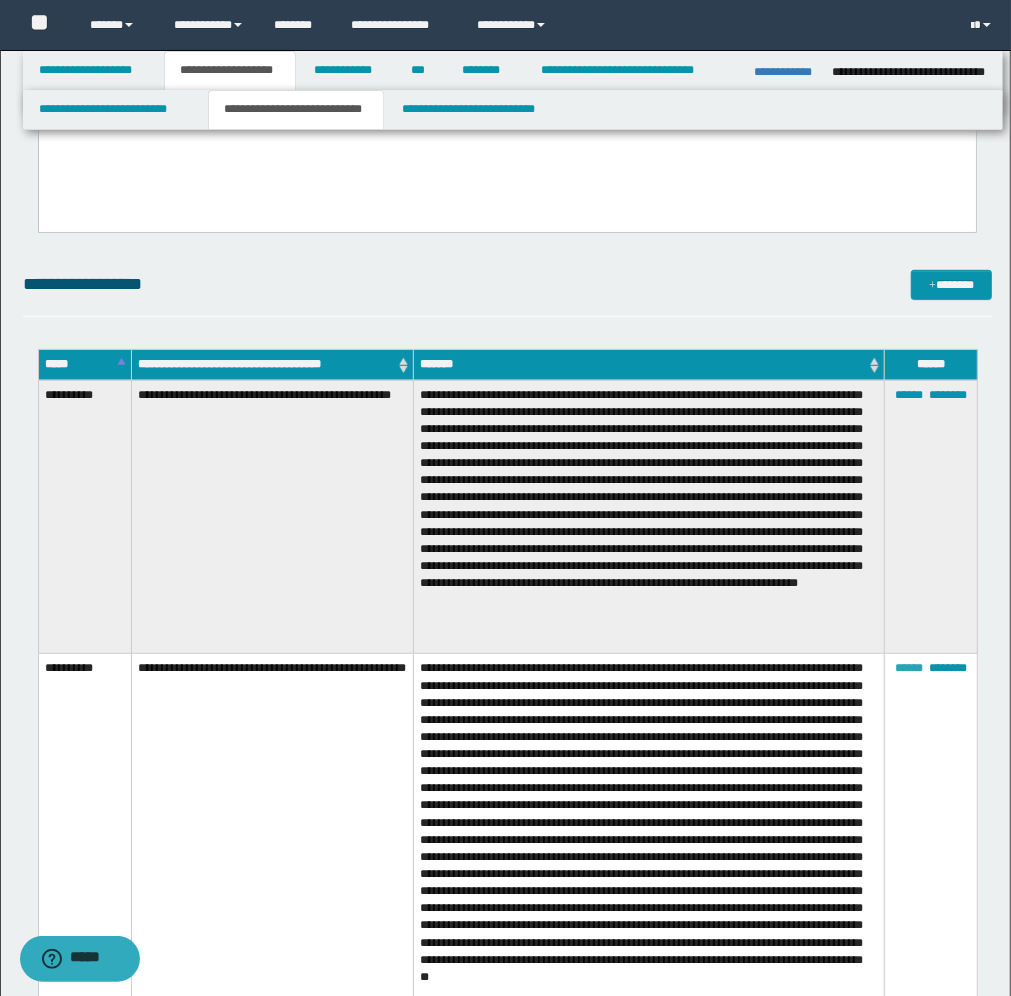 click on "******" at bounding box center [909, 668] 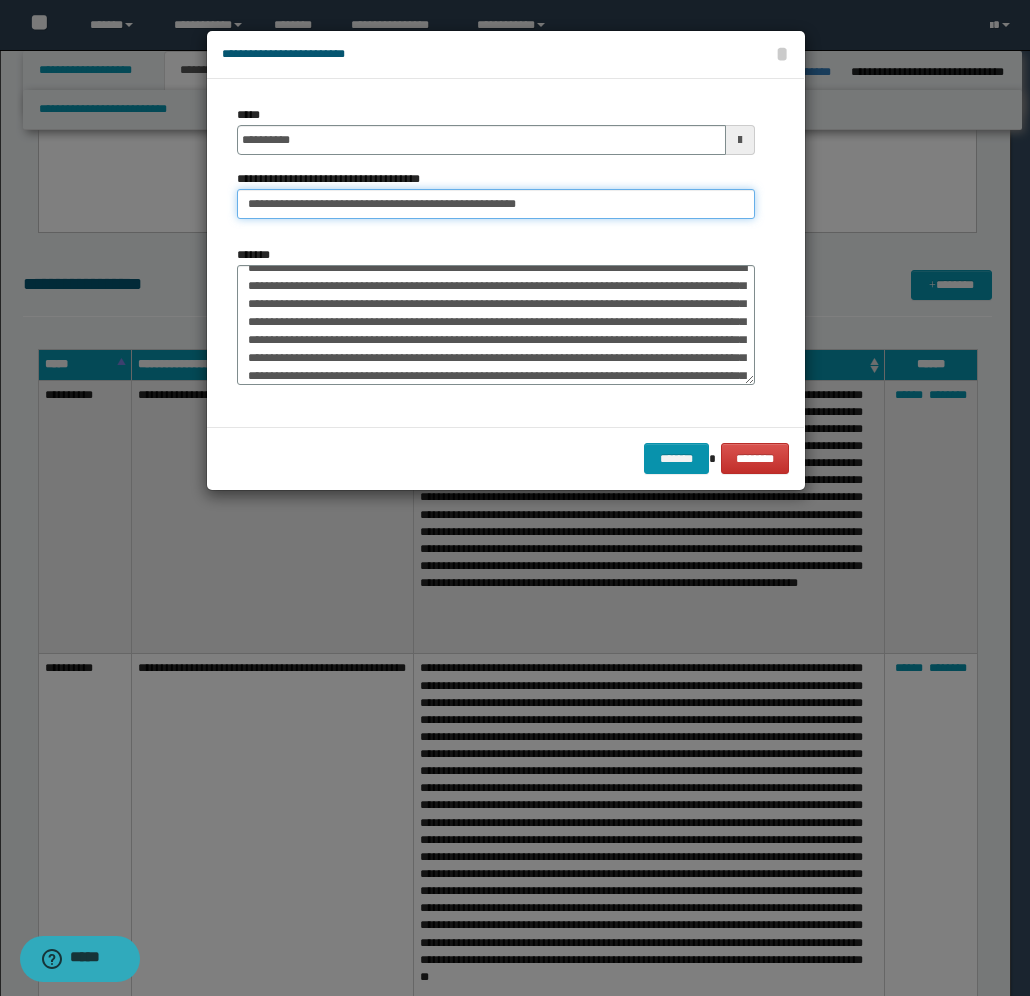 click on "**********" at bounding box center (496, 204) 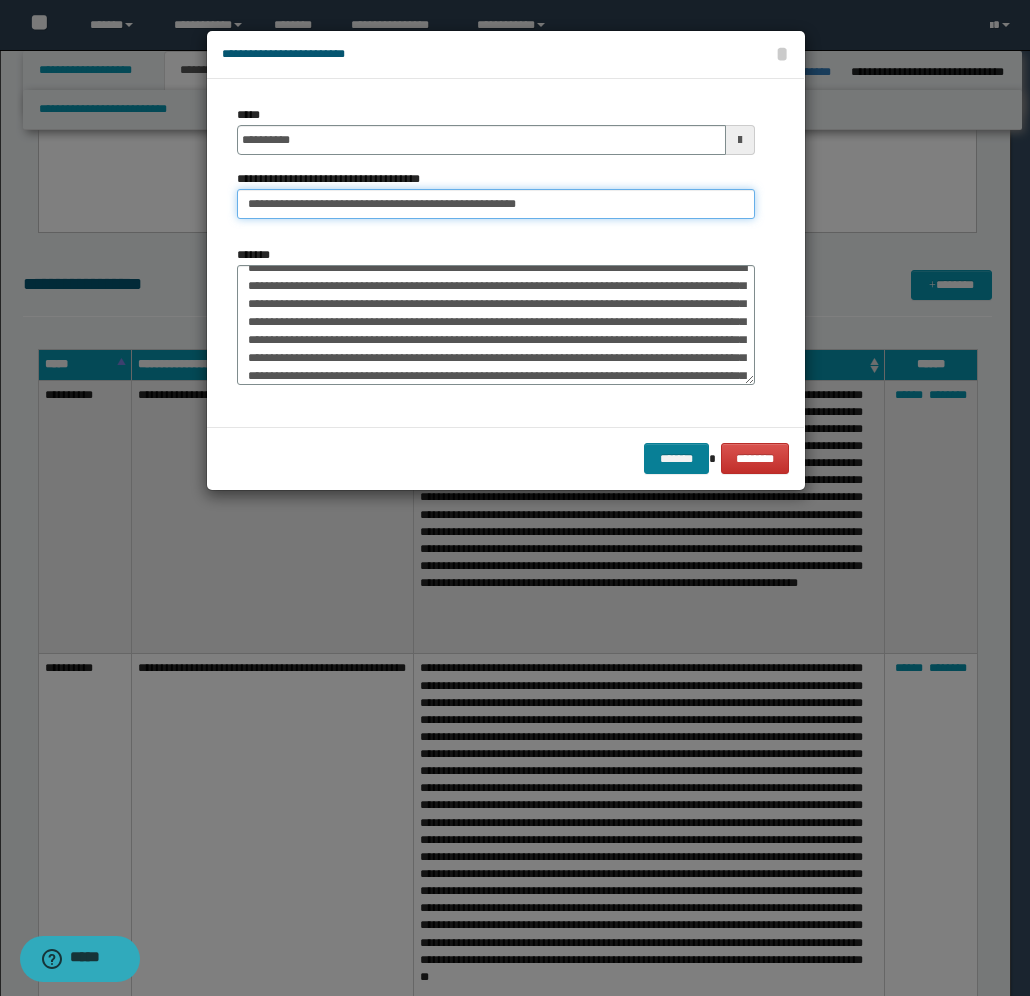 type on "**********" 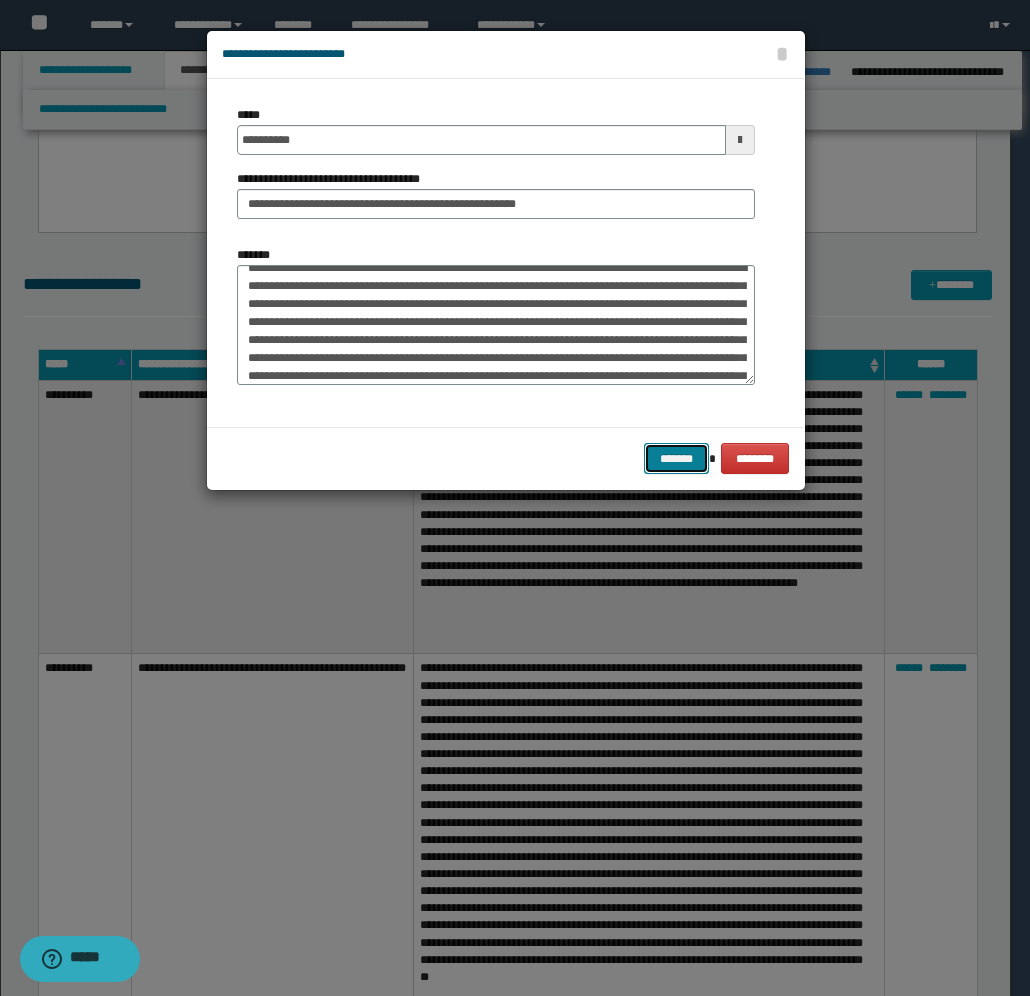 click on "*******" at bounding box center [676, 458] 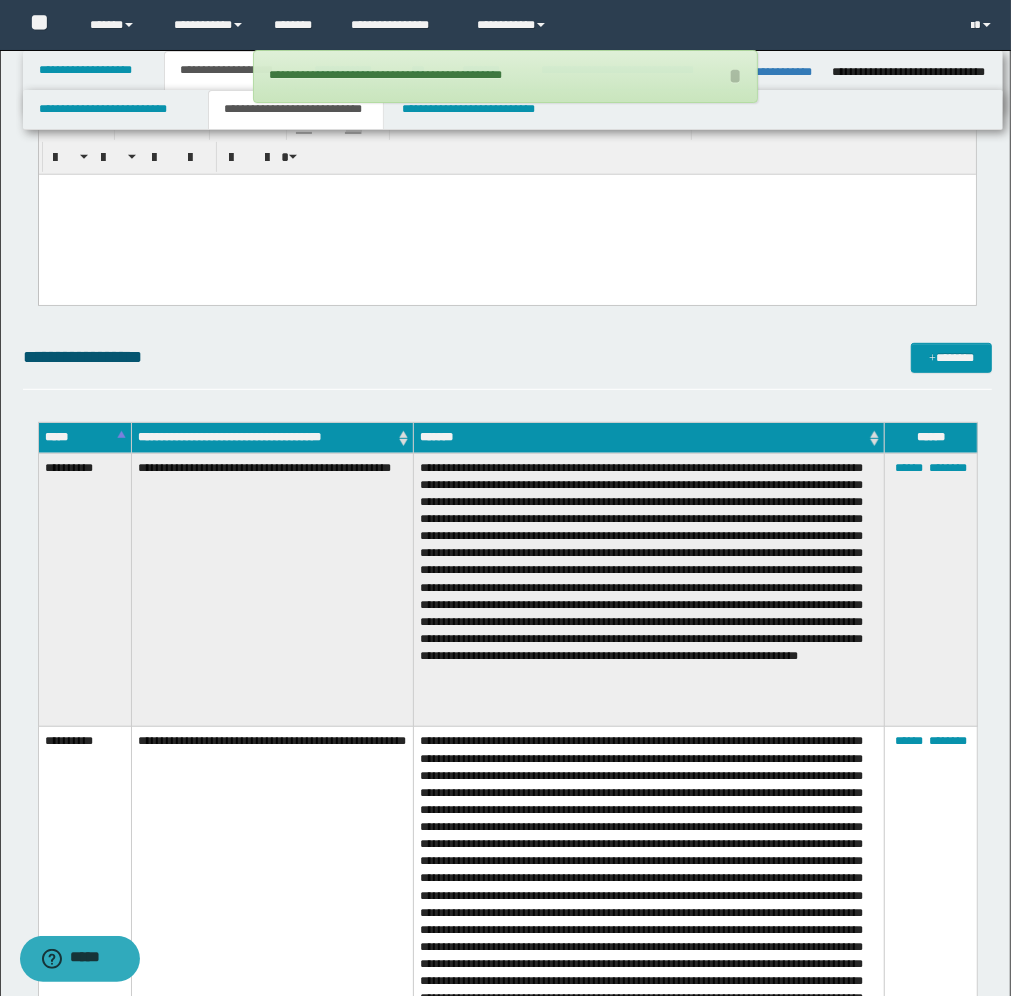 scroll, scrollTop: 0, scrollLeft: 0, axis: both 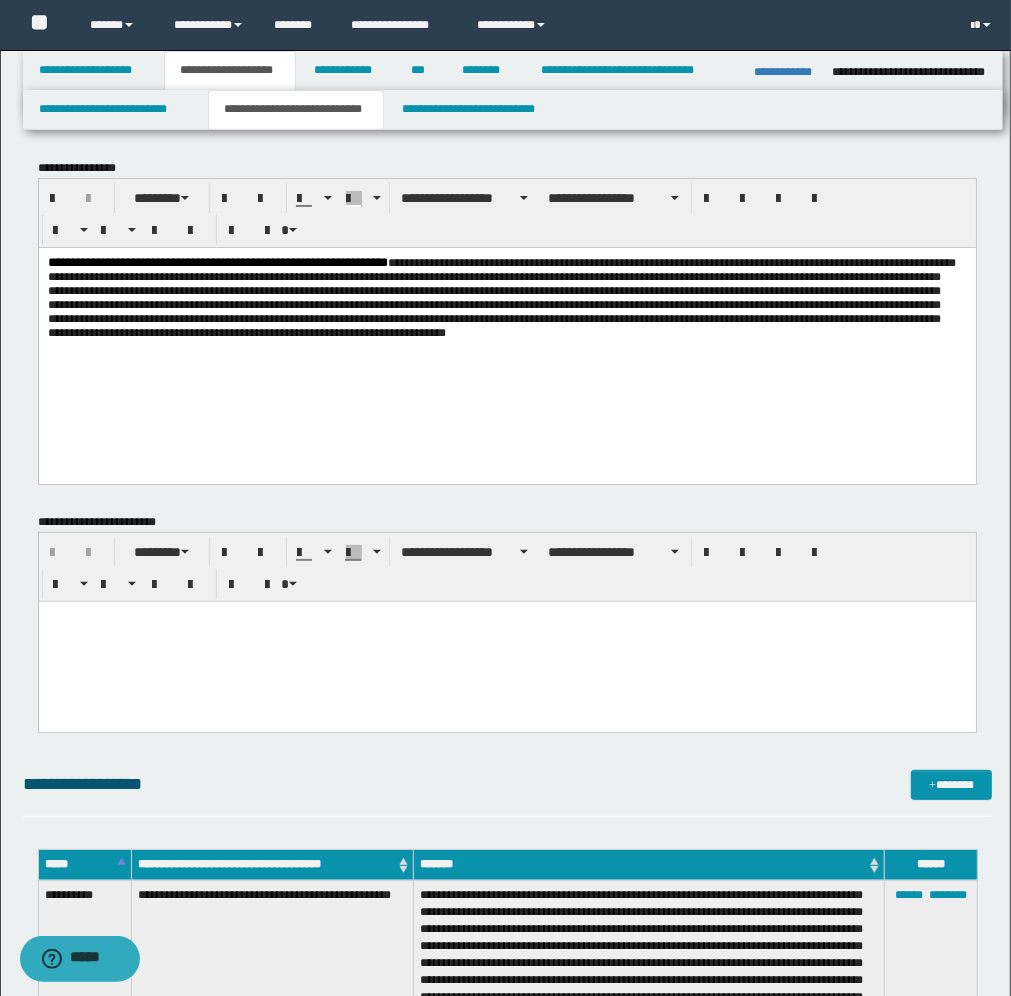click on "**********" at bounding box center (506, 315) 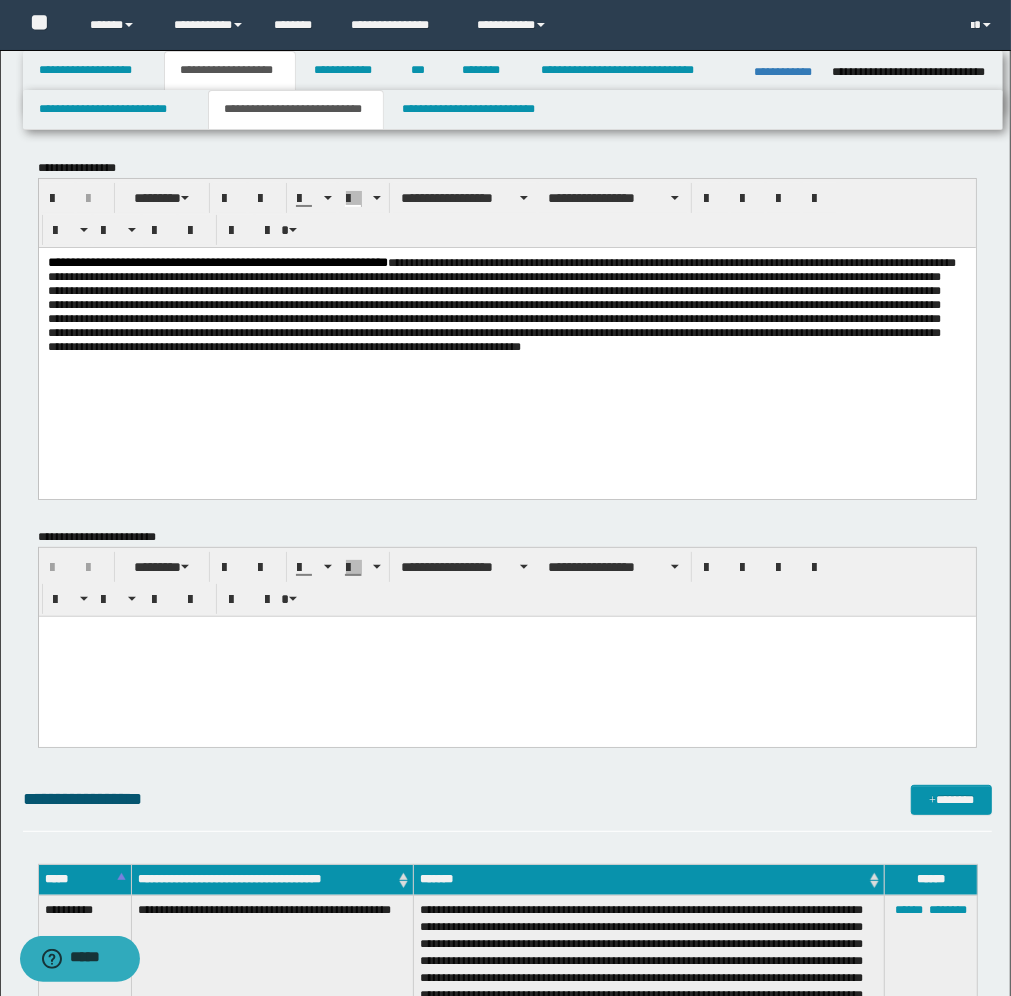 click at bounding box center [501, 304] 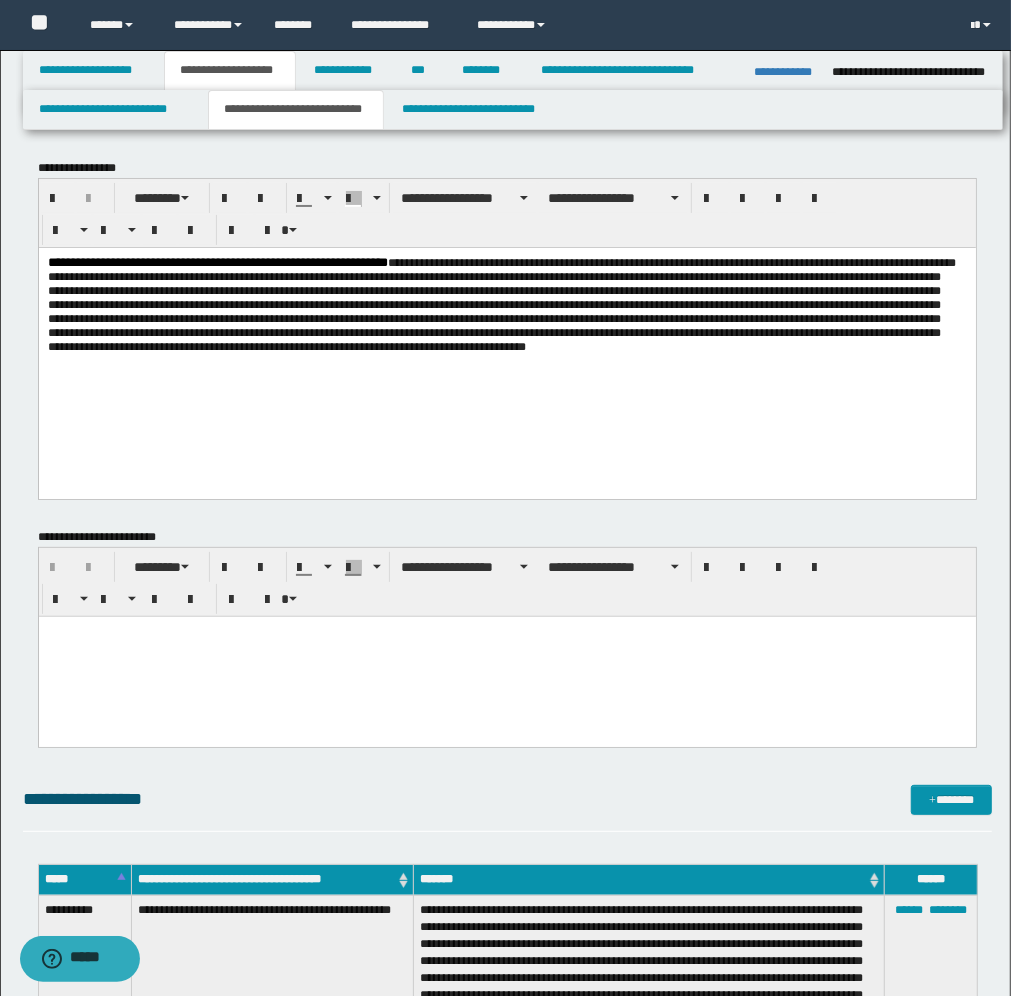 click on "**********" at bounding box center [506, 322] 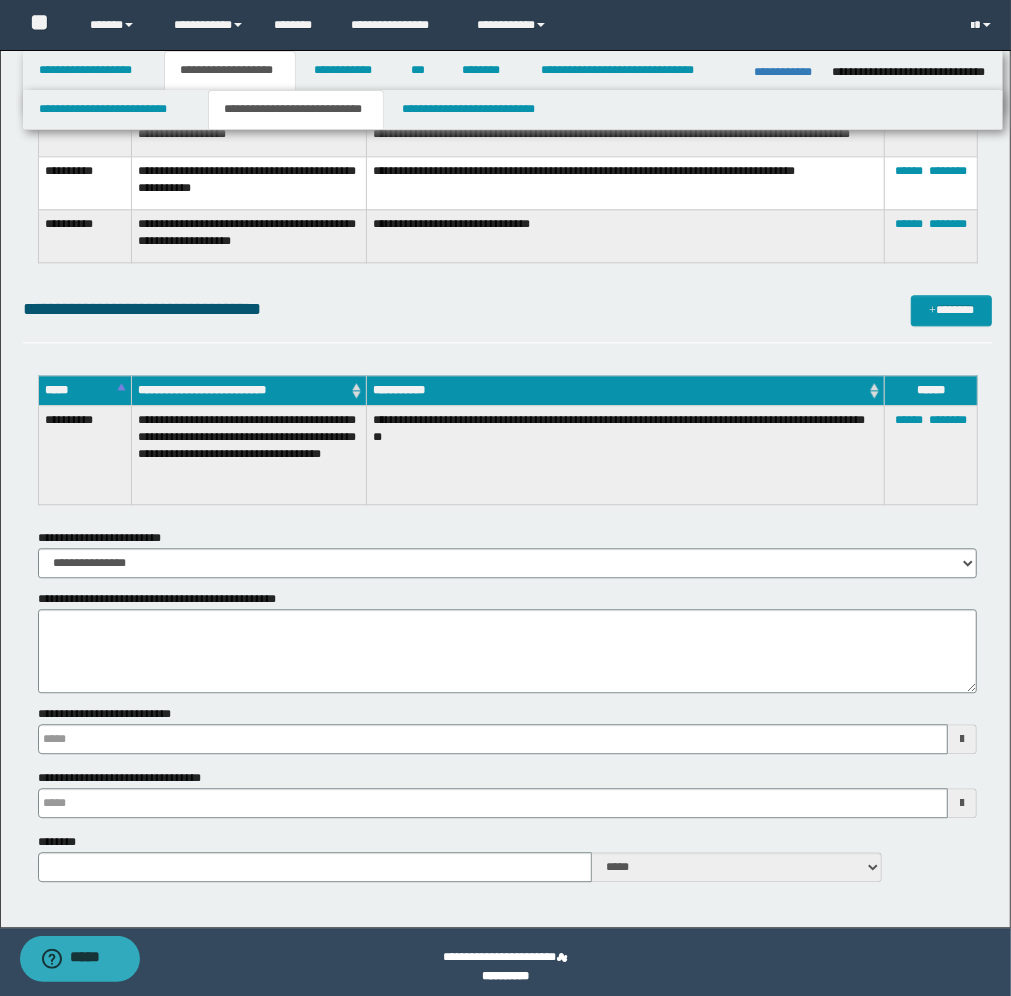 scroll, scrollTop: 2375, scrollLeft: 0, axis: vertical 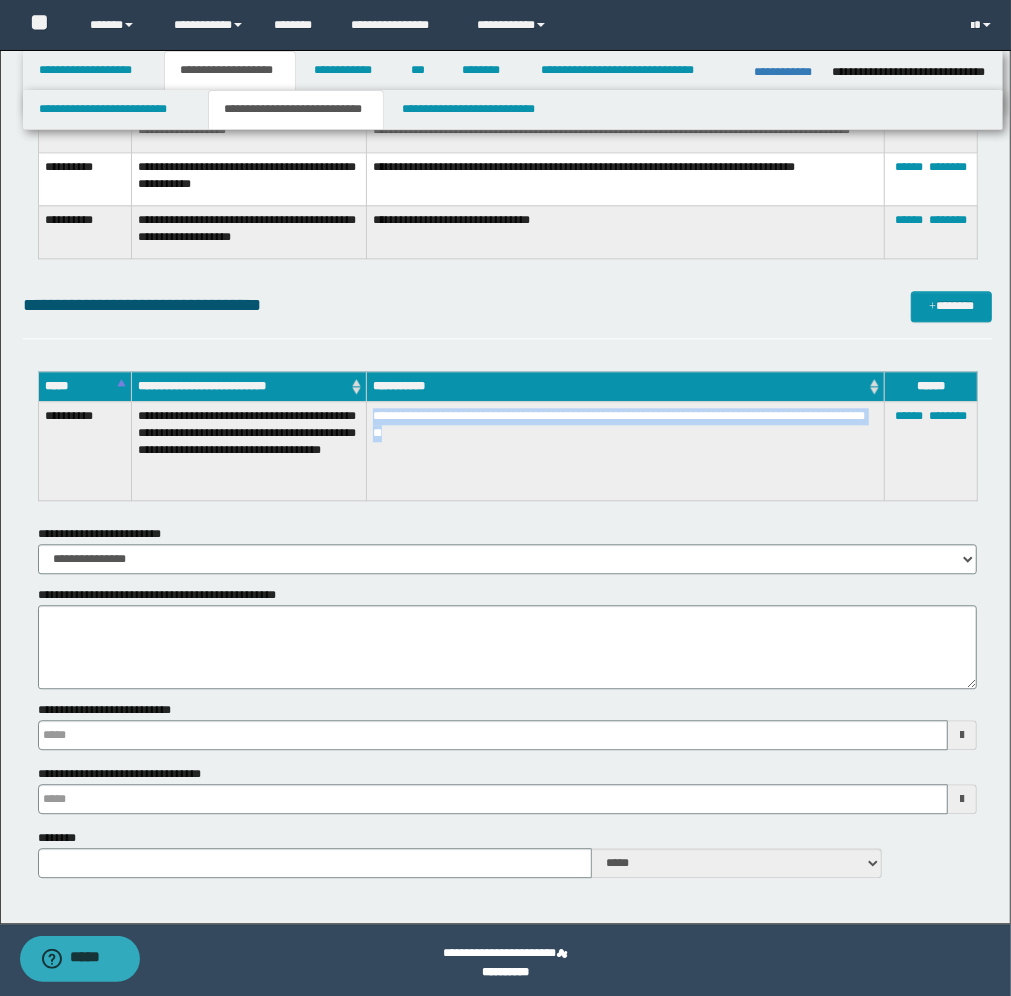 drag, startPoint x: 558, startPoint y: 432, endPoint x: 387, endPoint y: 418, distance: 171.57214 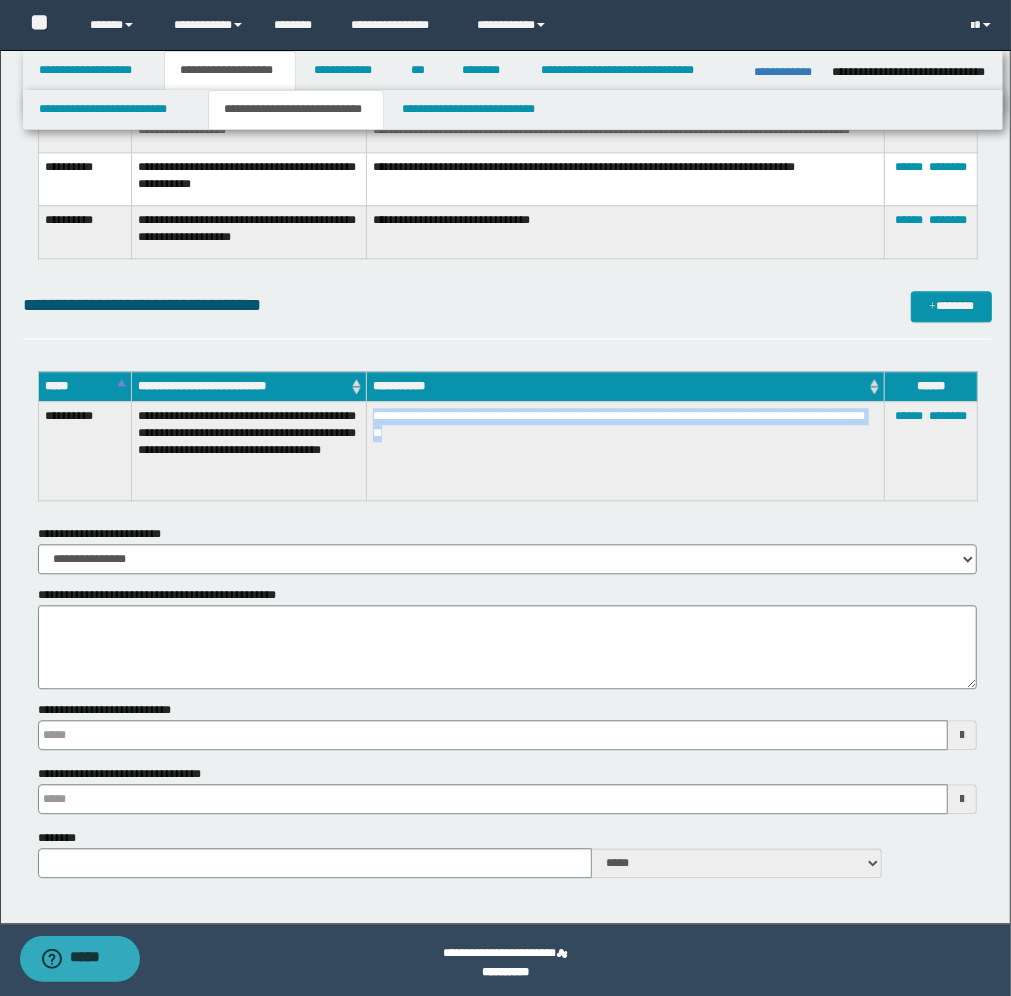 click on "**********" at bounding box center (625, 450) 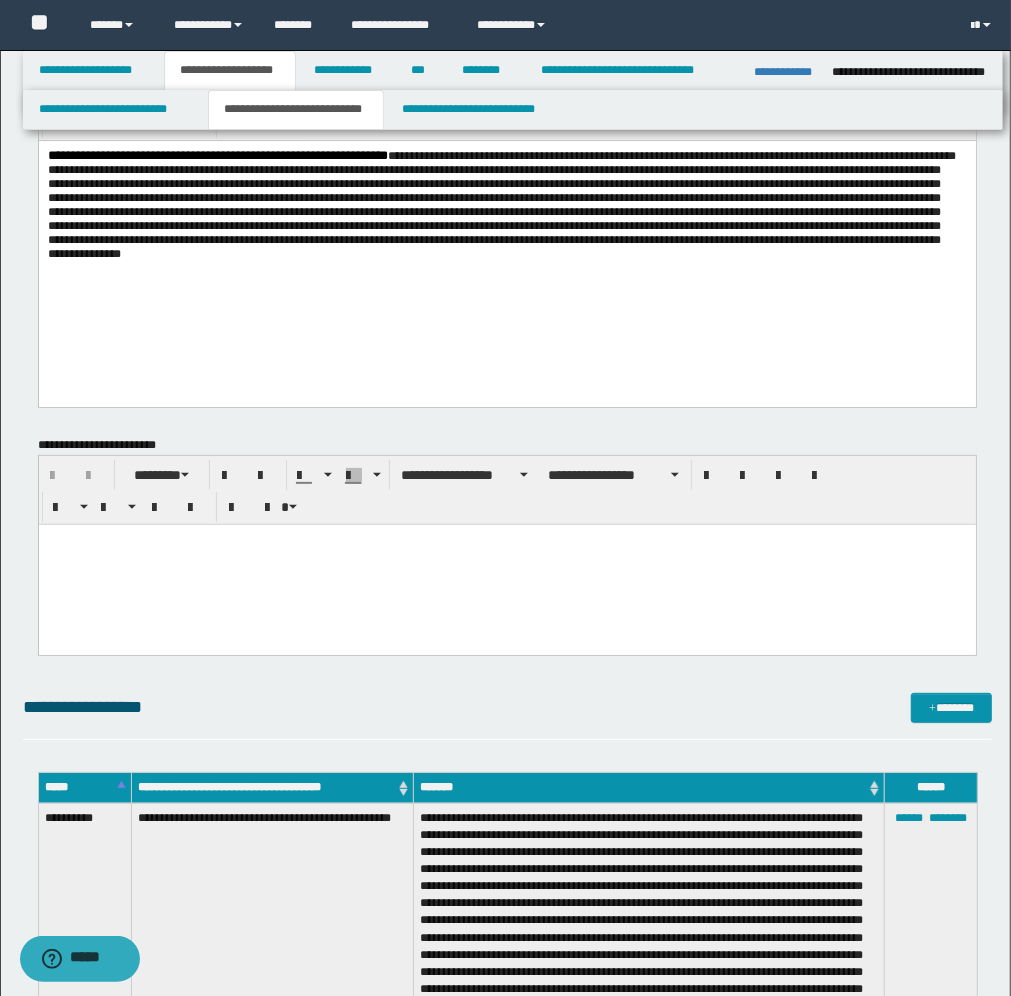 scroll, scrollTop: 0, scrollLeft: 0, axis: both 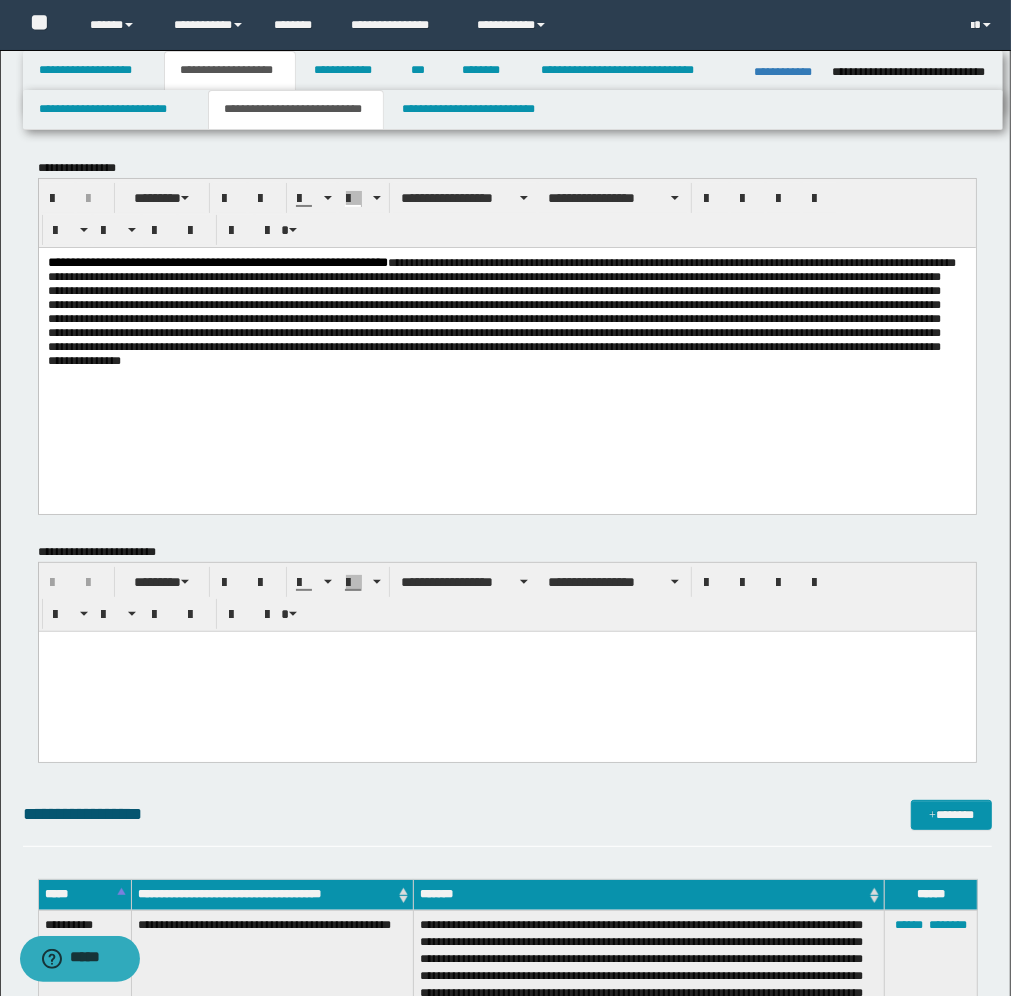 click on "**********" at bounding box center (506, 330) 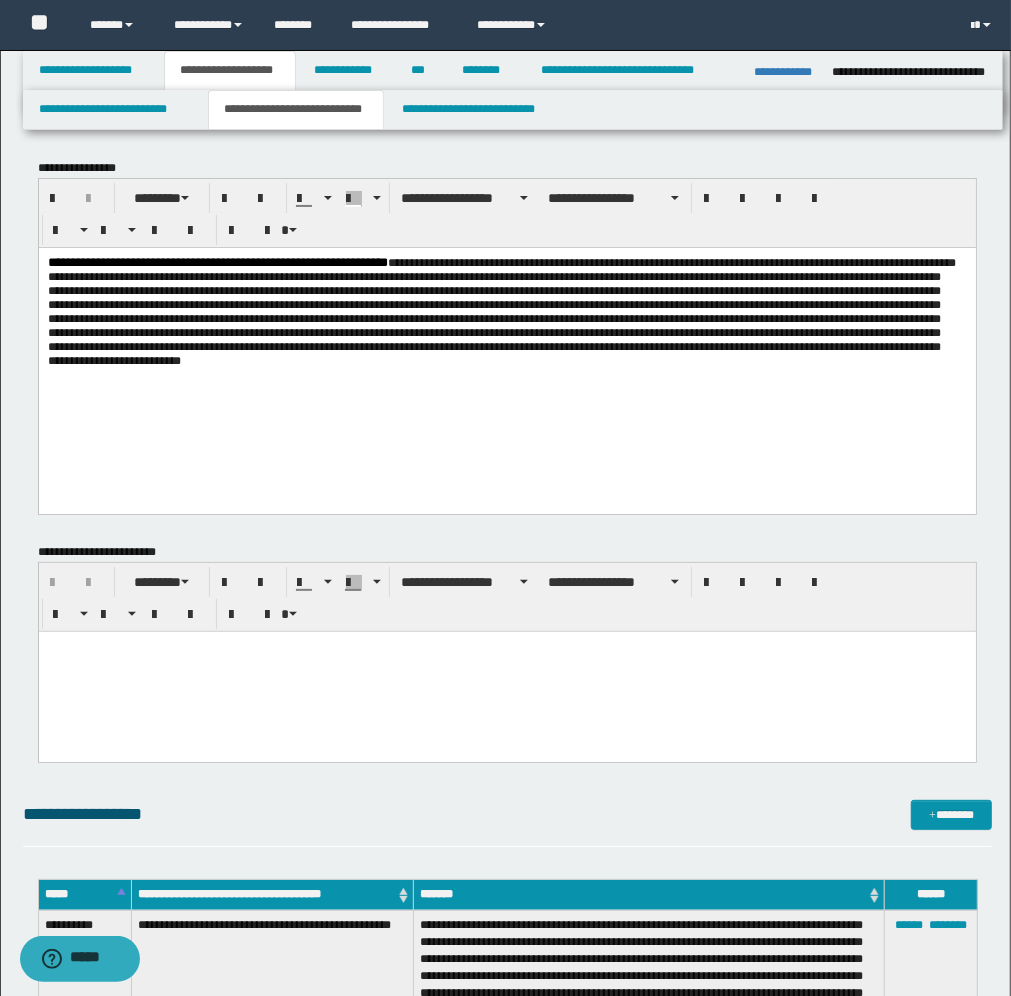 click at bounding box center [501, 311] 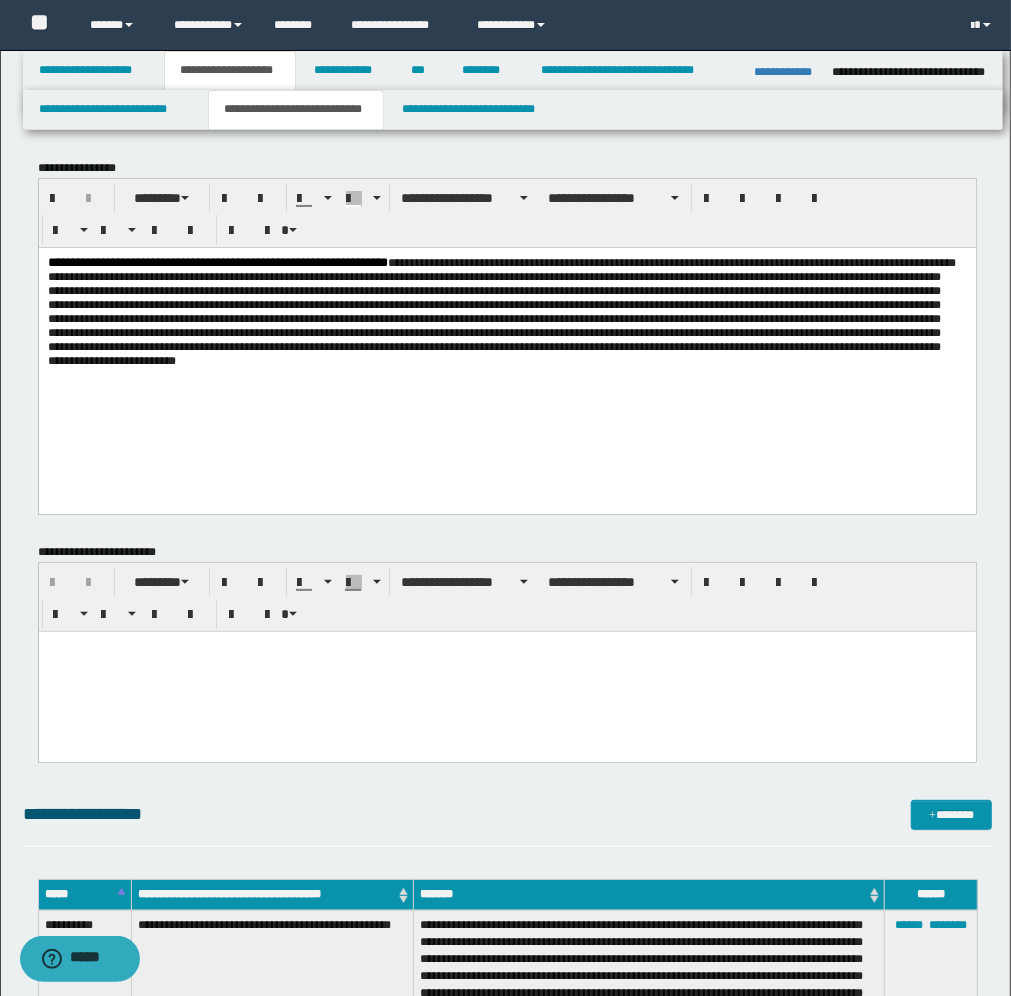 click on "**********" at bounding box center [506, 330] 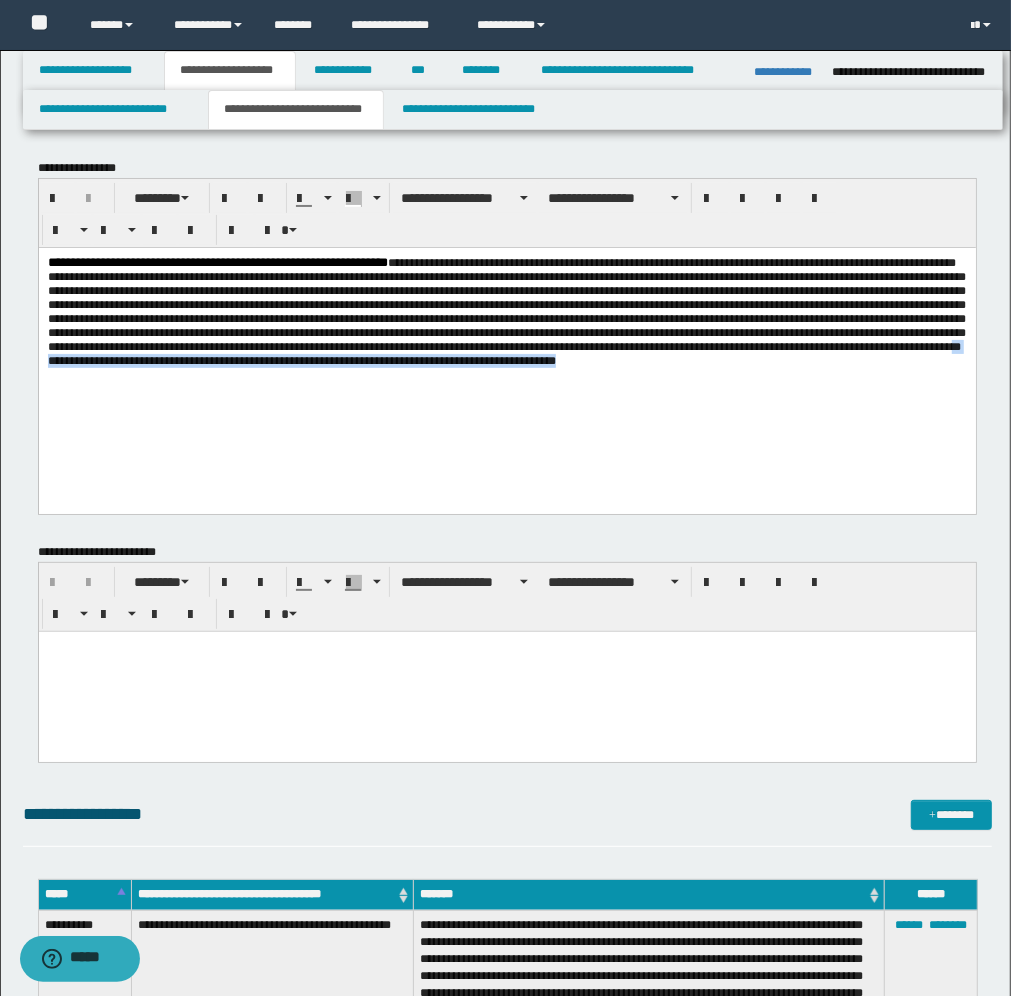 drag, startPoint x: 262, startPoint y: 396, endPoint x: 921, endPoint y: 413, distance: 659.21924 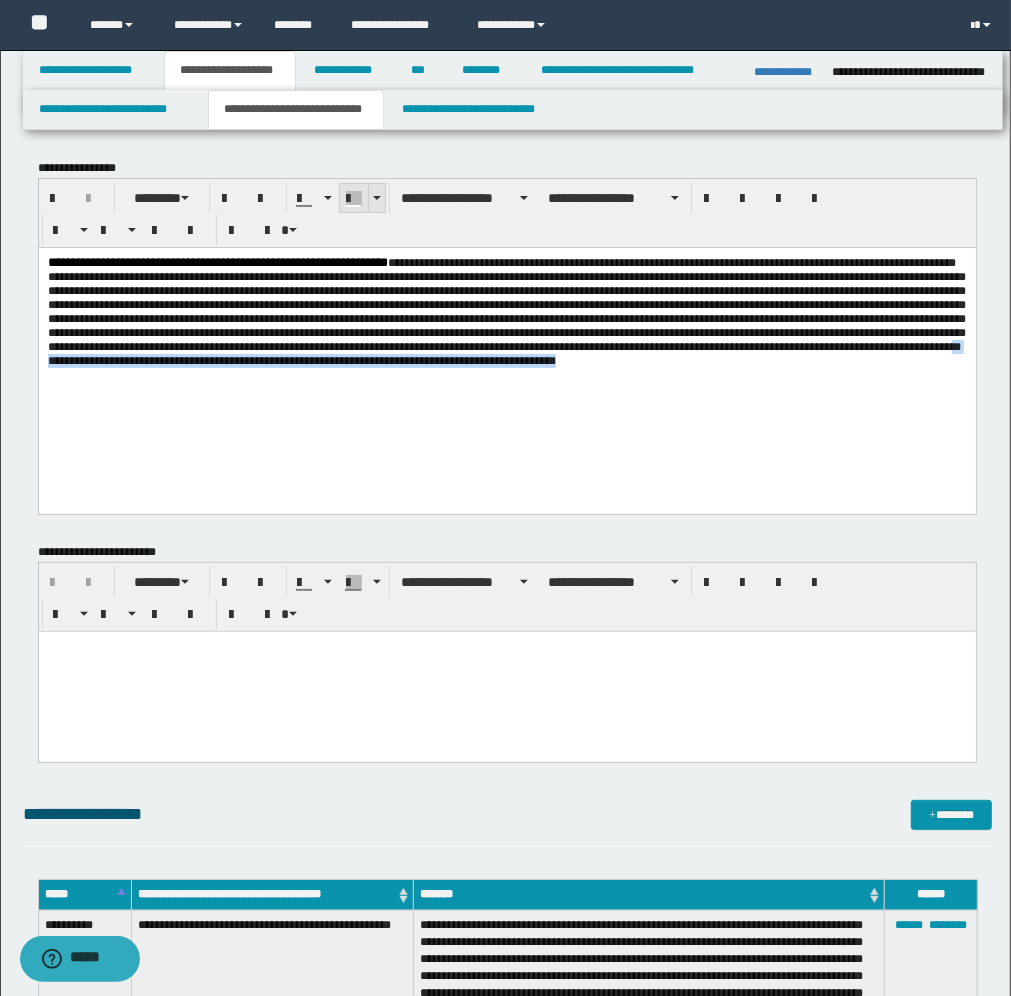 click at bounding box center [376, 198] 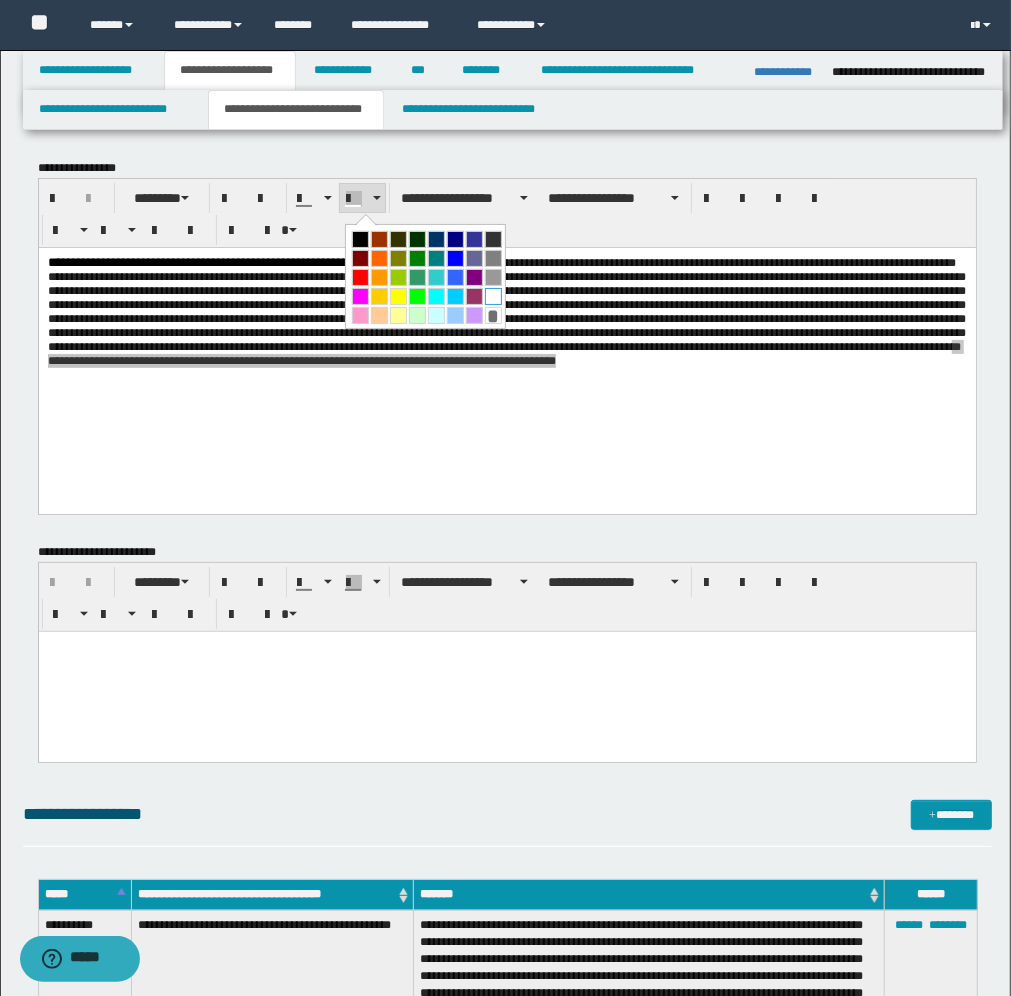 click at bounding box center [493, 296] 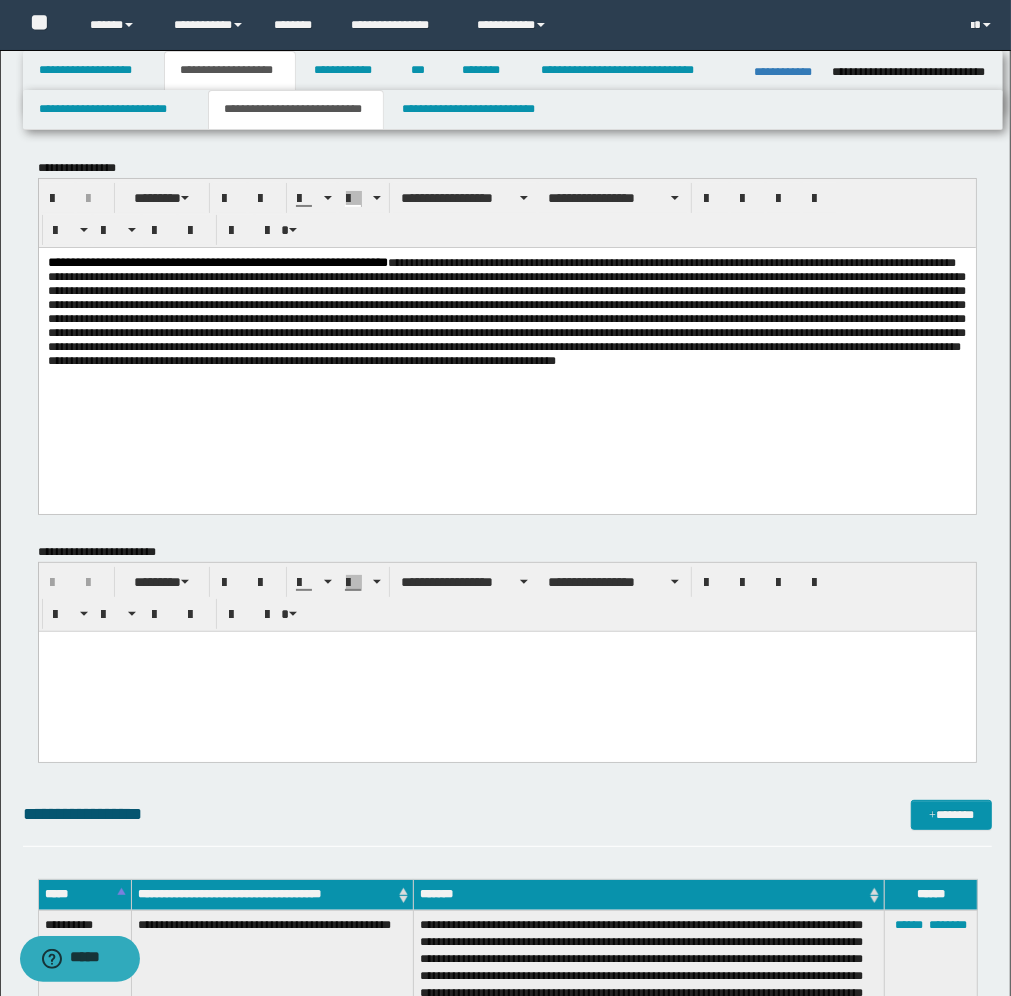 click on "**********" at bounding box center [506, 355] 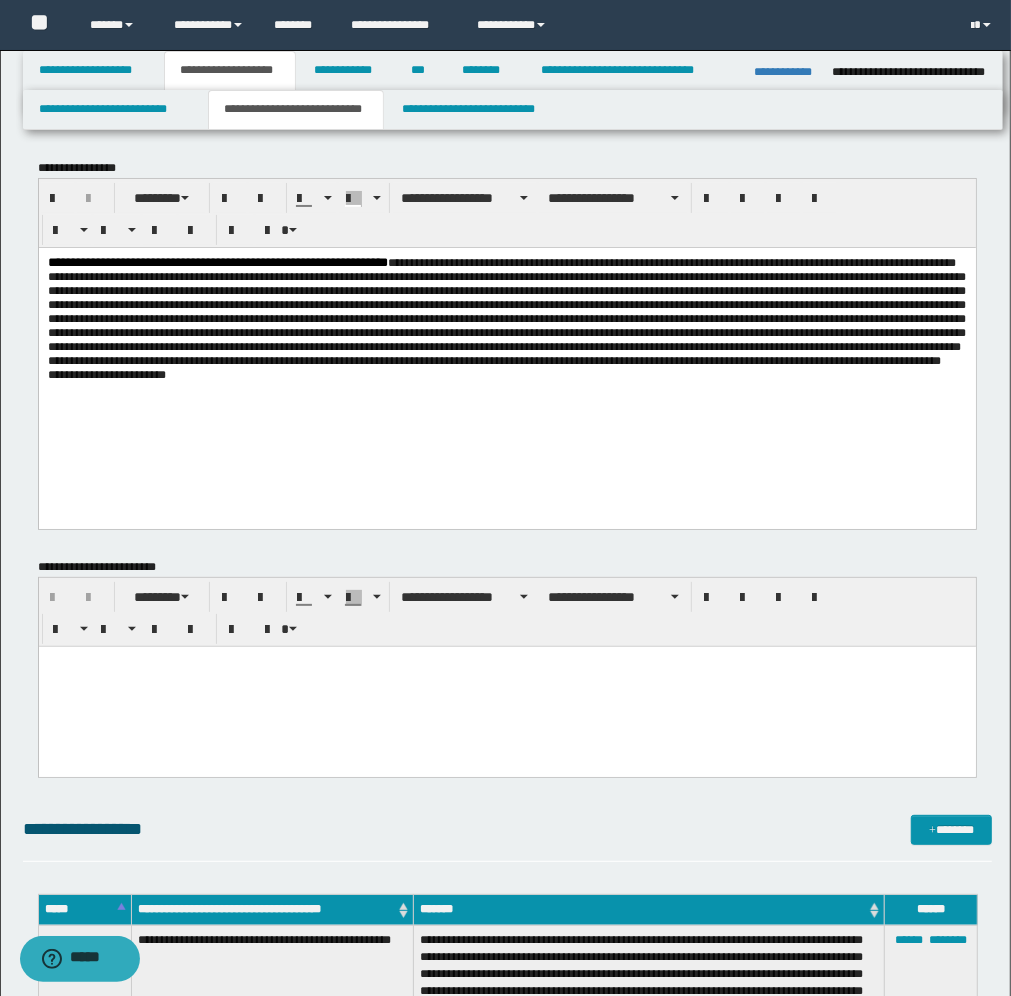 click on "**********" at bounding box center [506, 362] 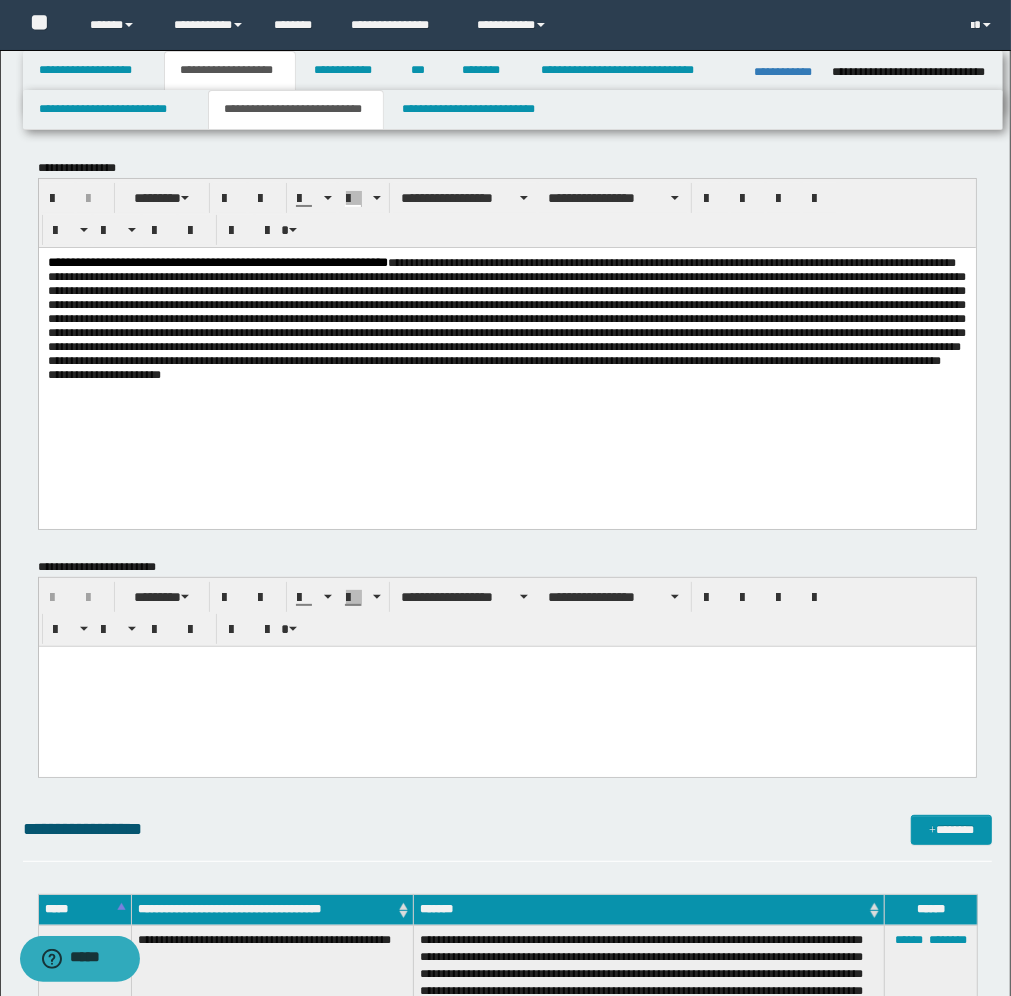 click on "**********" at bounding box center [493, 367] 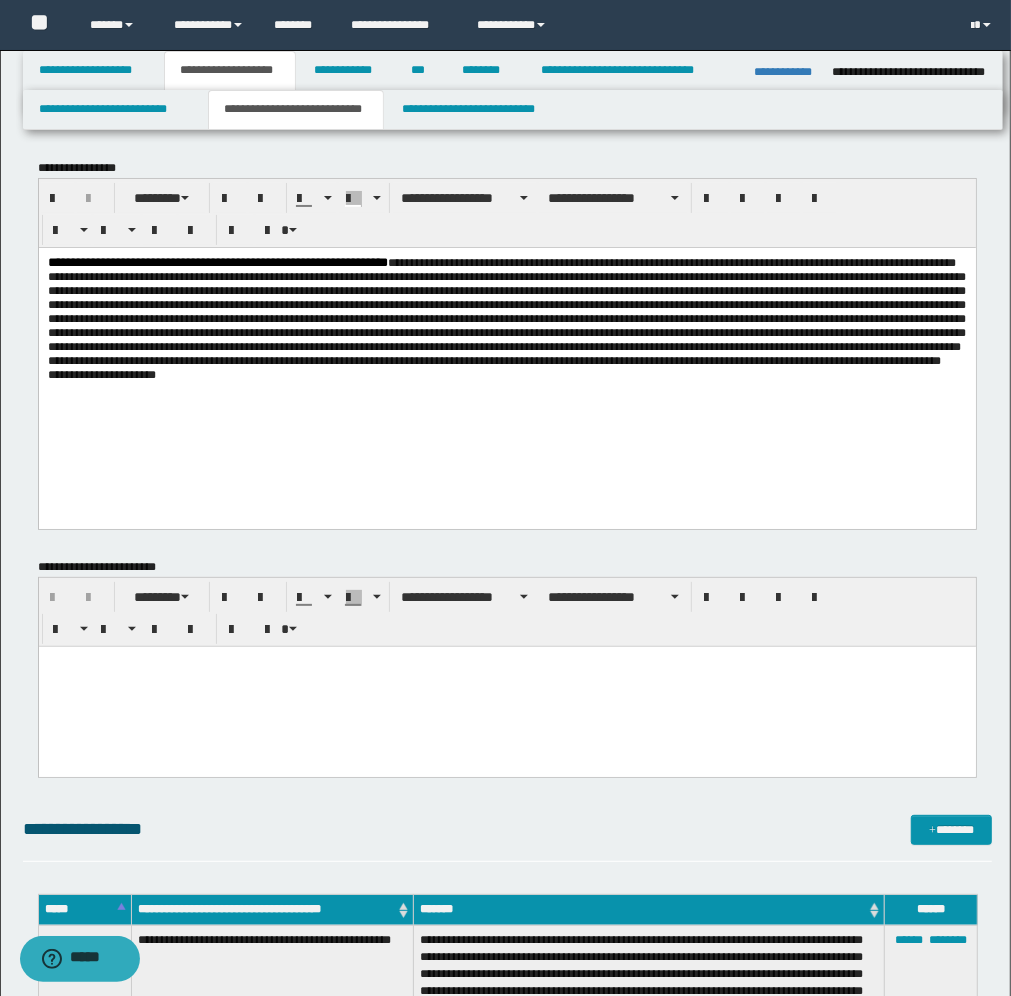 click on "**********" at bounding box center (493, 367) 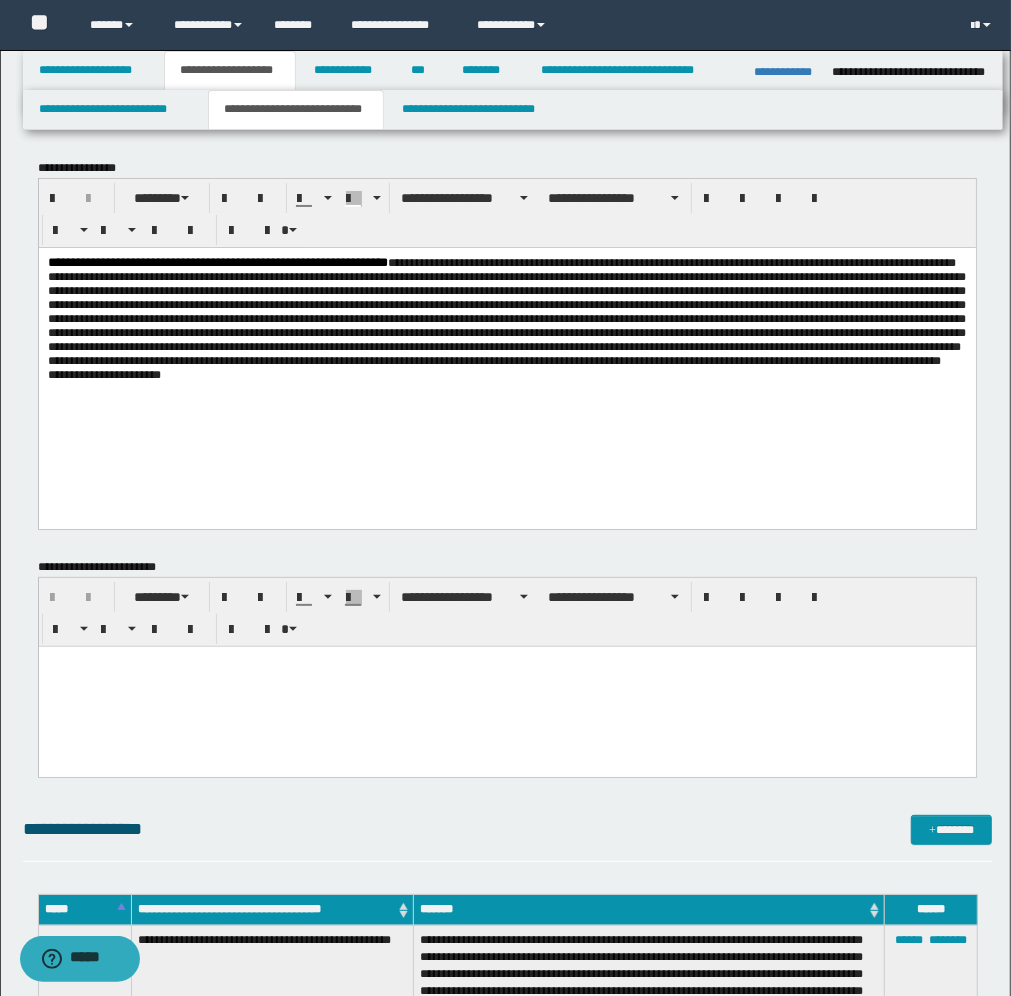 click on "**********" at bounding box center [506, 337] 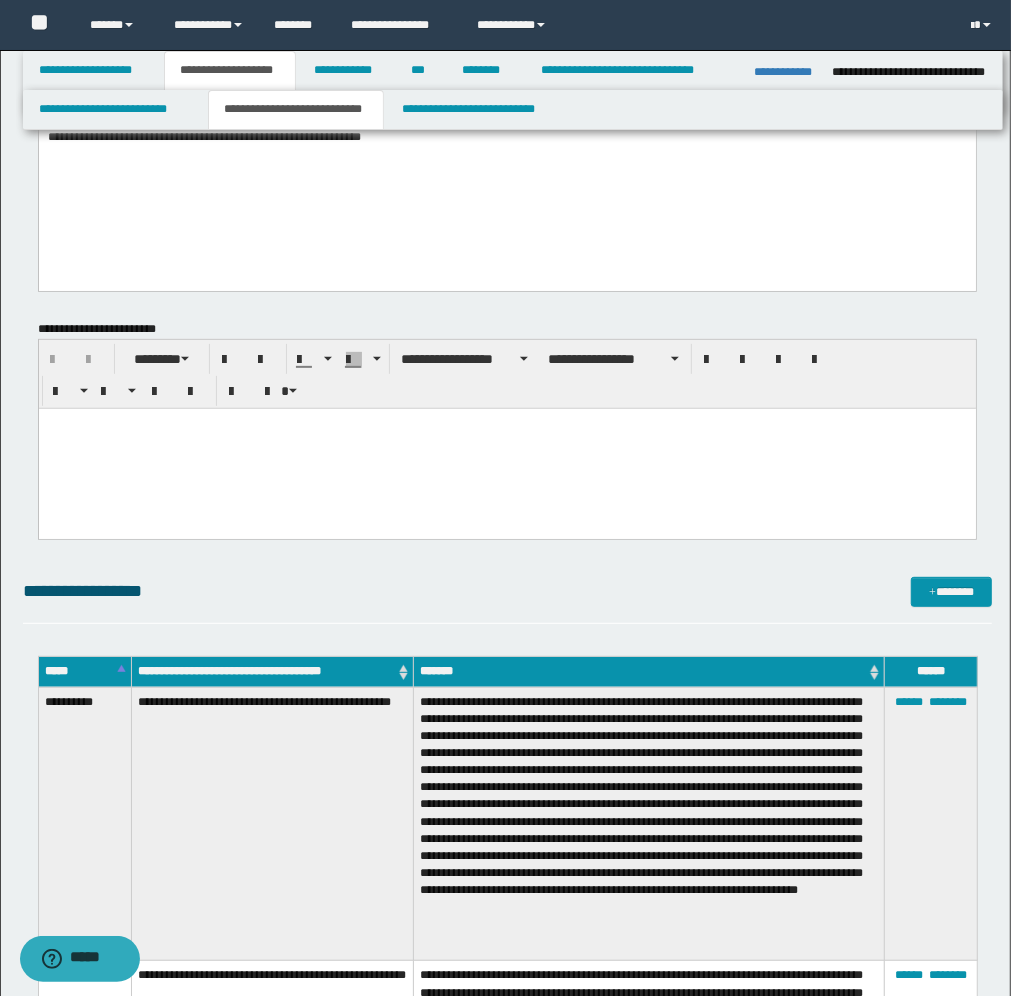 scroll, scrollTop: 250, scrollLeft: 0, axis: vertical 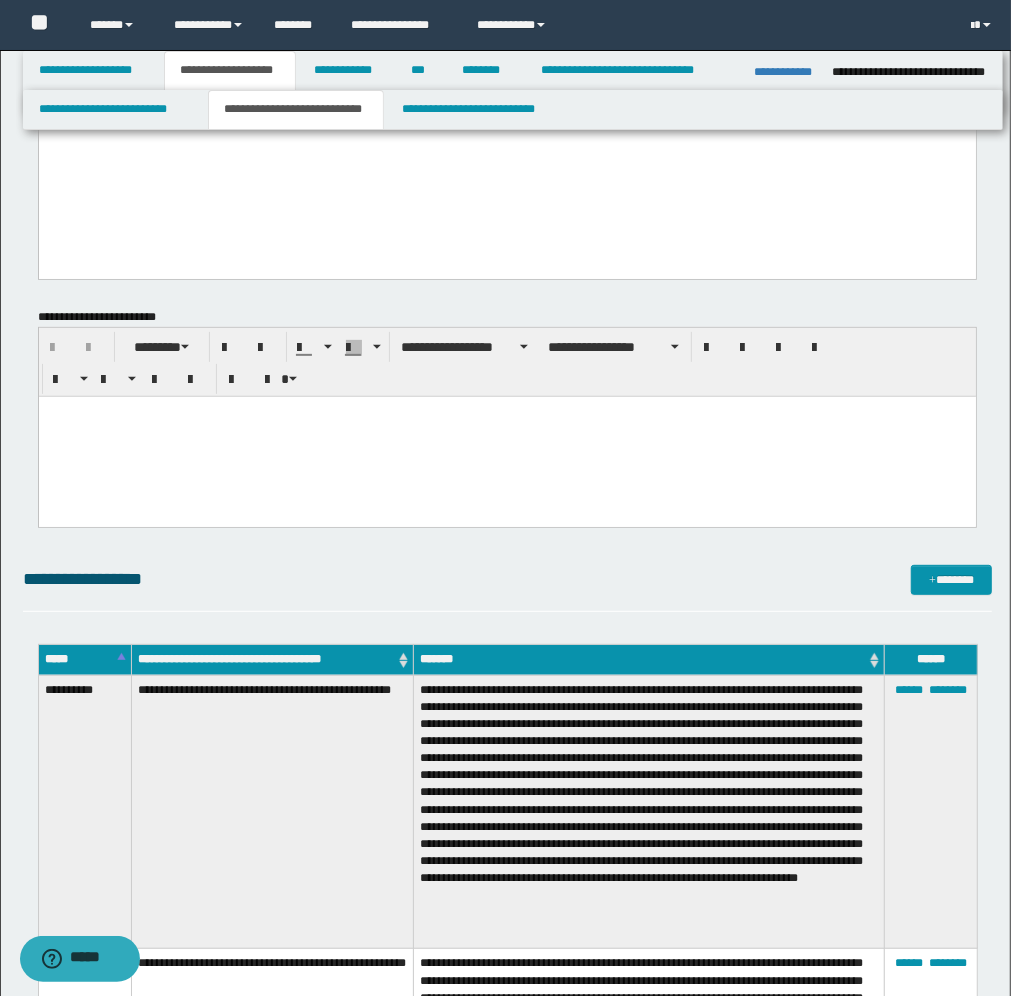 click at bounding box center [506, 437] 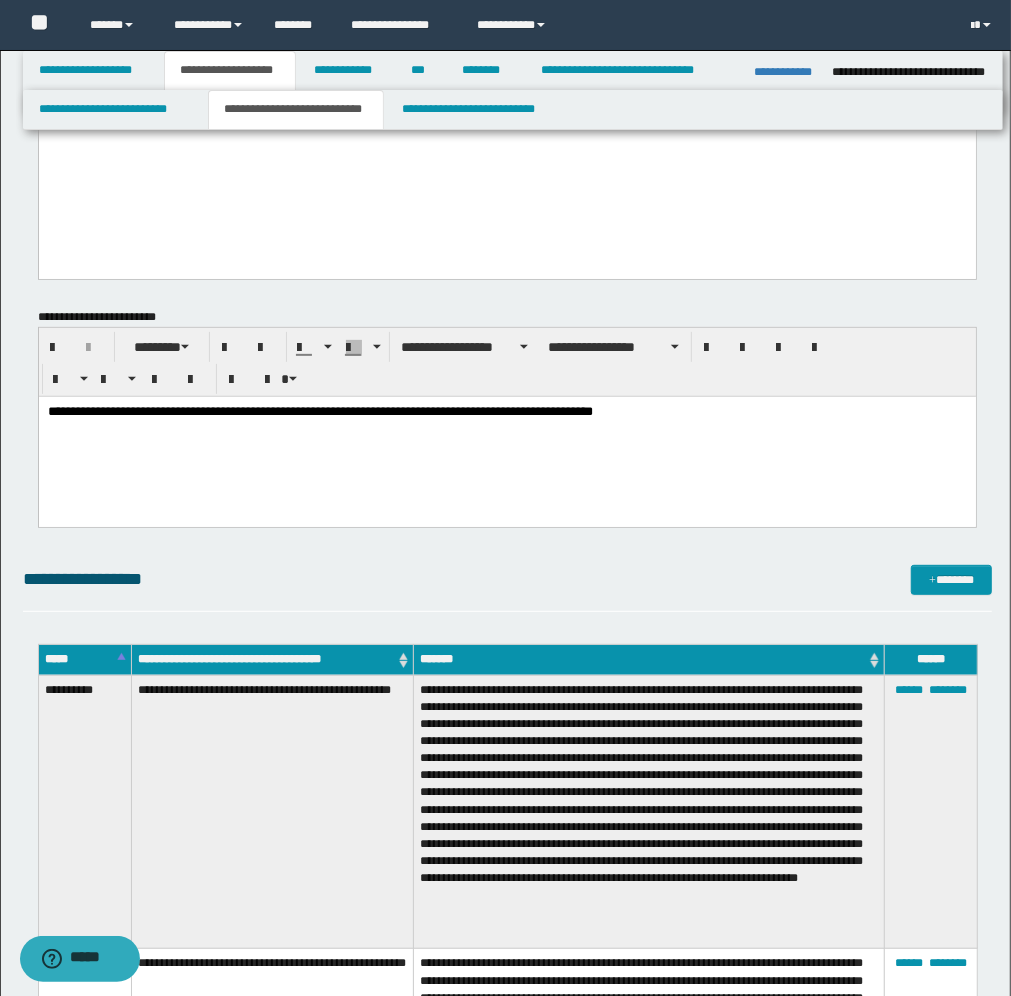 click on "**********" at bounding box center (506, 412) 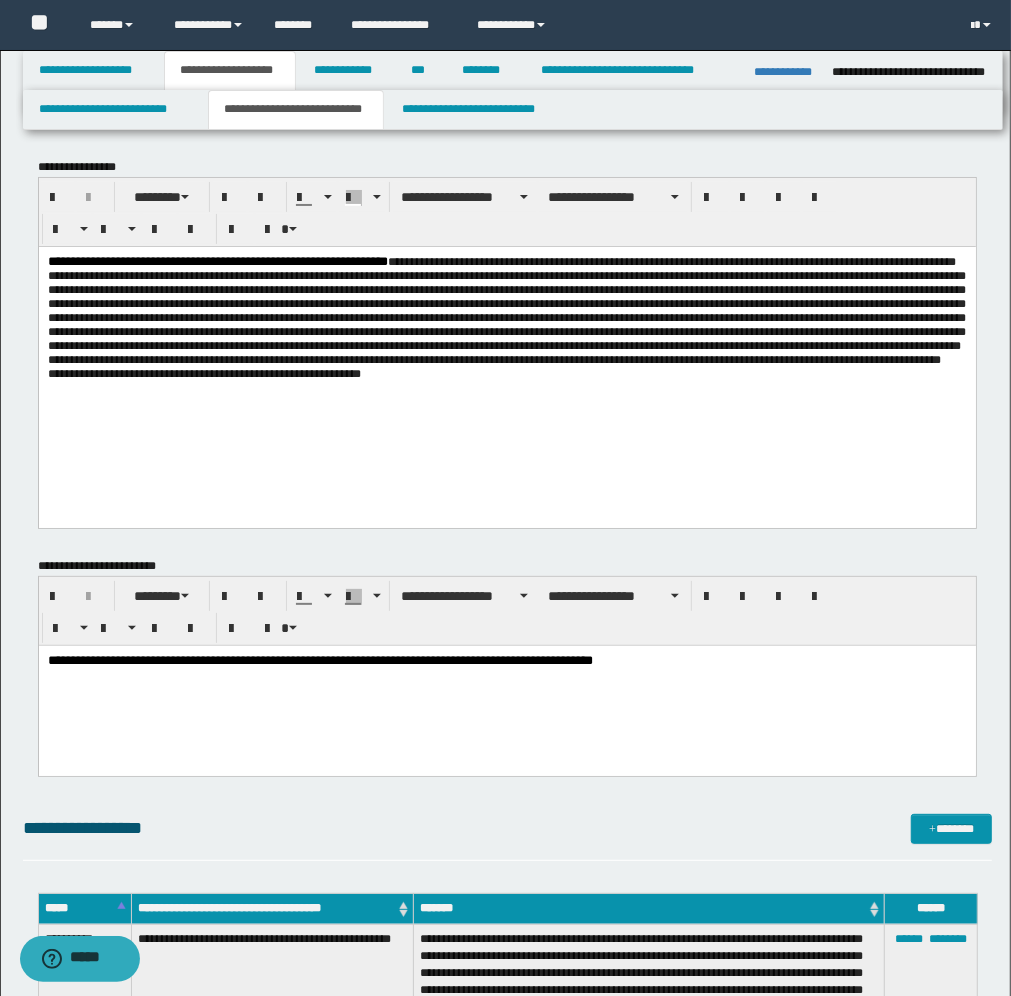 scroll, scrollTop: 0, scrollLeft: 0, axis: both 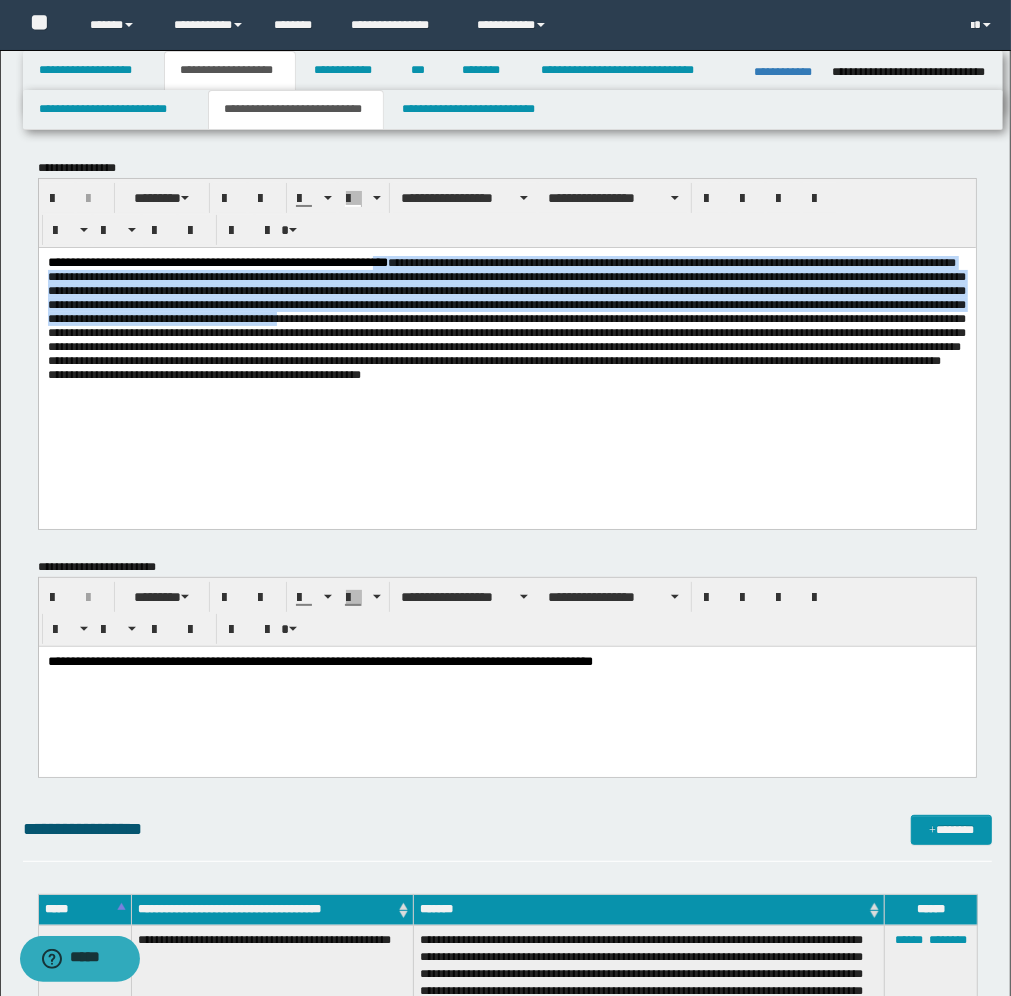 drag, startPoint x: 531, startPoint y: 258, endPoint x: 593, endPoint y: 341, distance: 103.6002 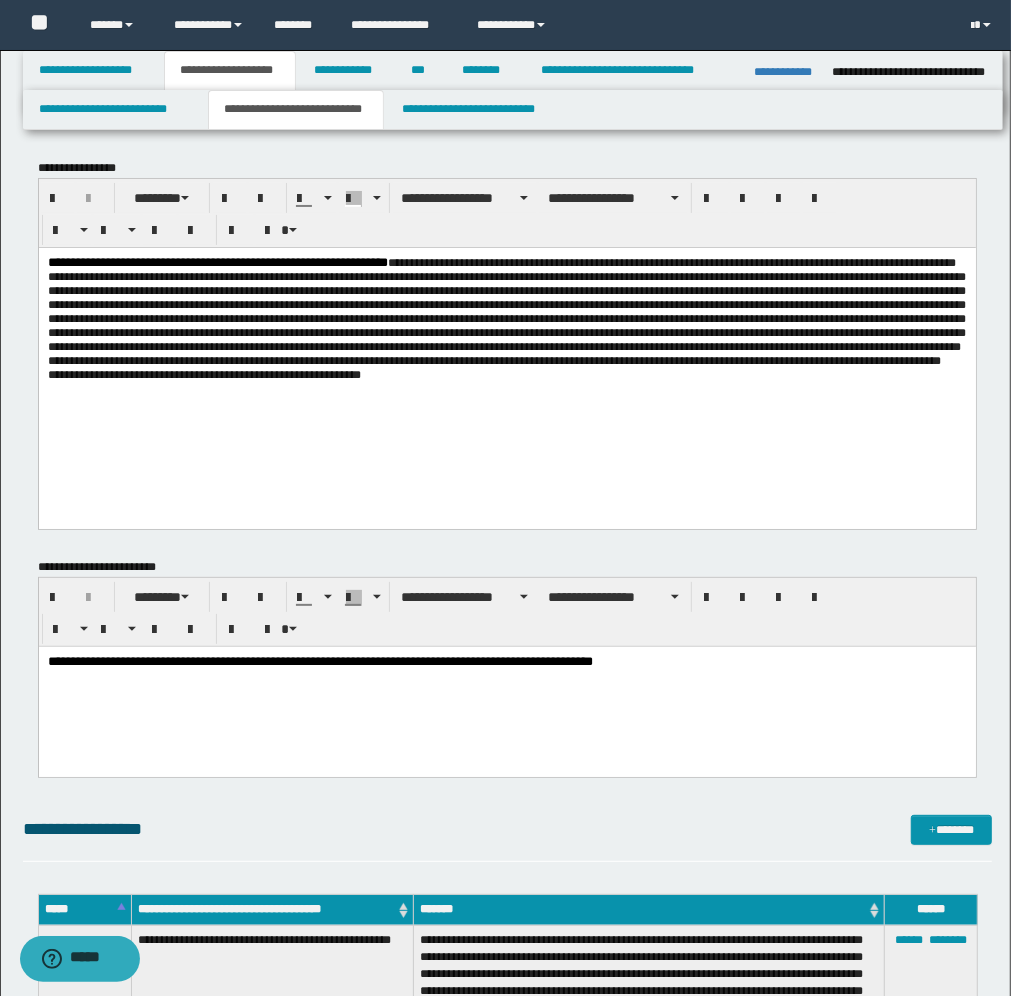 click on "**********" at bounding box center [506, 318] 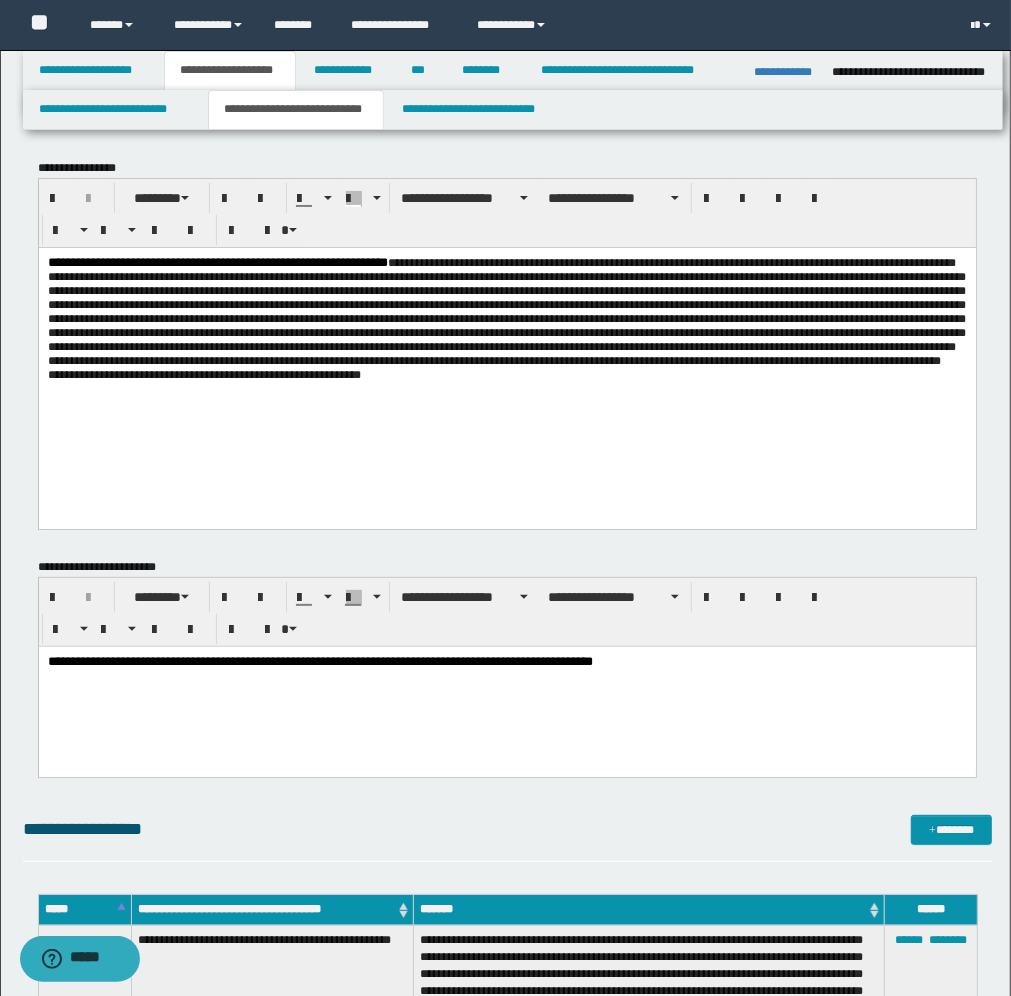 click on "**********" at bounding box center [506, 318] 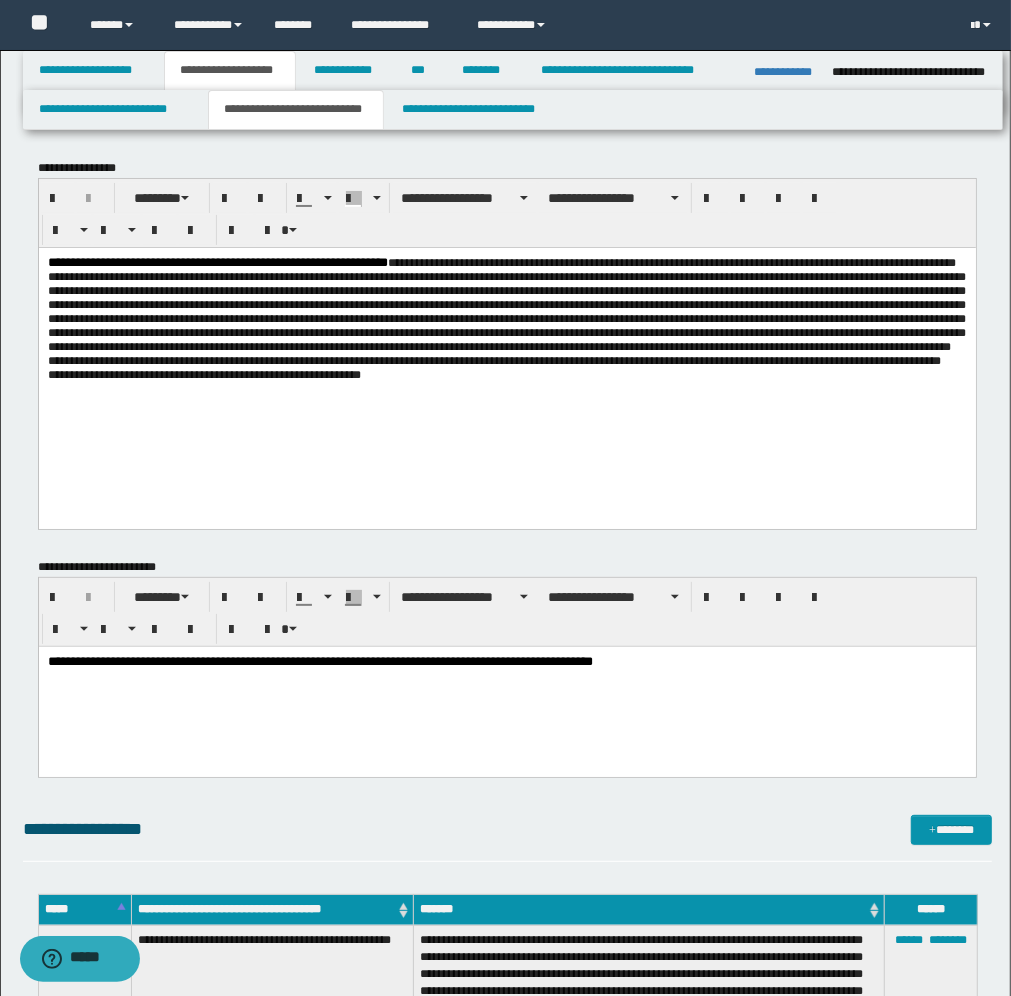 click on "**********" at bounding box center [506, 318] 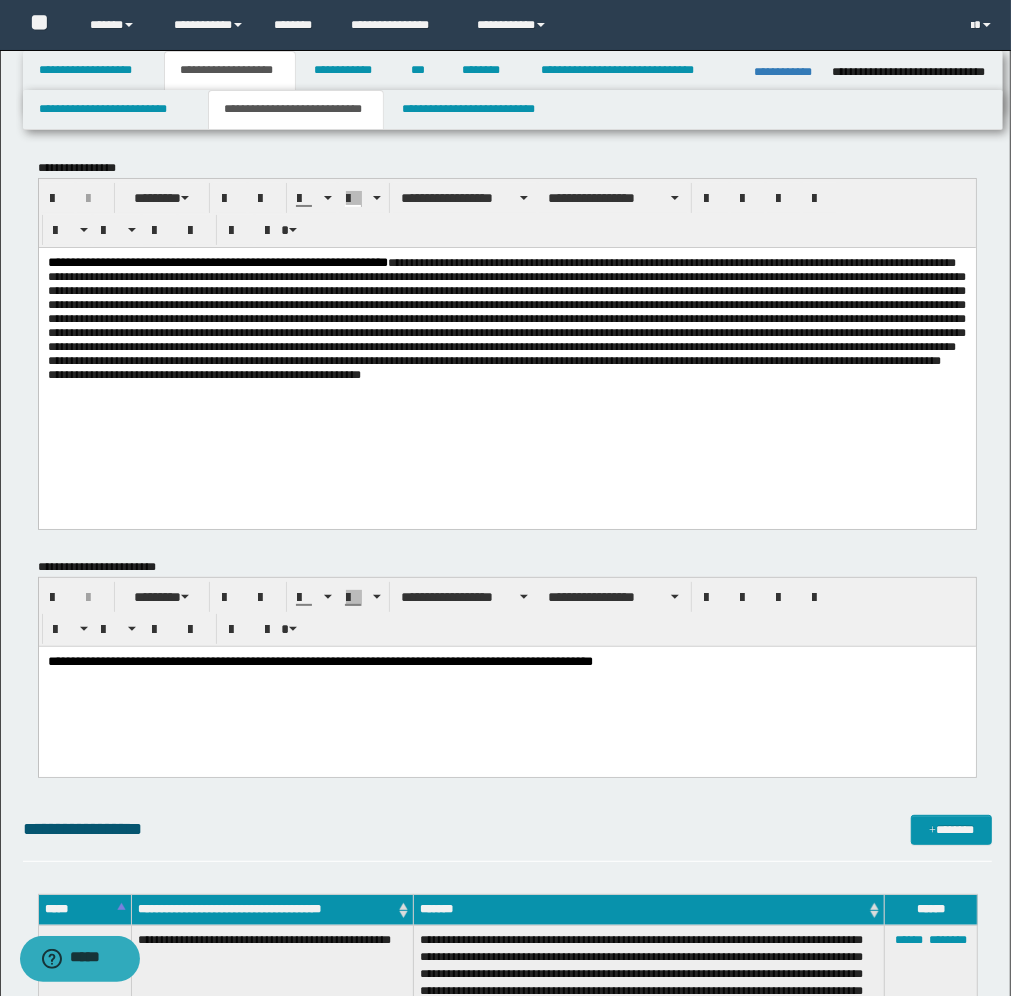 click on "**********" at bounding box center (506, 318) 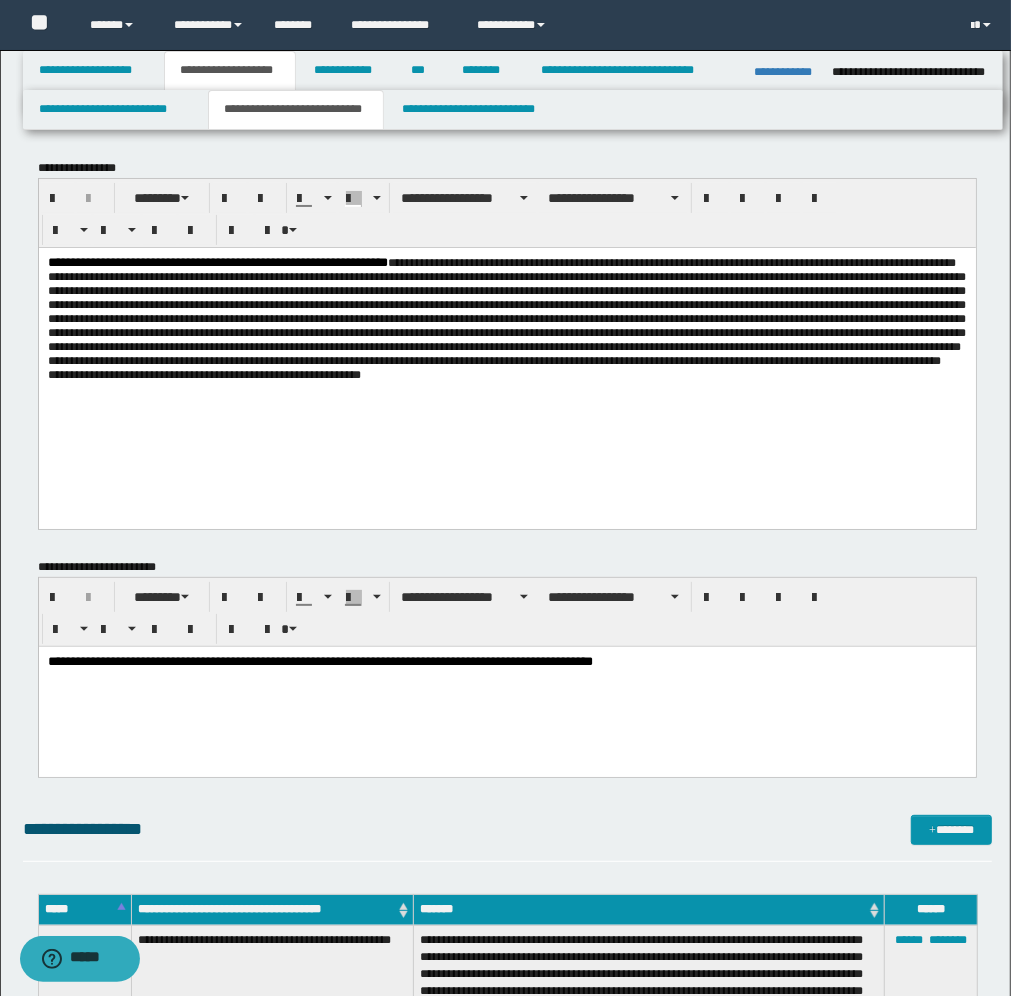 click on "**********" at bounding box center (506, 318) 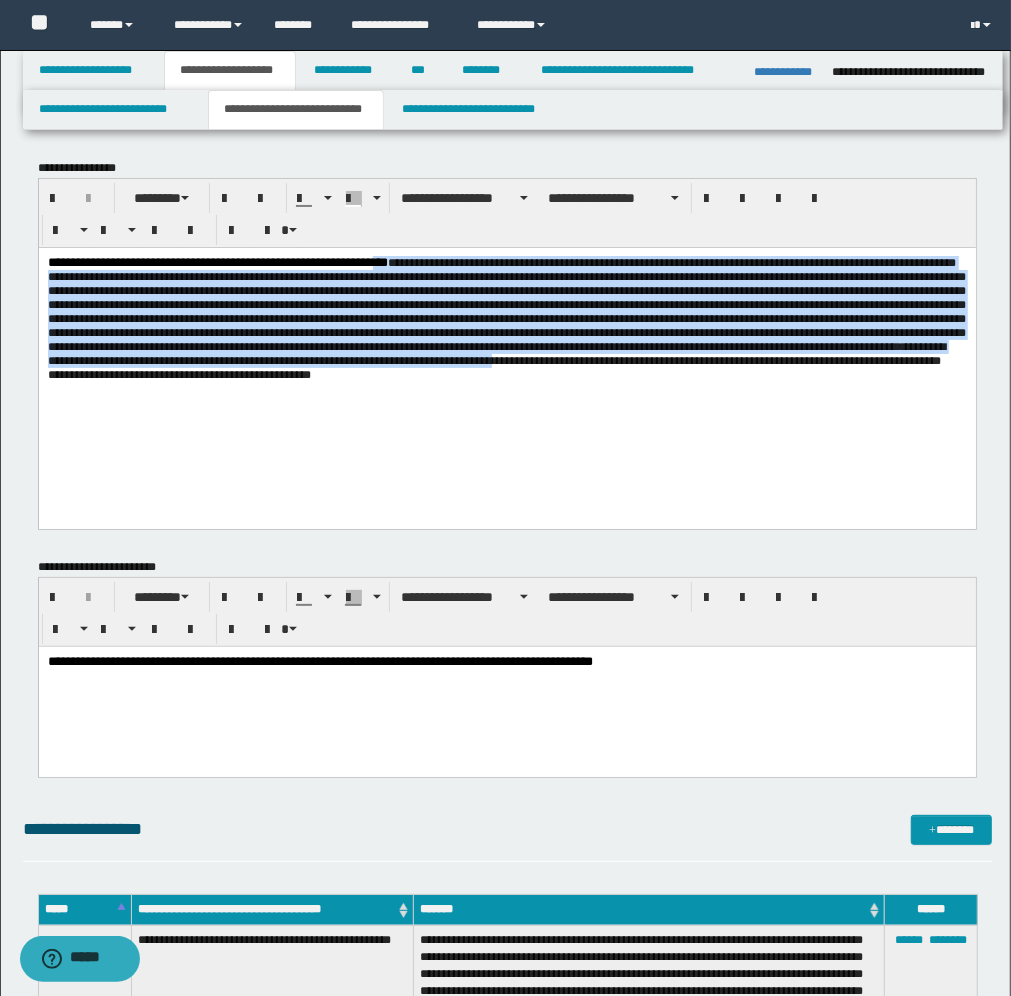 drag, startPoint x: 827, startPoint y: 401, endPoint x: 528, endPoint y: 266, distance: 328.06403 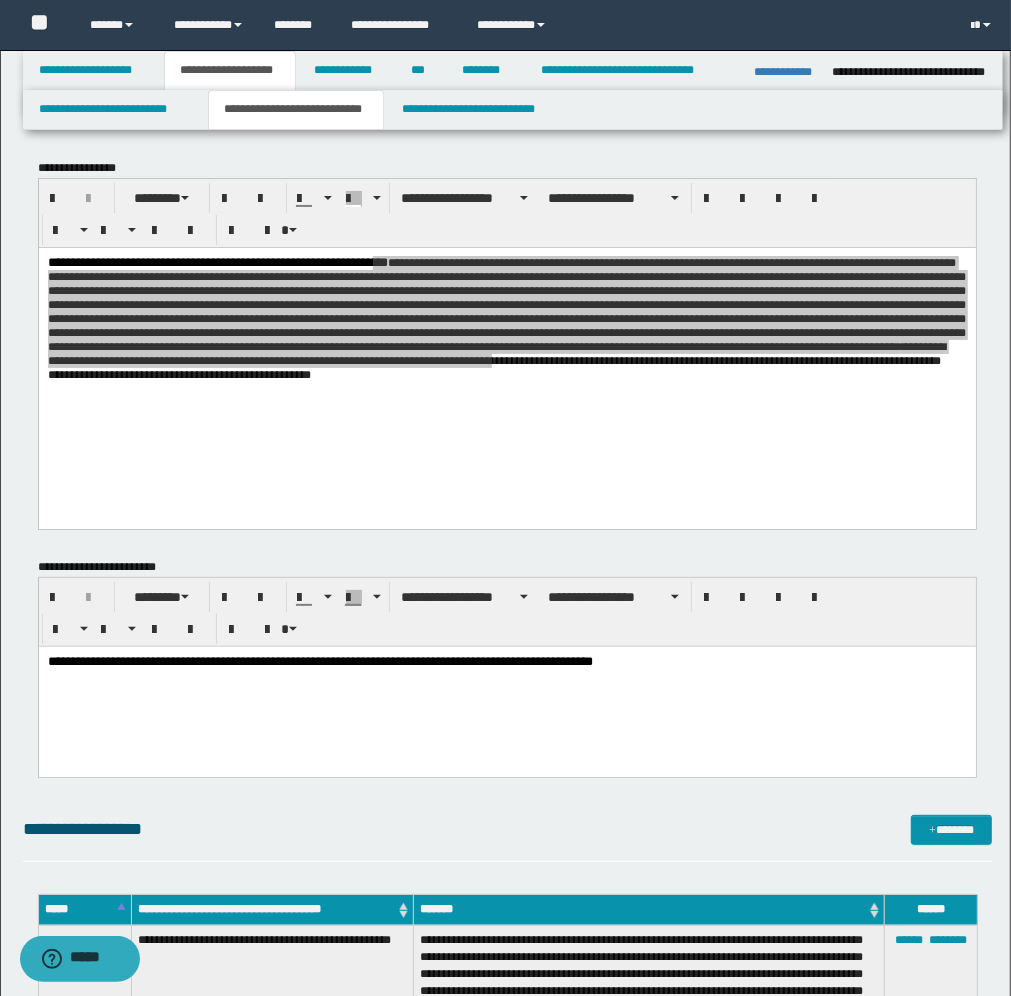 click on "**********" at bounding box center (506, 687) 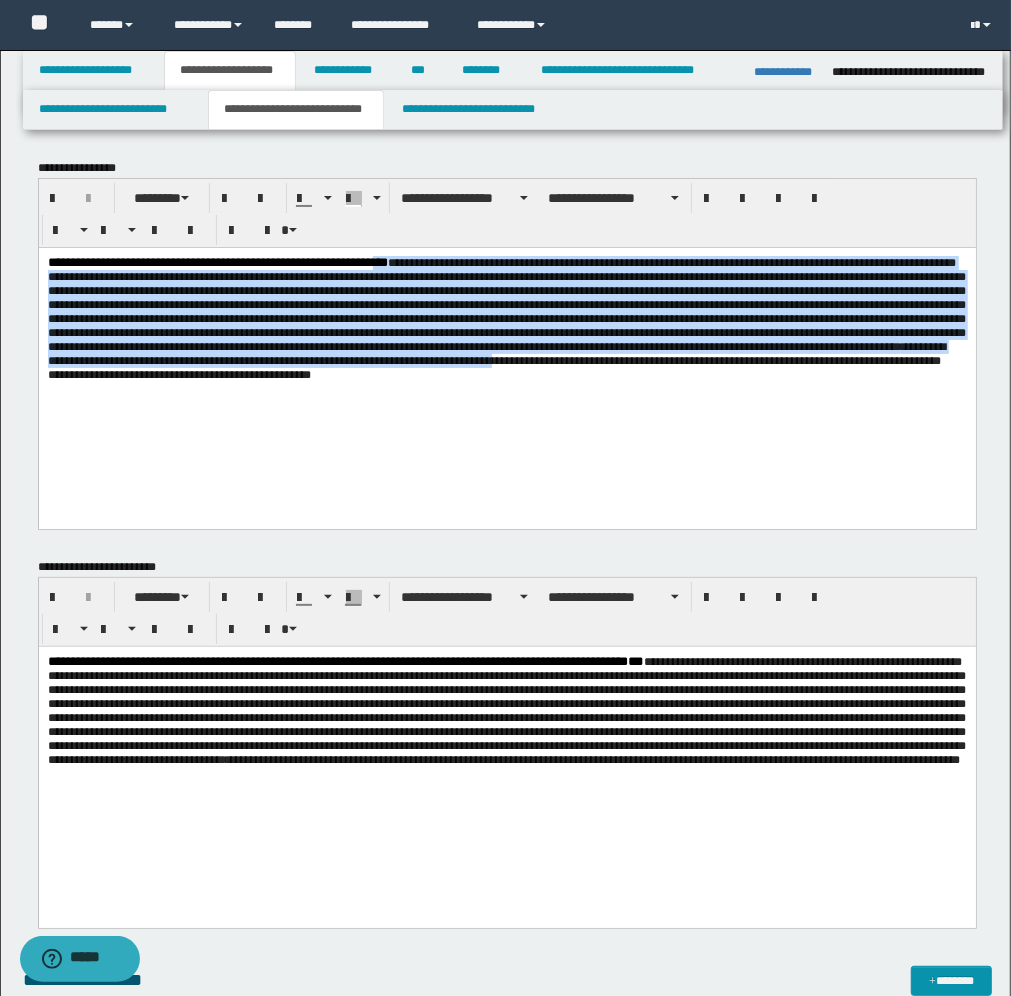 click on "**********" at bounding box center (506, 362) 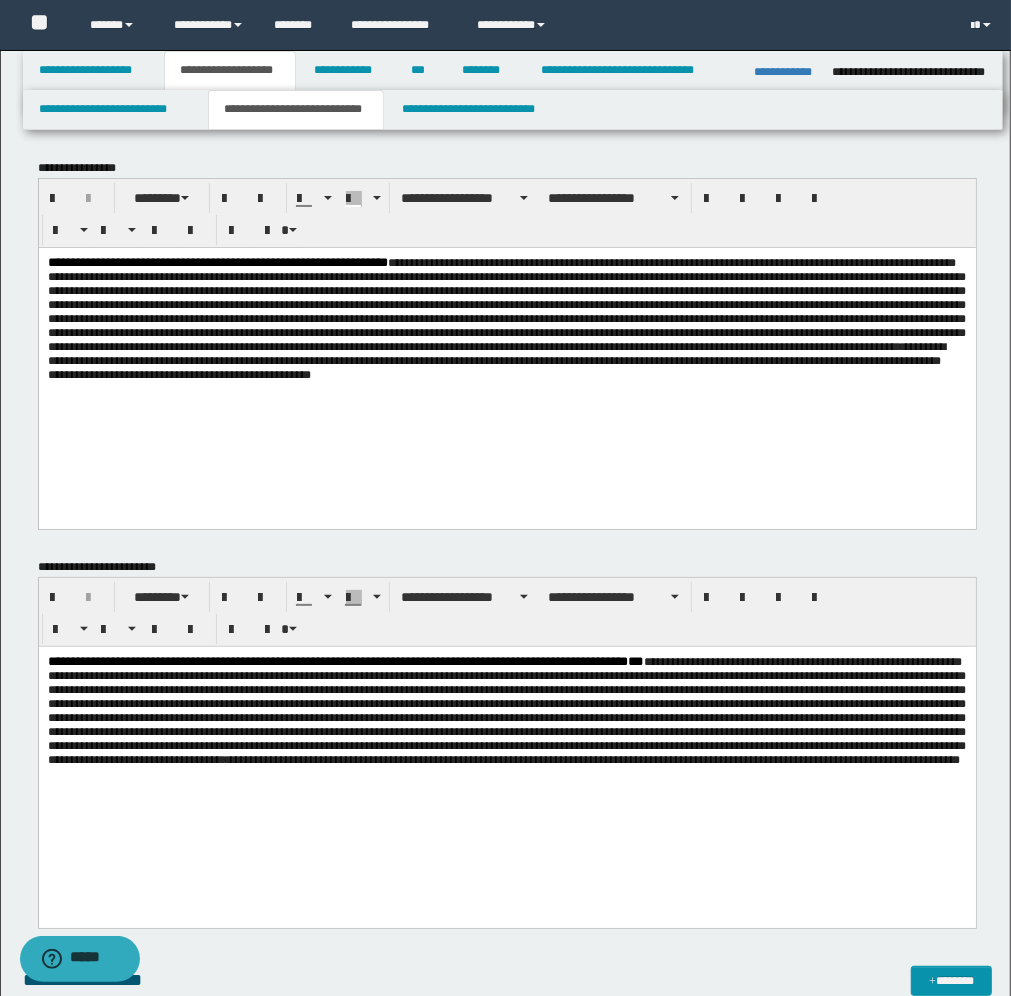 click on "**********" at bounding box center [506, 337] 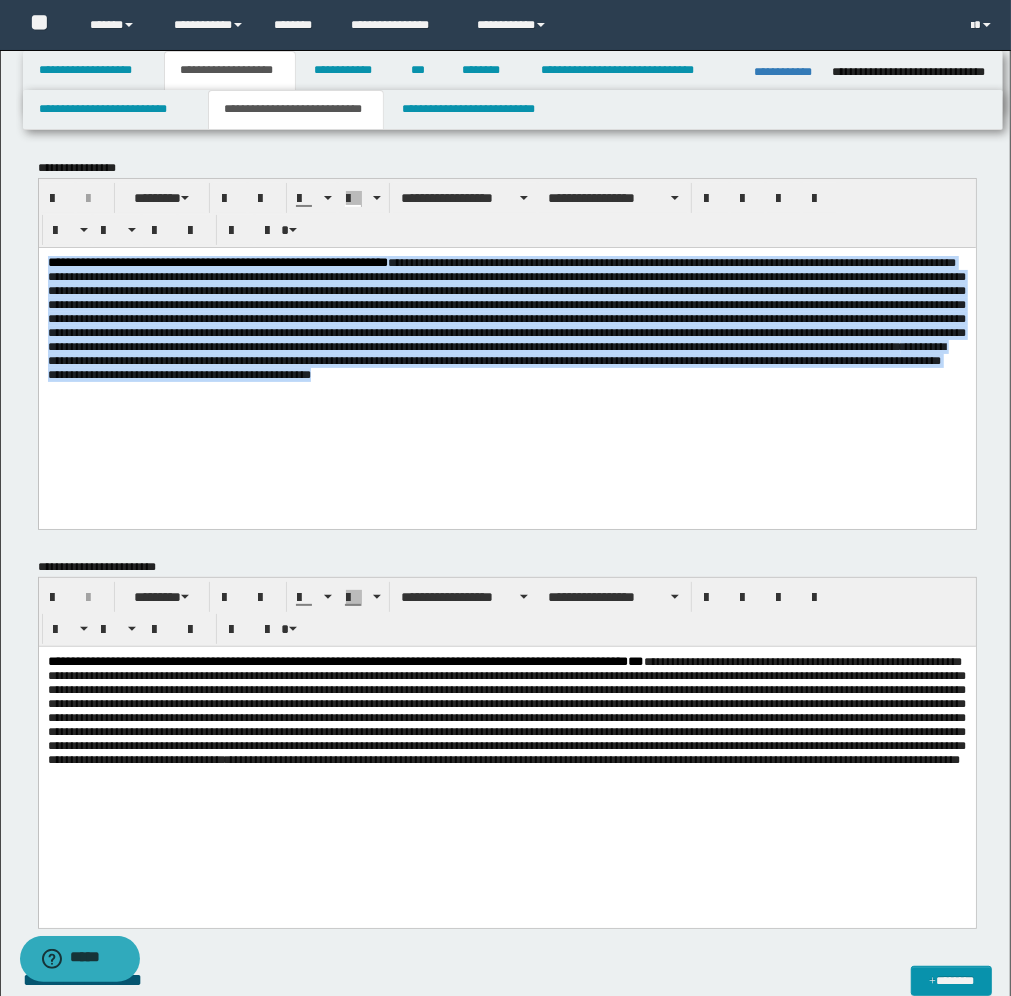 drag, startPoint x: 831, startPoint y: 413, endPoint x: 101, endPoint y: 320, distance: 735.90015 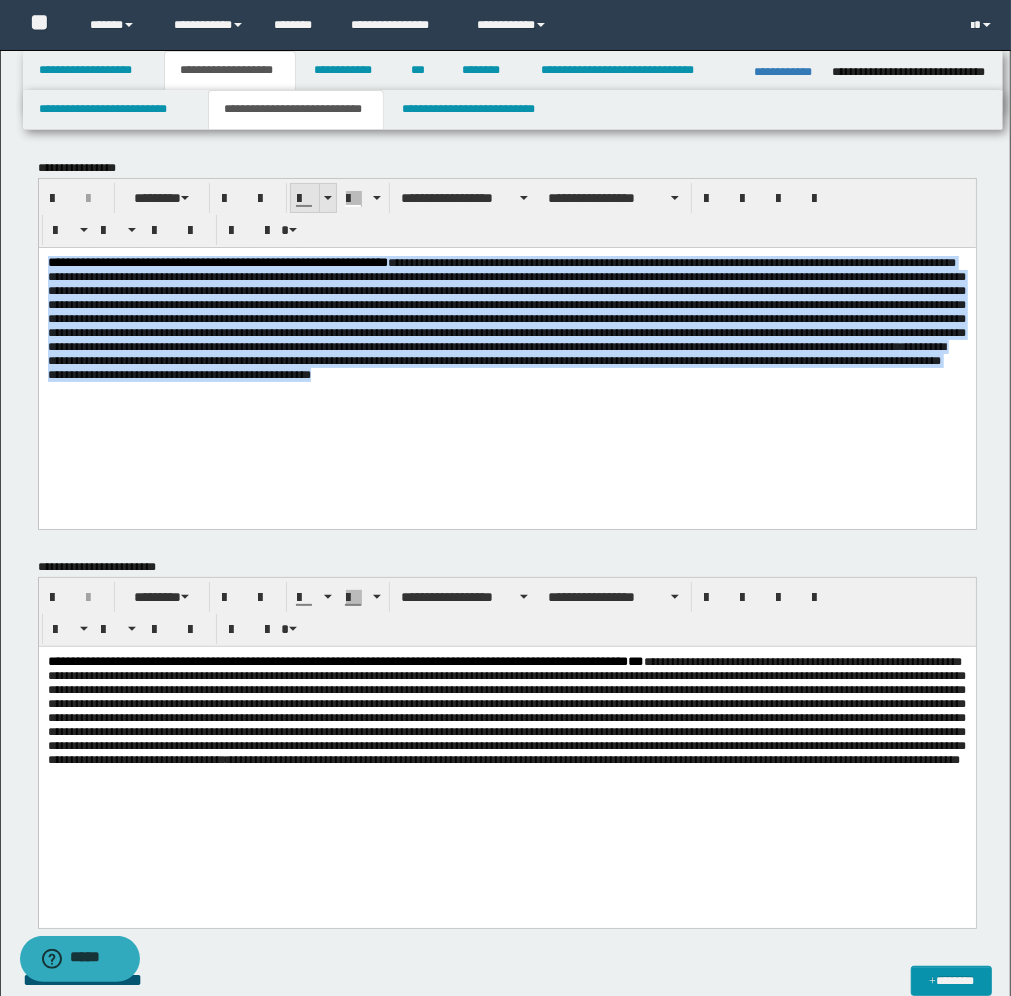 click at bounding box center [327, 198] 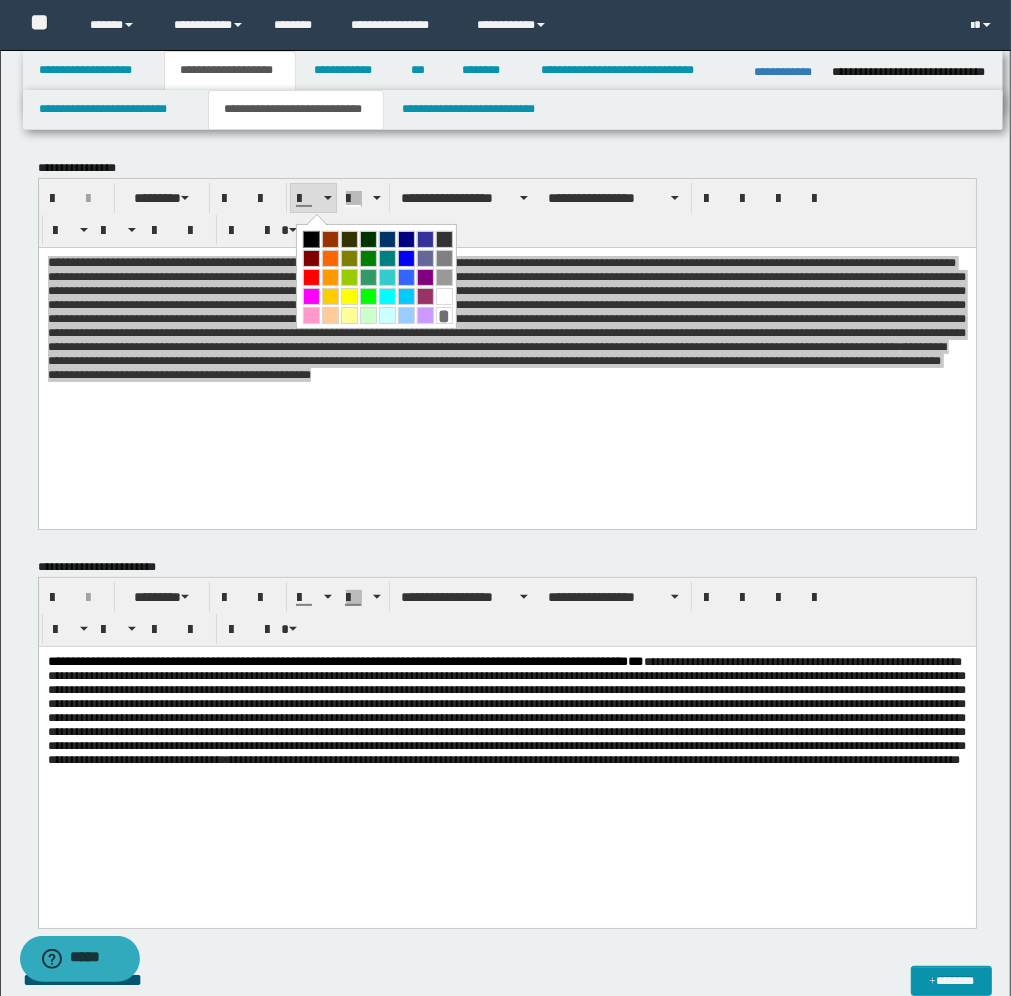 click at bounding box center (311, 239) 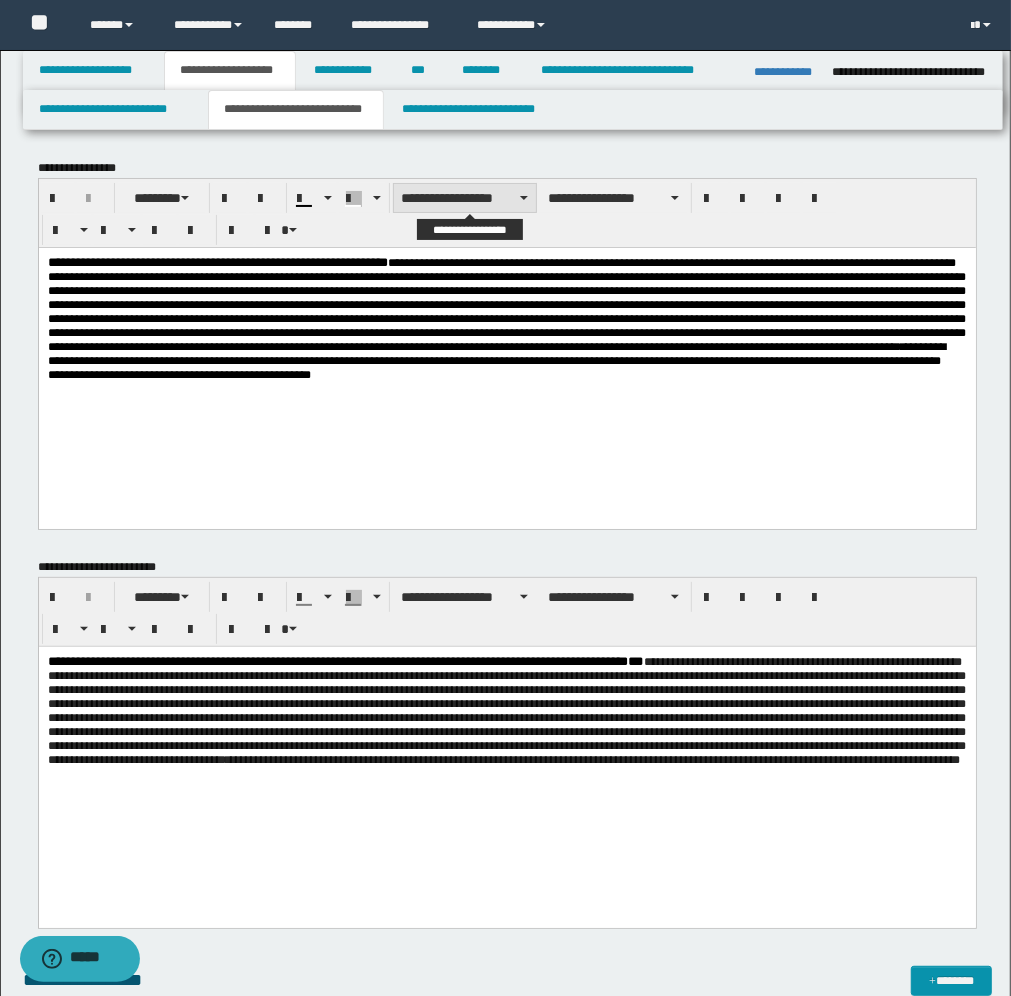click on "**********" at bounding box center (465, 198) 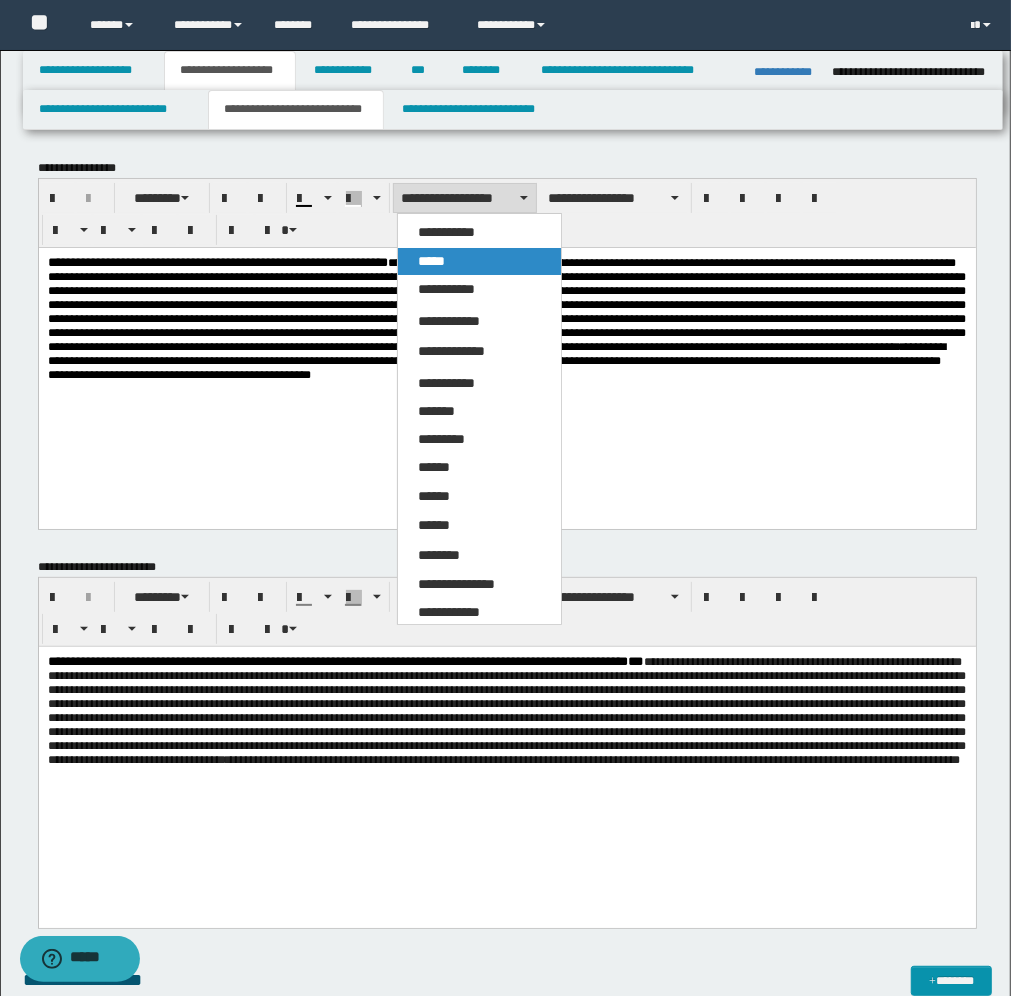 click on "*****" at bounding box center [431, 261] 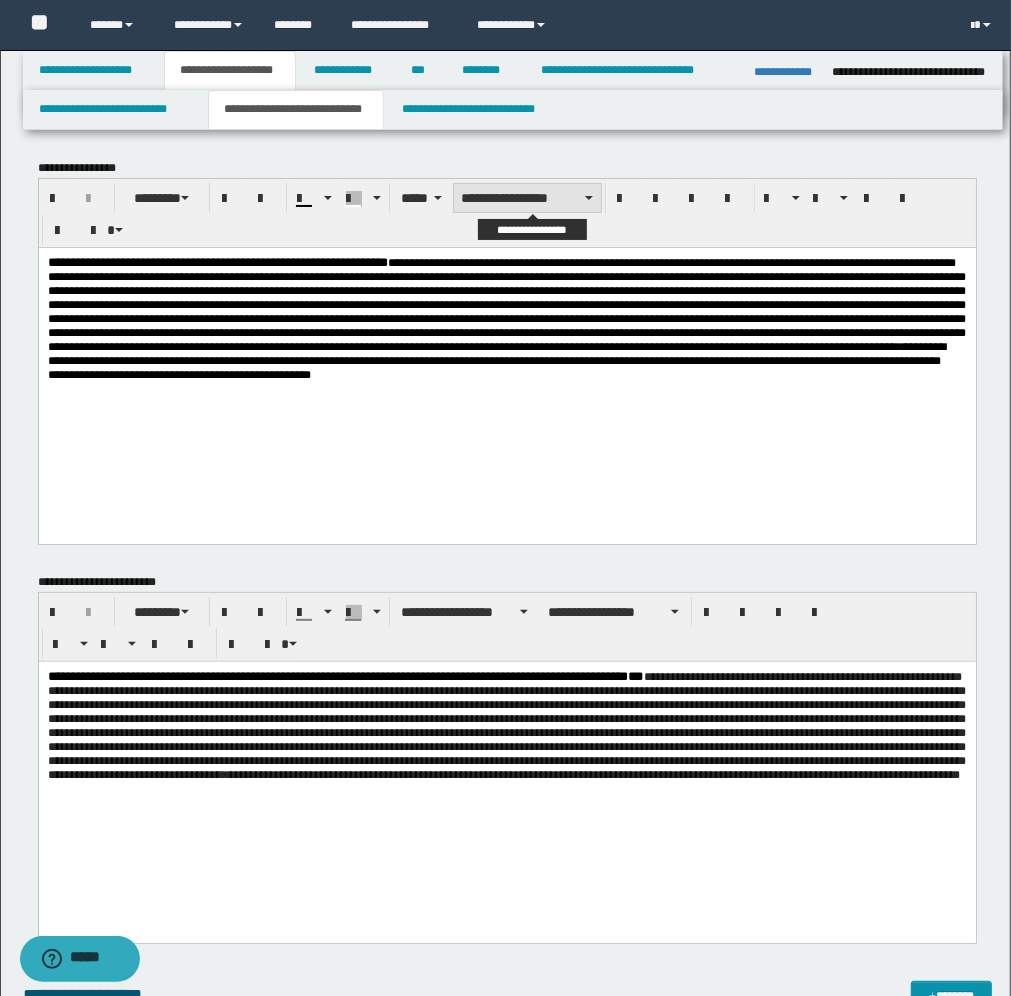 click on "**********" at bounding box center [527, 198] 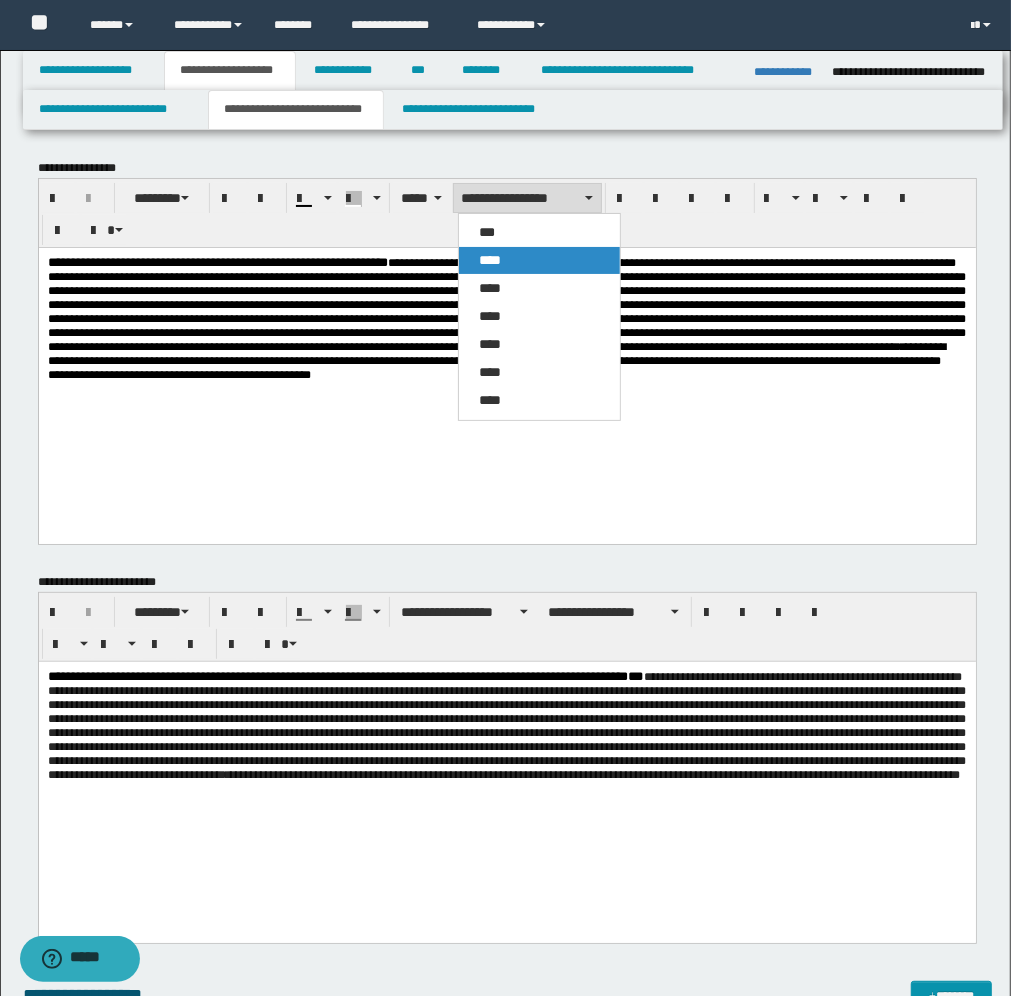click on "****" at bounding box center [490, 260] 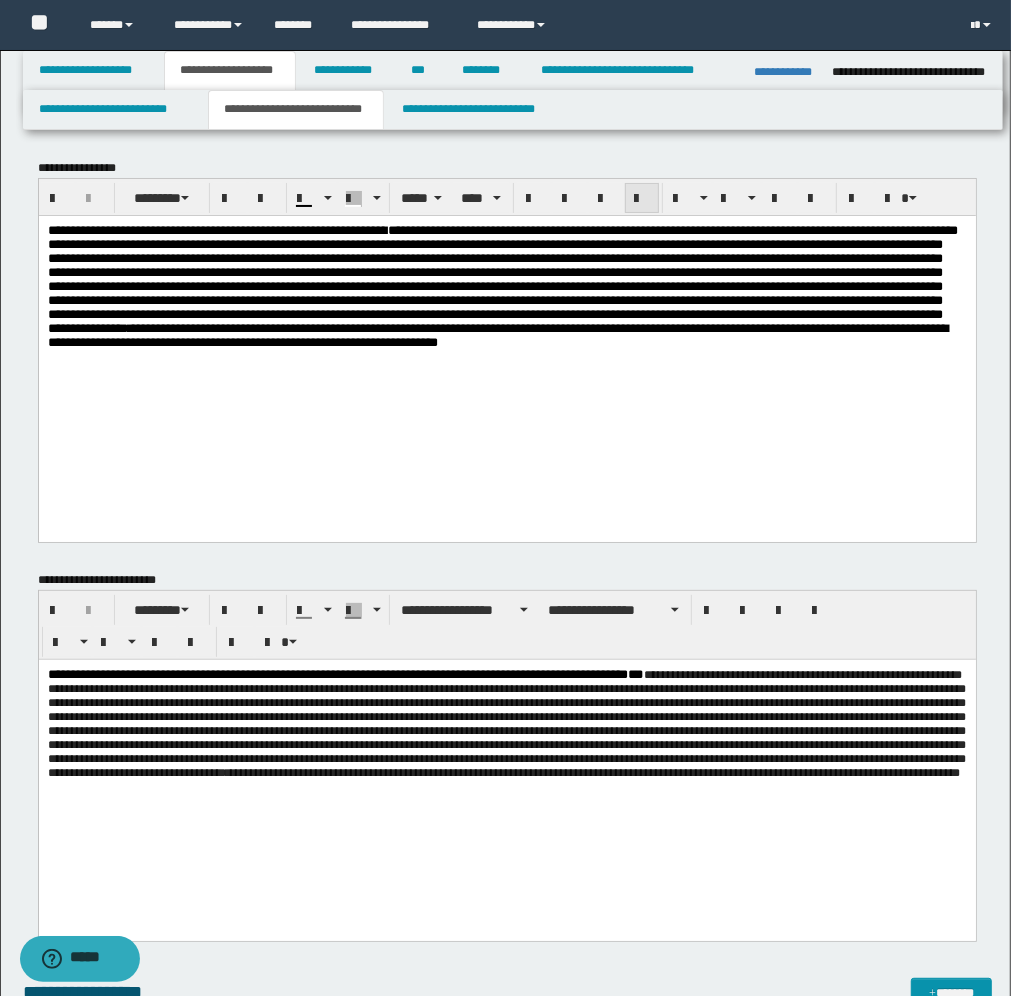click at bounding box center [642, 199] 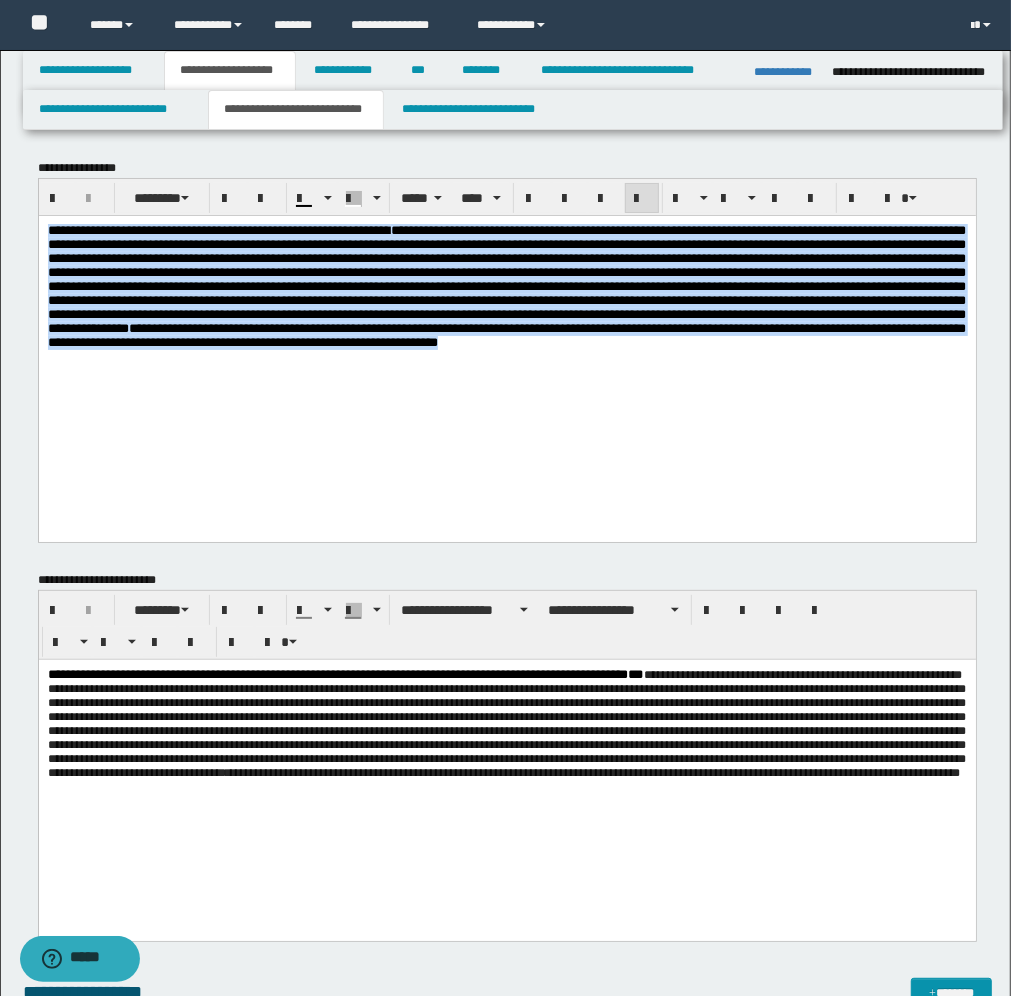 click on "**********" at bounding box center [506, 353] 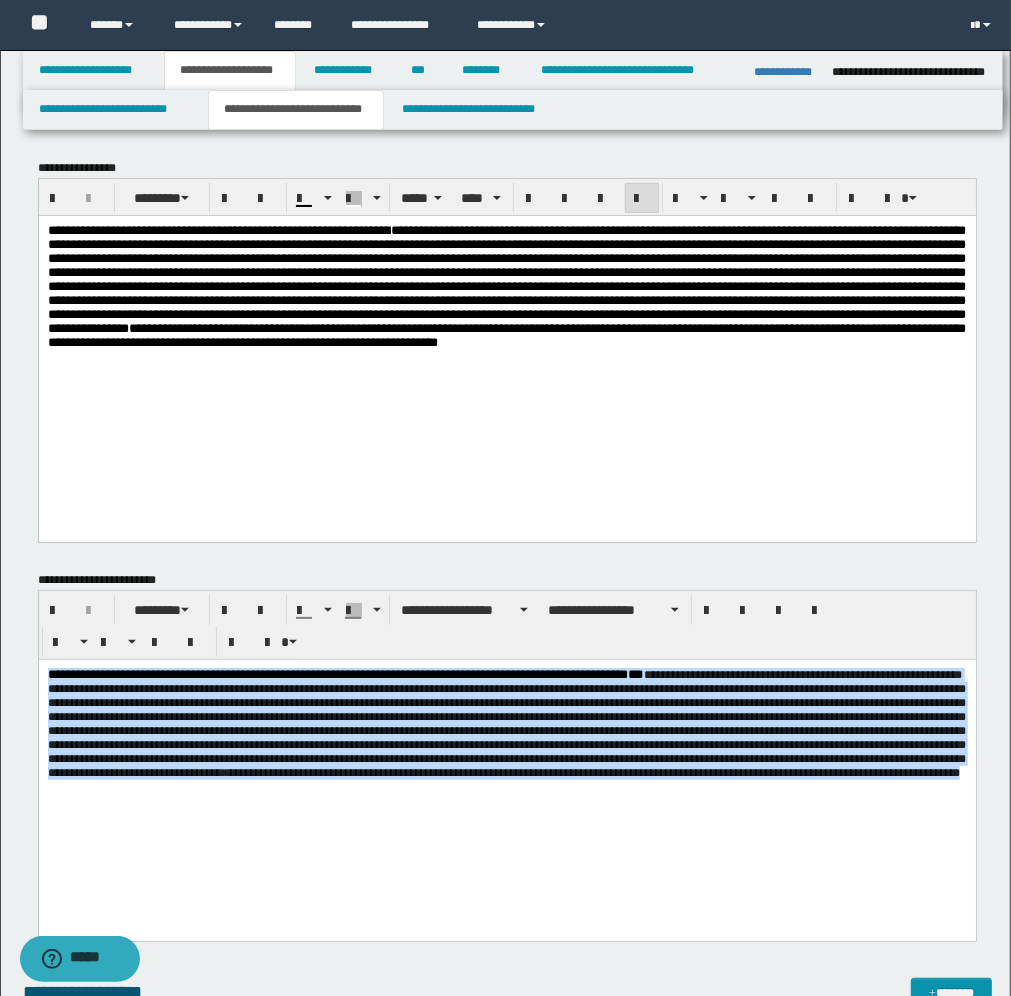 drag, startPoint x: 481, startPoint y: 815, endPoint x: 30, endPoint y: 665, distance: 475.29044 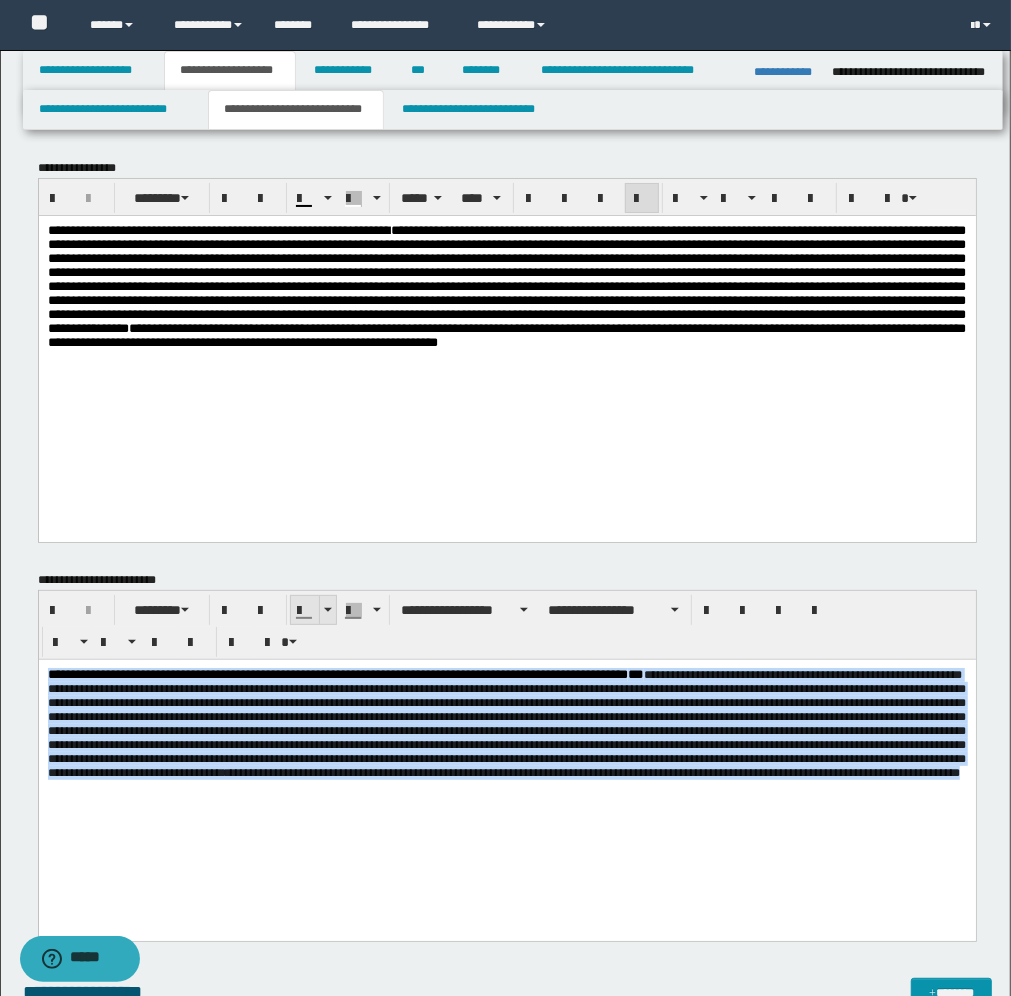 click at bounding box center [328, 610] 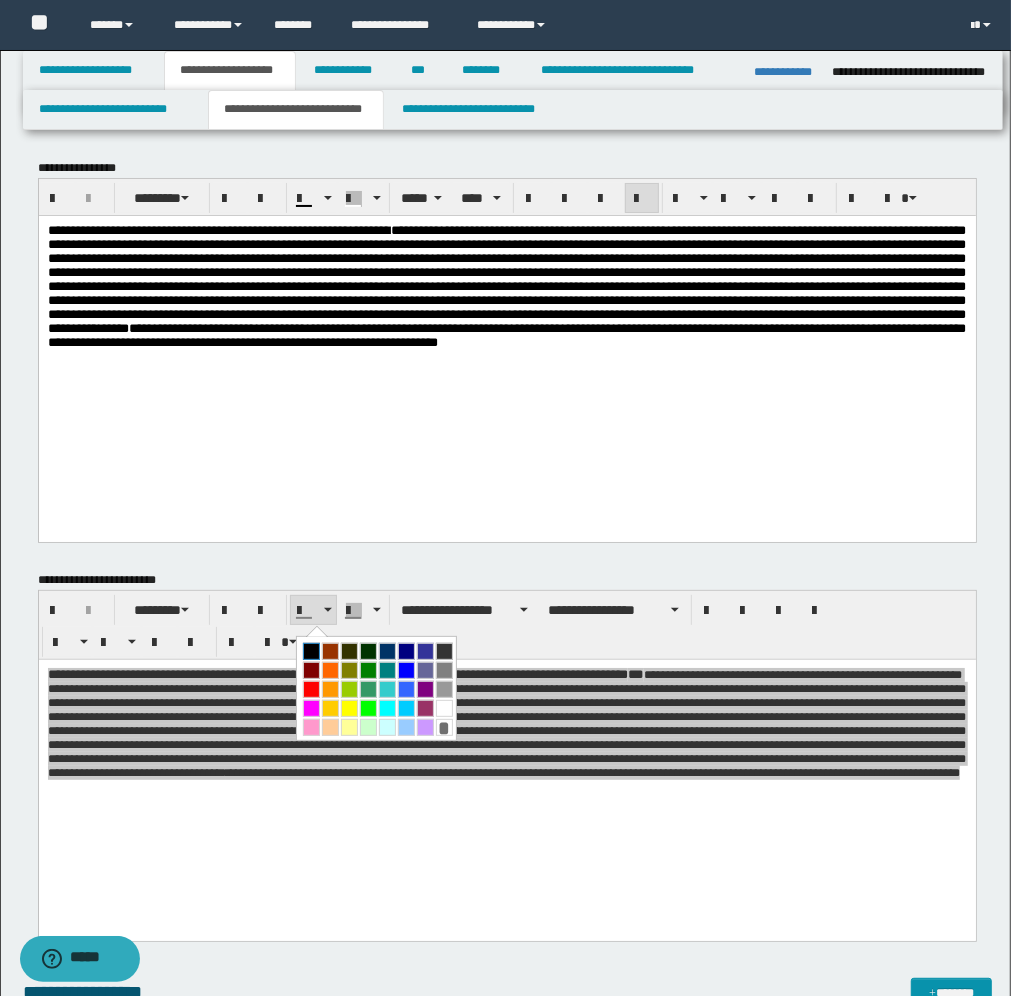 click at bounding box center (311, 651) 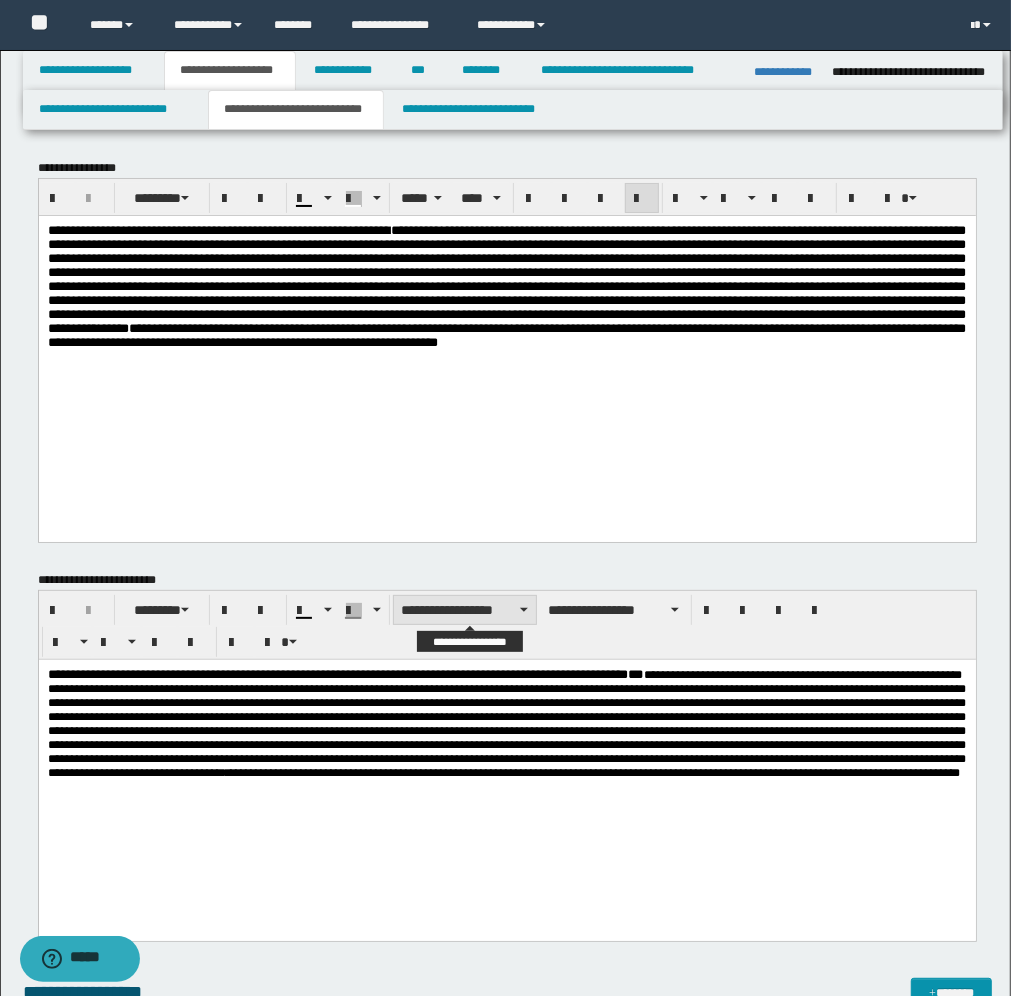 click on "**********" at bounding box center [465, 610] 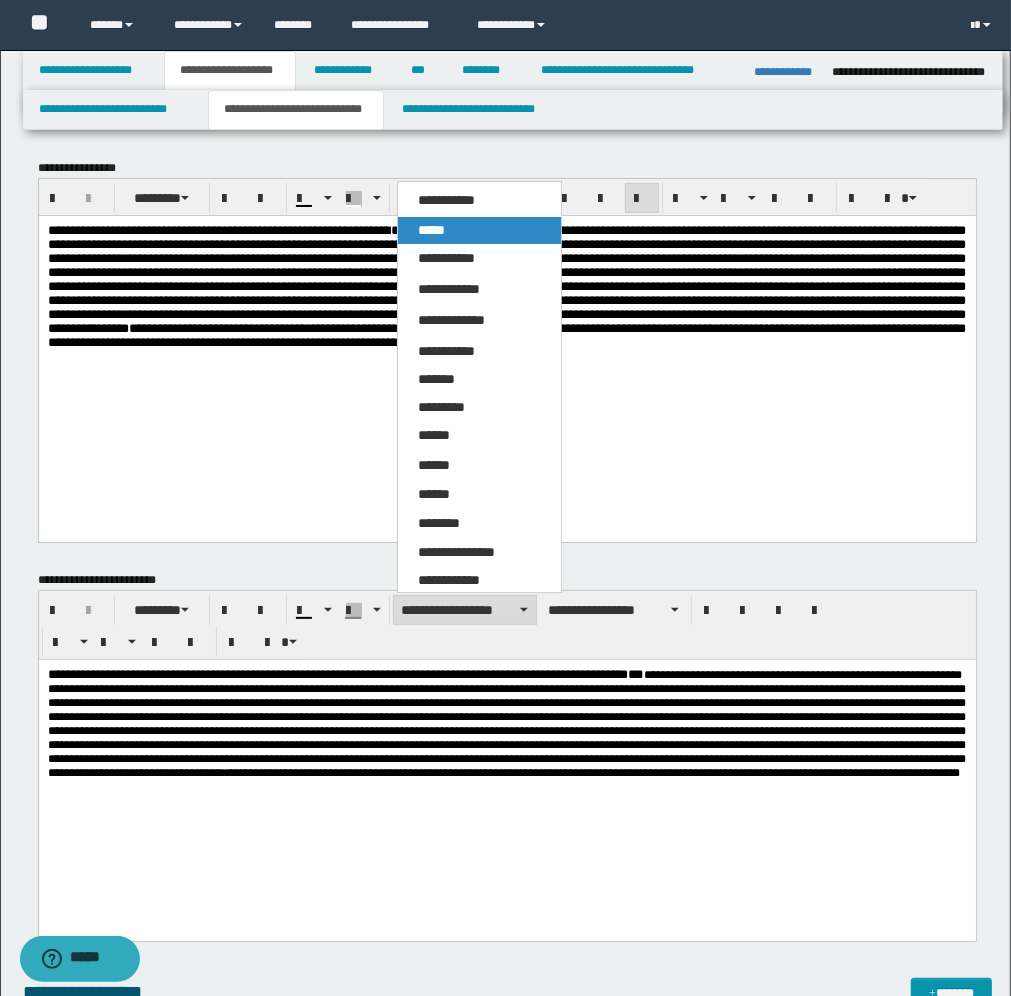 click on "*****" at bounding box center (431, 230) 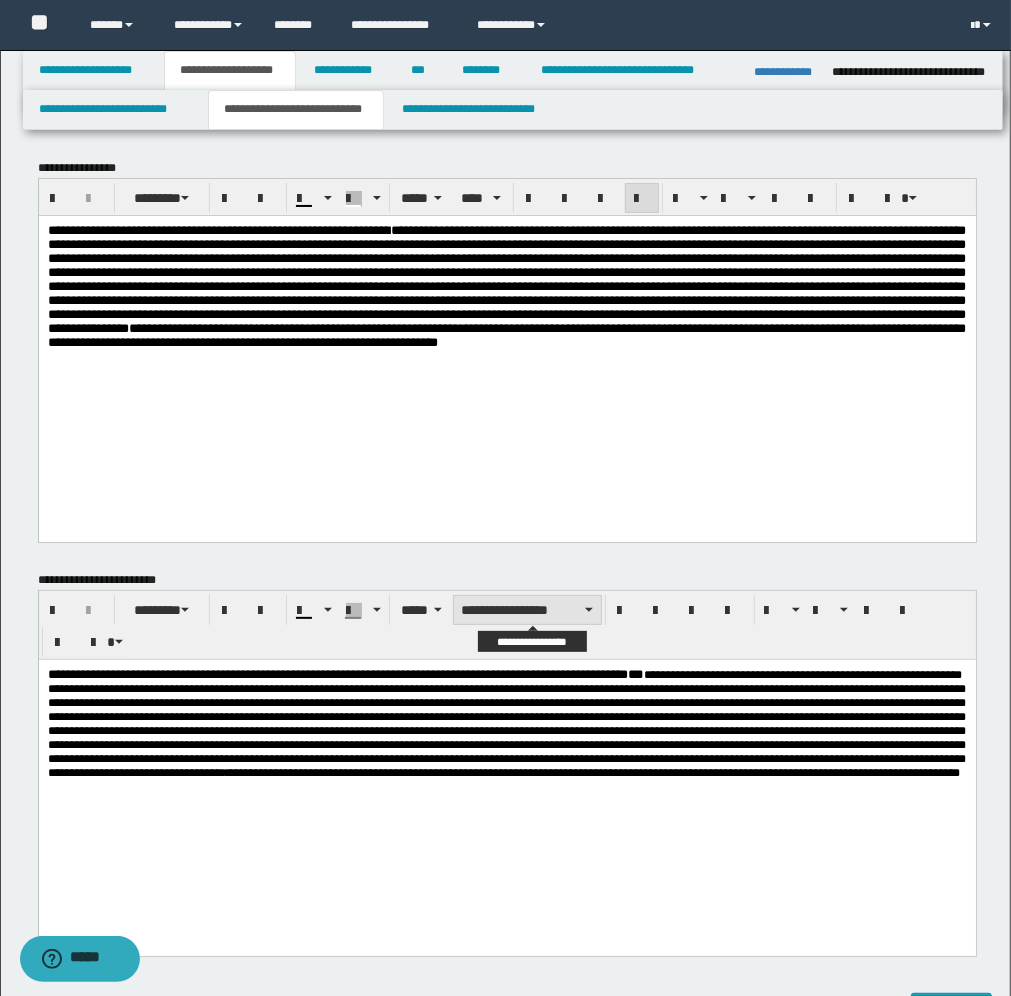 click on "**********" at bounding box center [527, 610] 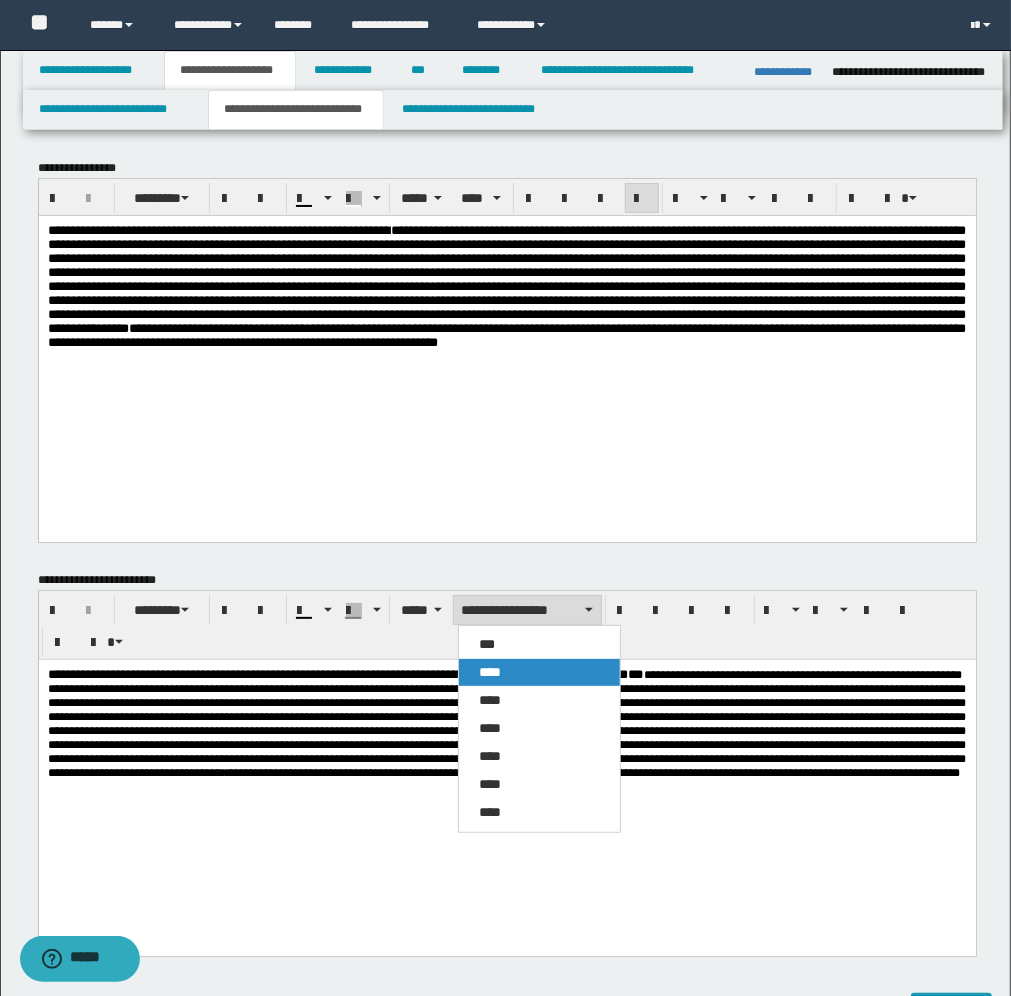 click on "****" at bounding box center [490, 672] 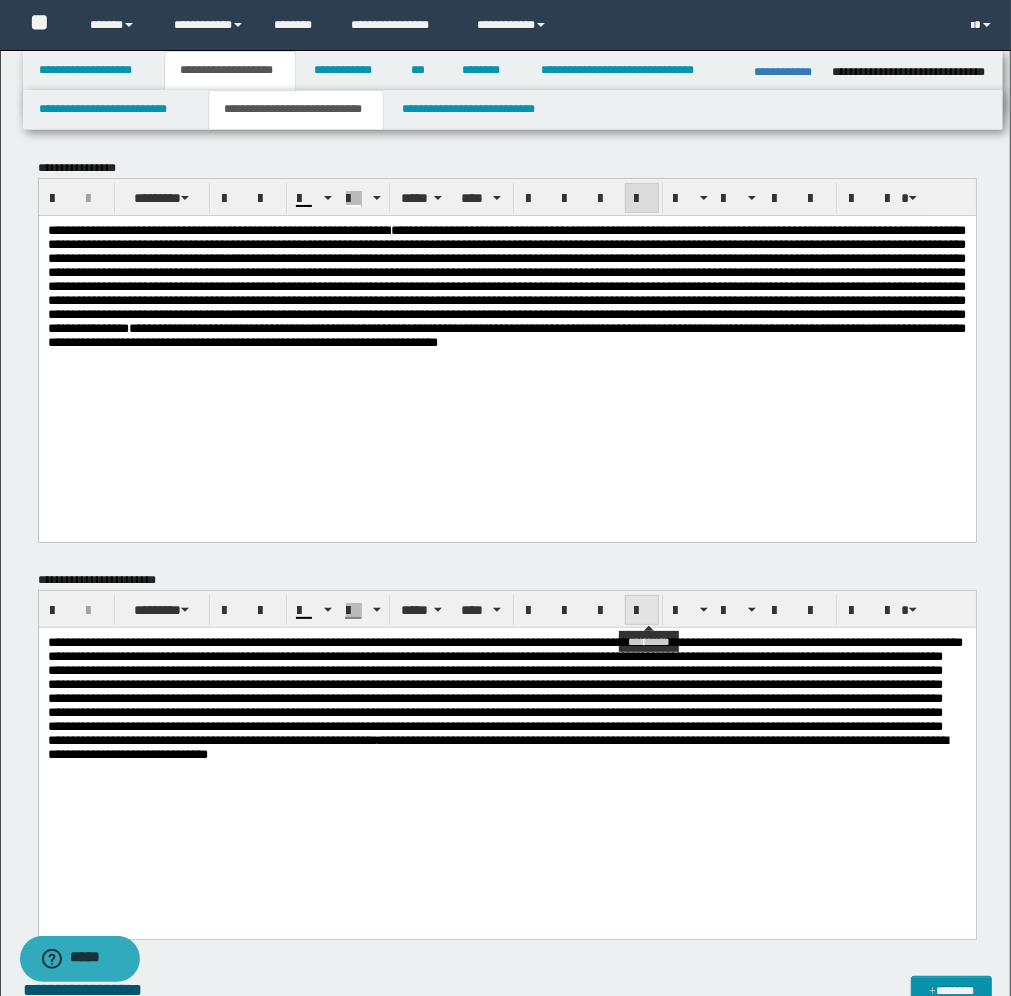 click at bounding box center [642, 611] 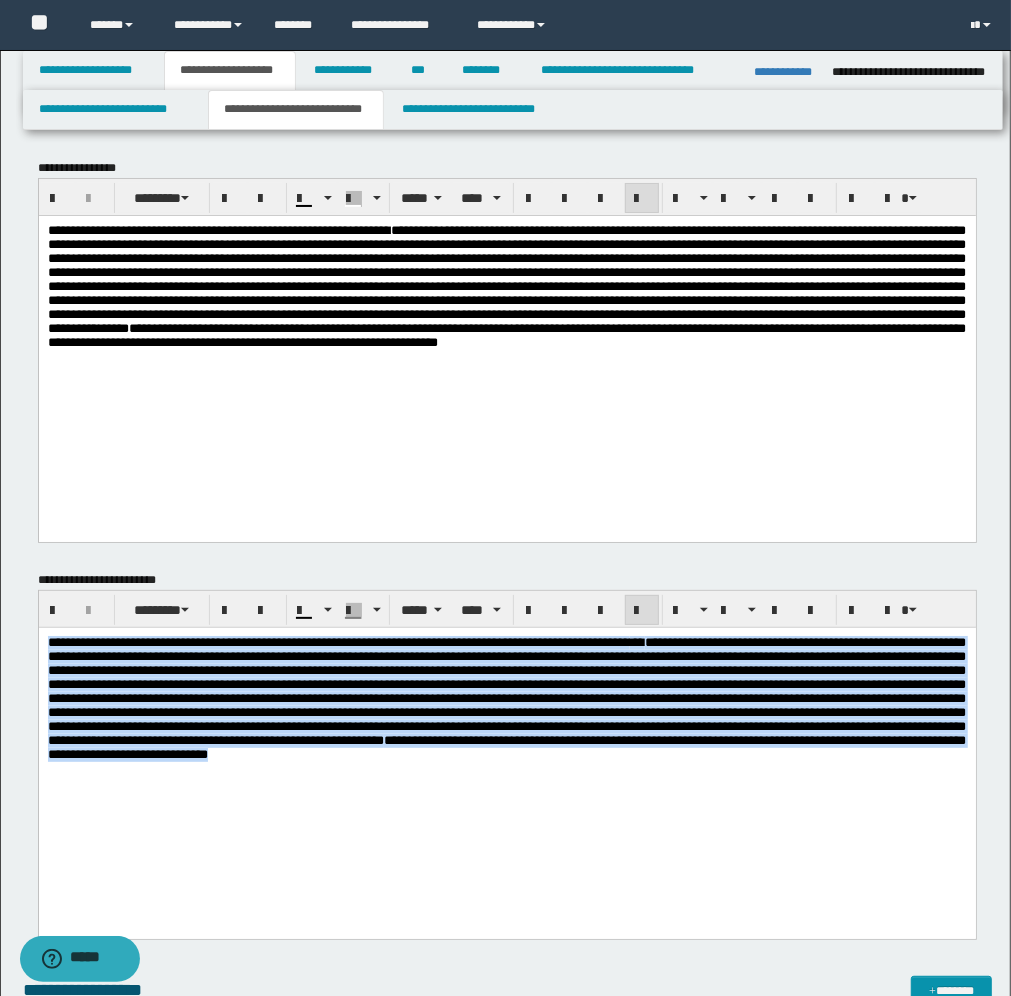click on "**********" at bounding box center [506, 757] 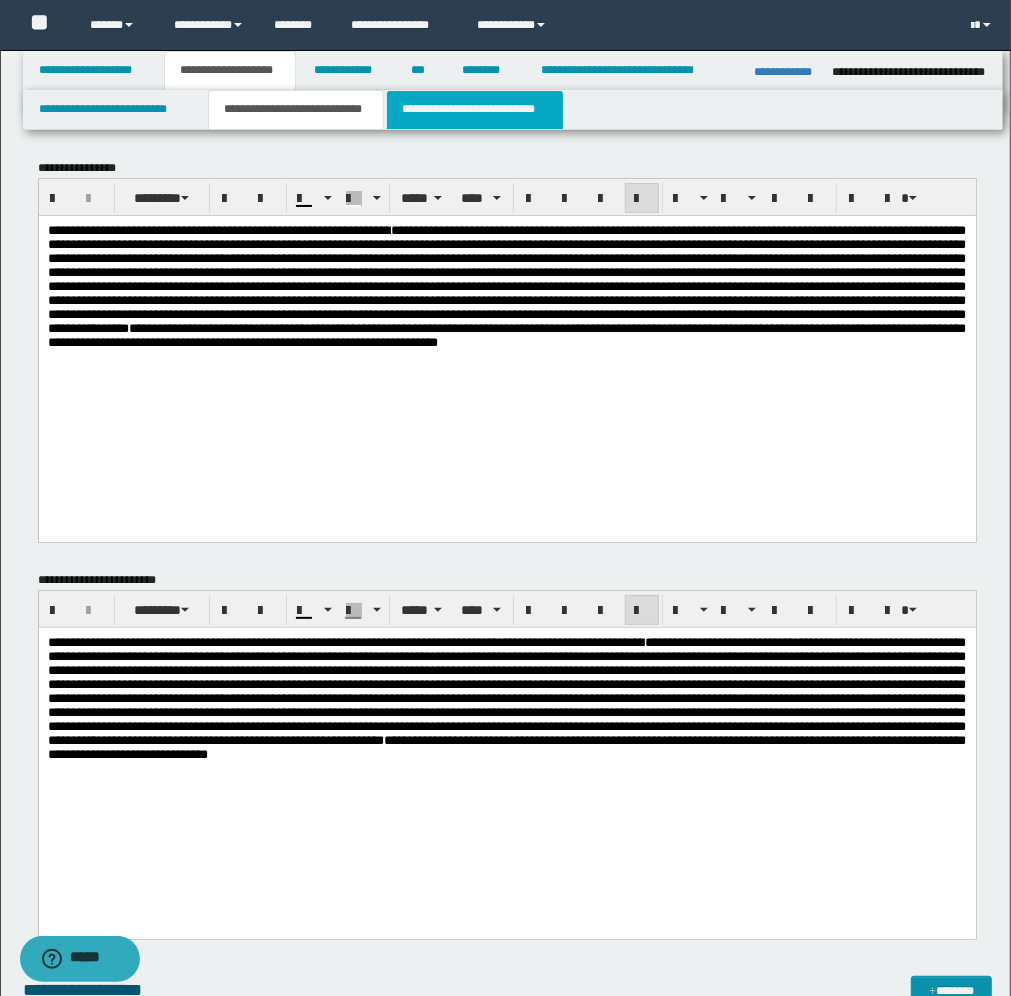 click on "**********" at bounding box center [475, 110] 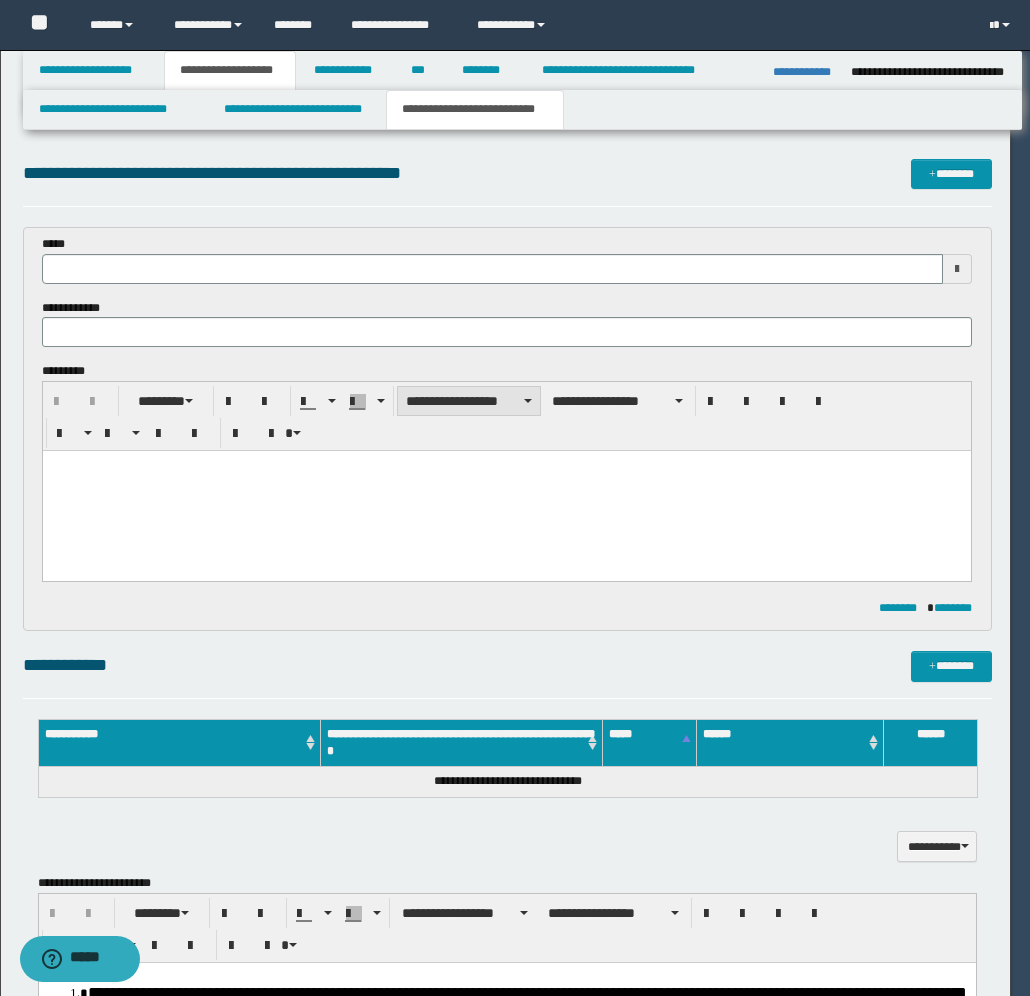 type 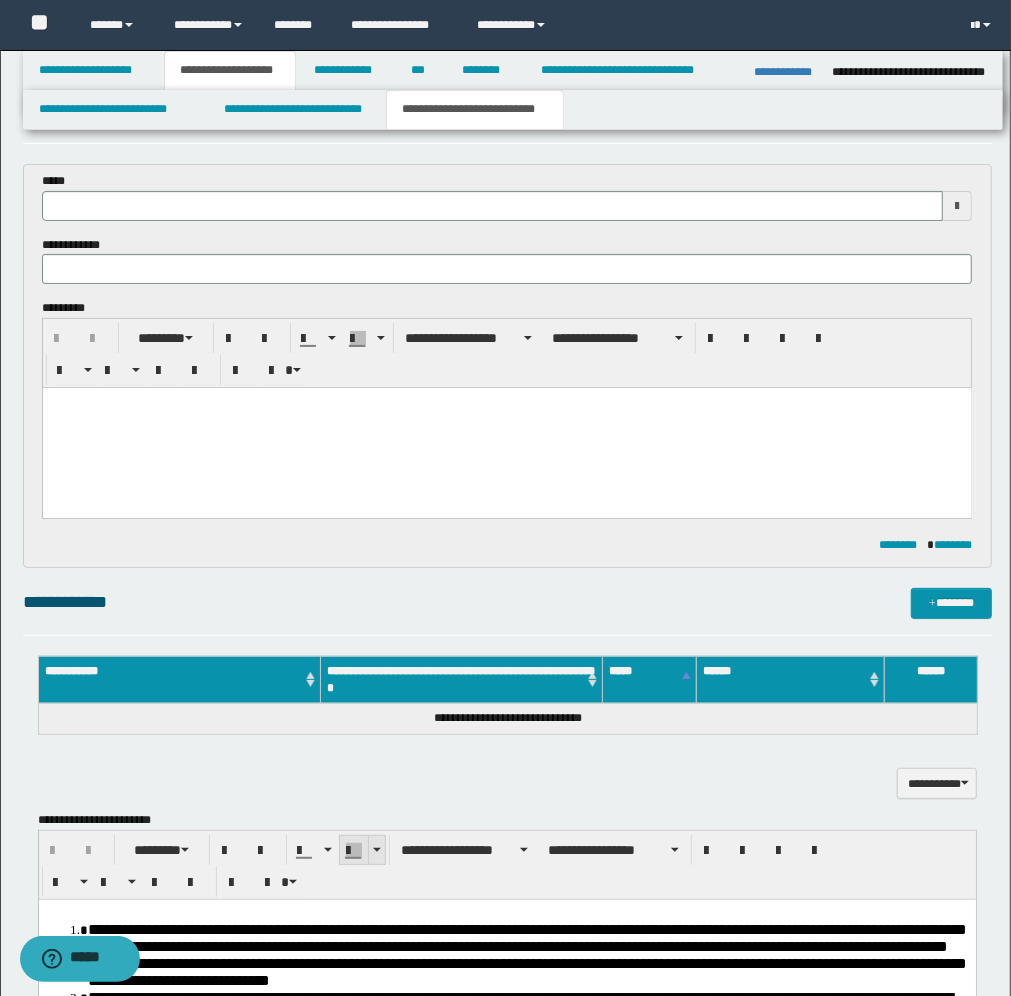 scroll, scrollTop: 125, scrollLeft: 0, axis: vertical 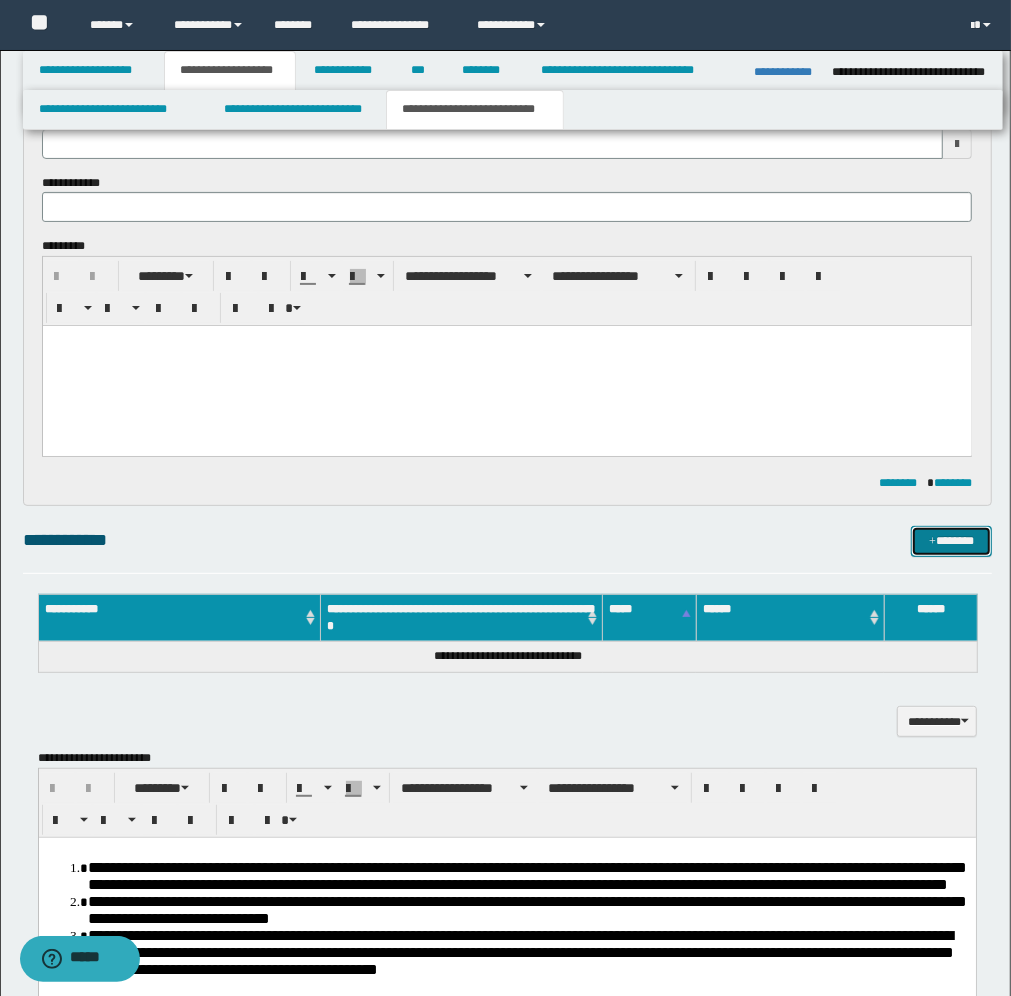 click on "*******" at bounding box center (951, 541) 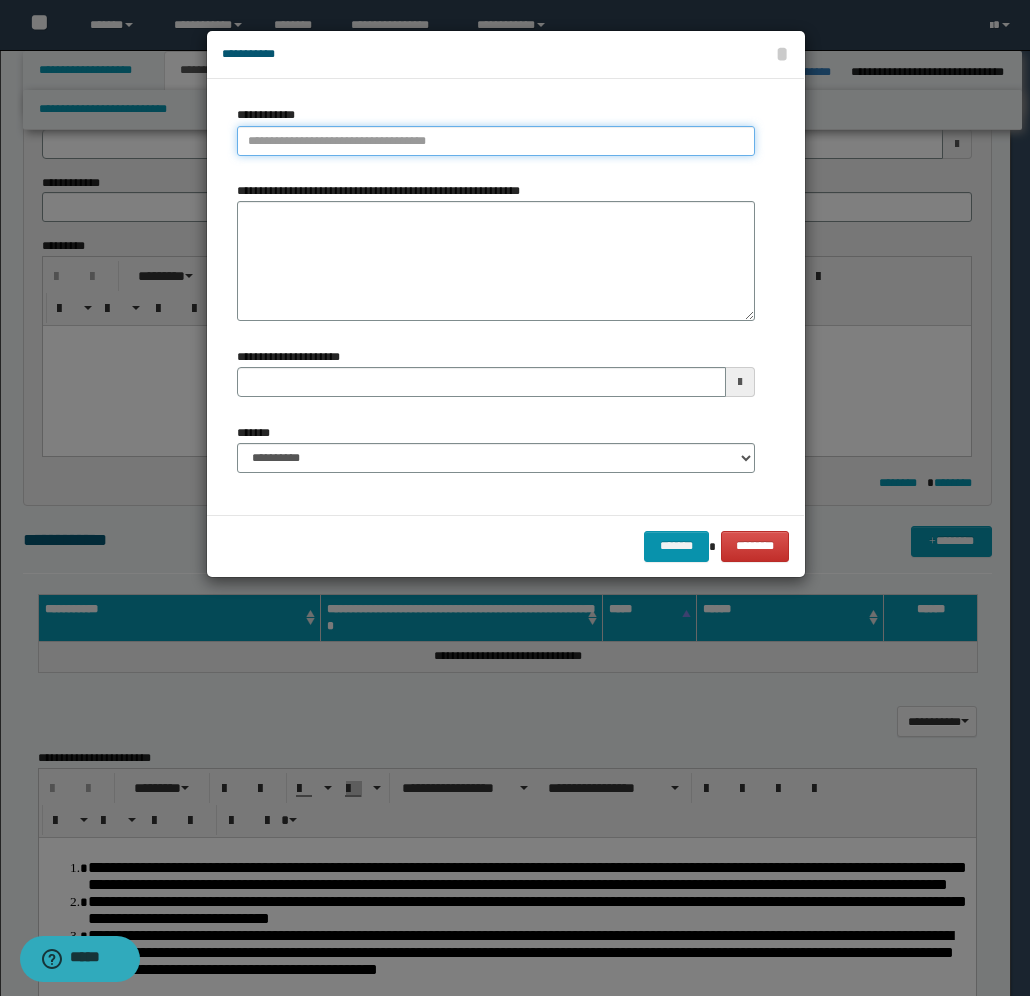 click on "**********" at bounding box center [496, 141] 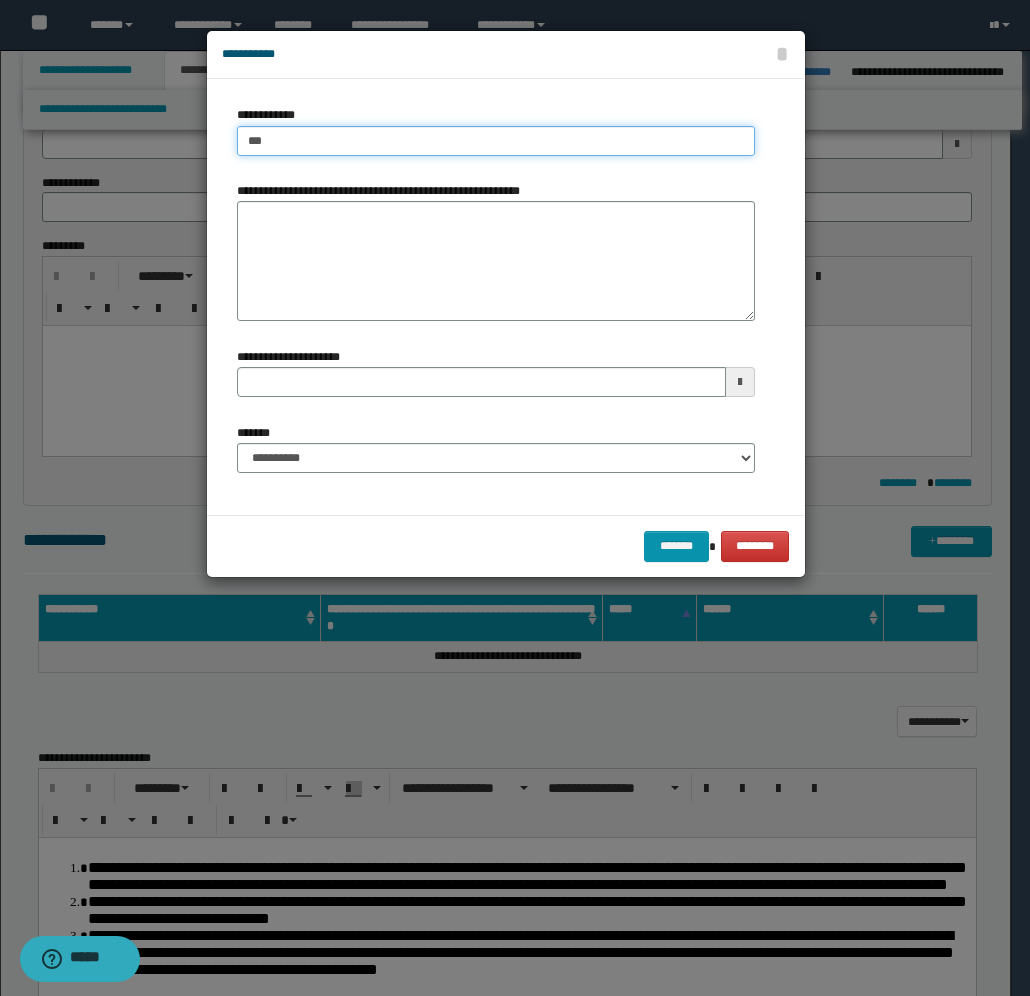 type on "****" 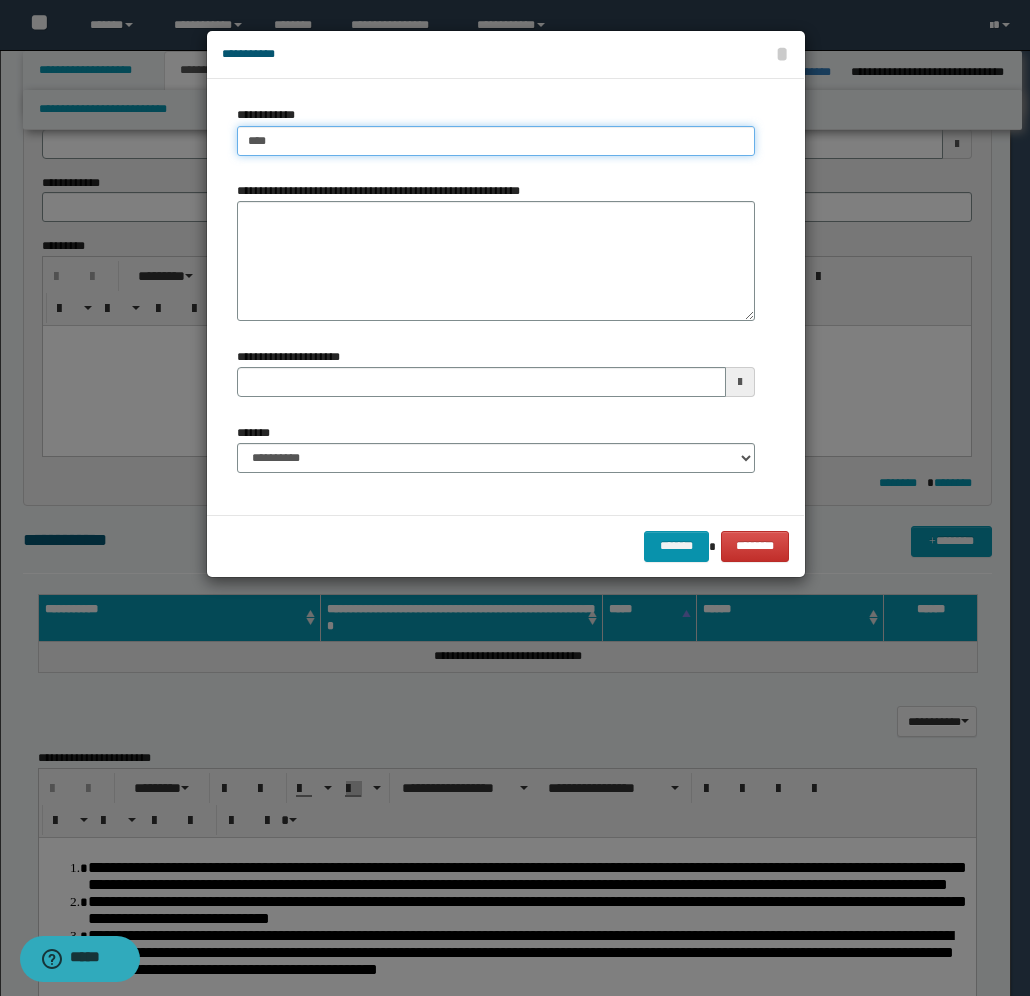 type on "****" 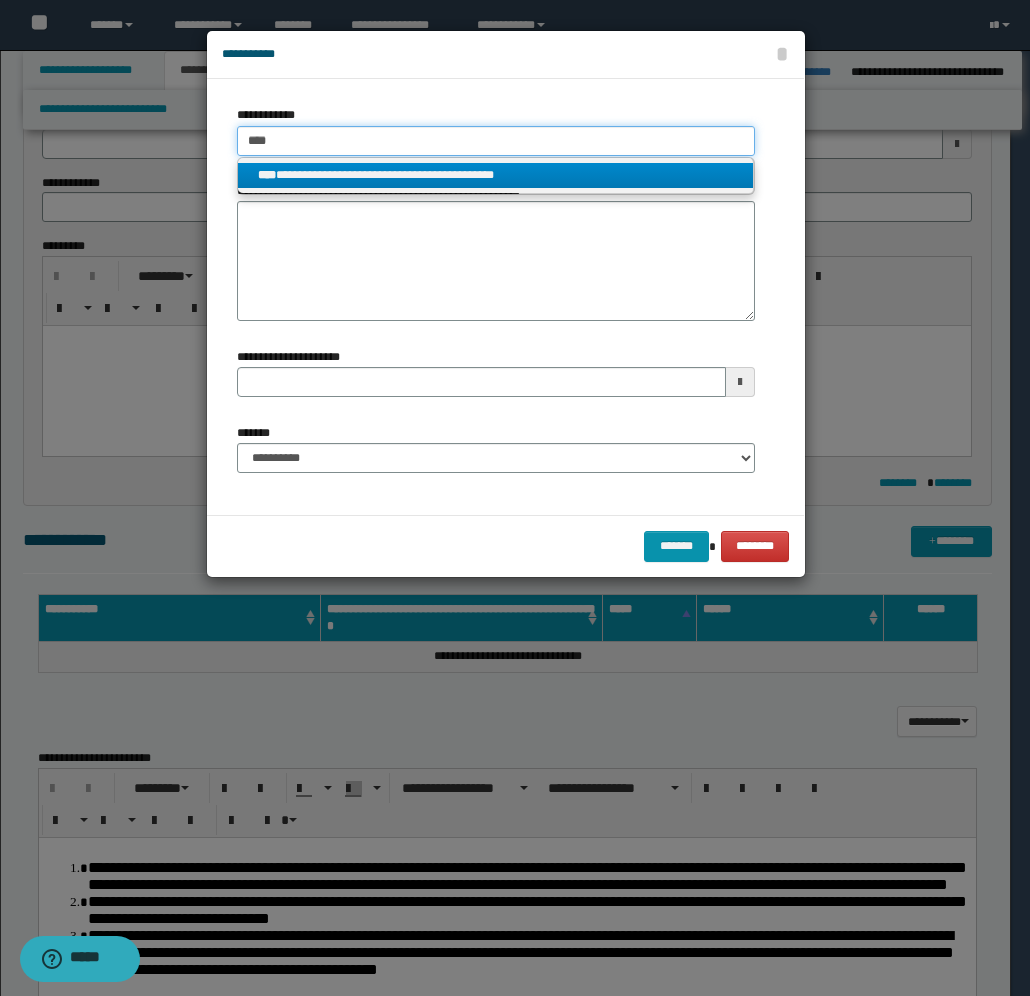 type on "****" 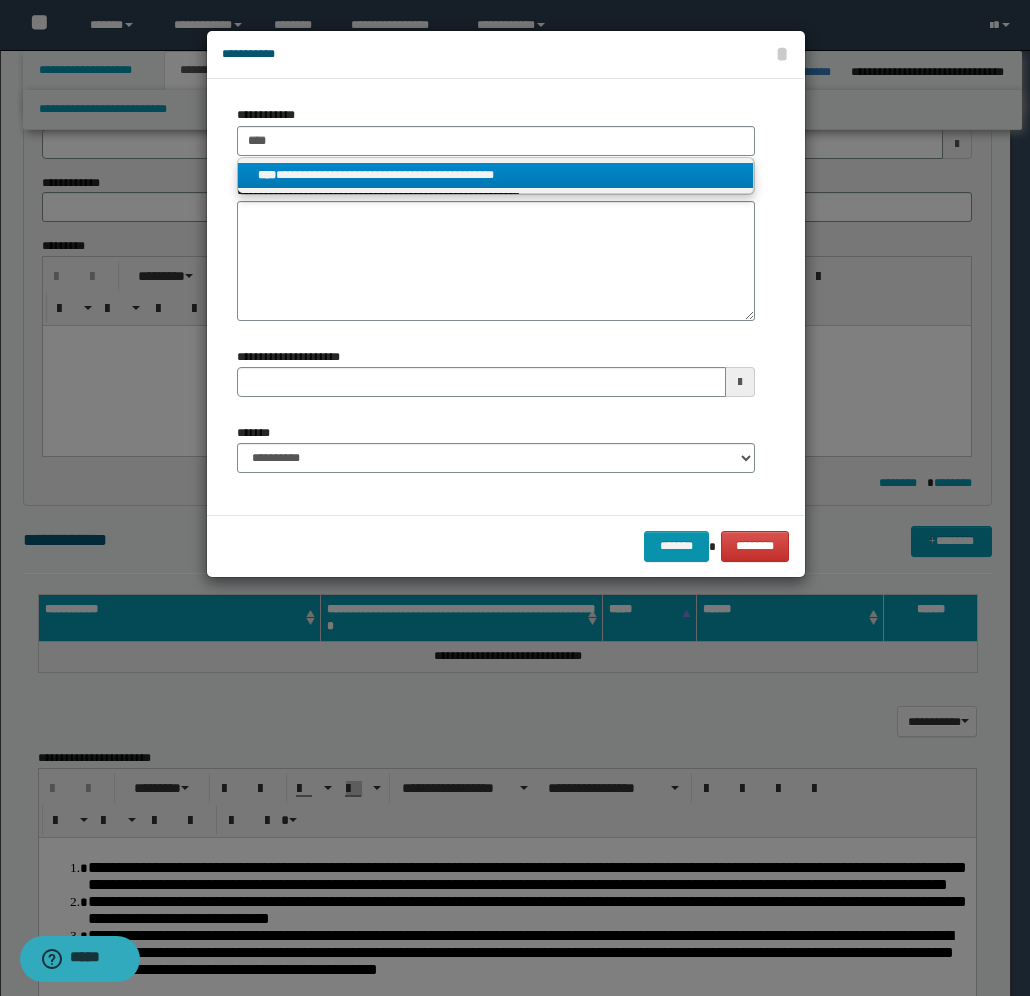 click on "**********" at bounding box center (496, 175) 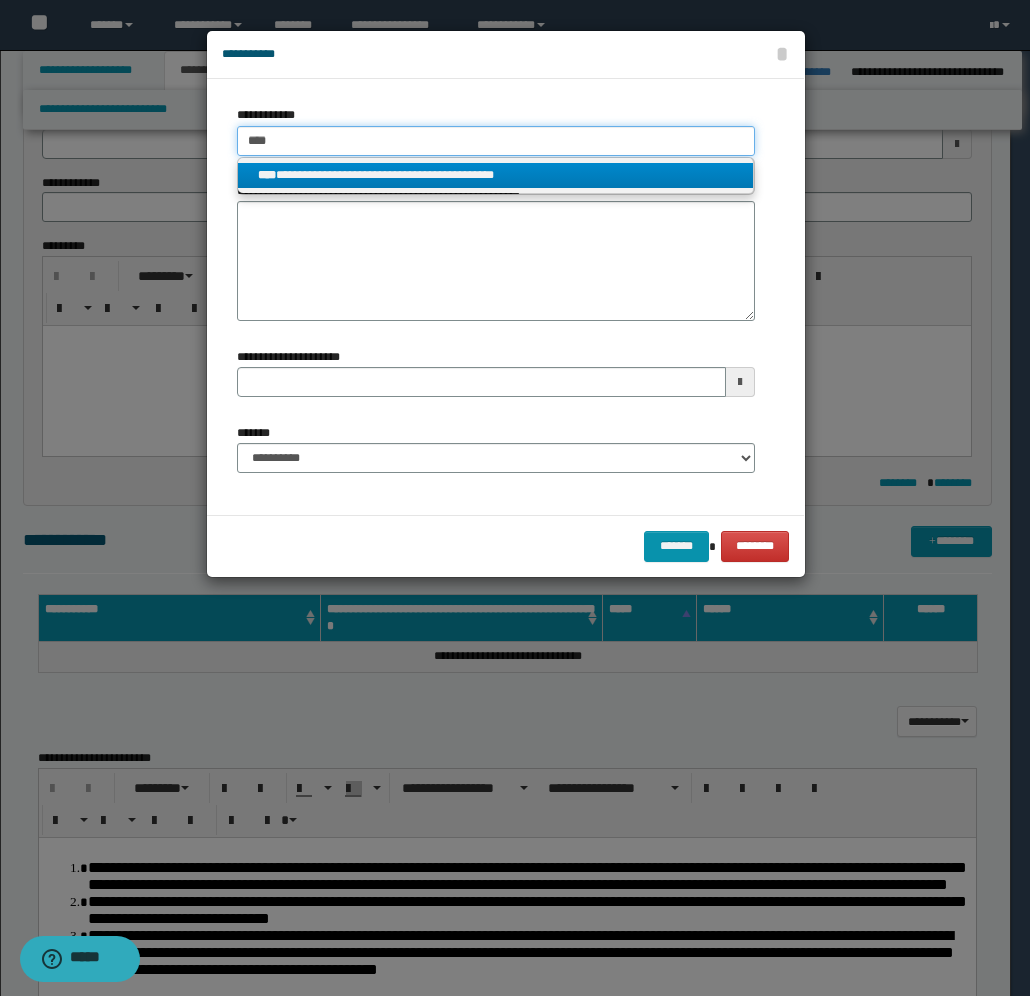 type 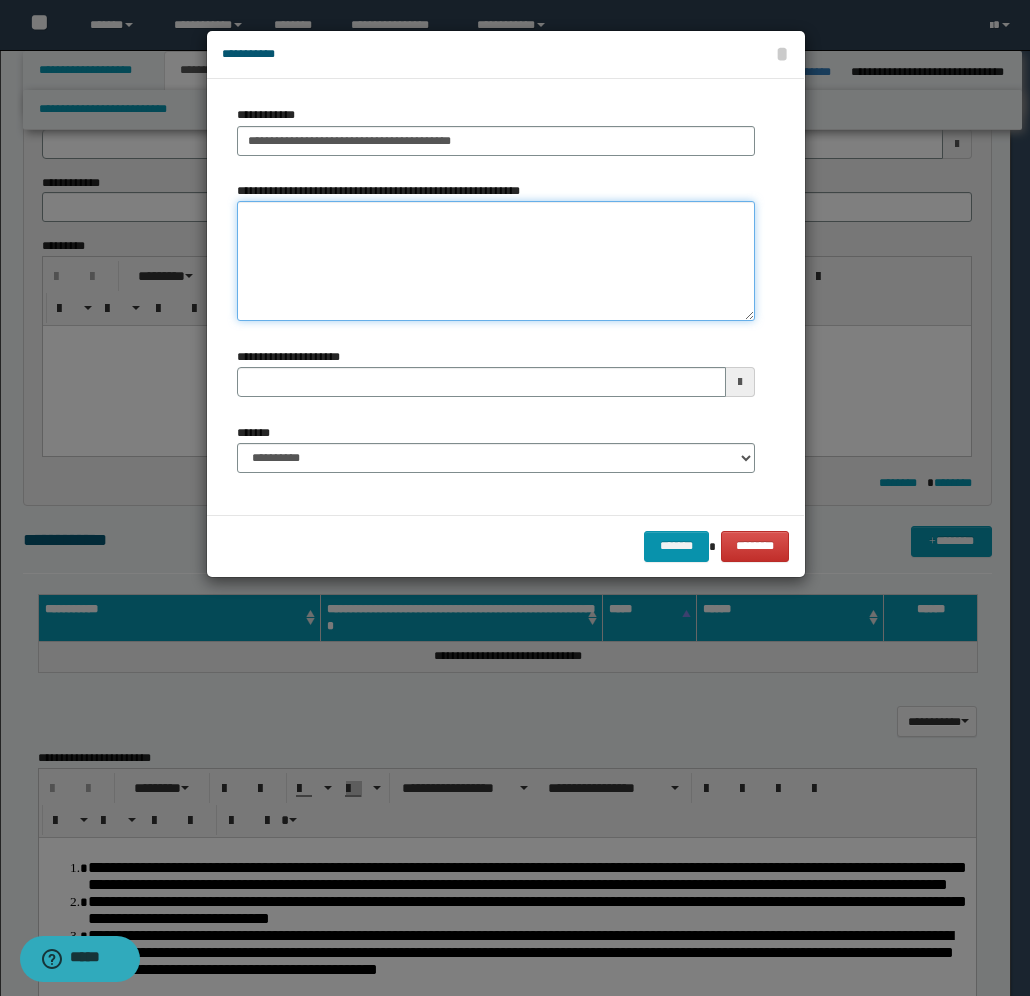 click on "**********" at bounding box center [496, 261] 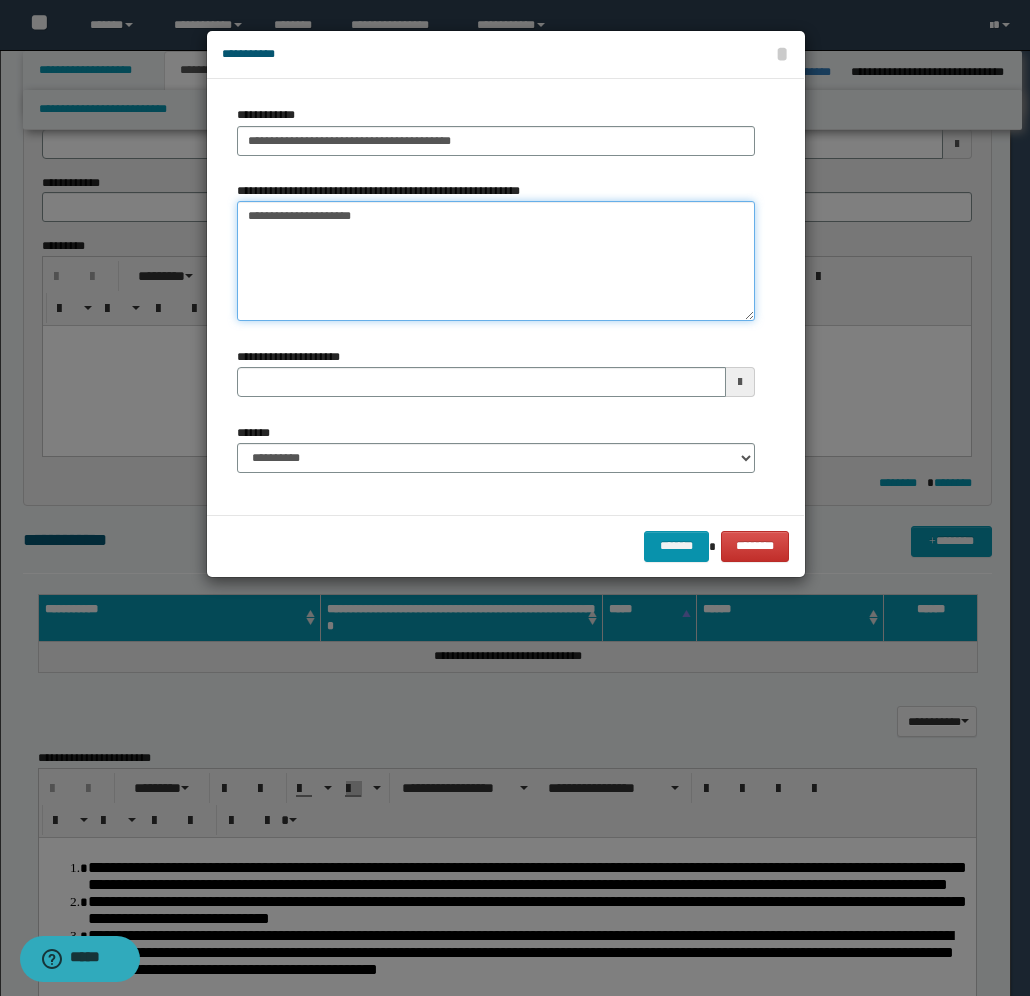 type on "**********" 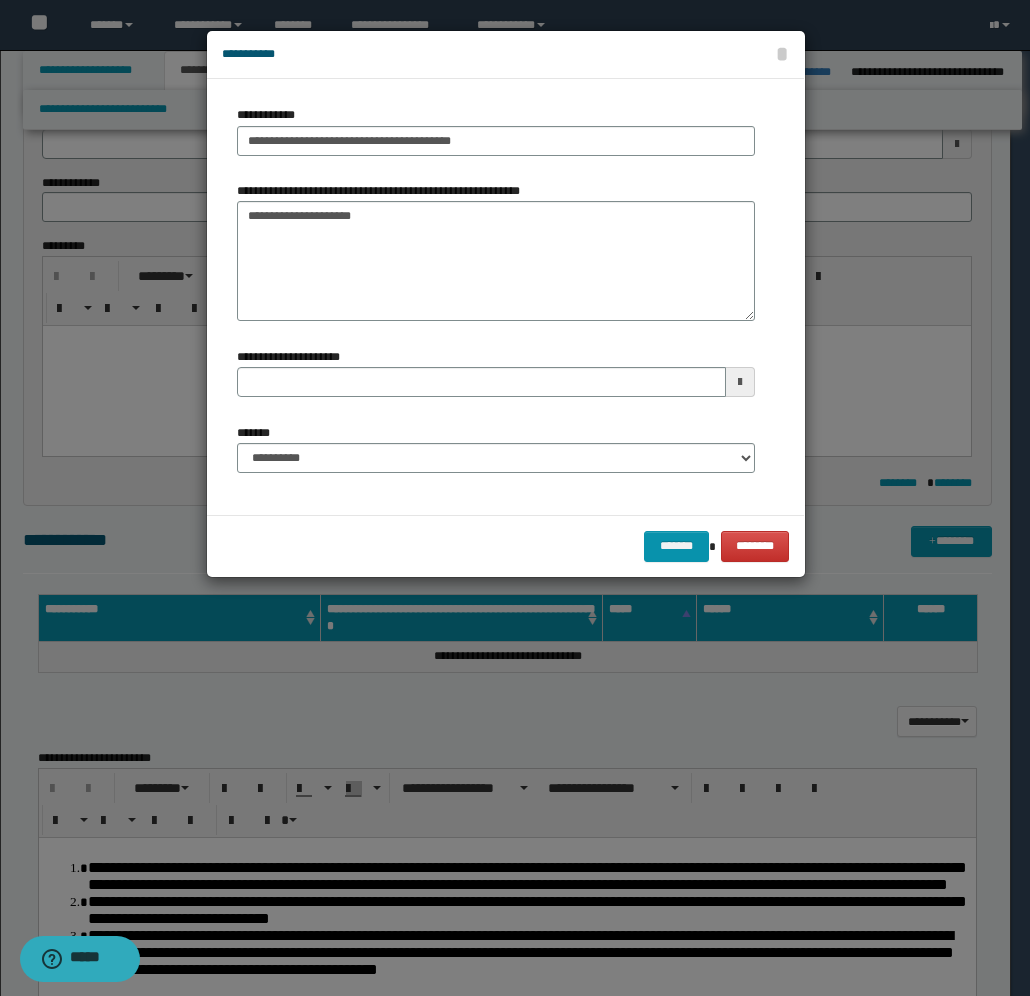 click at bounding box center (740, 382) 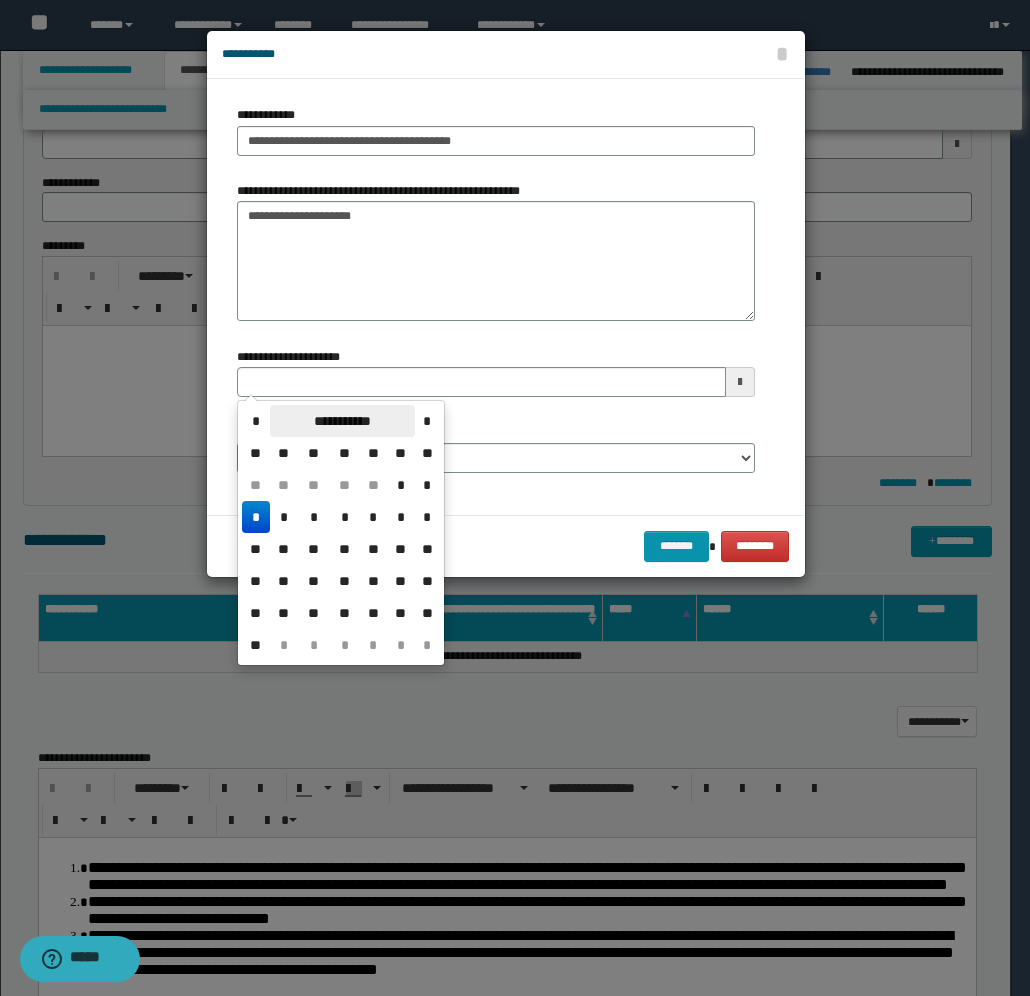 click on "**********" at bounding box center [342, 421] 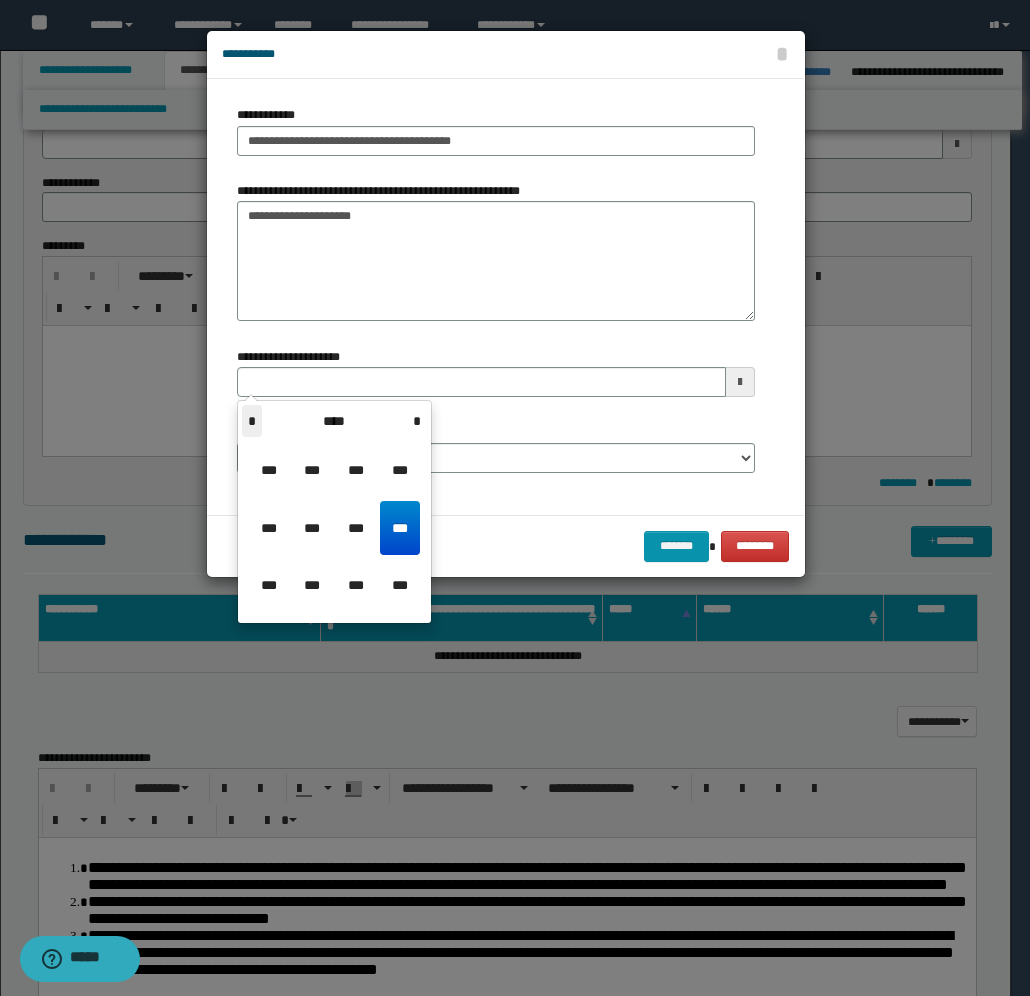 click on "*" at bounding box center [252, 421] 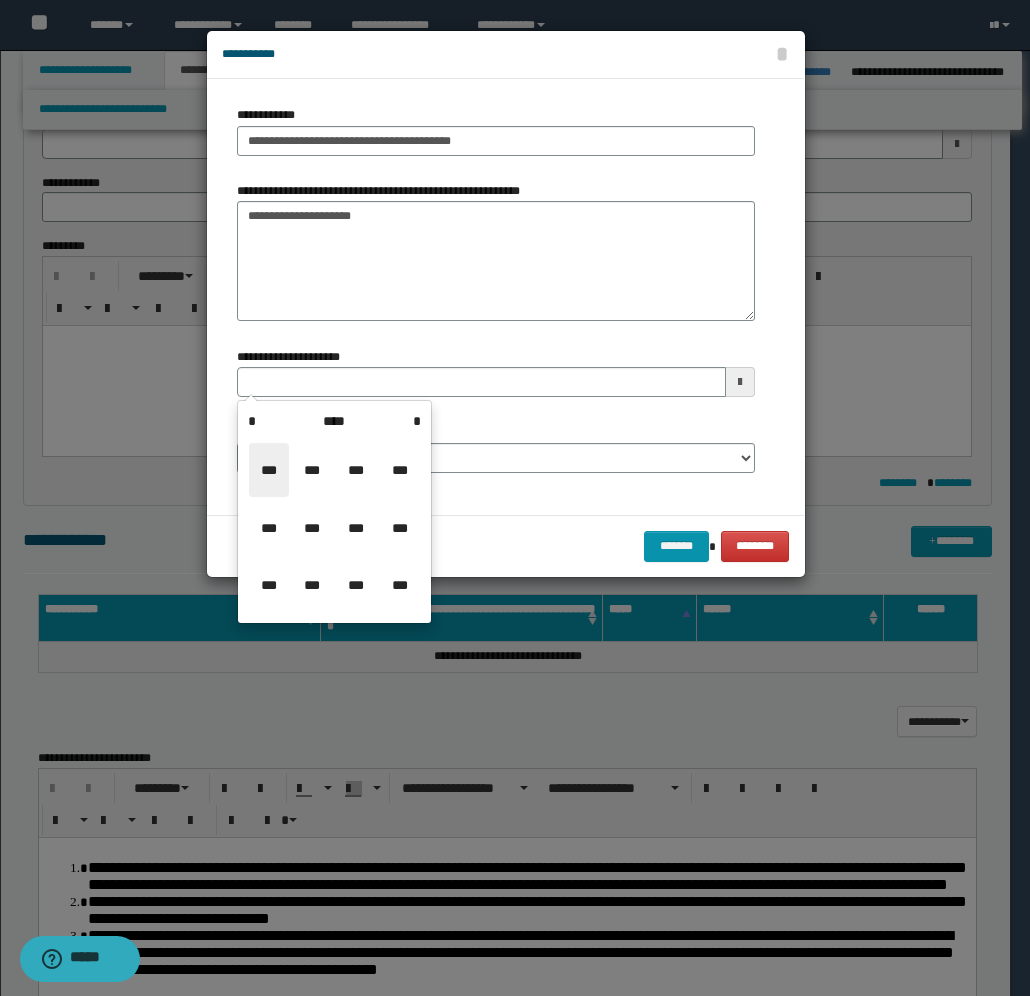 click on "***" at bounding box center (269, 470) 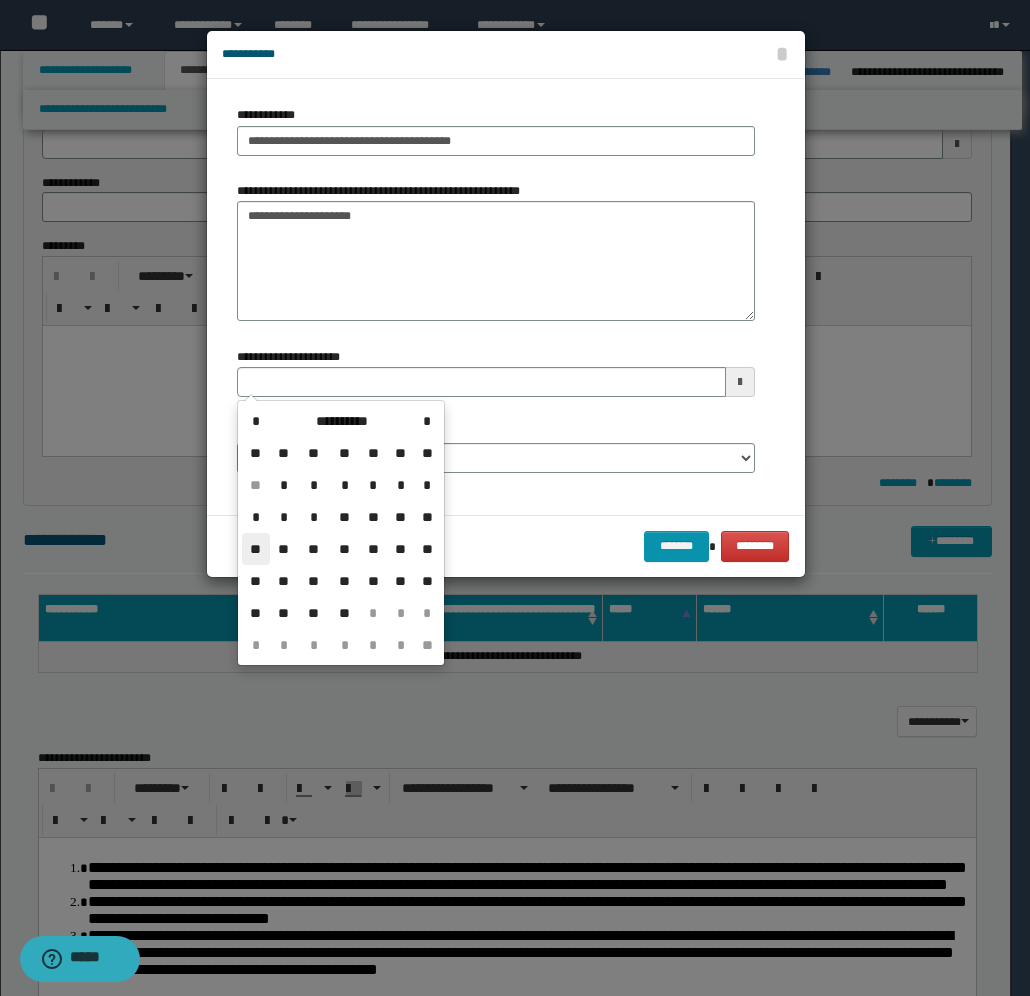 click on "**" at bounding box center [256, 549] 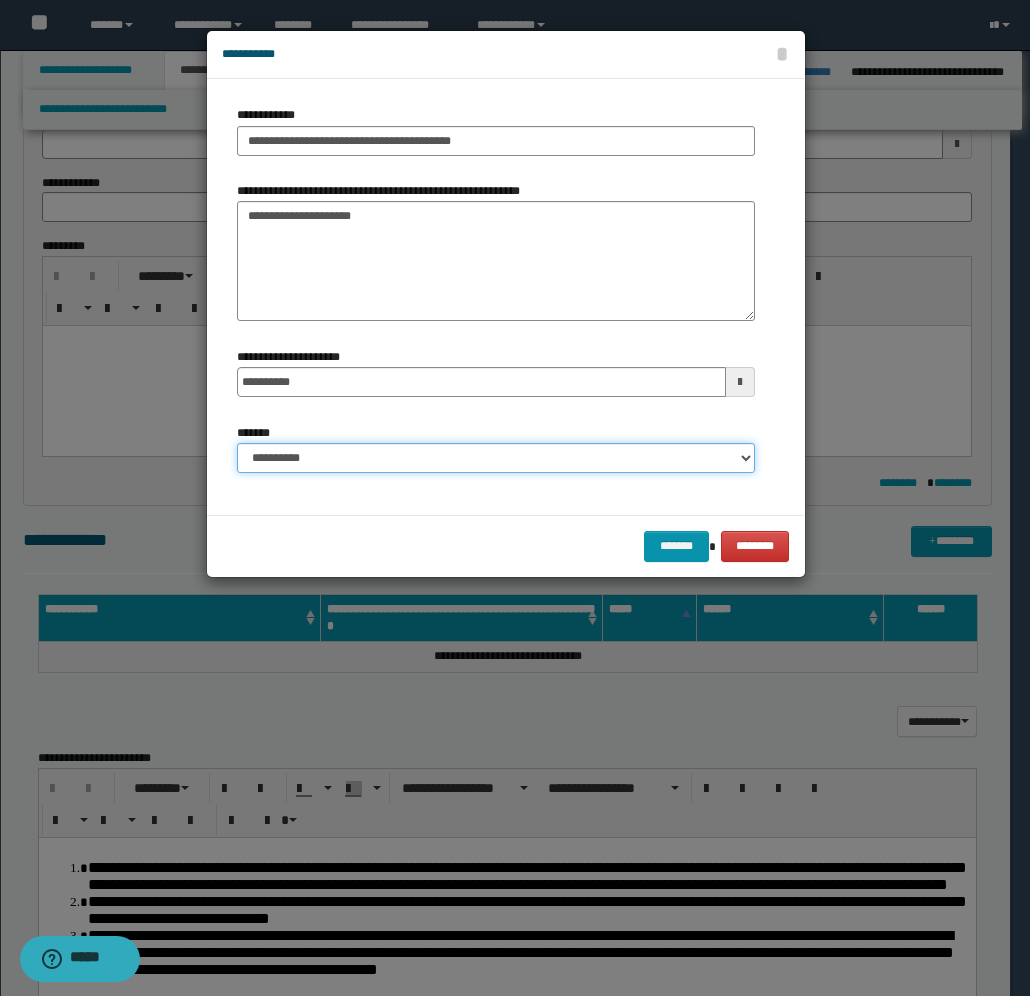 click on "**********" at bounding box center (496, 458) 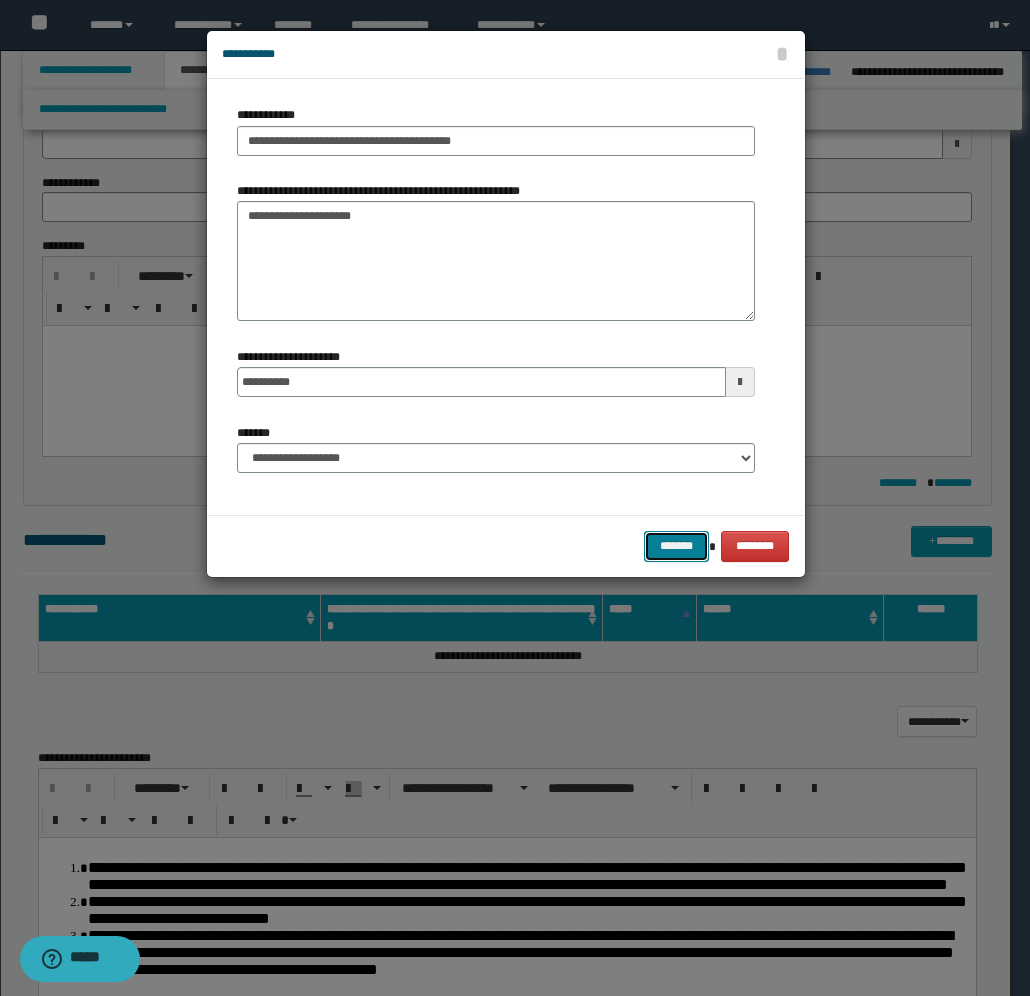 click on "*******" at bounding box center (676, 546) 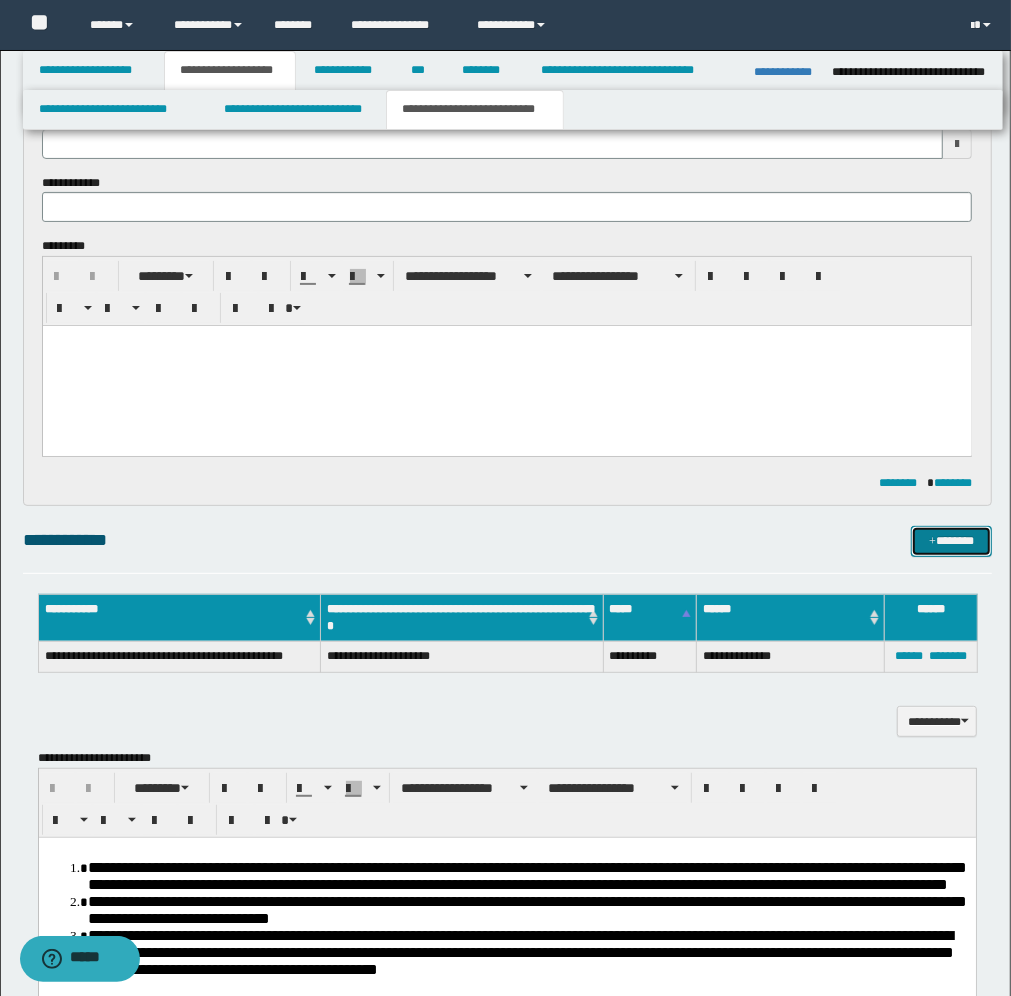 click on "*******" at bounding box center (951, 541) 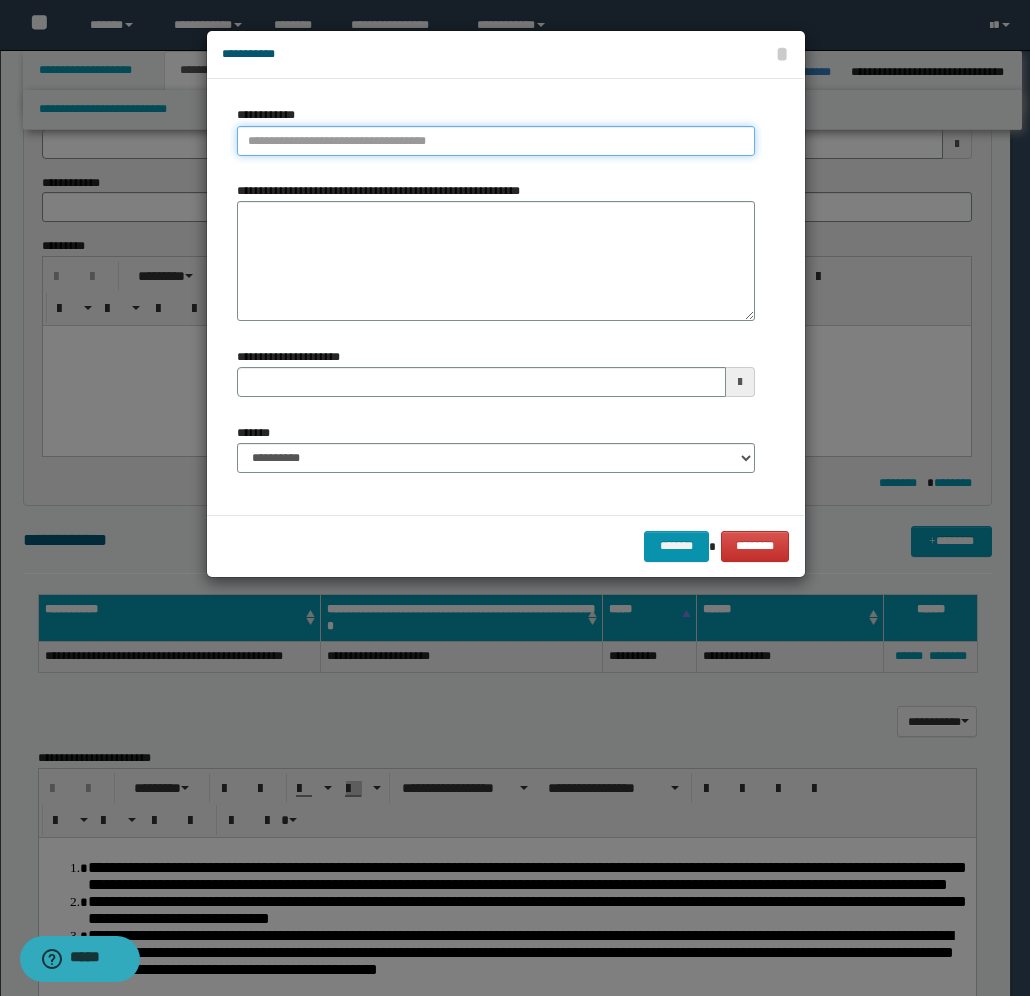 type on "**********" 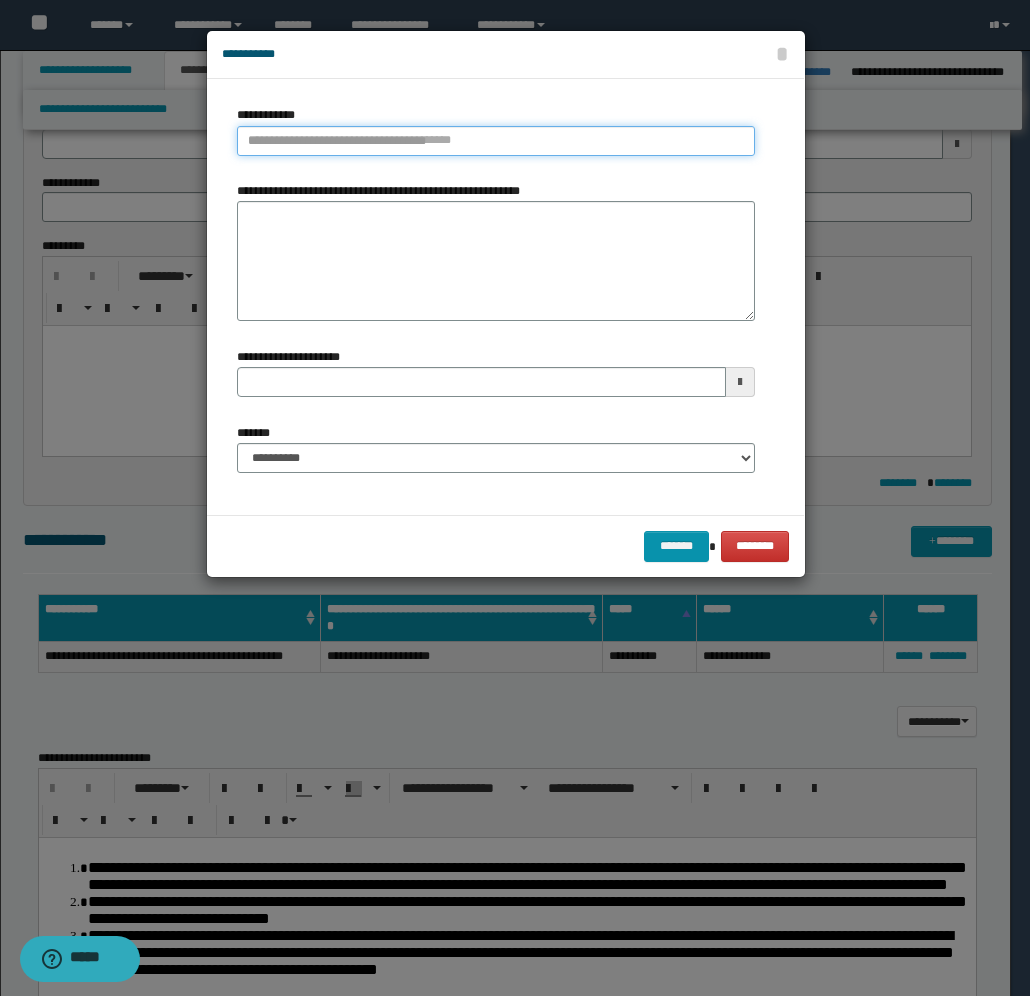 click on "**********" at bounding box center [496, 141] 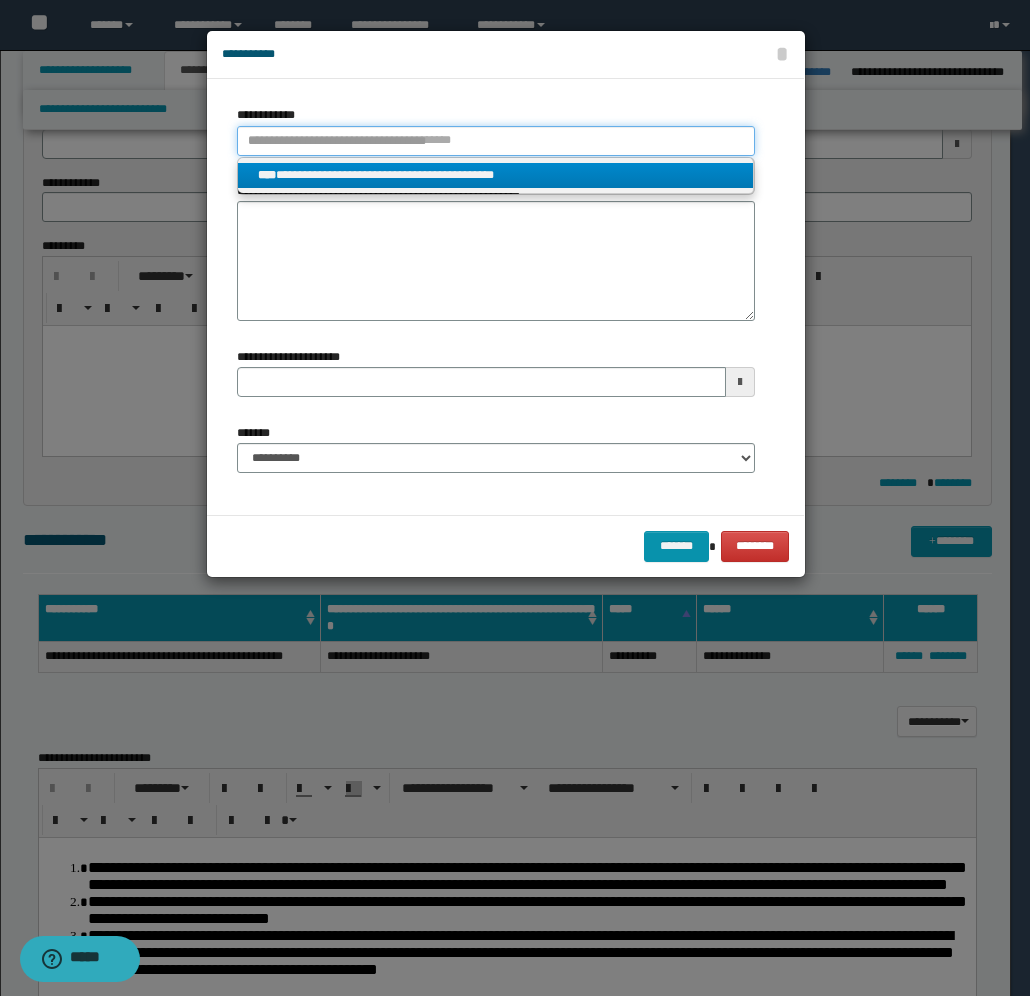 type 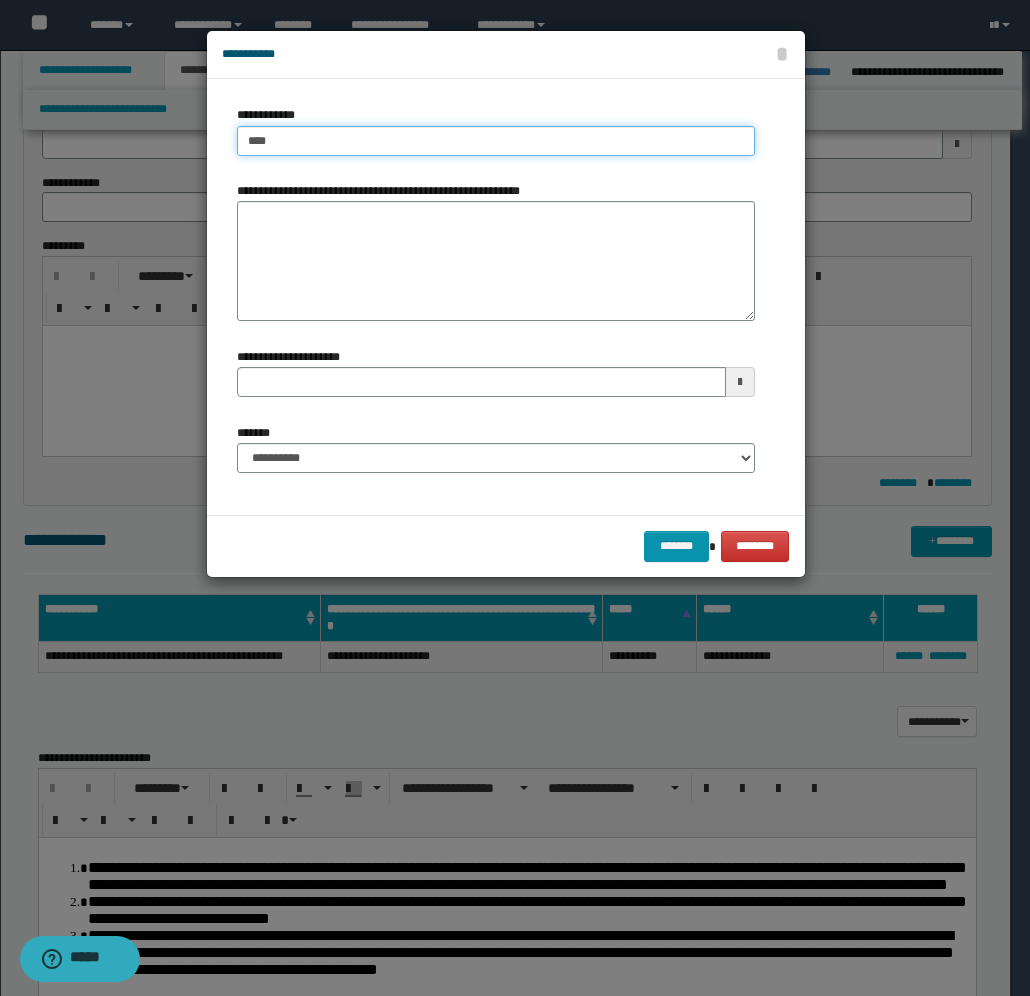 type on "***" 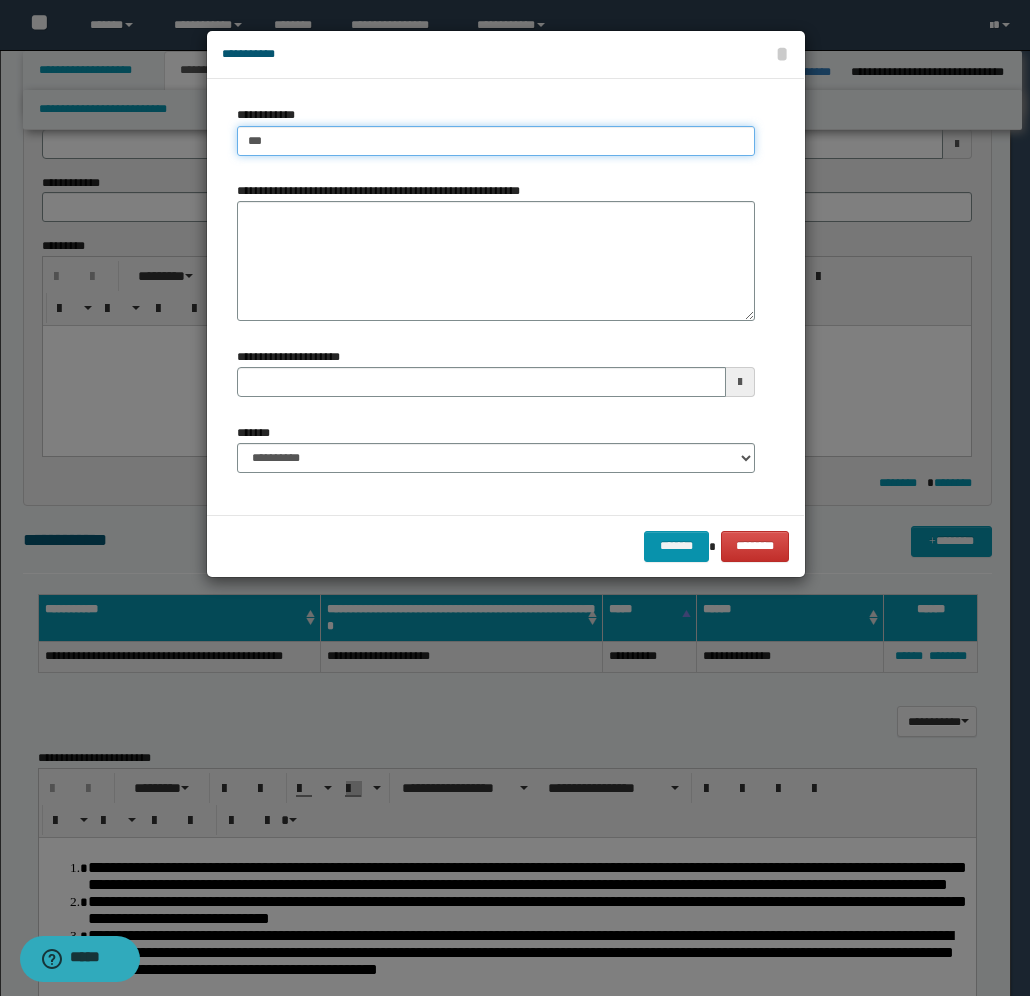 type on "***" 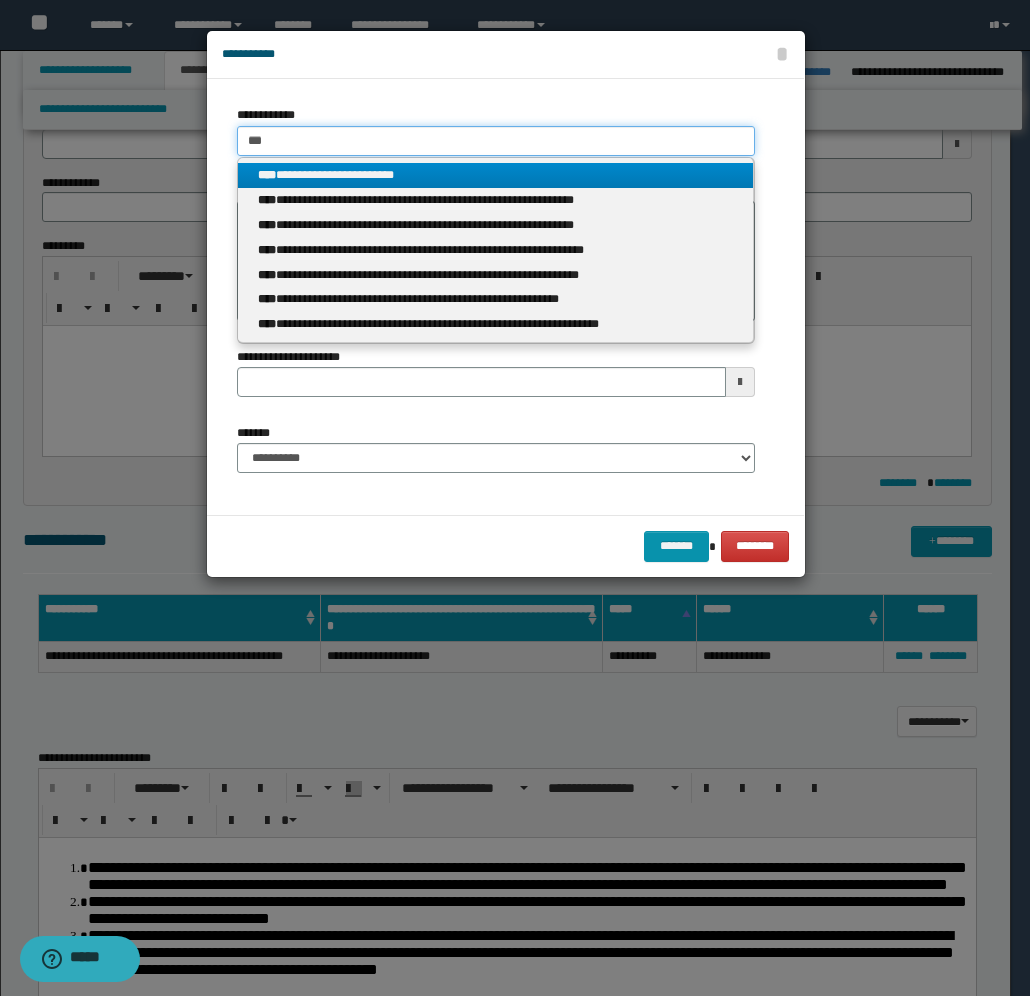 type 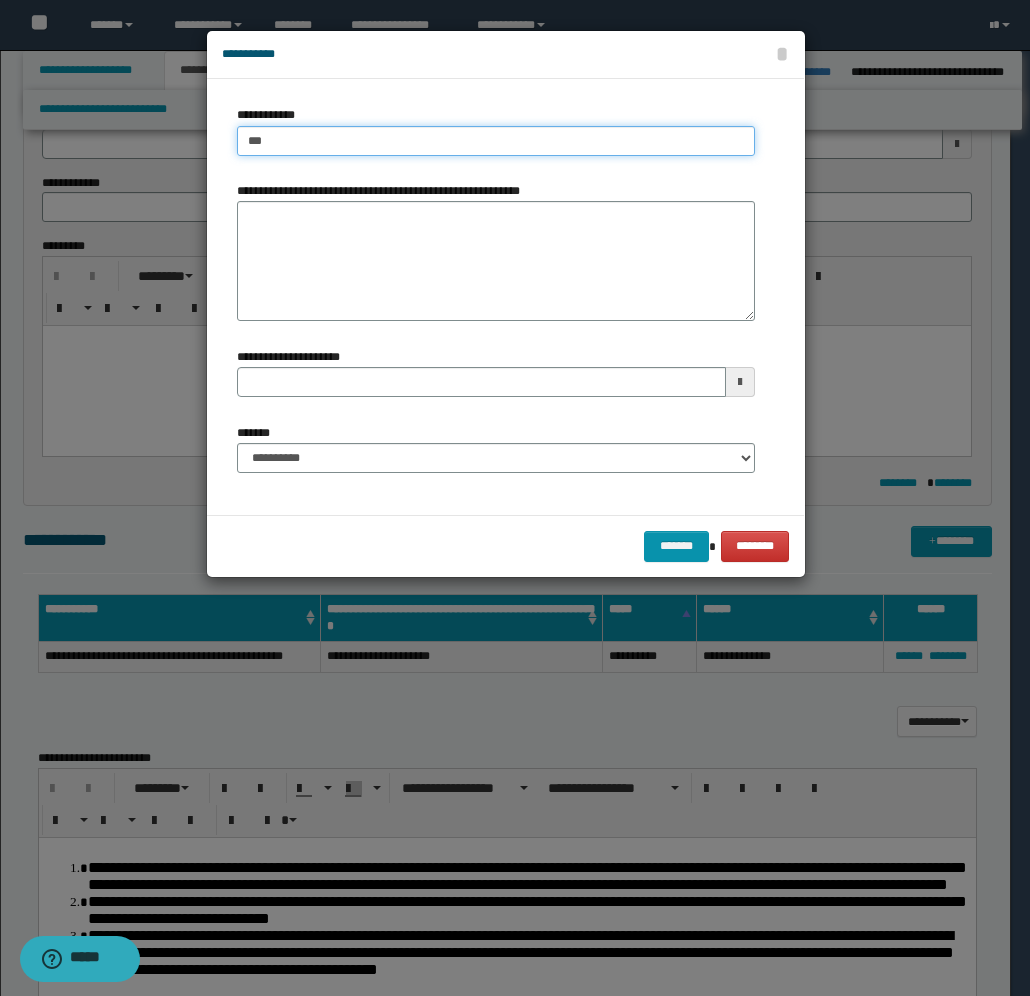 type on "****" 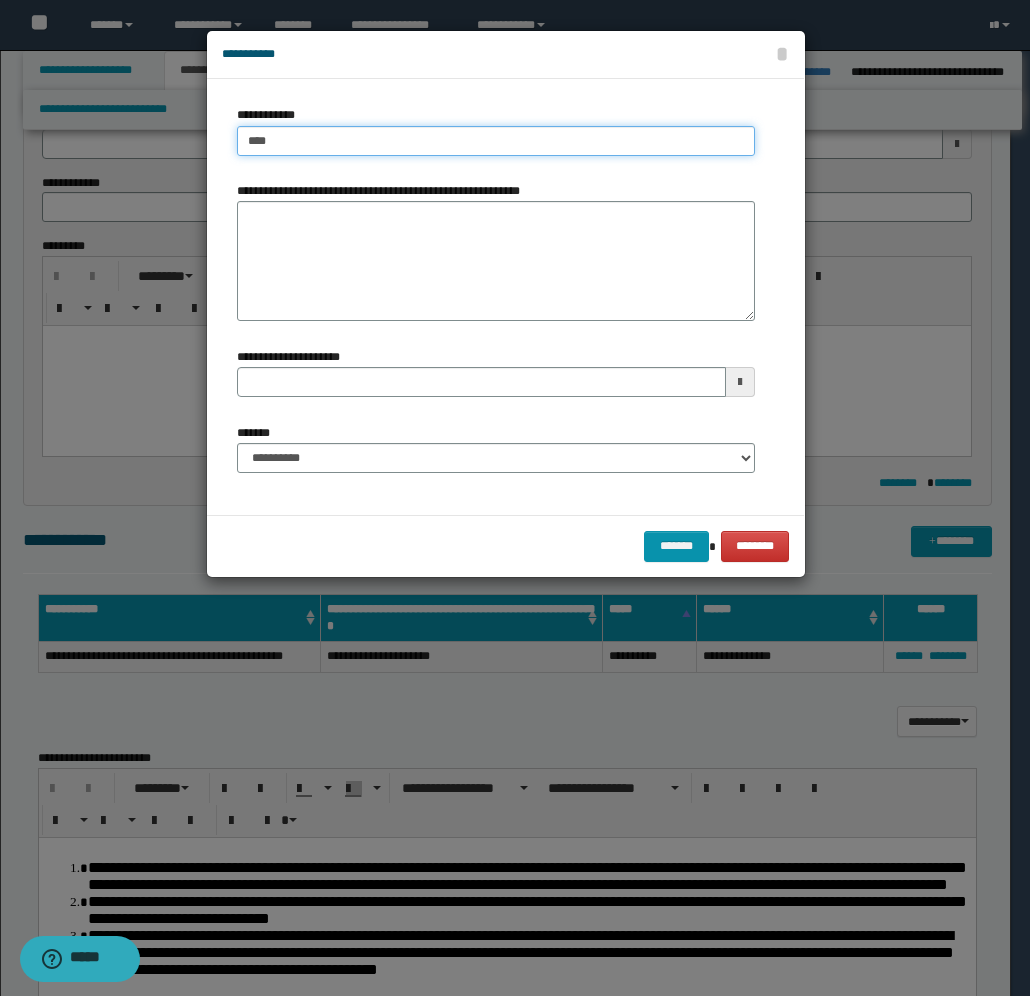 type on "****" 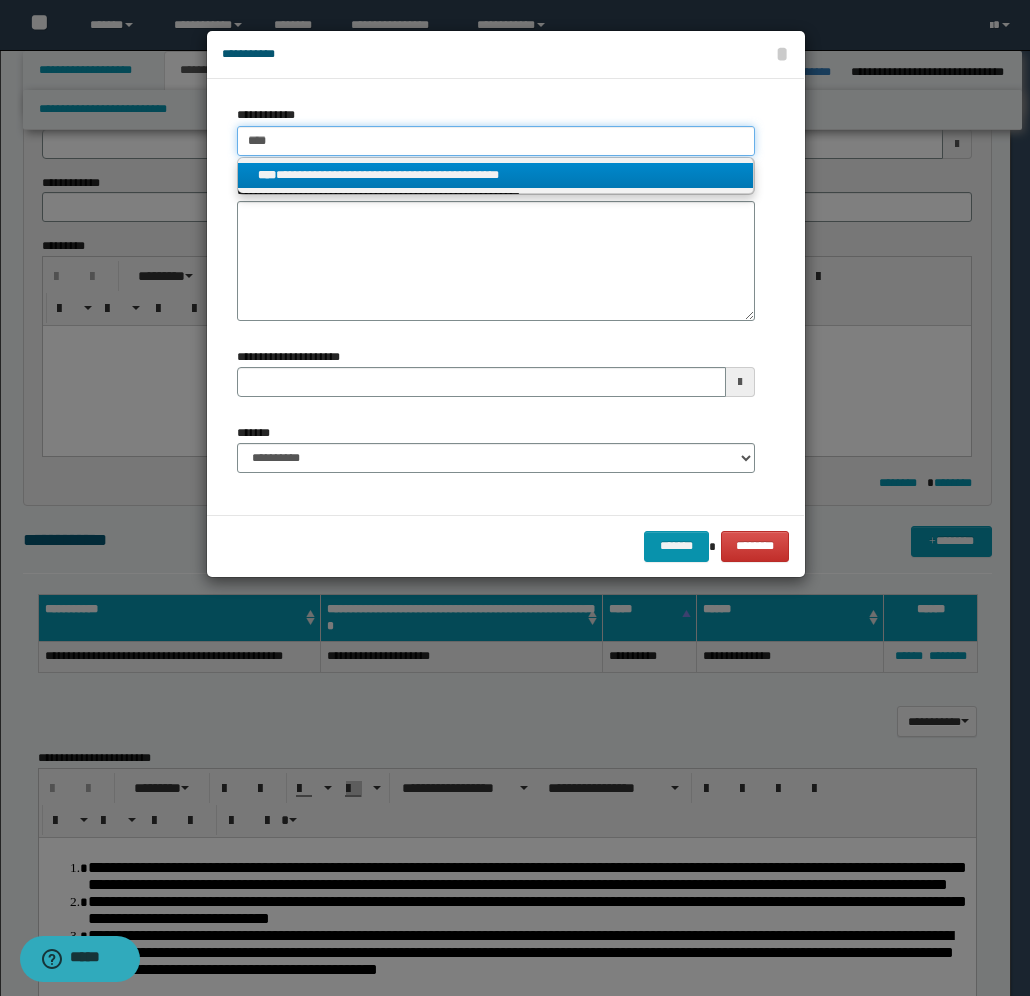 type on "****" 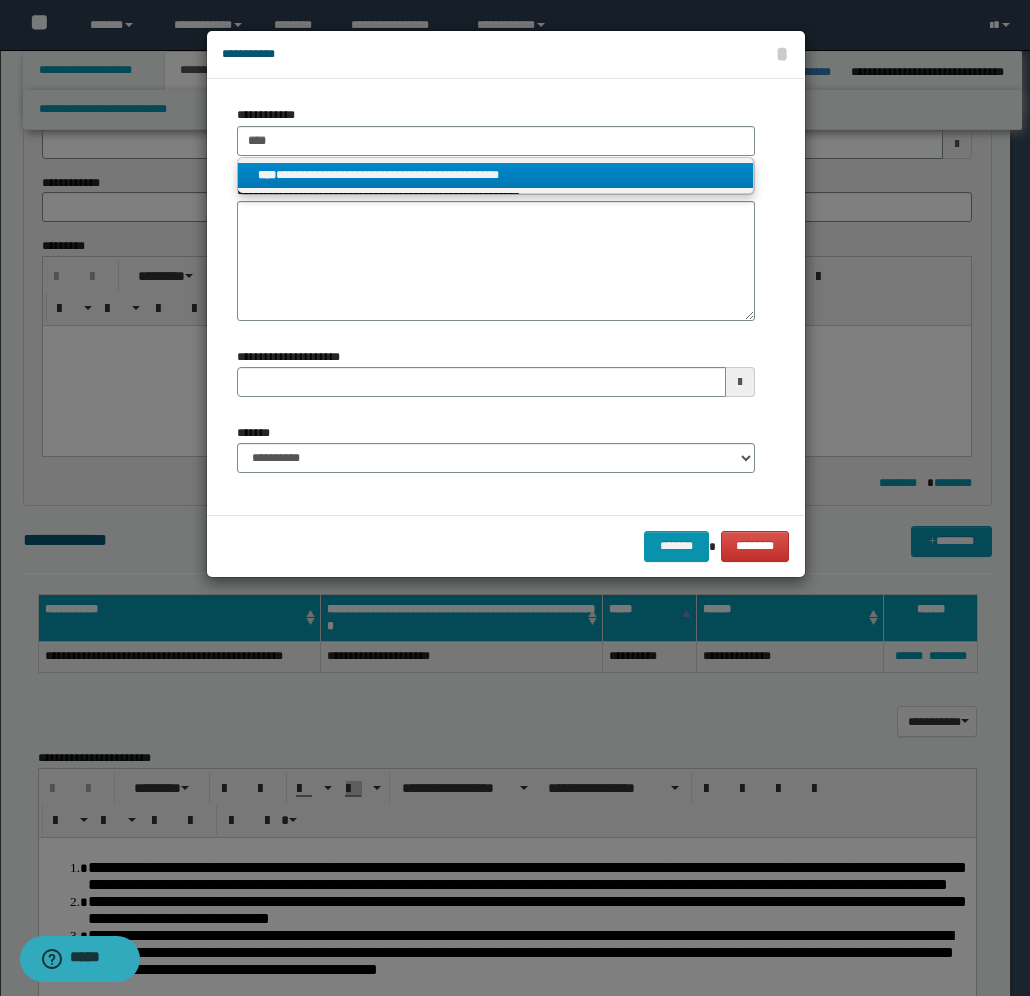 click on "**********" at bounding box center [496, 175] 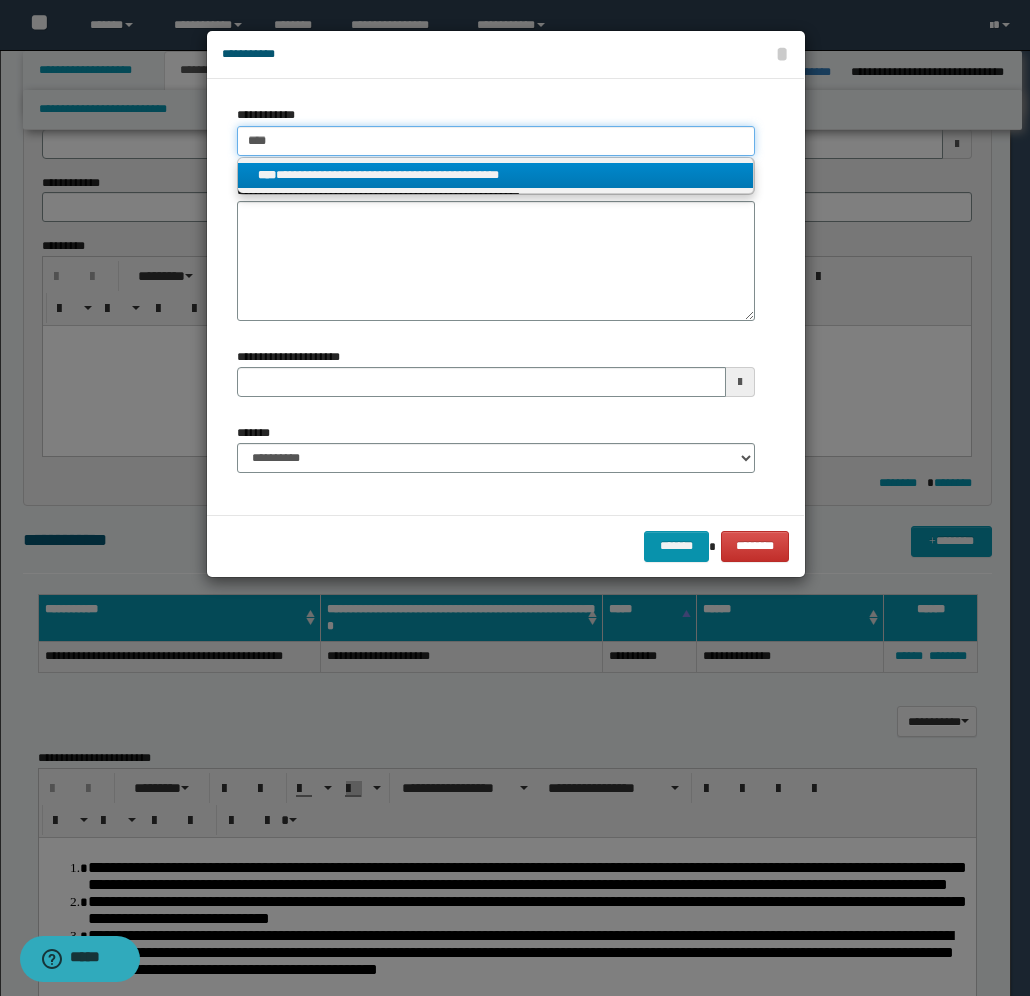 type 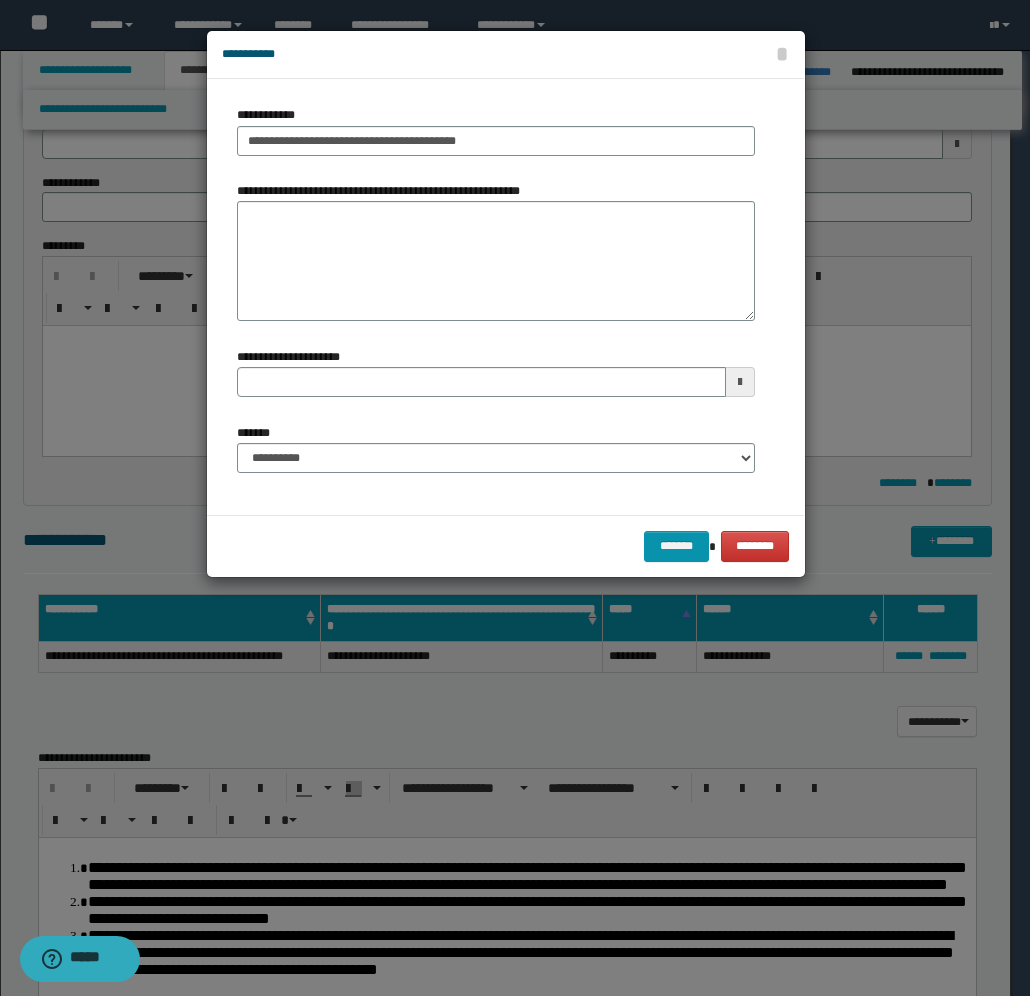 click at bounding box center [740, 382] 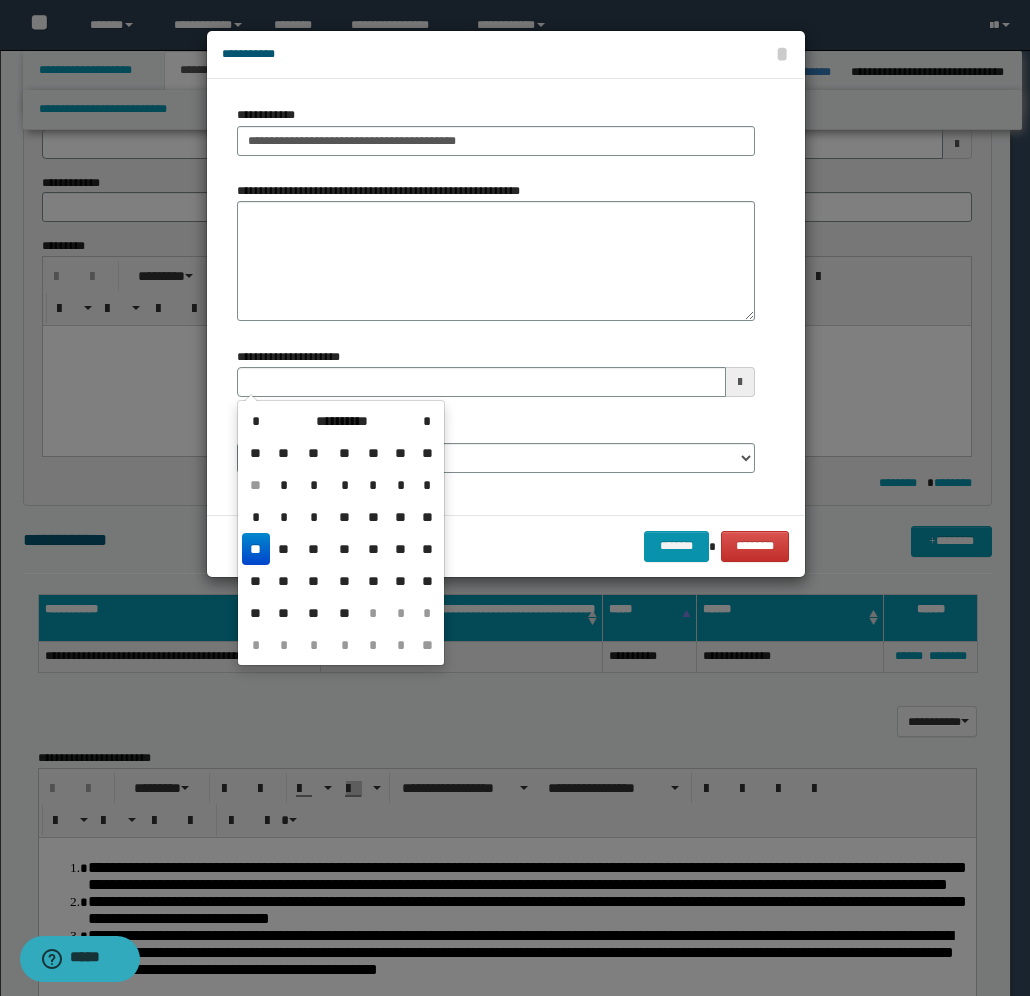 click on "**" at bounding box center [256, 549] 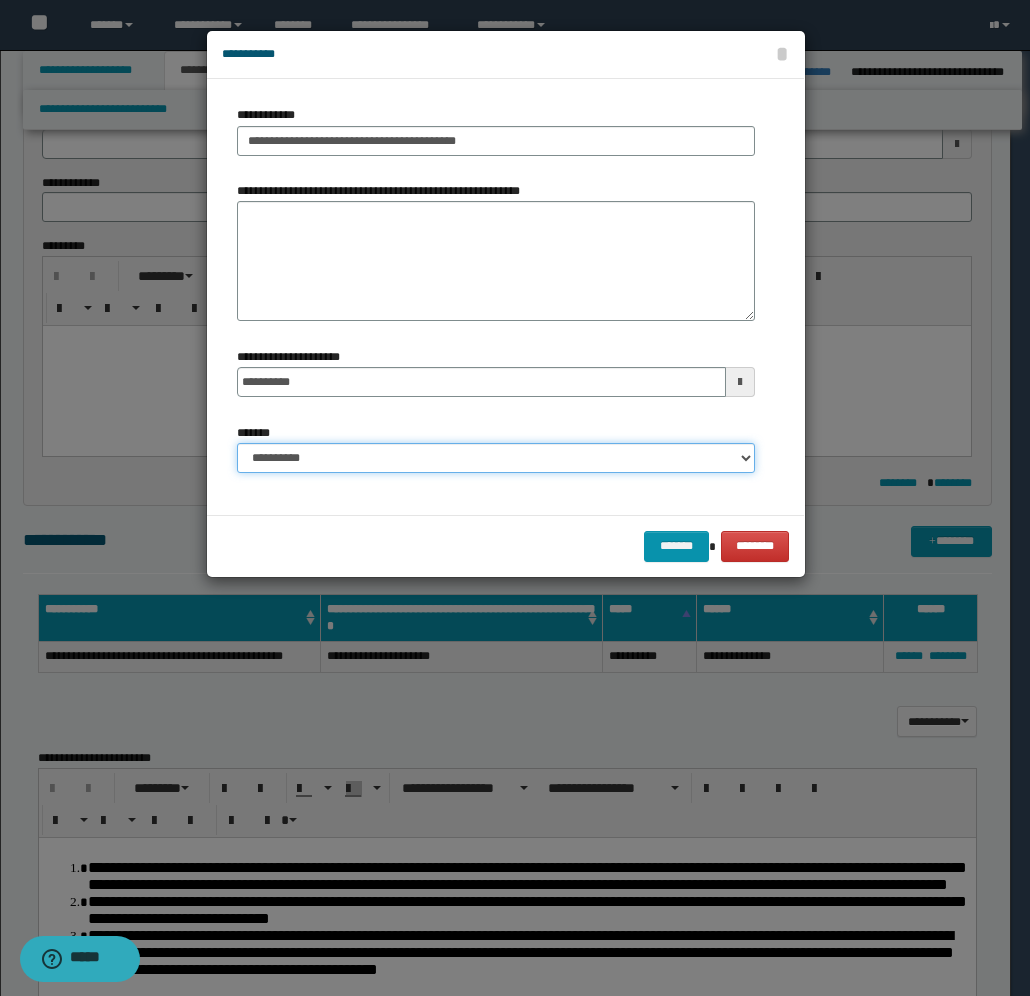 click on "**********" at bounding box center (496, 458) 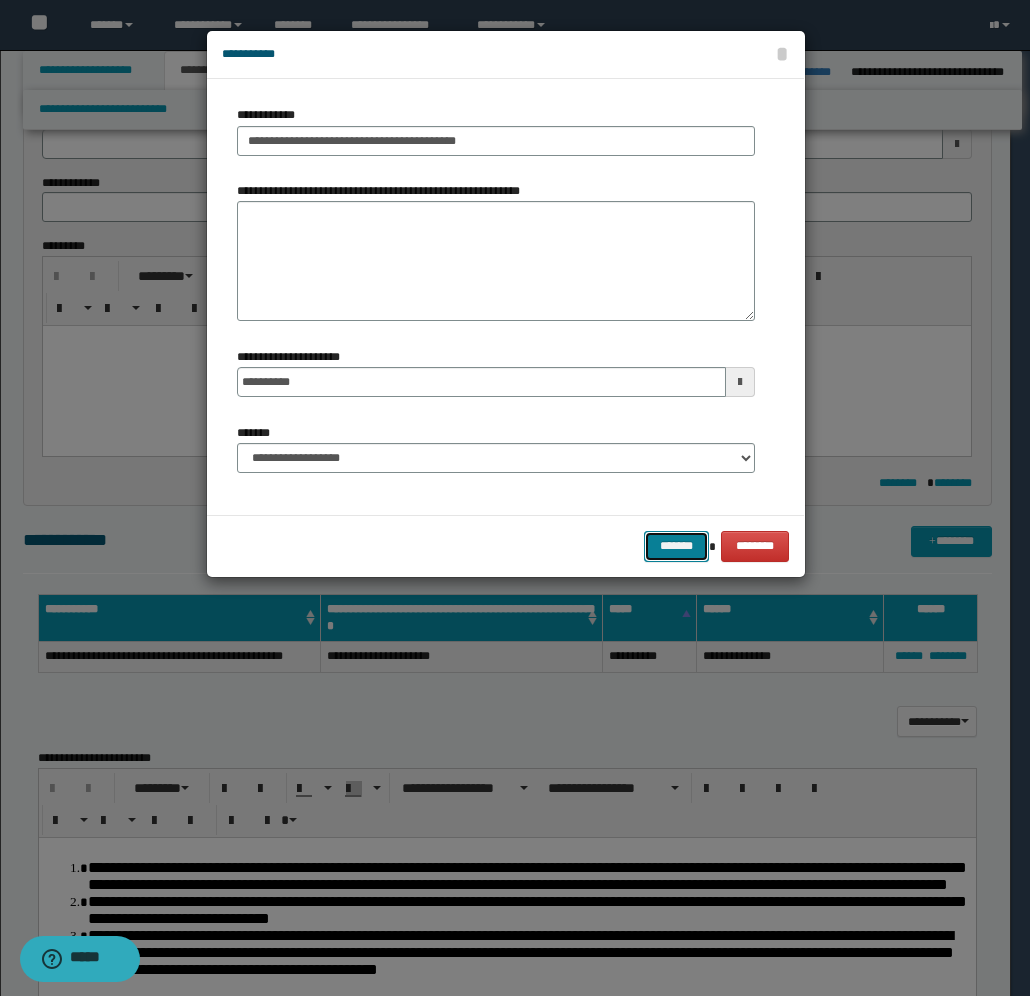 click on "*******" at bounding box center [676, 546] 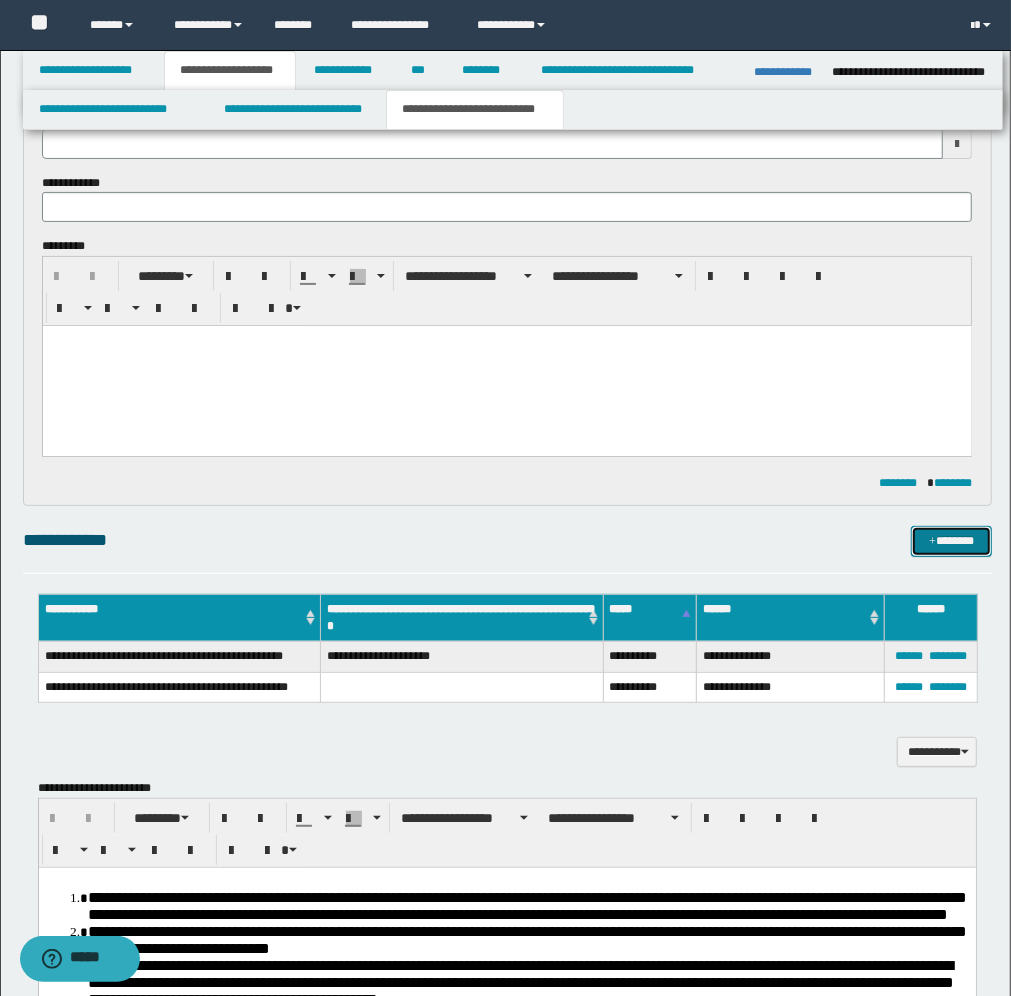 click on "*******" at bounding box center [951, 541] 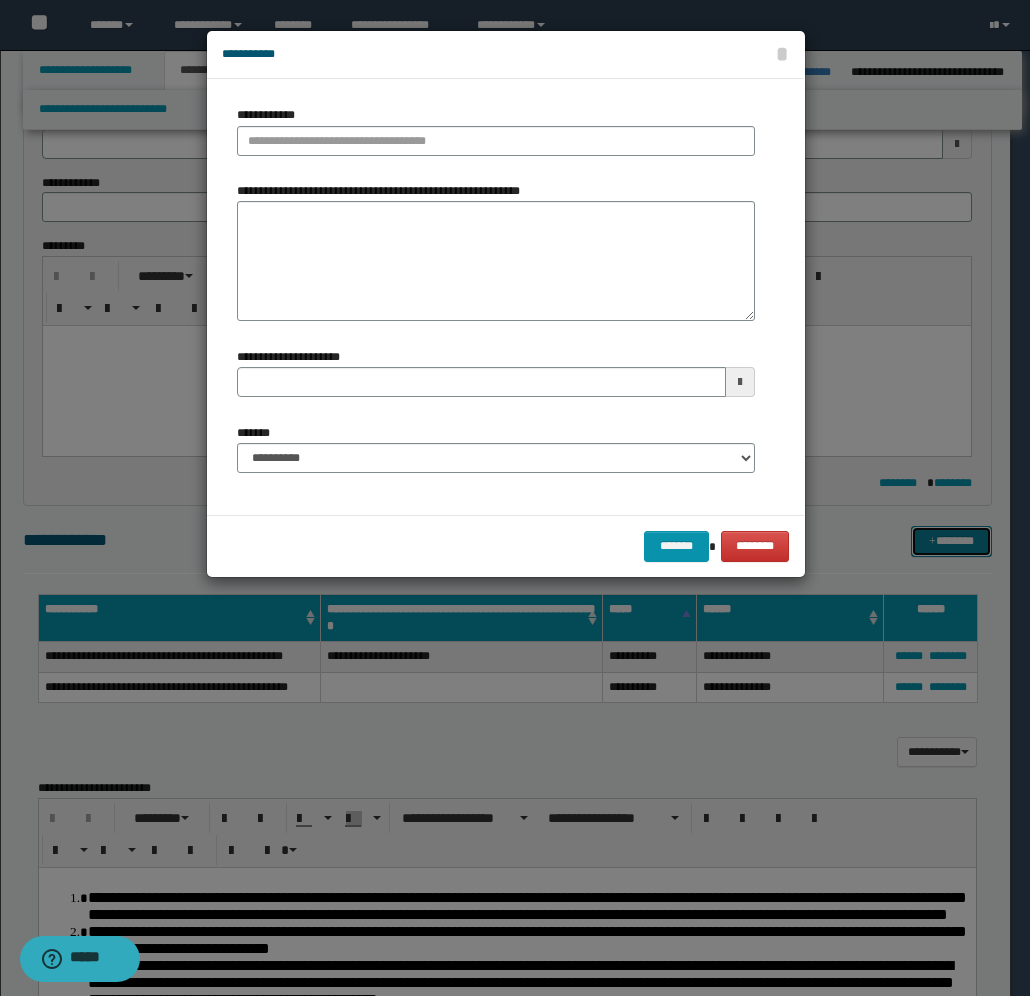 type 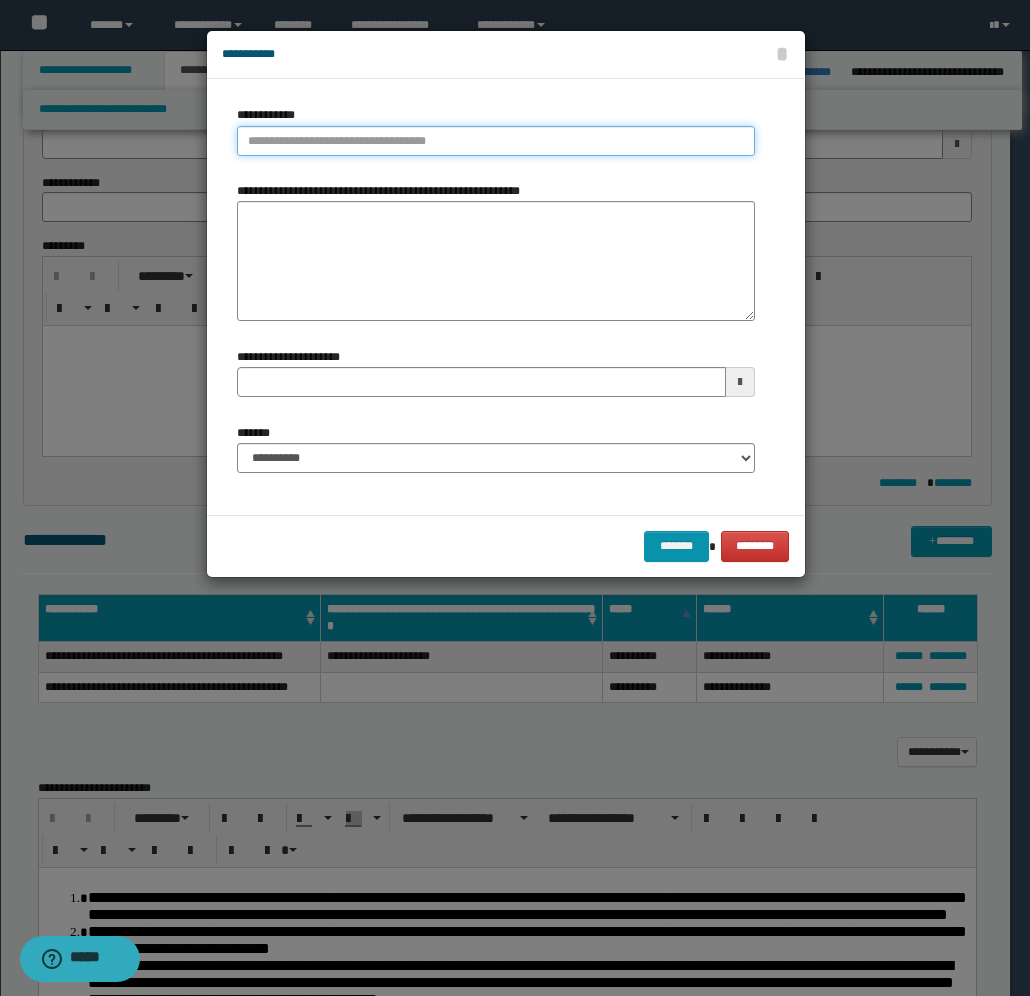 type on "**********" 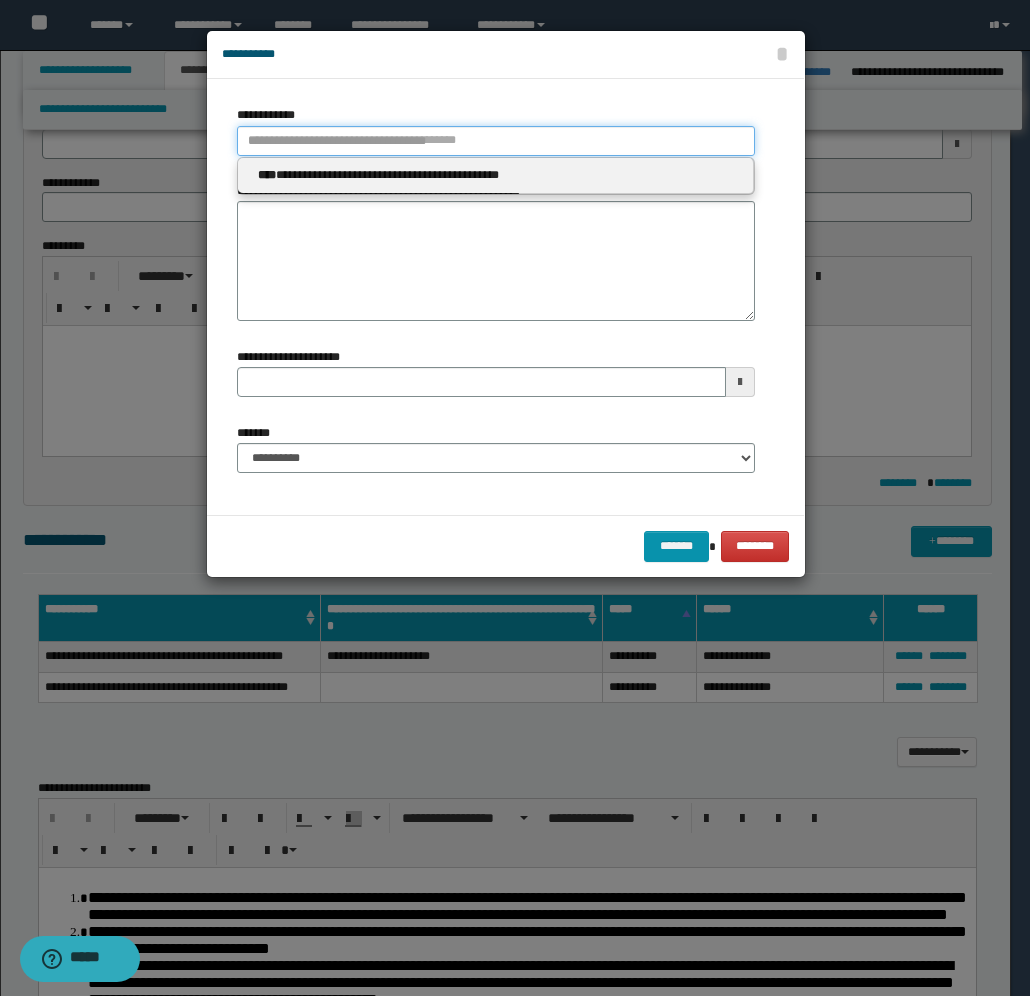 click on "**********" at bounding box center (496, 141) 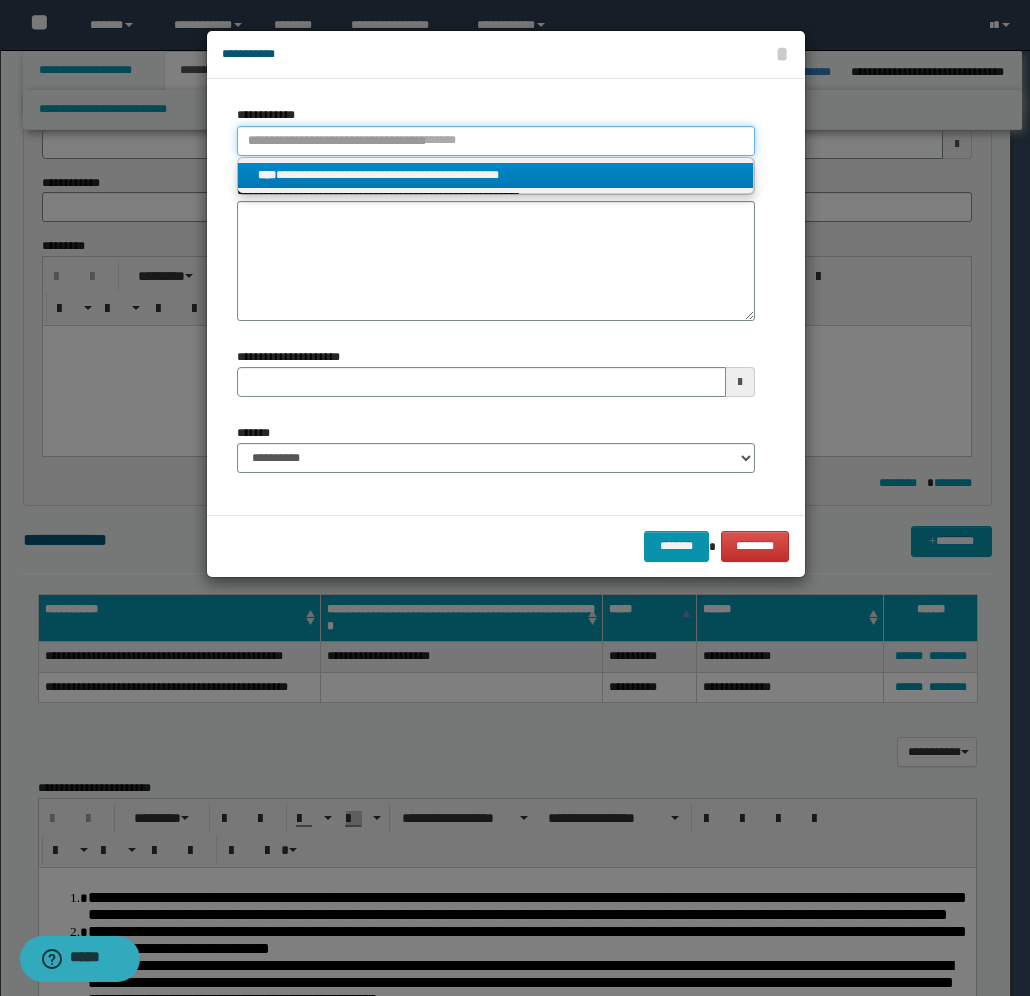 type 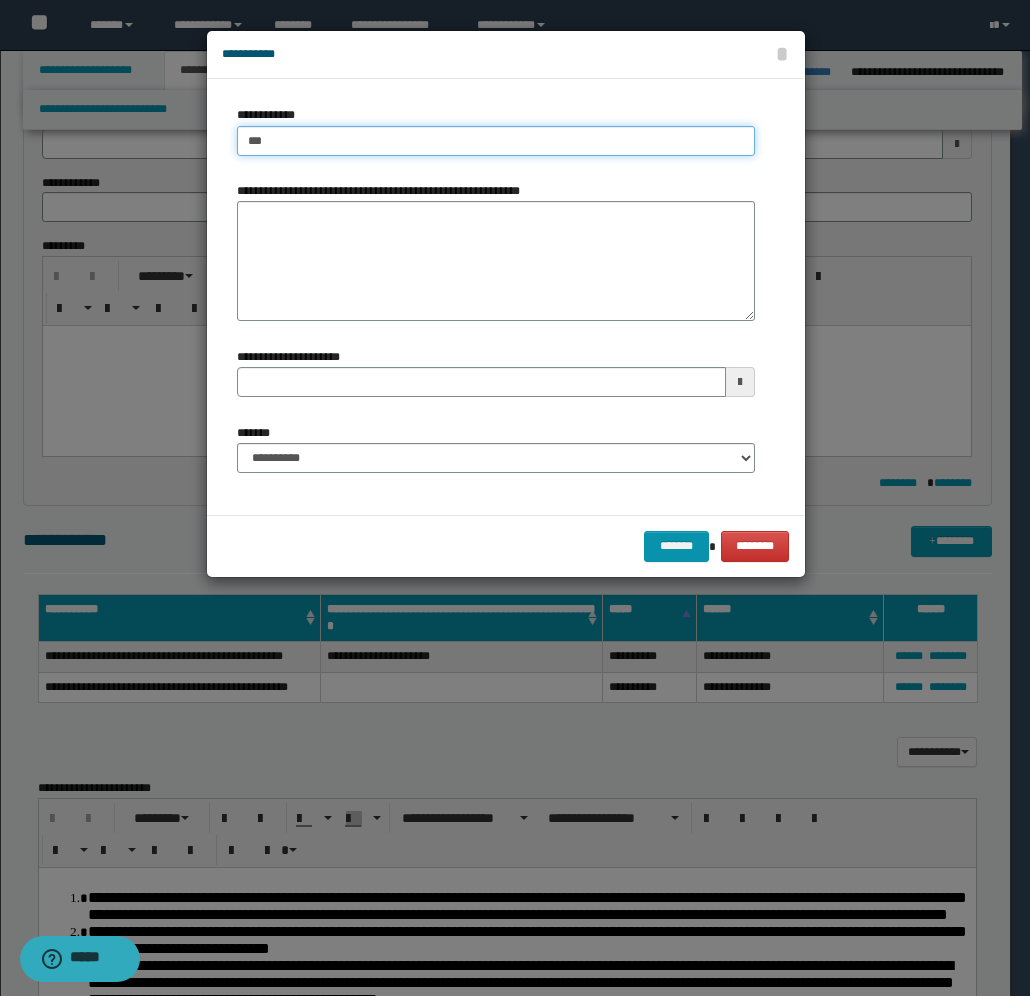 type on "****" 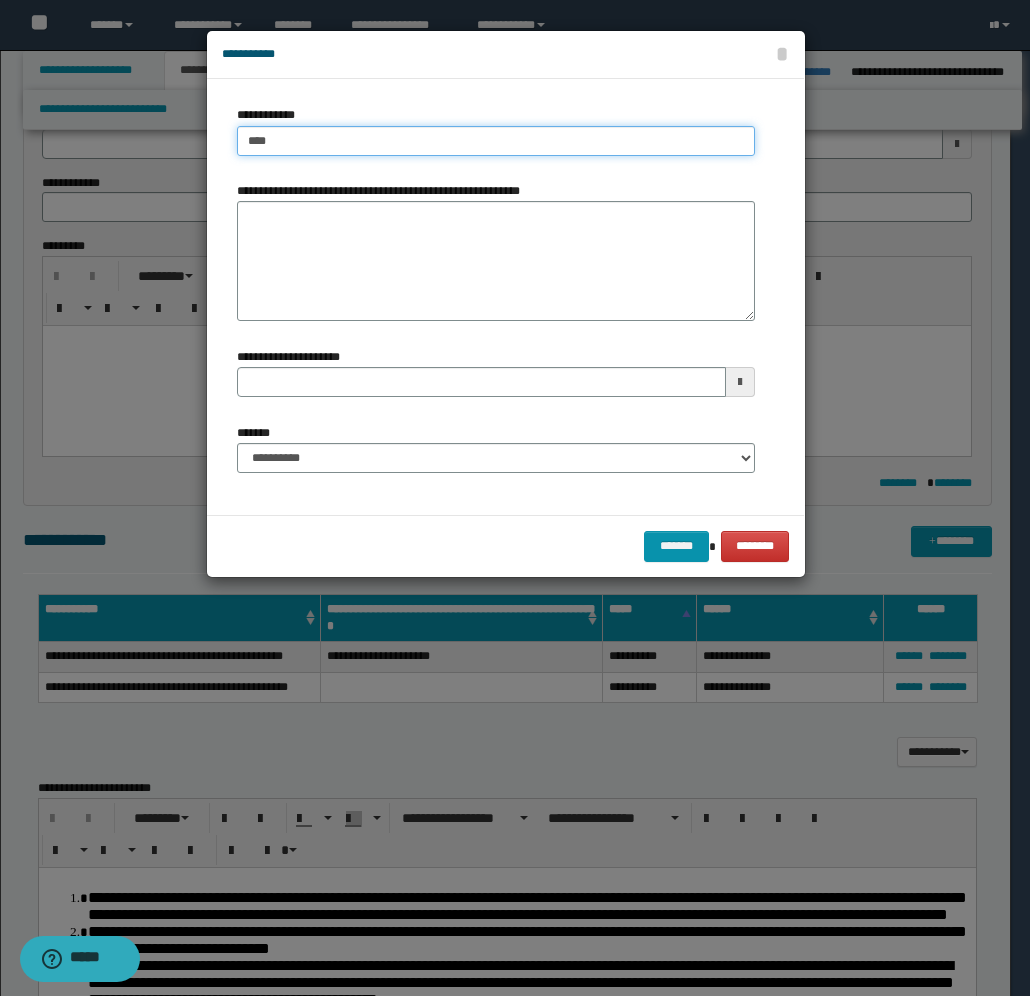 type on "****" 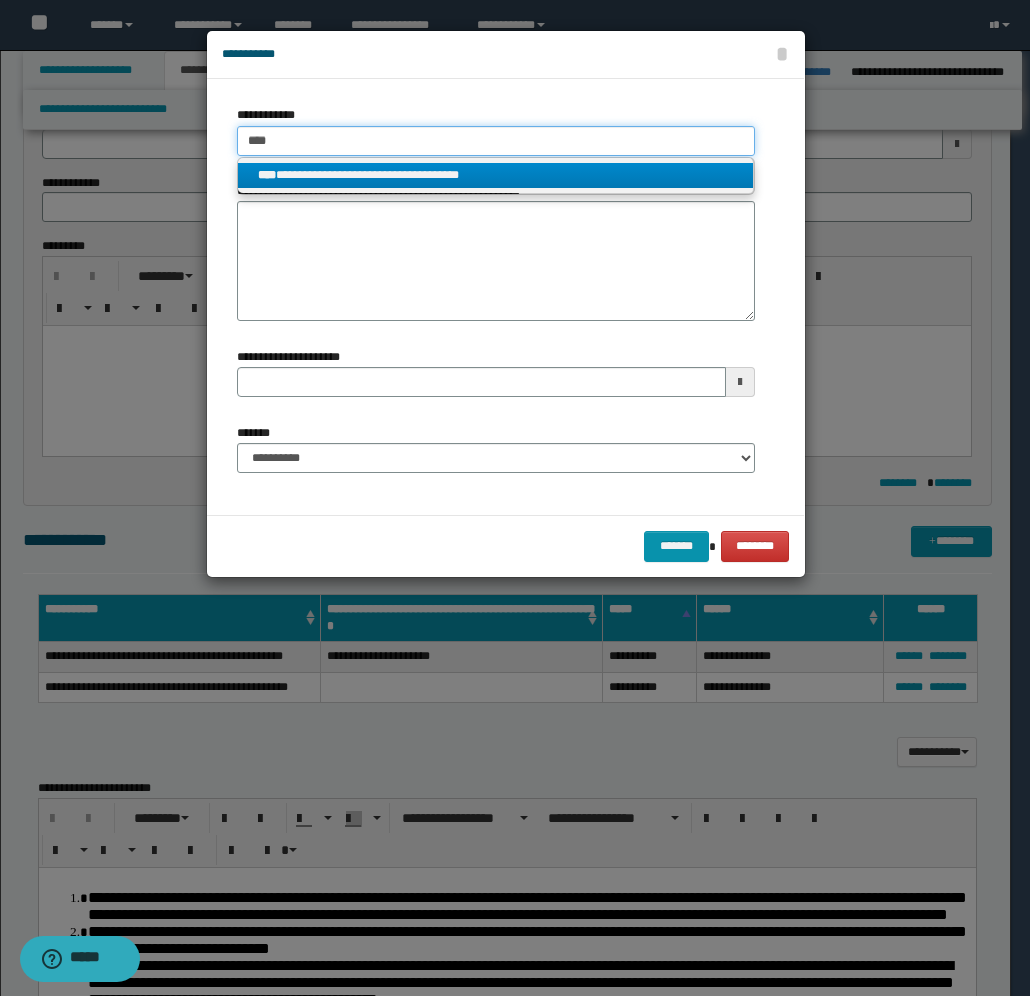 type on "****" 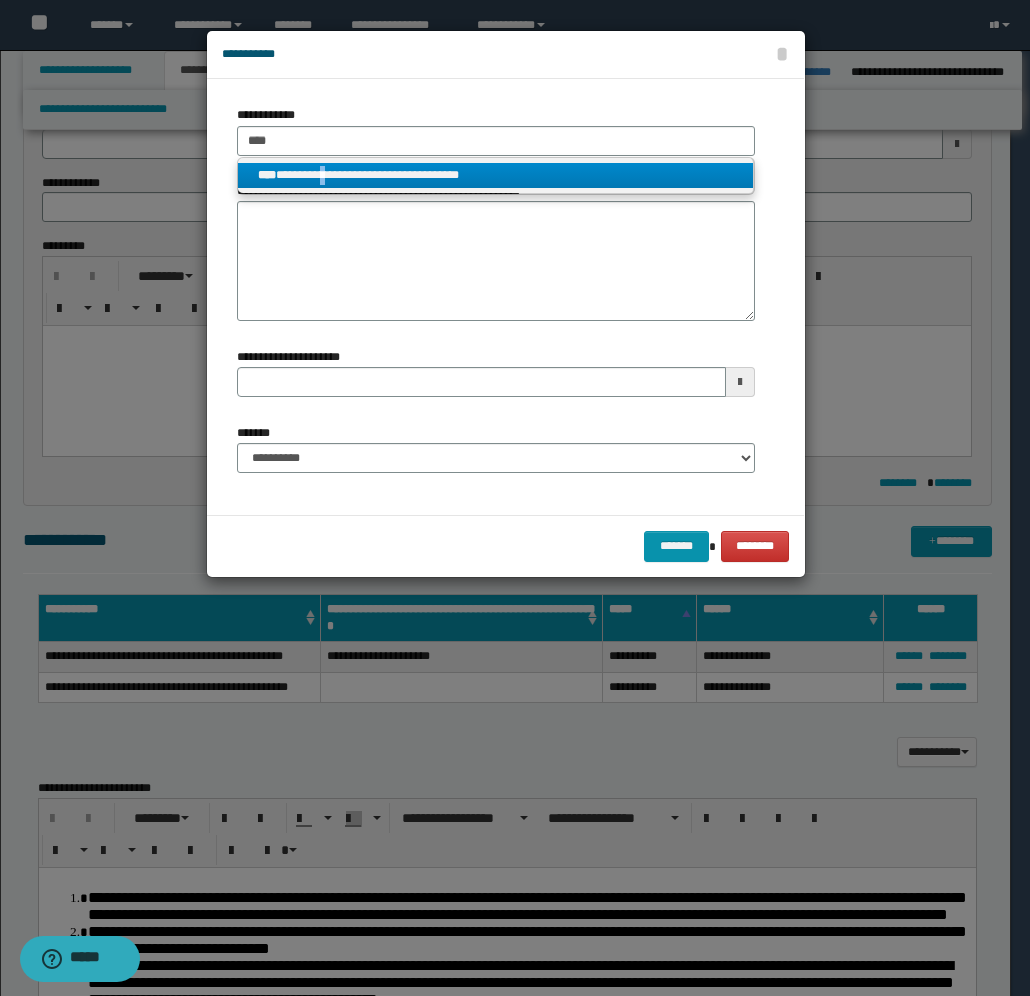 click on "**********" at bounding box center (496, 175) 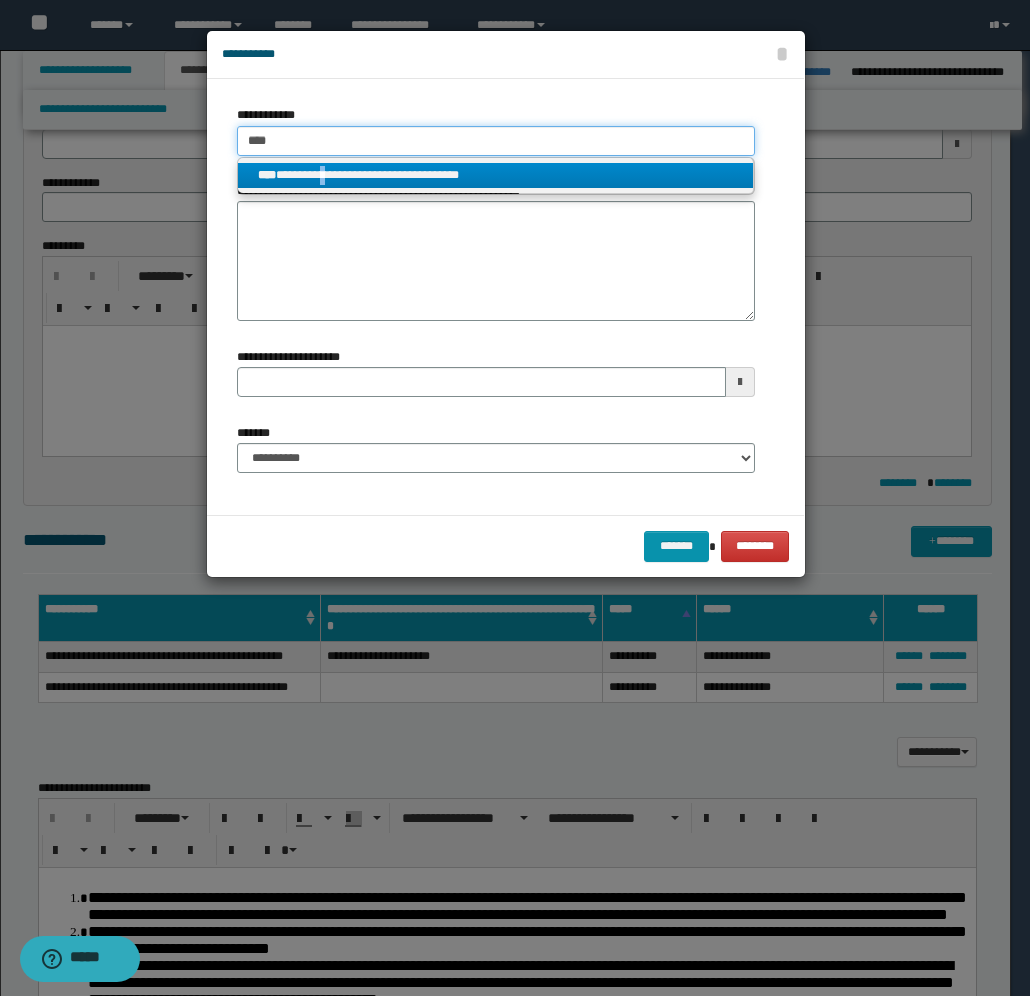 type 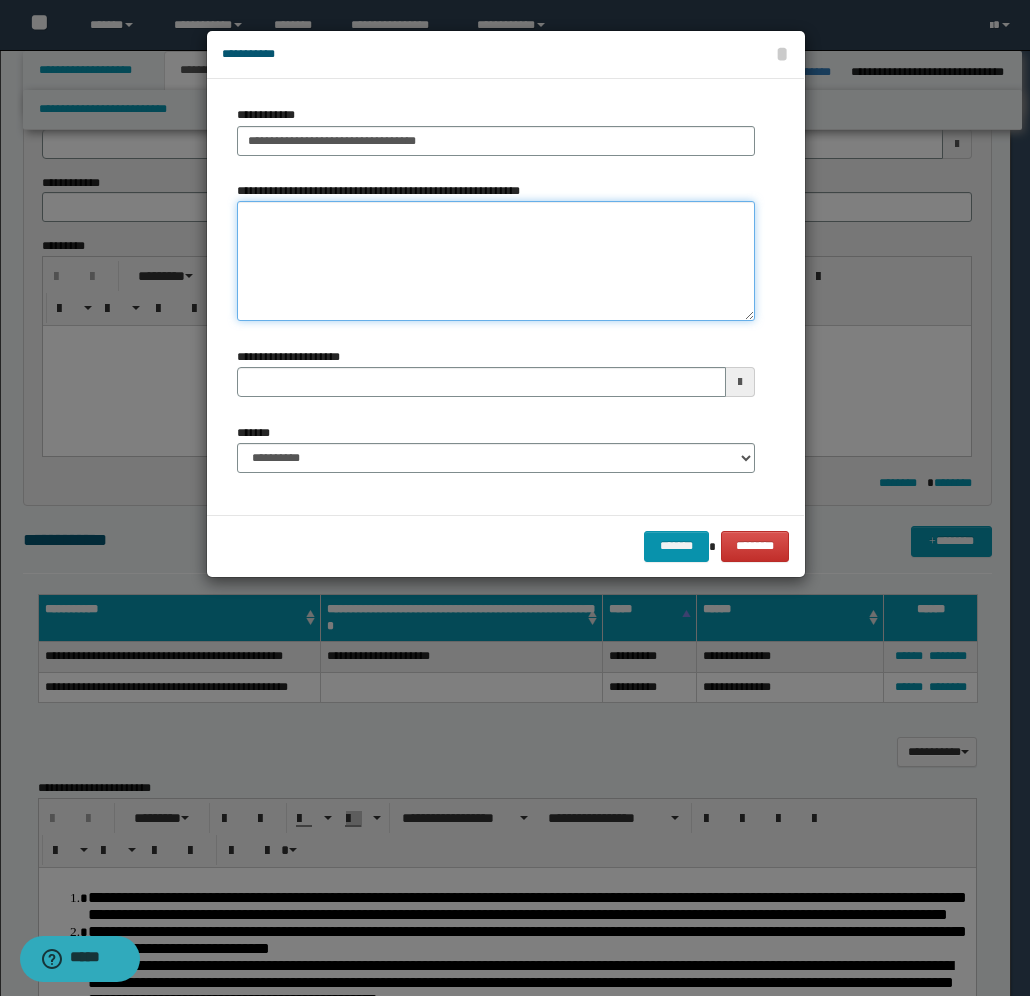 click on "**********" at bounding box center (496, 261) 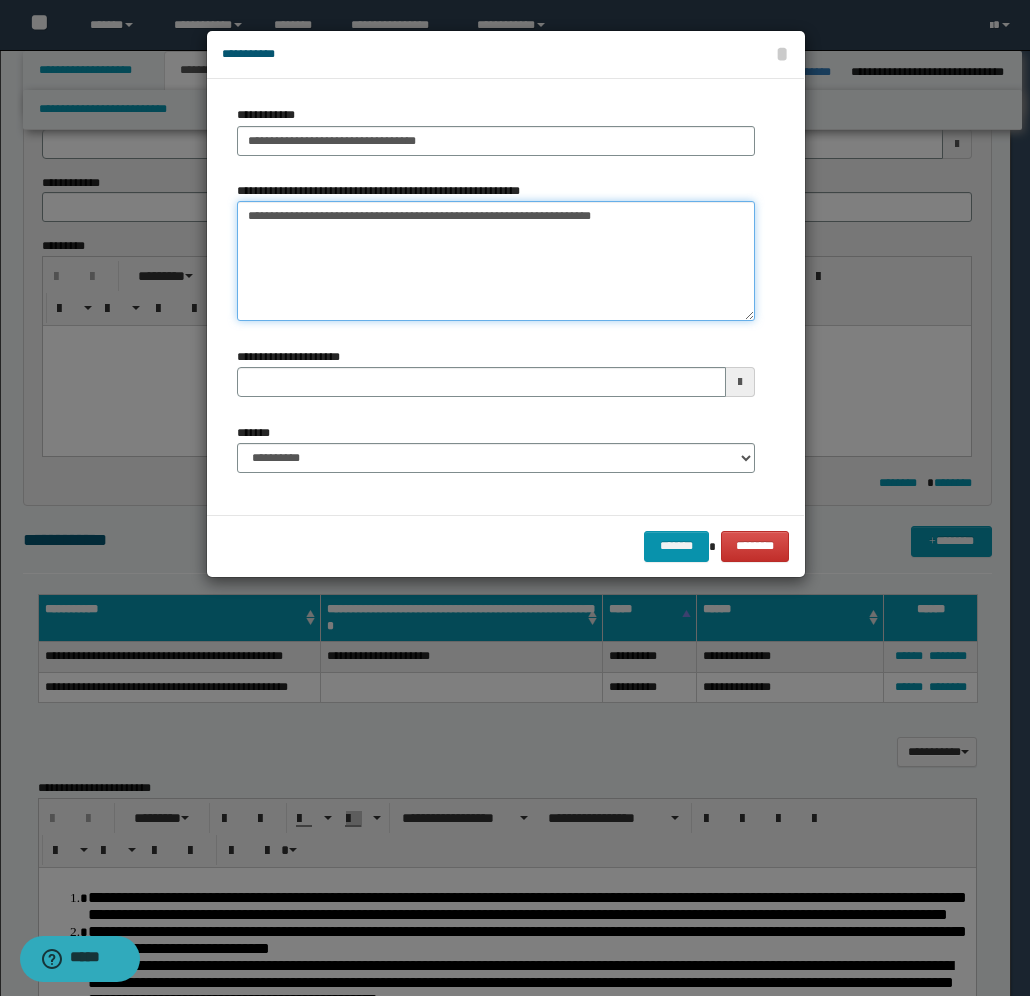 type on "**********" 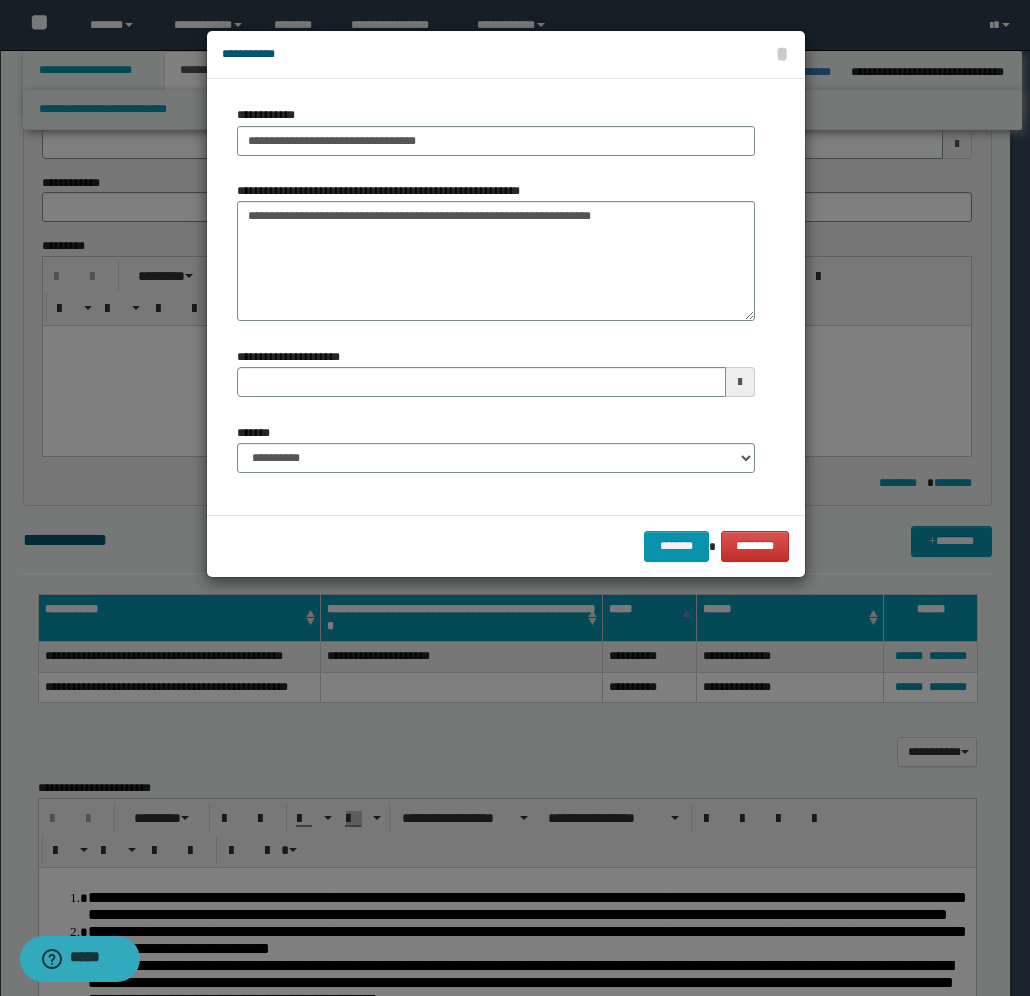 click at bounding box center [740, 382] 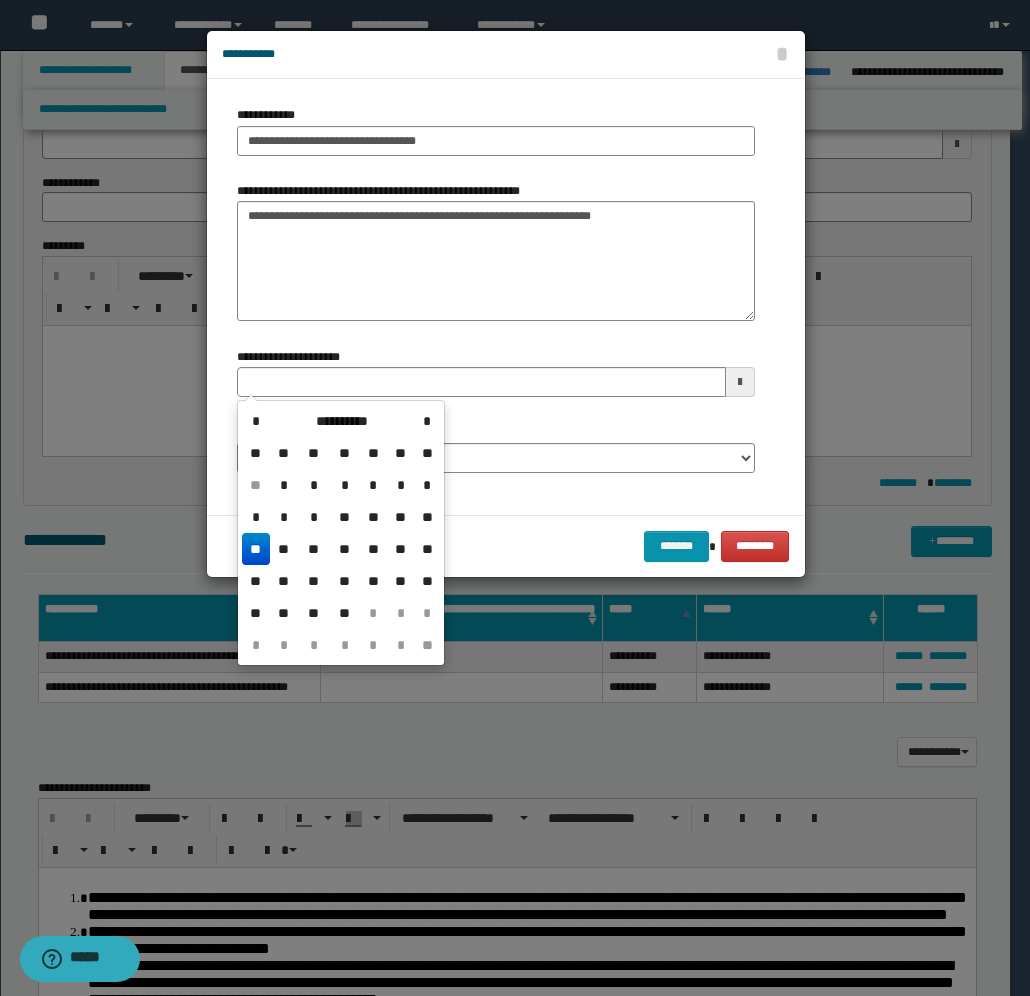 click on "**" at bounding box center [256, 549] 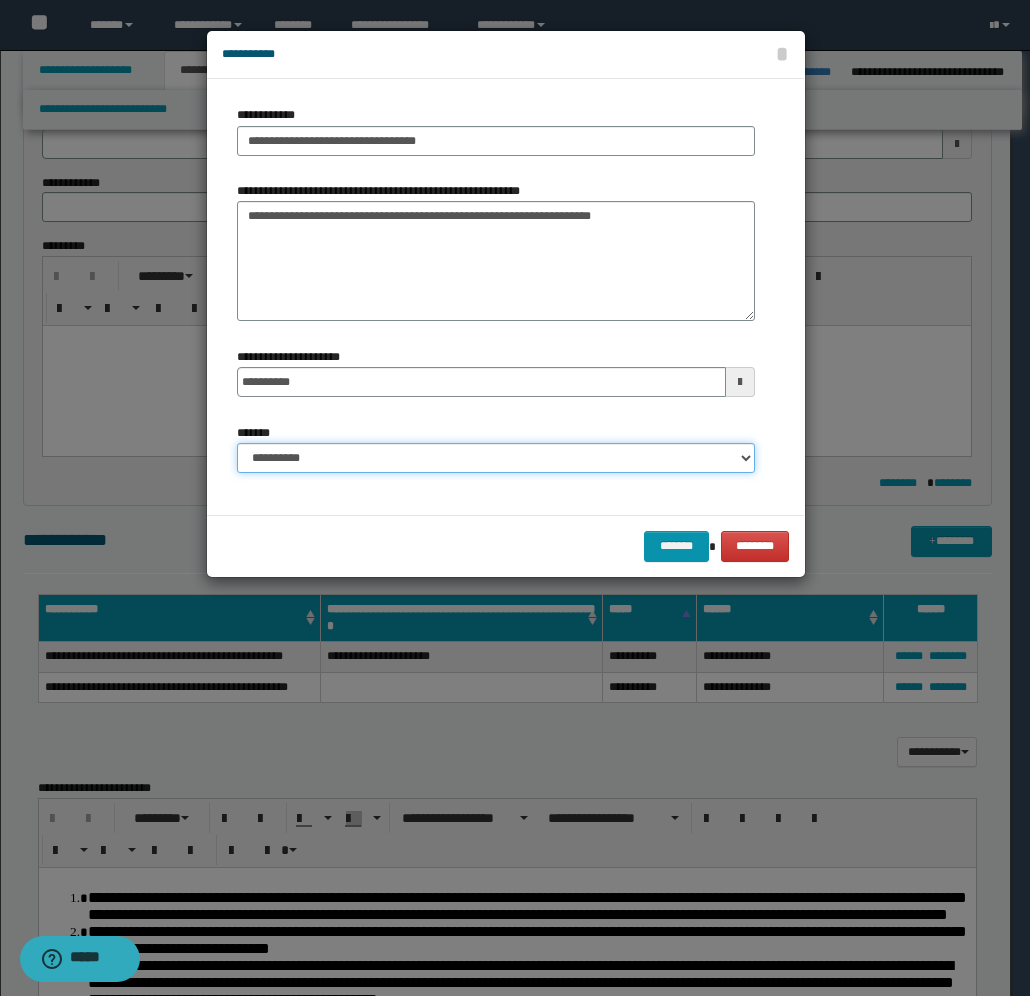 click on "**********" at bounding box center (496, 458) 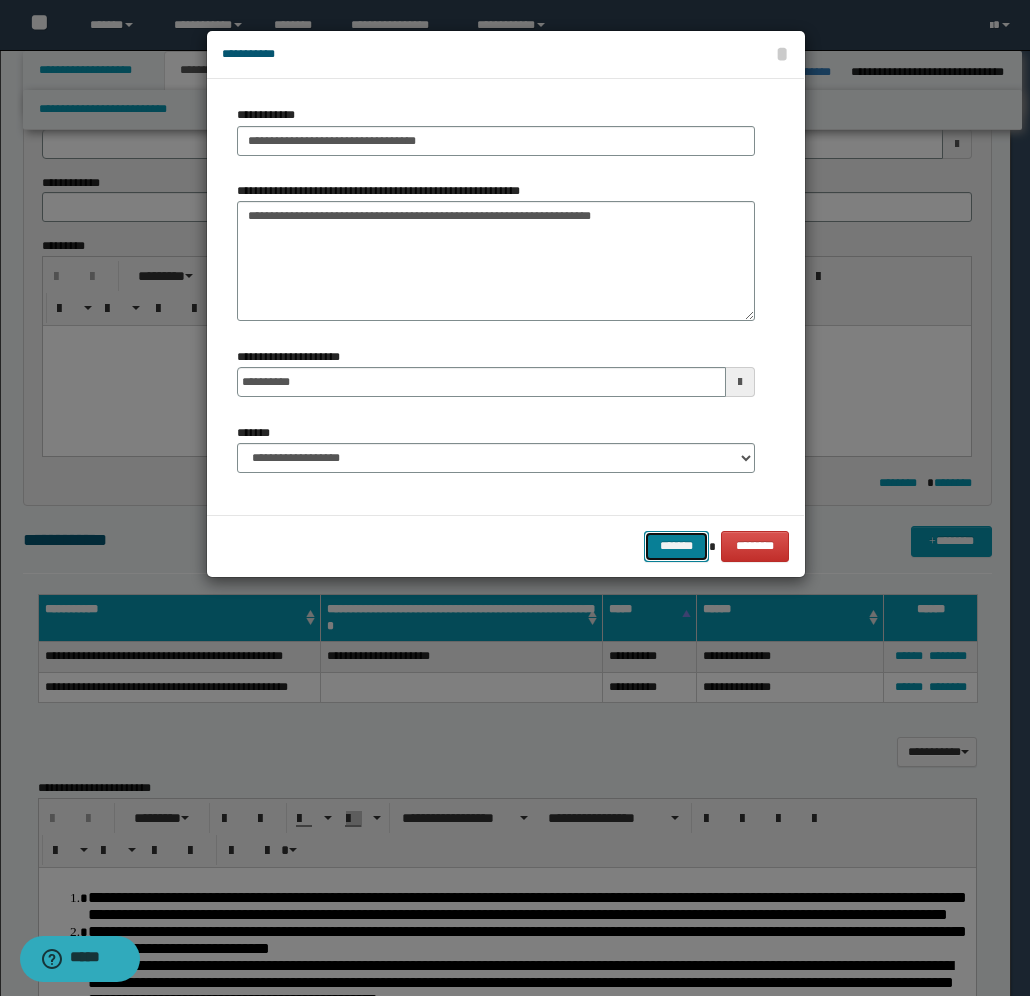 click on "*******" at bounding box center (676, 546) 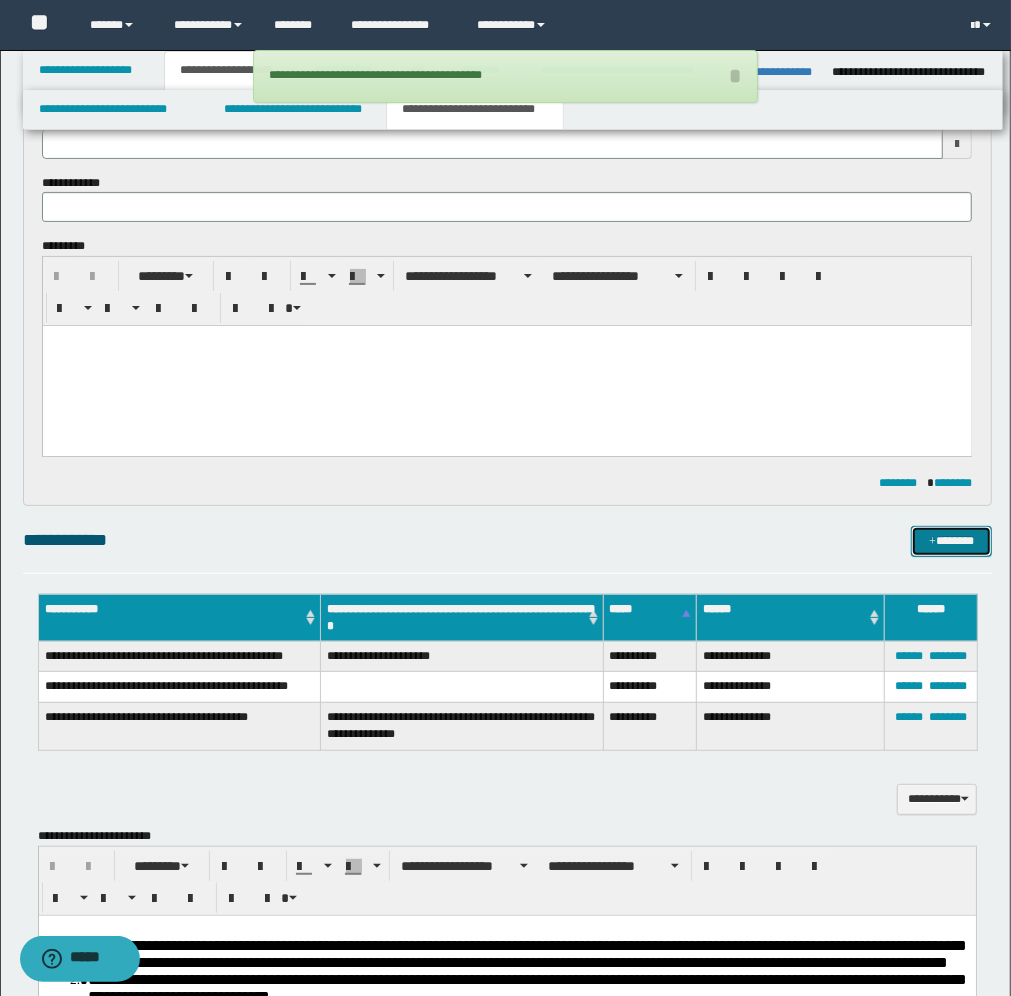 click on "*******" at bounding box center [951, 541] 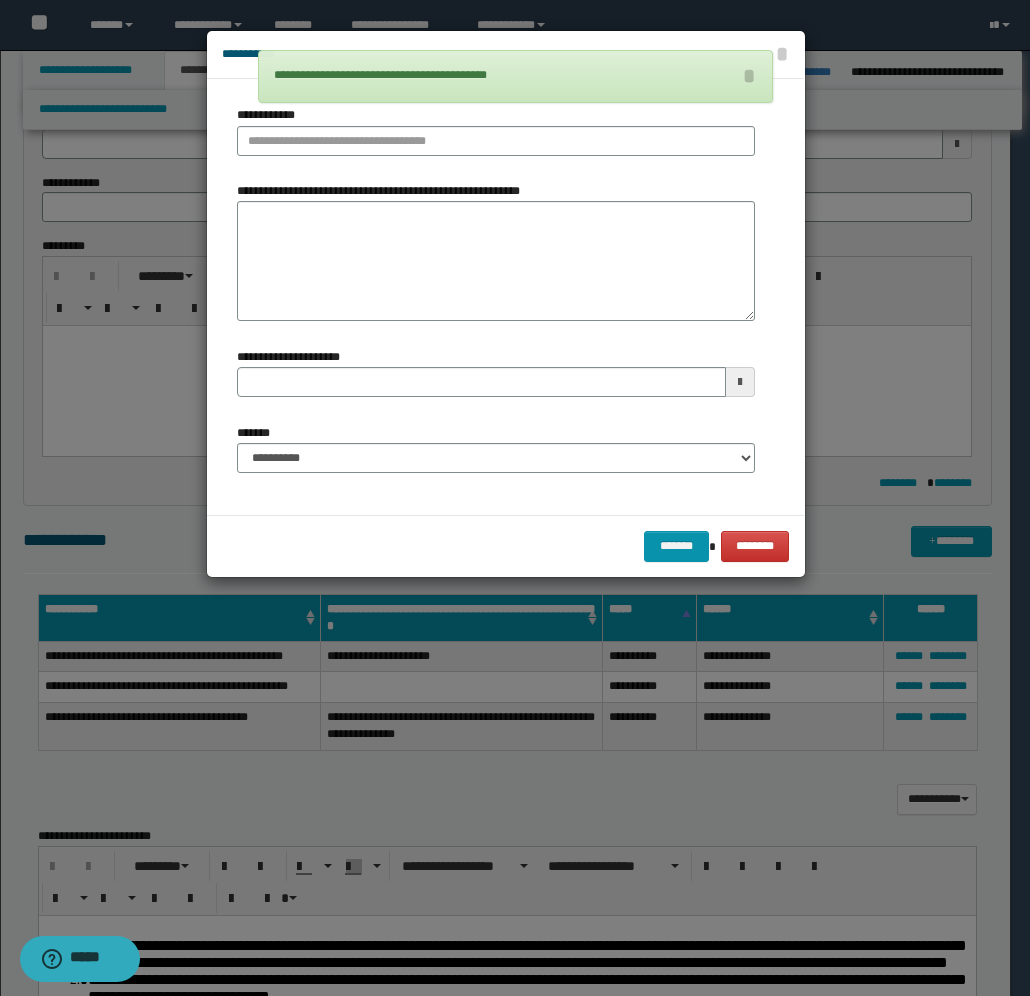 type 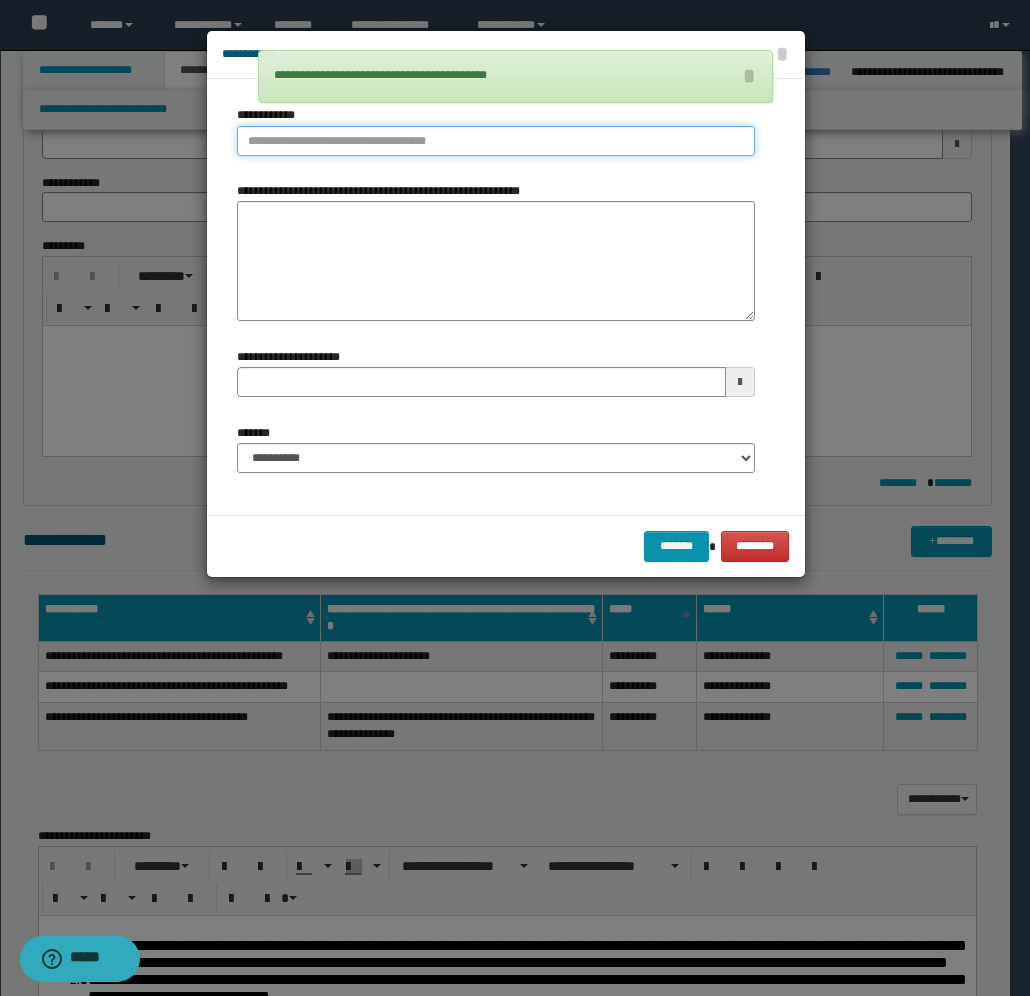 type on "**********" 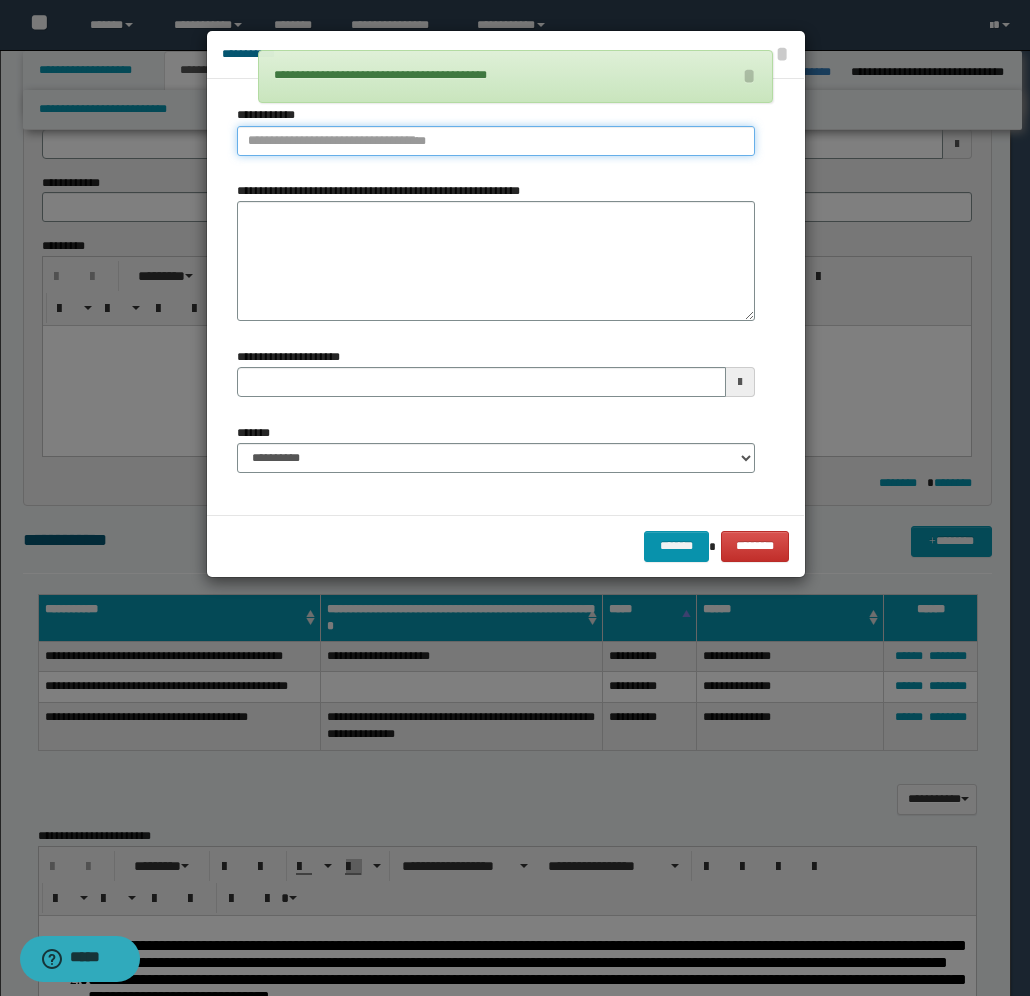 click on "**********" at bounding box center [496, 141] 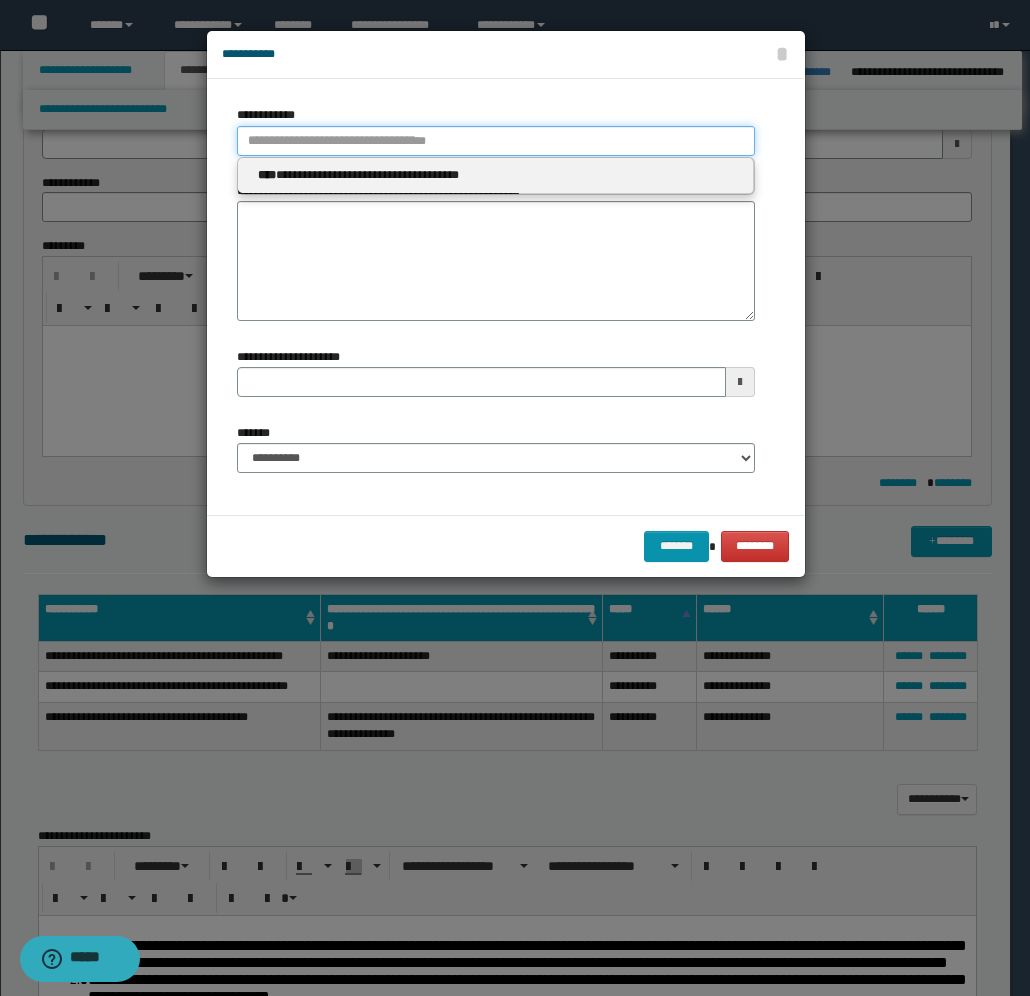 type 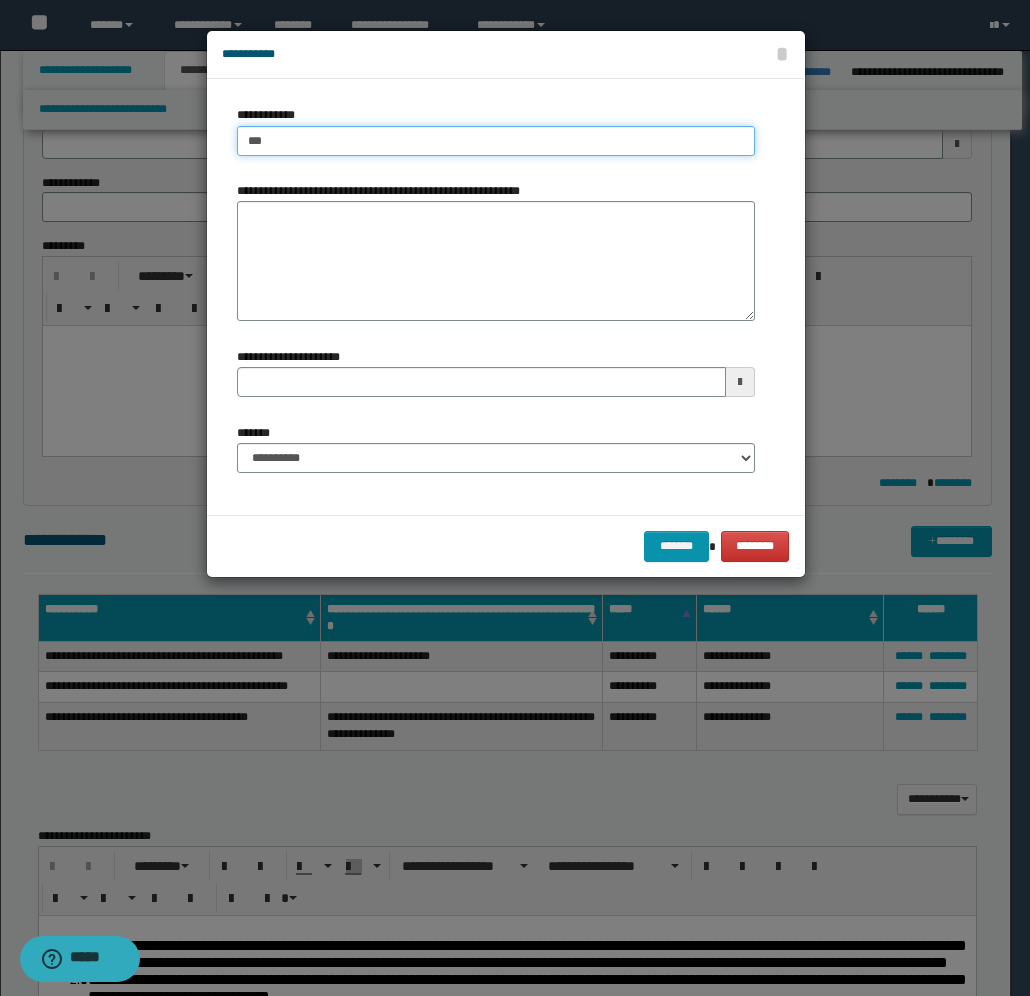 type on "****" 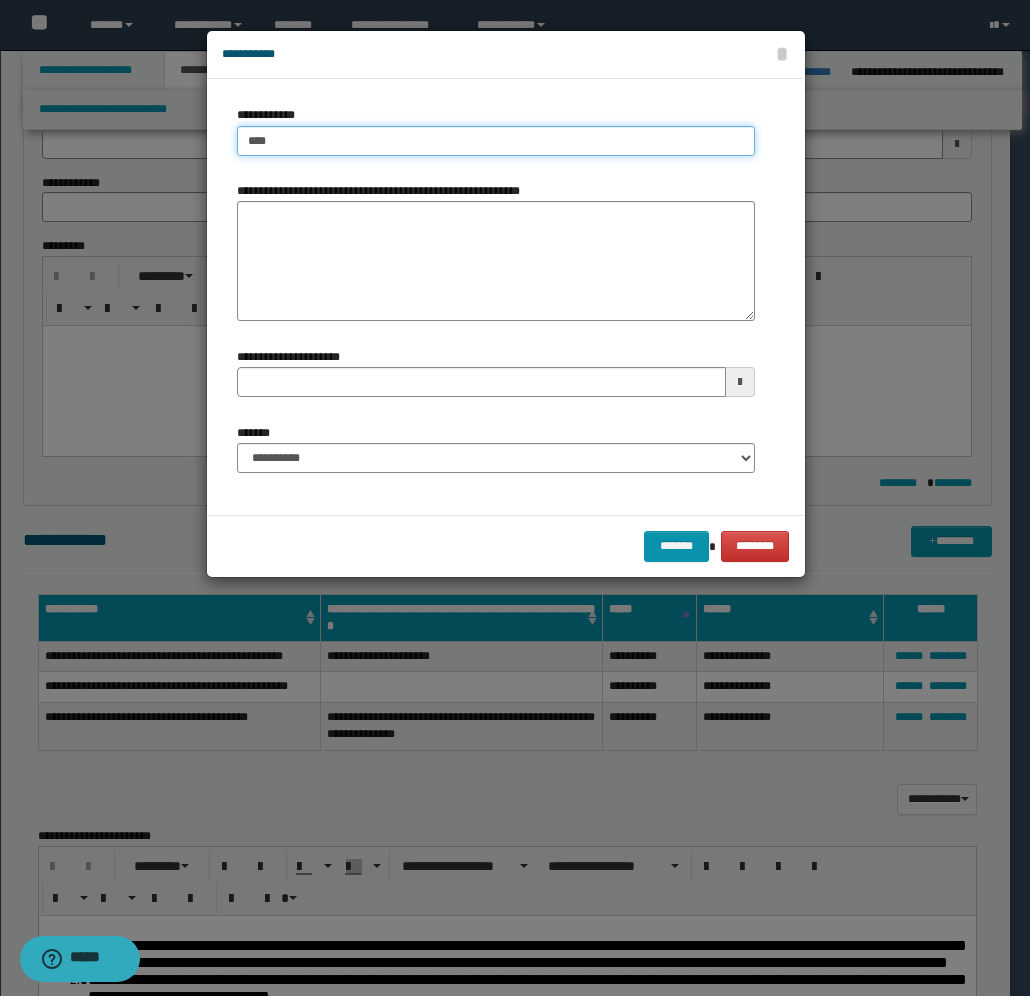 type on "****" 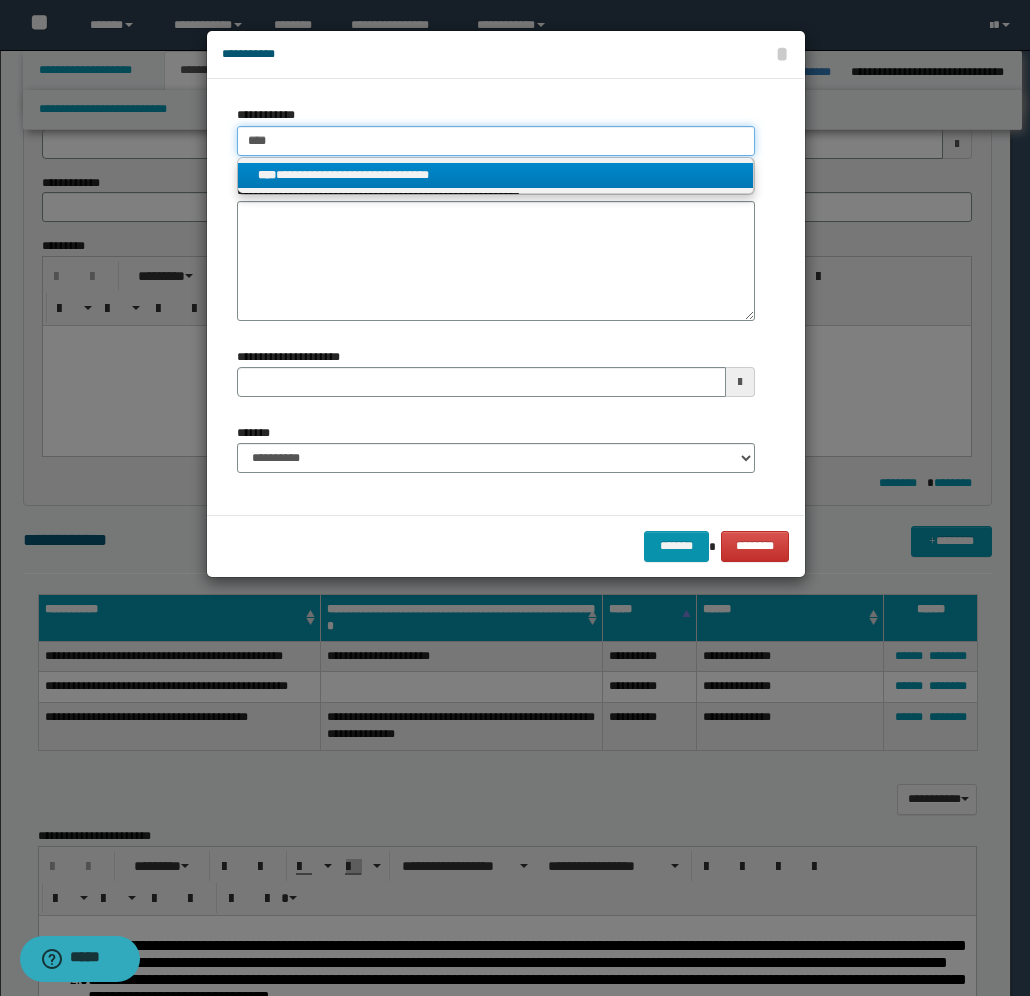type on "****" 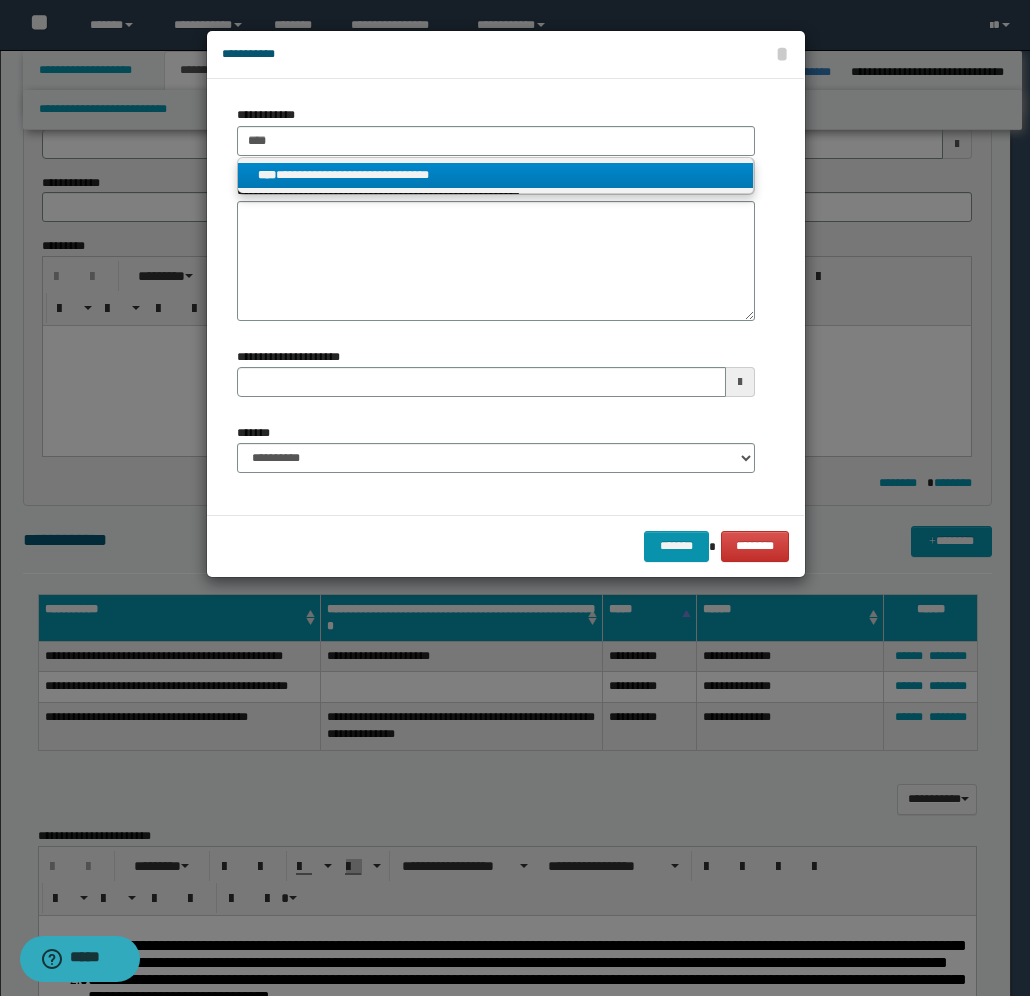 click on "**********" at bounding box center (496, 175) 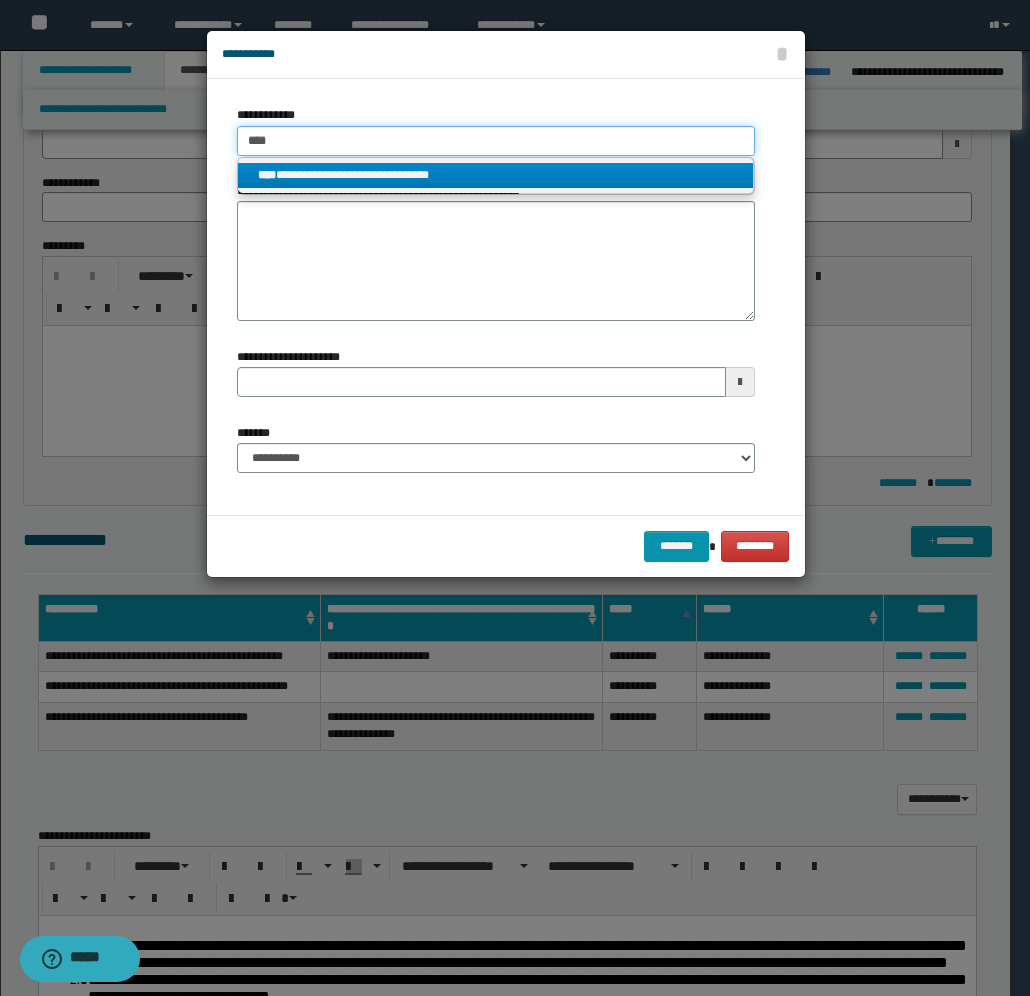 type 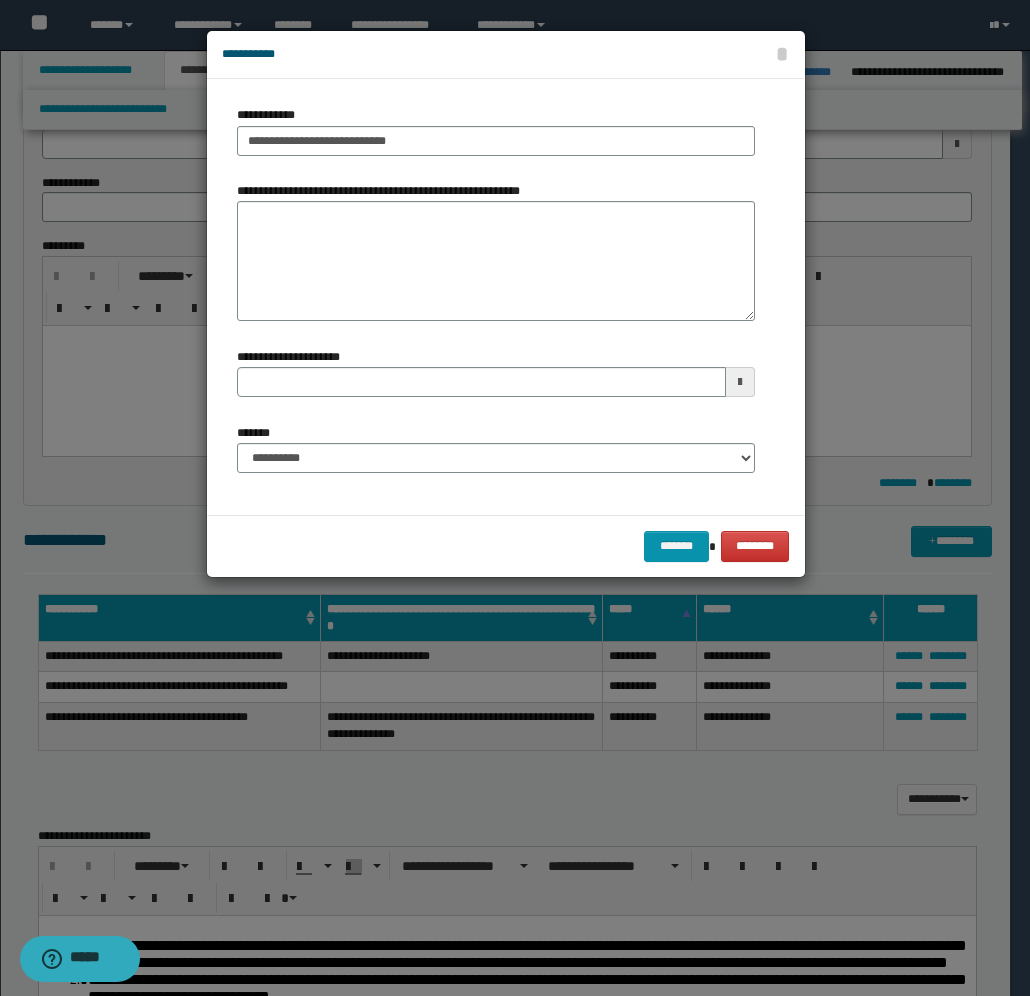 click at bounding box center (740, 382) 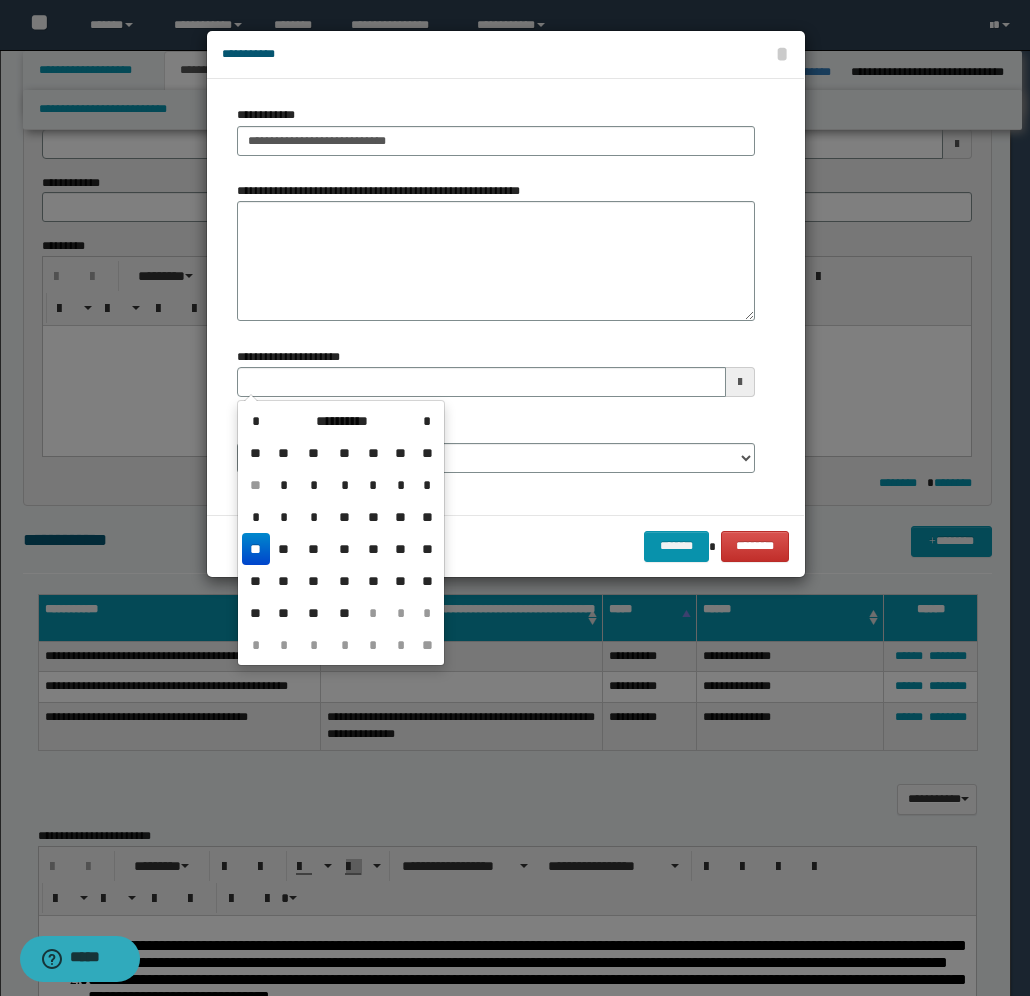 click on "**" at bounding box center (256, 549) 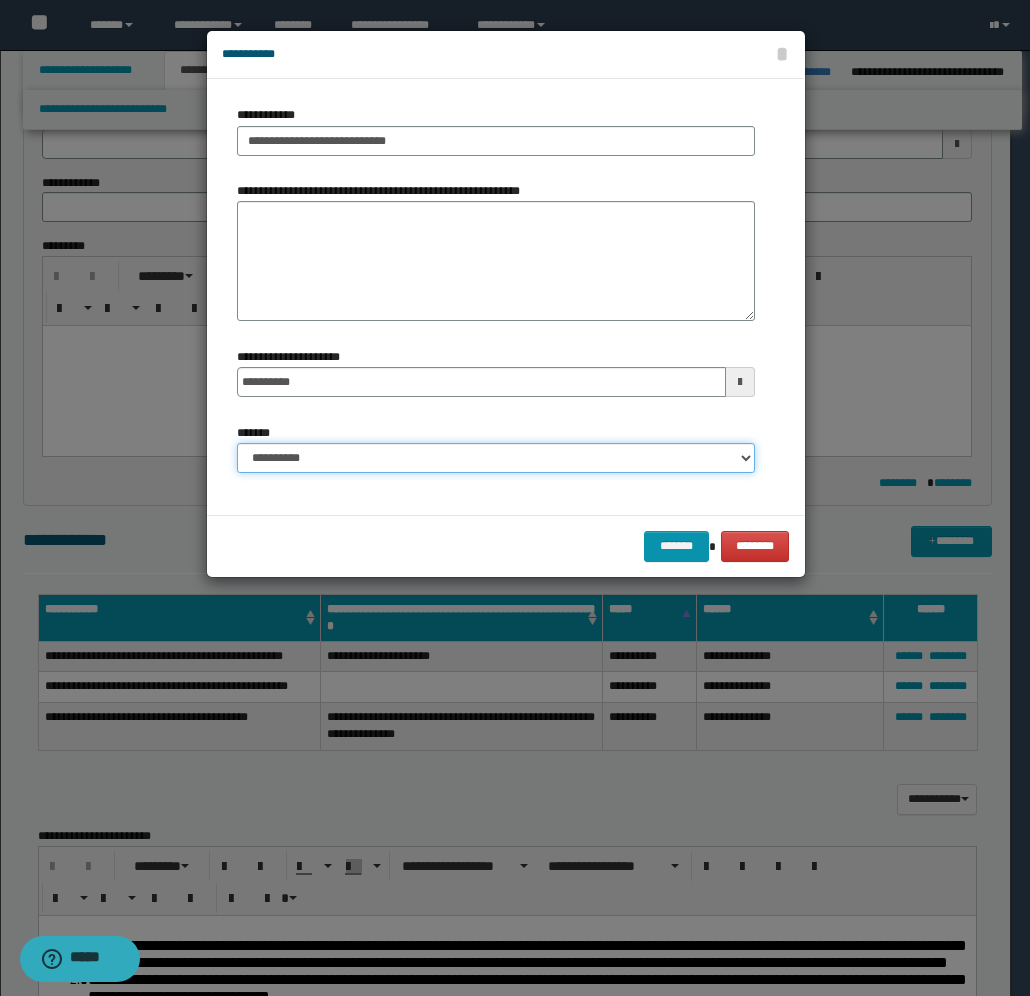 click on "**********" at bounding box center [496, 458] 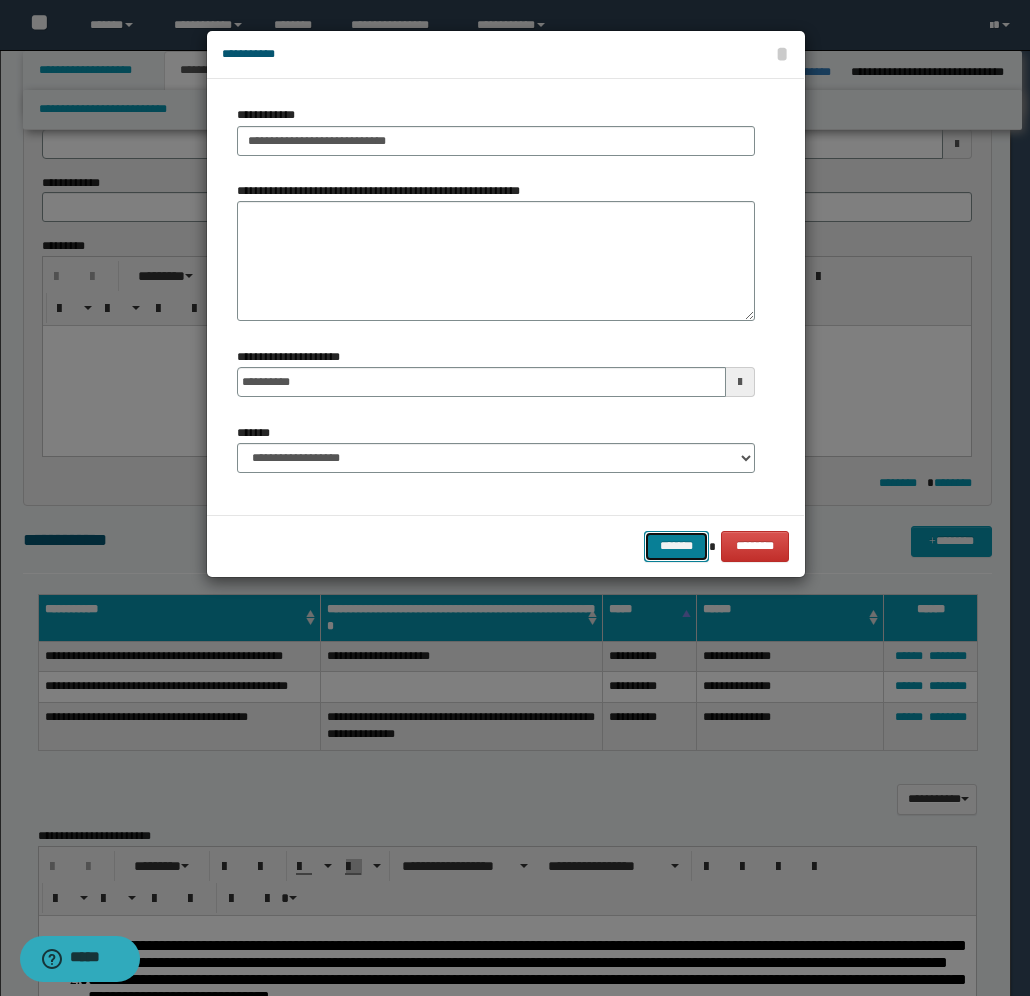click on "*******" at bounding box center [676, 546] 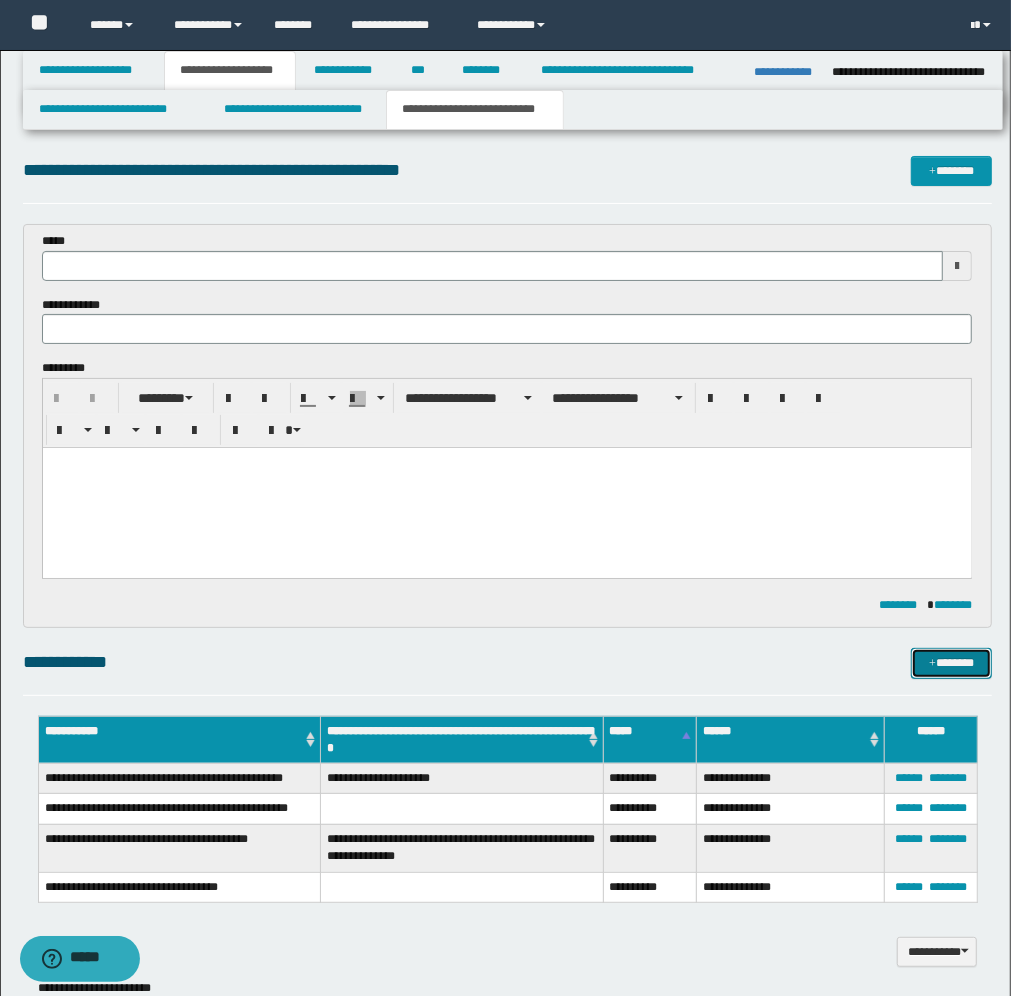 scroll, scrollTop: 0, scrollLeft: 0, axis: both 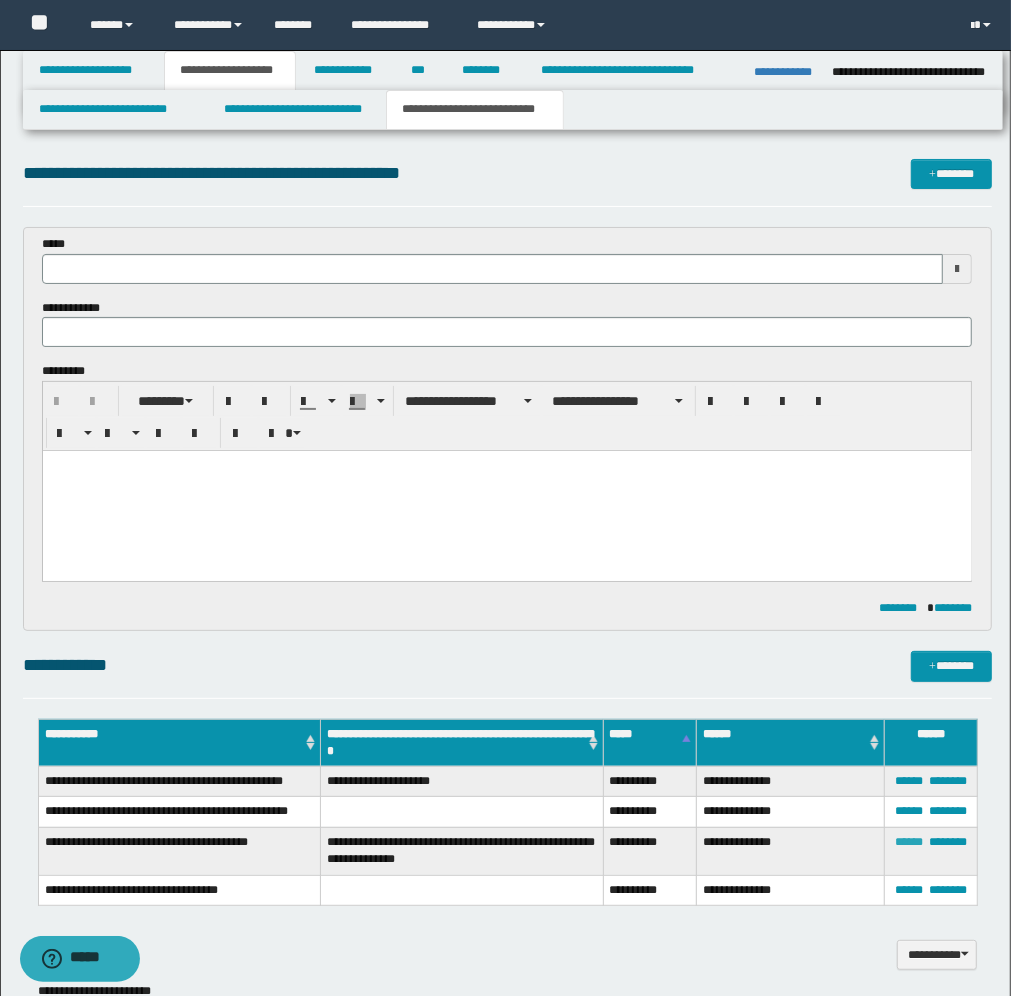 click on "******" at bounding box center [909, 842] 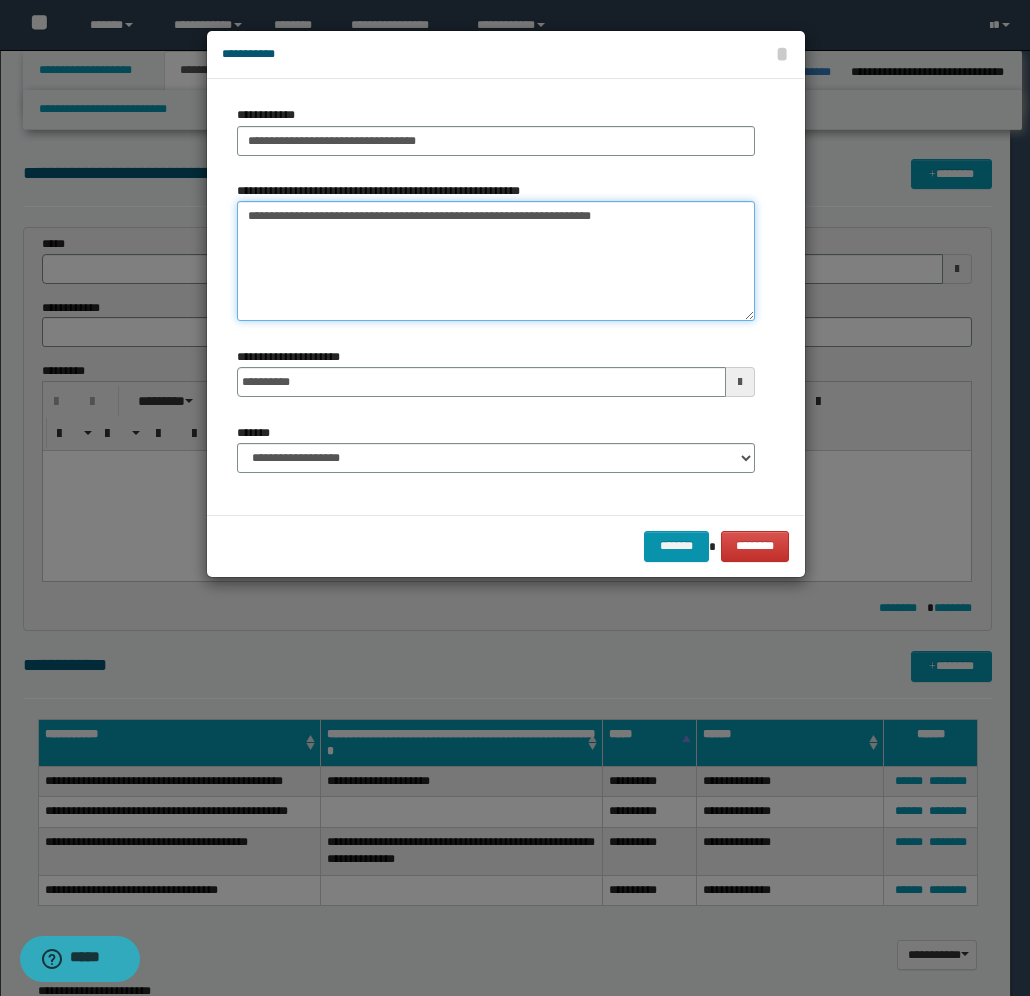 click on "**********" at bounding box center (496, 261) 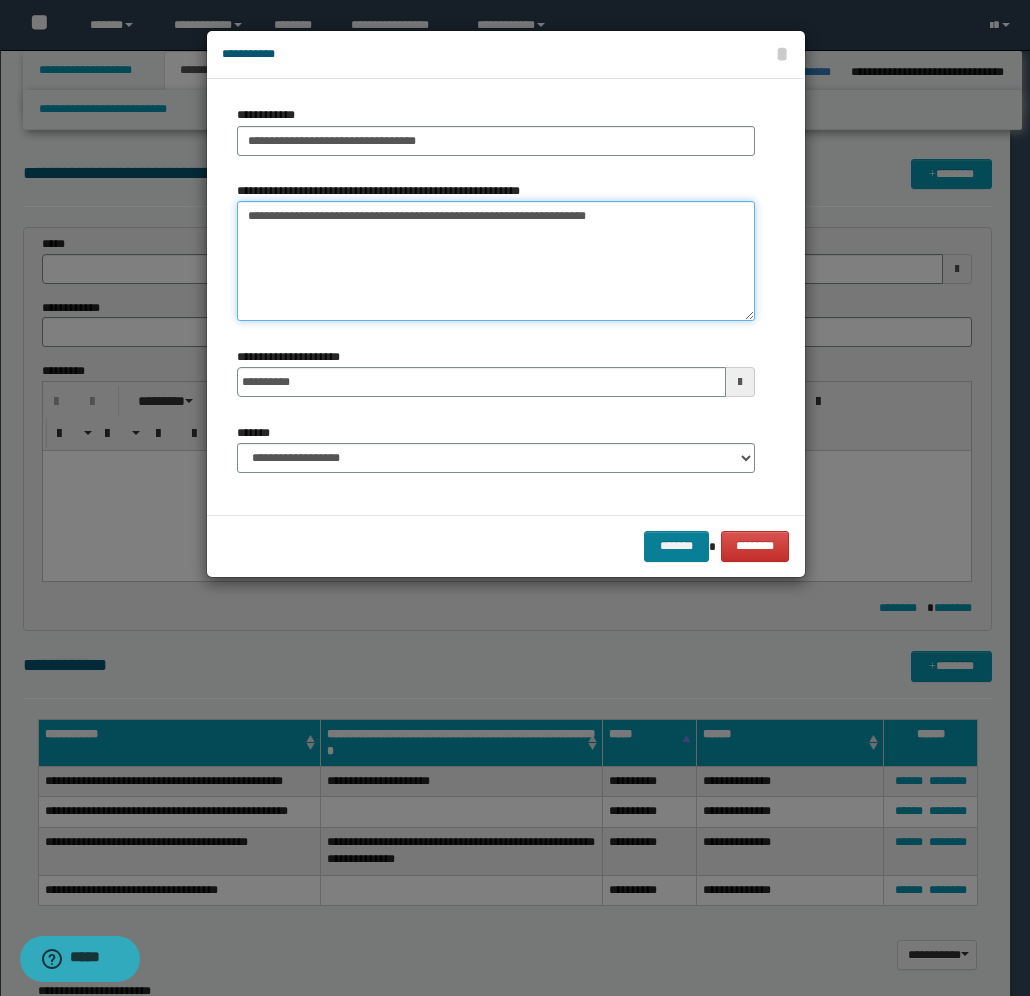 type on "**********" 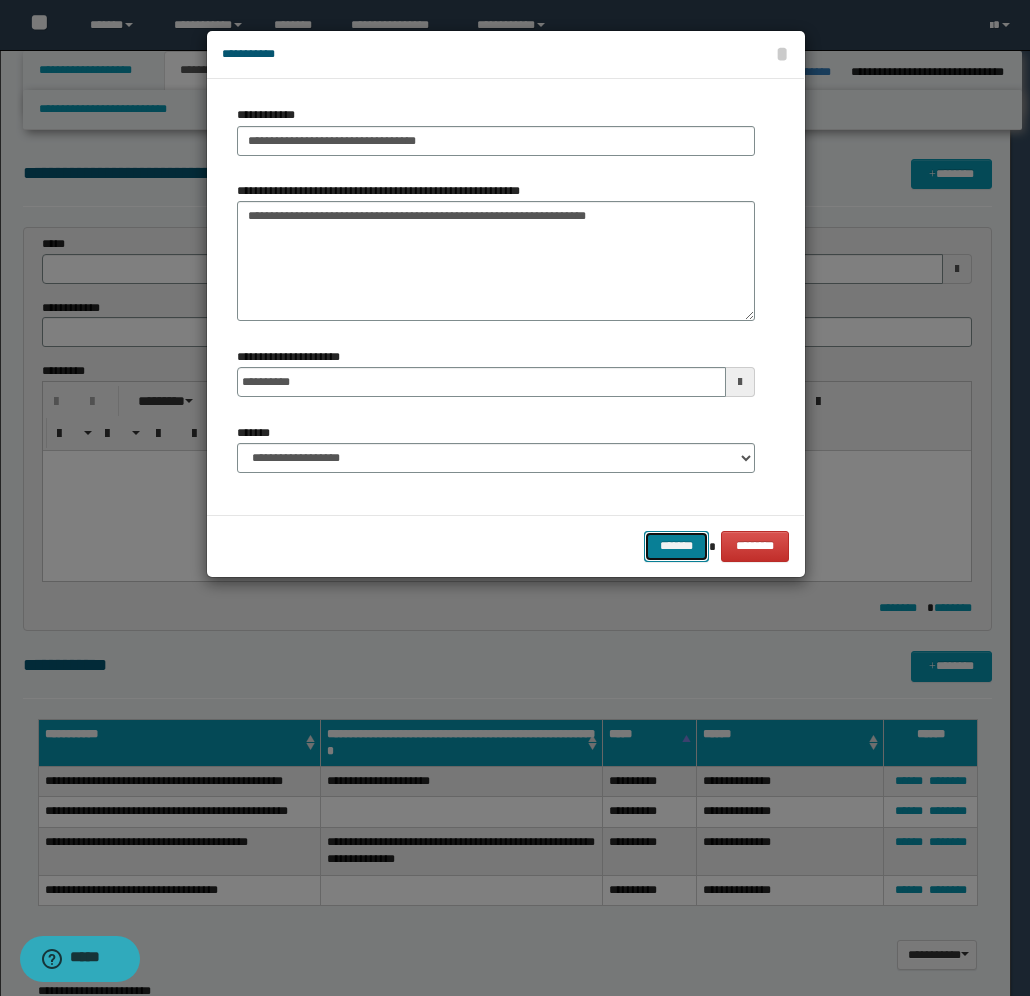 click on "*******" at bounding box center (676, 546) 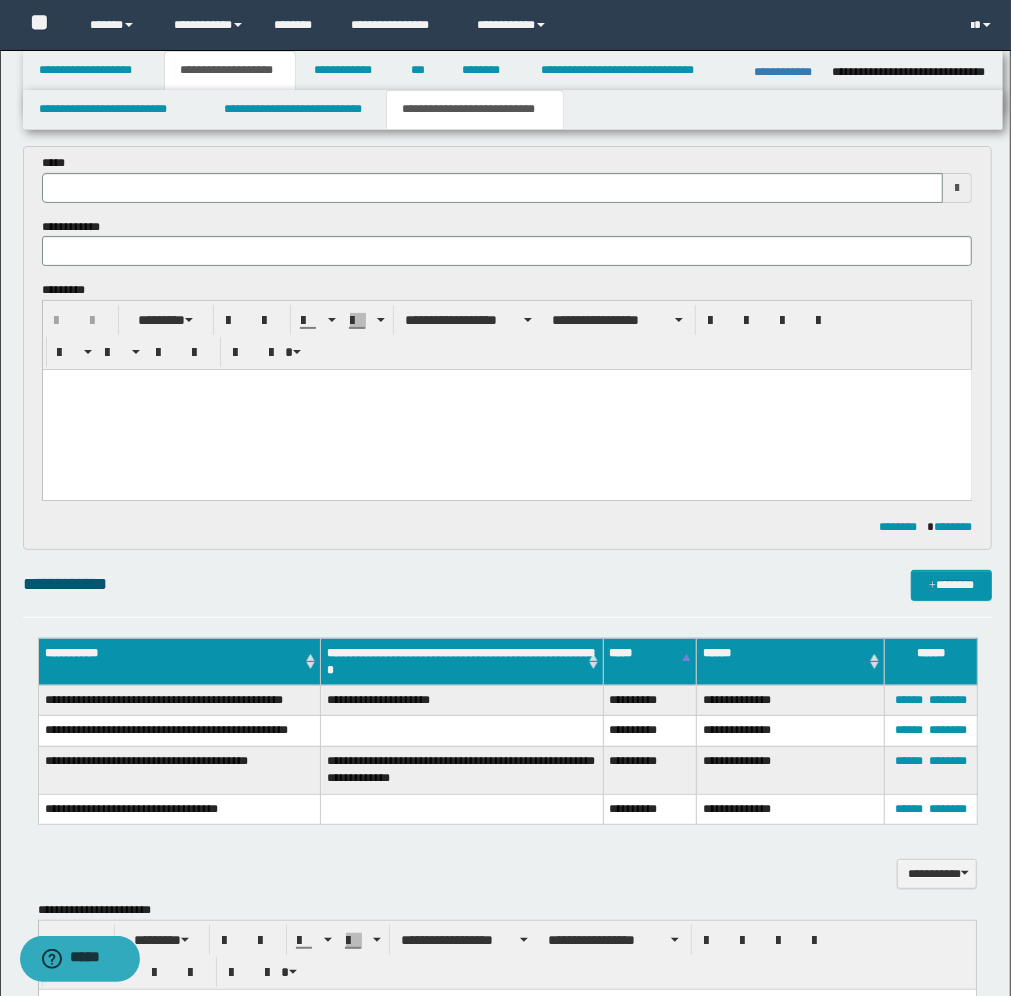 scroll, scrollTop: 0, scrollLeft: 0, axis: both 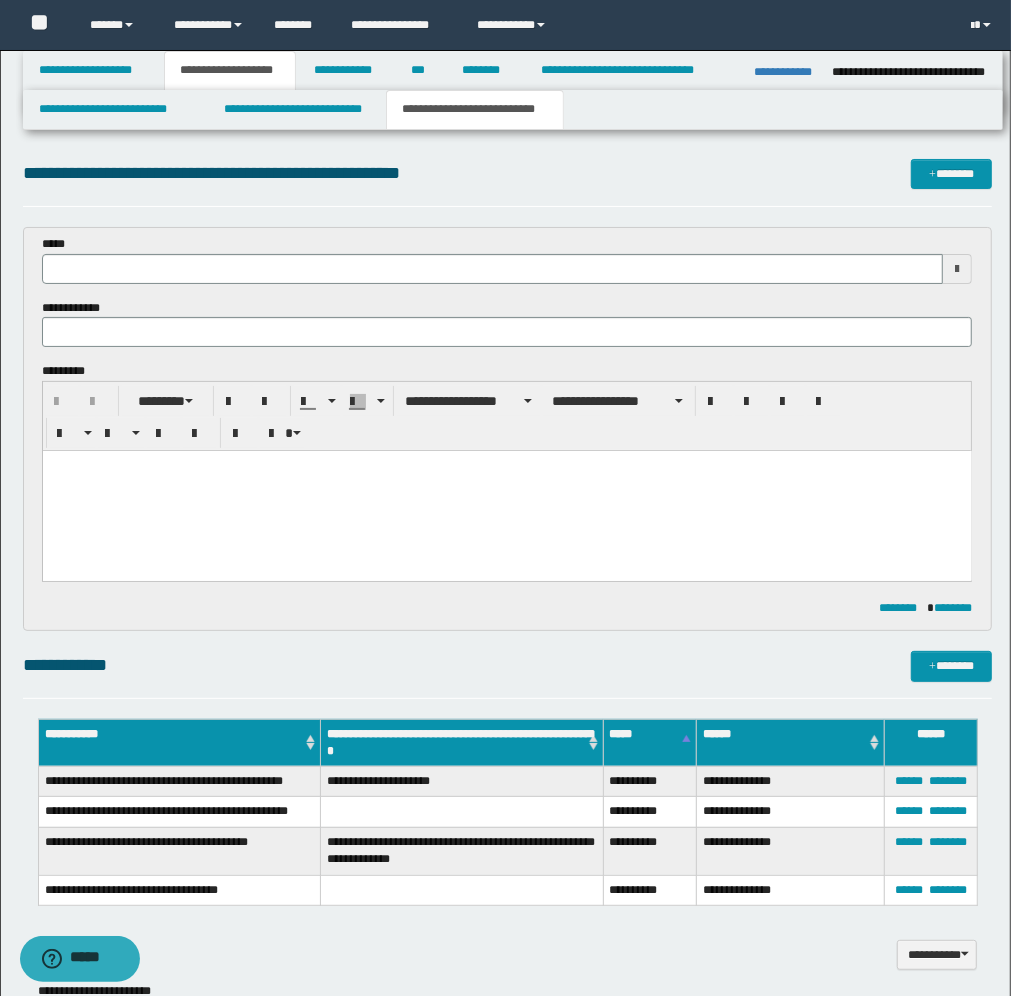 type 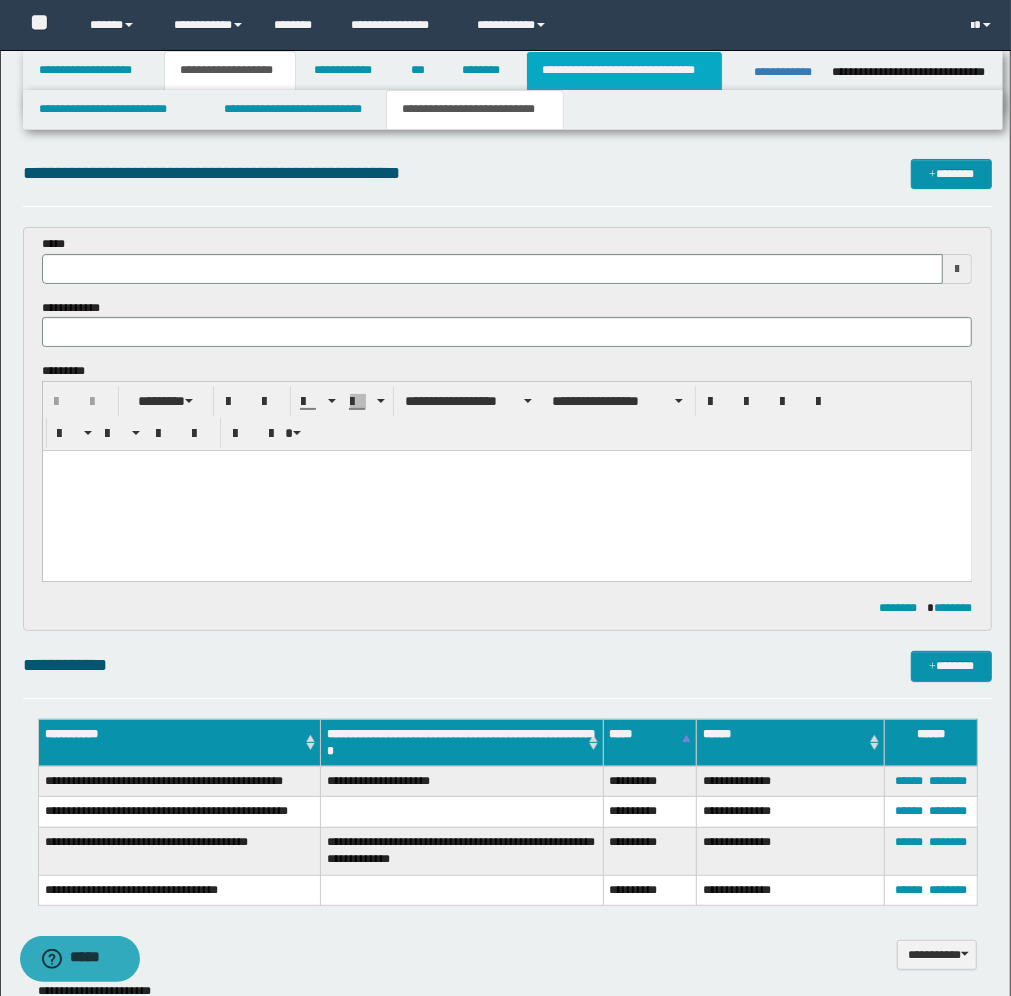 click on "**********" at bounding box center (625, 71) 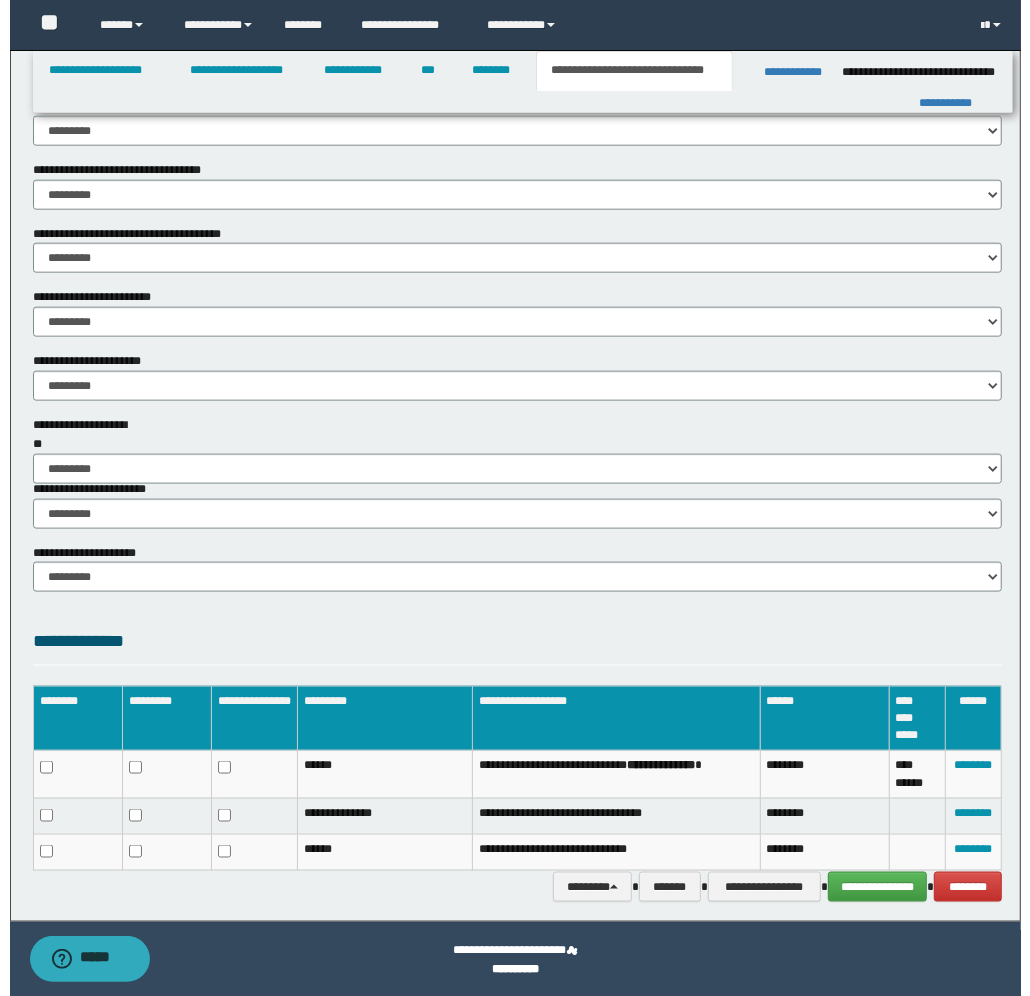 scroll, scrollTop: 1106, scrollLeft: 0, axis: vertical 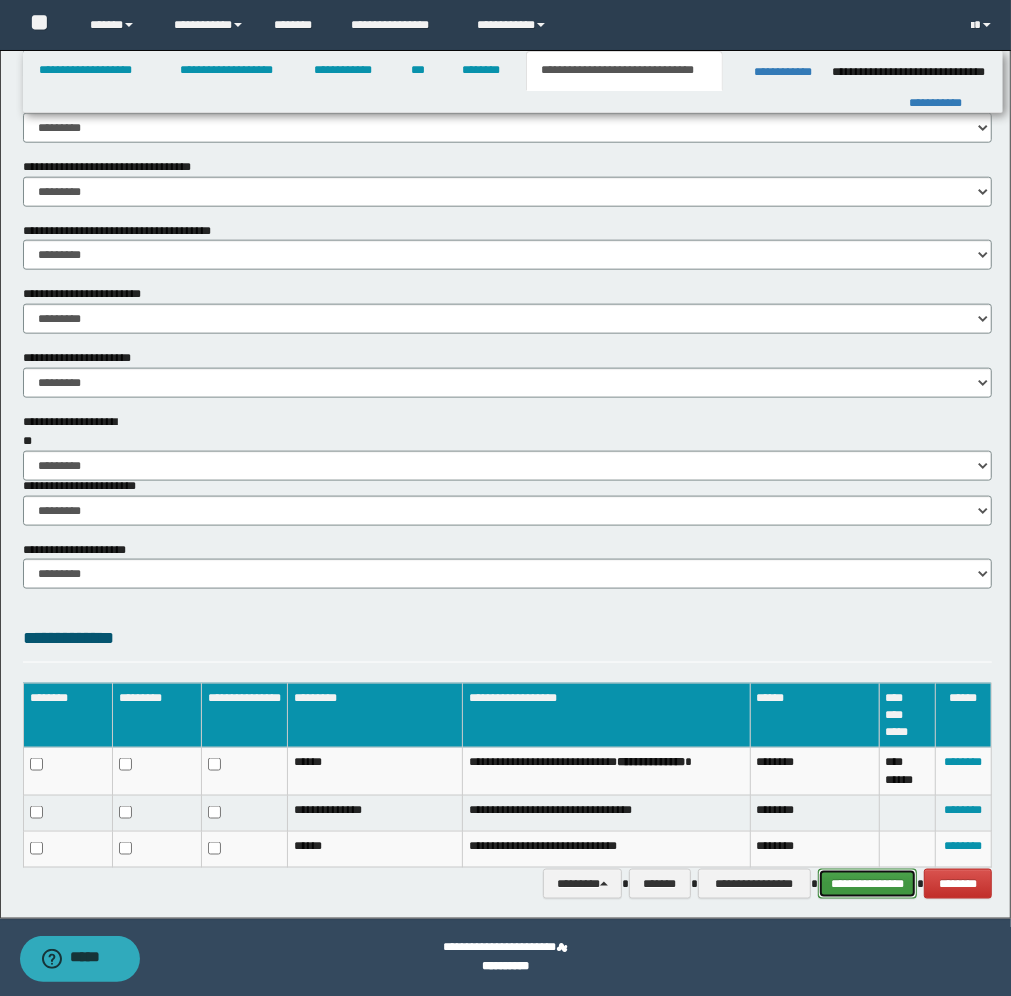 click on "**********" at bounding box center (867, 884) 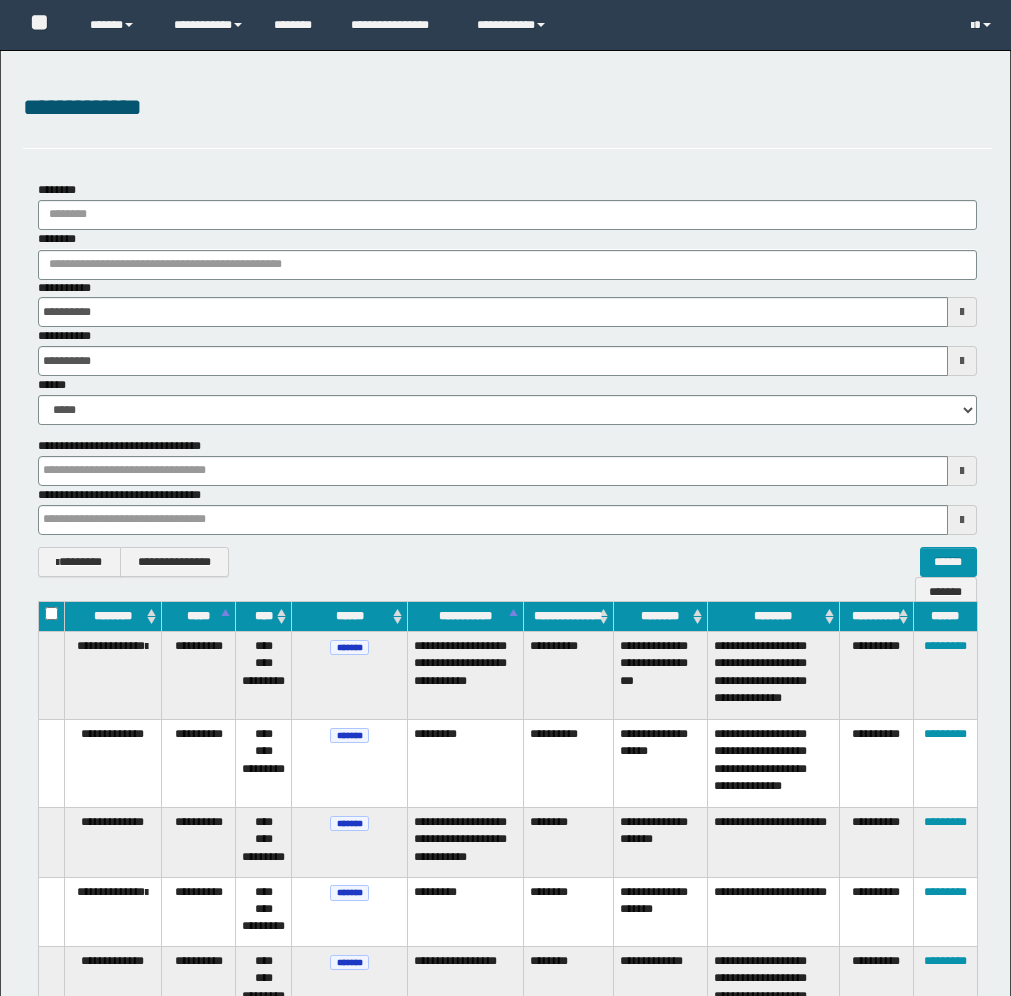 scroll, scrollTop: 3793, scrollLeft: 0, axis: vertical 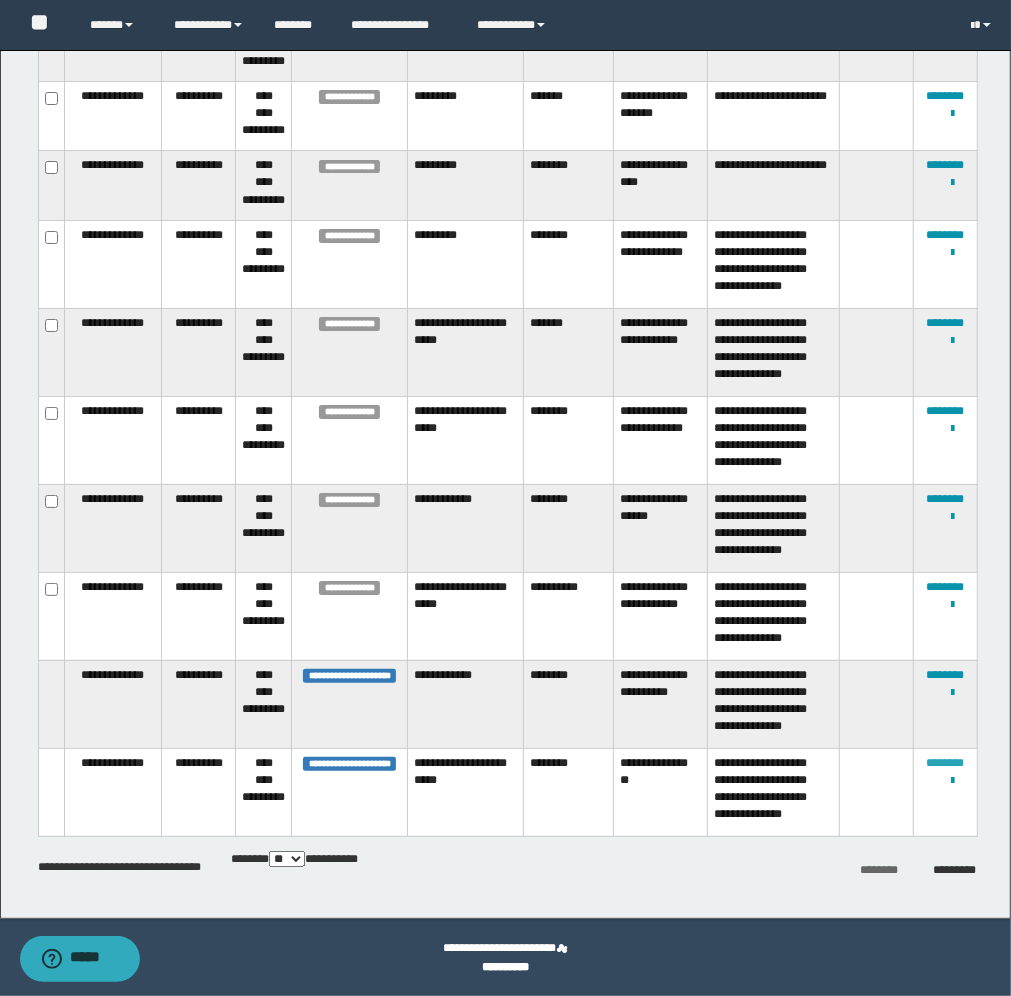 click on "********" at bounding box center (945, 763) 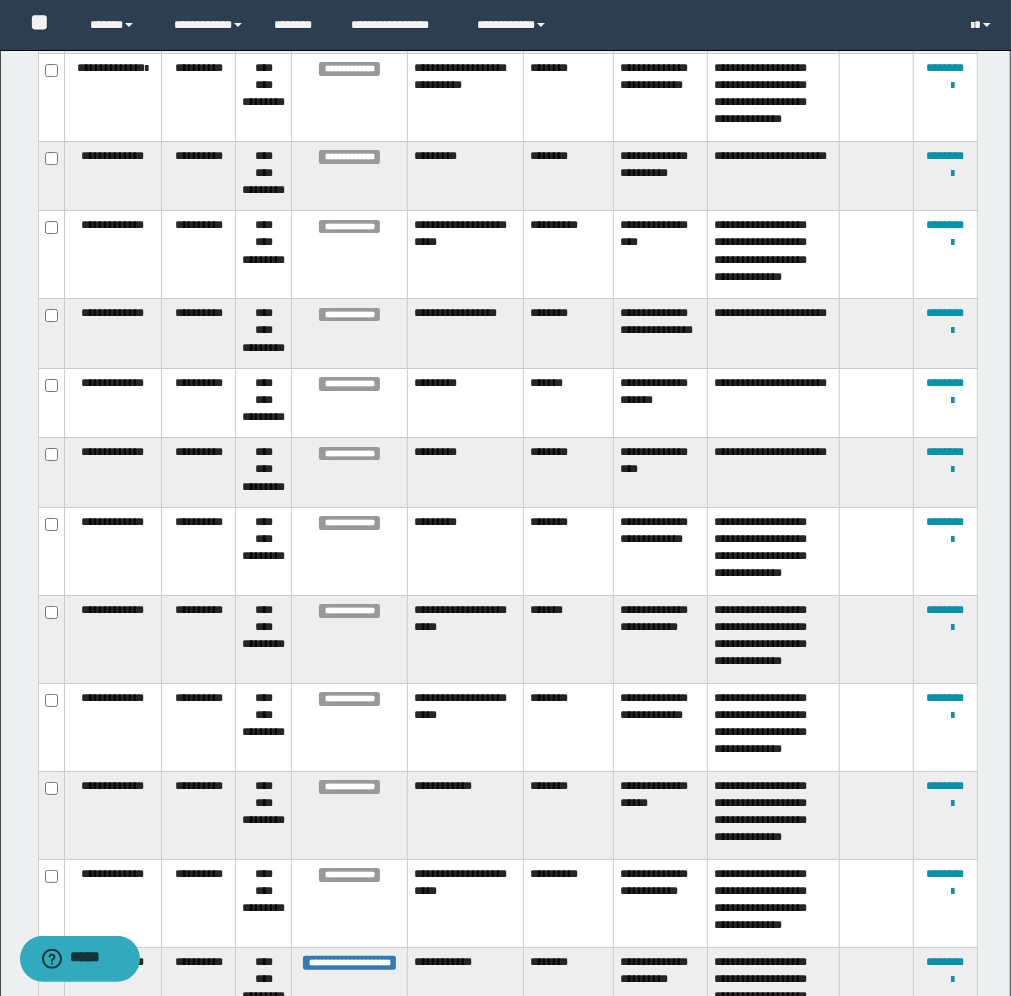 scroll, scrollTop: 3918, scrollLeft: 0, axis: vertical 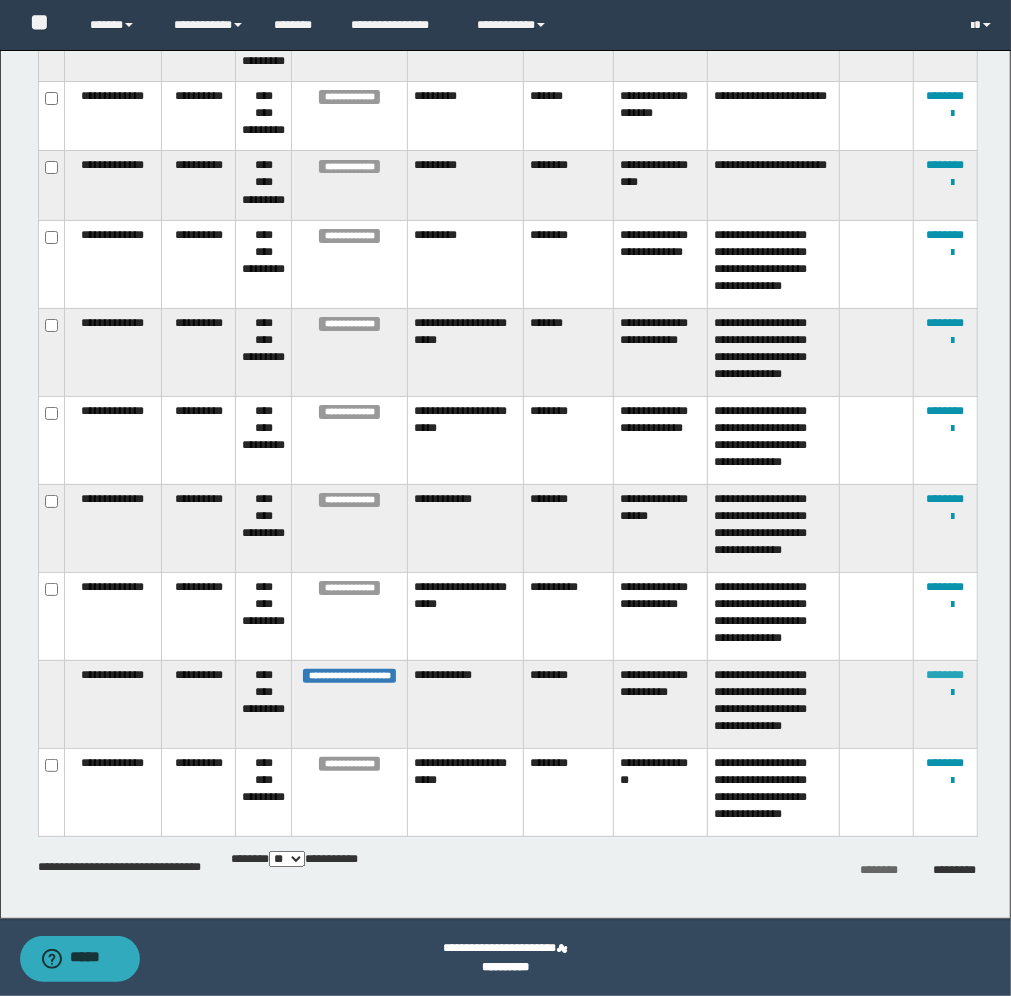 click on "********" at bounding box center [945, 675] 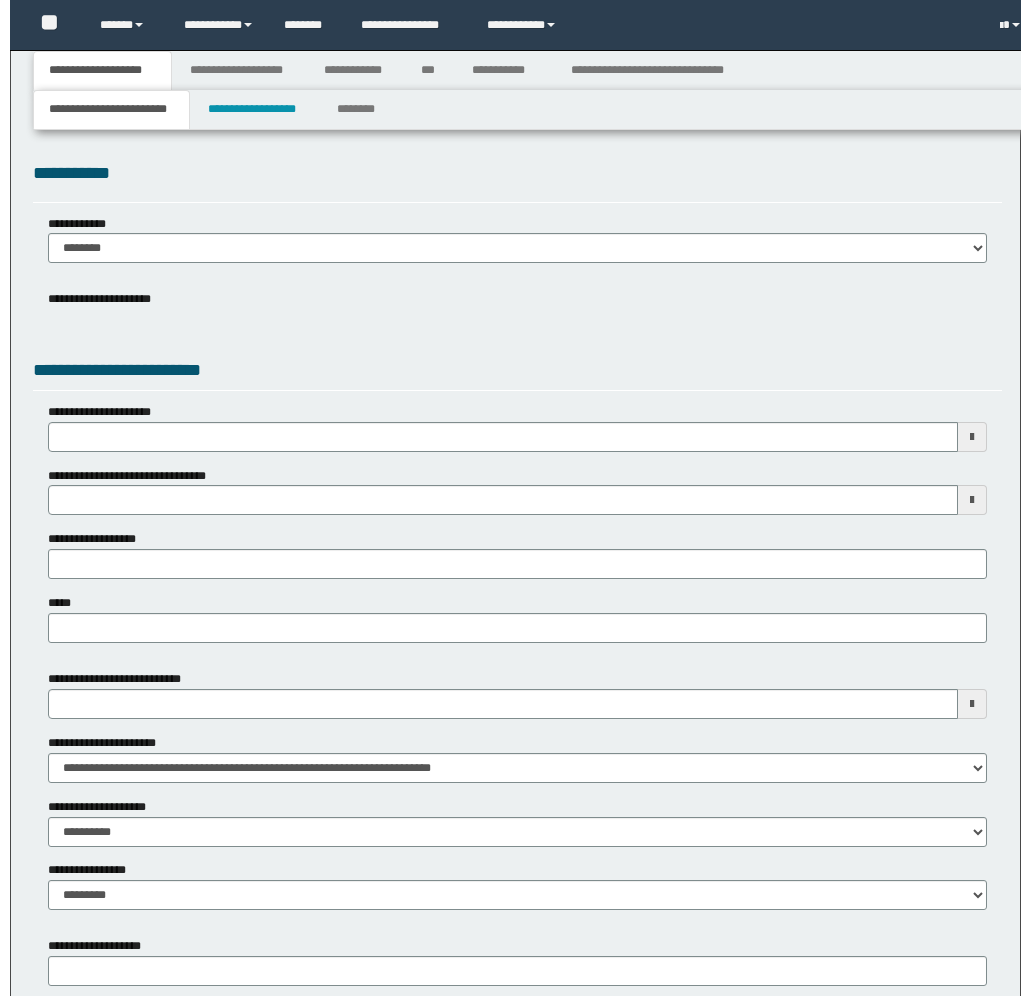 scroll, scrollTop: 0, scrollLeft: 0, axis: both 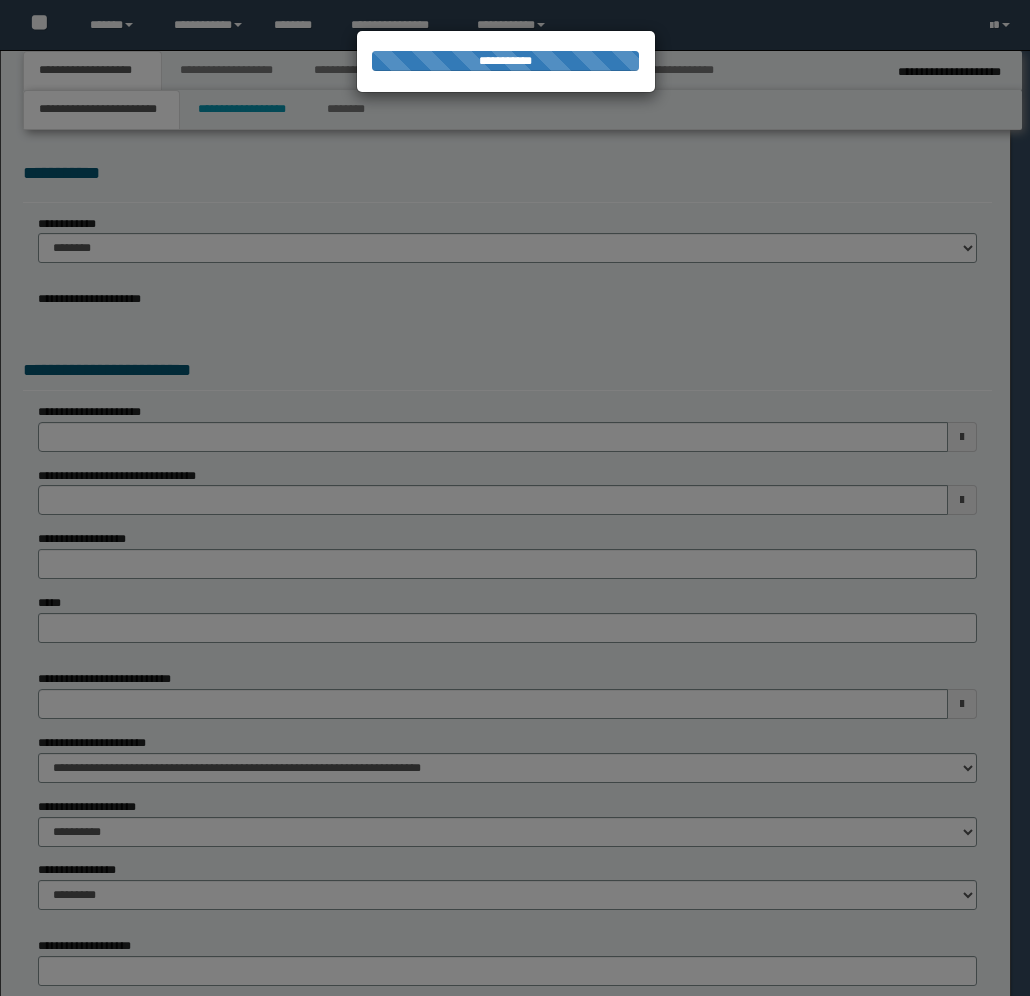 select on "*" 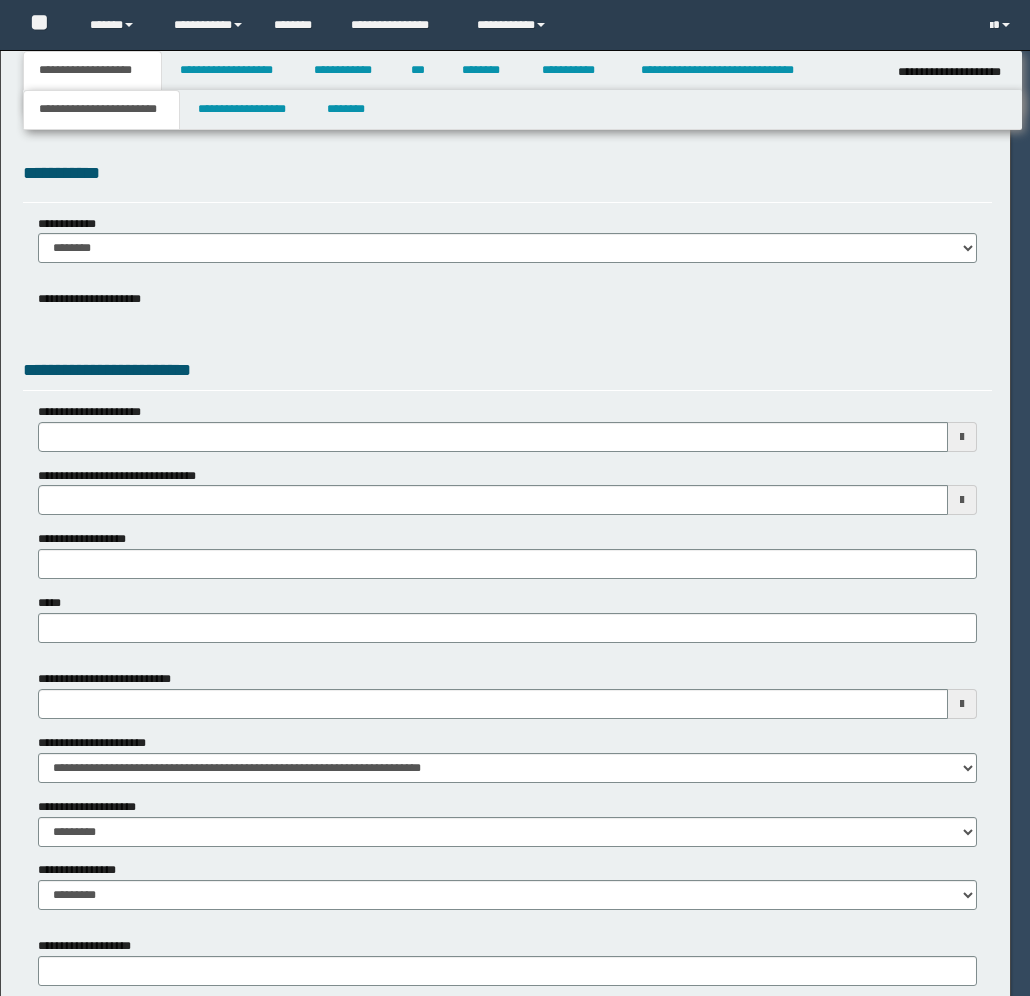 scroll, scrollTop: 0, scrollLeft: 0, axis: both 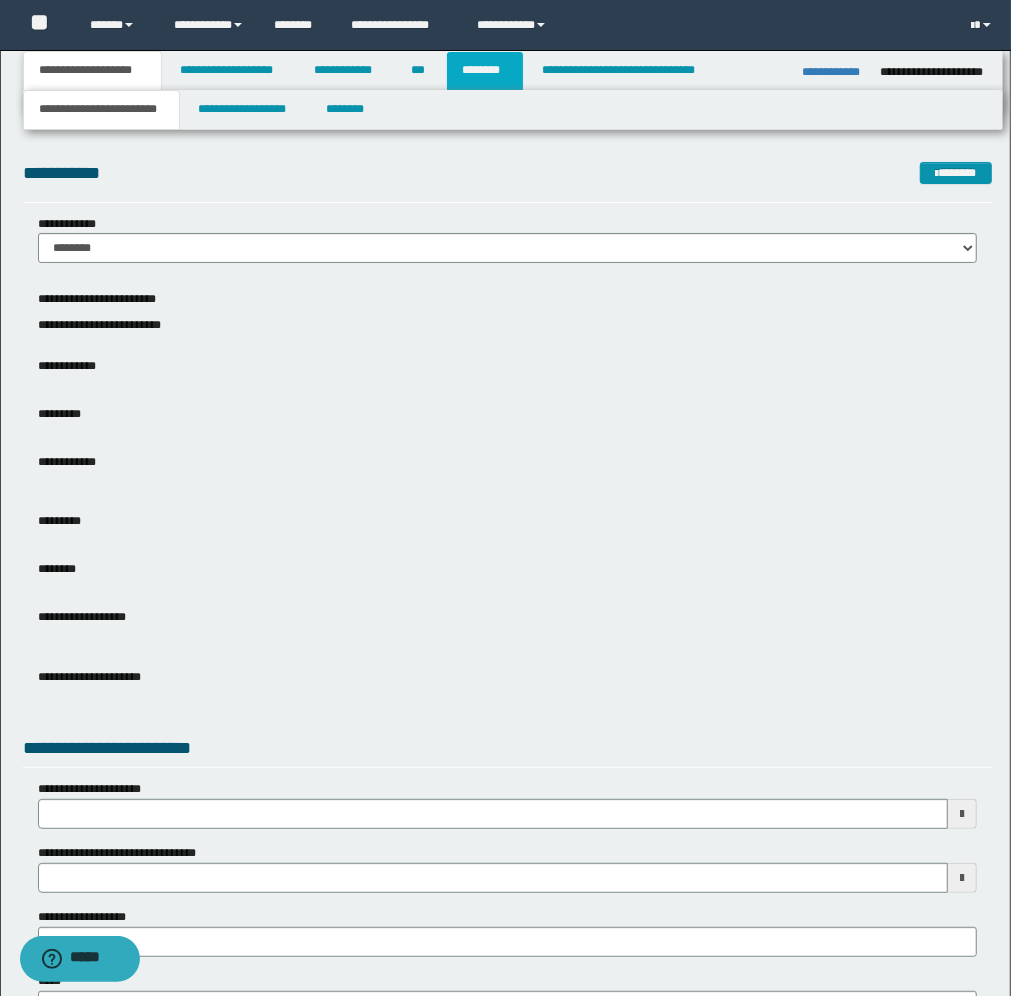 click on "********" at bounding box center [485, 71] 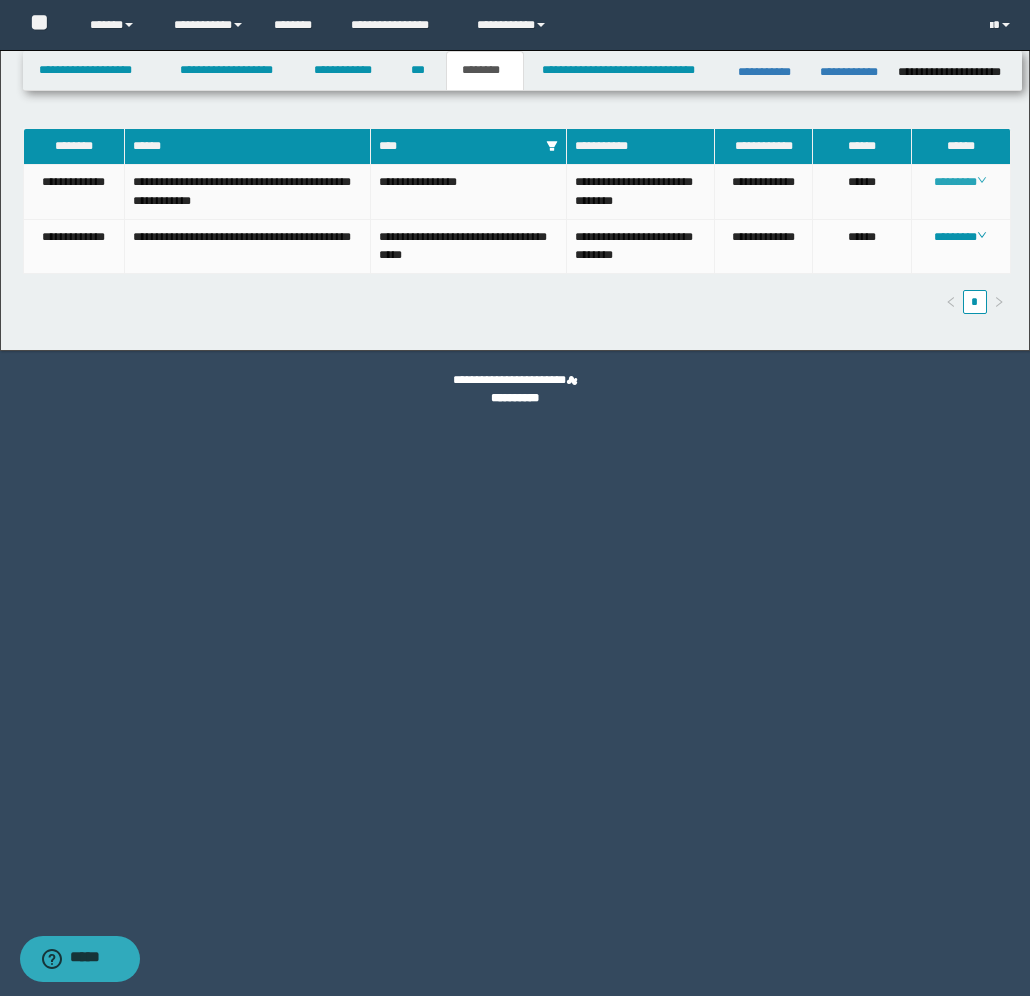 click on "********" at bounding box center [960, 182] 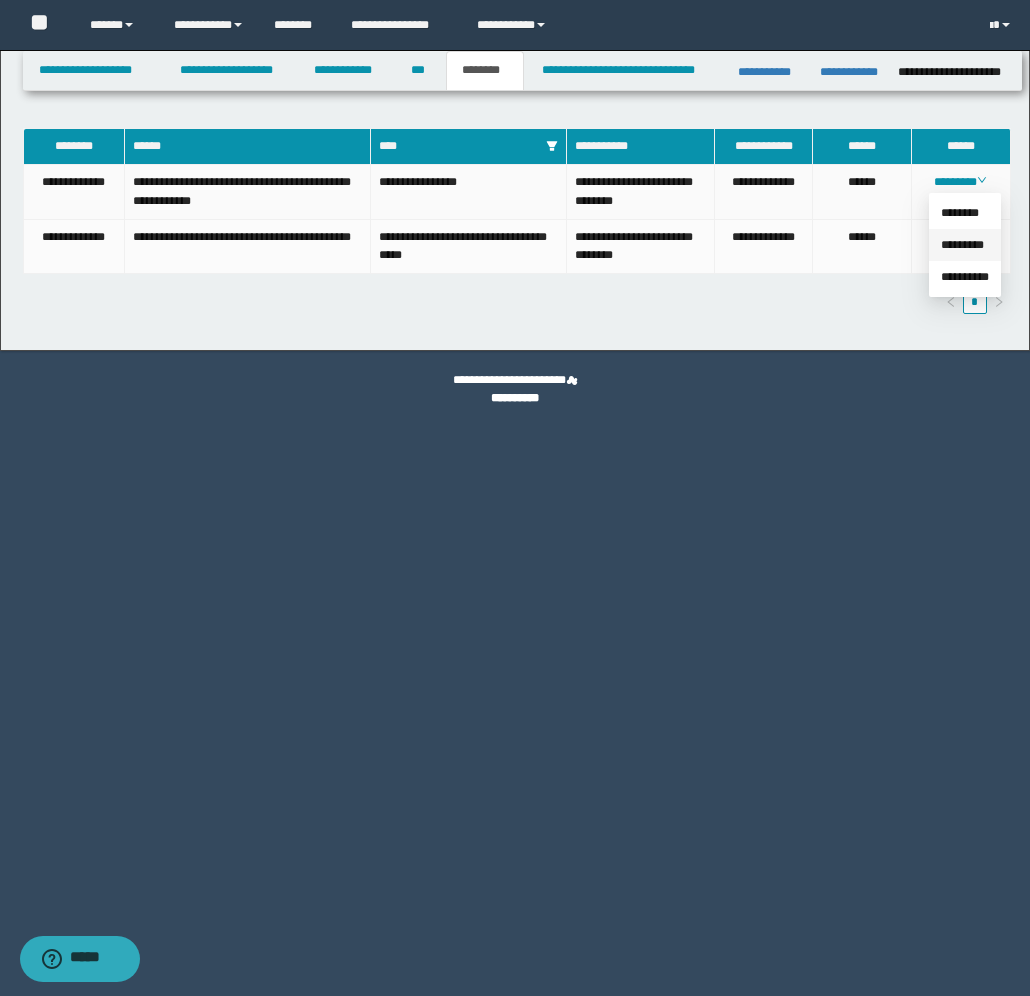 click on "*********" at bounding box center [962, 245] 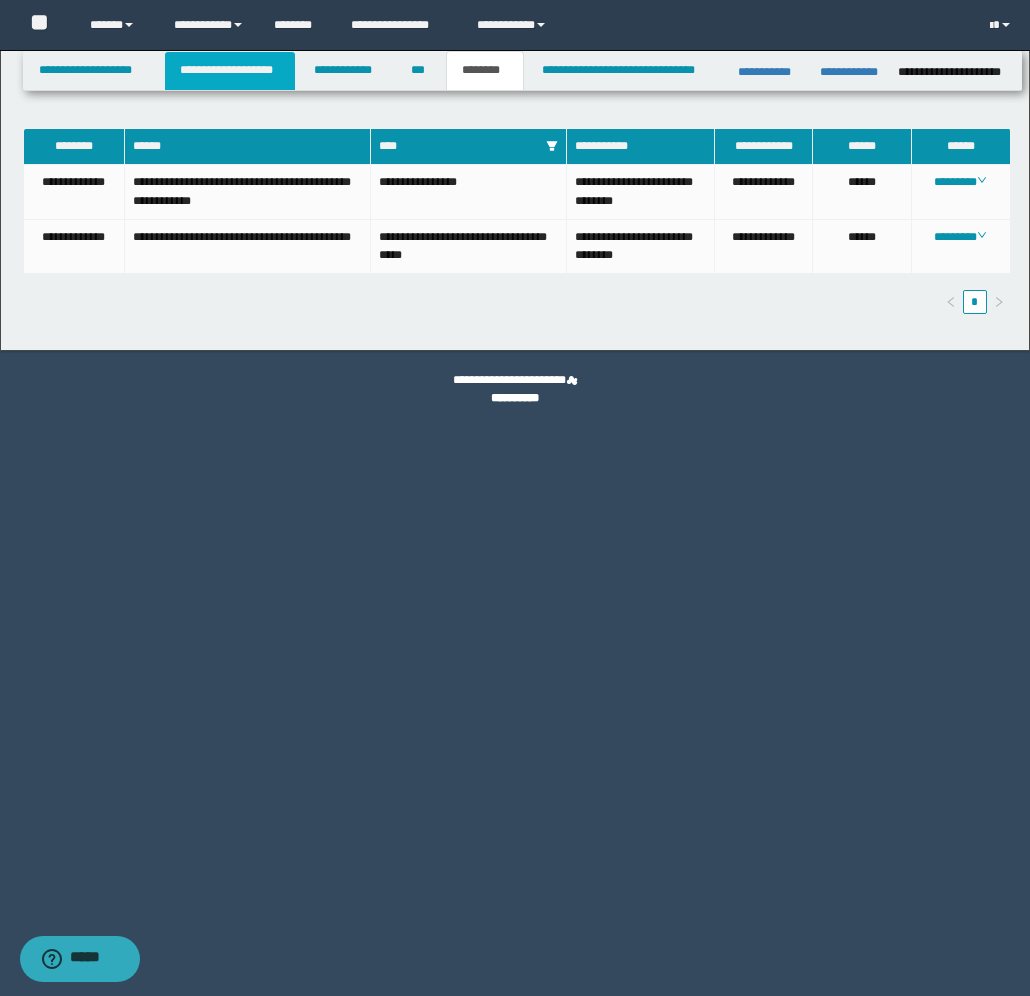 click on "**********" at bounding box center [230, 71] 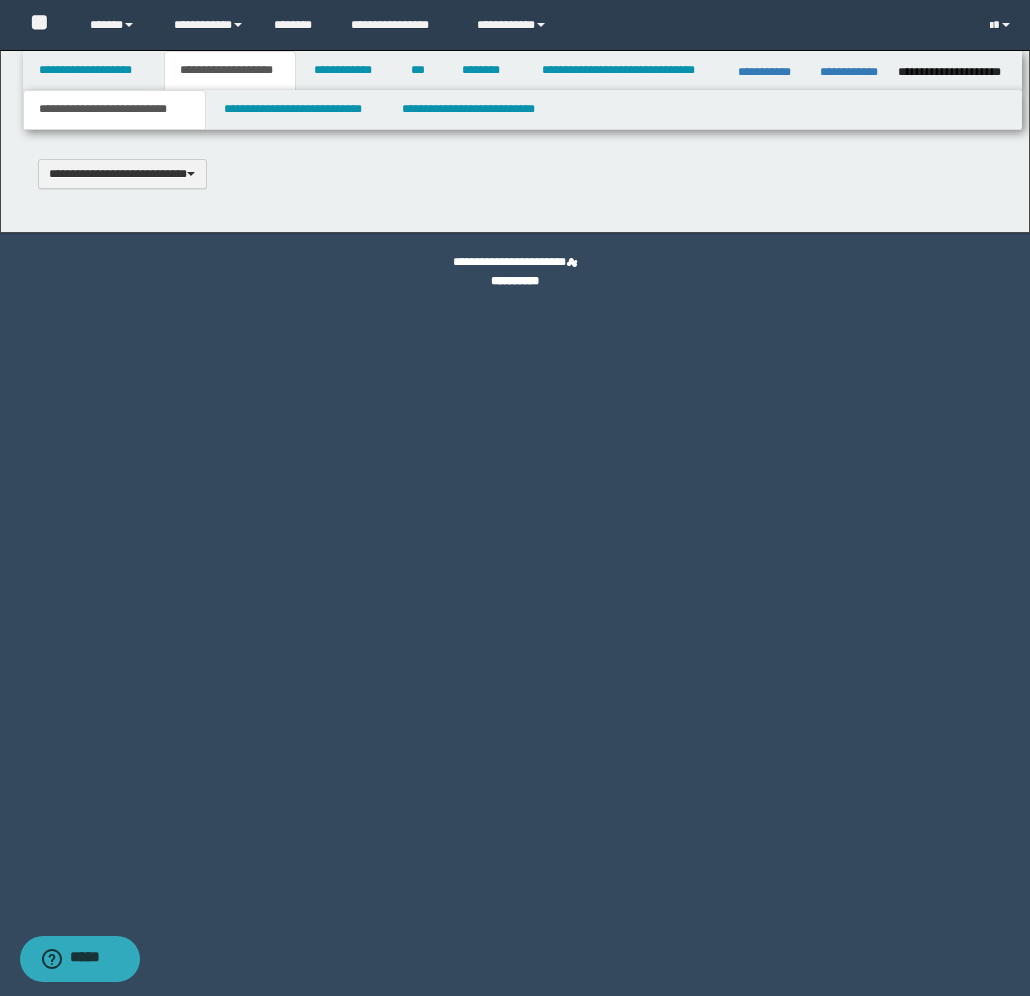 scroll, scrollTop: 0, scrollLeft: 0, axis: both 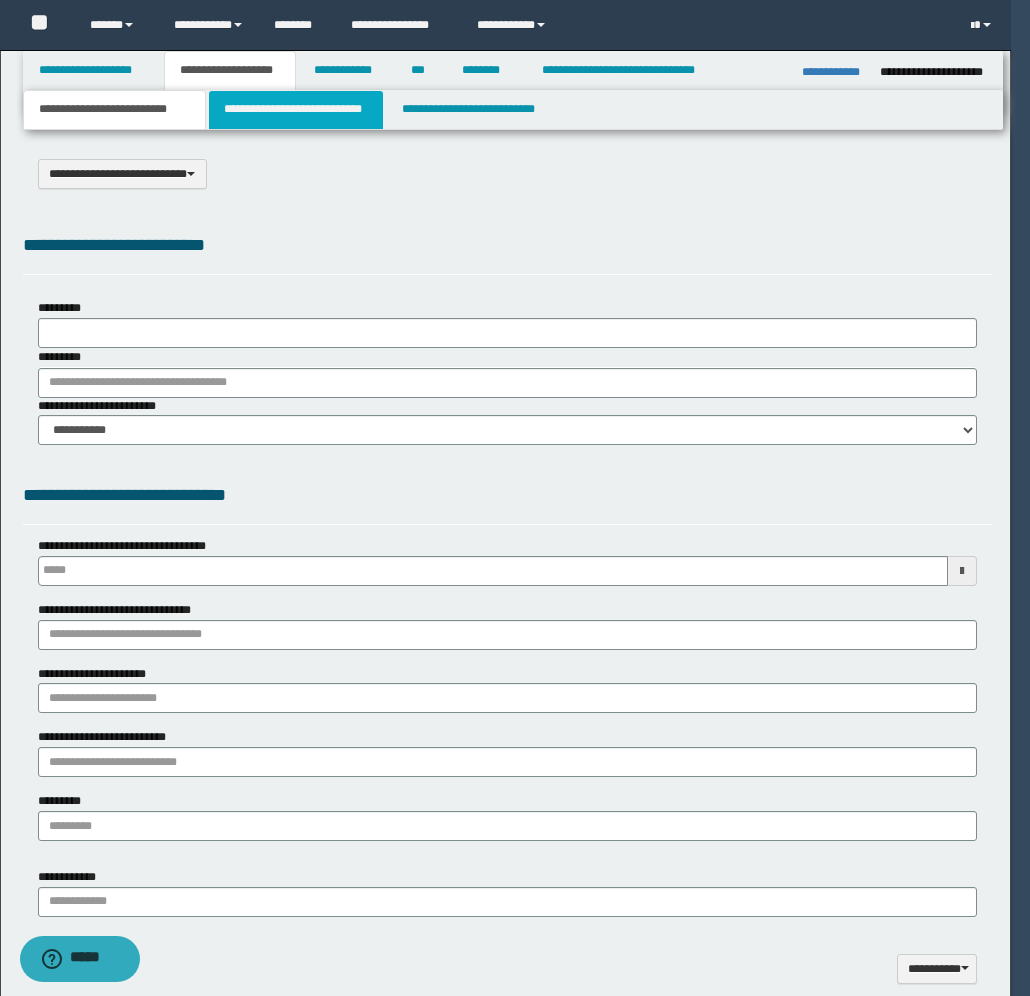 select on "*" 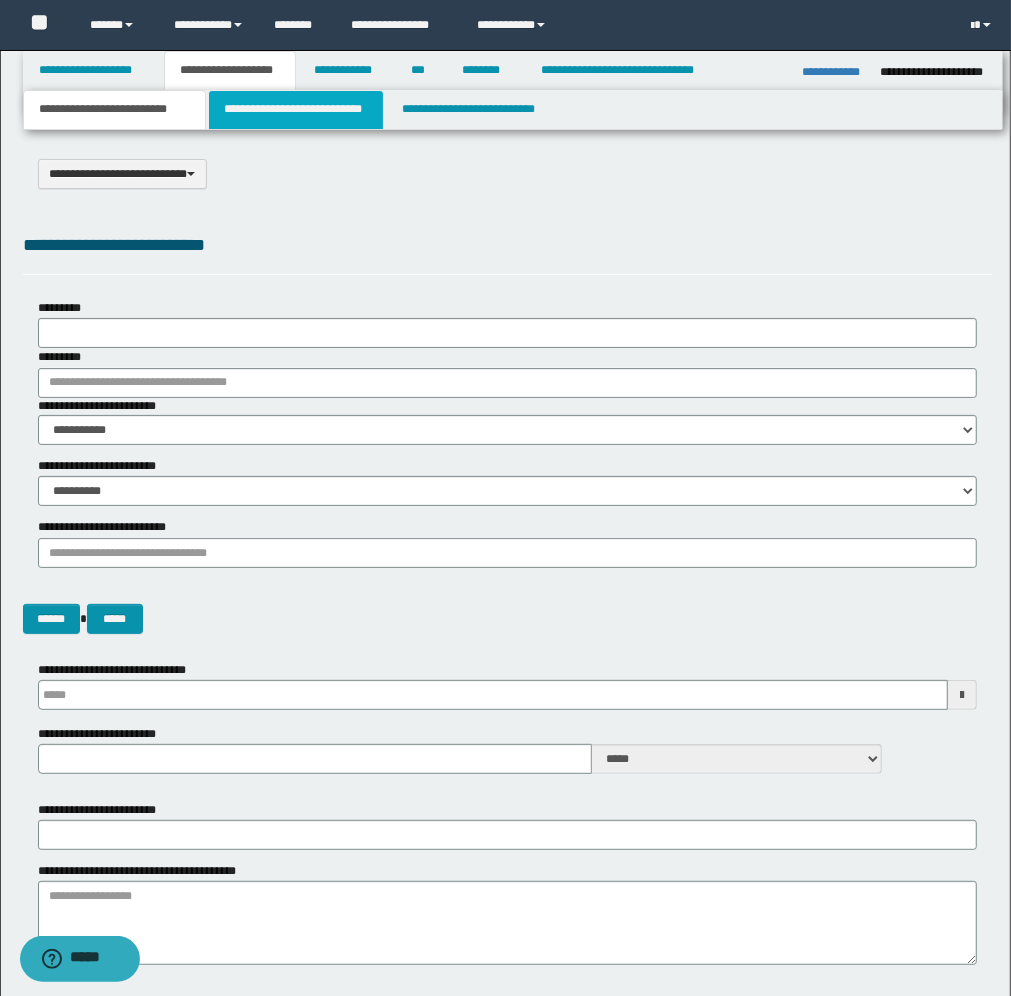 click on "**********" at bounding box center [296, 110] 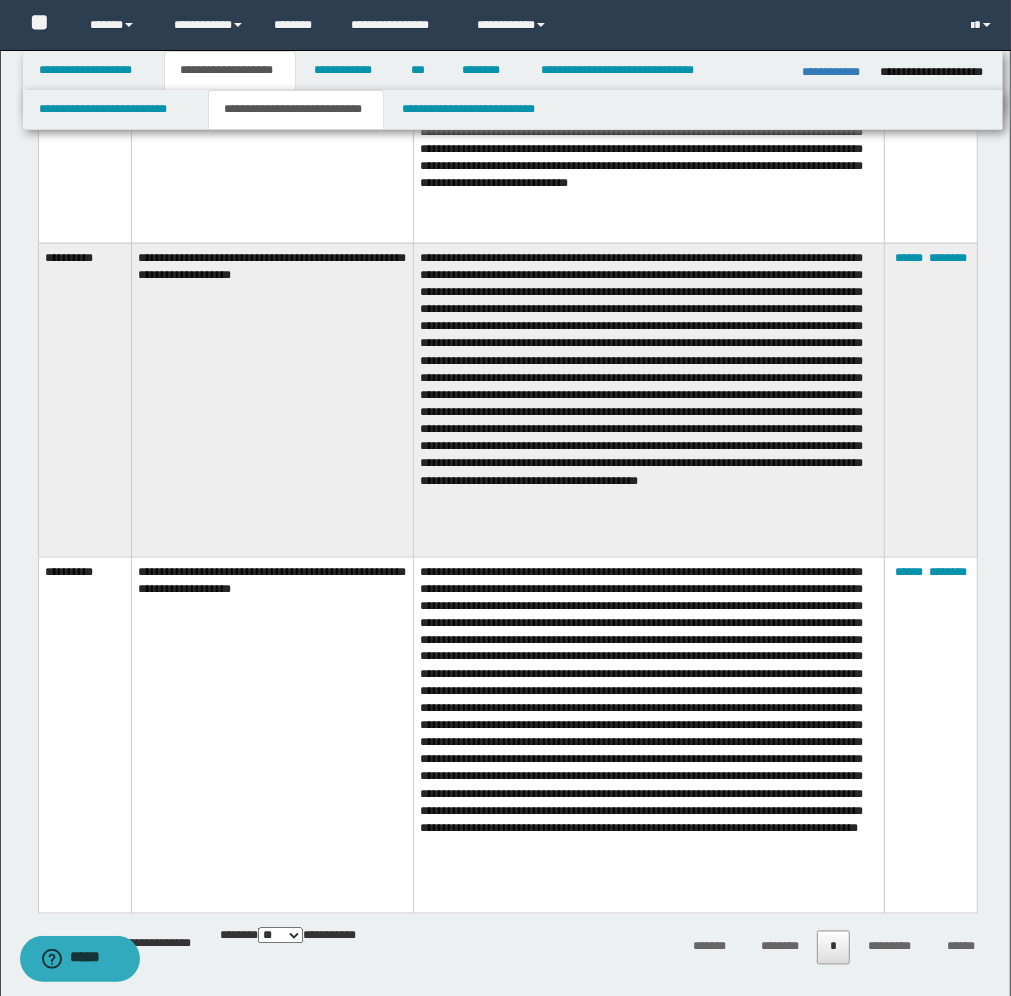 scroll, scrollTop: 891, scrollLeft: 0, axis: vertical 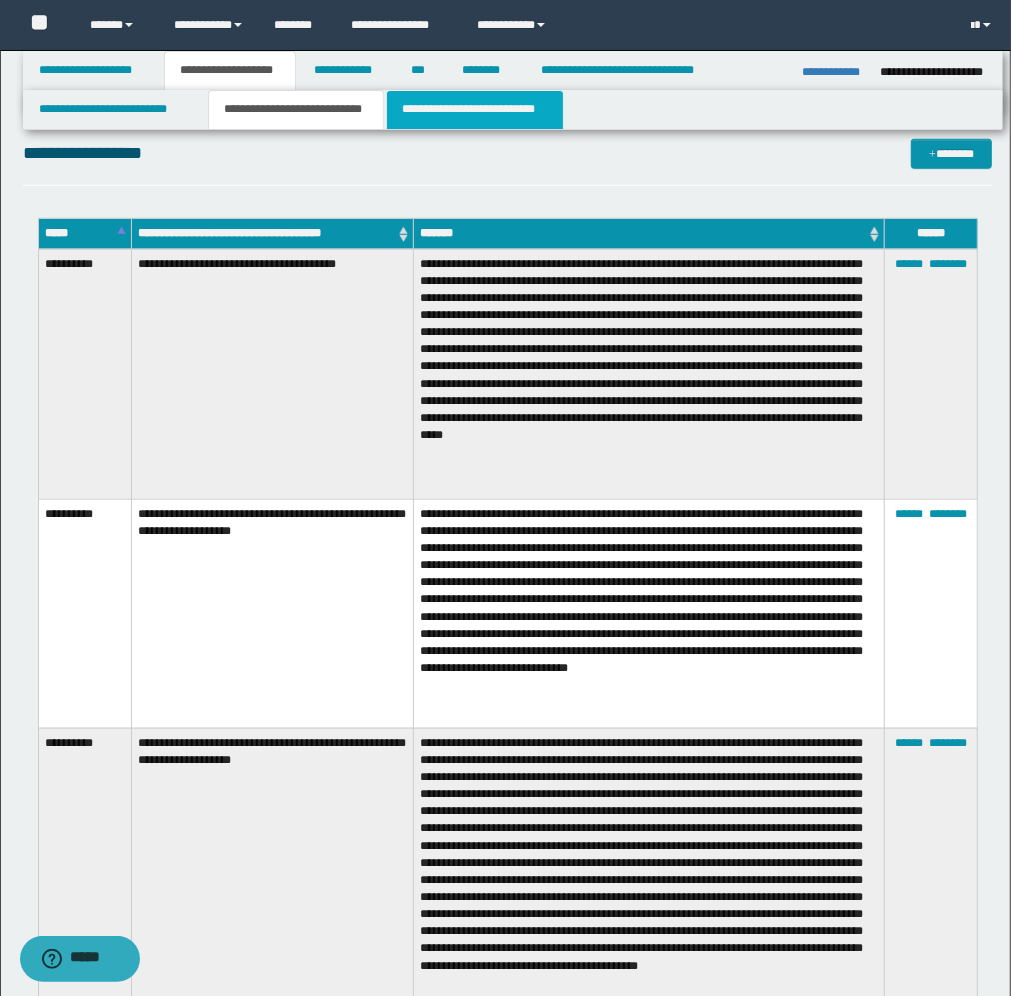 click on "**********" at bounding box center (475, 110) 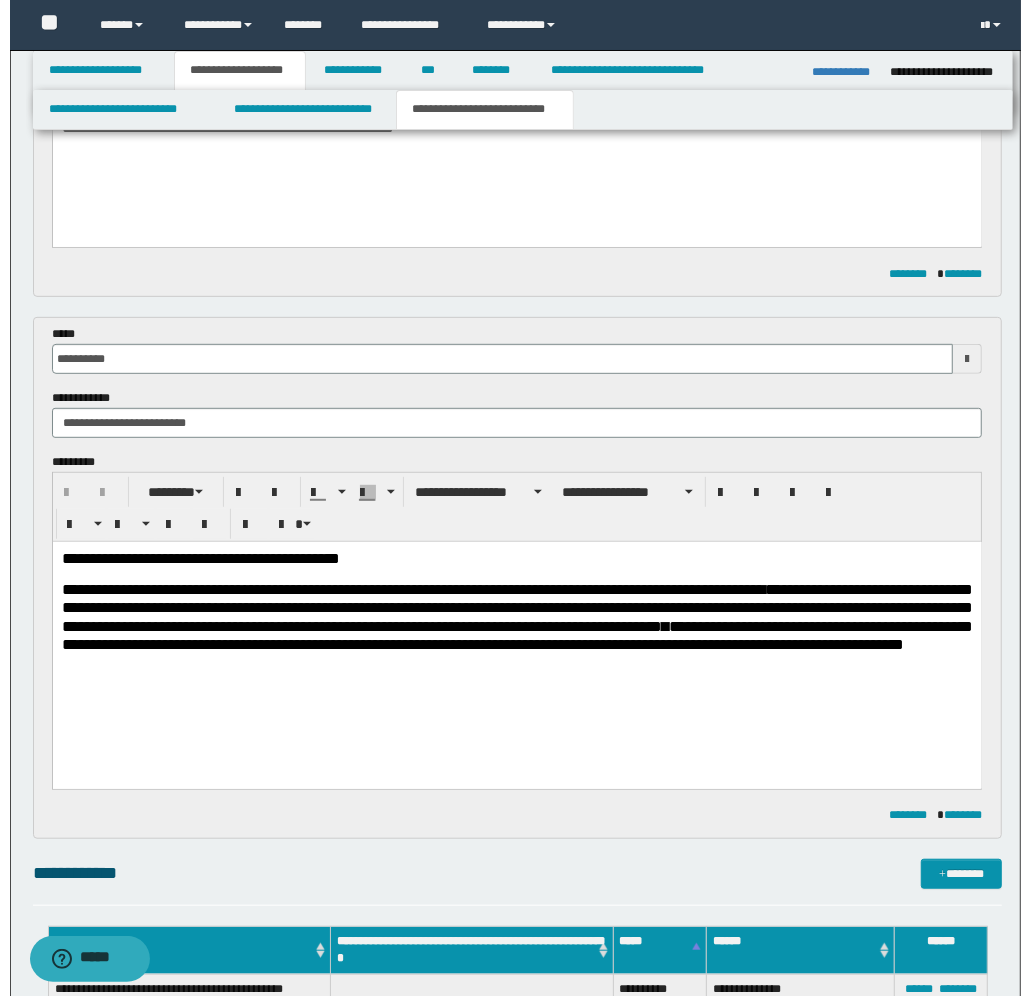 scroll, scrollTop: 0, scrollLeft: 0, axis: both 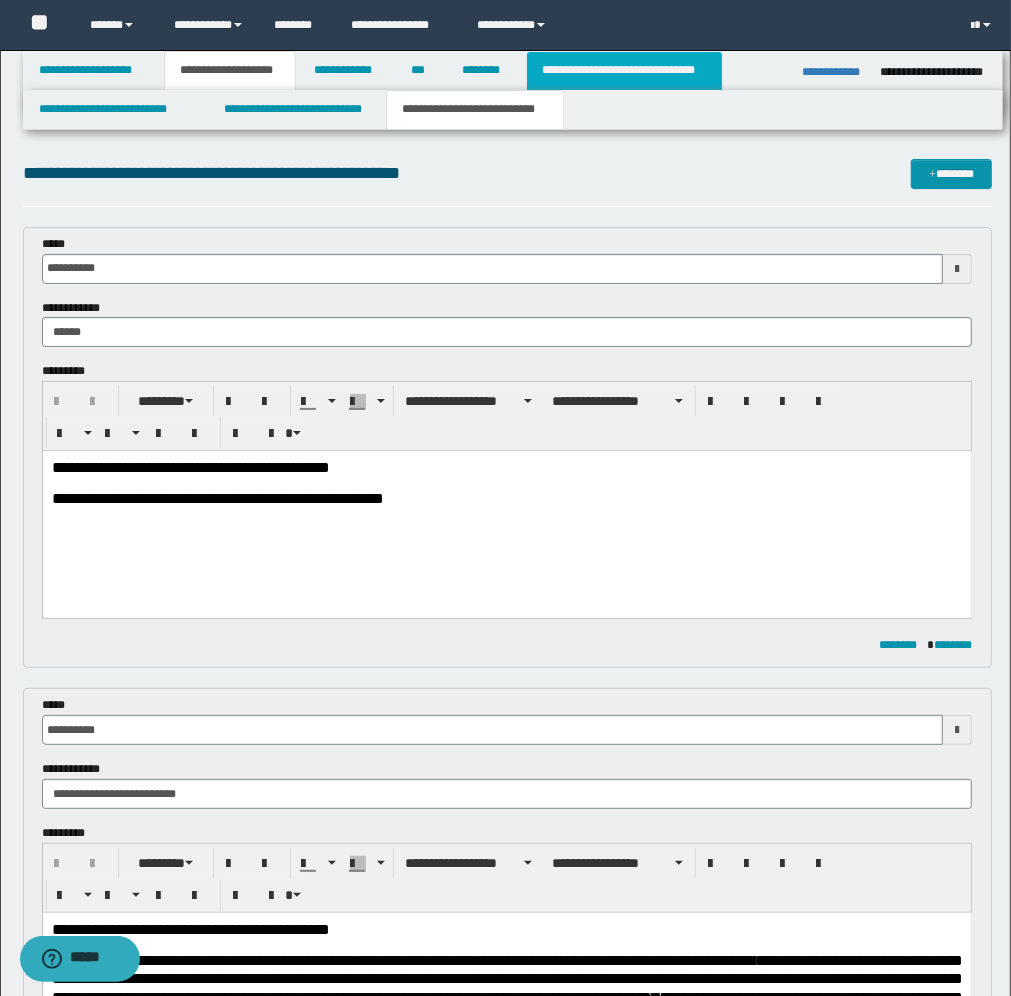 click on "**********" at bounding box center [625, 71] 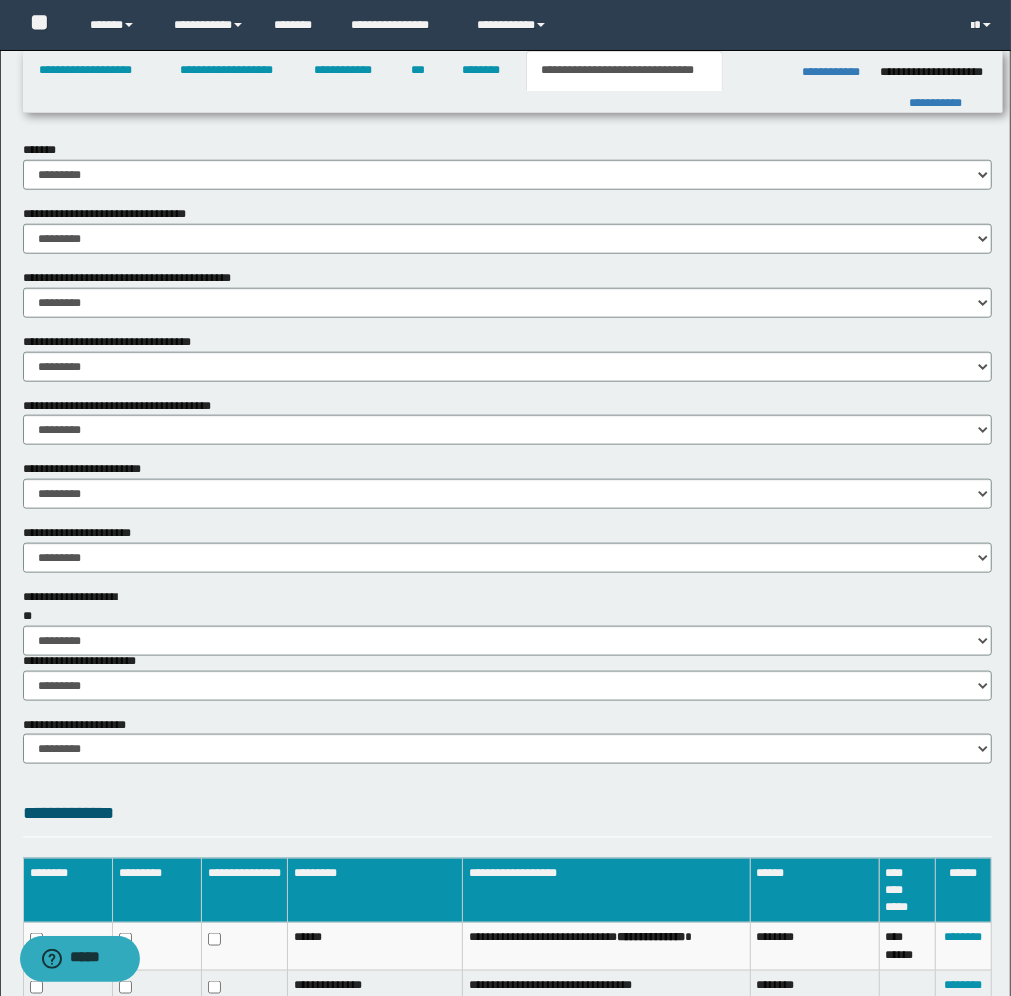 scroll, scrollTop: 1106, scrollLeft: 0, axis: vertical 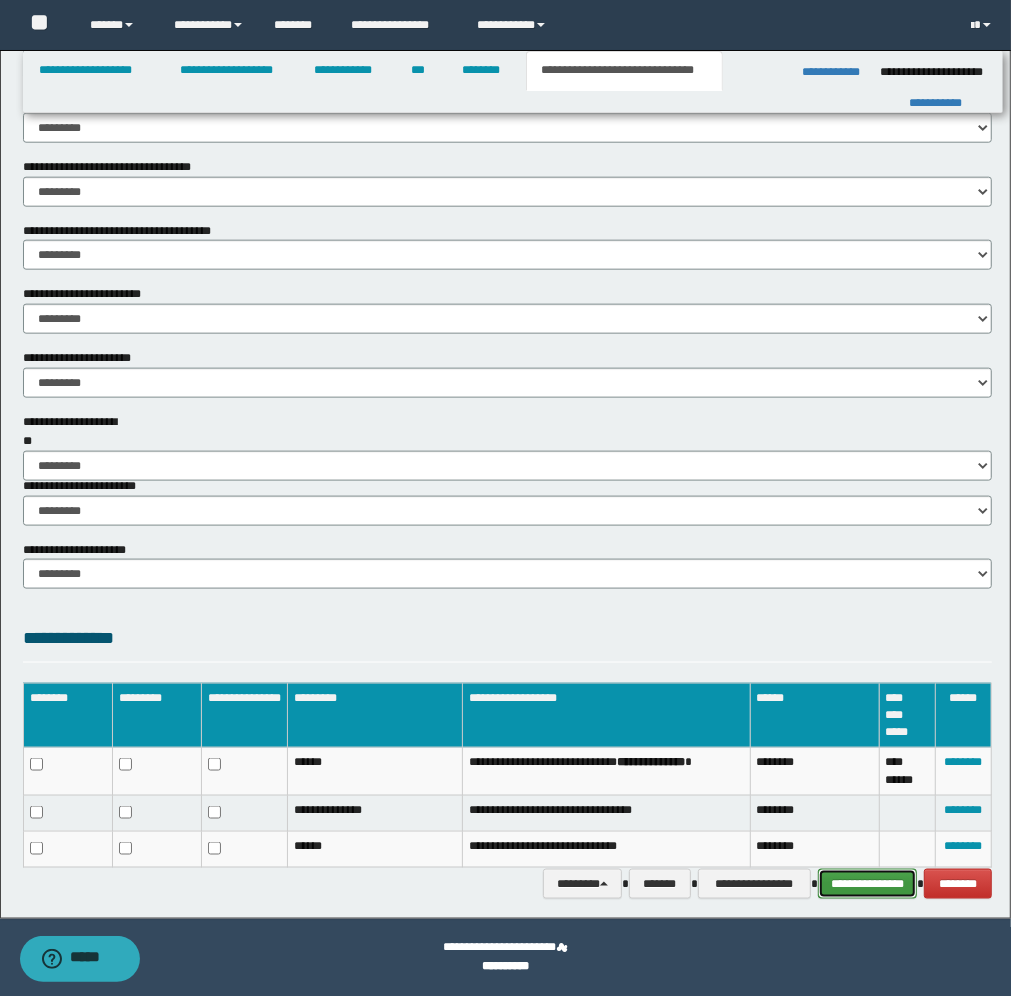 click on "**********" at bounding box center (867, 884) 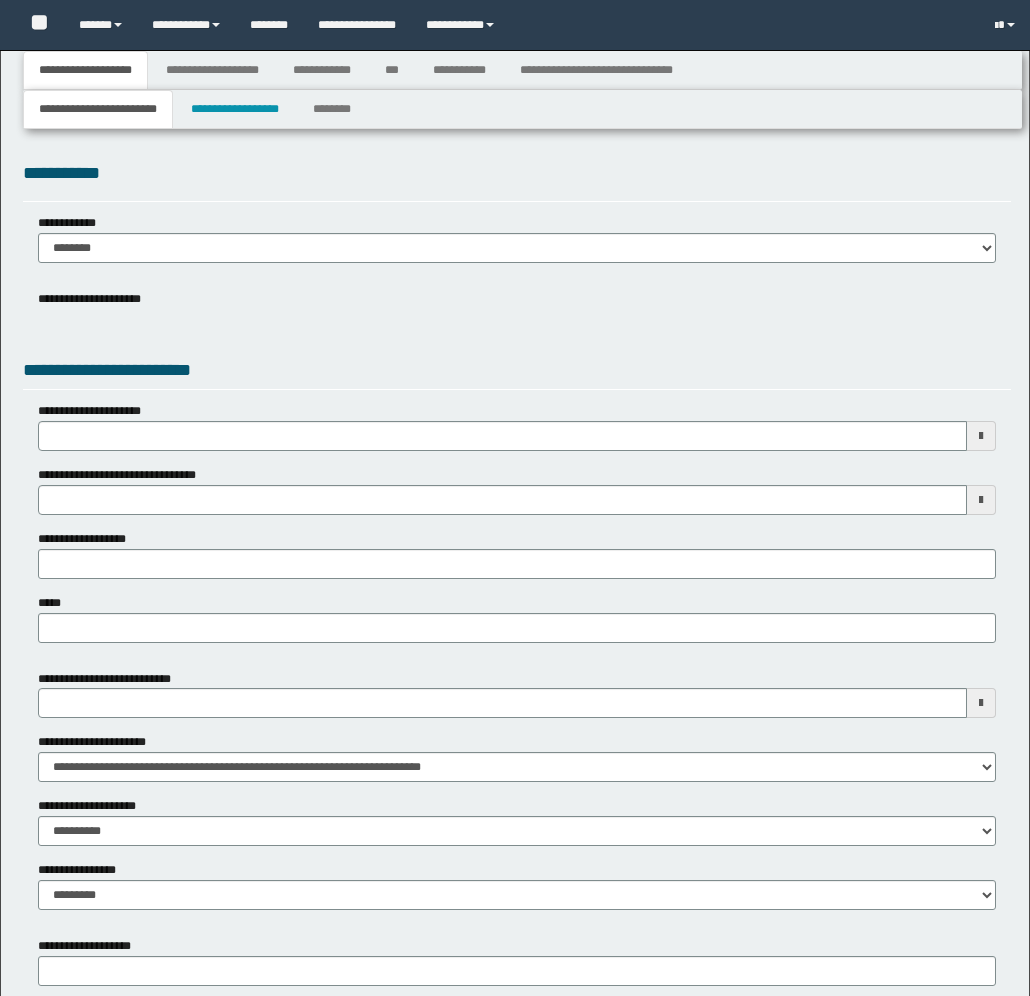 type 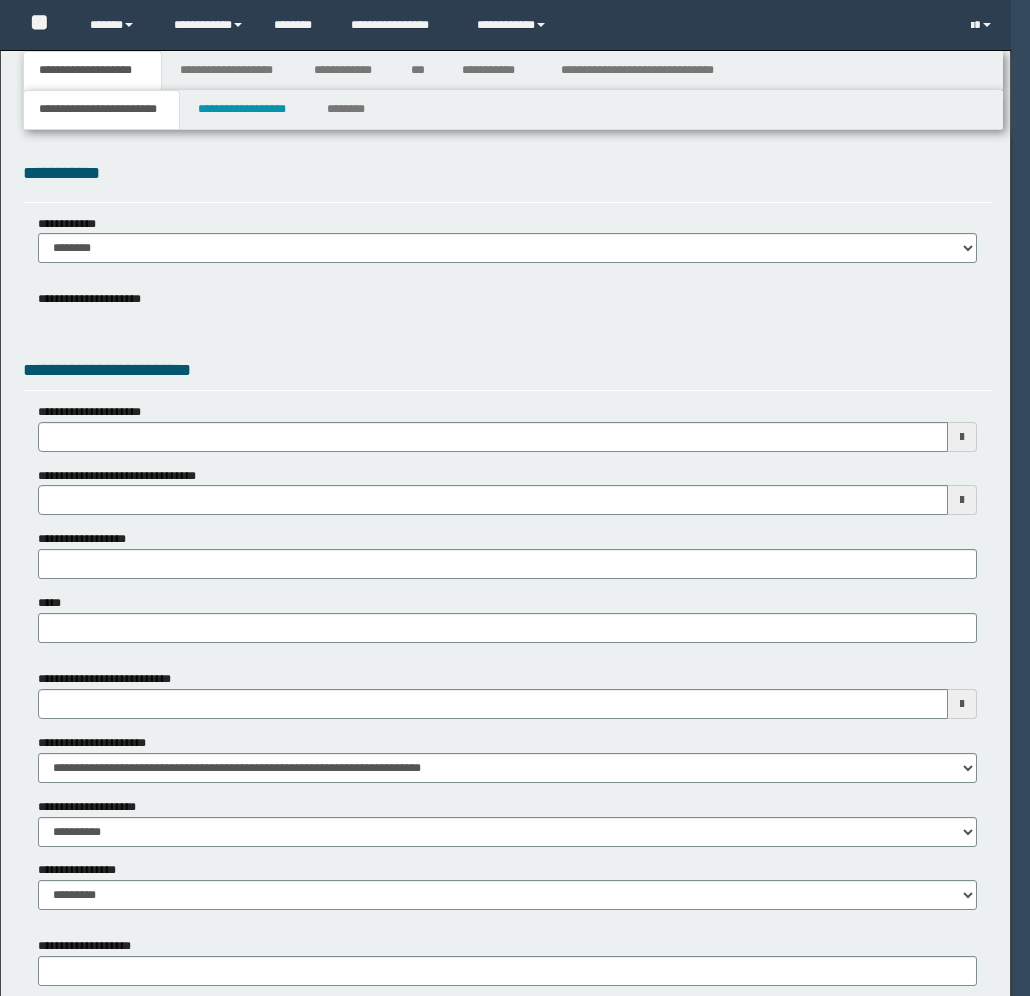 scroll, scrollTop: 0, scrollLeft: 0, axis: both 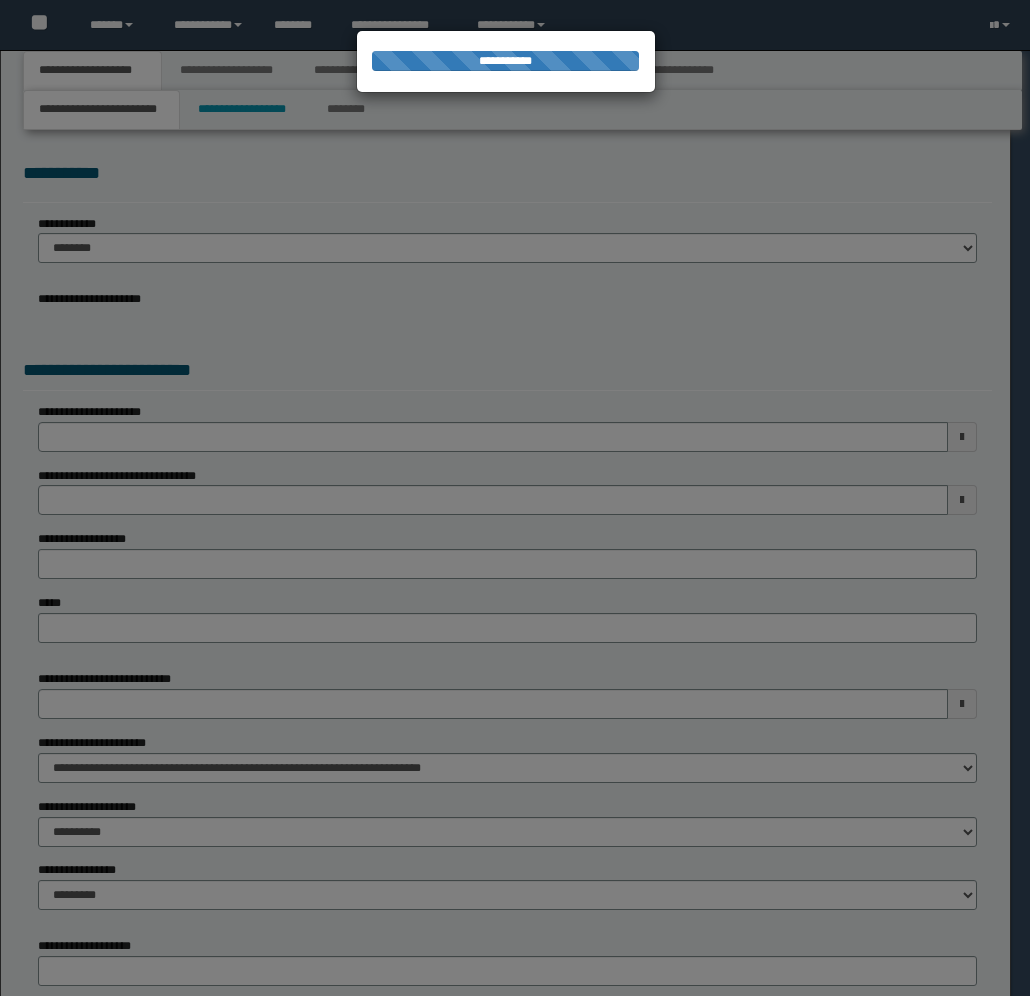 type on "**********" 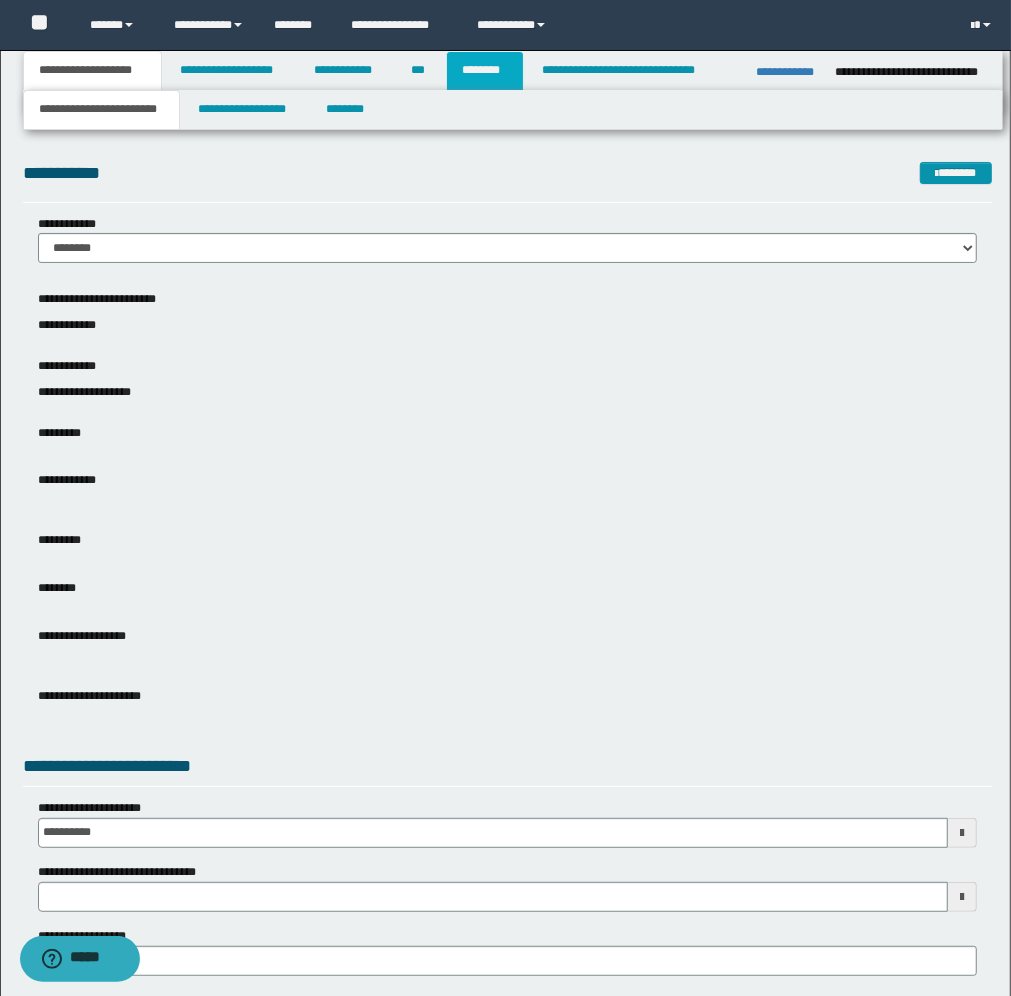 click on "********" at bounding box center [485, 71] 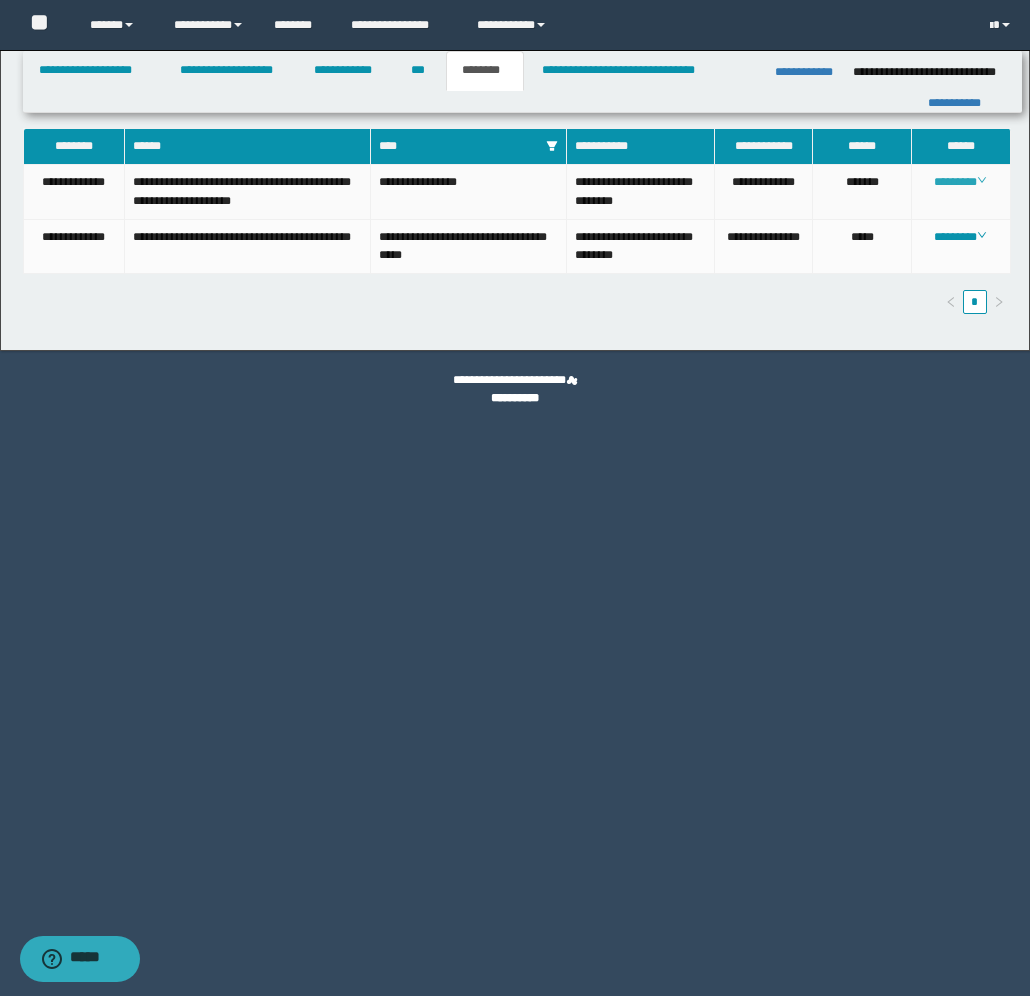 click on "********" at bounding box center (960, 182) 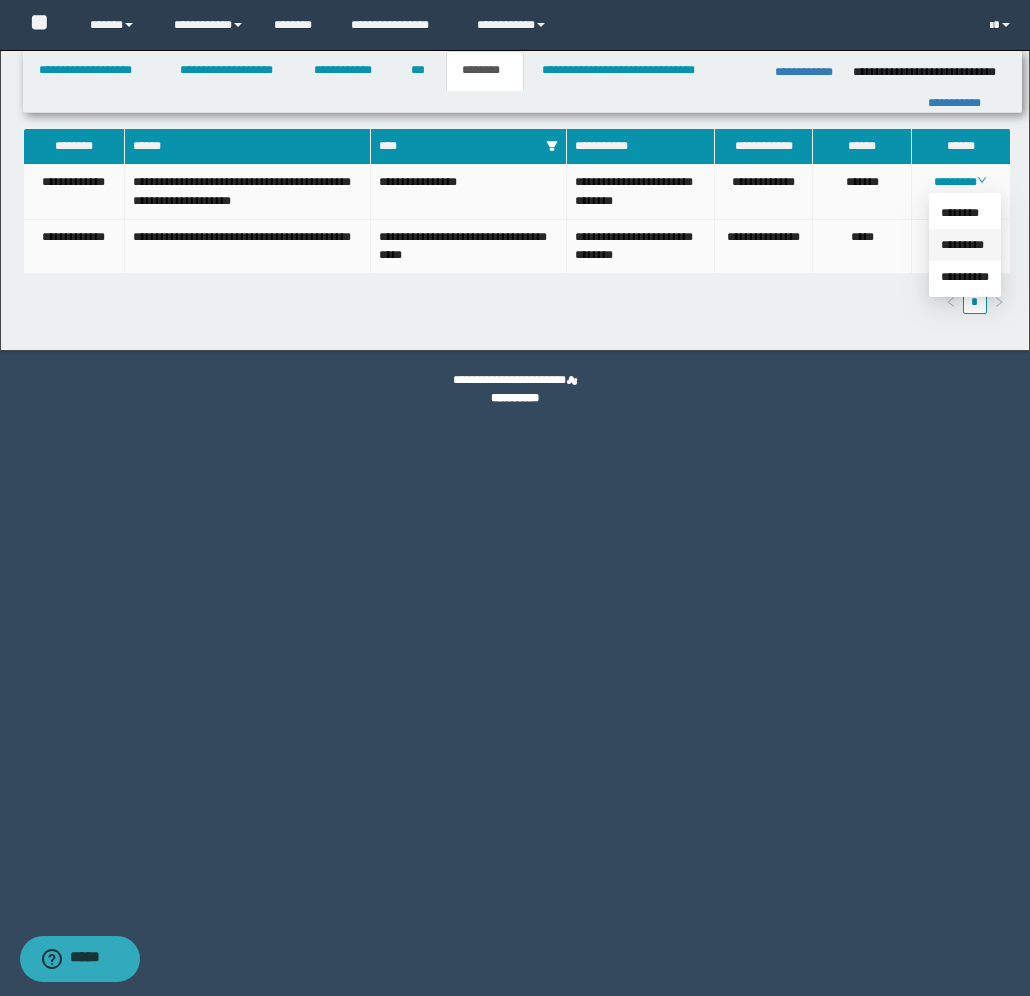 click on "*********" at bounding box center (962, 245) 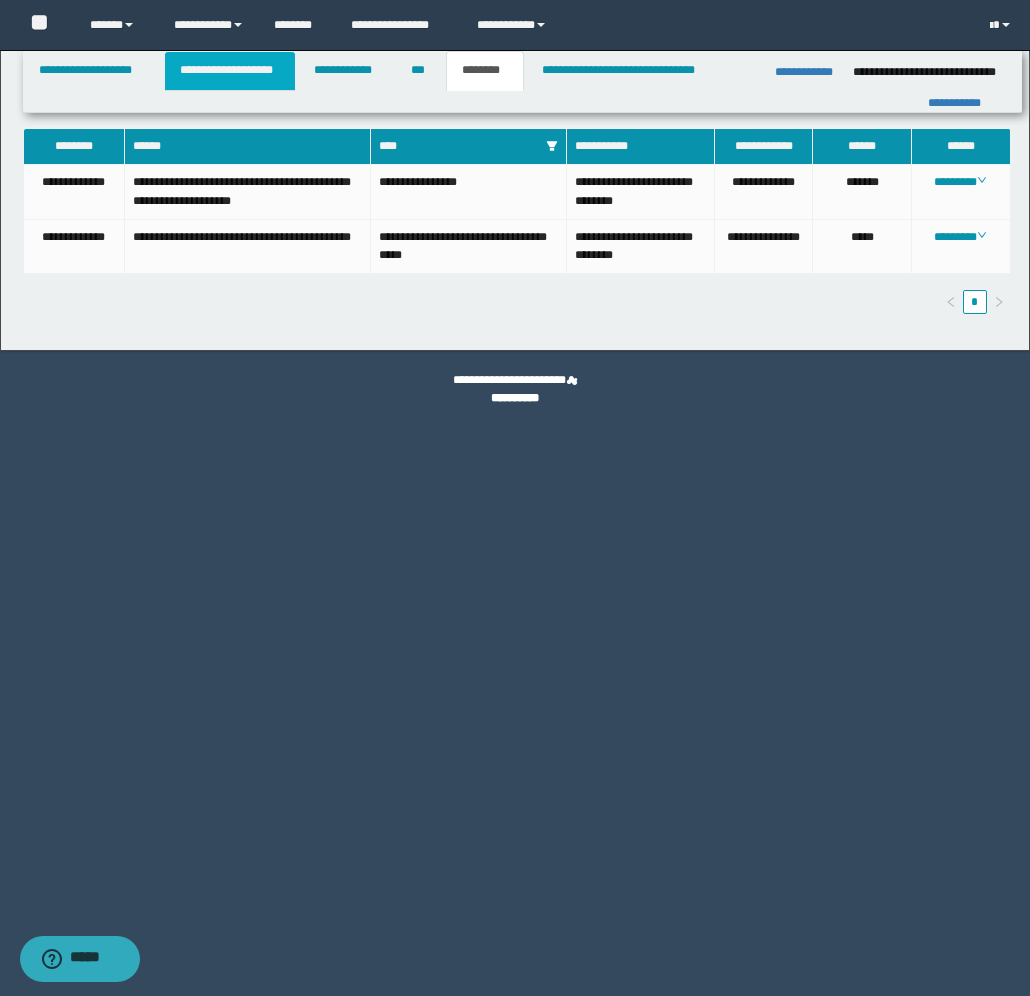 click on "**********" at bounding box center [230, 71] 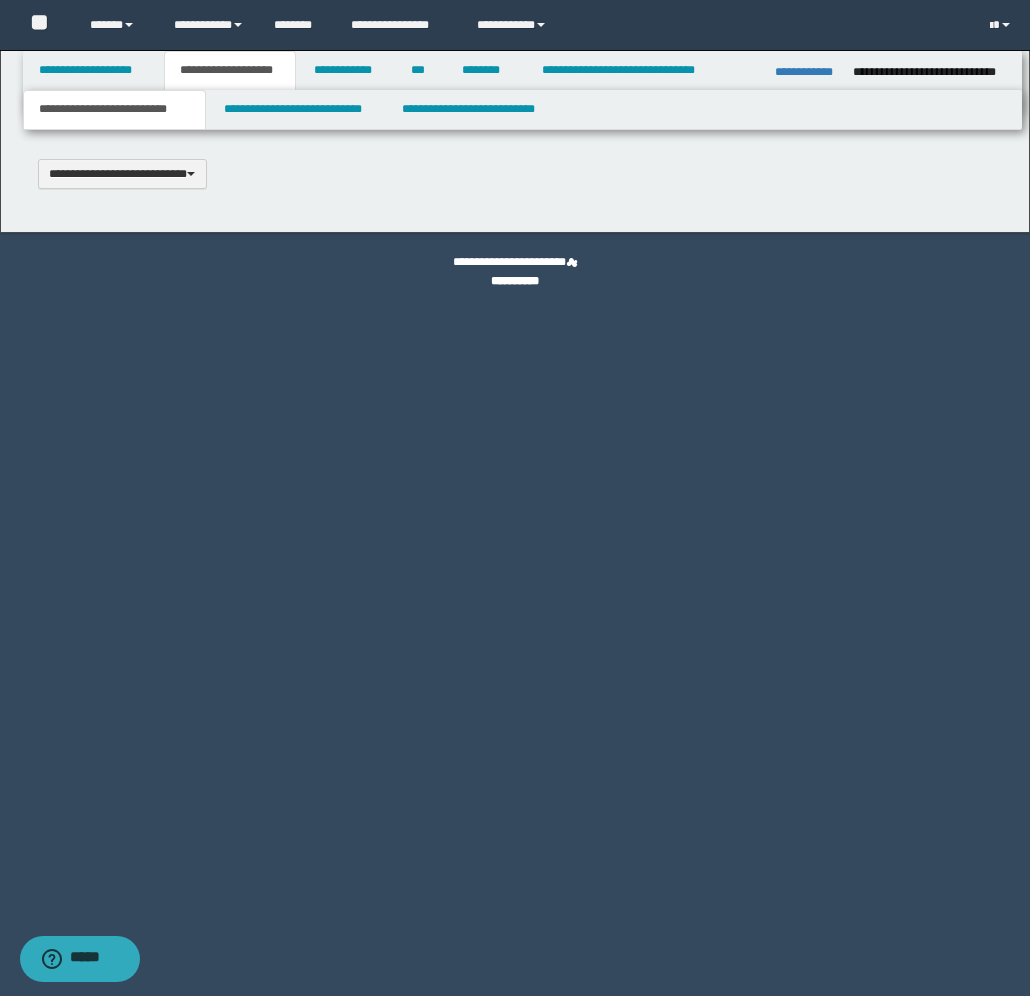 scroll, scrollTop: 0, scrollLeft: 0, axis: both 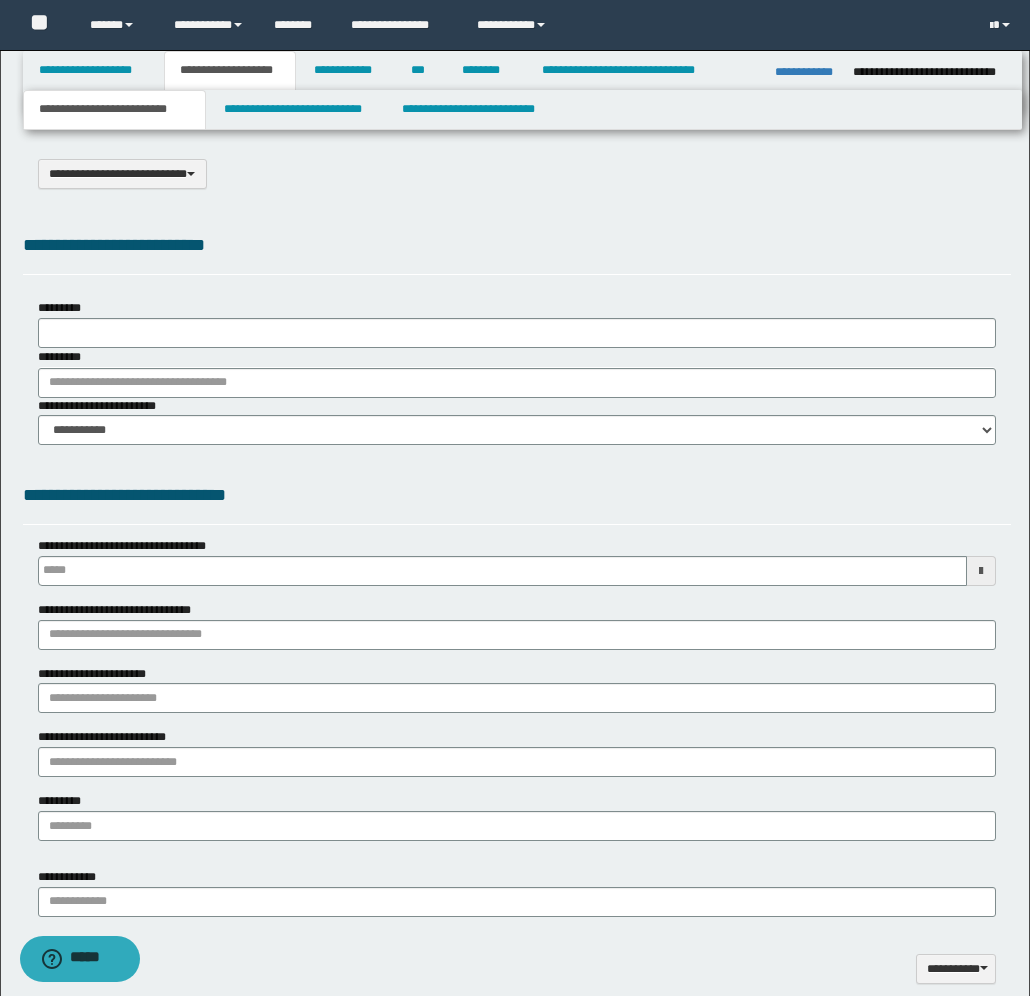 select on "*" 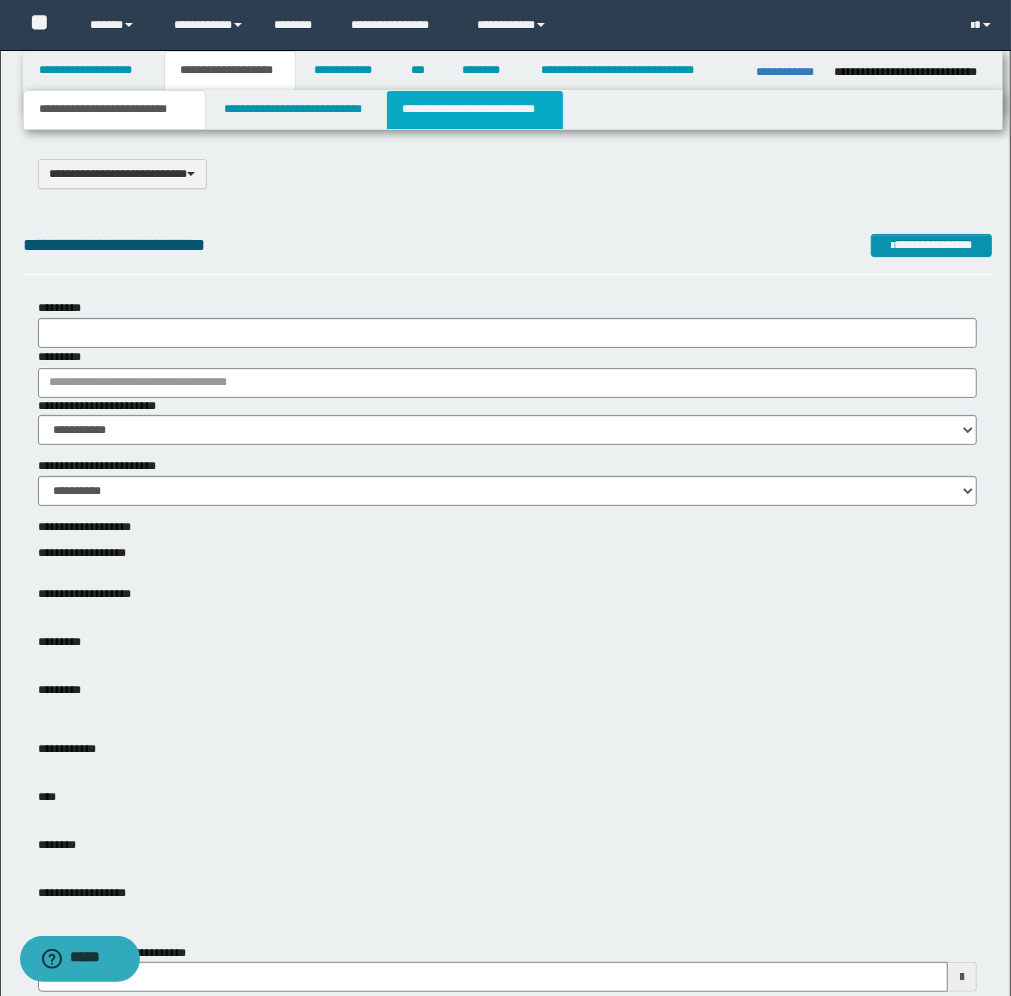 click on "**********" at bounding box center [475, 110] 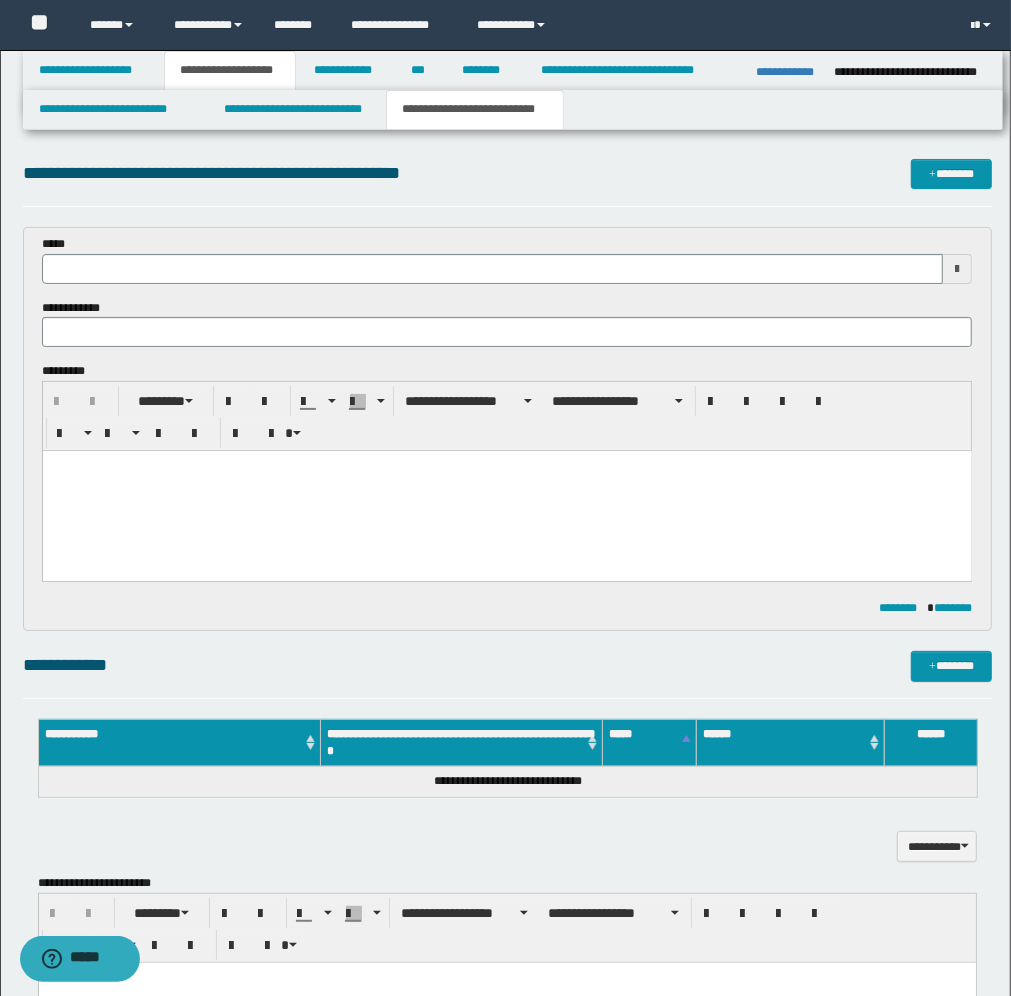 scroll, scrollTop: 0, scrollLeft: 0, axis: both 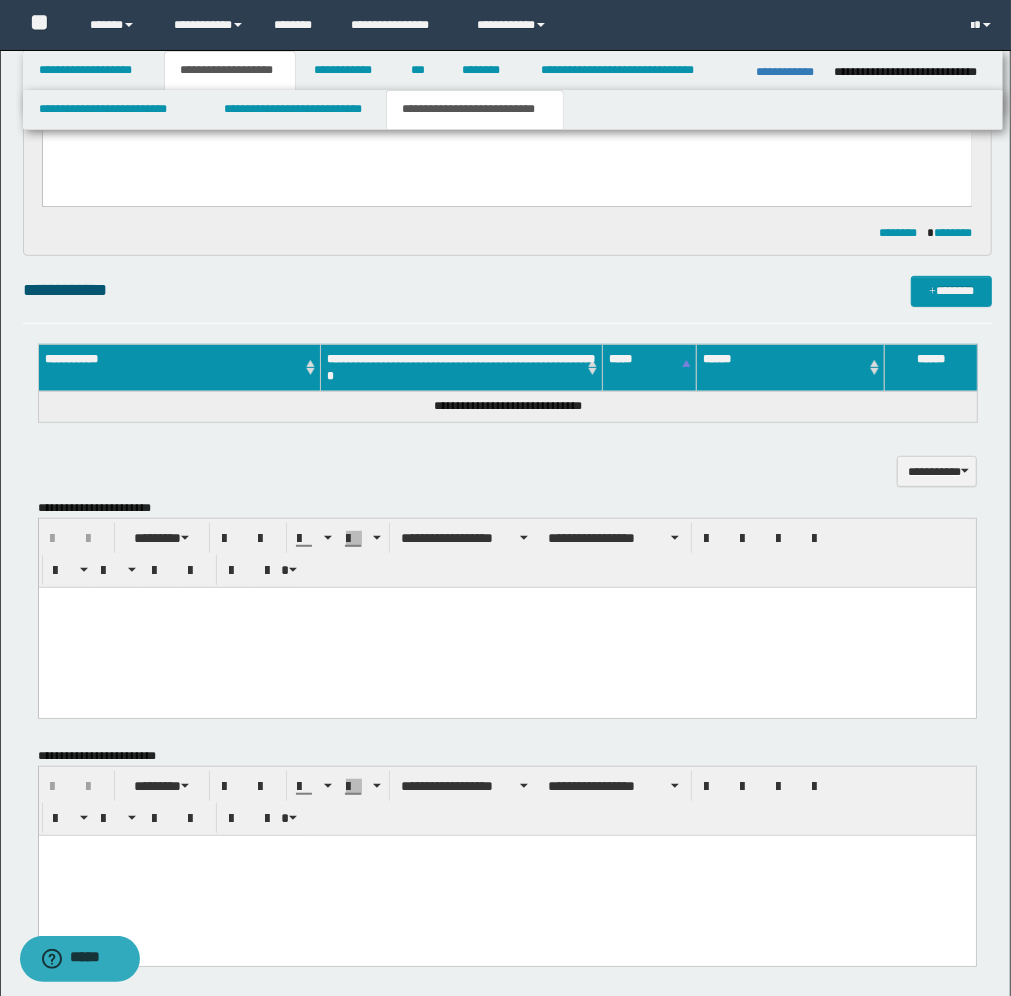 click at bounding box center (506, 627) 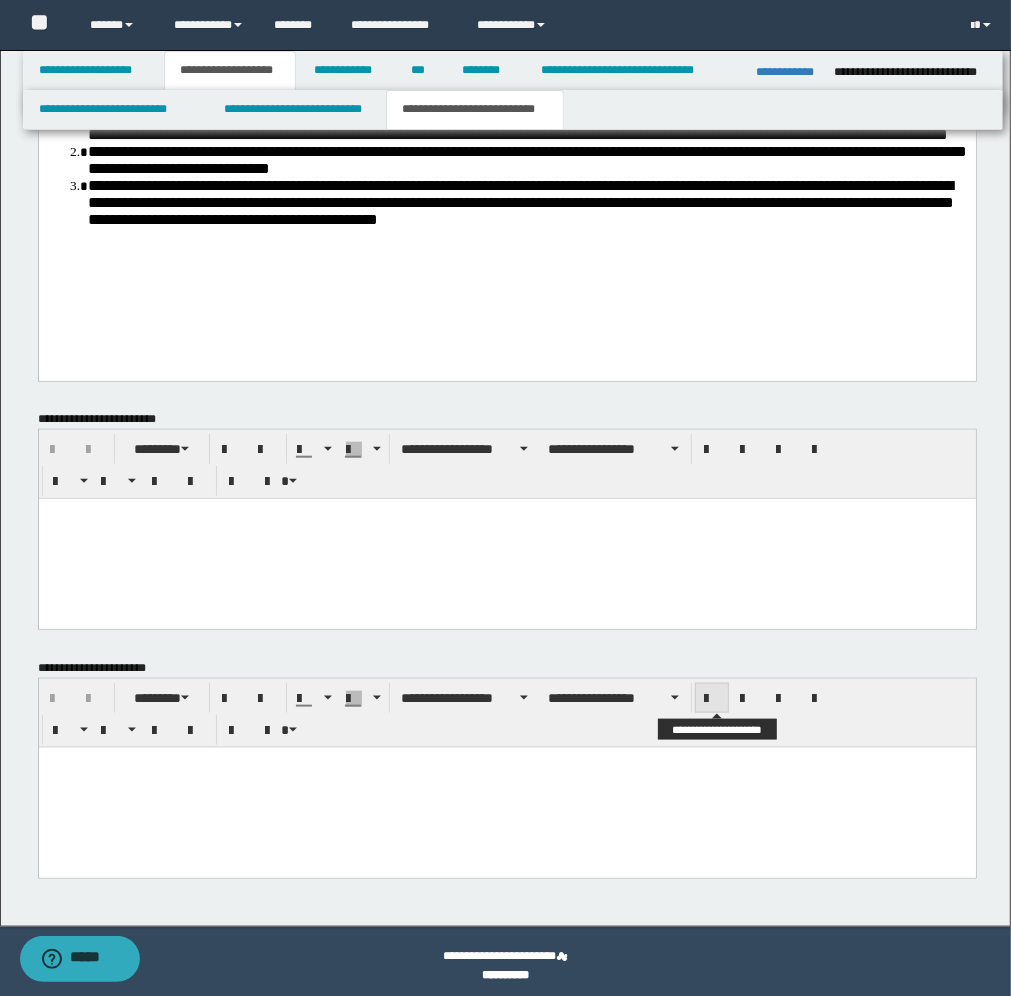 scroll, scrollTop: 883, scrollLeft: 0, axis: vertical 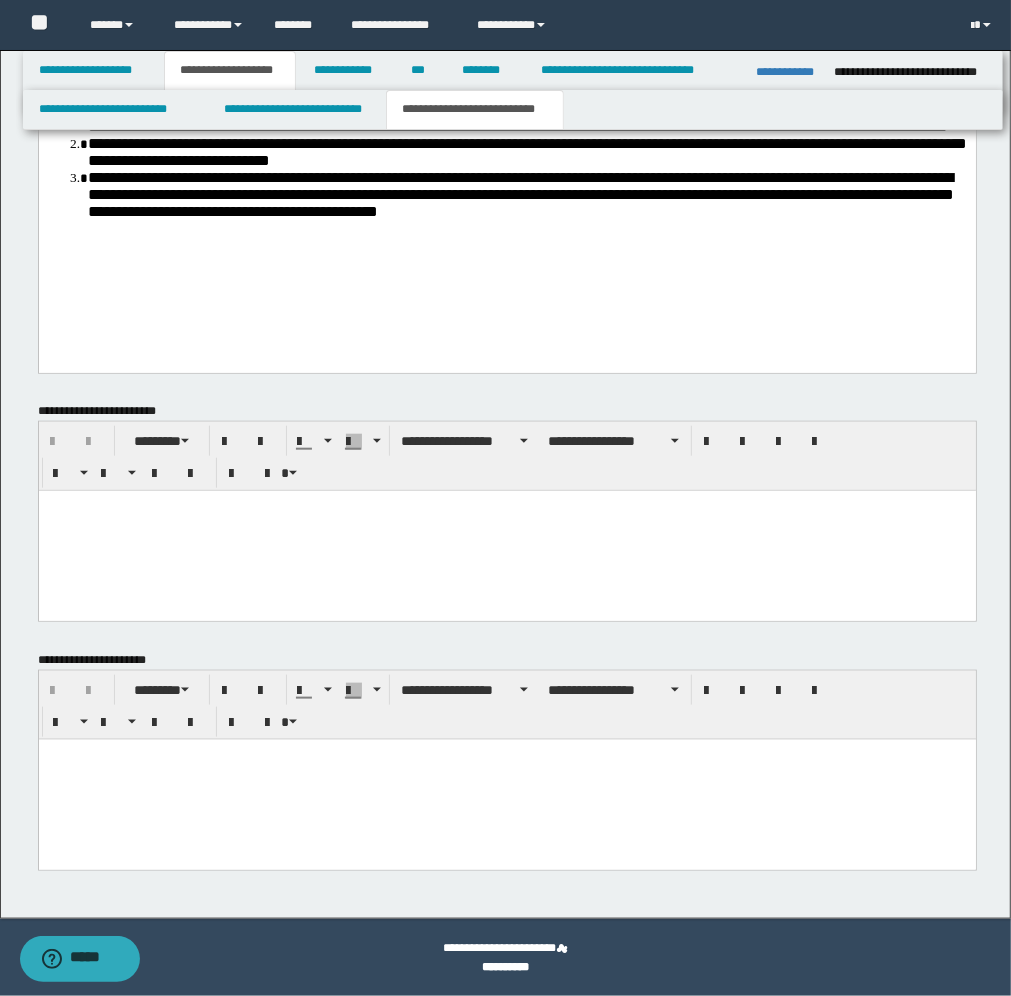click at bounding box center (506, 779) 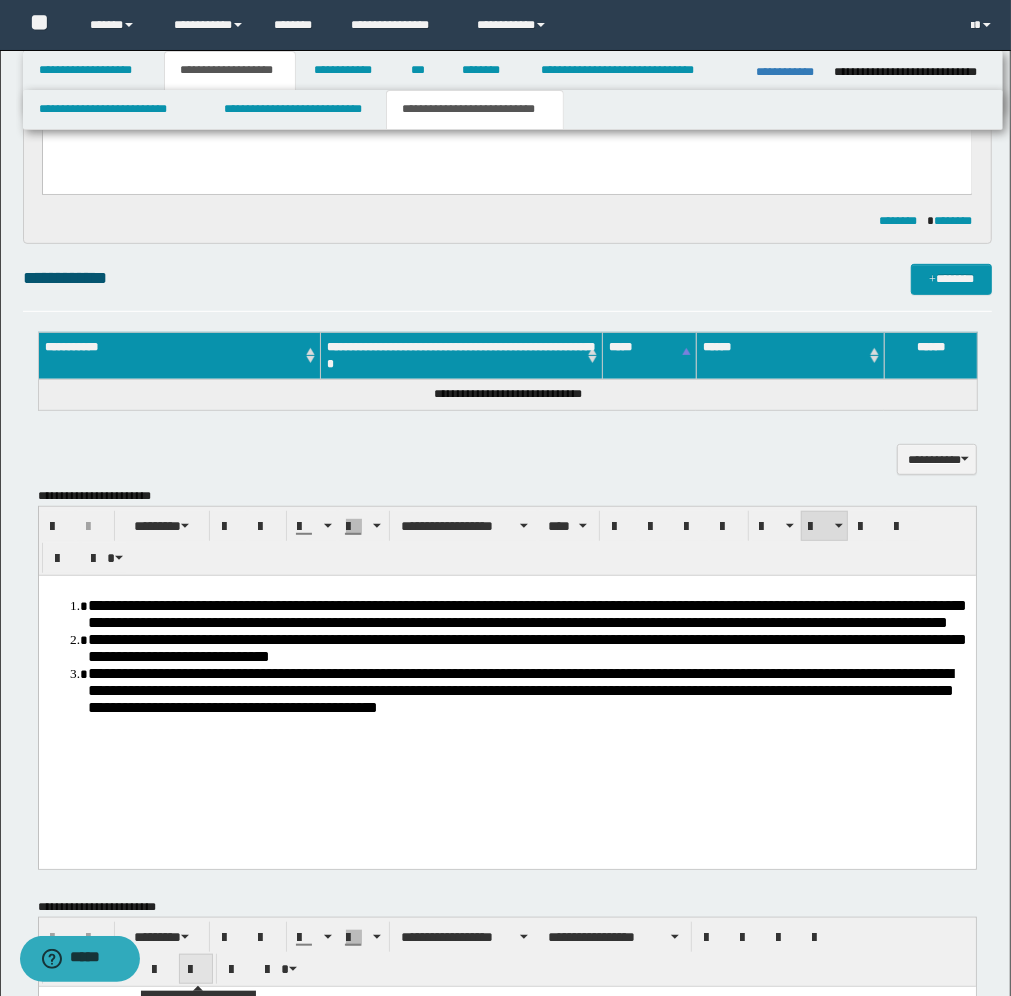 scroll, scrollTop: 383, scrollLeft: 0, axis: vertical 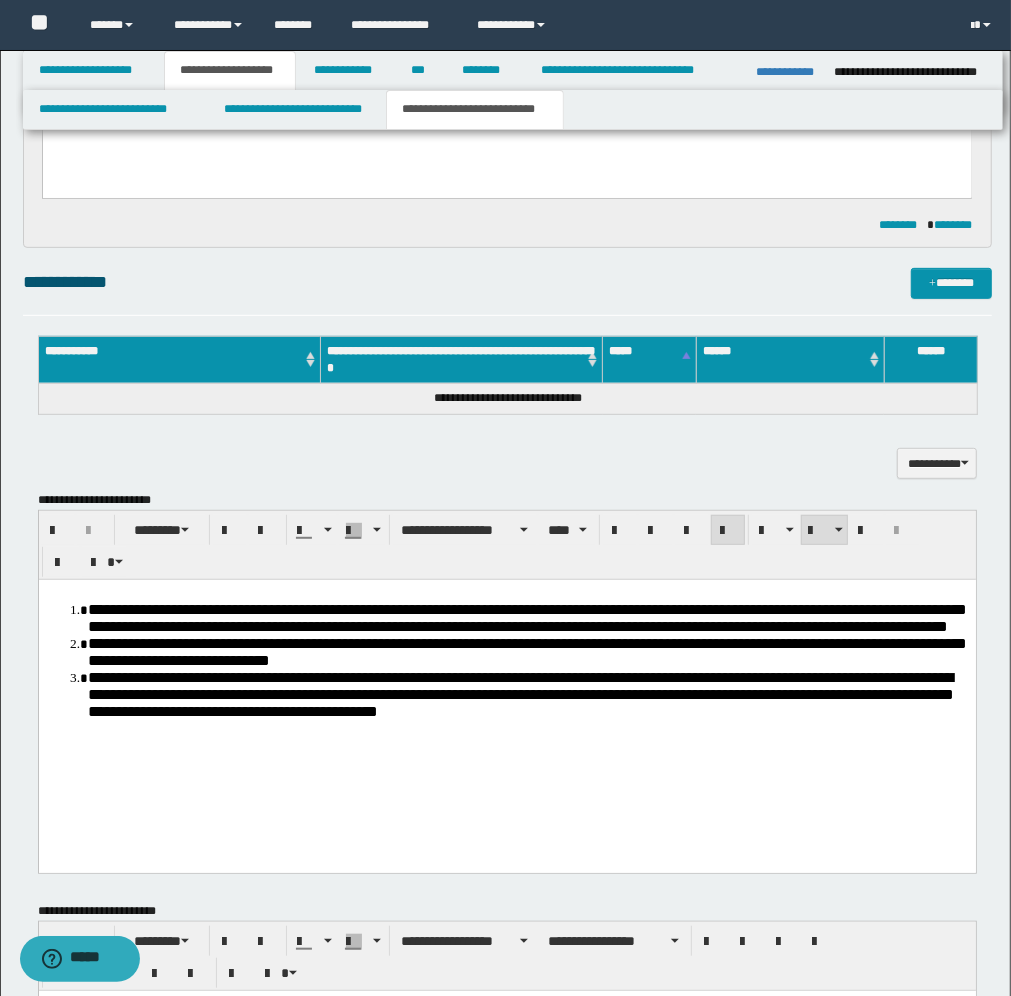 click on "**********" at bounding box center [526, 617] 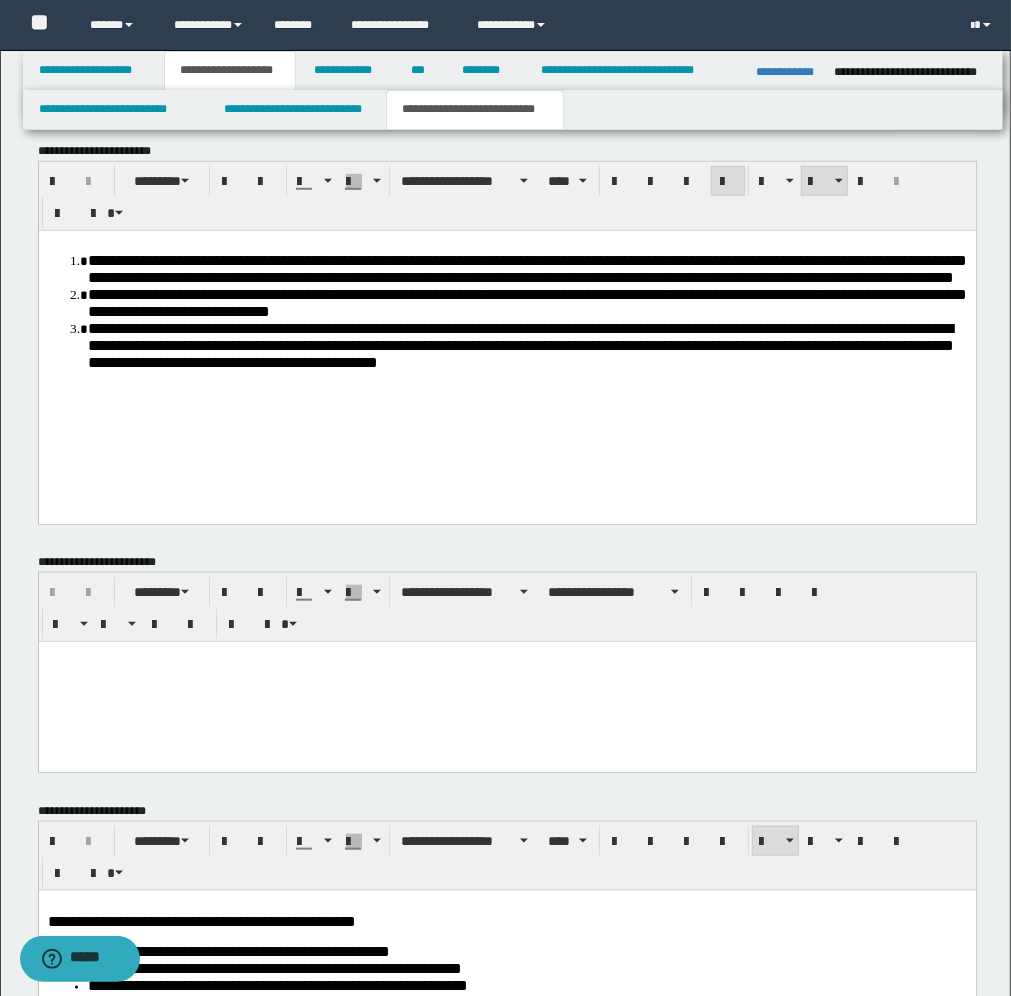 scroll, scrollTop: 758, scrollLeft: 0, axis: vertical 